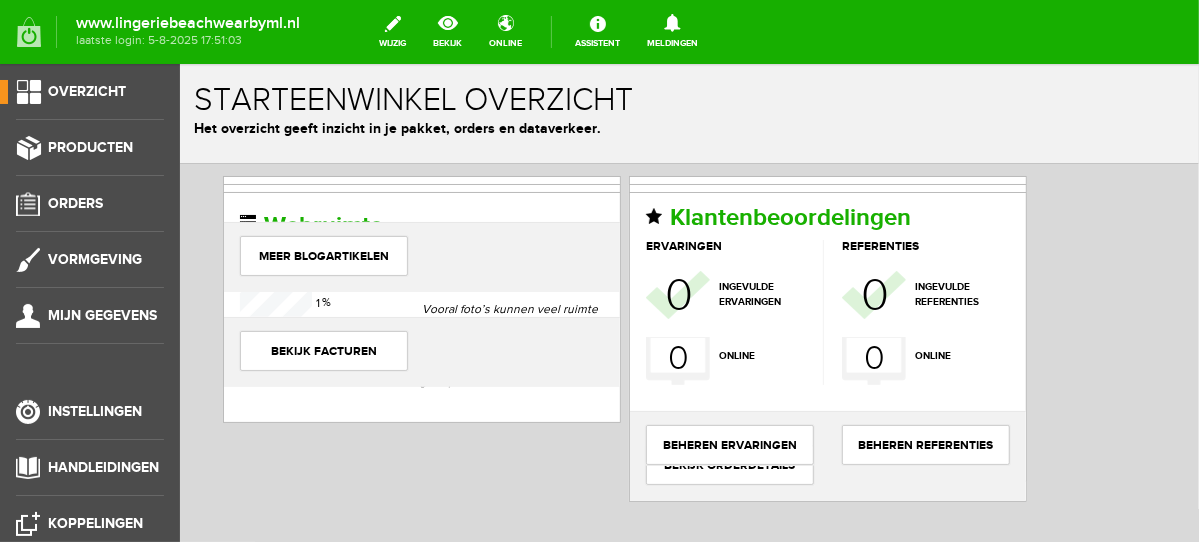 scroll, scrollTop: 0, scrollLeft: 0, axis: both 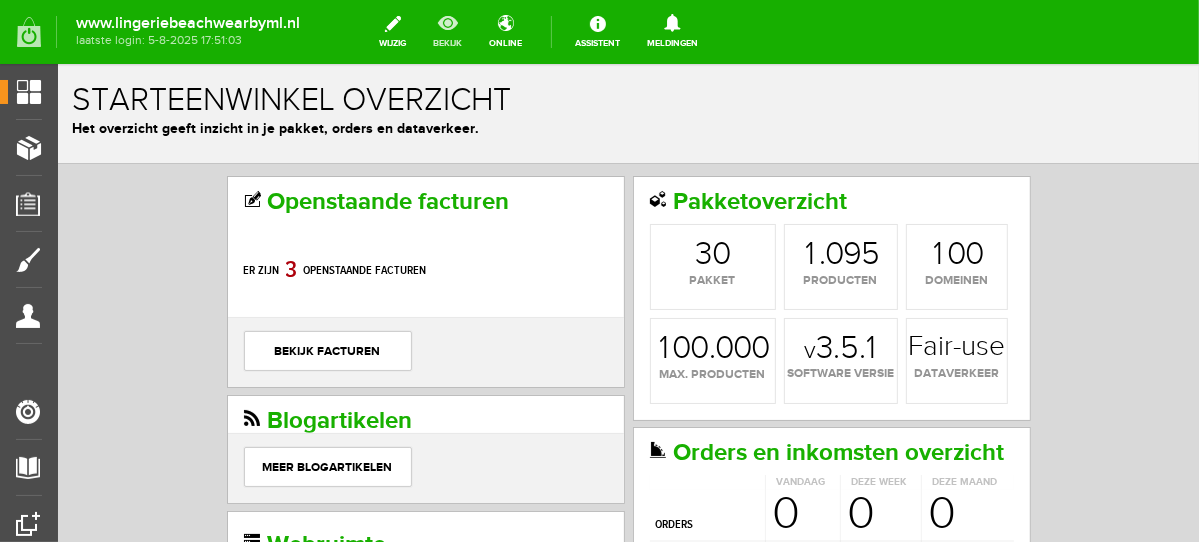 click on "bekijk" at bounding box center (447, 32) 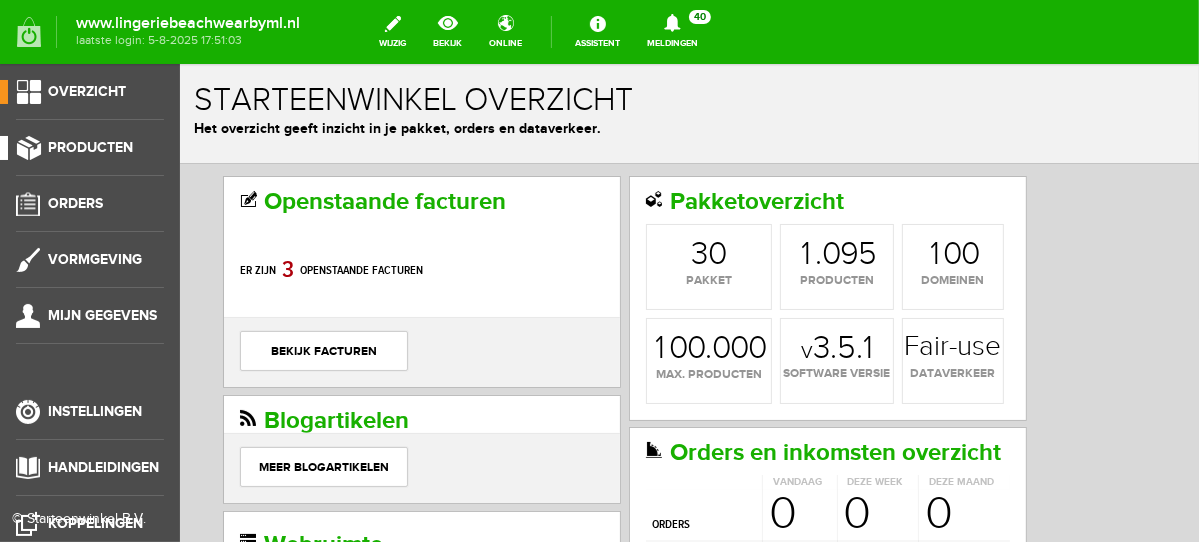 click on "Producten" at bounding box center [90, 147] 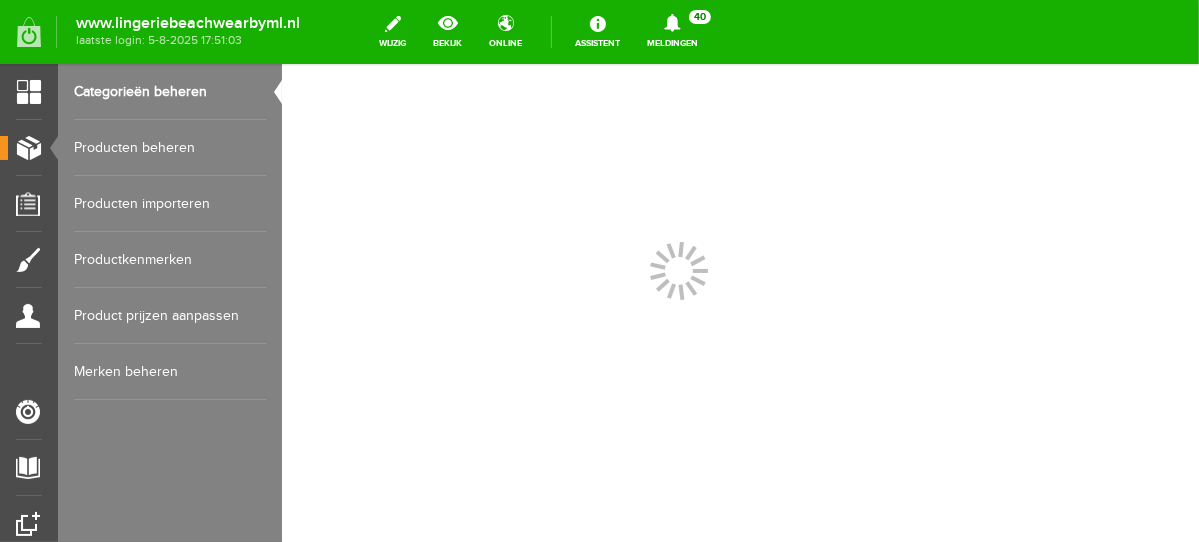 scroll, scrollTop: 0, scrollLeft: 0, axis: both 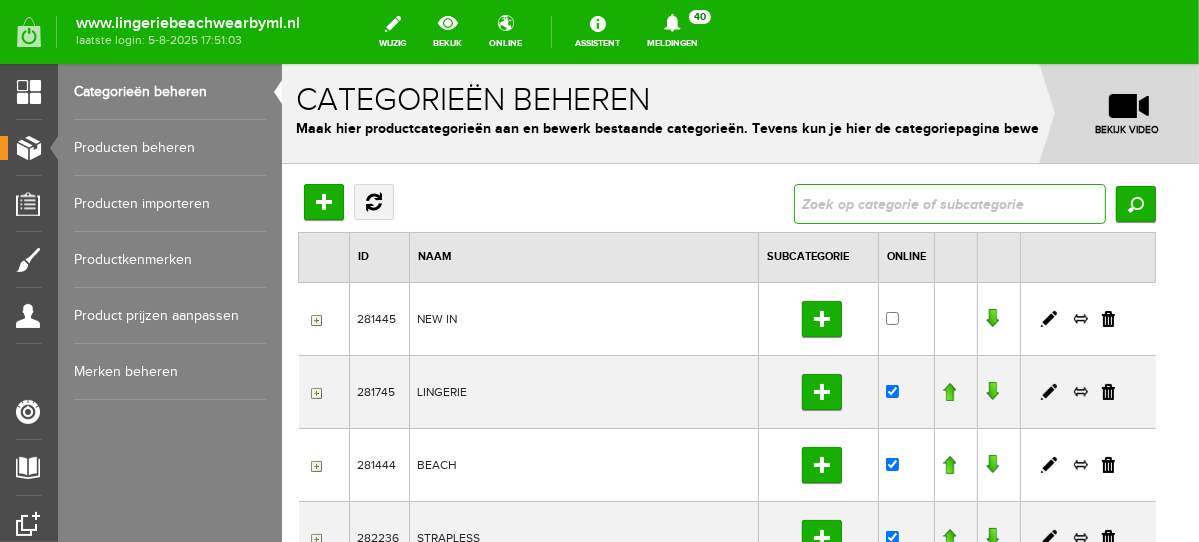 click at bounding box center [949, 203] 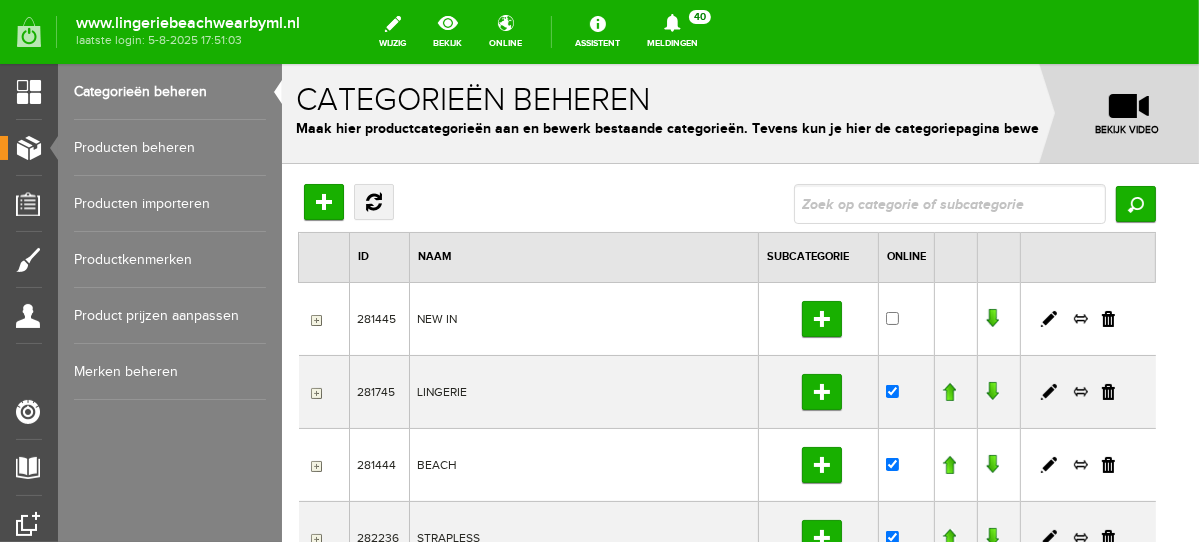 click on "Producten beheren" at bounding box center (170, 148) 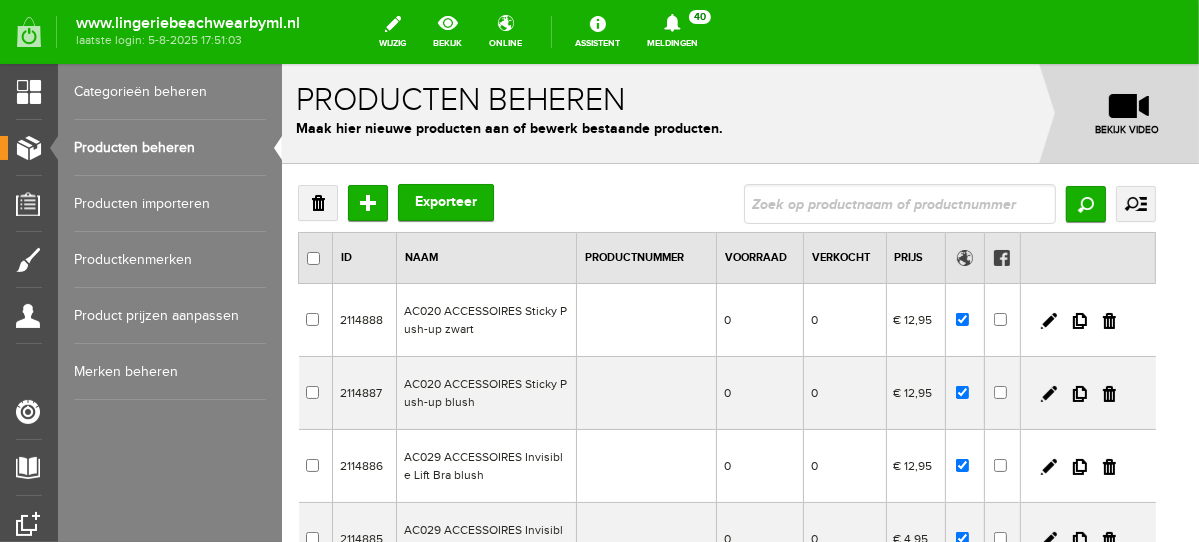 scroll, scrollTop: 0, scrollLeft: 0, axis: both 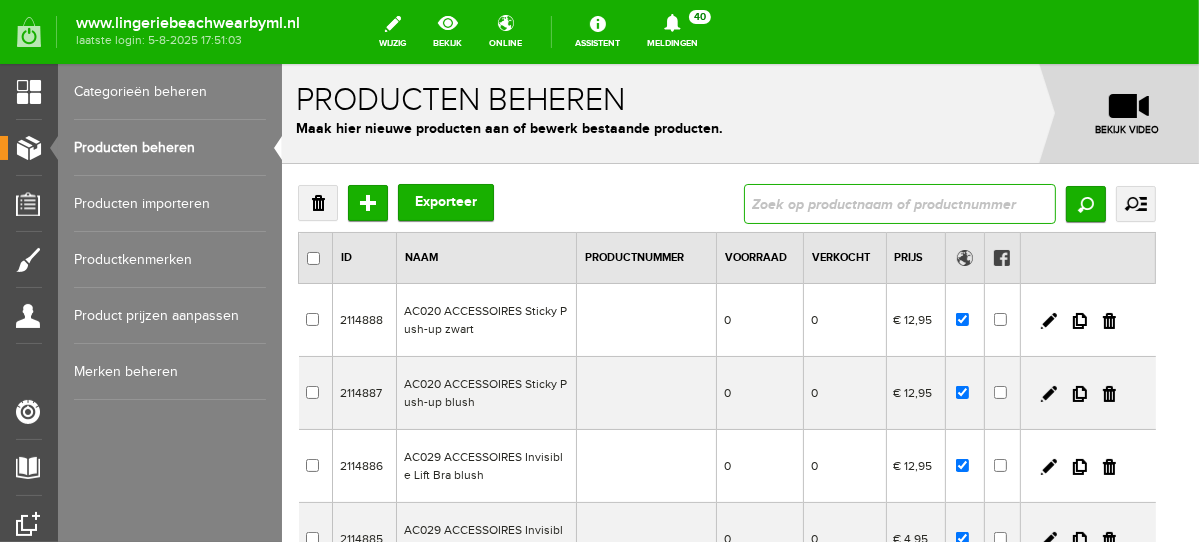 click at bounding box center (899, 203) 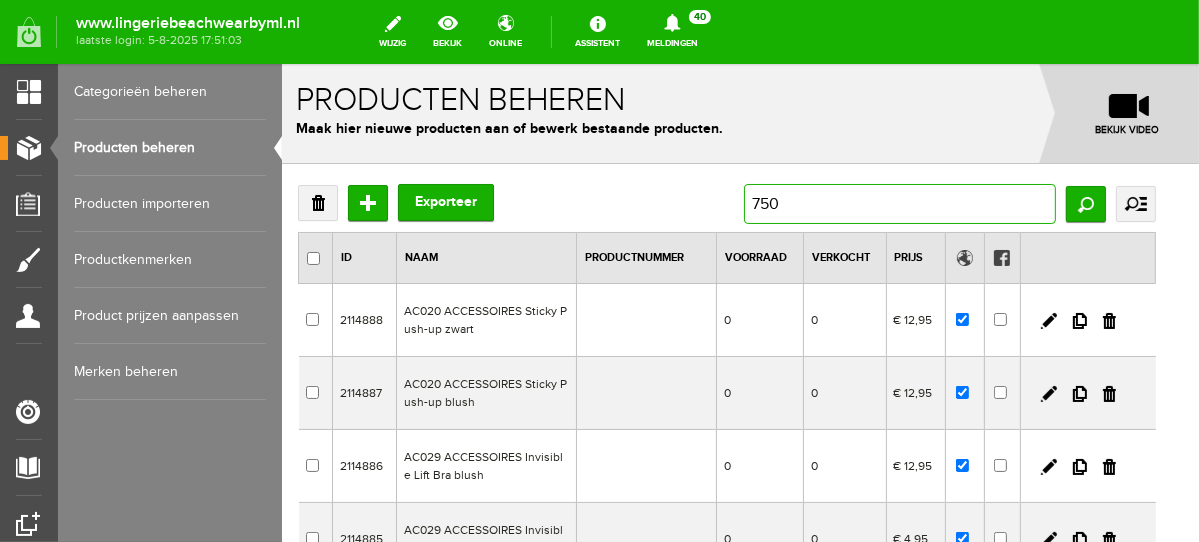 type on "7504" 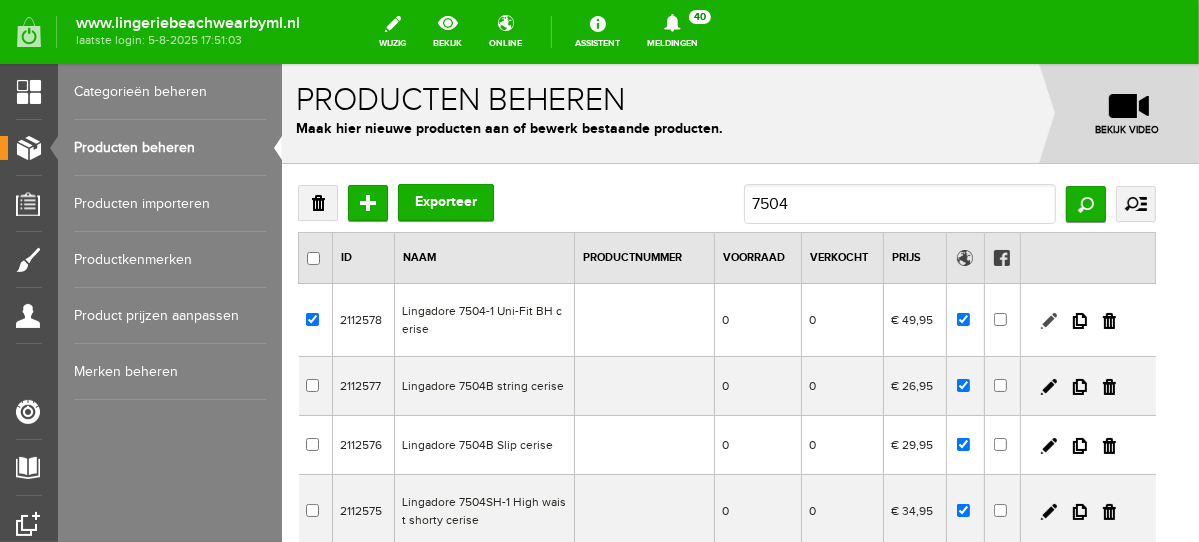 click at bounding box center [1048, 320] 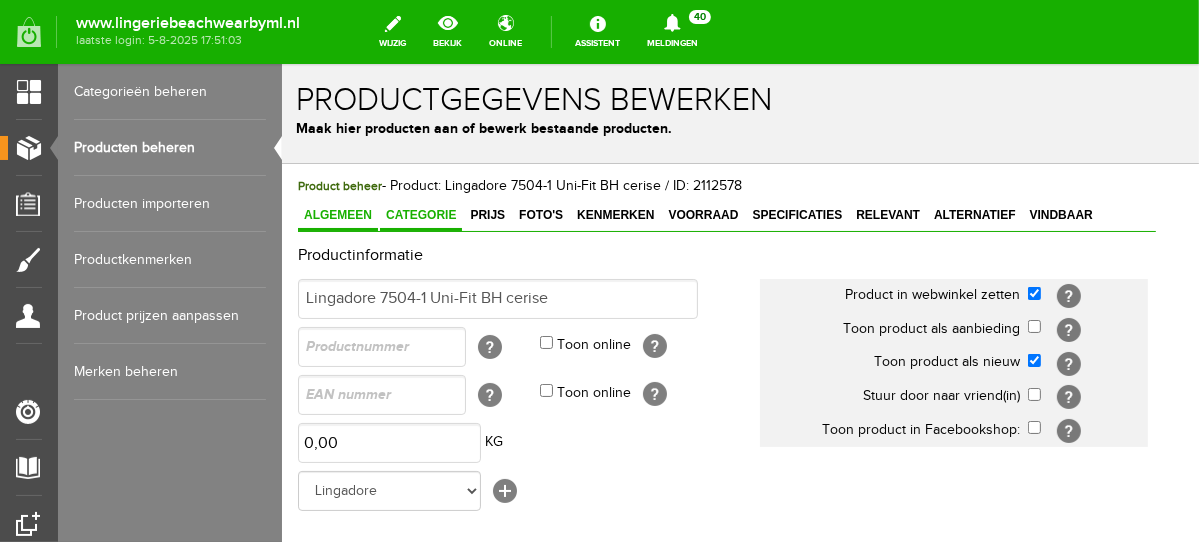 scroll, scrollTop: 0, scrollLeft: 0, axis: both 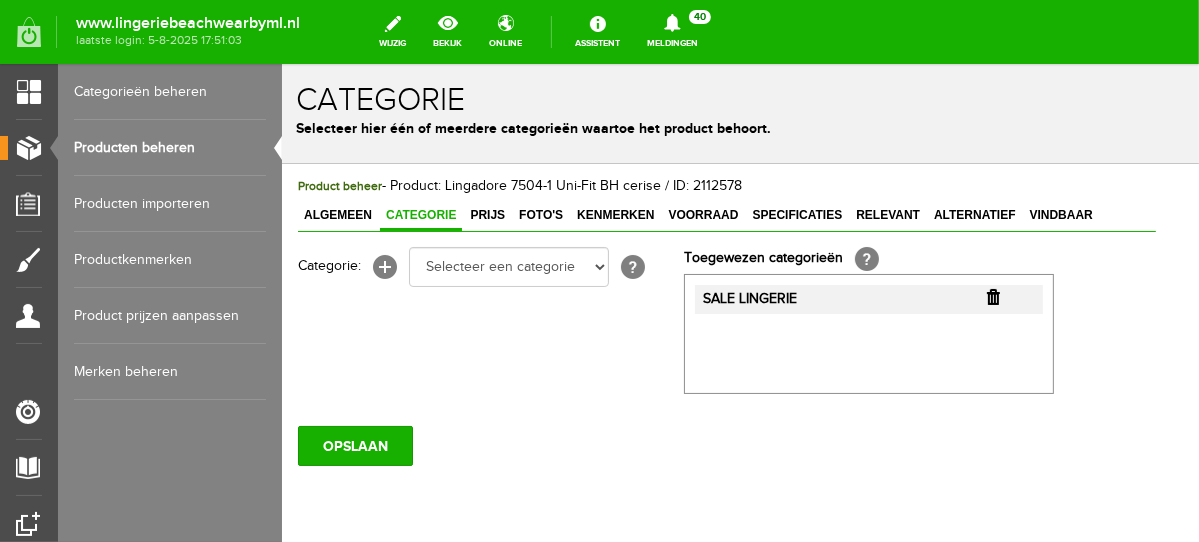click on "Producten beheren" at bounding box center (170, 148) 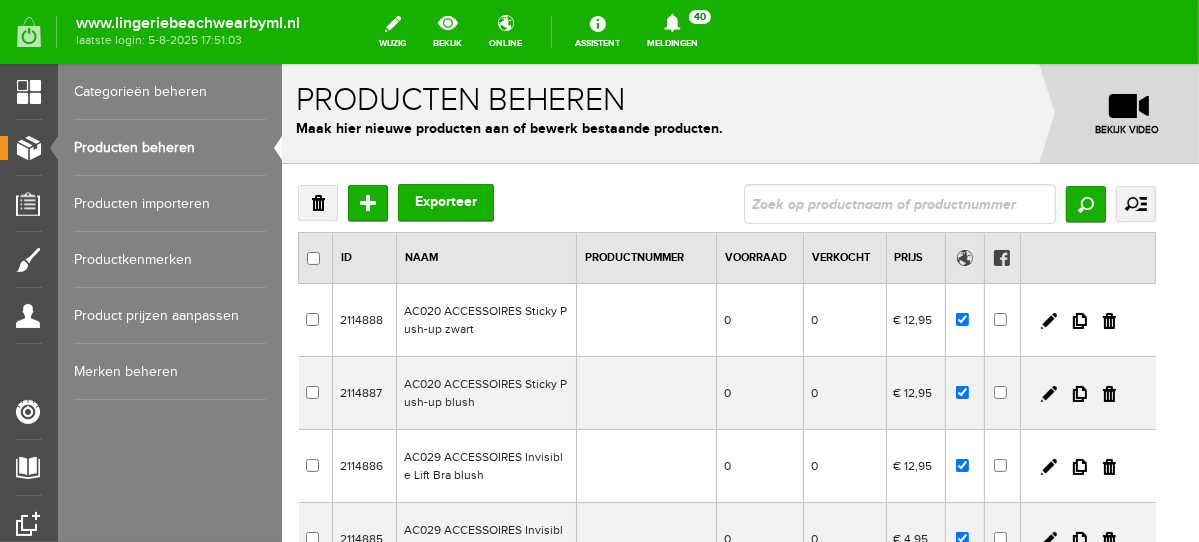 scroll, scrollTop: 0, scrollLeft: 0, axis: both 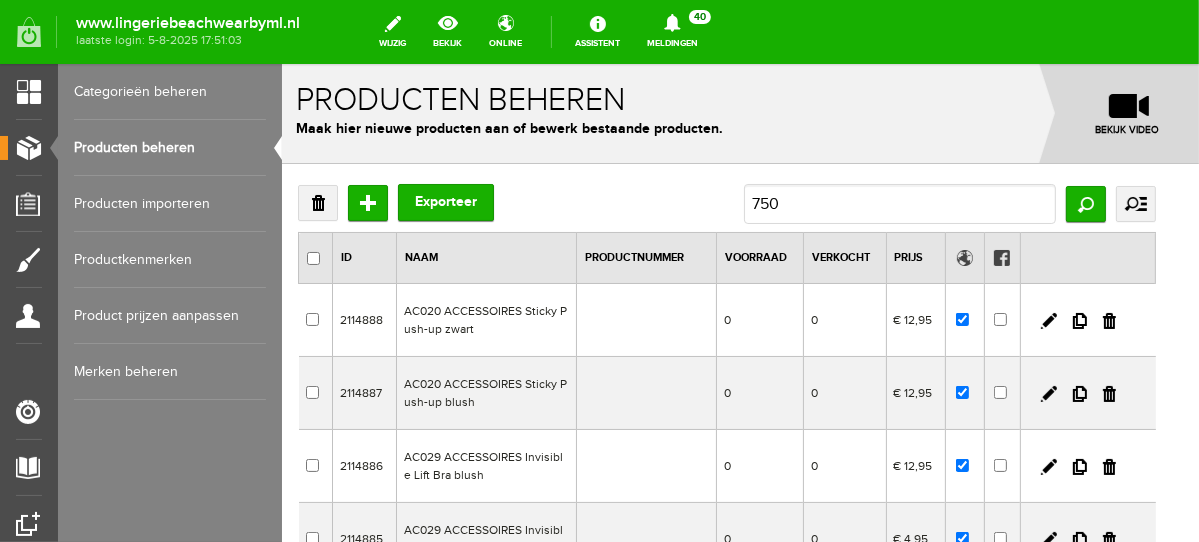 type on "7504" 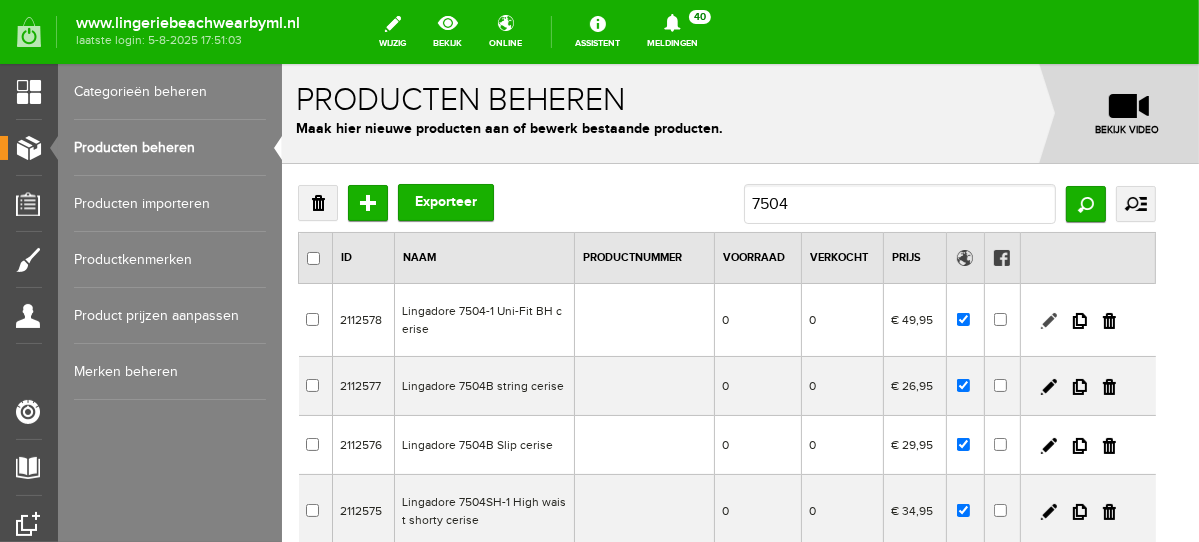 click at bounding box center [1048, 320] 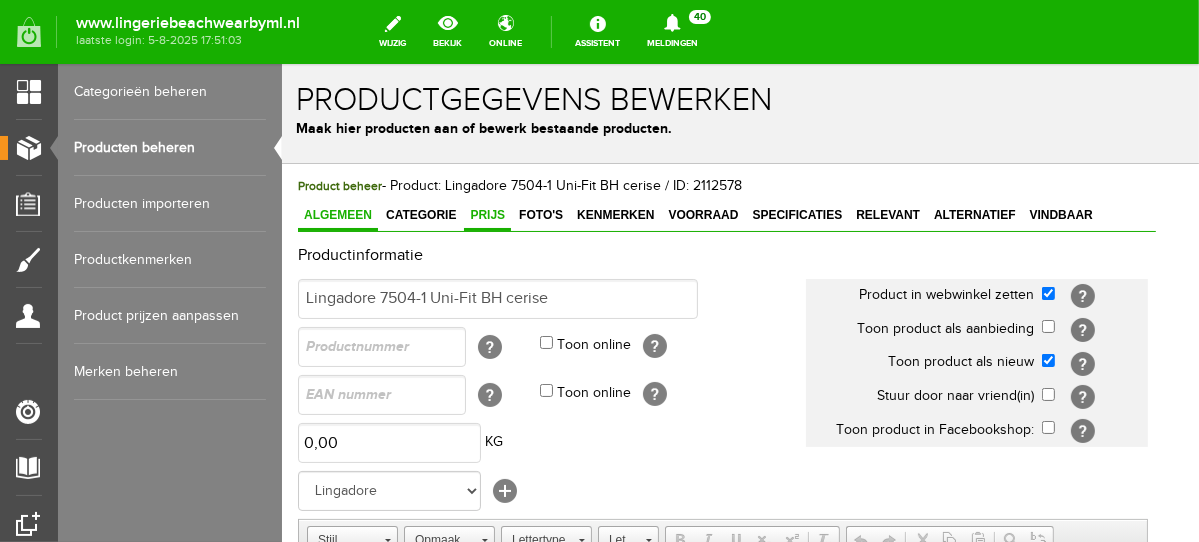 scroll, scrollTop: 0, scrollLeft: 0, axis: both 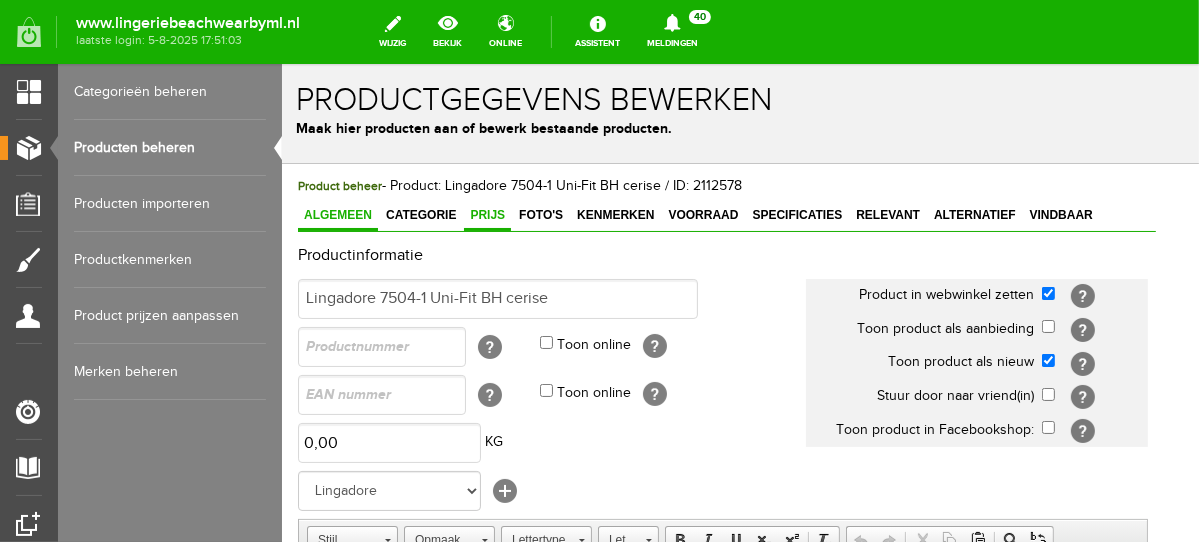 click on "Prijs" at bounding box center (486, 214) 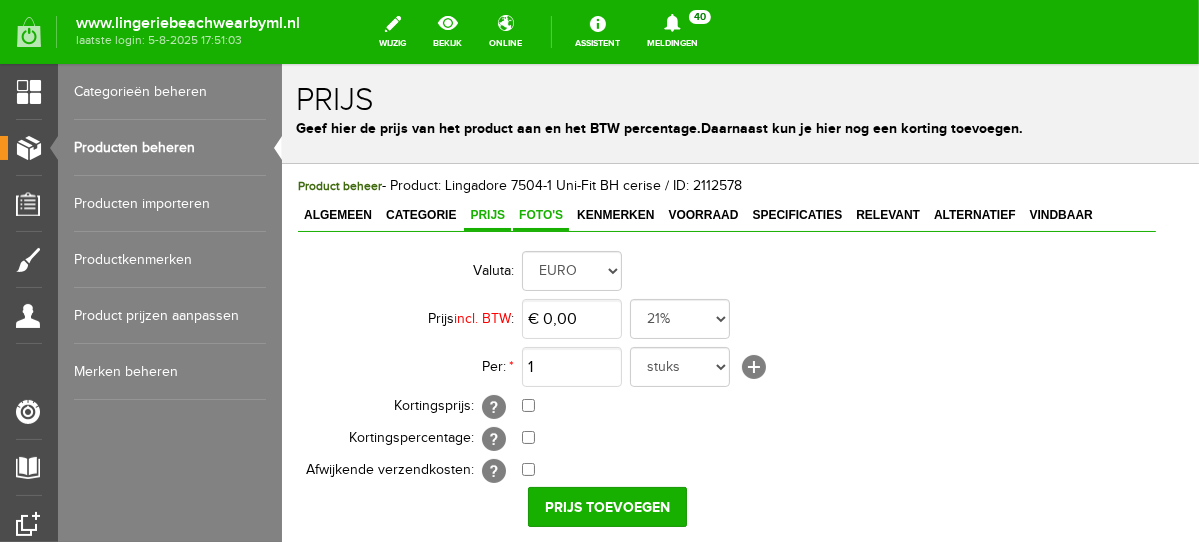 click on "Foto's" at bounding box center (540, 214) 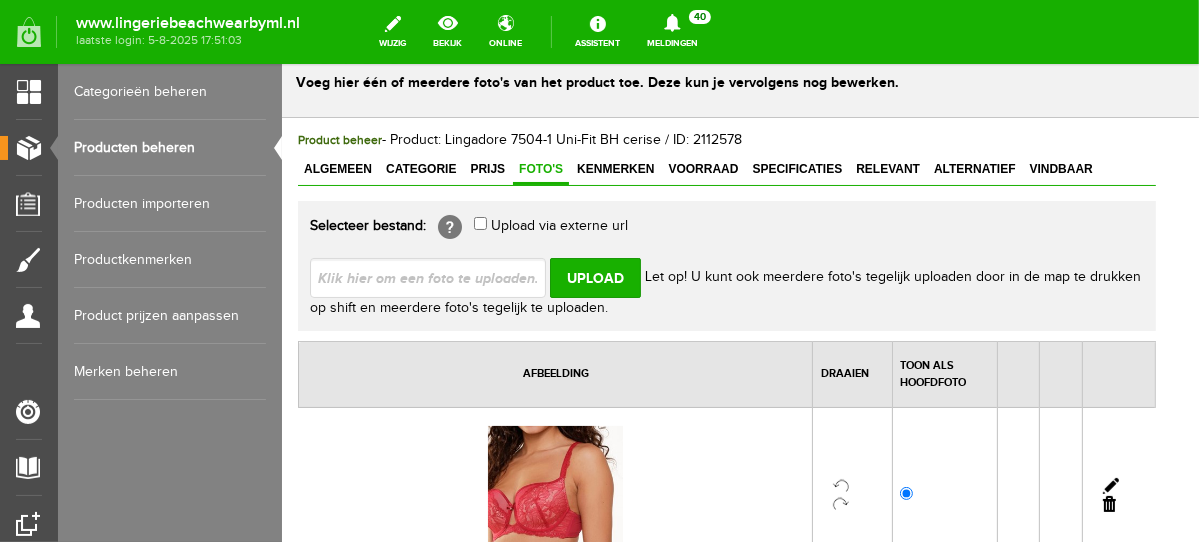 scroll, scrollTop: 0, scrollLeft: 0, axis: both 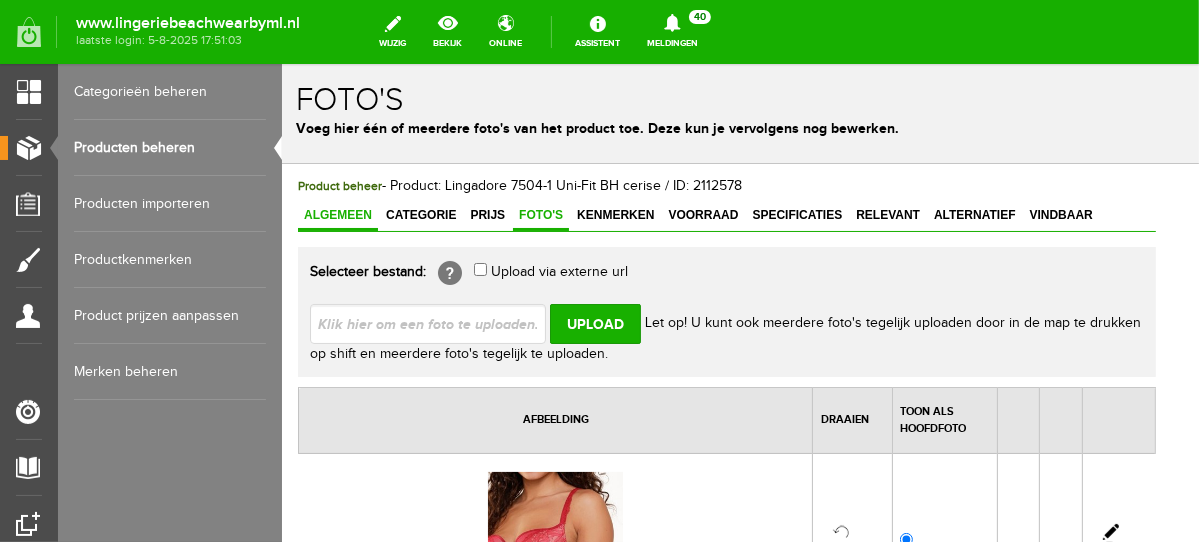 click on "Algemeen" at bounding box center [337, 214] 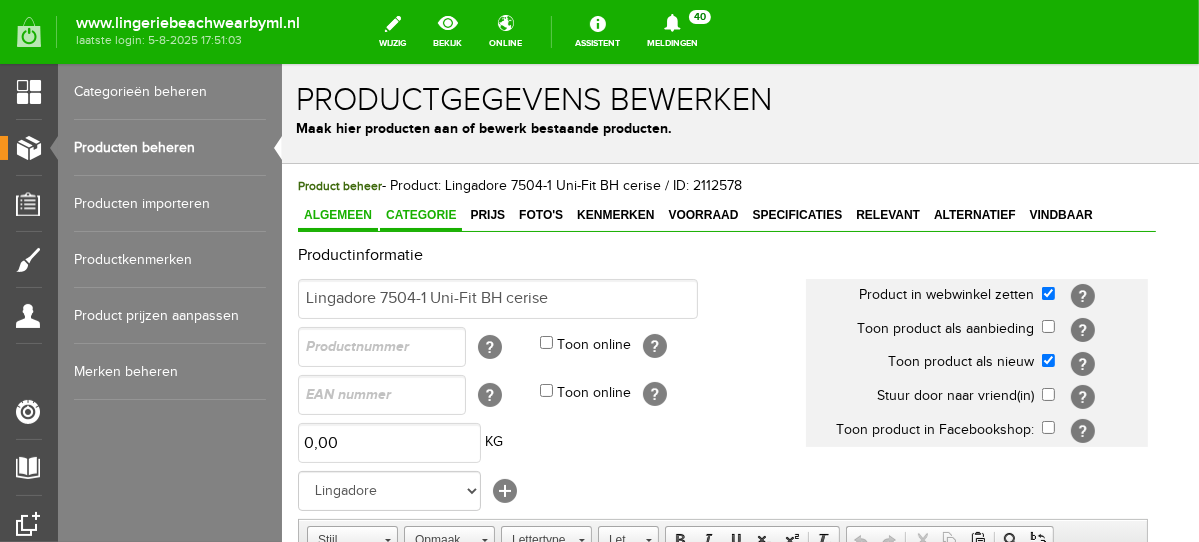 click on "Categorie" at bounding box center [420, 214] 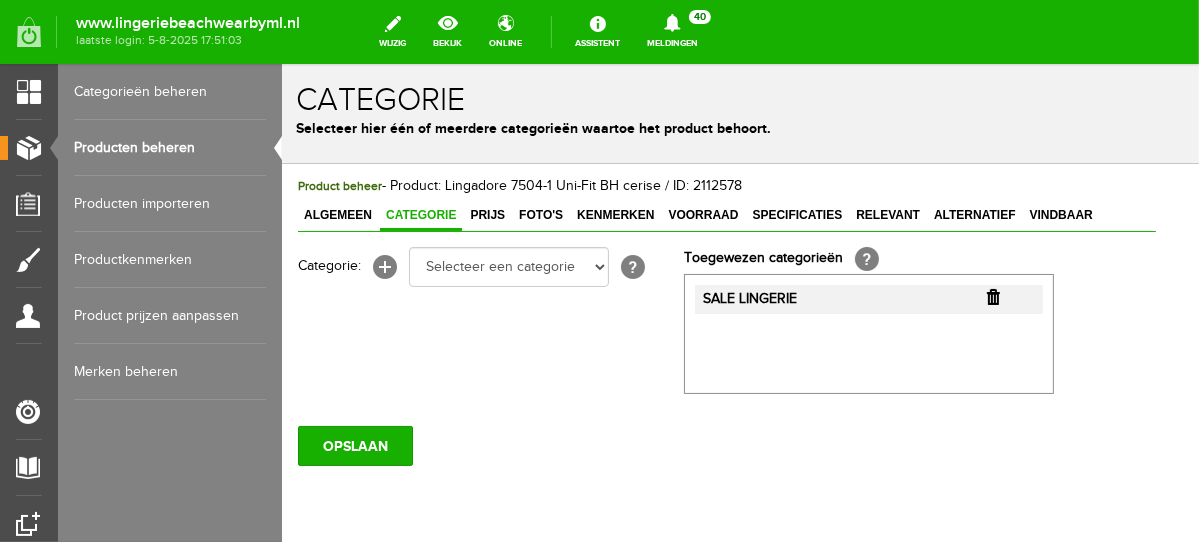 click at bounding box center [992, 296] 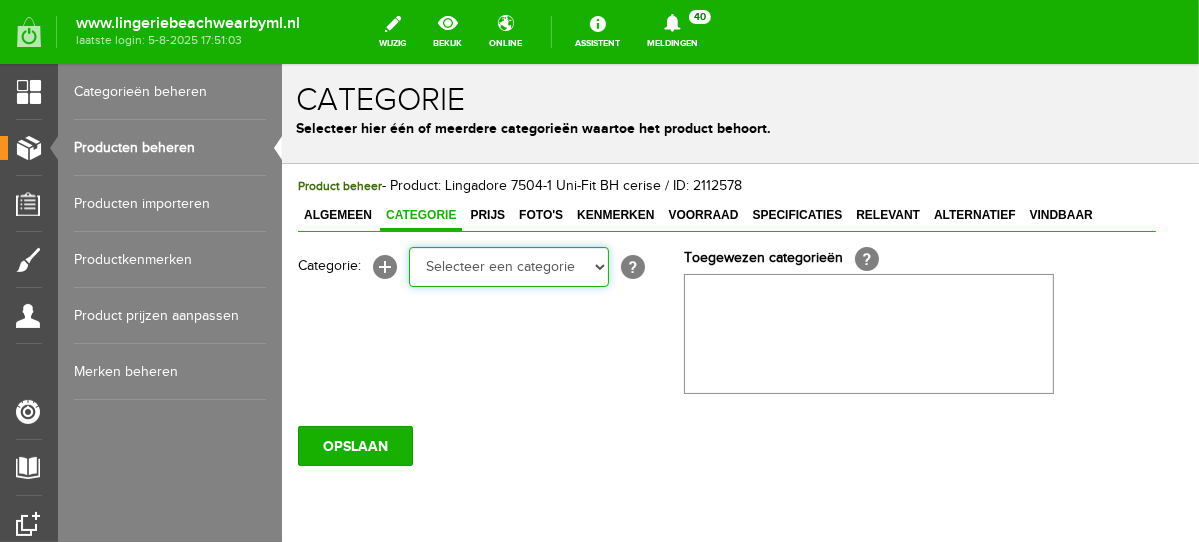 click on "Selecteer een categorie
NEW IN
LINGERIE
NACHTMODE
HOMEWEAR
BADMODE
BODY
LINGERIE
SUMMER COLOURS
BH ZONDER BEUGEL
PLUSSIZE
STRAPLESS
SEXY
BEACH
Bikinitop moulded (niet voorgev.)
Bikinitop voorgevormd
Shorty
Badpakken
Strandaccessoires
Rio slip
Slip
Hoge slip
Niet voorgevormd
Voorgevormd
One Shoulder
Push Up
Bandeau
Halter
Triangel
STRAPLESS
BASICS
HOMEWEAR
JUMPSUITS
BADJASSEN
NACHTMODE
PYJAMA SETS
PYJAMA JURKEN
KIMONO'S
SLIPDRESSES
SATIJNEN PYAMA
HEREN
SHAPEWEAR
BODY'S
ACCESSOIRES
PANTY'S
SPORT
SALE BEACH
SALE LINGERIE
D Cup" at bounding box center [508, 266] 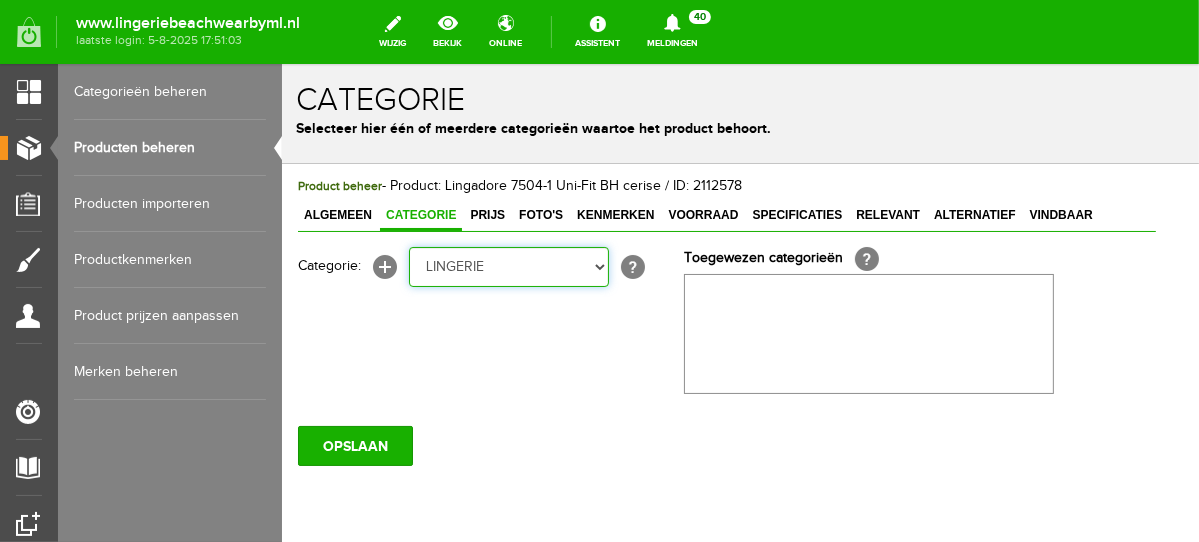 click on "Selecteer een categorie
NEW IN
LINGERIE
NACHTMODE
HOMEWEAR
BADMODE
BODY
LINGERIE
SUMMER COLOURS
BH ZONDER BEUGEL
PLUSSIZE
STRAPLESS
SEXY
BEACH
Bikinitop moulded (niet voorgev.)
Bikinitop voorgevormd
Shorty
Badpakken
Strandaccessoires
Rio slip
Slip
Hoge slip
Niet voorgevormd
Voorgevormd
One Shoulder
Push Up
Bandeau
Halter
Triangel
STRAPLESS
BASICS
HOMEWEAR
JUMPSUITS
BADJASSEN
NACHTMODE
PYJAMA SETS
PYJAMA JURKEN
KIMONO'S
SLIPDRESSES
SATIJNEN PYAMA
HEREN
SHAPEWEAR
BODY'S
ACCESSOIRES
PANTY'S
SPORT
SALE BEACH
SALE LINGERIE
D Cup" at bounding box center [508, 266] 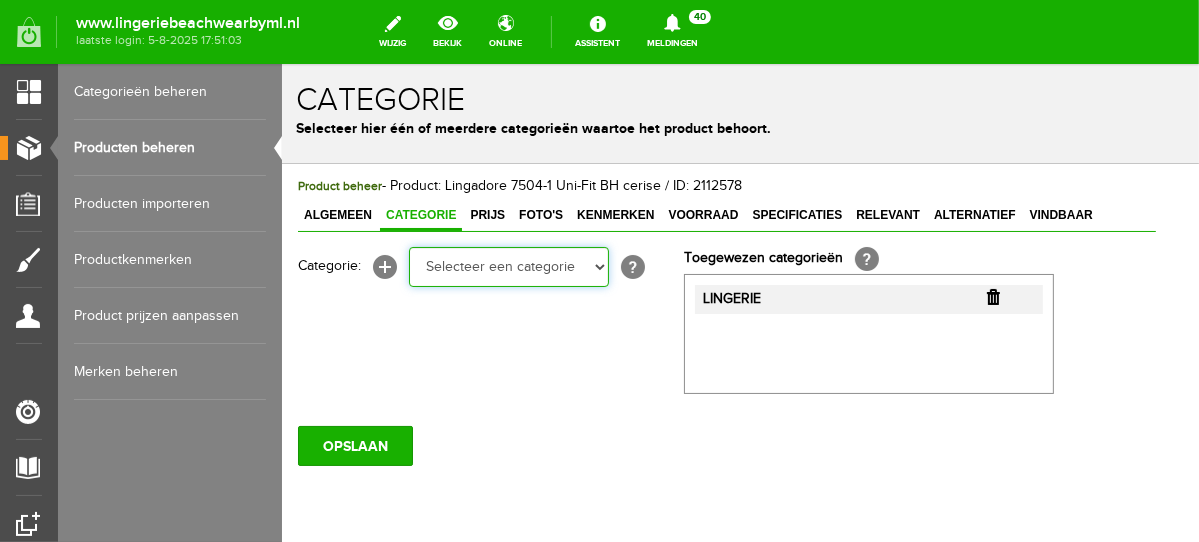 click on "Selecteer een categorie
NEW IN
LINGERIE
NACHTMODE
HOMEWEAR
BADMODE
BODY
LINGERIE
SUMMER COLOURS
BH ZONDER BEUGEL
PLUSSIZE
STRAPLESS
SEXY
BEACH
Bikinitop moulded (niet voorgev.)
Bikinitop voorgevormd
Shorty
Badpakken
Strandaccessoires
Rio slip
Slip
Hoge slip
Niet voorgevormd
Voorgevormd
One Shoulder
Push Up
Bandeau
Halter
Triangel
STRAPLESS
BASICS
HOMEWEAR
JUMPSUITS
BADJASSEN
NACHTMODE
PYJAMA SETS
PYJAMA JURKEN
KIMONO'S
SLIPDRESSES
SATIJNEN PYAMA
HEREN
SHAPEWEAR
BODY'S
ACCESSOIRES
PANTY'S
SPORT
SALE BEACH
SALE LINGERIE
D Cup" at bounding box center (508, 266) 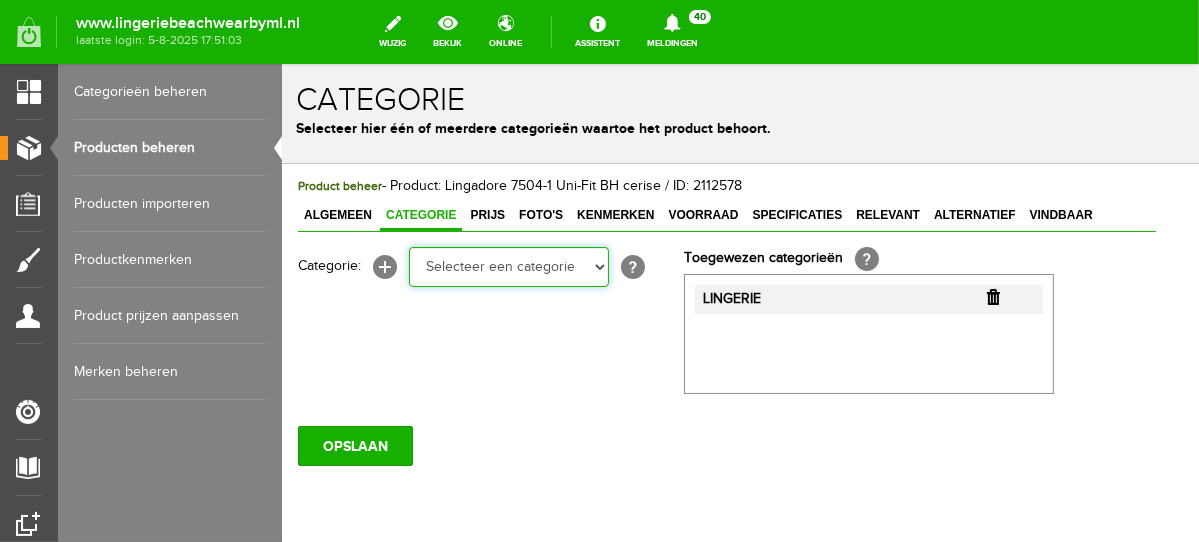 select on "281442" 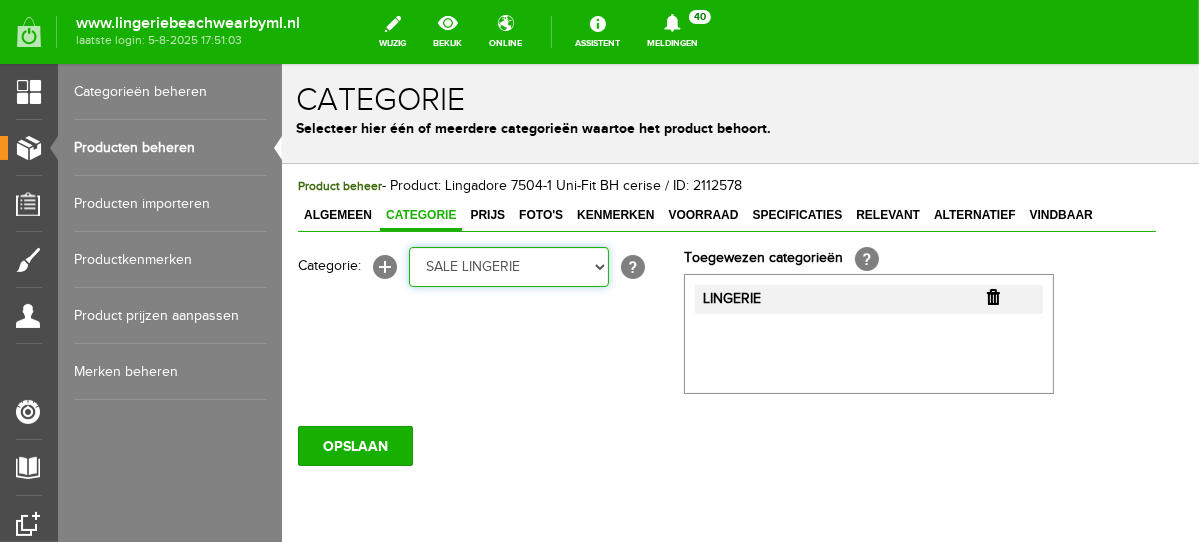 click on "Selecteer een categorie
NEW IN
LINGERIE
NACHTMODE
HOMEWEAR
BADMODE
BODY
LINGERIE
SUMMER COLOURS
BH ZONDER BEUGEL
PLUSSIZE
STRAPLESS
SEXY
BEACH
Bikinitop moulded (niet voorgev.)
Bikinitop voorgevormd
Shorty
Badpakken
Strandaccessoires
Rio slip
Slip
Hoge slip
Niet voorgevormd
Voorgevormd
One Shoulder
Push Up
Bandeau
Halter
Triangel
STRAPLESS
BASICS
HOMEWEAR
JUMPSUITS
BADJASSEN
NACHTMODE
PYJAMA SETS
PYJAMA JURKEN
KIMONO'S
SLIPDRESSES
SATIJNEN PYAMA
HEREN
SHAPEWEAR
BODY'S
ACCESSOIRES
PANTY'S
SPORT
SALE BEACH
SALE LINGERIE
D Cup" at bounding box center [508, 266] 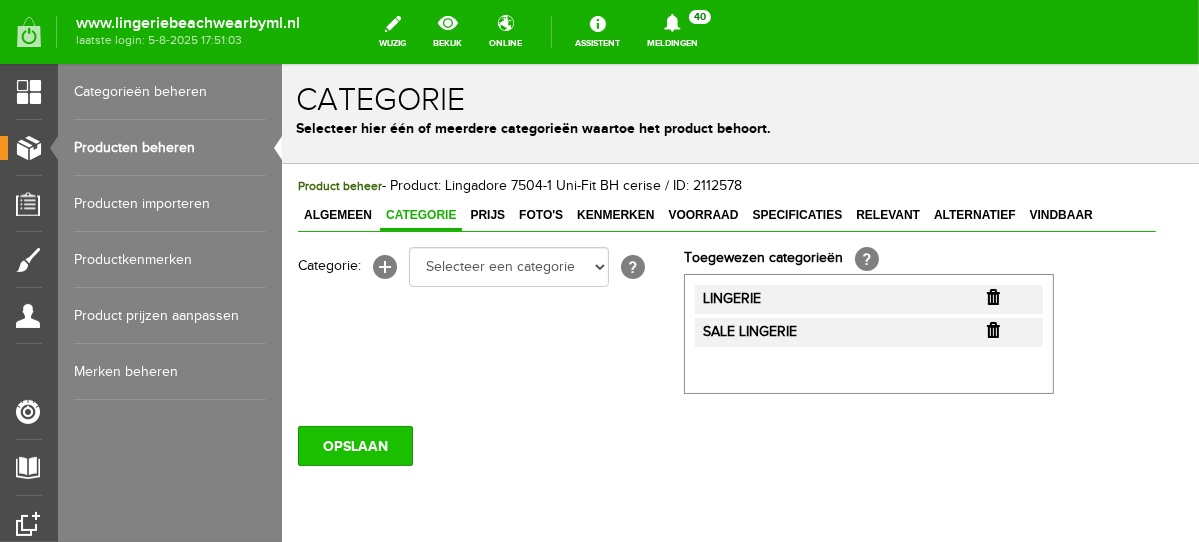 click on "OPSLAAN" at bounding box center (354, 445) 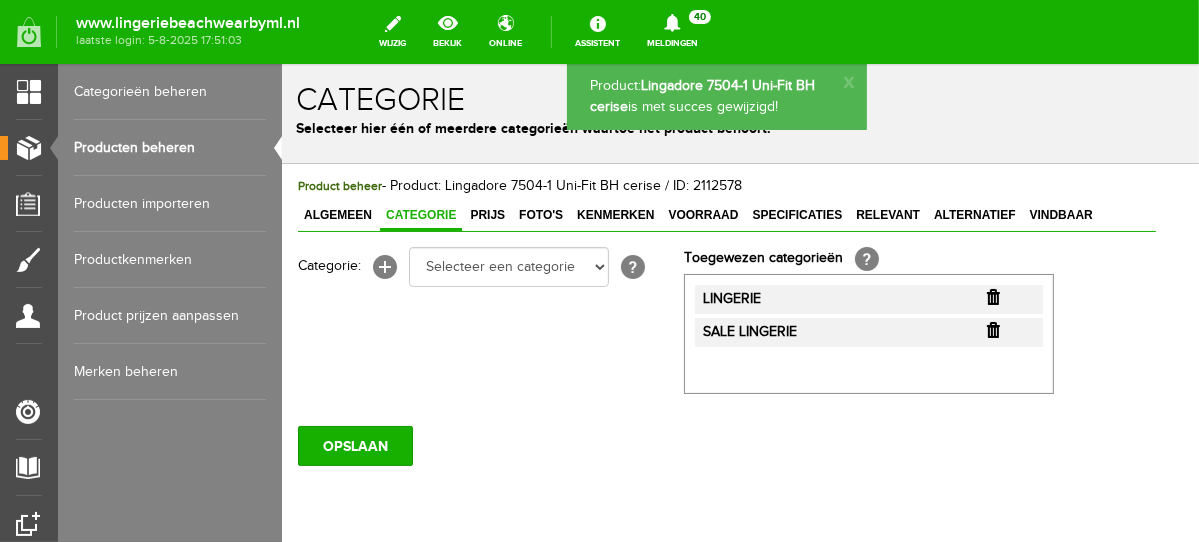 scroll, scrollTop: 0, scrollLeft: 0, axis: both 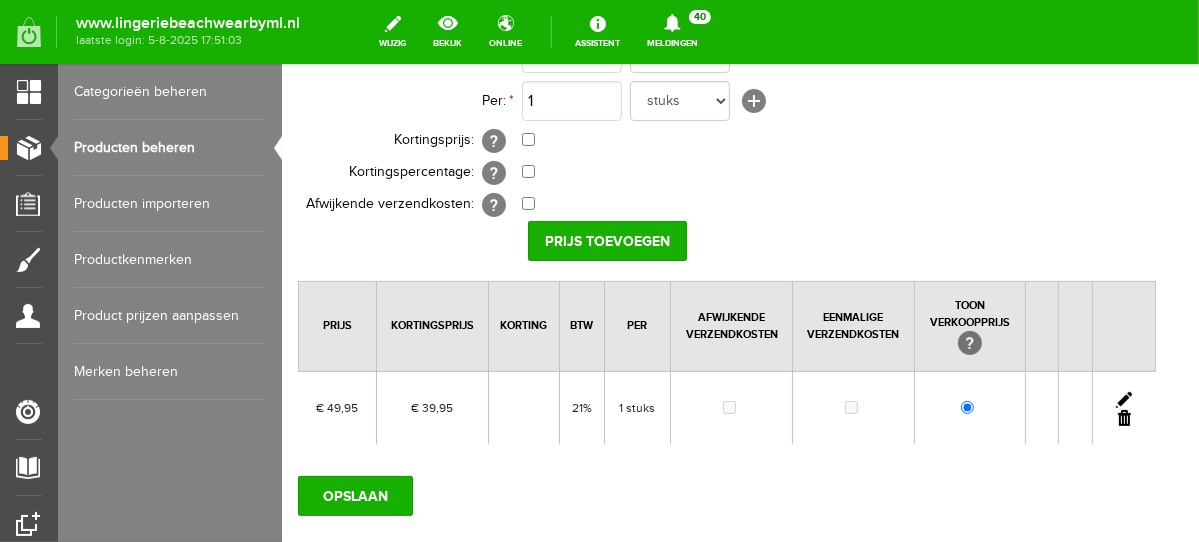 click at bounding box center [1123, 399] 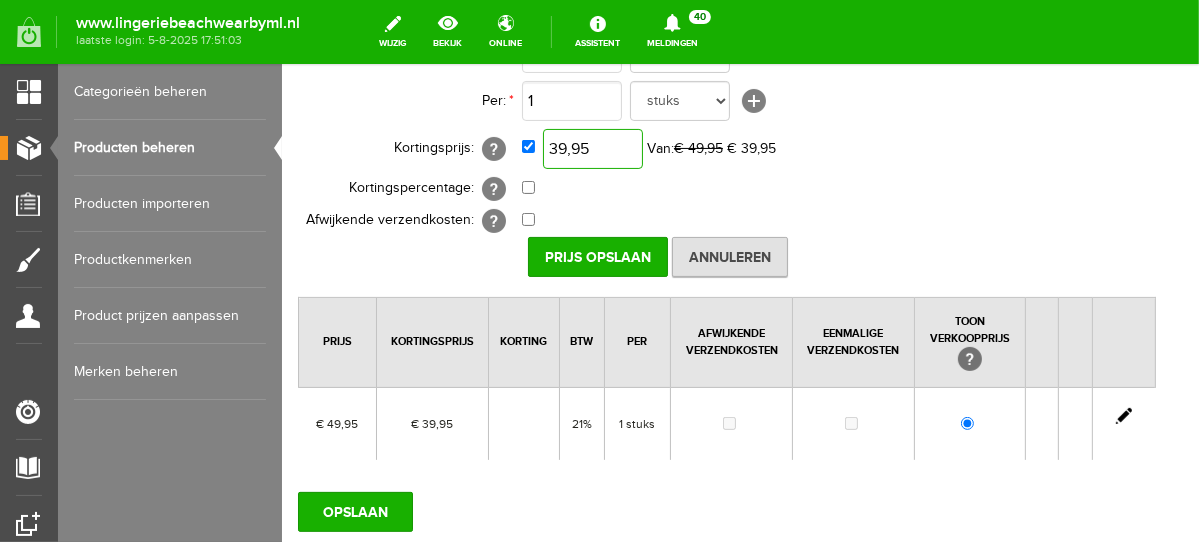 click on "39,95" at bounding box center (592, 148) 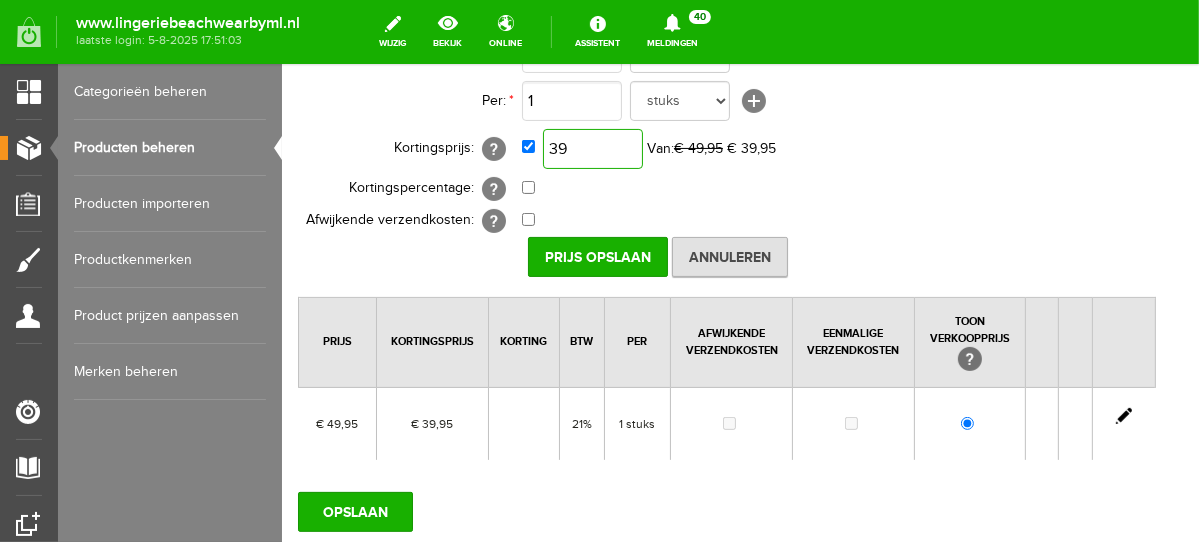 type on "3" 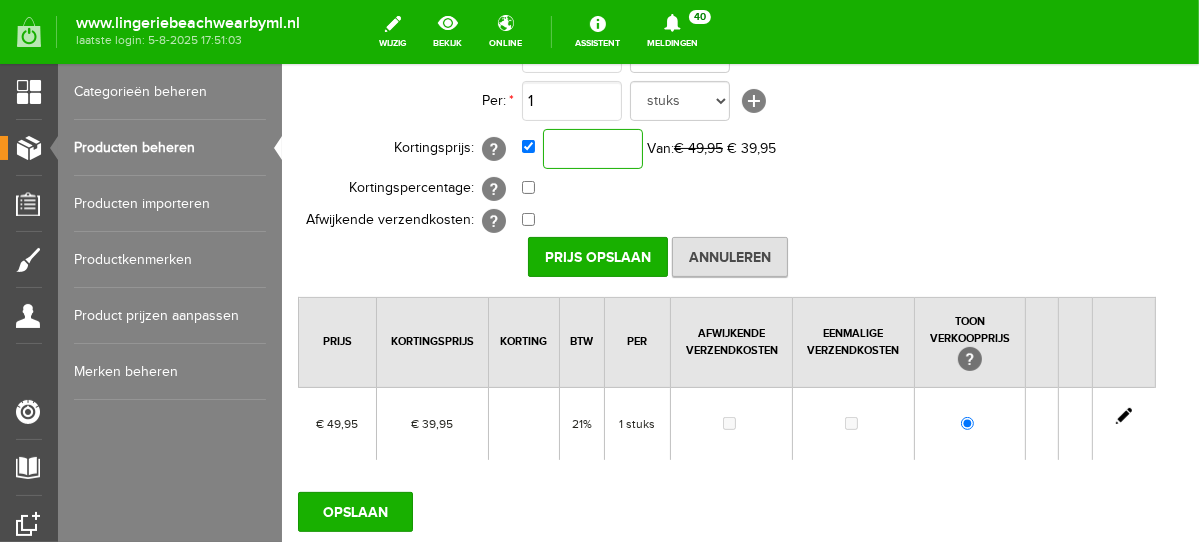 type 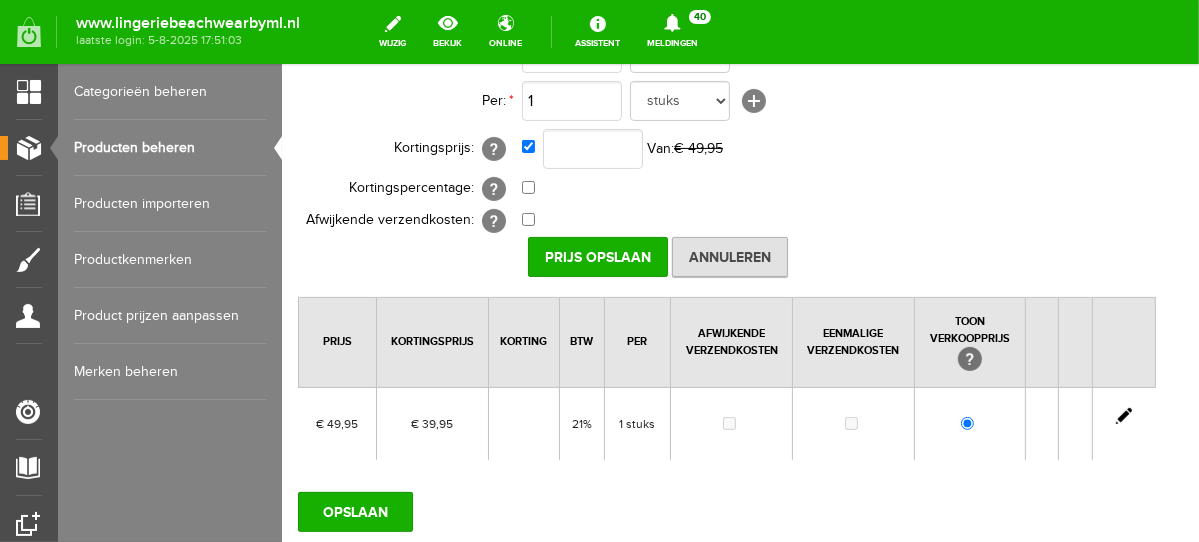 click at bounding box center (1123, 415) 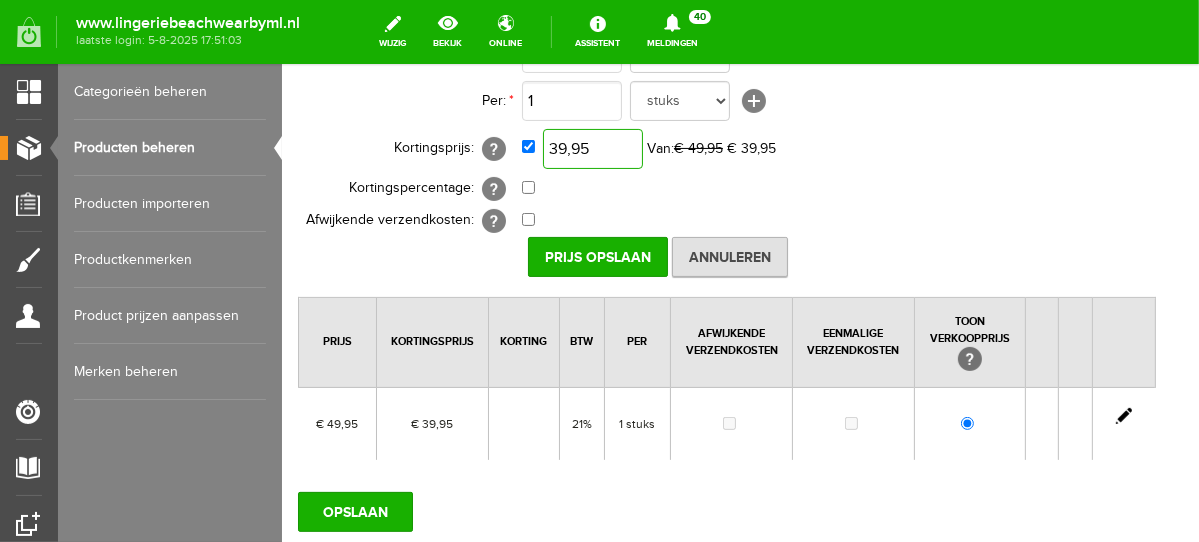 click on "39,95" at bounding box center (592, 148) 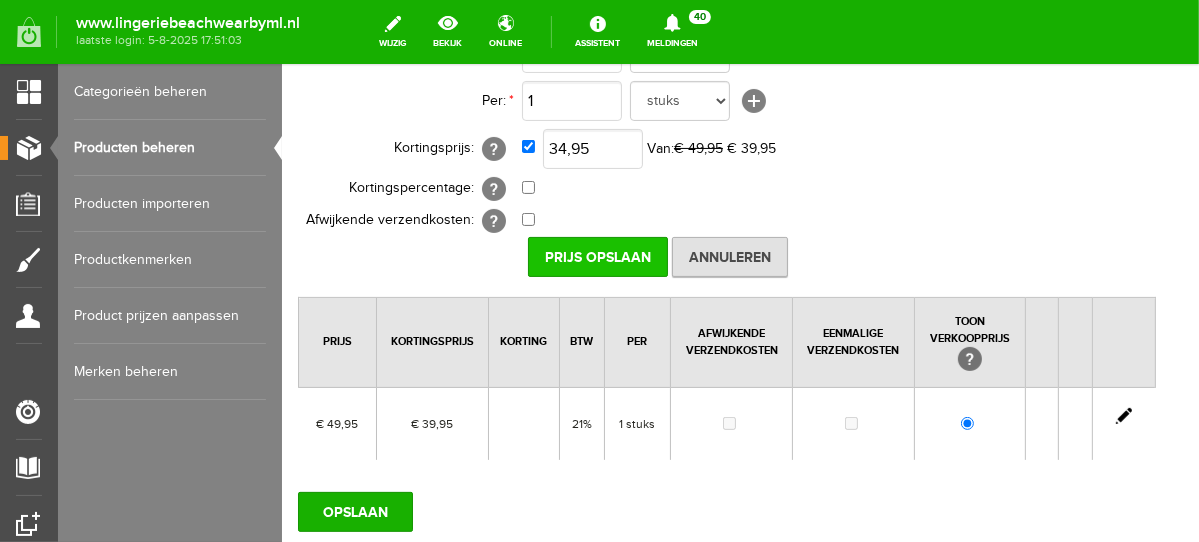 type on "€ 34,95" 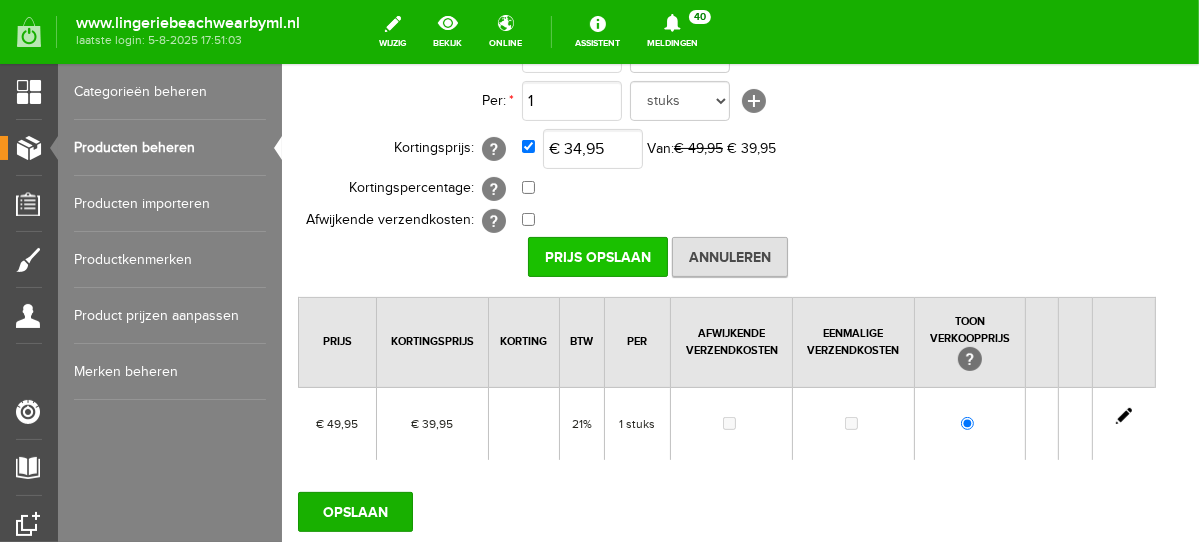 click on "Prijs Opslaan" at bounding box center [597, 256] 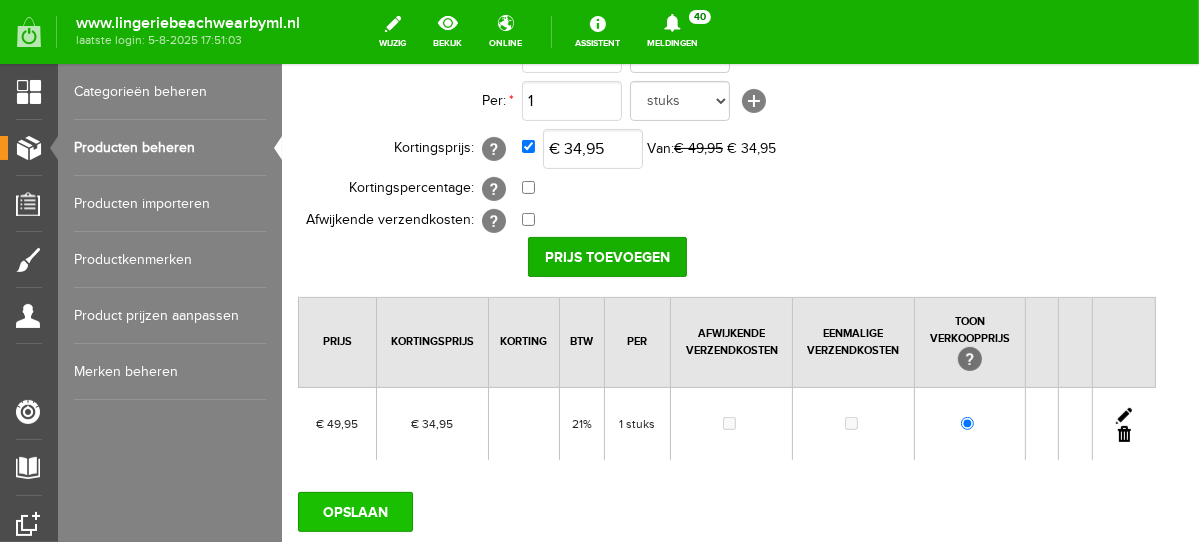 click on "OPSLAAN" at bounding box center (354, 511) 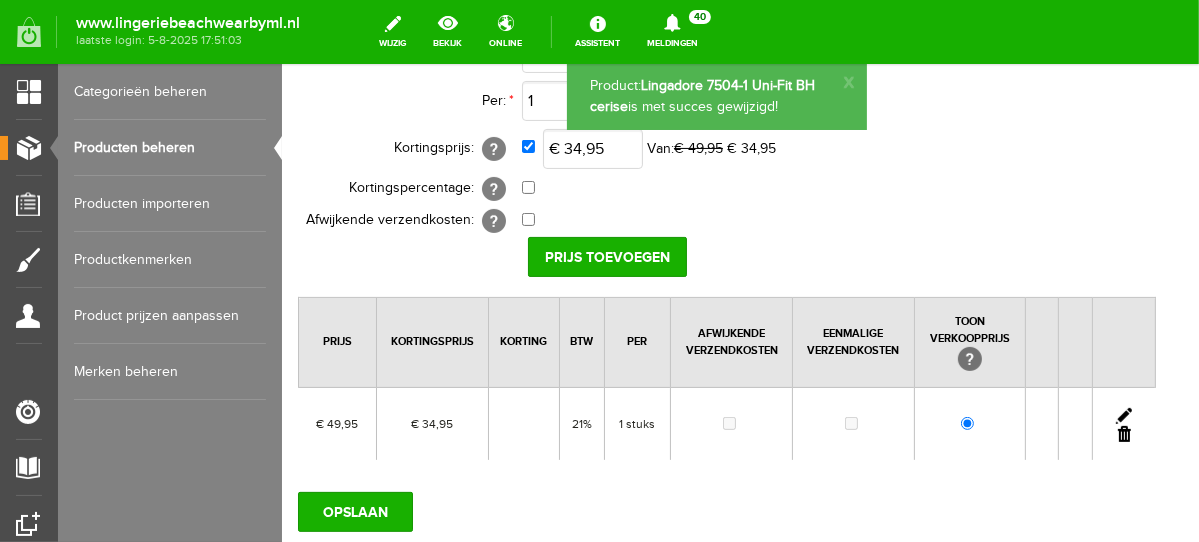 scroll, scrollTop: 0, scrollLeft: 0, axis: both 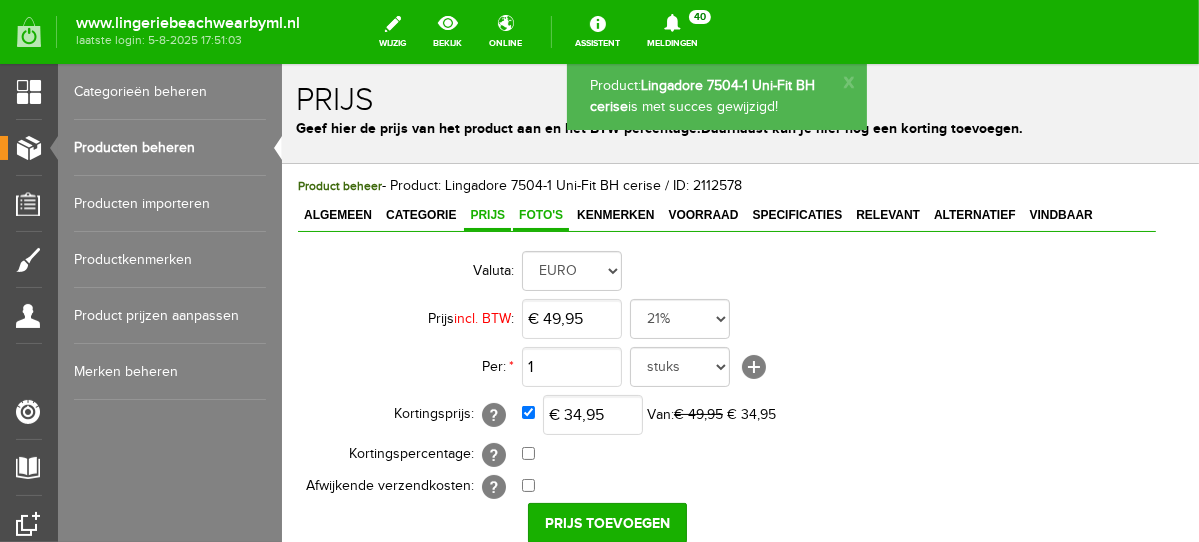 click on "Foto's" at bounding box center (540, 214) 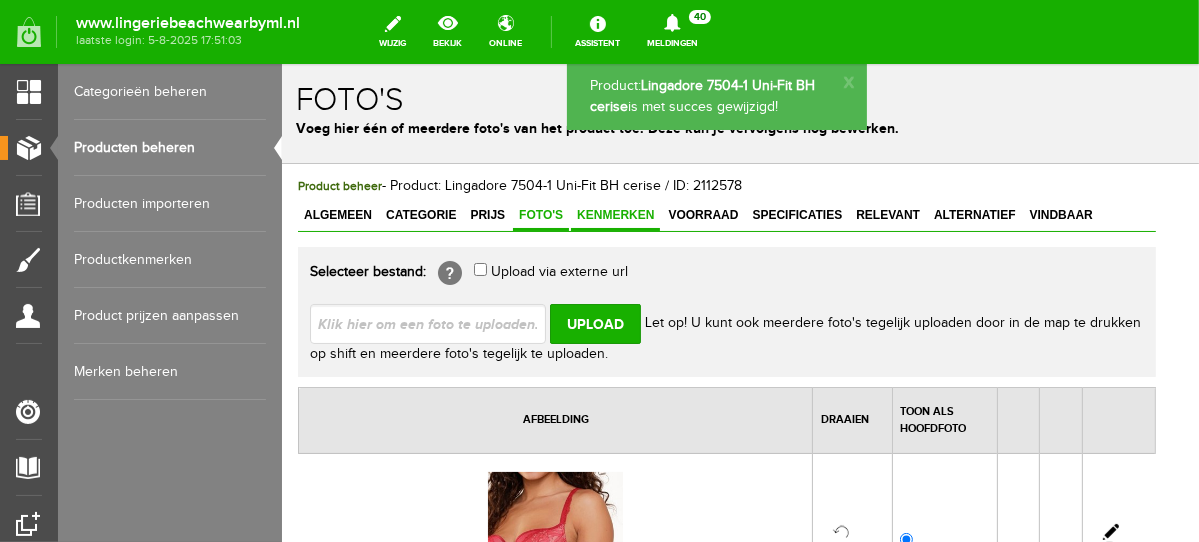 click on "Kenmerken" at bounding box center (614, 214) 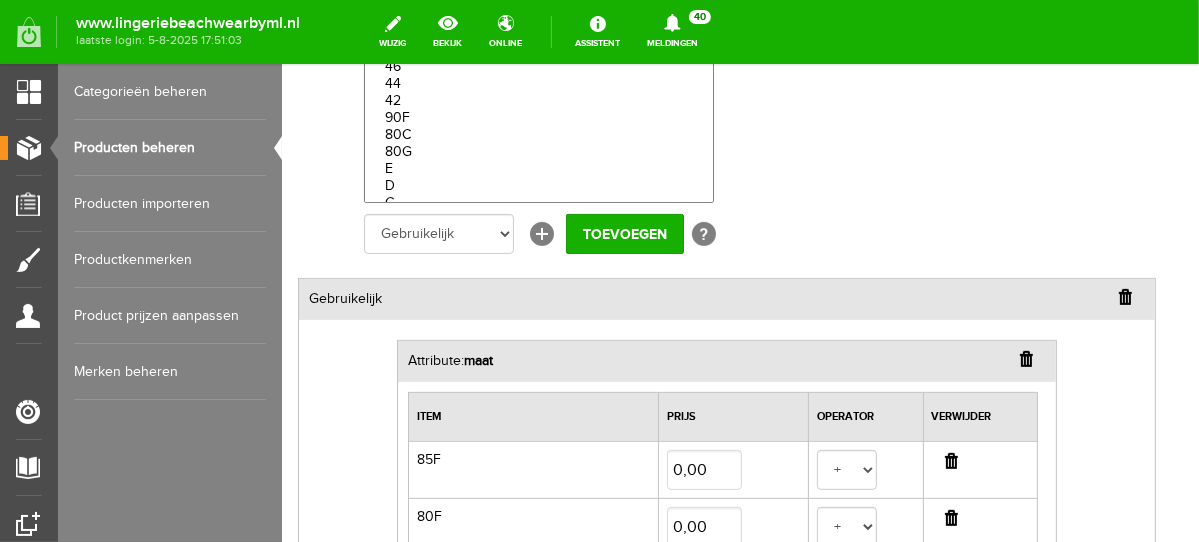 scroll, scrollTop: 0, scrollLeft: 0, axis: both 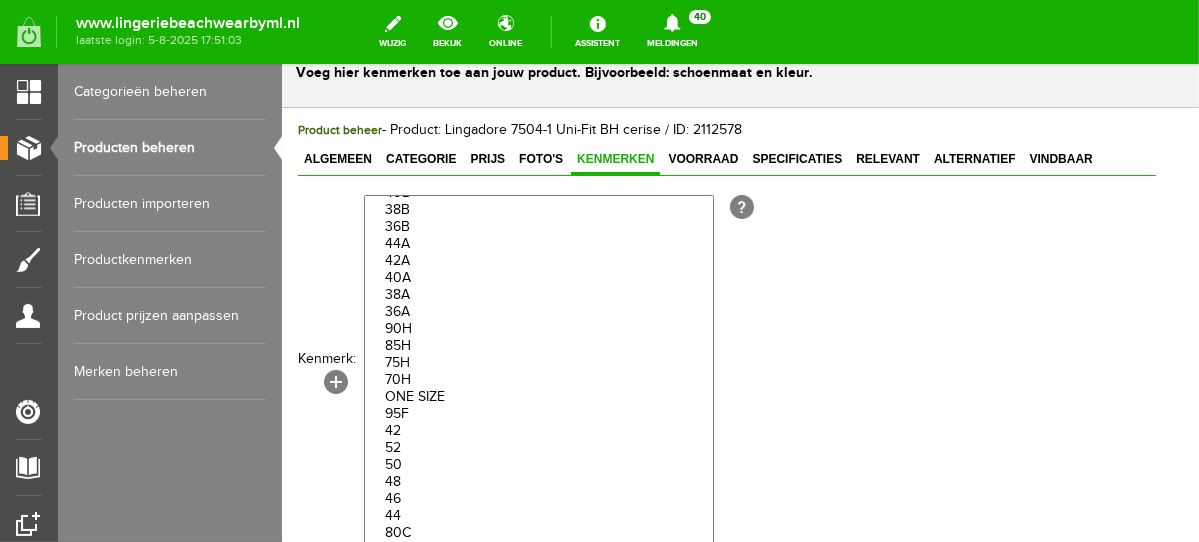 click on "41-46
36-40
46E
46F
46D
46C
46B
42C
42C
50
48
46
44
42
90F
80C
80G
E
D
C
B
A
ONE SIZE
F
E
D
C
50
48
46
44
42
40
36
90H
85H
75H
70H
90G
85G
75G
70G
95F
90F
85F
80F
75F
70F
5XL
110F
105F
100F
95F
90F
85F
80F
110E" at bounding box center [538, 369] 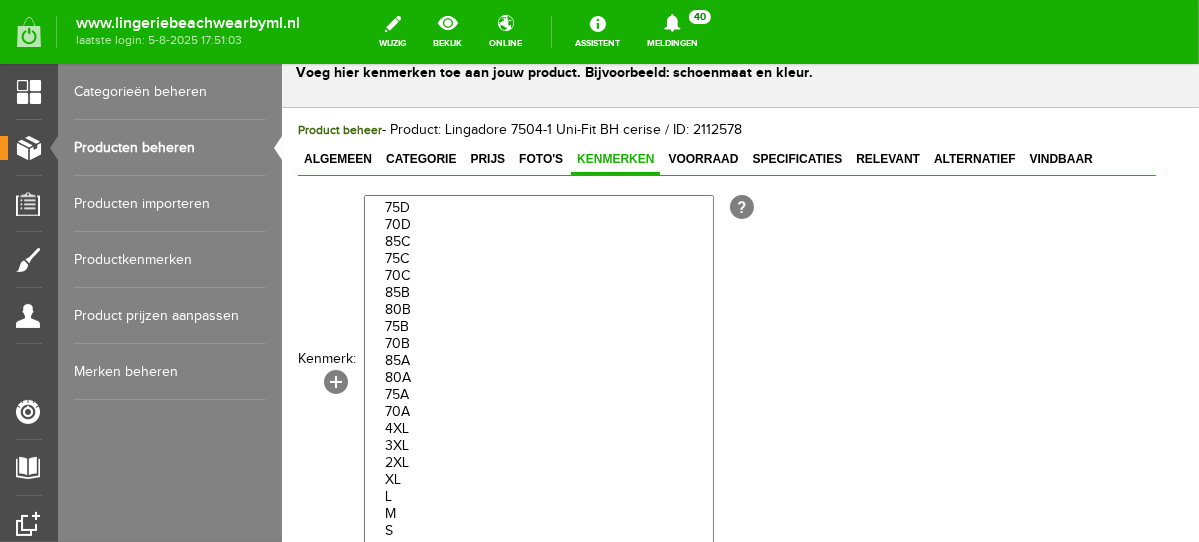 scroll, scrollTop: 2982, scrollLeft: 0, axis: vertical 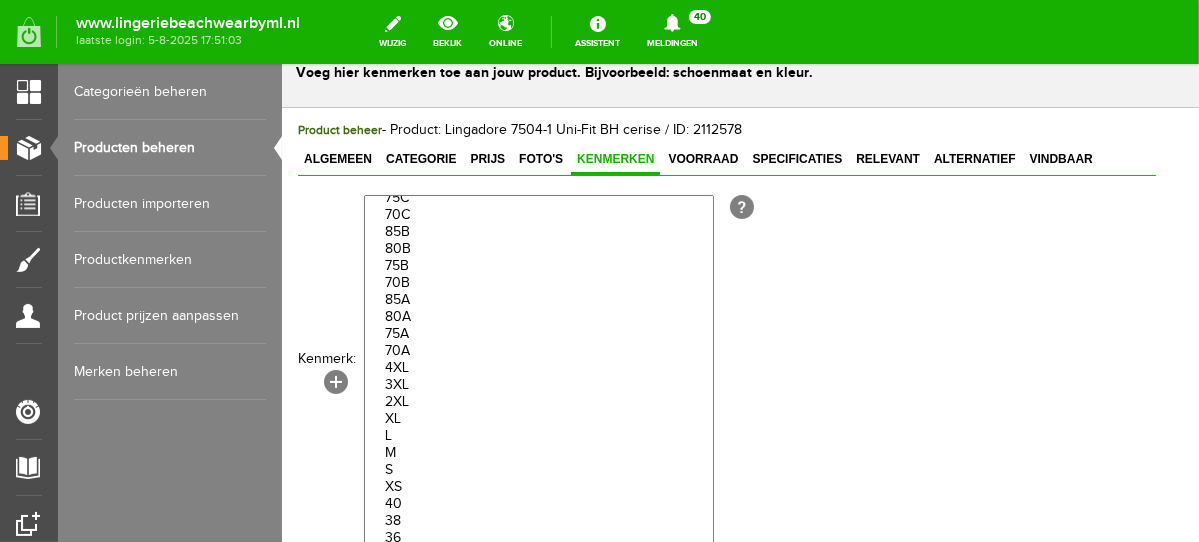 select on "85383|336725" 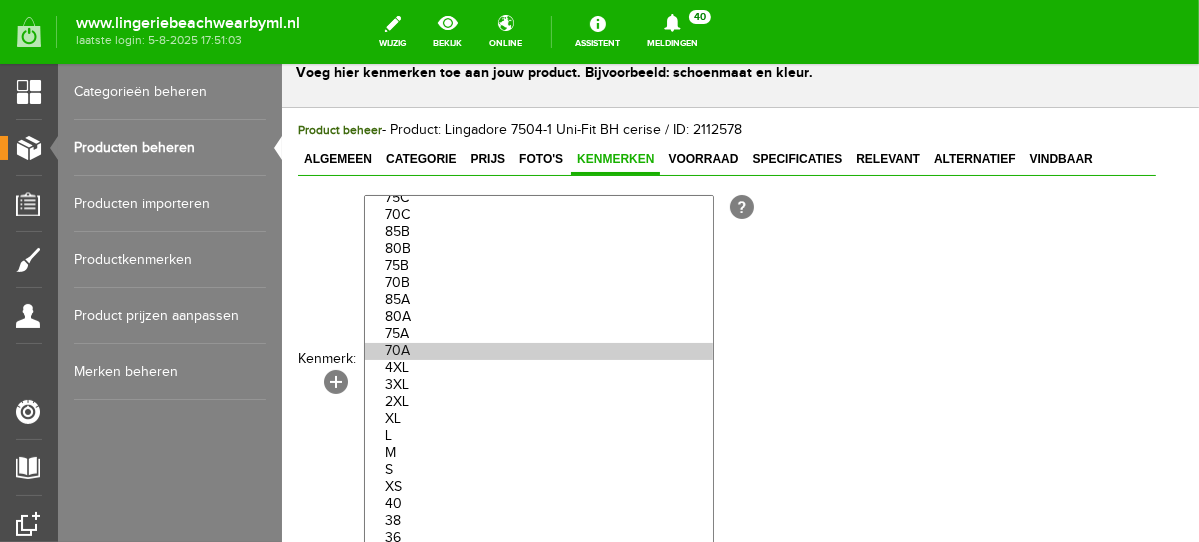 scroll, scrollTop: 87, scrollLeft: 0, axis: vertical 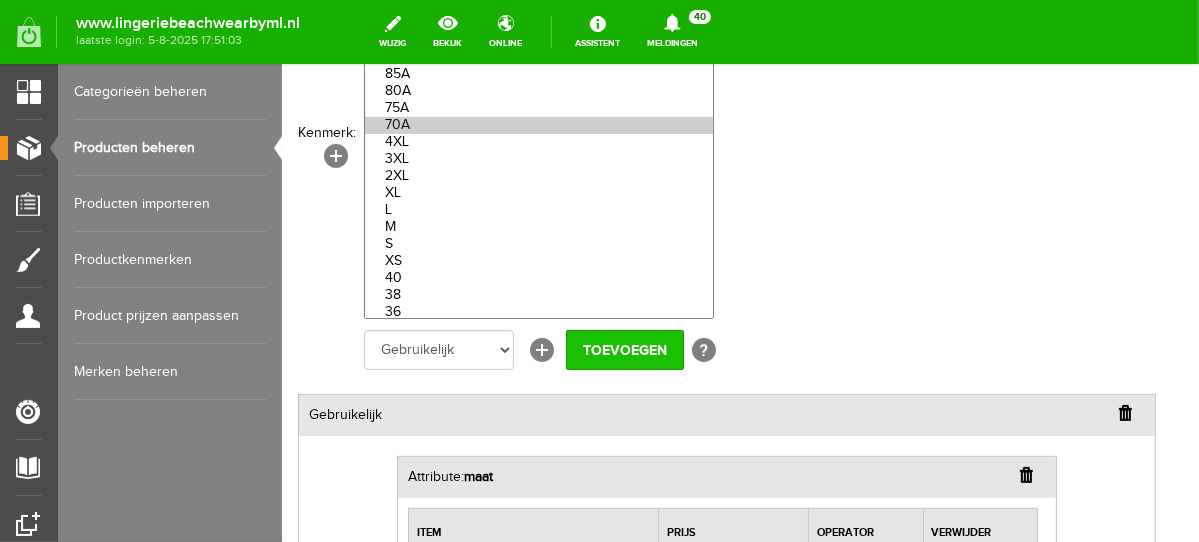 click on "Toevoegen" at bounding box center (624, 349) 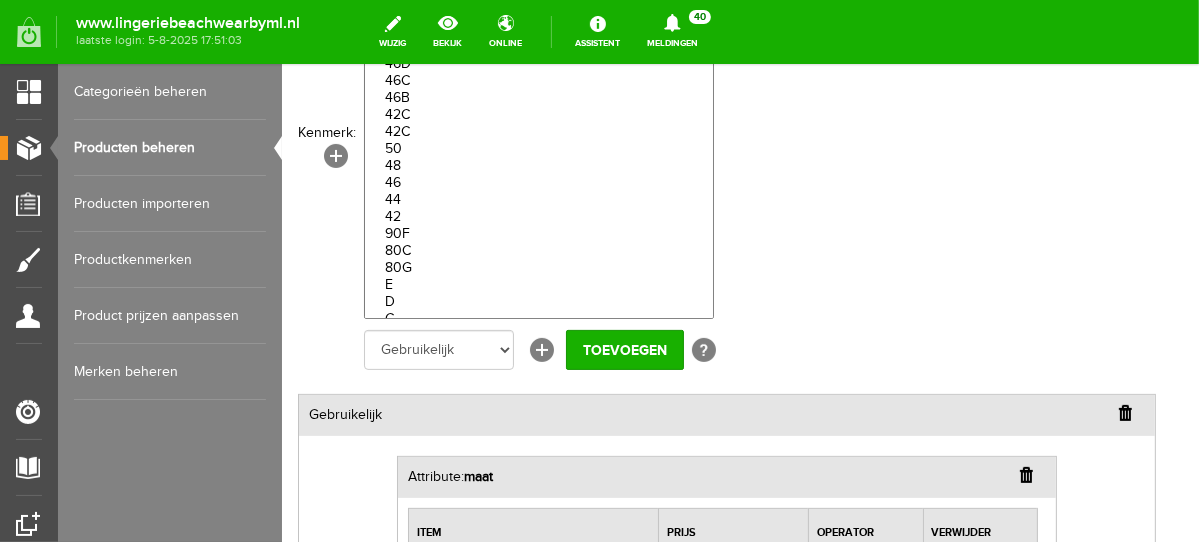 scroll, scrollTop: 0, scrollLeft: 0, axis: both 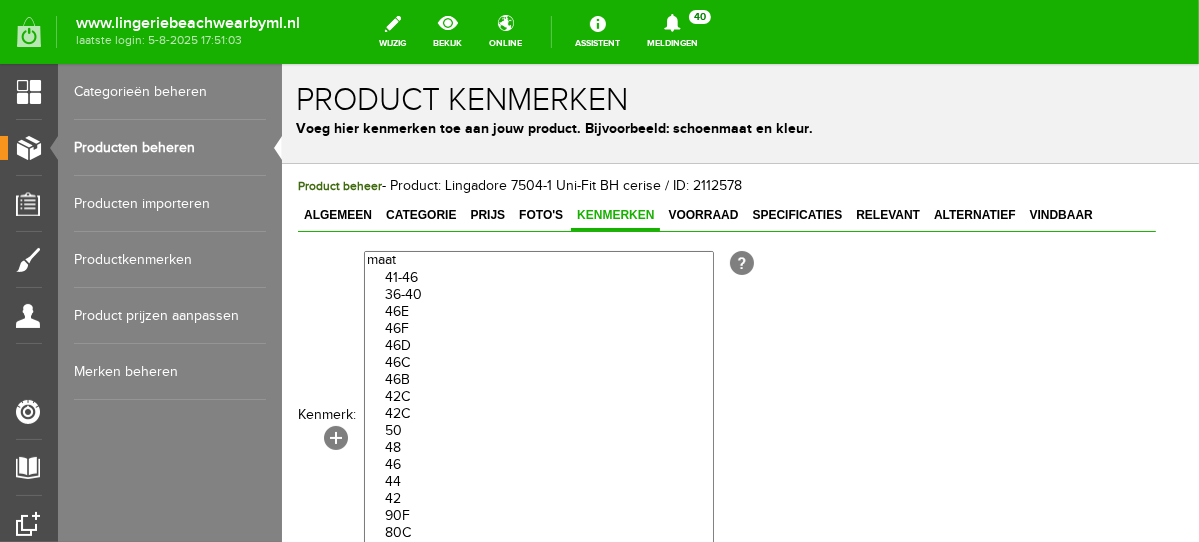drag, startPoint x: 1189, startPoint y: 207, endPoint x: 1487, endPoint y: 143, distance: 304.795 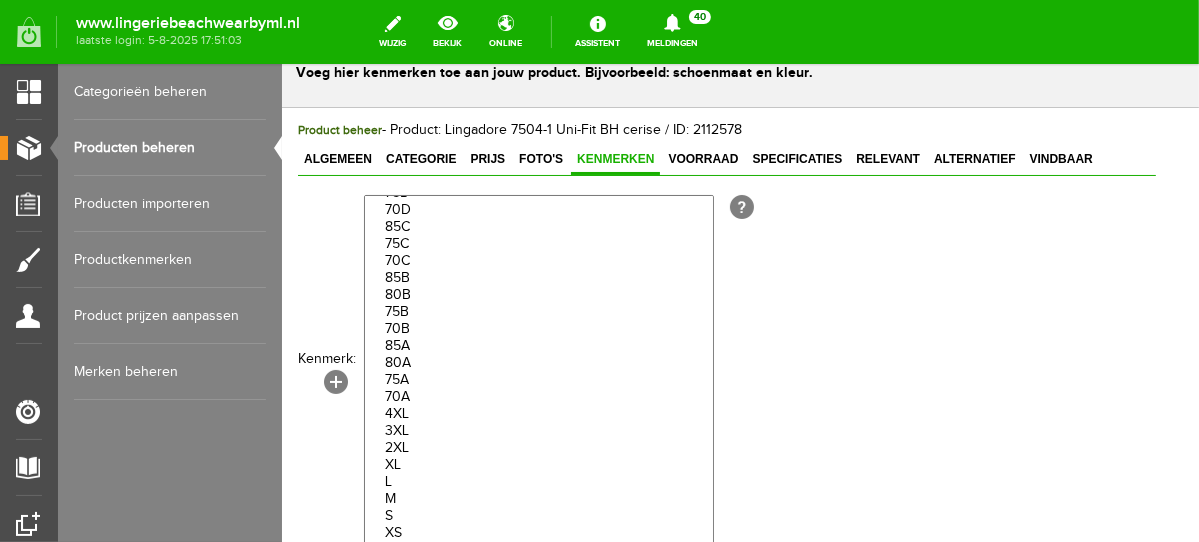 scroll, scrollTop: 2959, scrollLeft: 0, axis: vertical 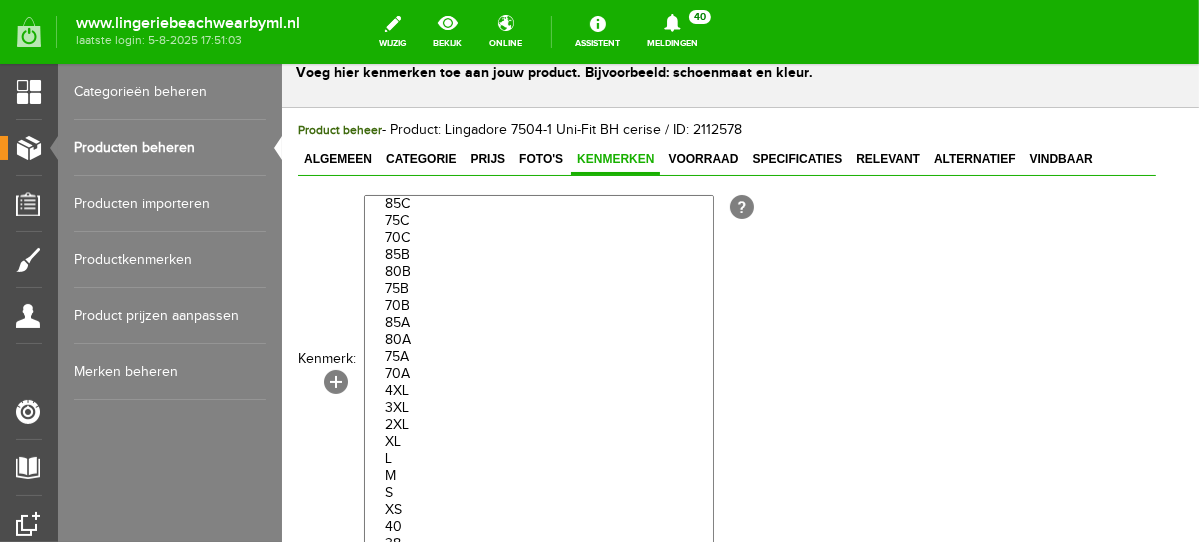 select on "85383|336726" 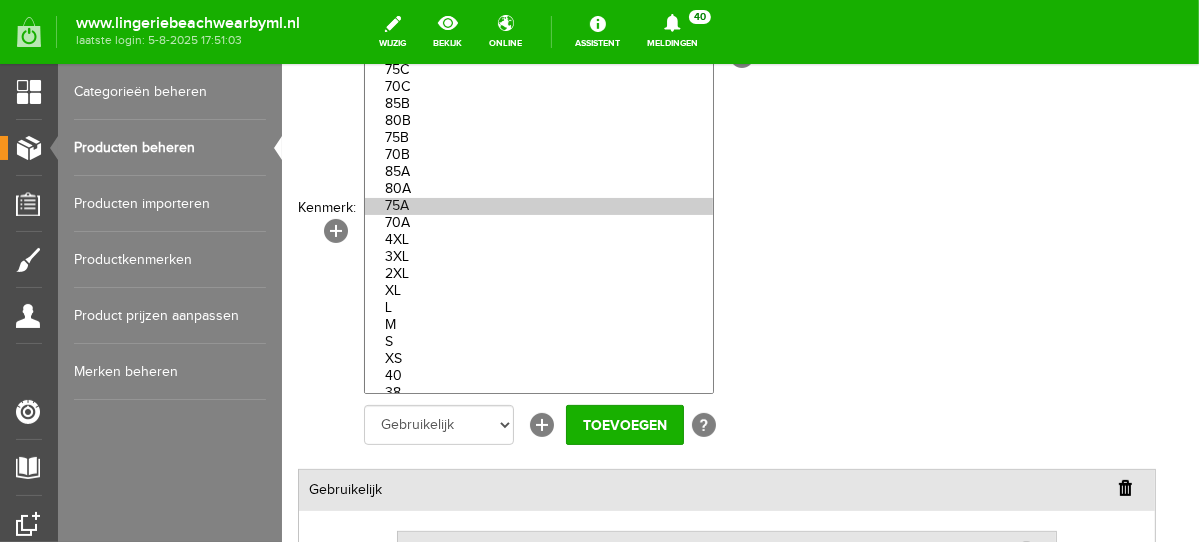 scroll, scrollTop: 273, scrollLeft: 0, axis: vertical 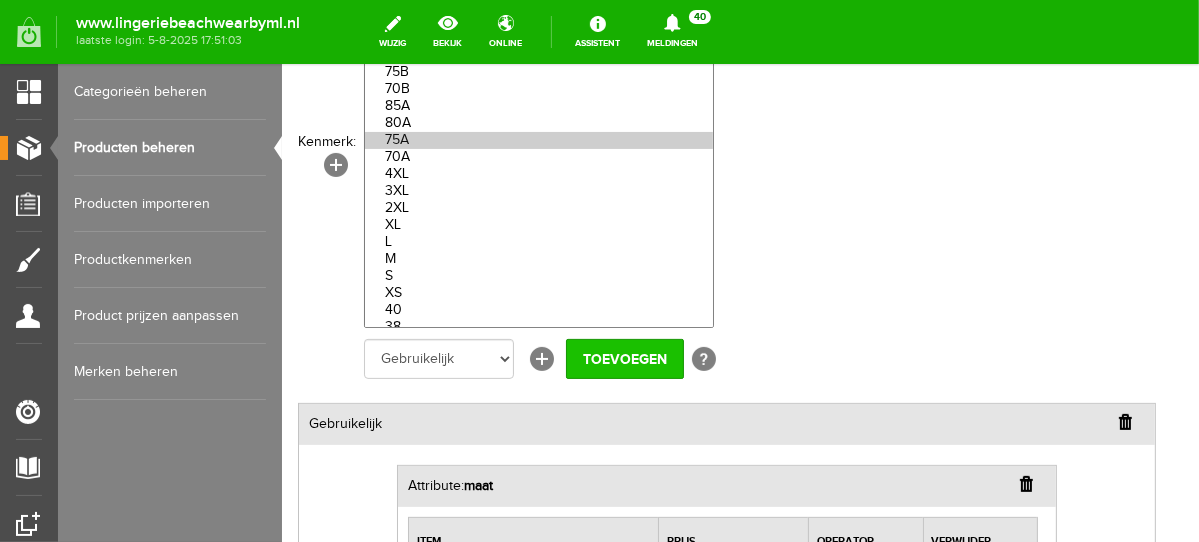 click on "Toevoegen" at bounding box center (624, 358) 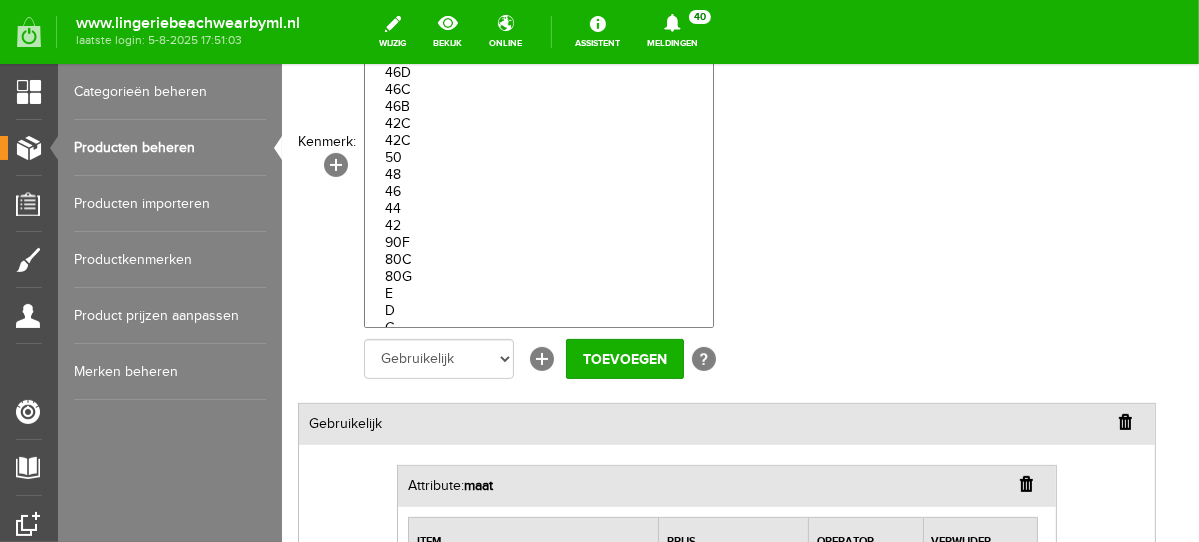 scroll, scrollTop: 0, scrollLeft: 0, axis: both 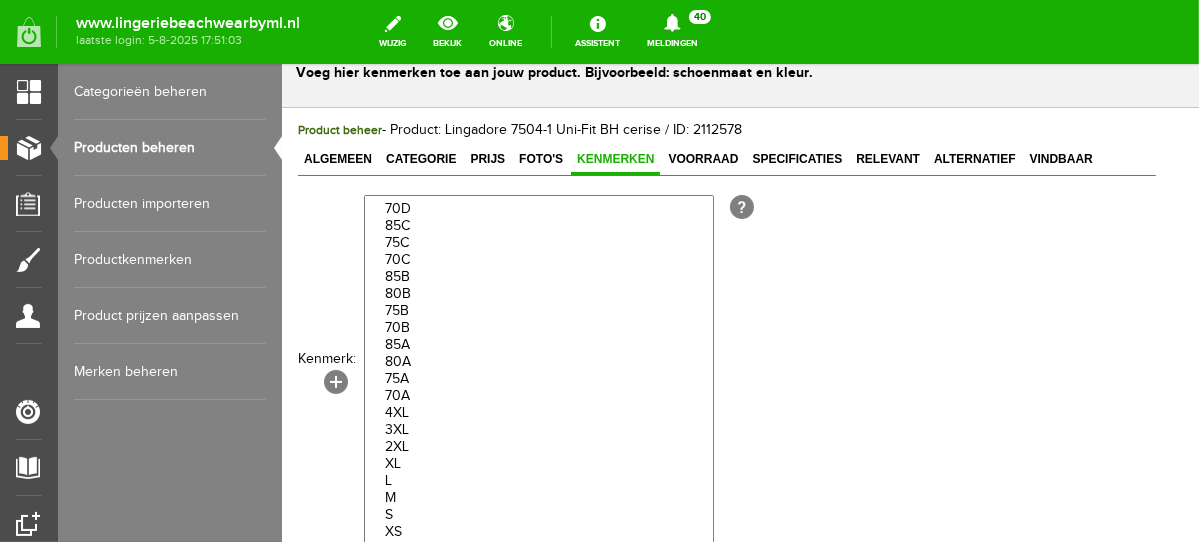 select on "85383|336728" 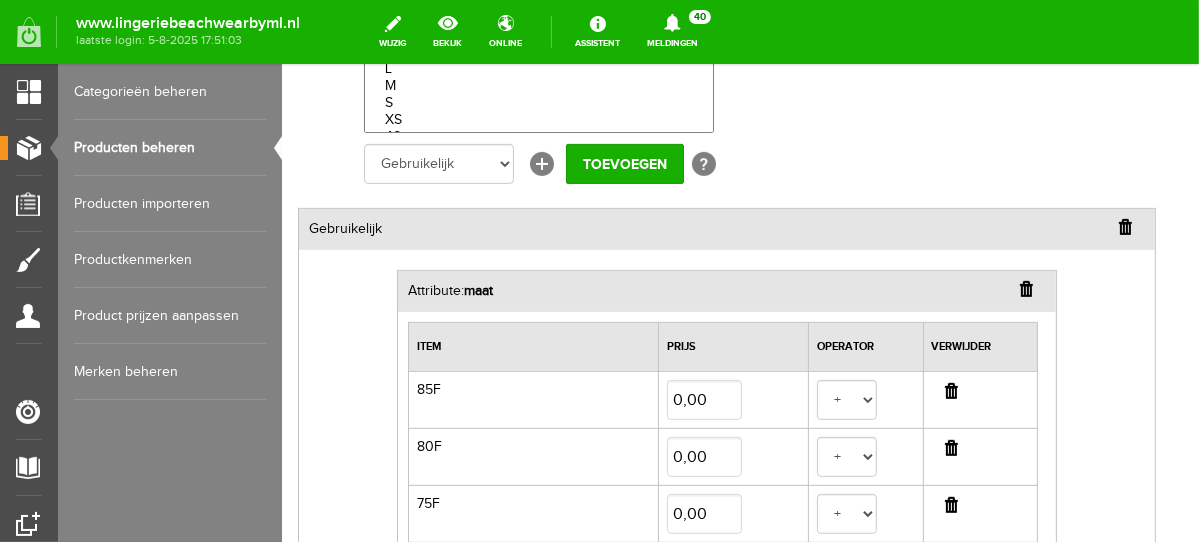 scroll, scrollTop: 491, scrollLeft: 0, axis: vertical 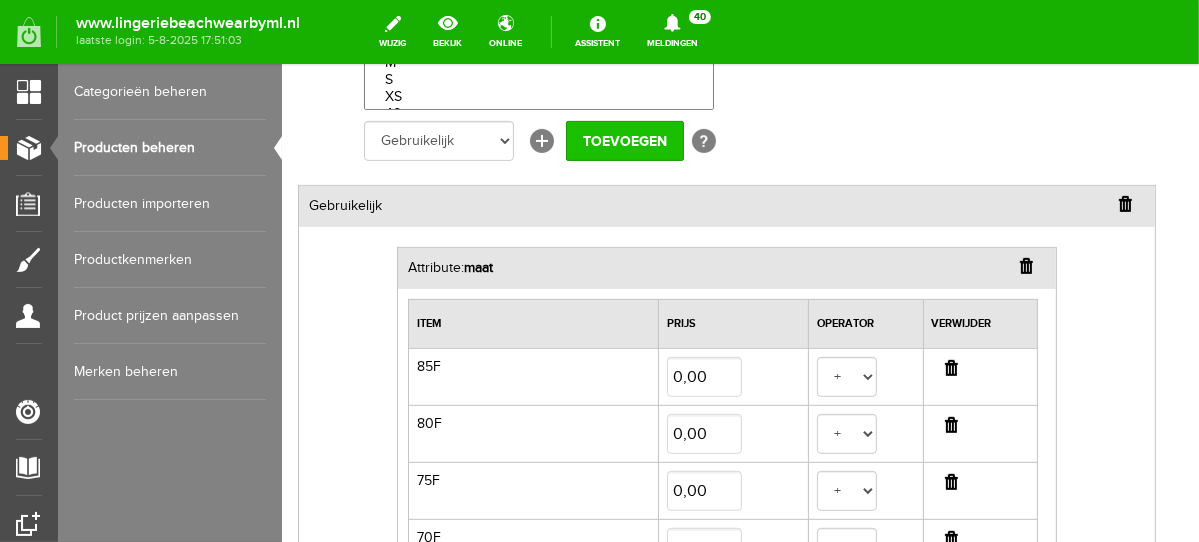 click on "Toevoegen" at bounding box center (624, 140) 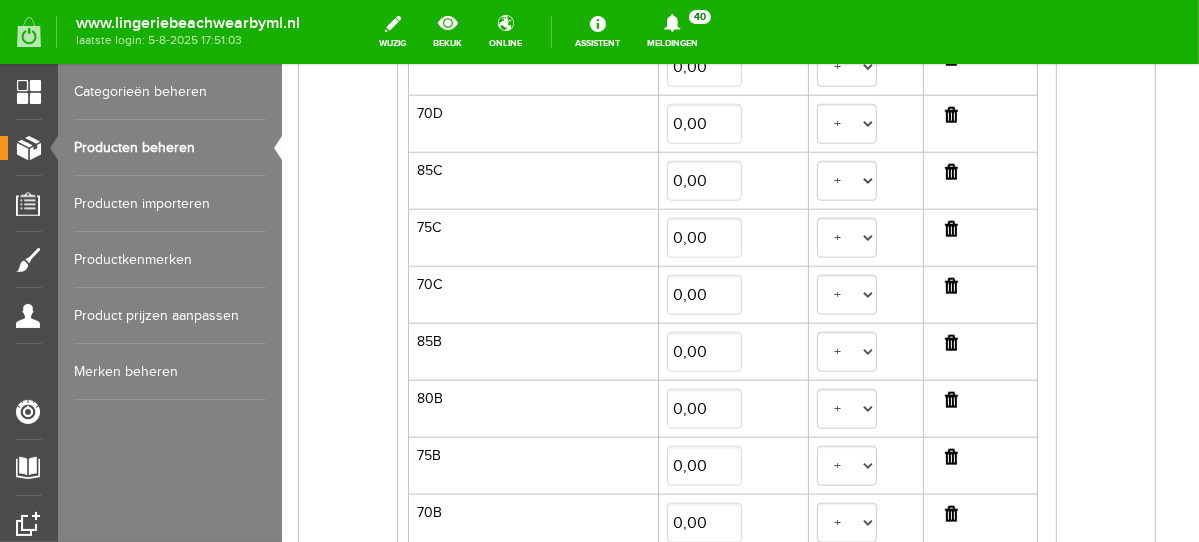 scroll, scrollTop: 1375, scrollLeft: 0, axis: vertical 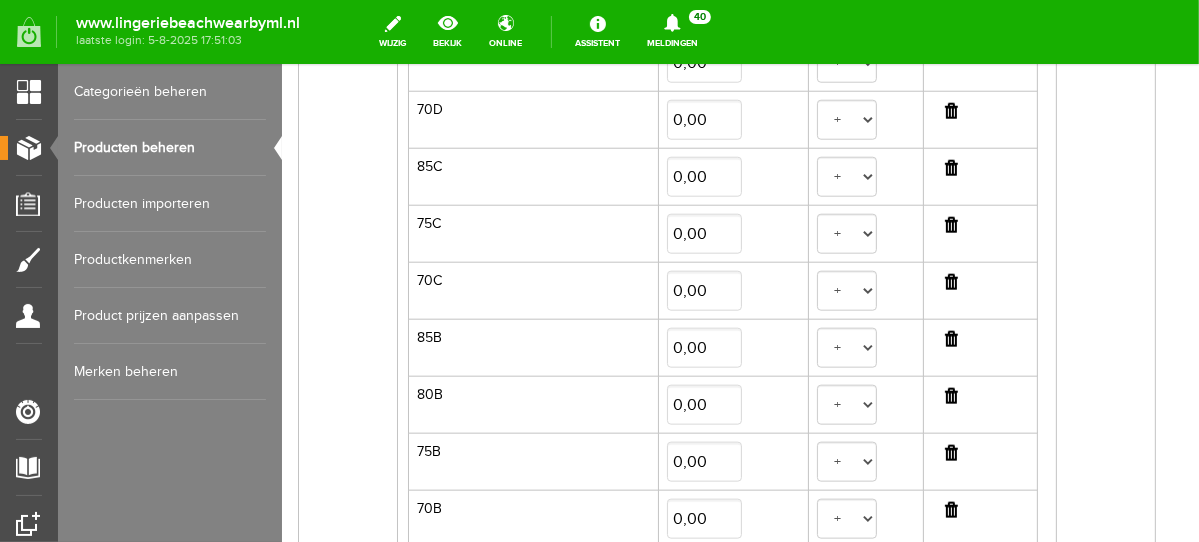 click at bounding box center [950, 167] 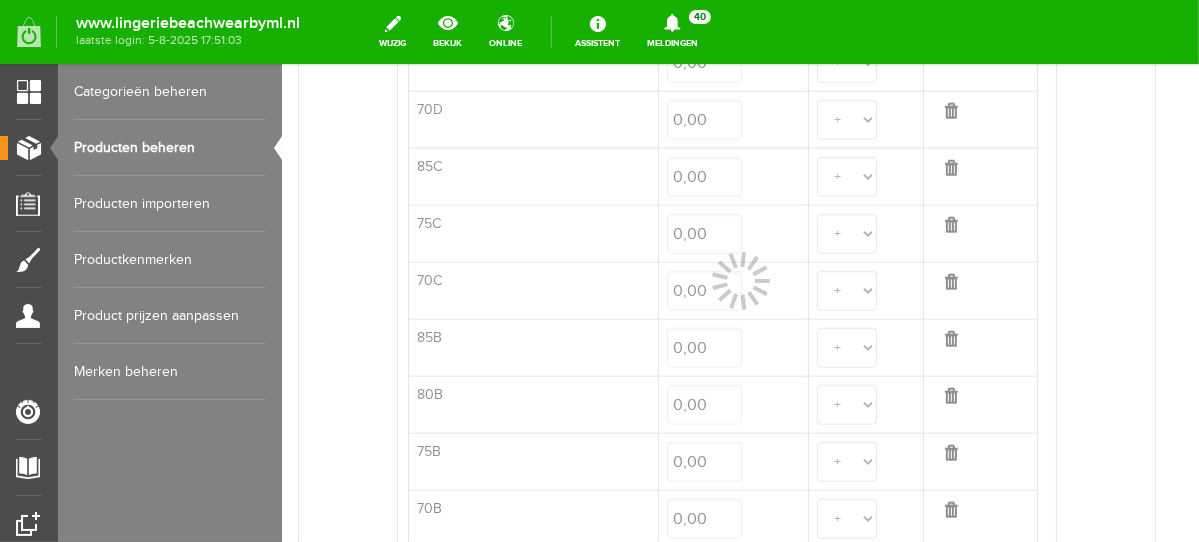 select 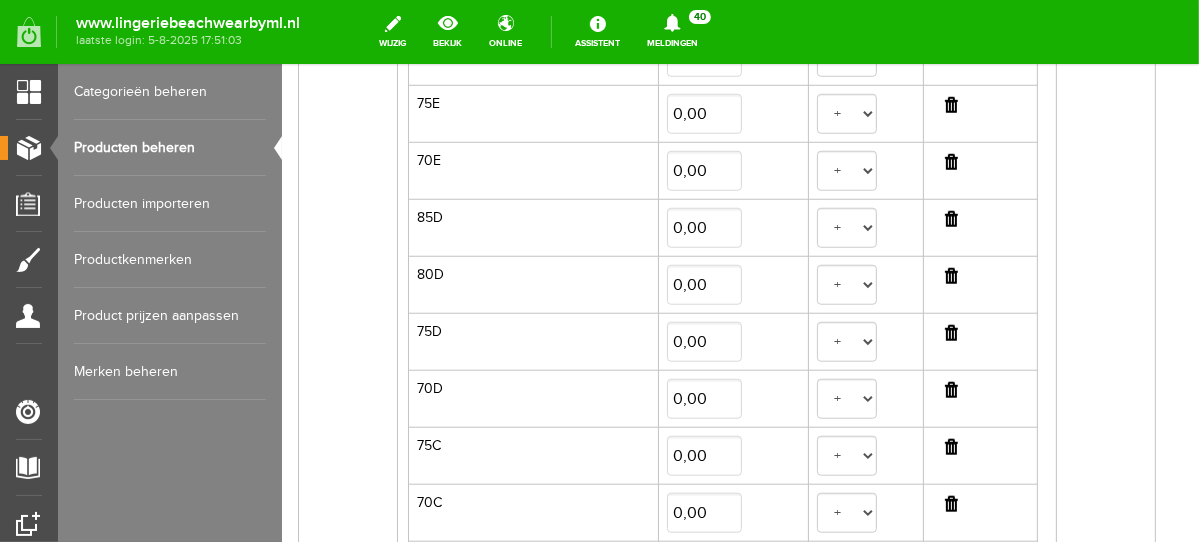 scroll, scrollTop: 1089, scrollLeft: 0, axis: vertical 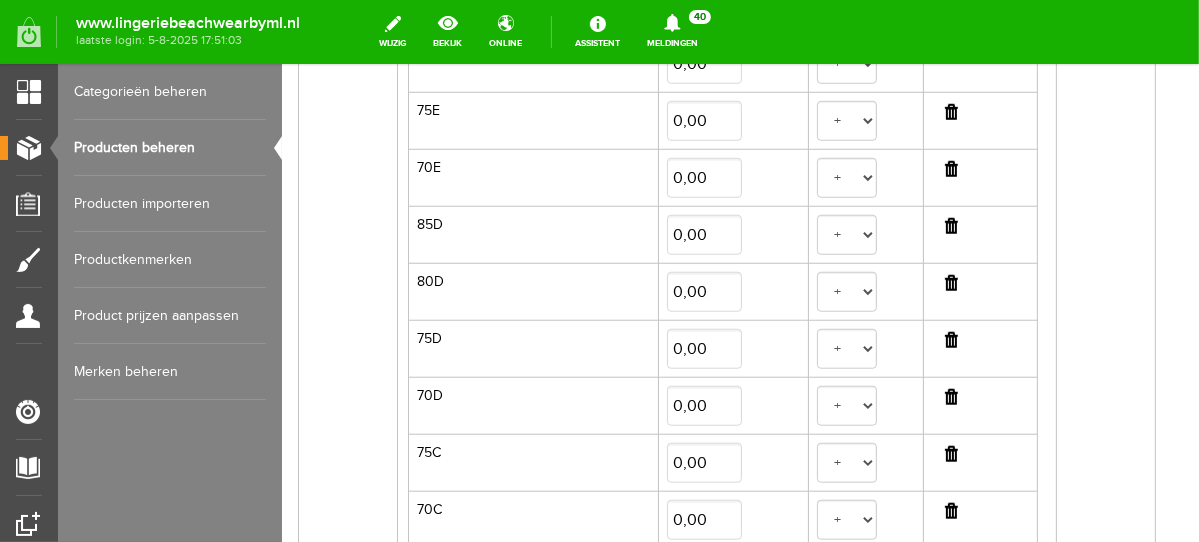 click at bounding box center (950, 225) 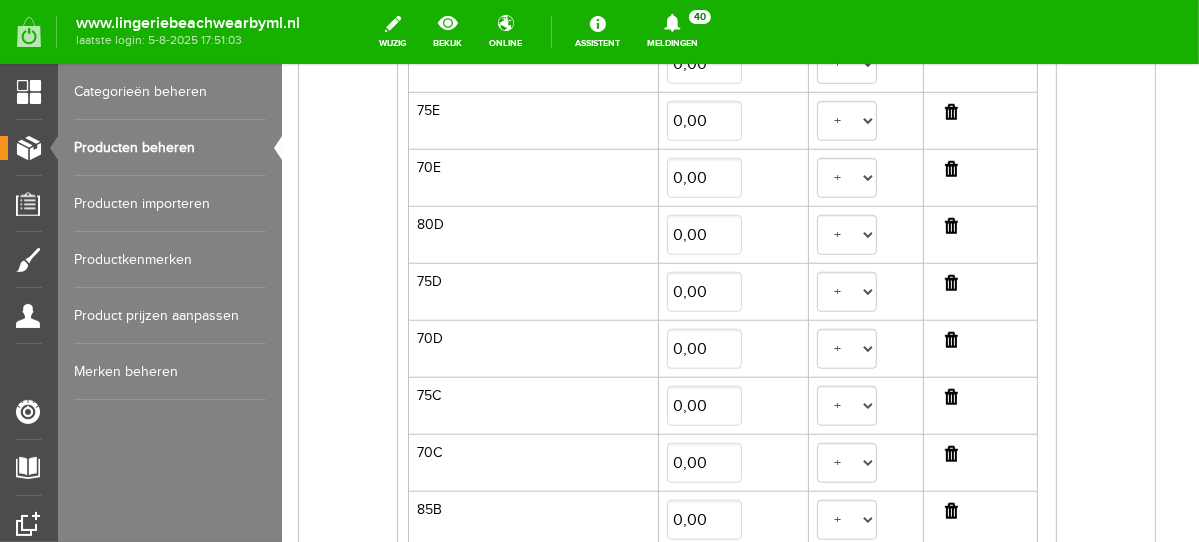 click at bounding box center (950, 168) 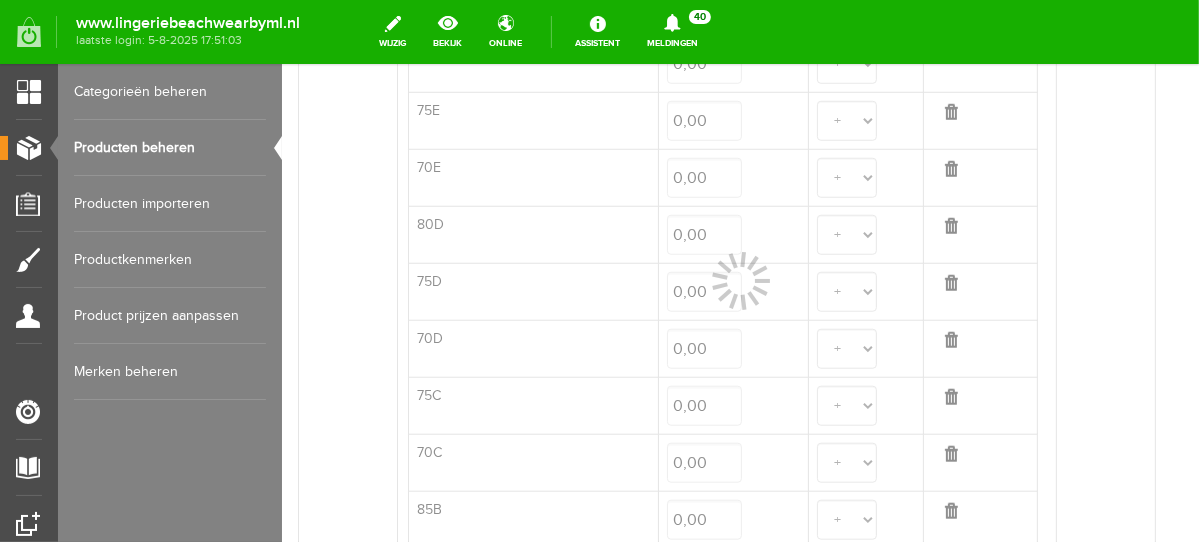 select 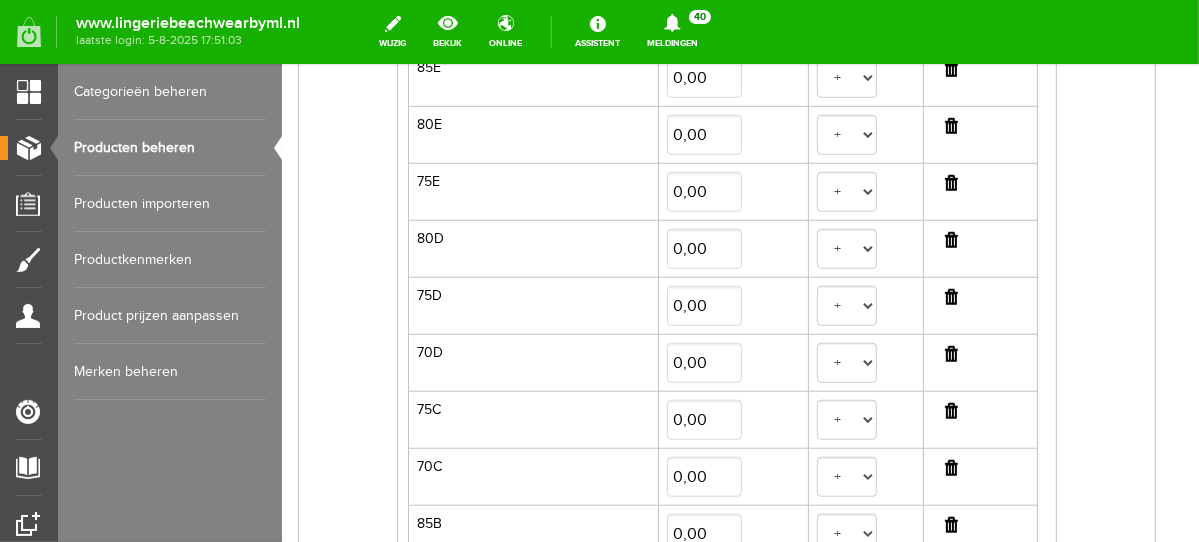 scroll, scrollTop: 989, scrollLeft: 0, axis: vertical 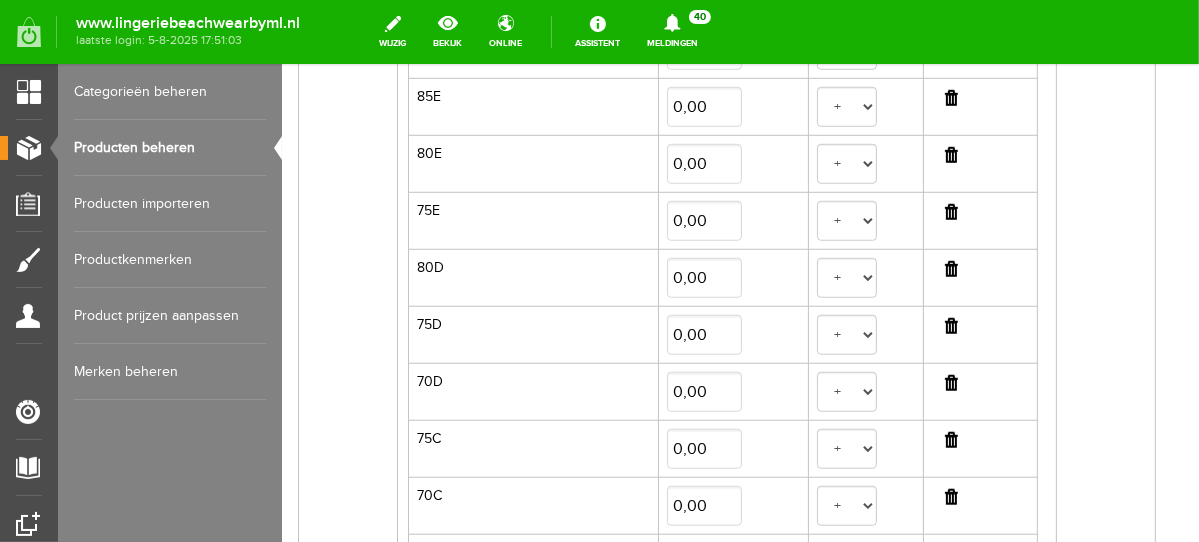 click at bounding box center (950, 154) 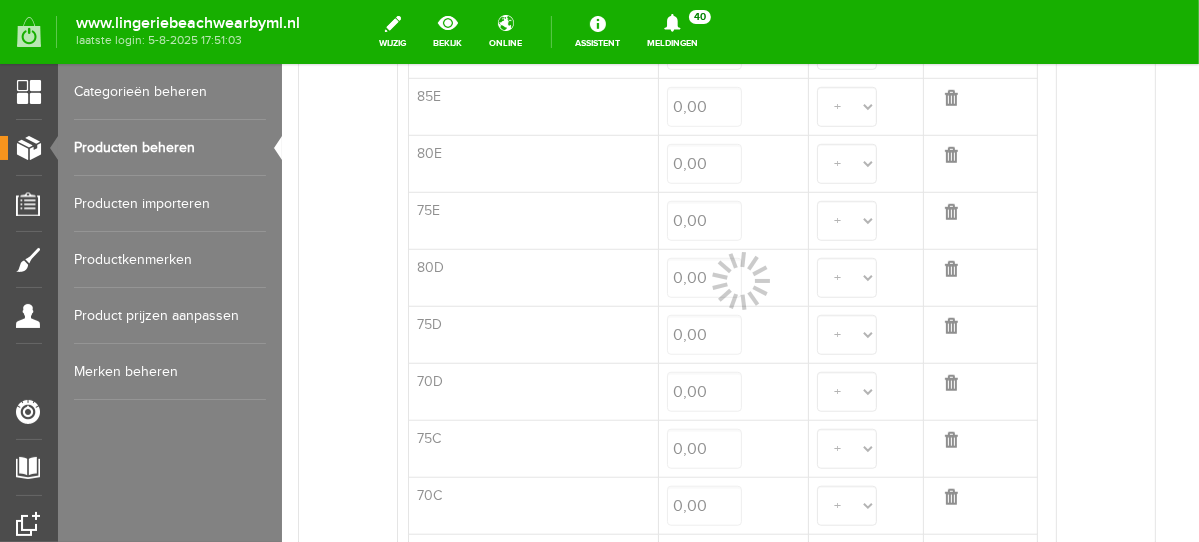 select 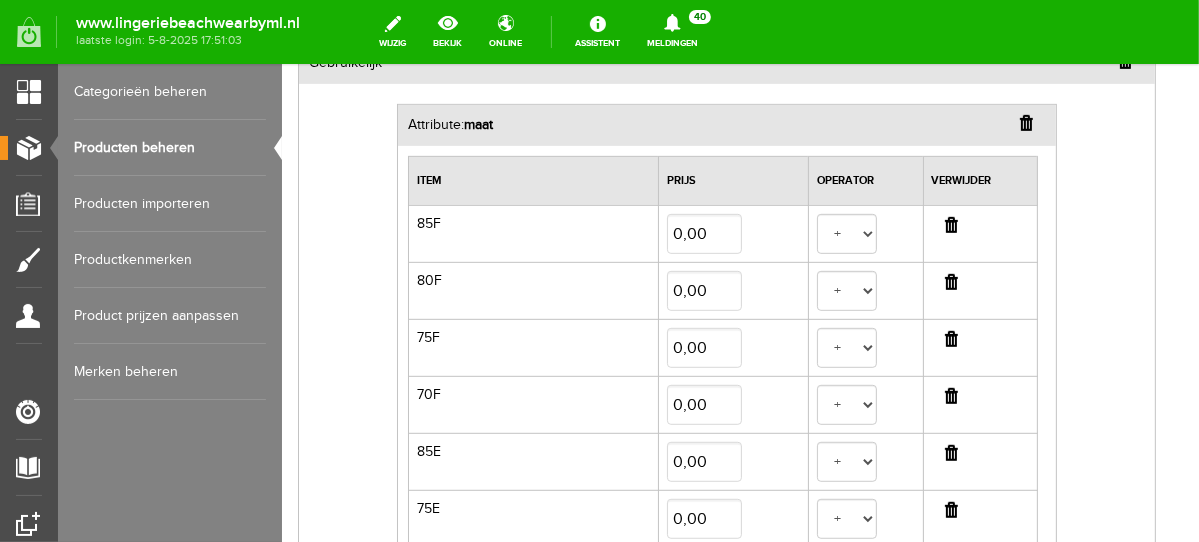 scroll, scrollTop: 625, scrollLeft: 0, axis: vertical 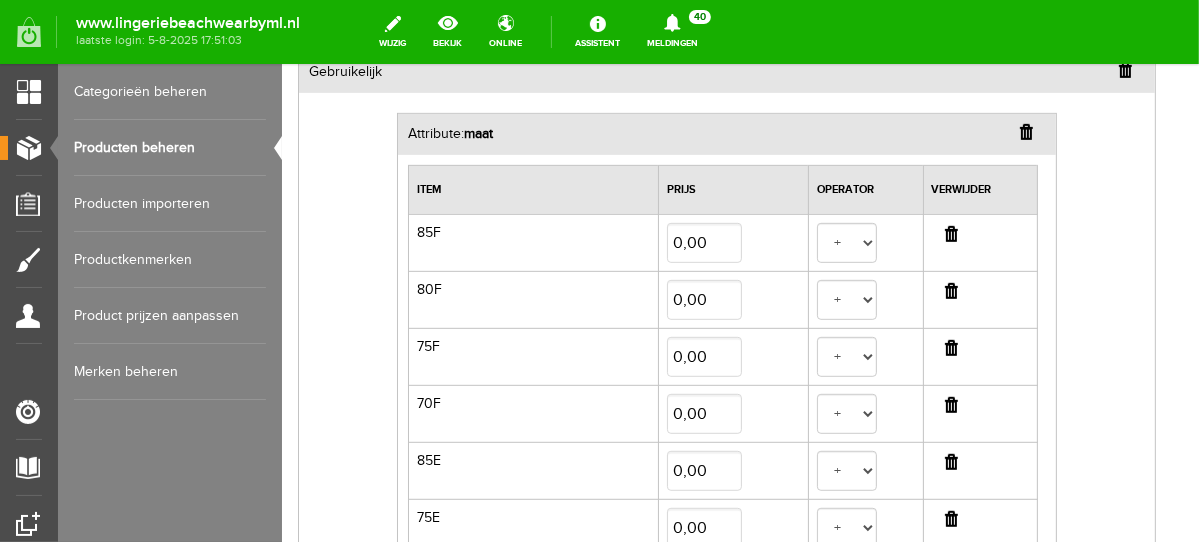 drag, startPoint x: 1192, startPoint y: 325, endPoint x: 1484, endPoint y: 310, distance: 292.385 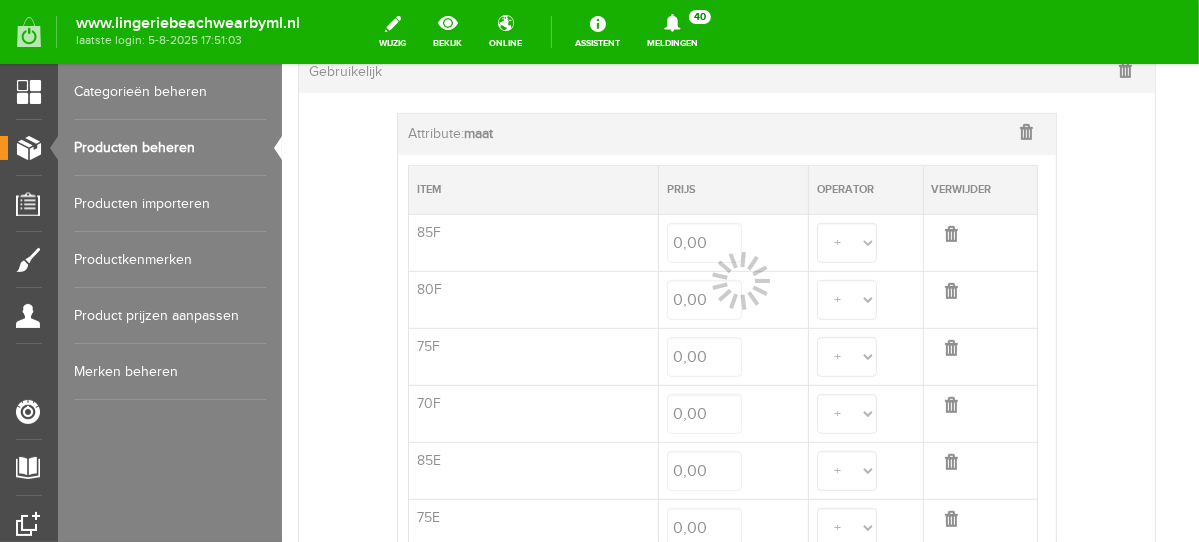 select 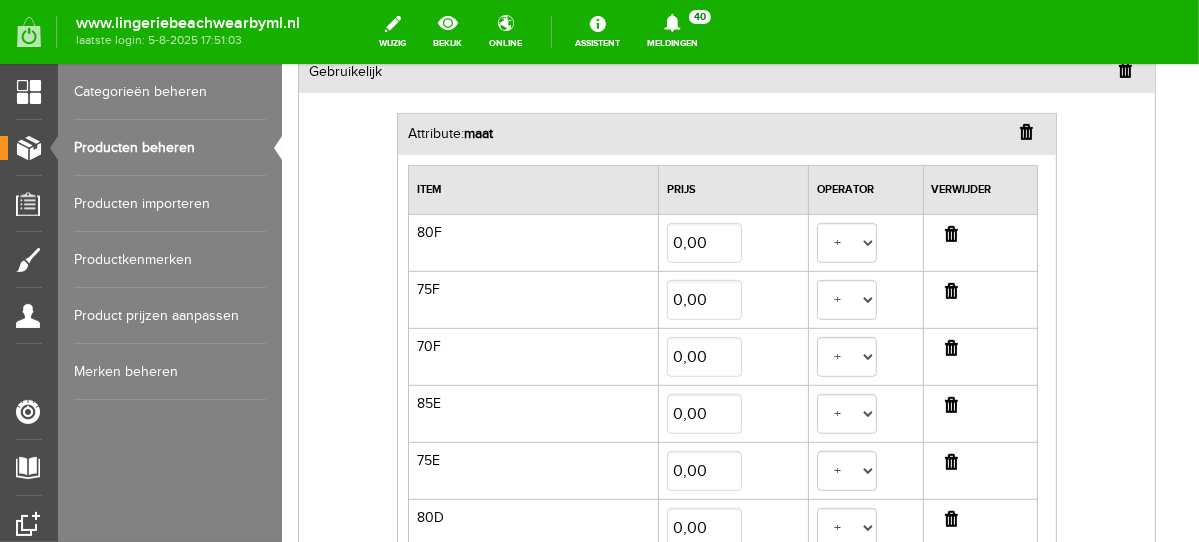 click at bounding box center [950, 233] 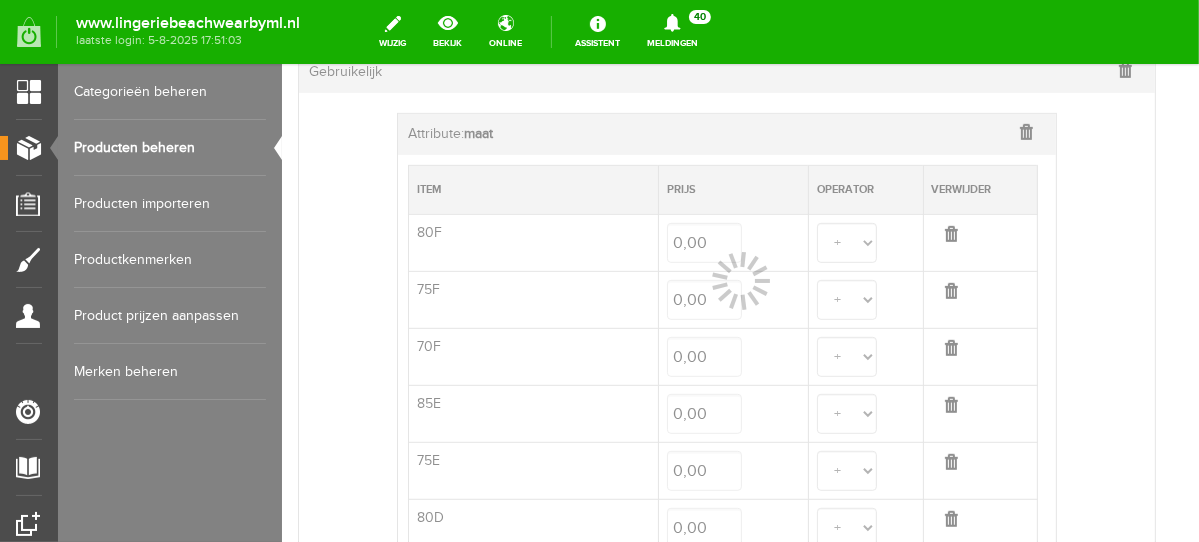 select 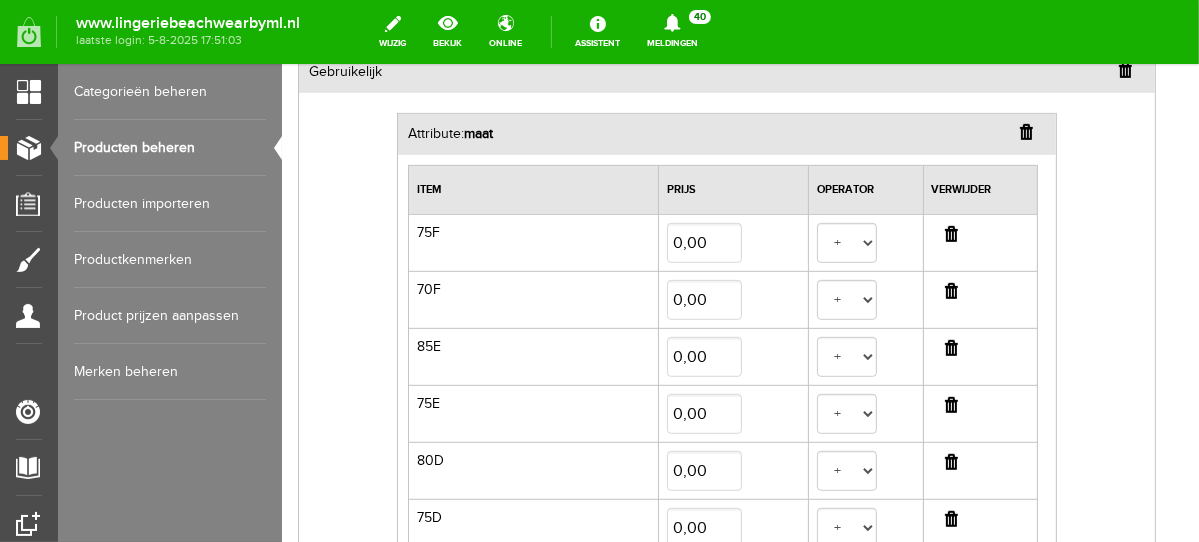 click at bounding box center [950, 233] 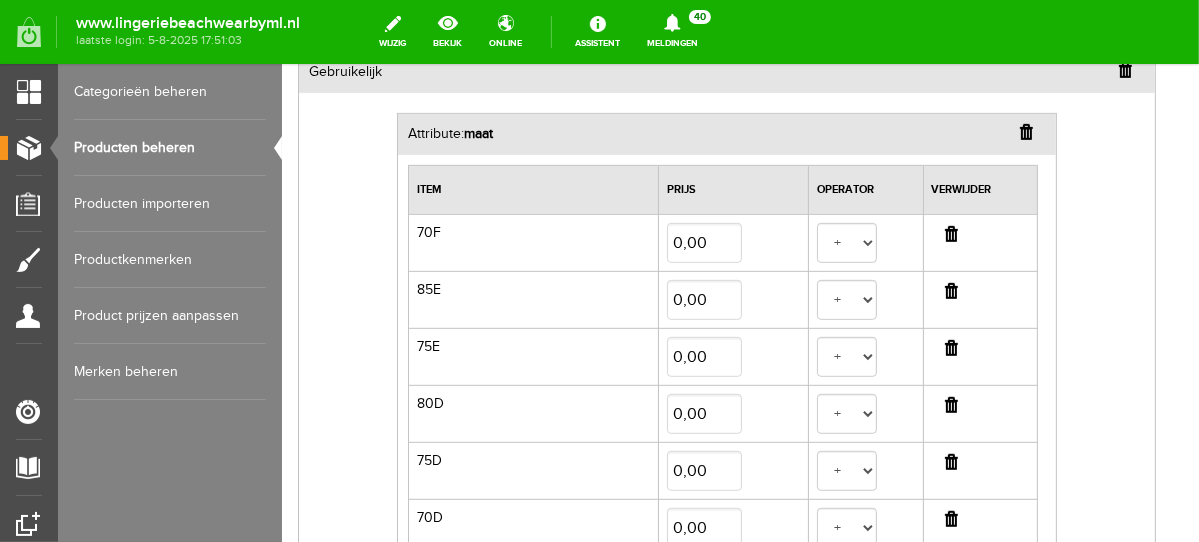 click at bounding box center (950, 233) 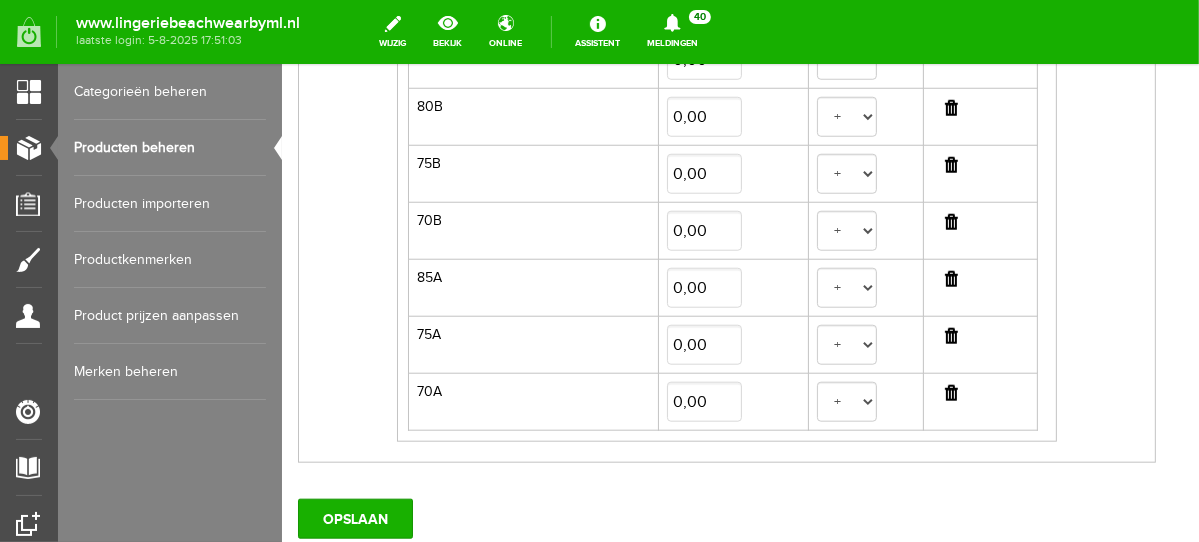 scroll, scrollTop: 1226, scrollLeft: 0, axis: vertical 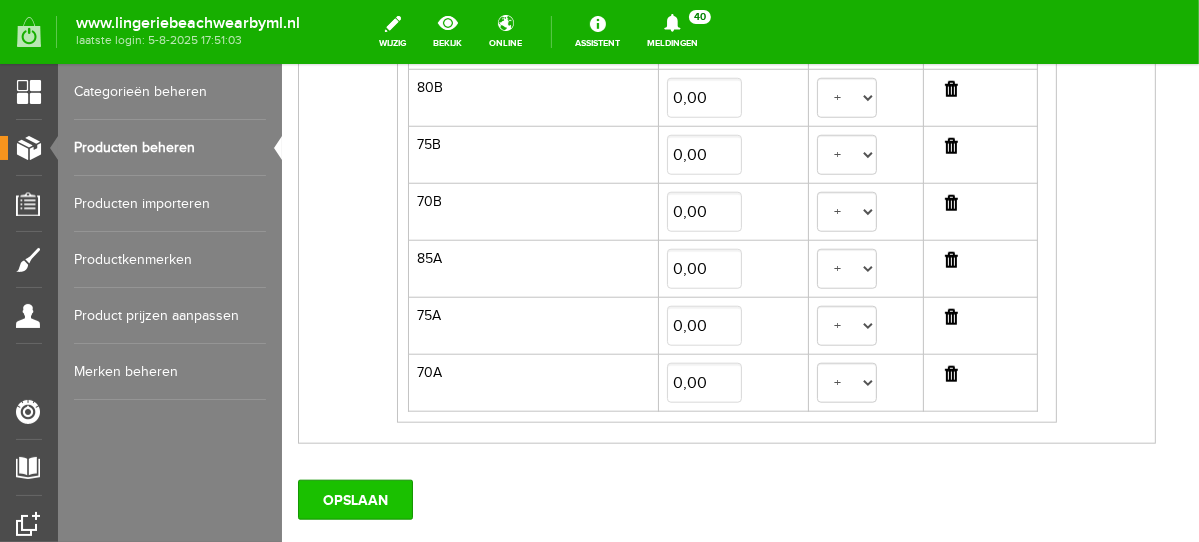 click on "OPSLAAN" at bounding box center (354, 499) 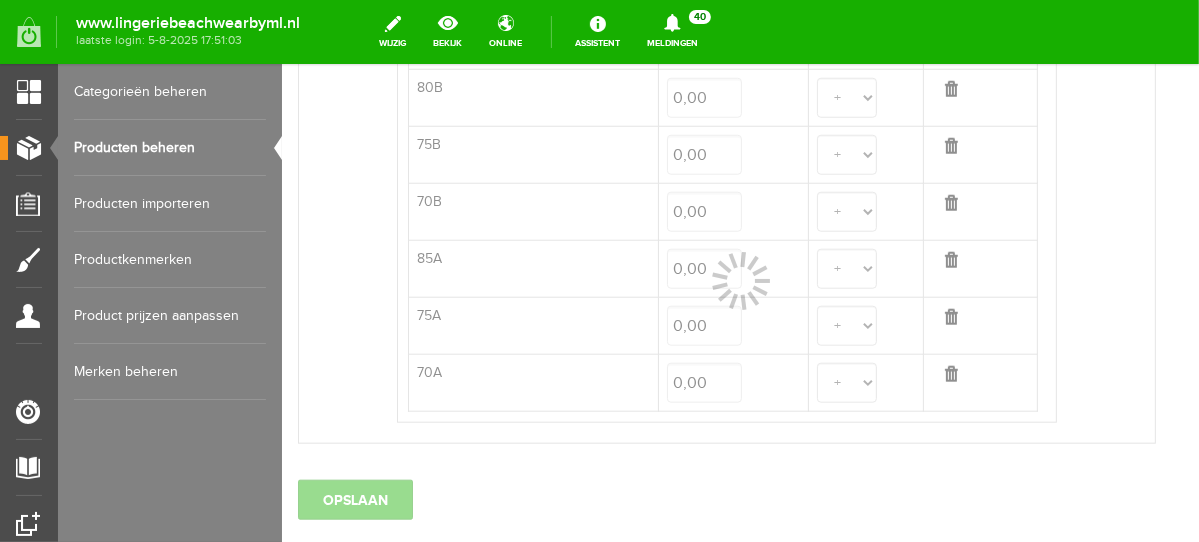select 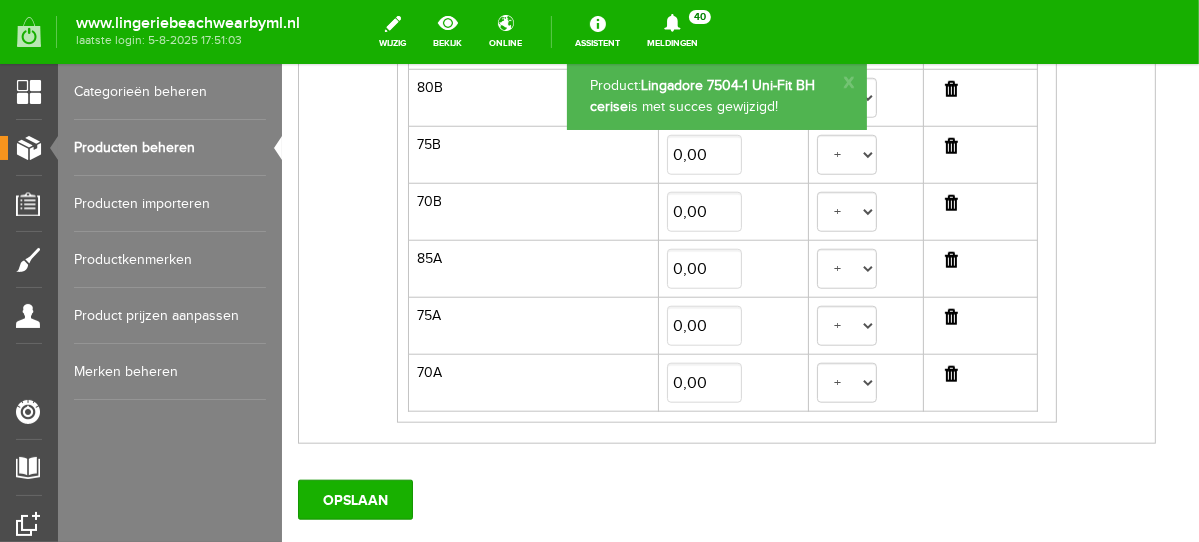 scroll, scrollTop: 0, scrollLeft: 0, axis: both 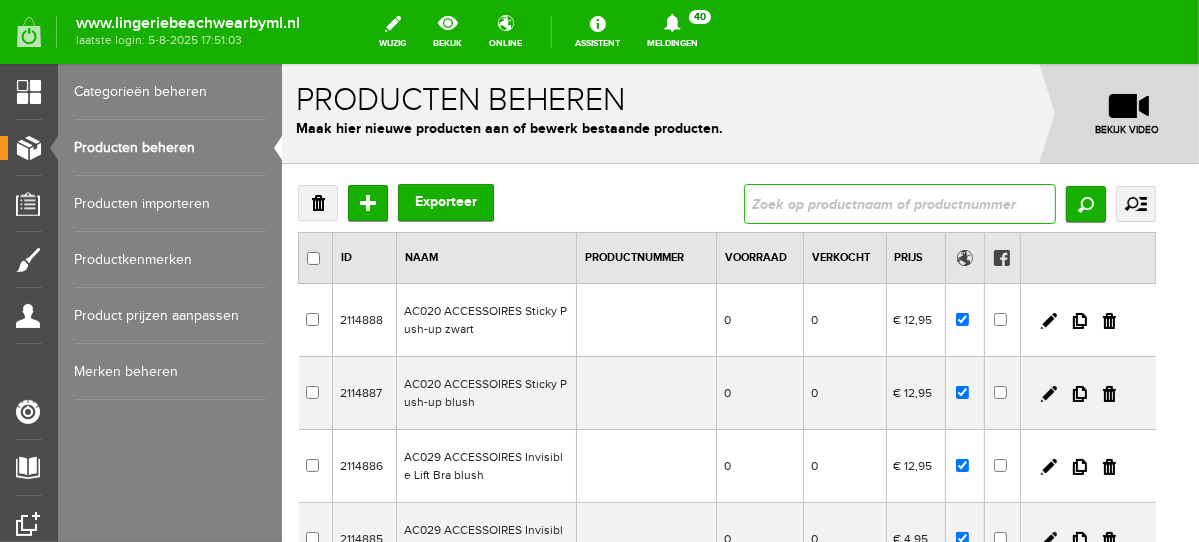 click at bounding box center (899, 203) 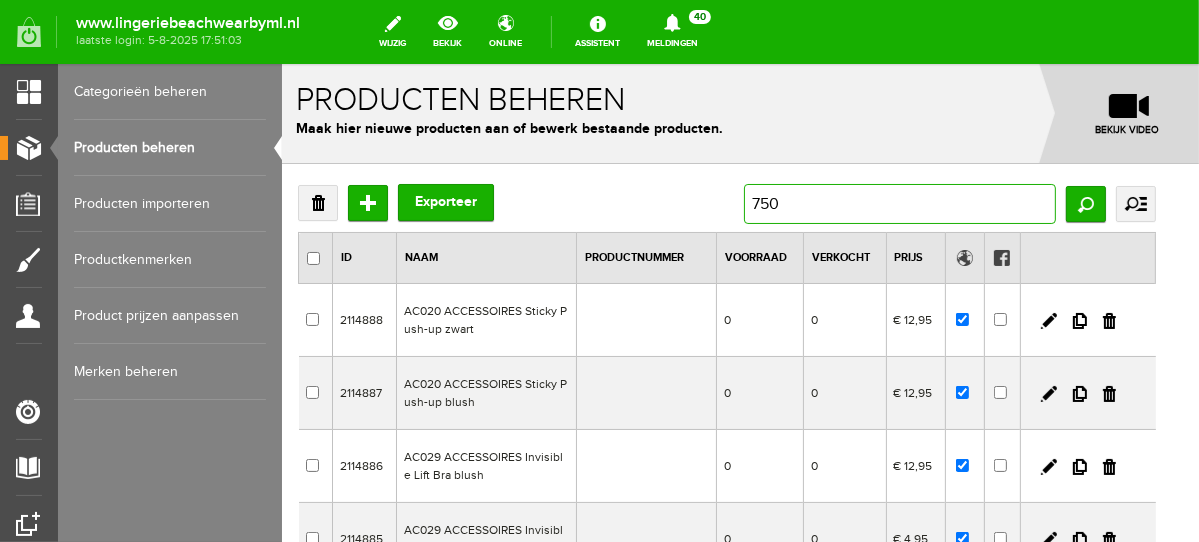 type on "7504" 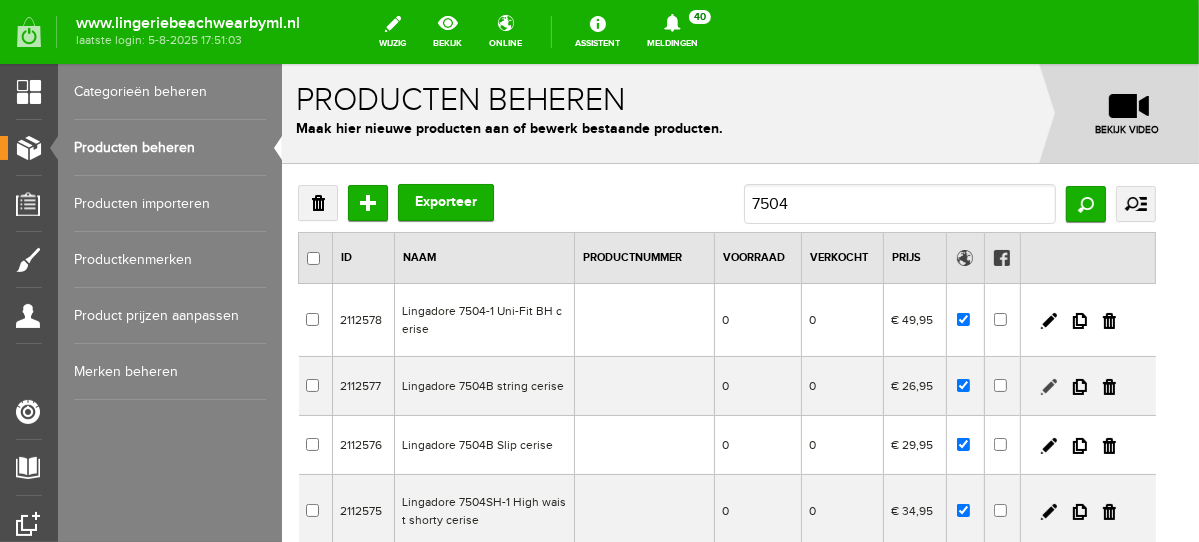 click at bounding box center [1048, 386] 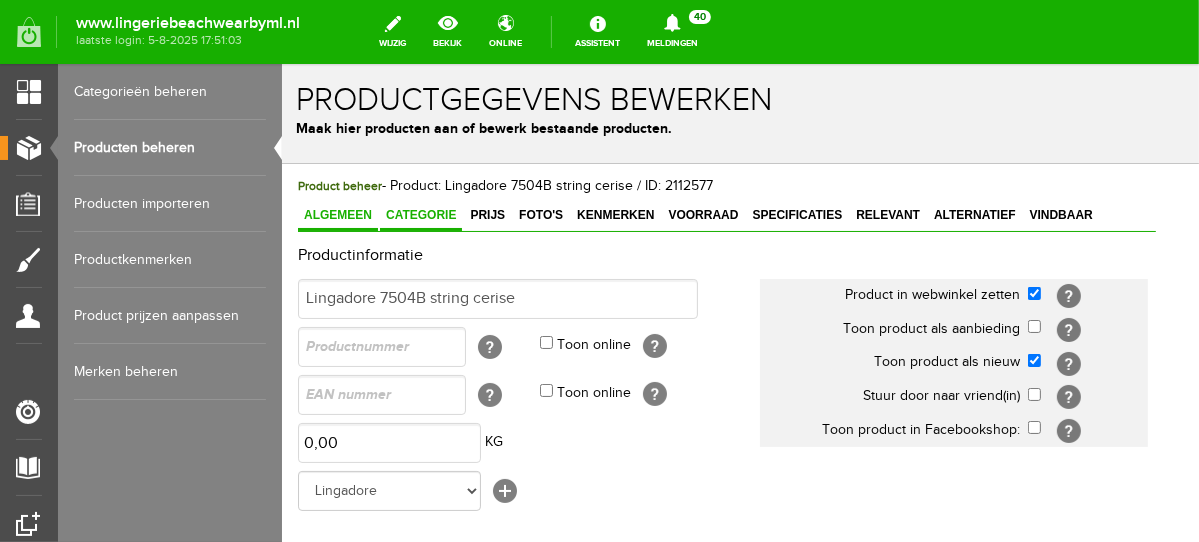 scroll, scrollTop: 0, scrollLeft: 0, axis: both 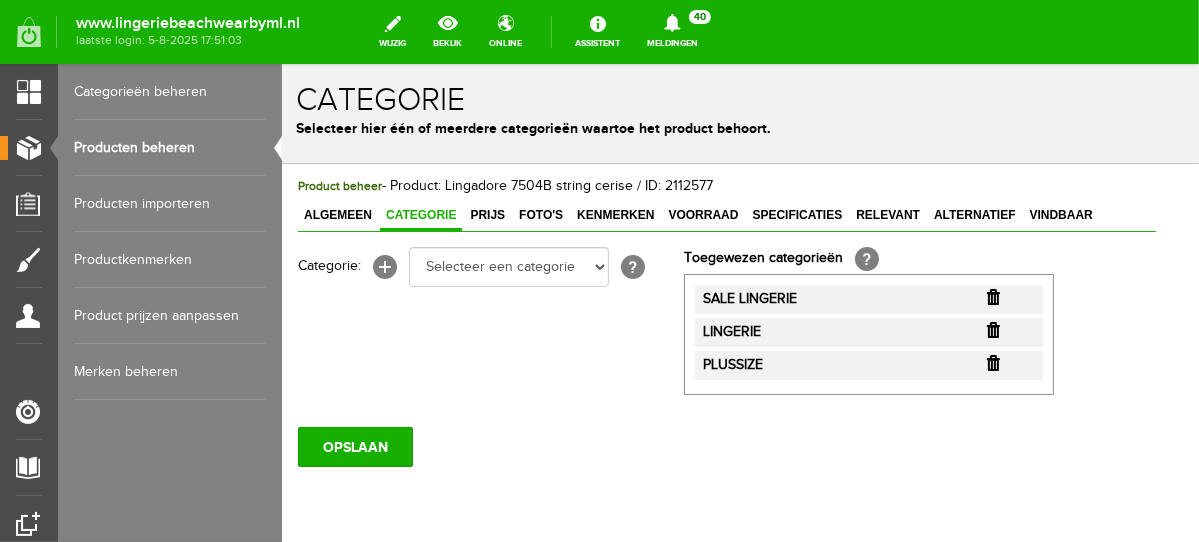 click at bounding box center [992, 296] 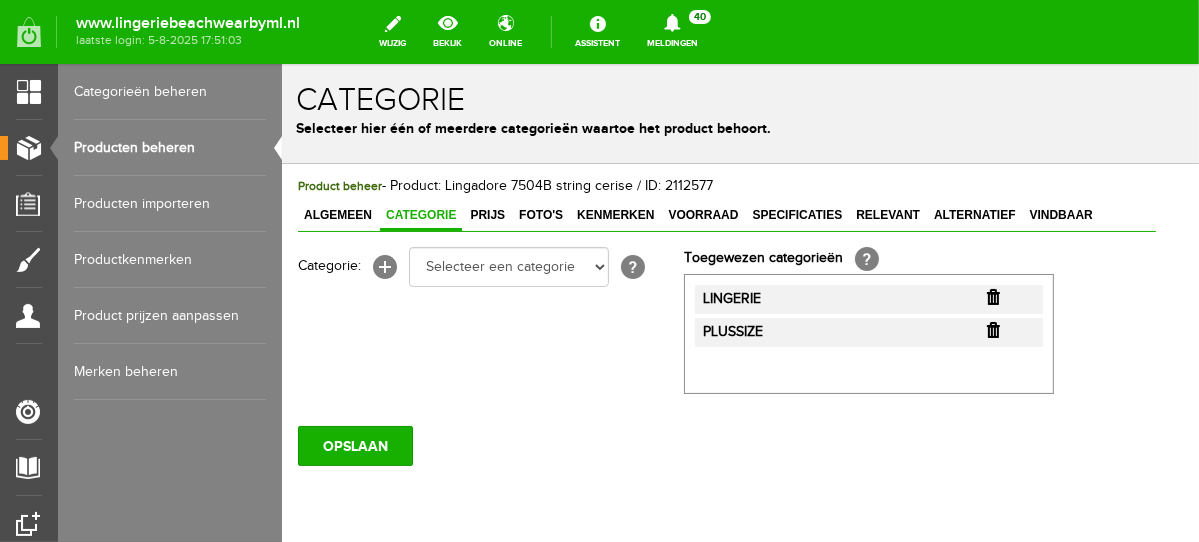 click at bounding box center (992, 296) 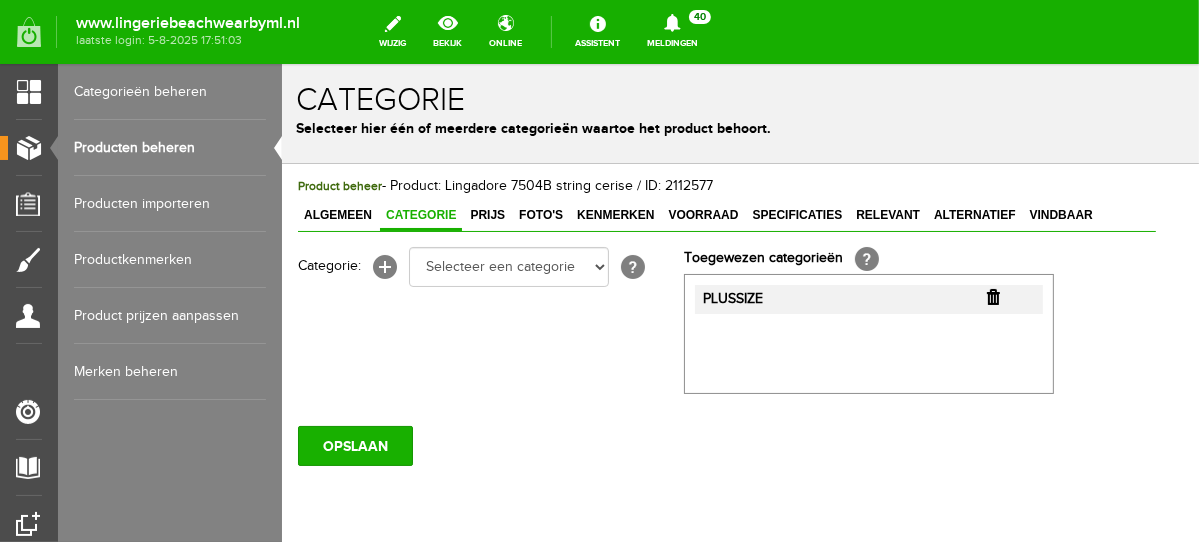 click at bounding box center [992, 296] 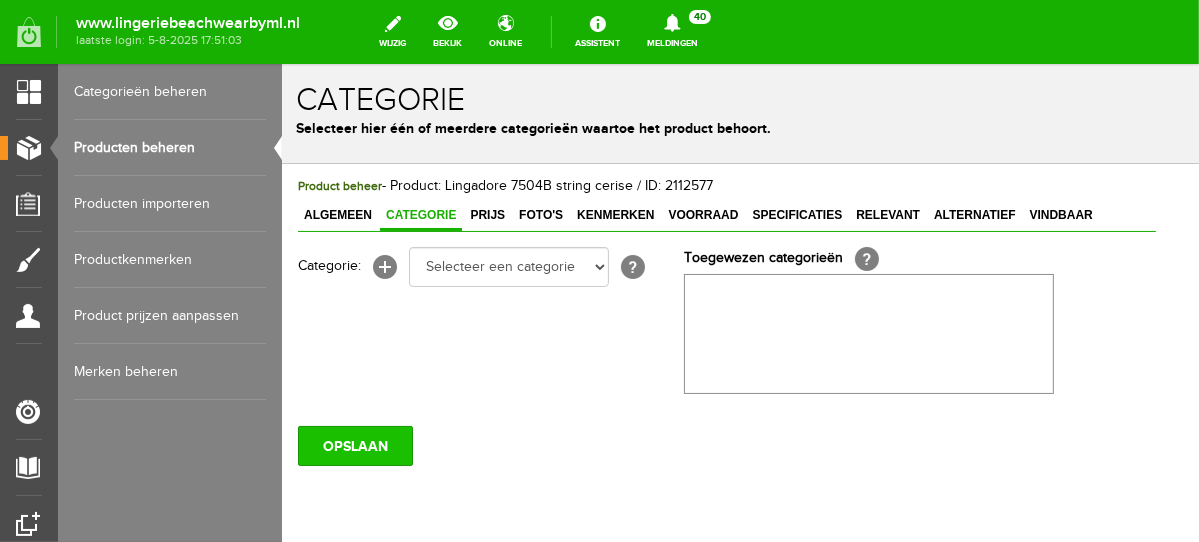 click on "OPSLAAN" at bounding box center (354, 445) 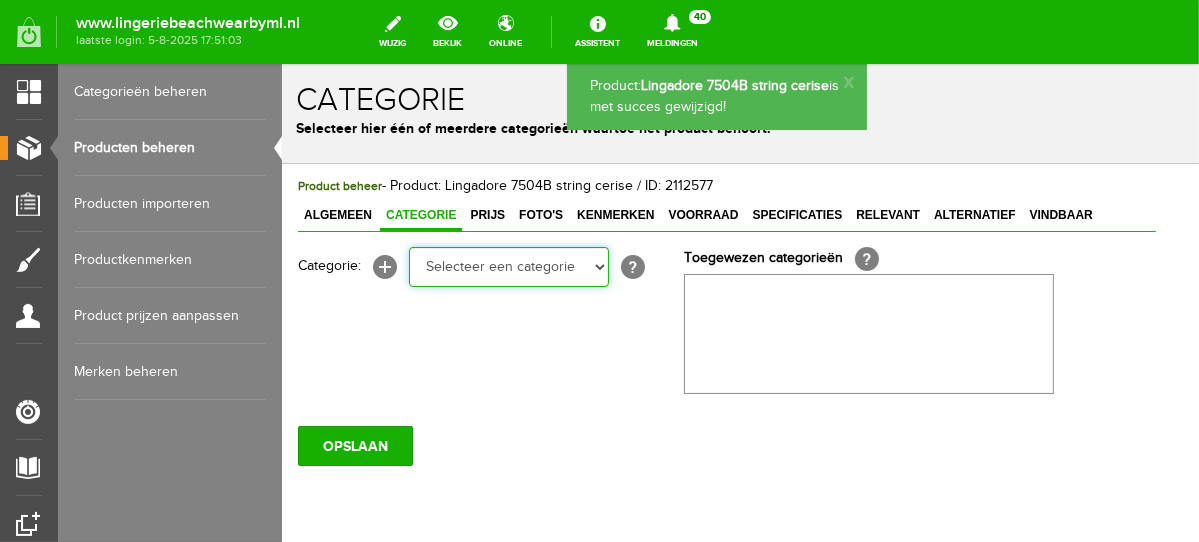 click on "Selecteer een categorie
NEW IN
LINGERIE
NACHTMODE
HOMEWEAR
BADMODE
BODY
LINGERIE
SUMMER COLOURS
BH ZONDER BEUGEL
PLUSSIZE
STRAPLESS
SEXY
BEACH
Bikinitop moulded (niet voorgev.)
Bikinitop voorgevormd
Shorty
Badpakken
Strandaccessoires
Rio slip
Slip
Hoge slip
Niet voorgevormd
Voorgevormd
One Shoulder
Push Up
Bandeau
Halter
Triangel
STRAPLESS
BASICS
HOMEWEAR
JUMPSUITS
BADJASSEN
NACHTMODE
PYJAMA SETS
PYJAMA JURKEN
KIMONO'S
SLIPDRESSES
SATIJNEN PYAMA
HEREN
SHAPEWEAR
BODY'S" at bounding box center [508, 266] 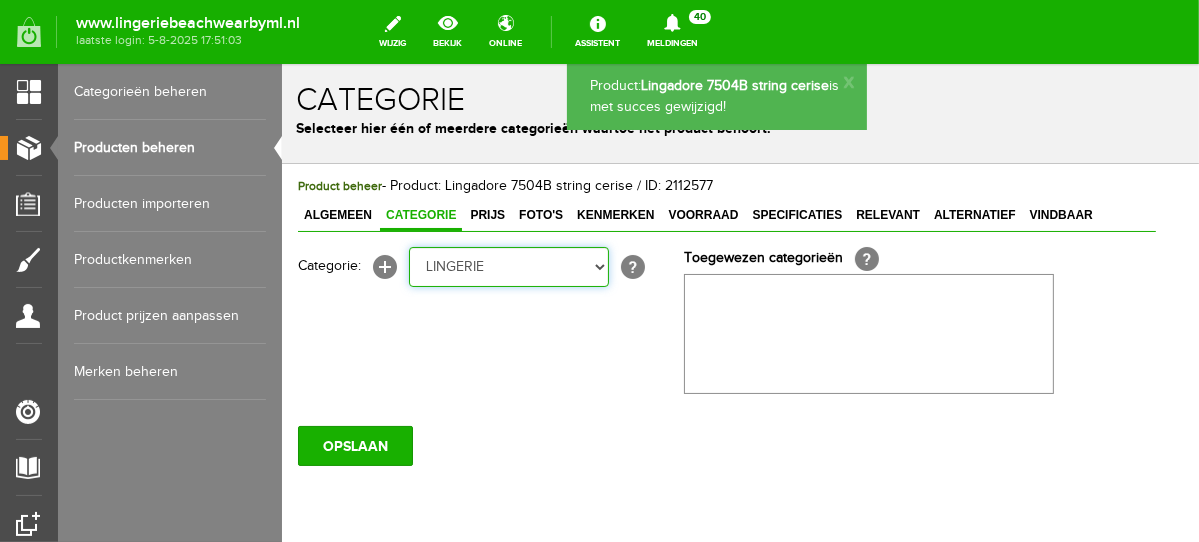 click on "Selecteer een categorie
NEW IN
LINGERIE
NACHTMODE
HOMEWEAR
BADMODE
BODY
LINGERIE
SUMMER COLOURS
BH ZONDER BEUGEL
PLUSSIZE
STRAPLESS
SEXY
BEACH
Bikinitop moulded (niet voorgev.)
Bikinitop voorgevormd
Shorty
Badpakken
Strandaccessoires
Rio slip
Slip
Hoge slip
Niet voorgevormd
Voorgevormd
One Shoulder
Push Up
Bandeau
Halter
Triangel
STRAPLESS
BASICS
HOMEWEAR
JUMPSUITS
BADJASSEN
NACHTMODE
PYJAMA SETS
PYJAMA JURKEN
KIMONO'S
SLIPDRESSES
SATIJNEN PYAMA
HEREN
SHAPEWEAR
BODY'S" at bounding box center [508, 266] 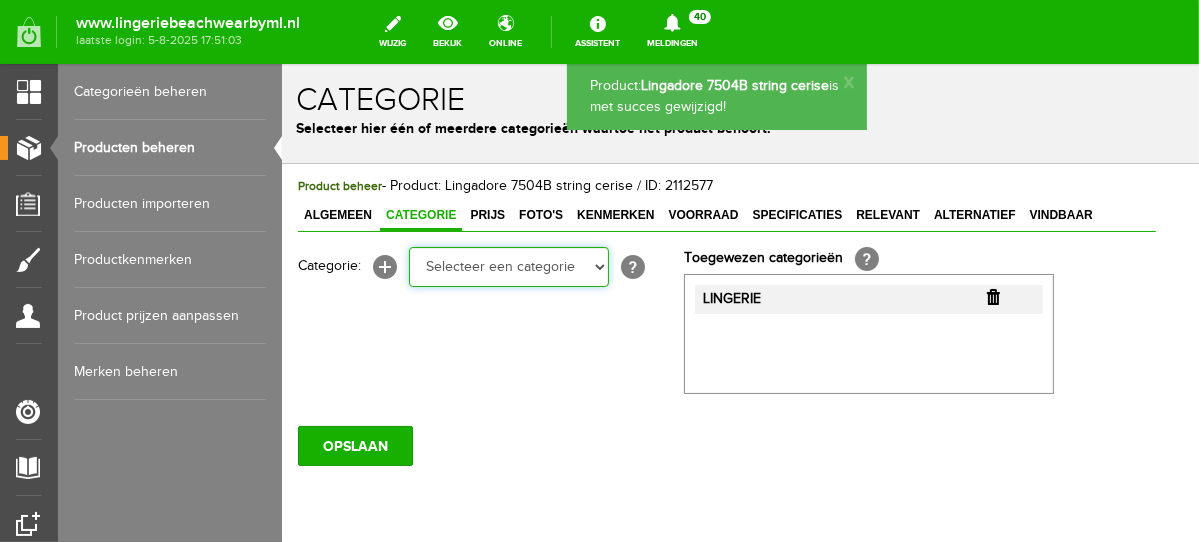 click on "Selecteer een categorie
NEW IN
LINGERIE
NACHTMODE
HOMEWEAR
BADMODE
BODY
LINGERIE
SUMMER COLOURS
BH ZONDER BEUGEL
PLUSSIZE
STRAPLESS
SEXY
BEACH
Bikinitop moulded (niet voorgev.)
Bikinitop voorgevormd
Shorty
Badpakken
Strandaccessoires
Rio slip
Slip
Hoge slip
Niet voorgevormd
Voorgevormd
One Shoulder
Push Up
Bandeau
Halter
Triangel
STRAPLESS
BASICS
HOMEWEAR
JUMPSUITS
BADJASSEN
NACHTMODE
PYJAMA SETS
PYJAMA JURKEN
KIMONO'S
SLIPDRESSES
SATIJNEN PYAMA
HEREN
SHAPEWEAR
BODY'S
ACCESSOIRES
PANTY'S
SPORT
SALE BEACH
SALE LINGERIE
D Cup" at bounding box center (508, 266) 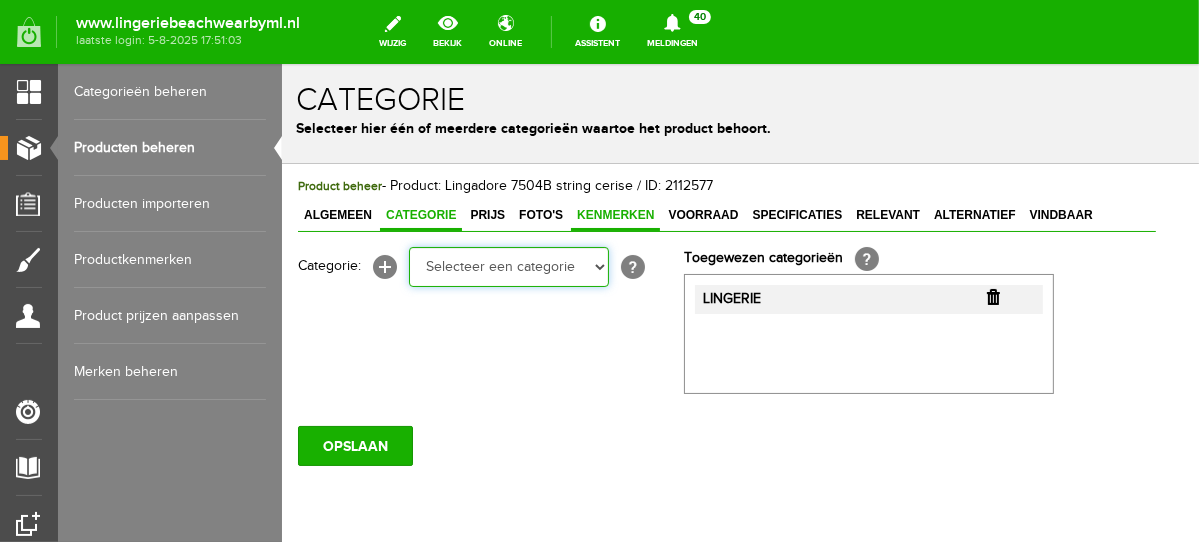 select on "281442" 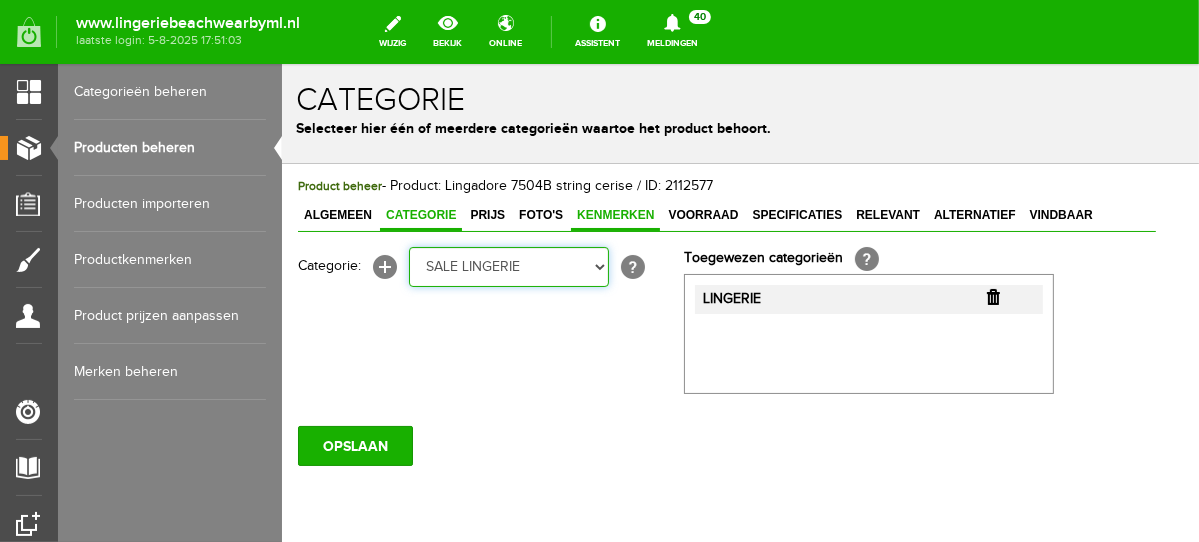 click on "Selecteer een categorie
NEW IN
LINGERIE
NACHTMODE
HOMEWEAR
BADMODE
BODY
LINGERIE
SUMMER COLOURS
BH ZONDER BEUGEL
PLUSSIZE
STRAPLESS
SEXY
BEACH
Bikinitop moulded (niet voorgev.)
Bikinitop voorgevormd
Shorty
Badpakken
Strandaccessoires
Rio slip
Slip
Hoge slip
Niet voorgevormd
Voorgevormd
One Shoulder
Push Up
Bandeau
Halter
Triangel
STRAPLESS
BASICS
HOMEWEAR
JUMPSUITS
BADJASSEN
NACHTMODE
PYJAMA SETS
PYJAMA JURKEN
KIMONO'S
SLIPDRESSES
SATIJNEN PYAMA
HEREN
SHAPEWEAR
BODY'S
ACCESSOIRES
PANTY'S
SPORT
SALE BEACH
SALE LINGERIE
D Cup" at bounding box center (508, 266) 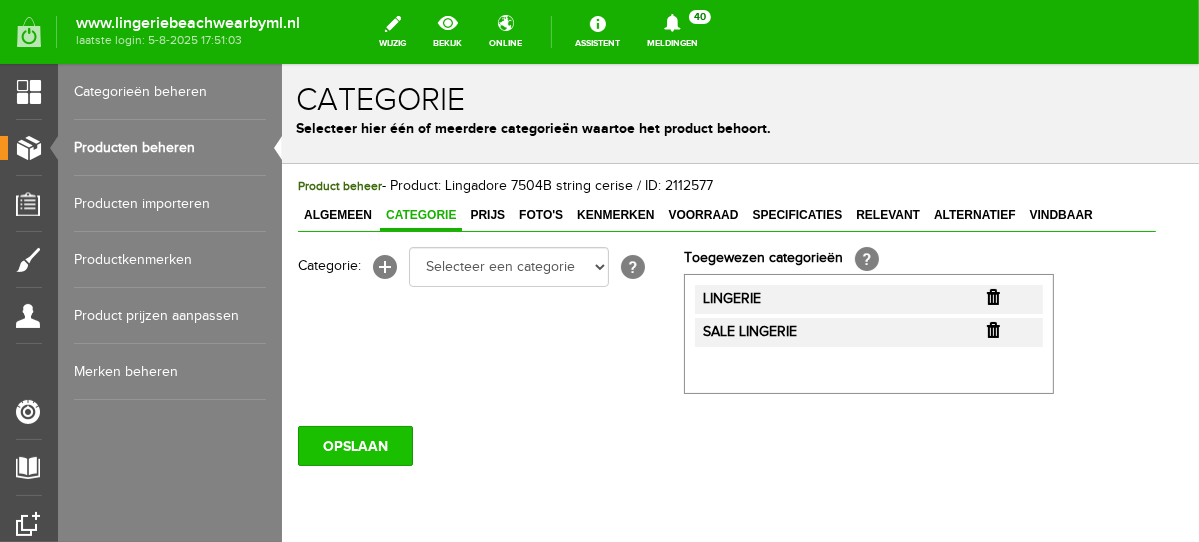 click on "OPSLAAN" at bounding box center [354, 445] 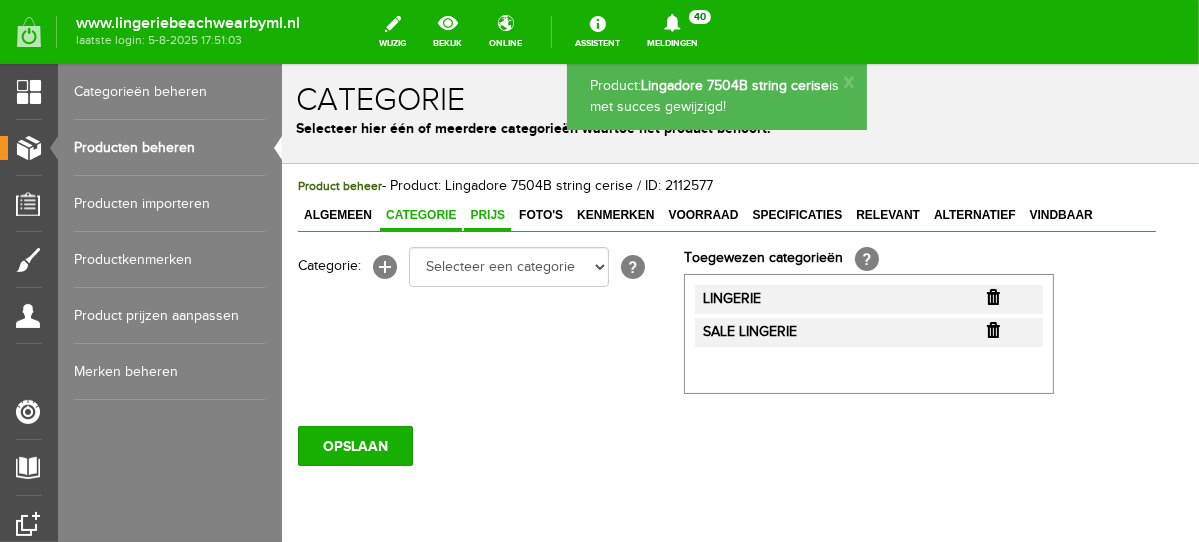 click on "Prijs" at bounding box center [486, 214] 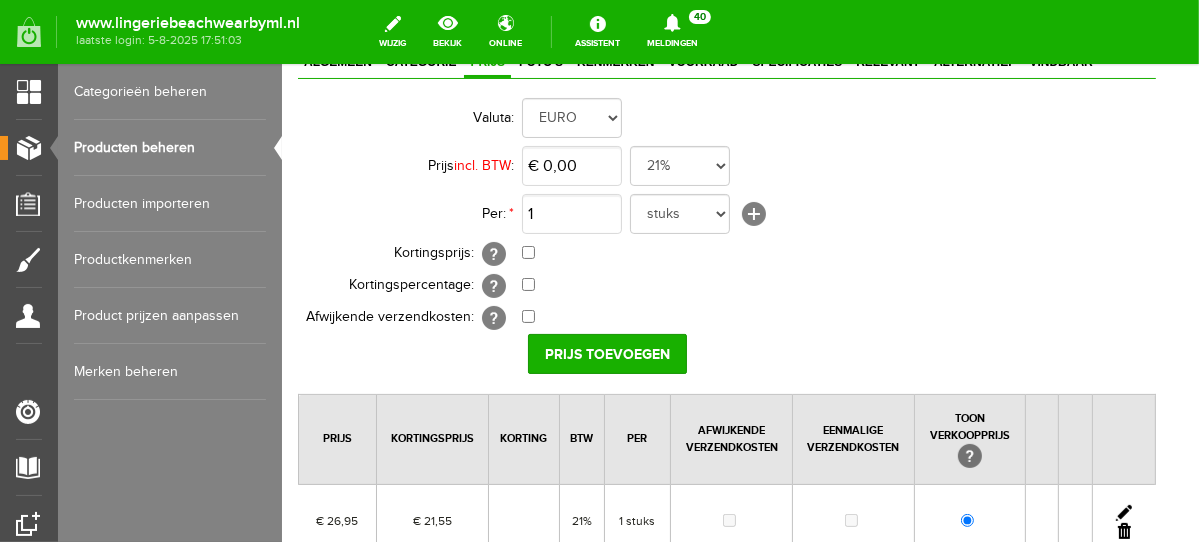 scroll, scrollTop: 174, scrollLeft: 0, axis: vertical 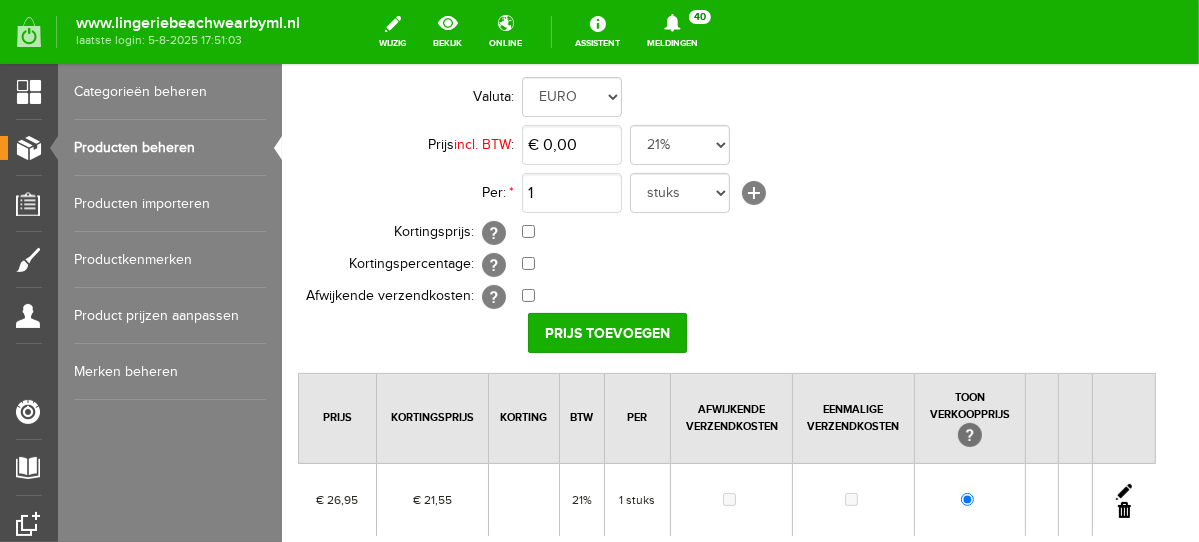 click at bounding box center (1123, 491) 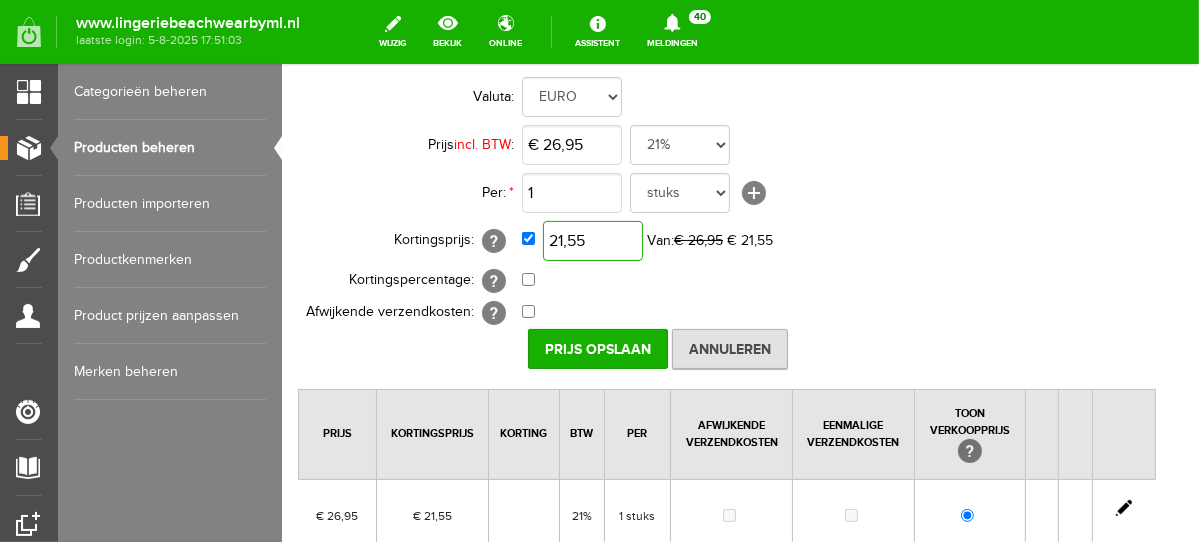click on "21,55" at bounding box center [592, 240] 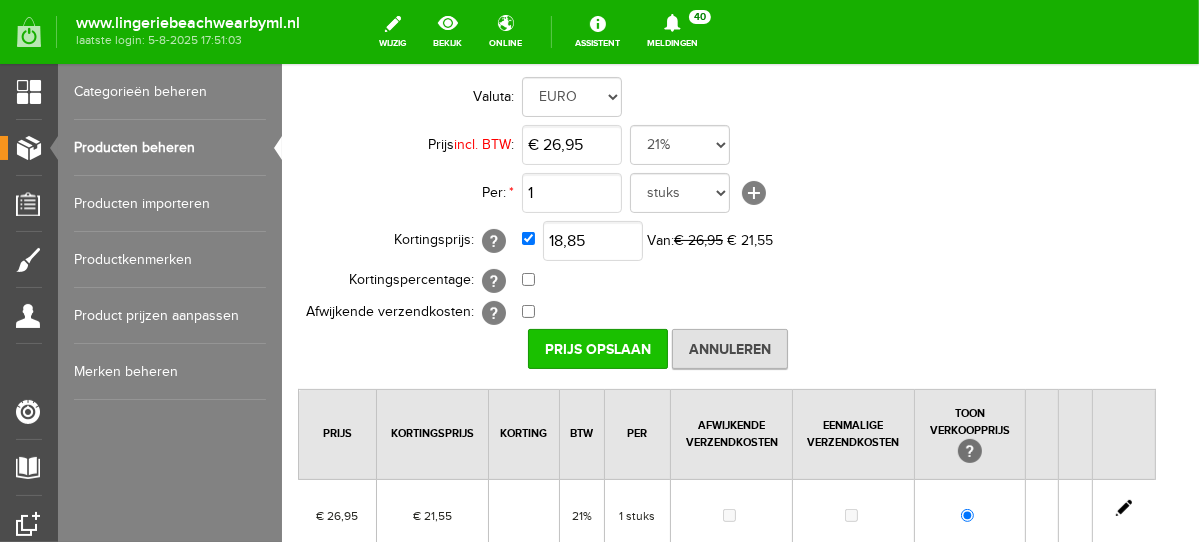 type on "€ 18,85" 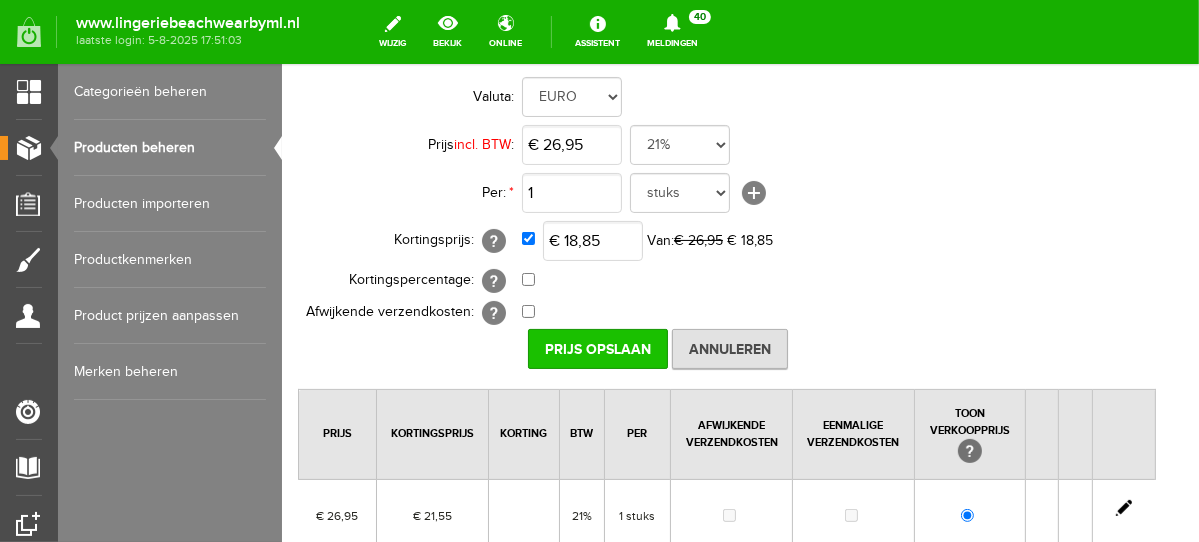 click on "Prijs Opslaan" at bounding box center (597, 348) 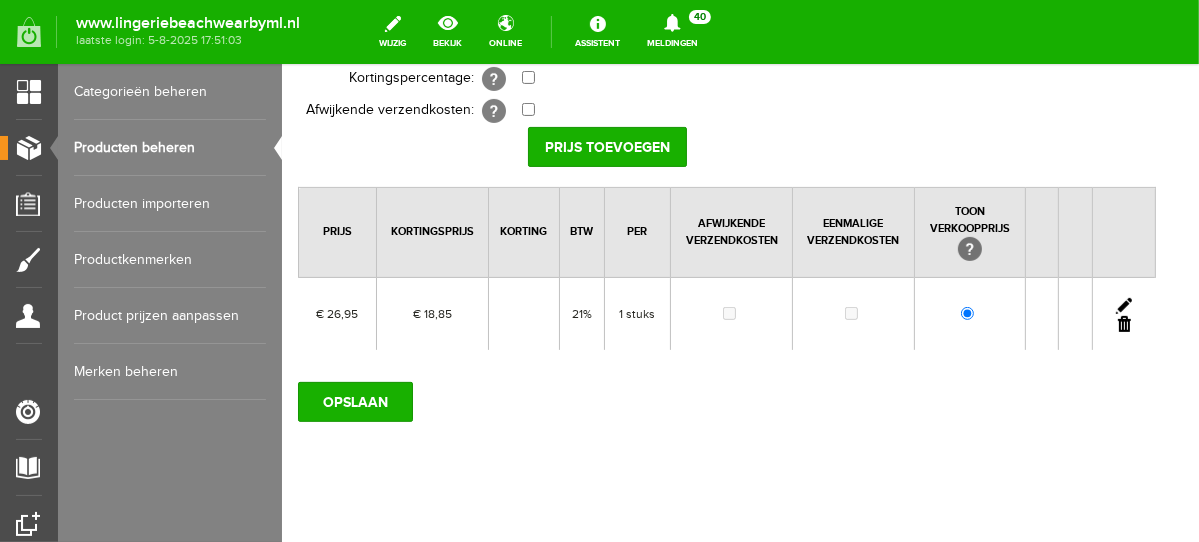 scroll, scrollTop: 401, scrollLeft: 0, axis: vertical 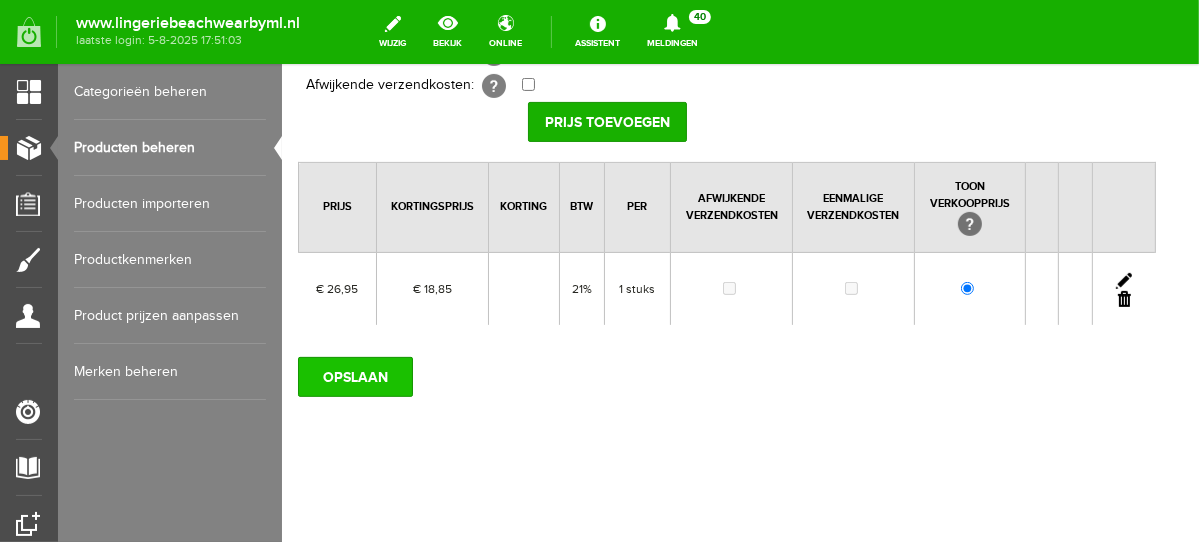 click on "OPSLAAN" at bounding box center (354, 376) 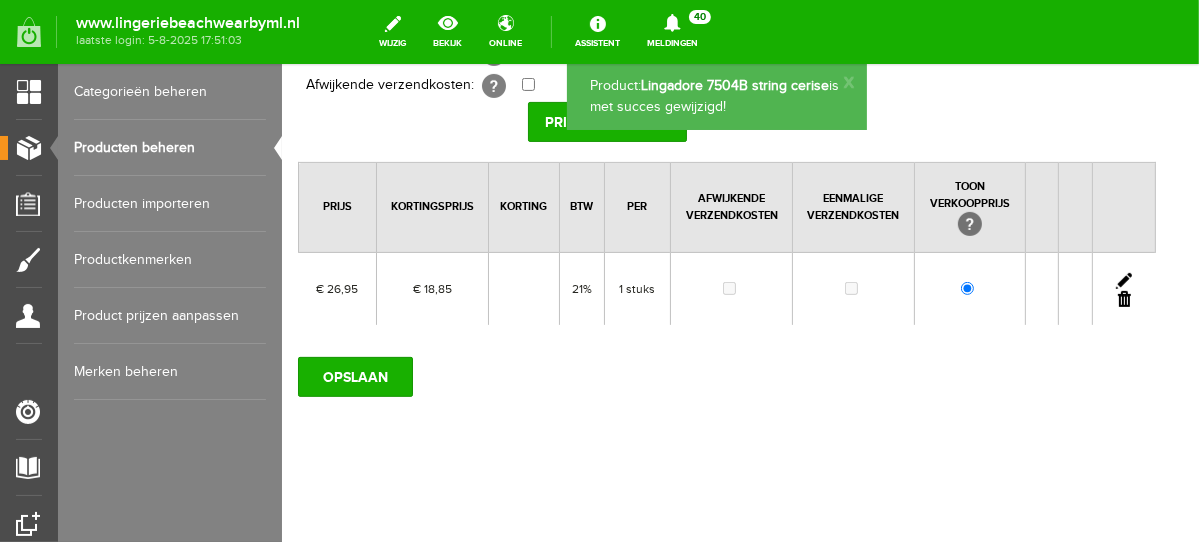 scroll, scrollTop: 0, scrollLeft: 0, axis: both 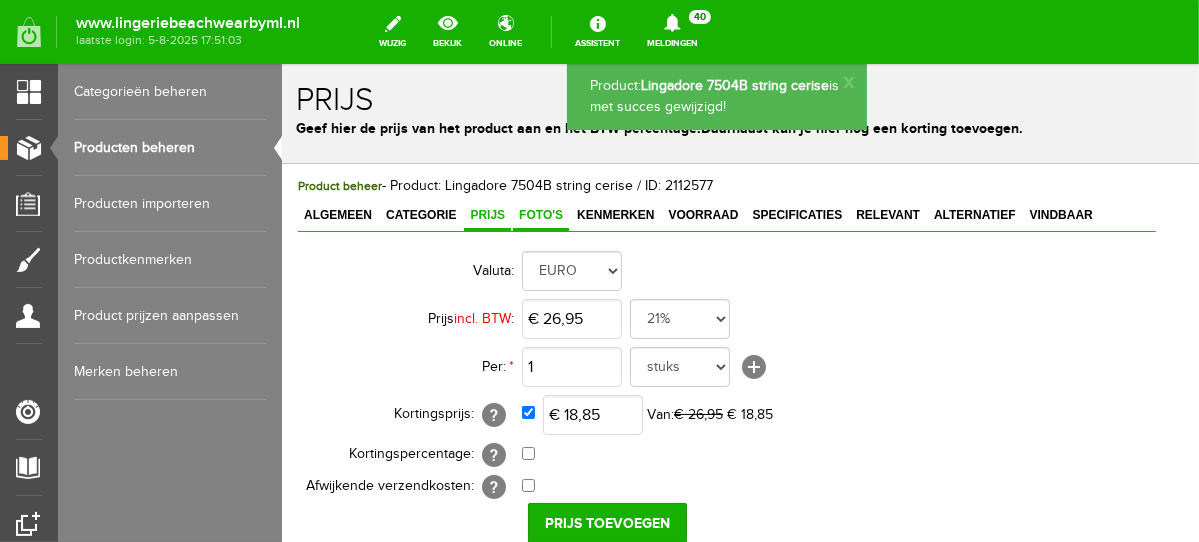 click on "Foto's" at bounding box center (540, 214) 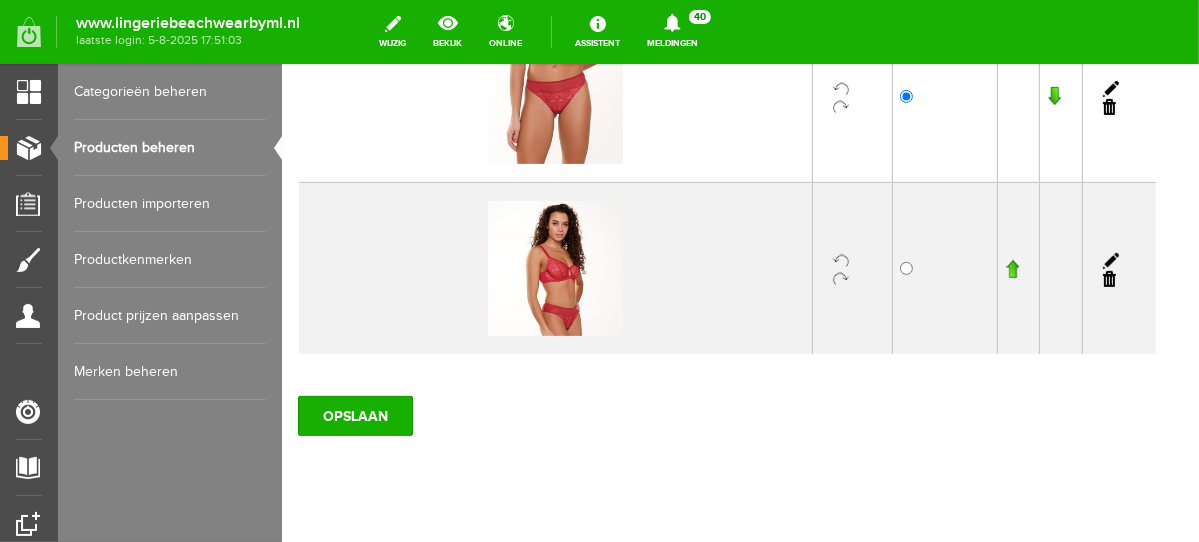 scroll, scrollTop: 0, scrollLeft: 0, axis: both 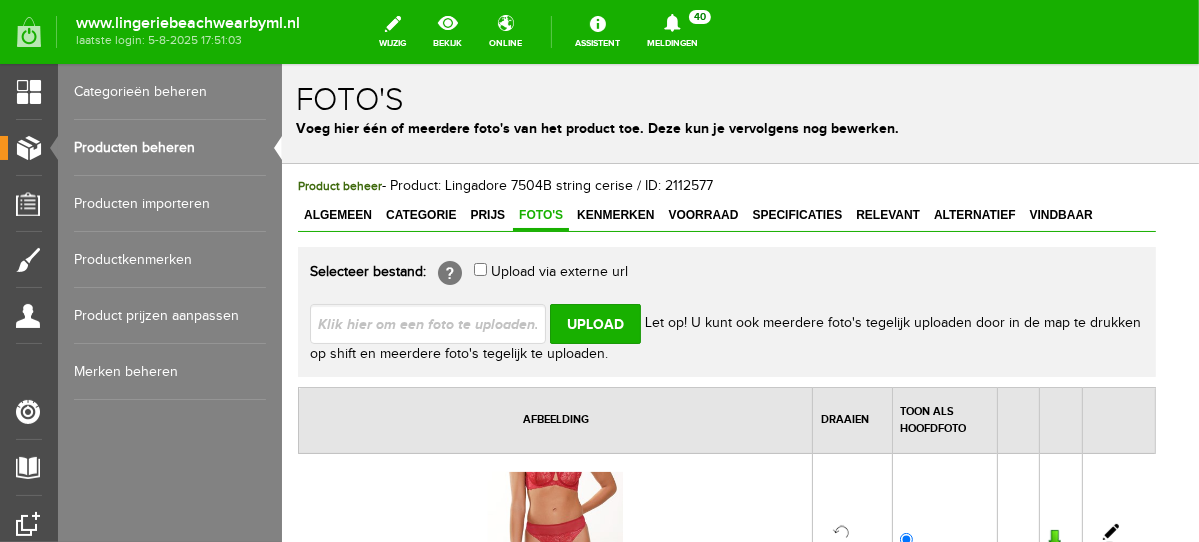 drag, startPoint x: 1192, startPoint y: 126, endPoint x: 1492, endPoint y: 181, distance: 305 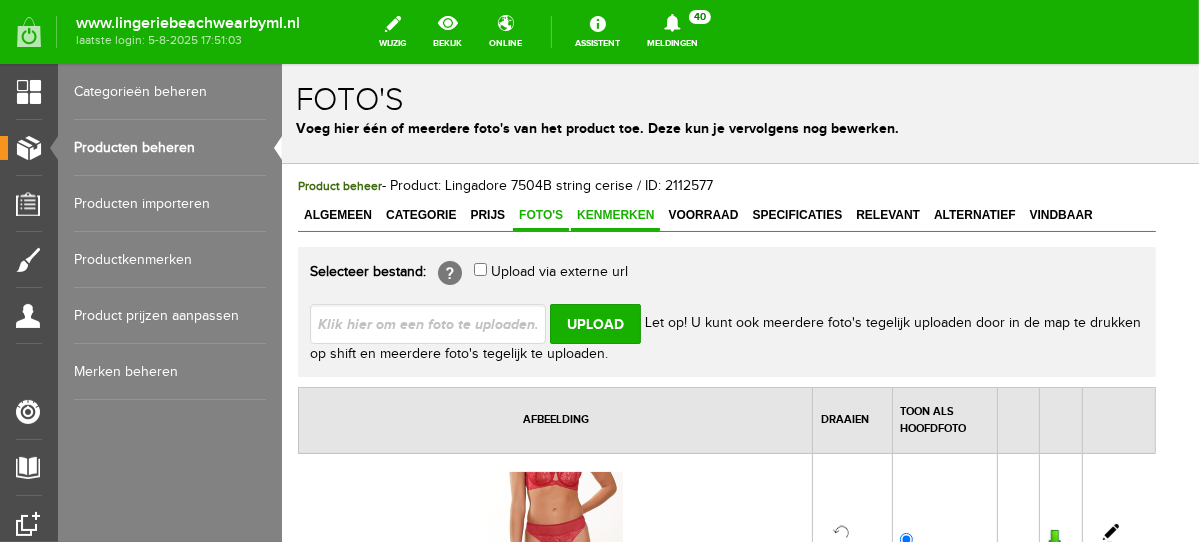 click on "Kenmerken" at bounding box center [614, 214] 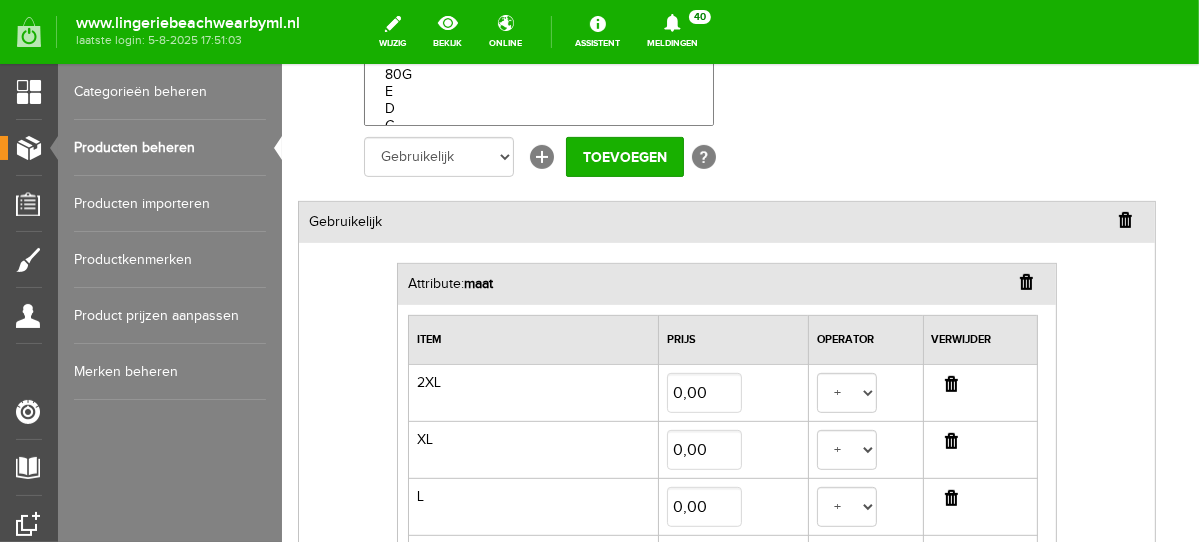 scroll, scrollTop: 687, scrollLeft: 0, axis: vertical 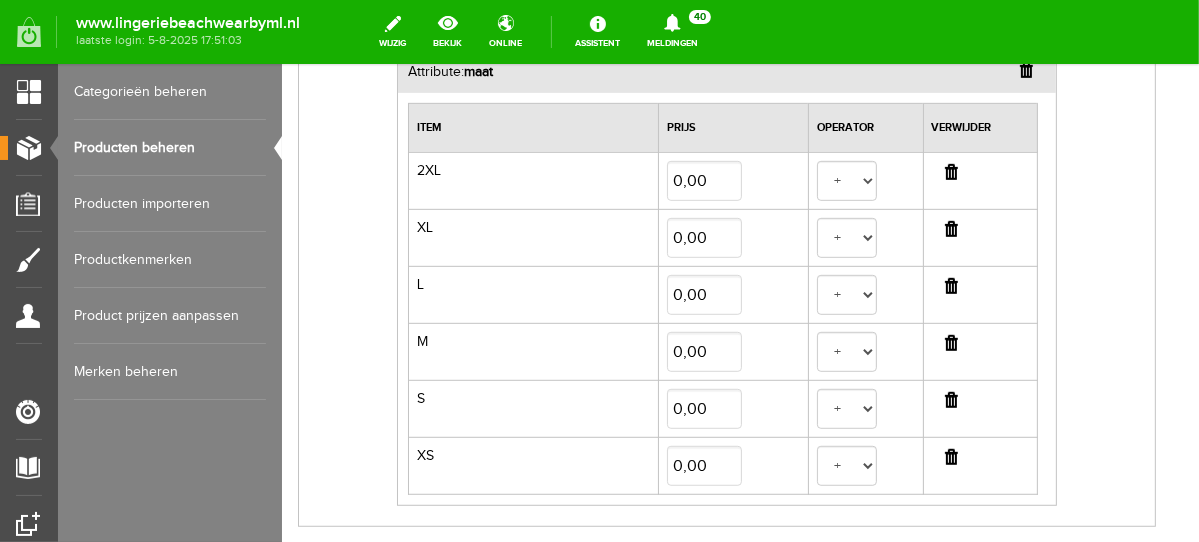 click at bounding box center [950, 171] 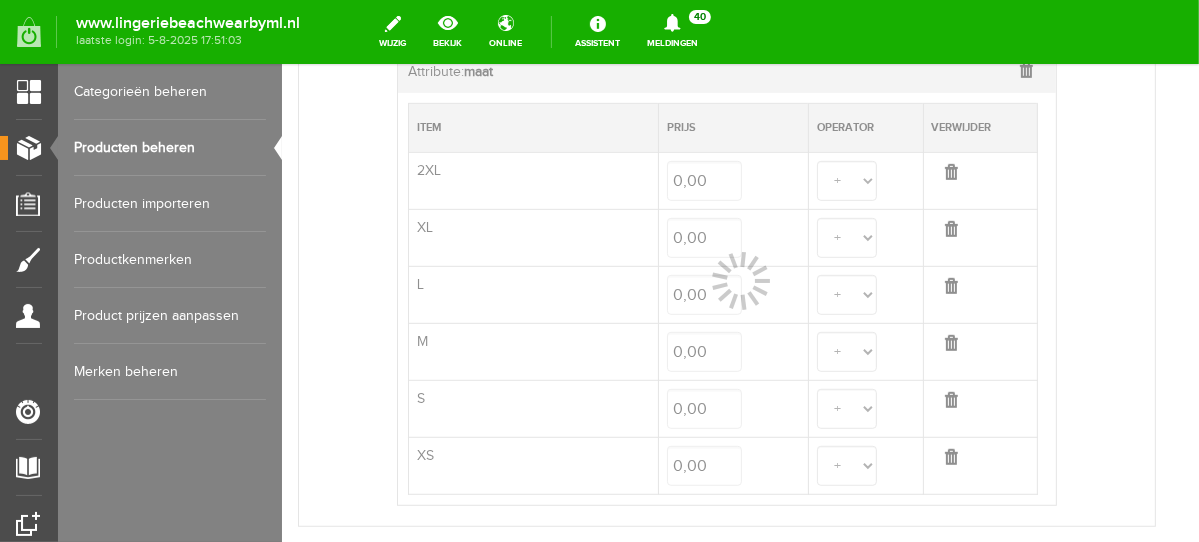 select 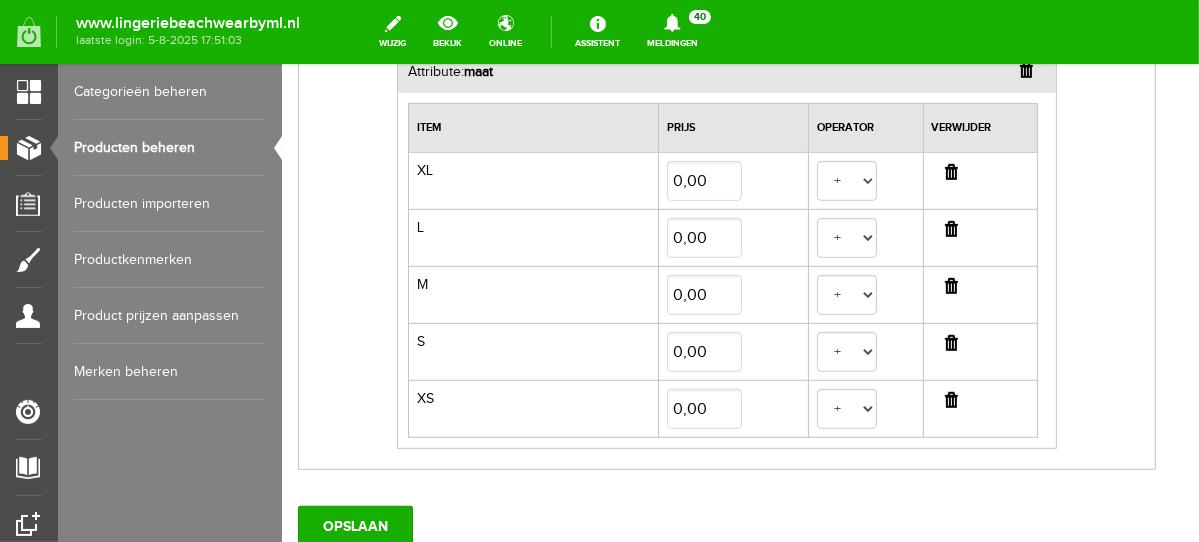 click at bounding box center (950, 171) 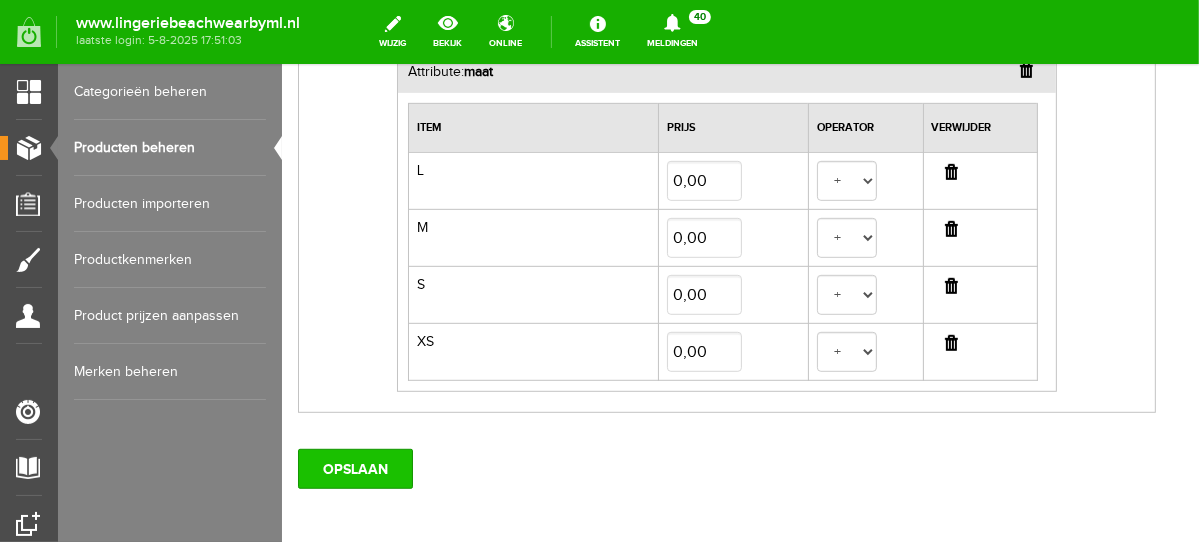 click on "OPSLAAN" at bounding box center [354, 468] 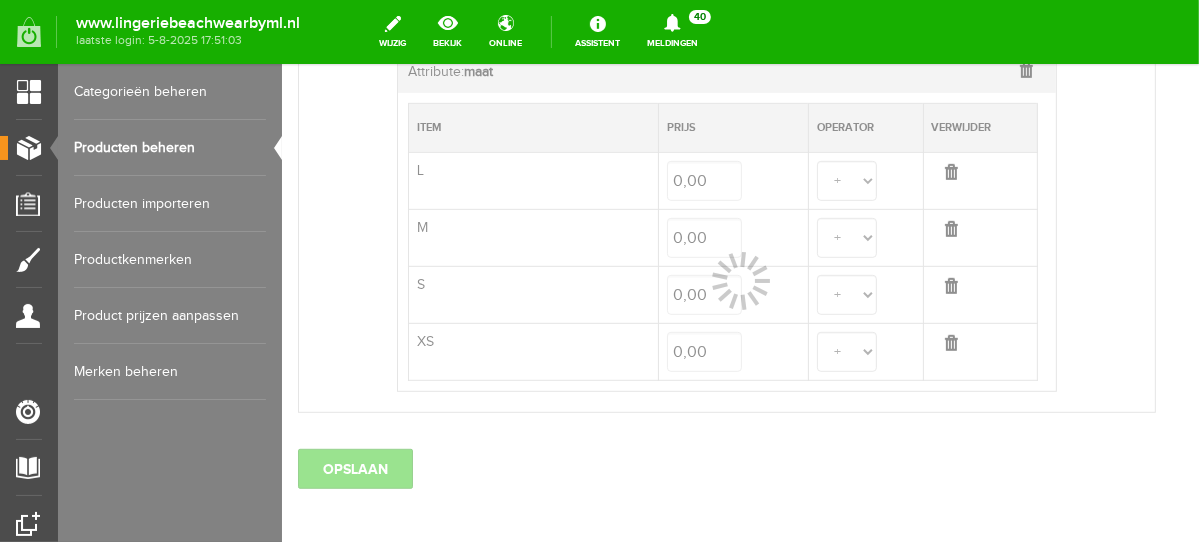 select 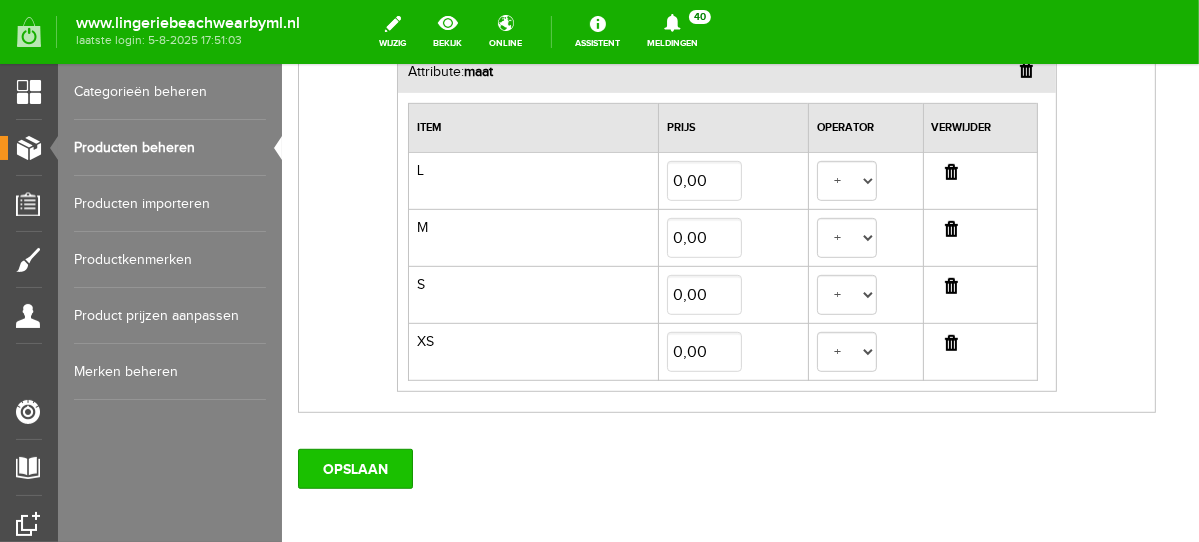 click on "OPSLAAN" at bounding box center [354, 468] 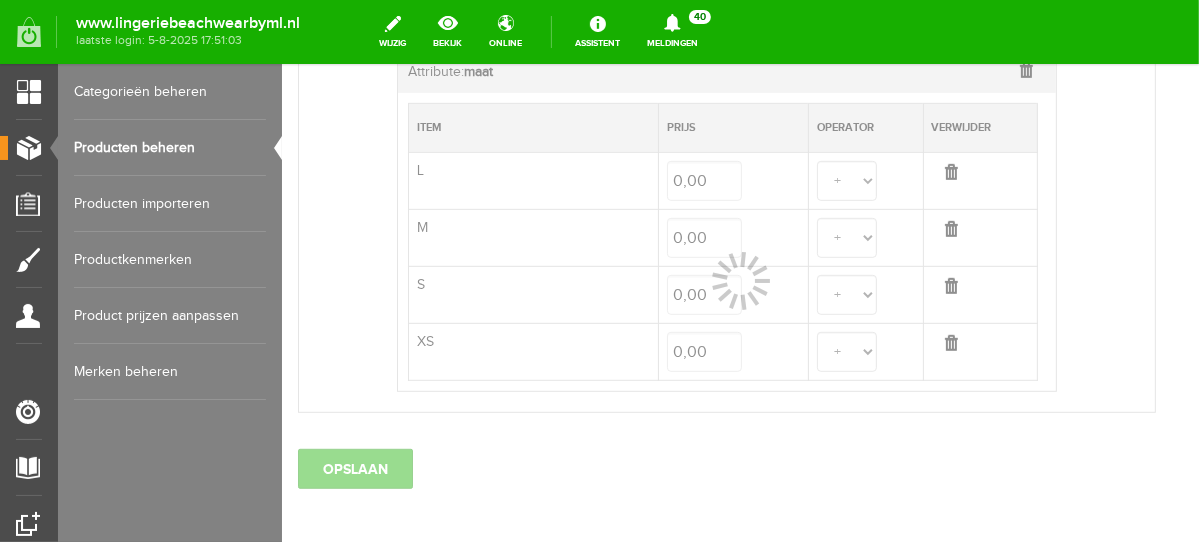 select 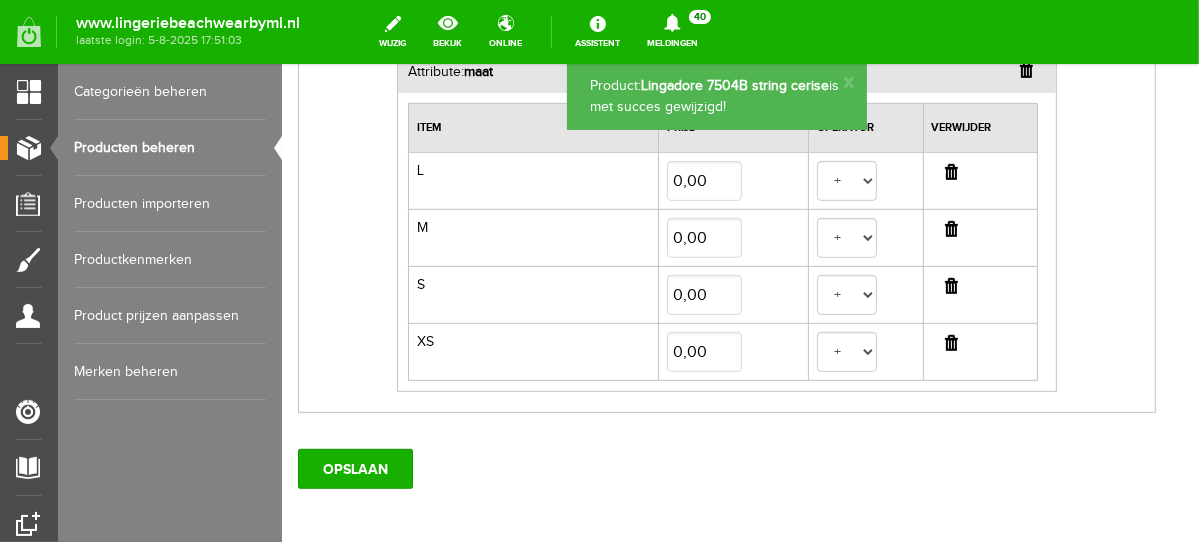 click on "Producten beheren" at bounding box center (170, 148) 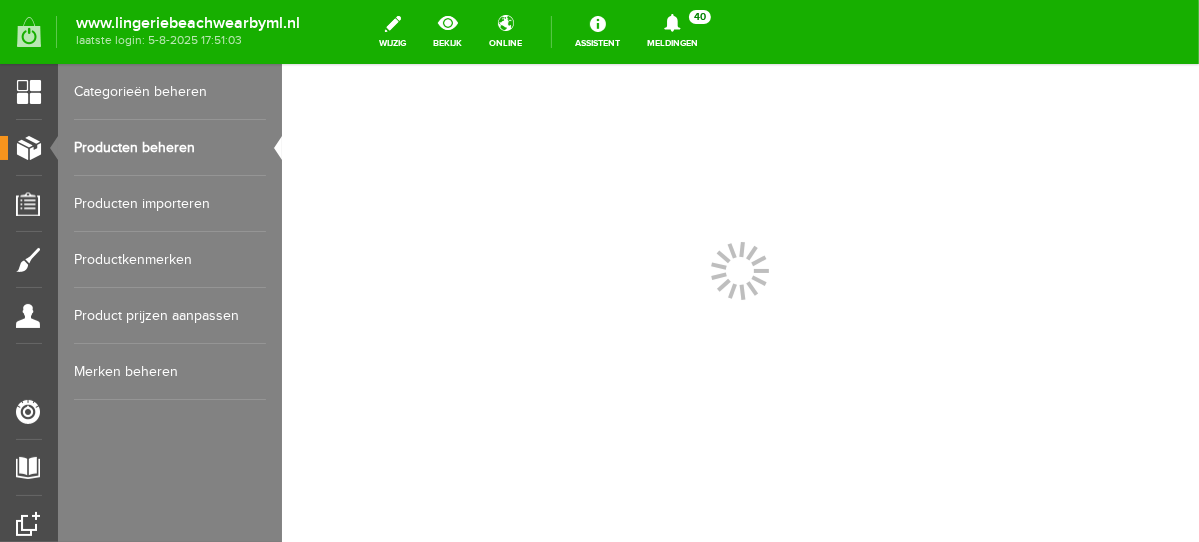scroll, scrollTop: 0, scrollLeft: 0, axis: both 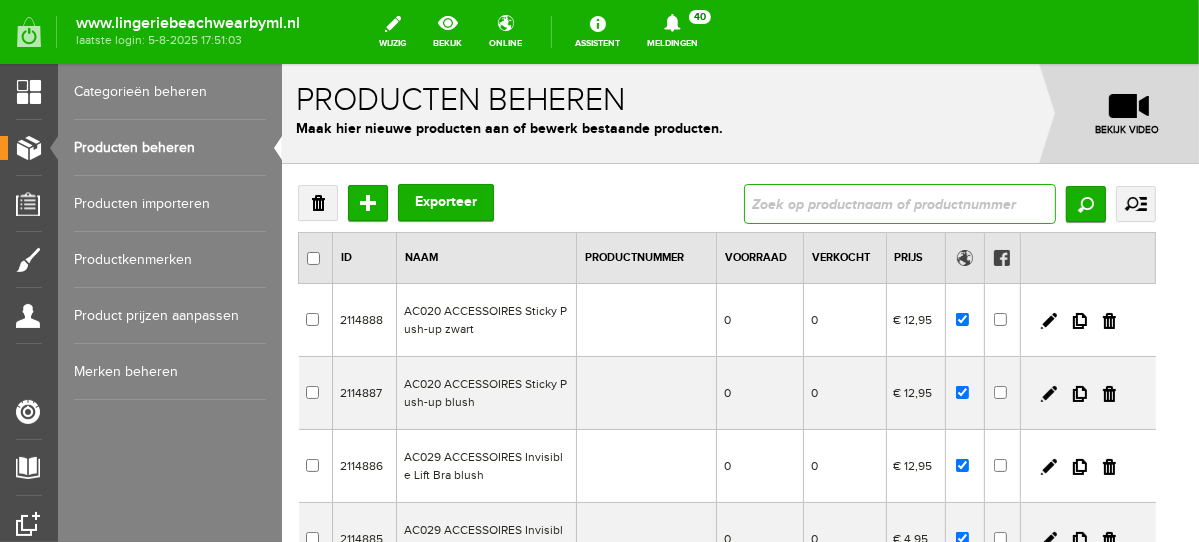 click at bounding box center (899, 203) 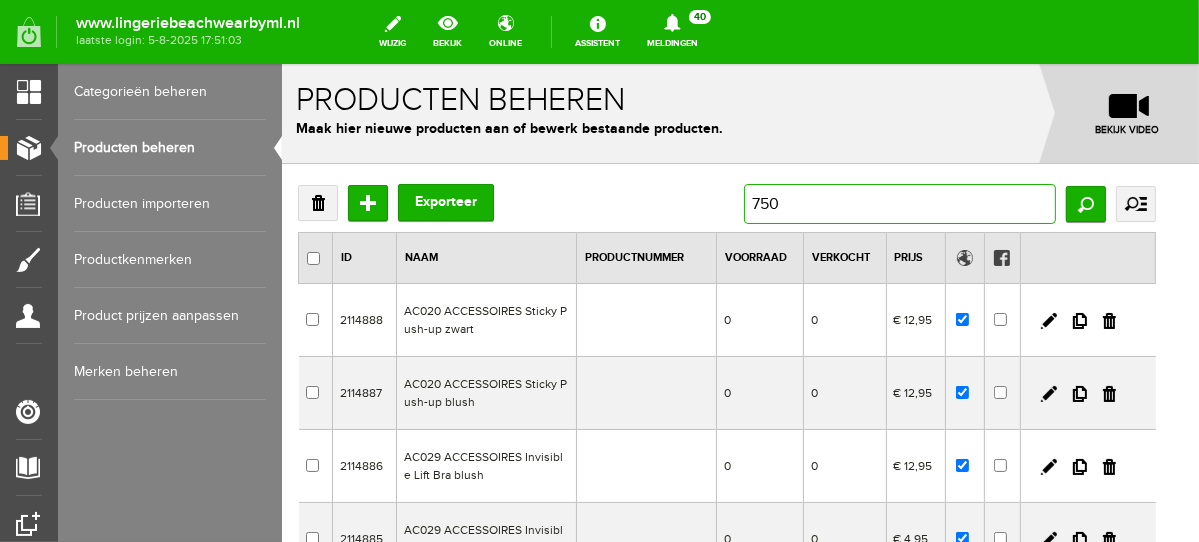 type on "7504" 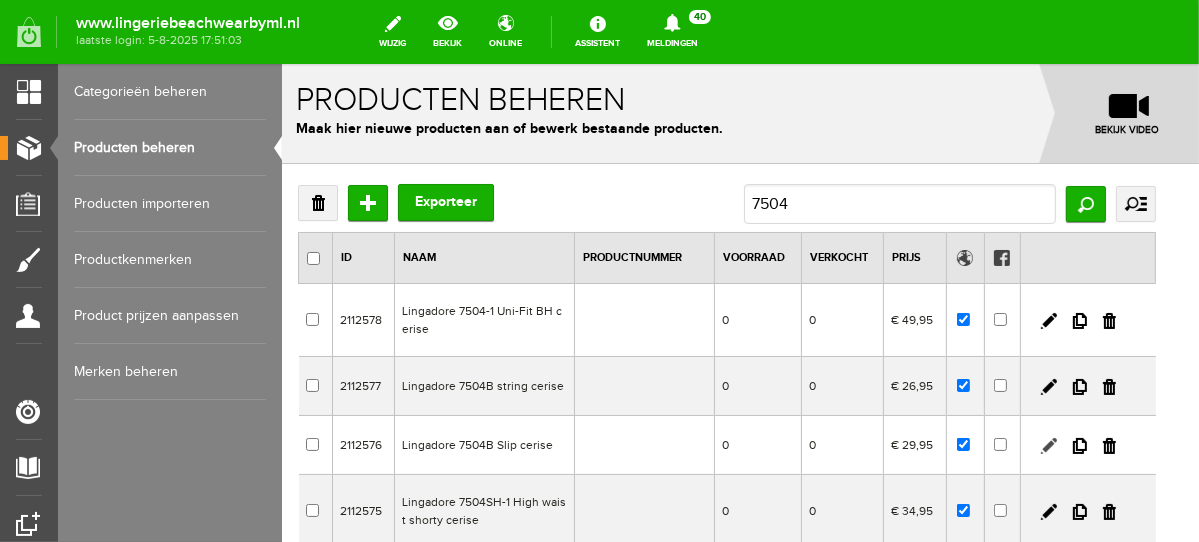 click at bounding box center (1048, 445) 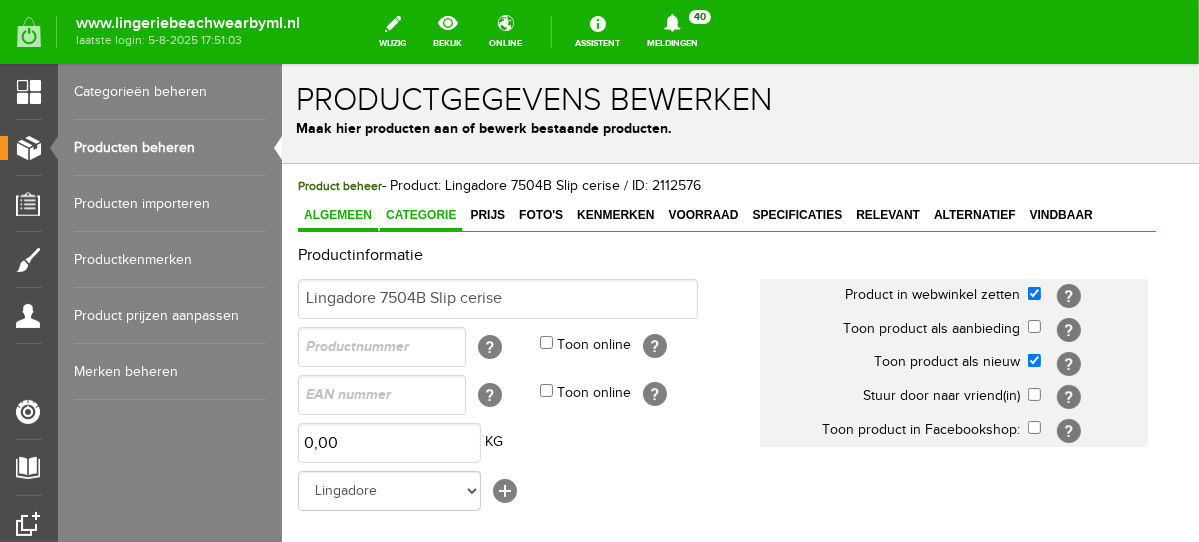scroll, scrollTop: 0, scrollLeft: 0, axis: both 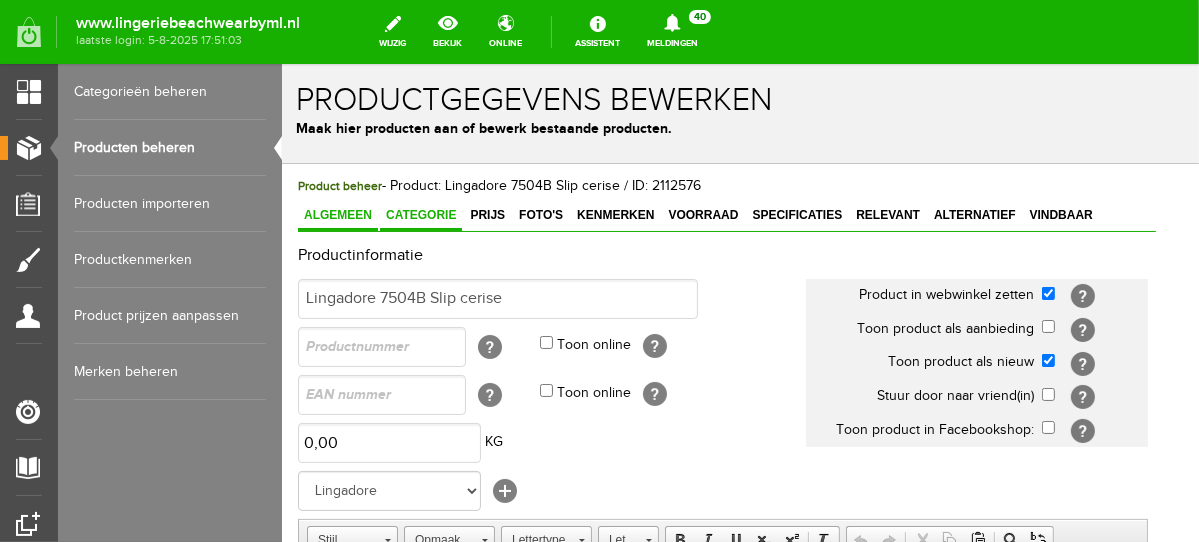 click on "Categorie" at bounding box center [420, 214] 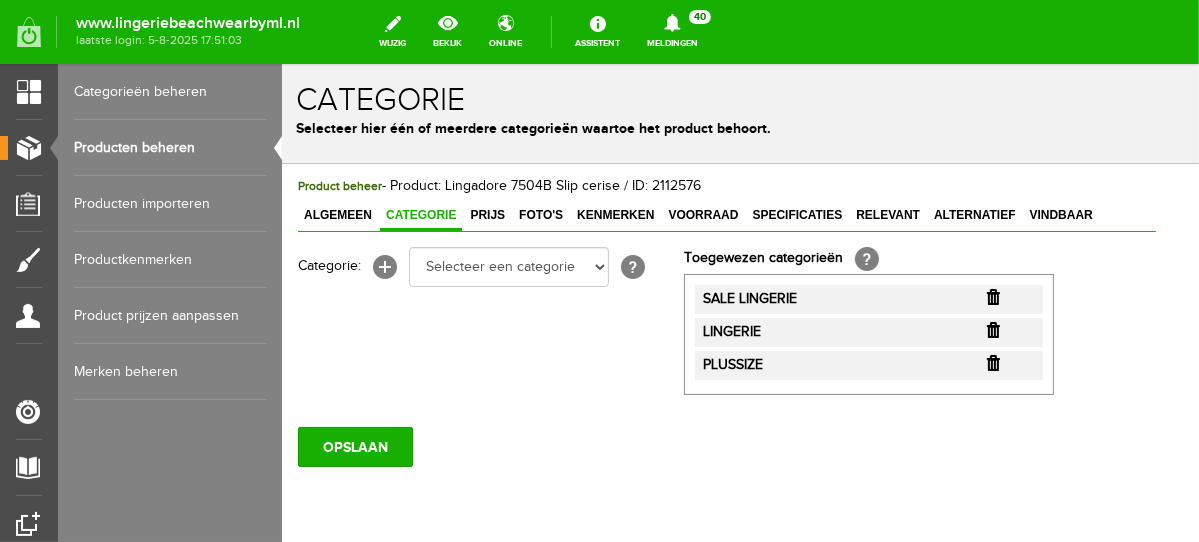 click at bounding box center (992, 296) 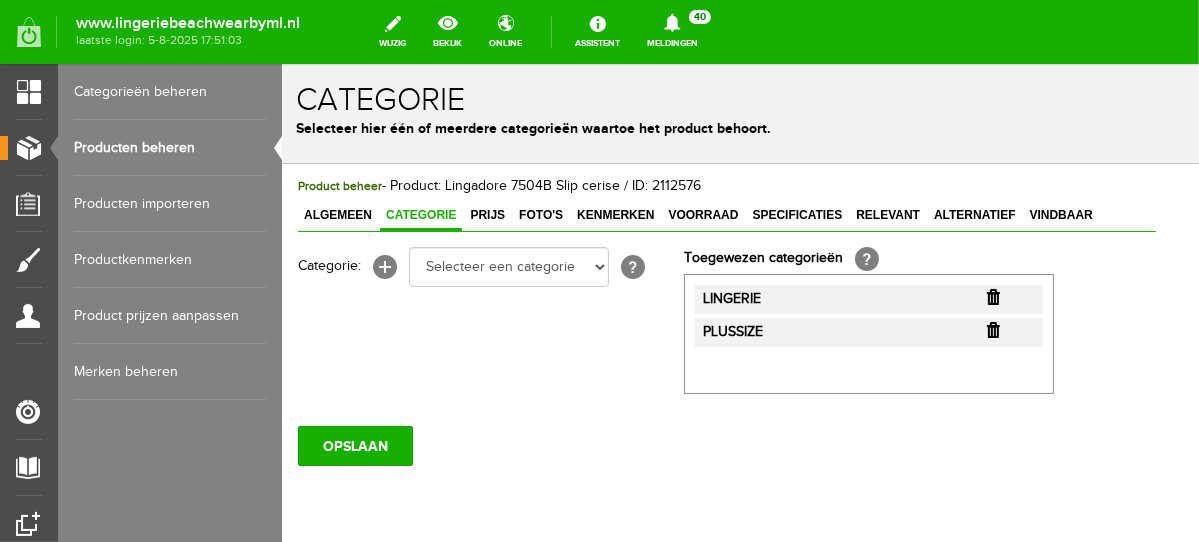 click at bounding box center [992, 296] 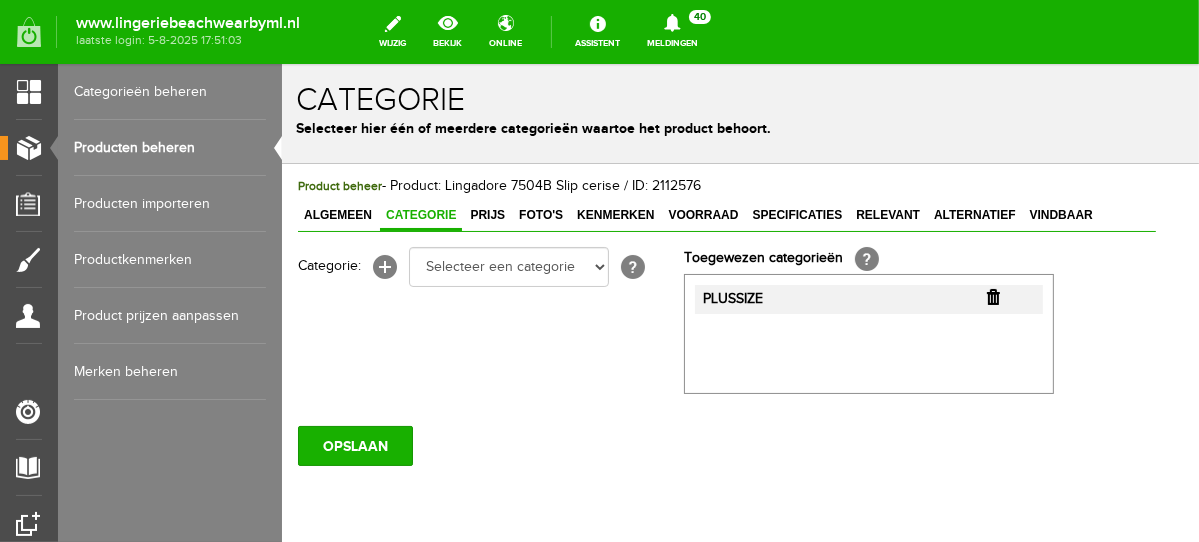 click at bounding box center (992, 296) 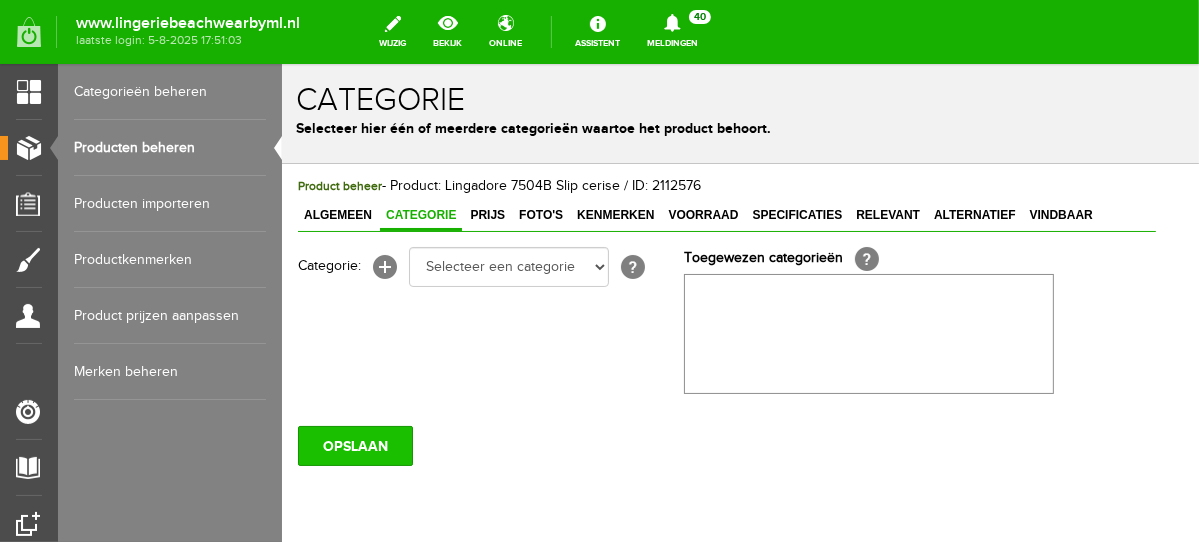 click on "OPSLAAN" at bounding box center [354, 445] 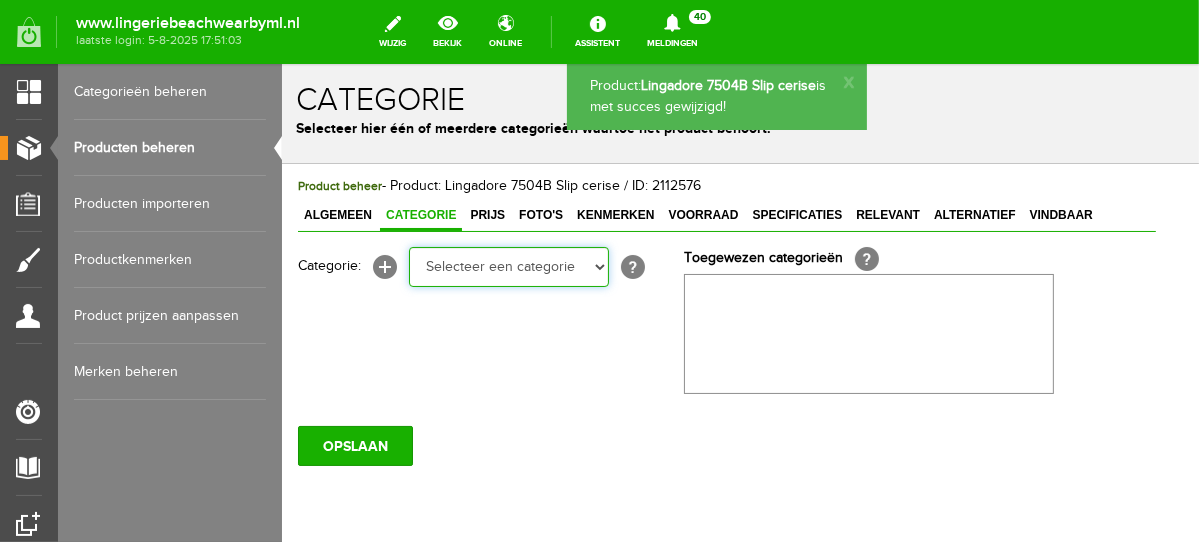 click on "Selecteer een categorie
NEW IN
LINGERIE
NACHTMODE
HOMEWEAR
BADMODE
BODY
LINGERIE
SUMMER COLOURS
BH ZONDER BEUGEL
PLUSSIZE
STRAPLESS
SEXY
BEACH
Bikinitop moulded (niet voorgev.)
Bikinitop voorgevormd
Shorty
Badpakken
Strandaccessoires
Rio slip
Slip
Hoge slip
Niet voorgevormd
Voorgevormd
One Shoulder
Push Up
Bandeau
Halter
Triangel
STRAPLESS
BASICS
HOMEWEAR
JUMPSUITS
BADJASSEN
NACHTMODE
PYJAMA SETS
PYJAMA JURKEN
KIMONO'S
SLIPDRESSES
SATIJNEN PYAMA
HEREN
SHAPEWEAR
BODY'S" at bounding box center [508, 266] 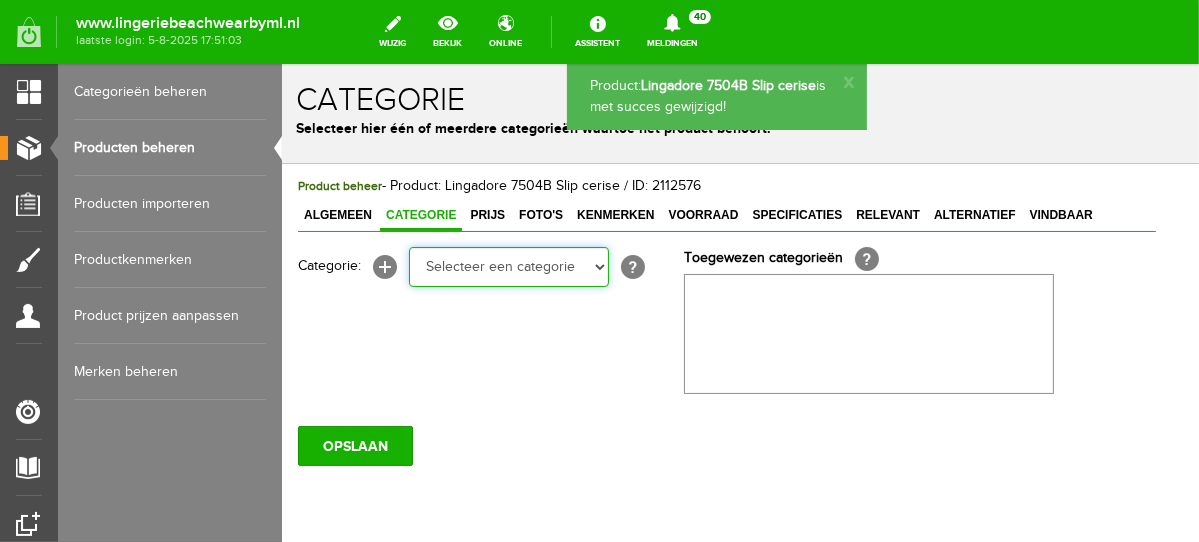 select on "281702" 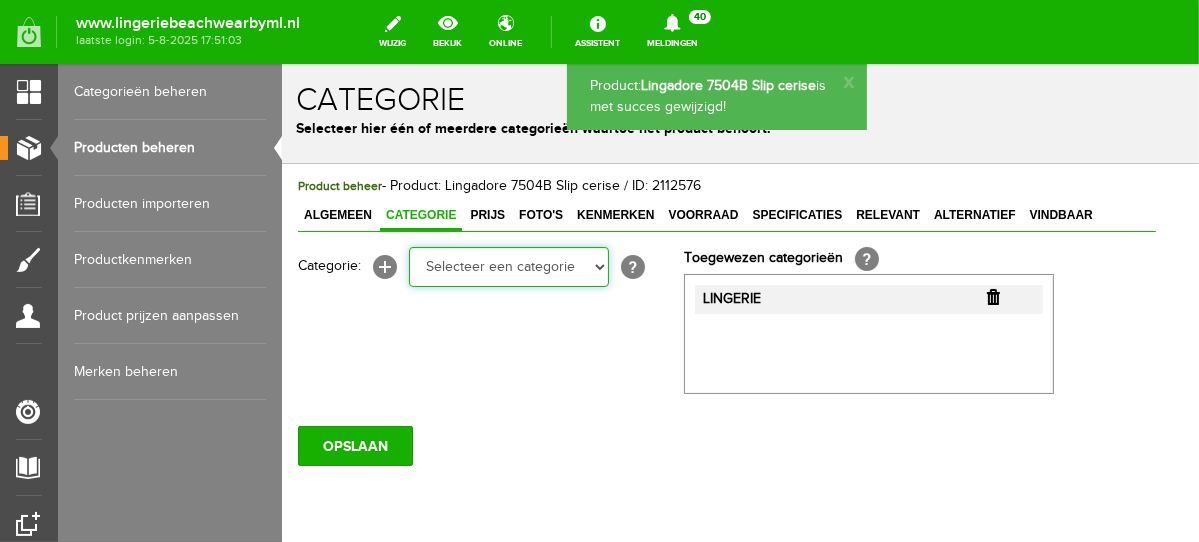 click on "Selecteer een categorie
NEW IN
LINGERIE
NACHTMODE
HOMEWEAR
BADMODE
BODY
LINGERIE
SUMMER COLOURS
BH ZONDER BEUGEL
PLUSSIZE
STRAPLESS
SEXY
BEACH
Bikinitop moulded (niet voorgev.)
Bikinitop voorgevormd
Shorty
Badpakken
Strandaccessoires
Rio slip
Slip
Hoge slip
Niet voorgevormd
Voorgevormd
One Shoulder
Push Up
Bandeau
Halter
Triangel
STRAPLESS
BASICS
HOMEWEAR
JUMPSUITS
BADJASSEN
NACHTMODE
PYJAMA SETS
PYJAMA JURKEN
KIMONO'S
SLIPDRESSES
SATIJNEN PYAMA
HEREN
SHAPEWEAR
BODY'S
ACCESSOIRES
PANTY'S
SPORT
SALE BEACH
SALE LINGERIE
D Cup" at bounding box center [508, 266] 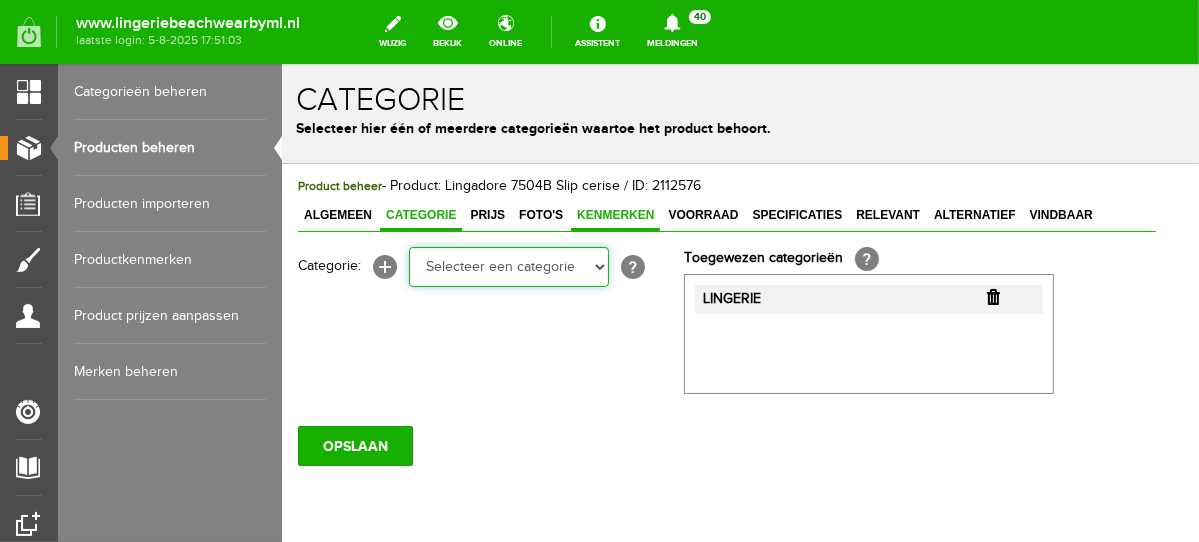 select on "281442" 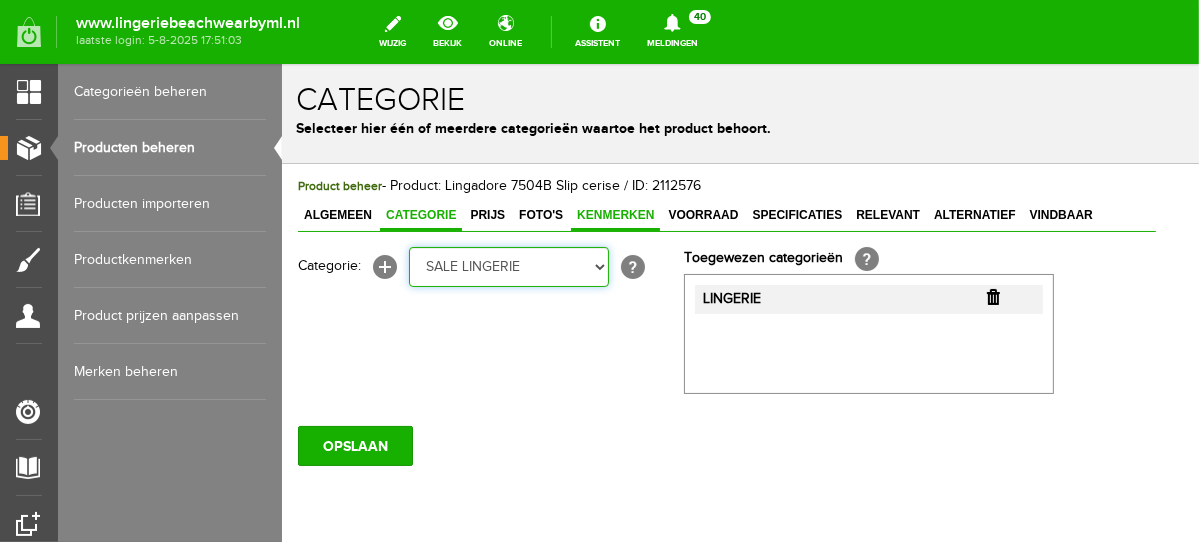 click on "Selecteer een categorie
NEW IN
LINGERIE
NACHTMODE
HOMEWEAR
BADMODE
BODY
LINGERIE
SUMMER COLOURS
BH ZONDER BEUGEL
PLUSSIZE
STRAPLESS
SEXY
BEACH
Bikinitop moulded (niet voorgev.)
Bikinitop voorgevormd
Shorty
Badpakken
Strandaccessoires
Rio slip
Slip
Hoge slip
Niet voorgevormd
Voorgevormd
One Shoulder
Push Up
Bandeau
Halter
Triangel
STRAPLESS
BASICS
HOMEWEAR
JUMPSUITS
BADJASSEN
NACHTMODE
PYJAMA SETS
PYJAMA JURKEN
KIMONO'S
SLIPDRESSES
SATIJNEN PYAMA
HEREN
SHAPEWEAR
BODY'S
ACCESSOIRES
PANTY'S
SPORT
SALE BEACH
SALE LINGERIE
D Cup" at bounding box center (508, 266) 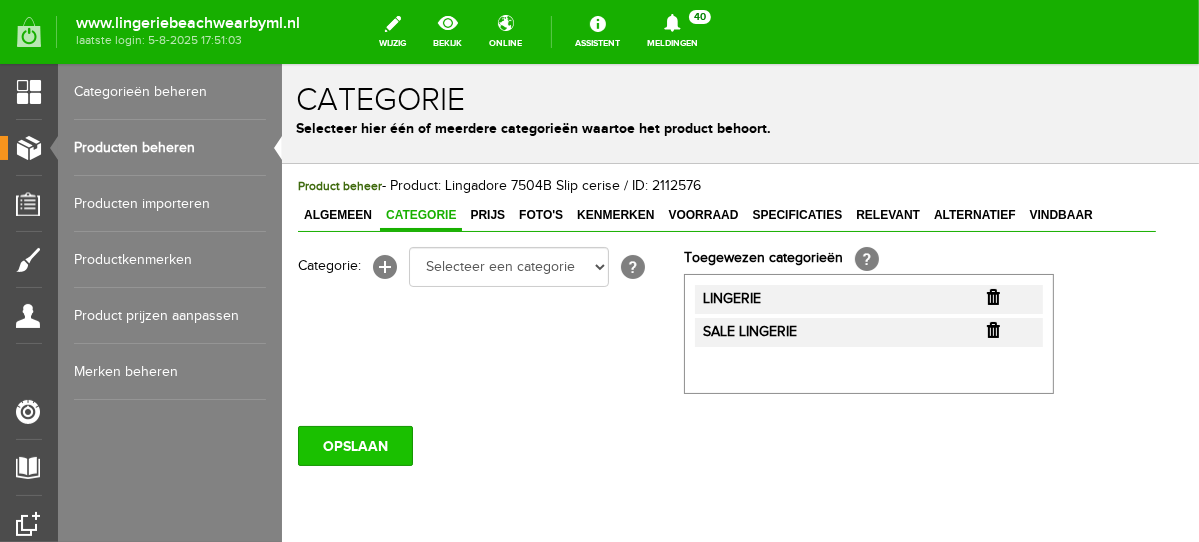 click on "OPSLAAN" at bounding box center (354, 445) 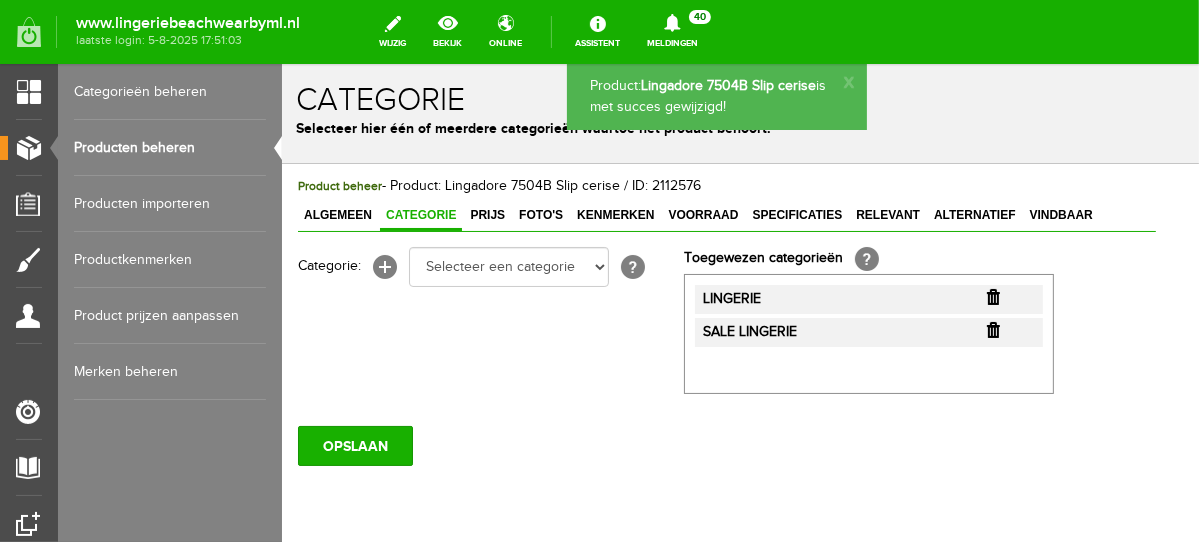 click on "Prijs" at bounding box center (486, 214) 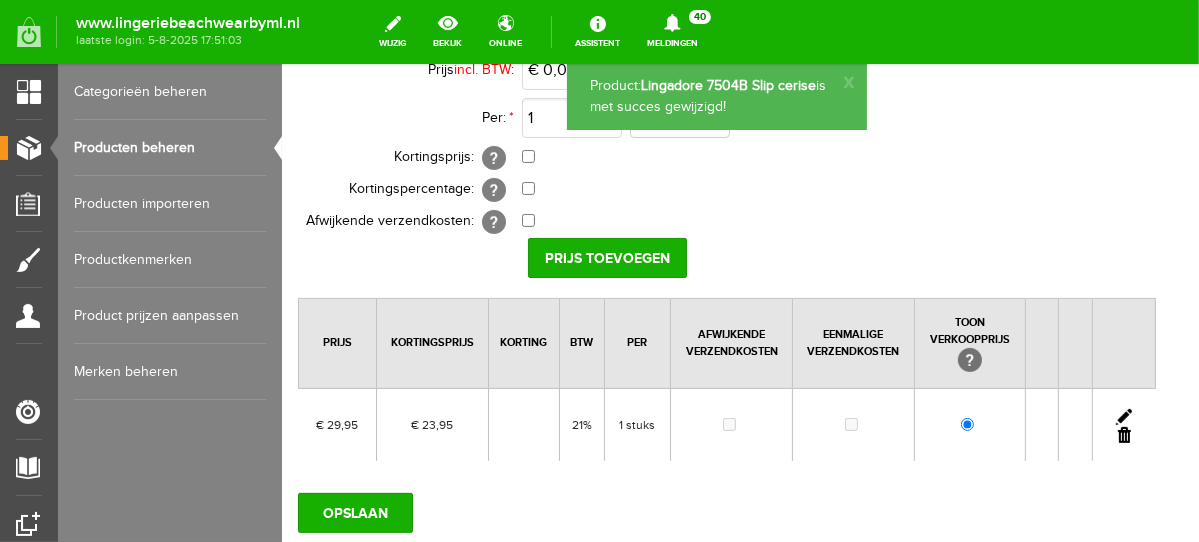 scroll, scrollTop: 284, scrollLeft: 0, axis: vertical 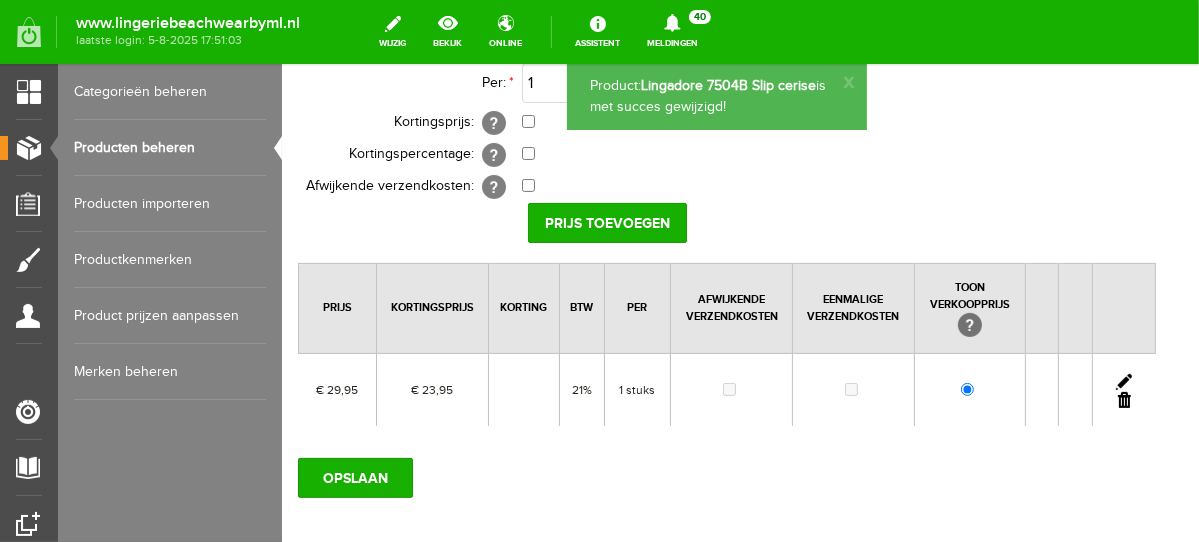 click at bounding box center (1123, 381) 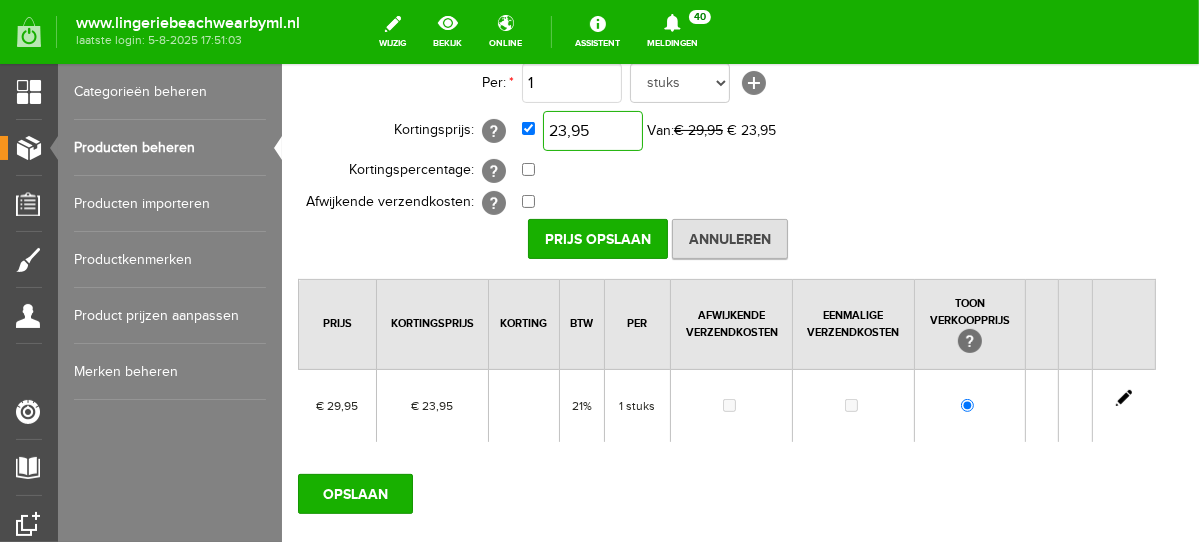 click on "23,95" at bounding box center [592, 130] 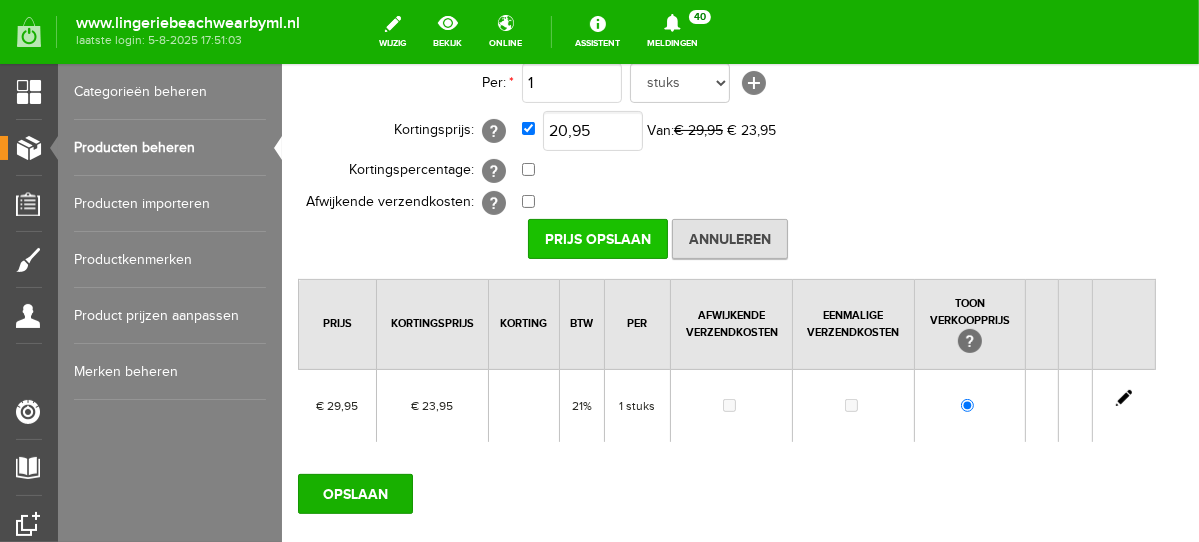 type on "€ 20,95" 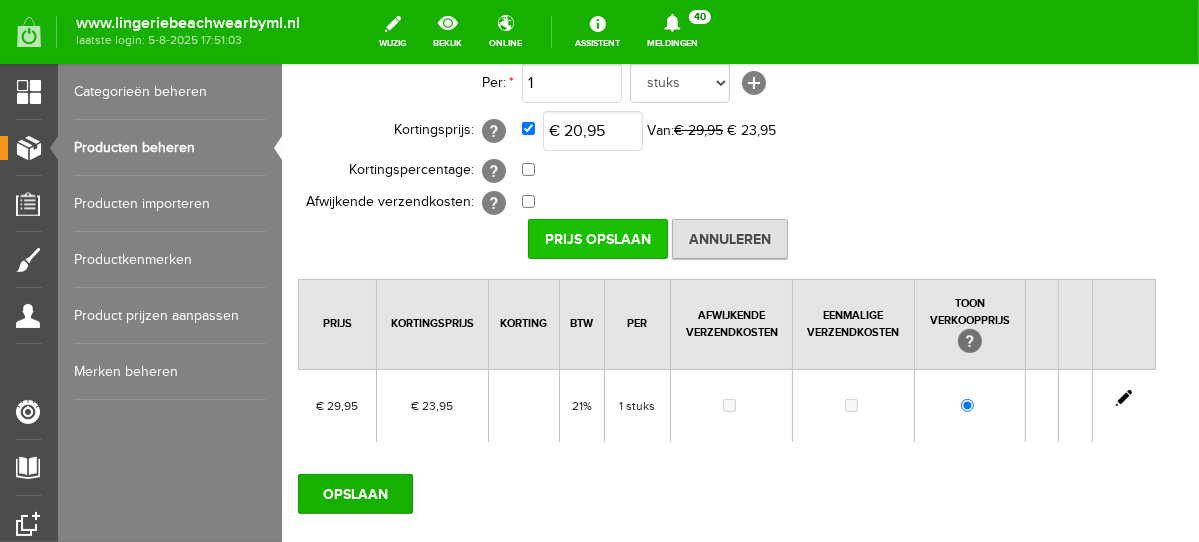 click on "Prijs Opslaan" at bounding box center [597, 238] 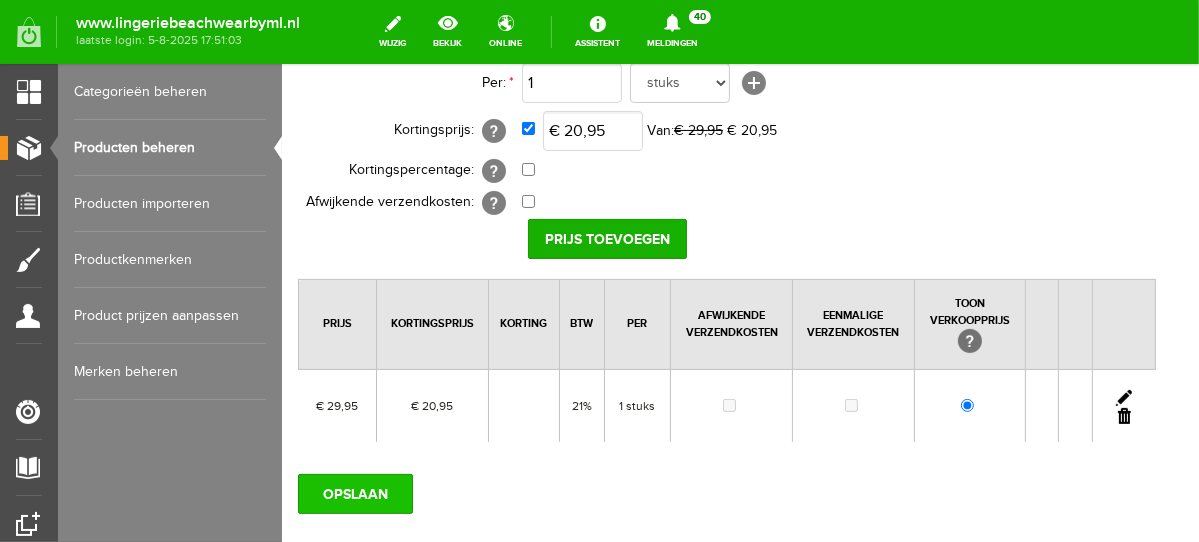 click on "OPSLAAN" at bounding box center (354, 493) 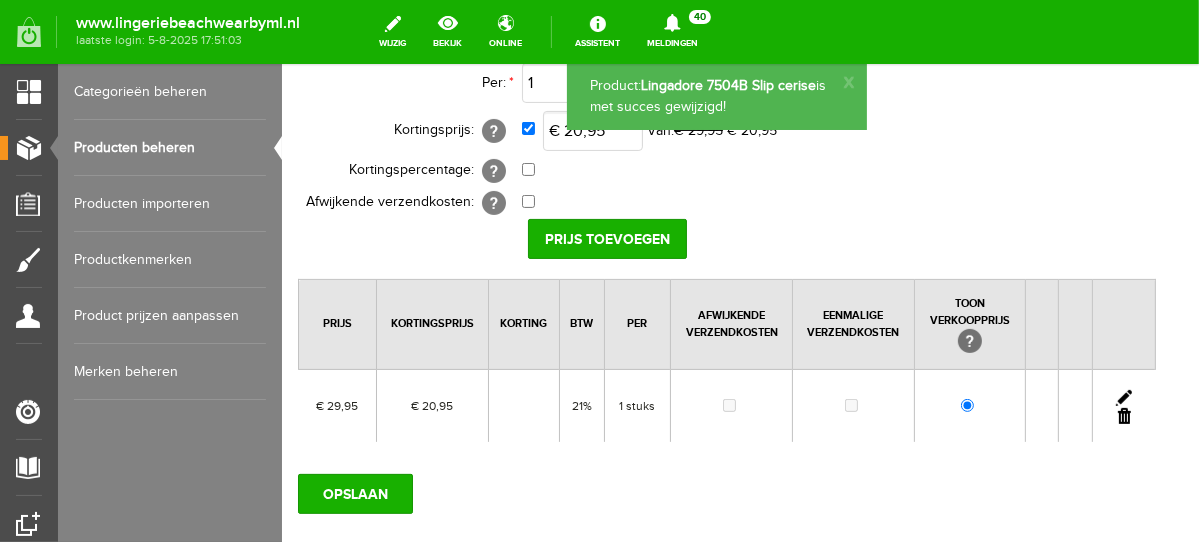 scroll, scrollTop: 0, scrollLeft: 0, axis: both 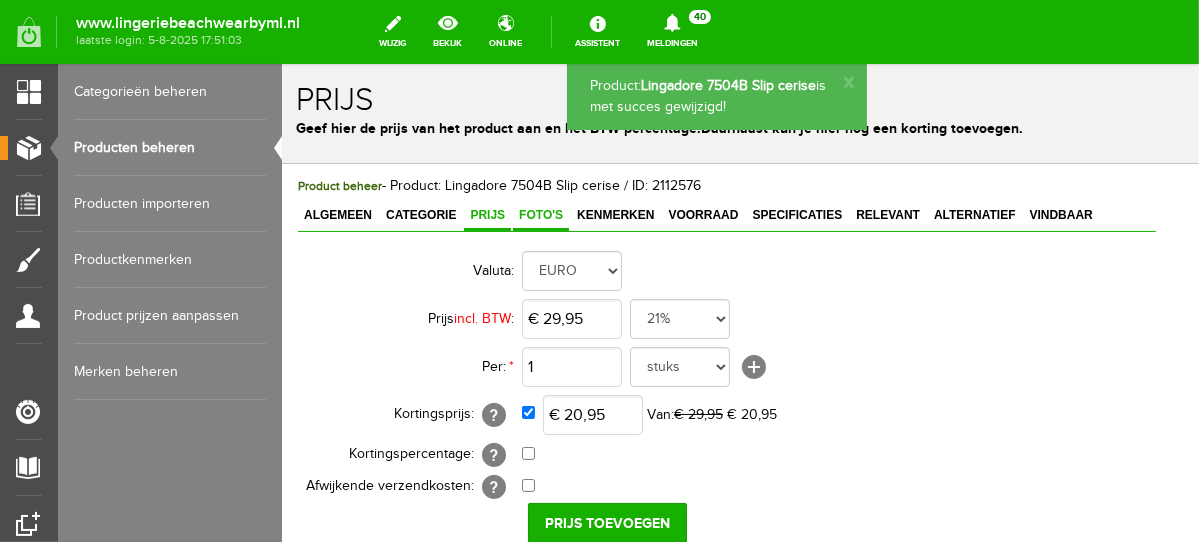 click on "Foto's" at bounding box center [540, 214] 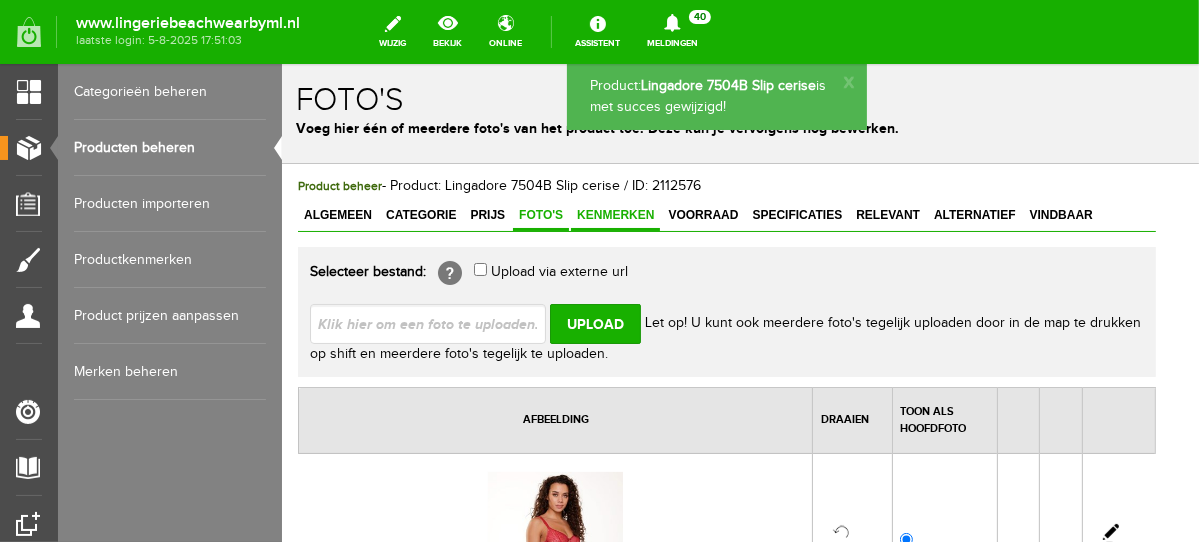 click on "Kenmerken" at bounding box center (614, 214) 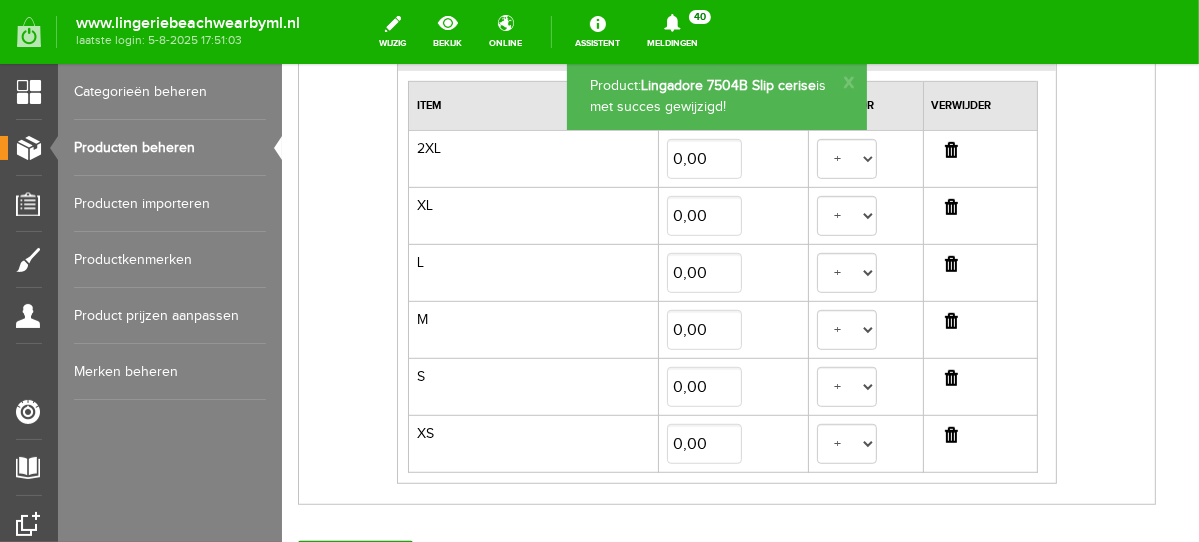 scroll, scrollTop: 713, scrollLeft: 0, axis: vertical 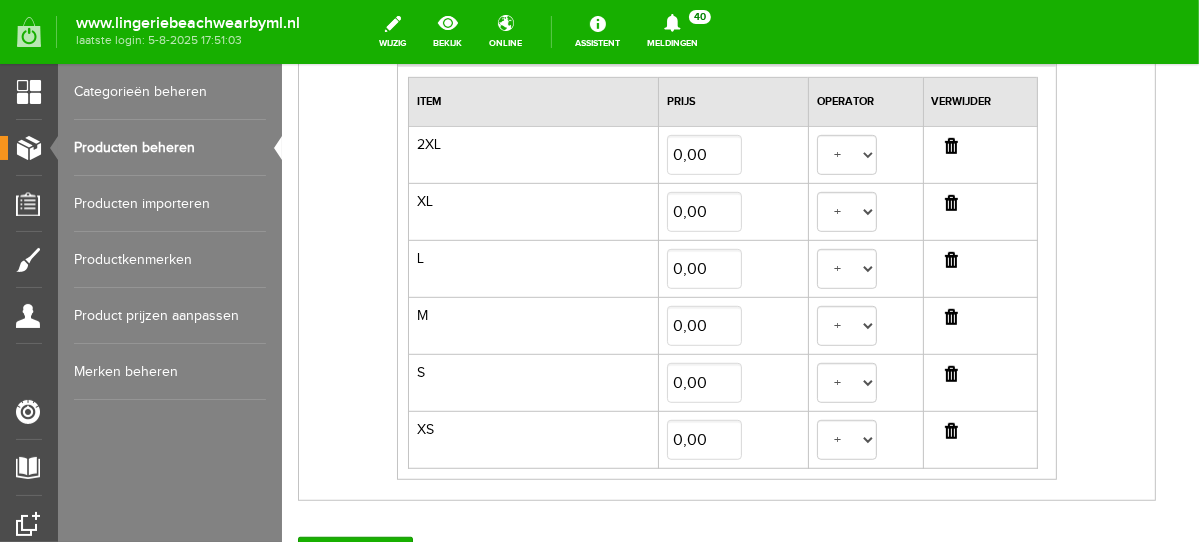 click at bounding box center (950, 316) 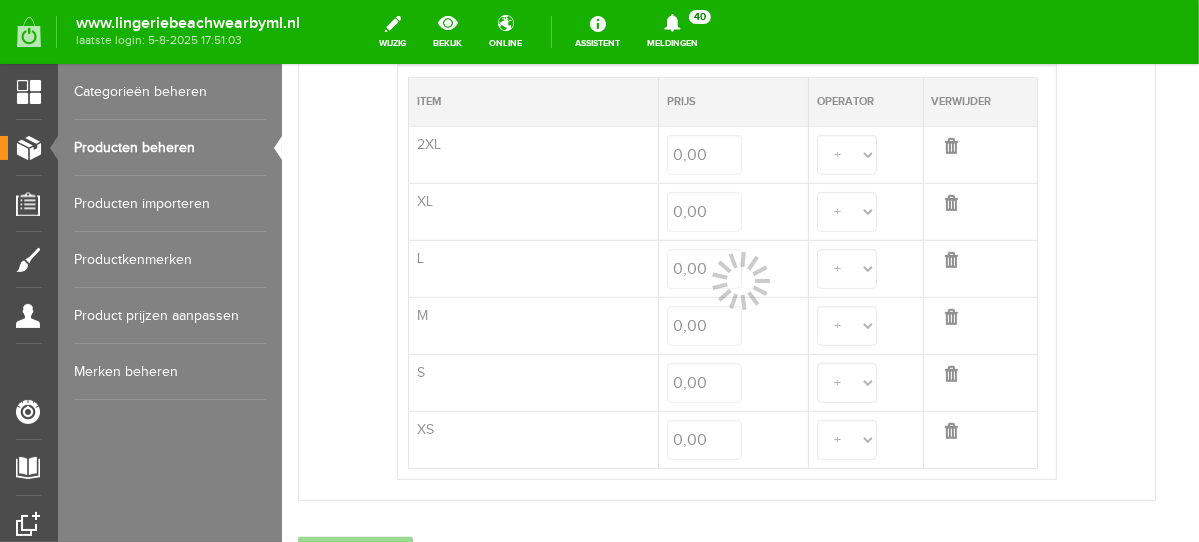 select 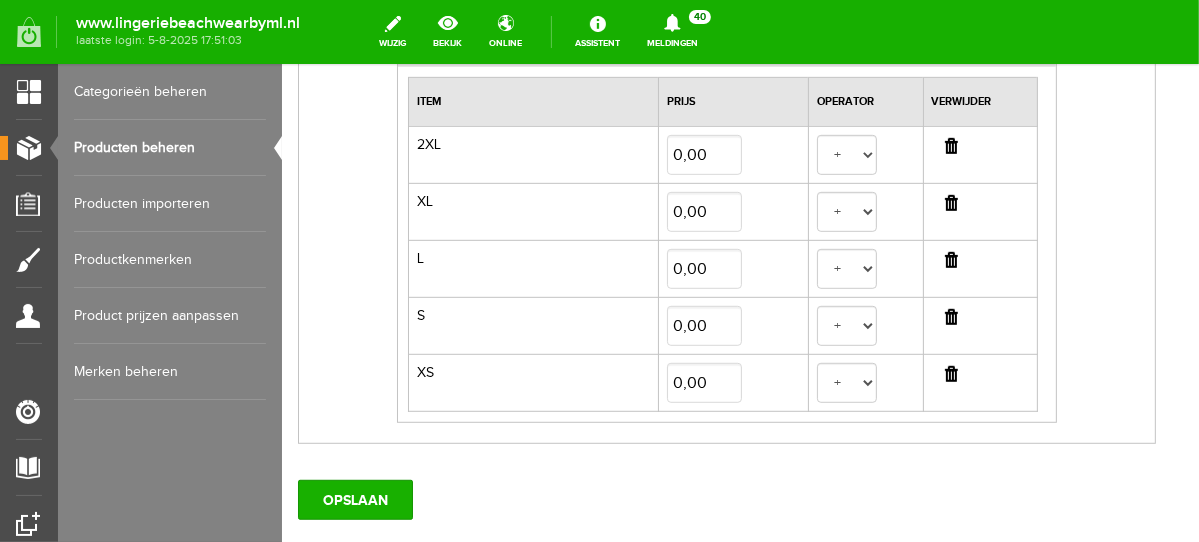 click at bounding box center (950, 259) 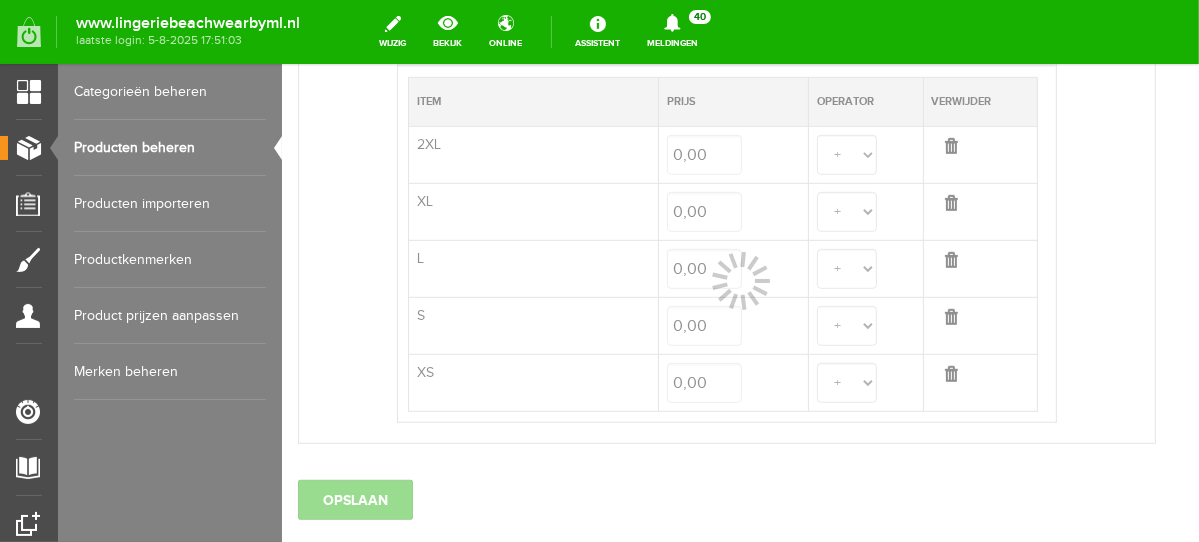 select 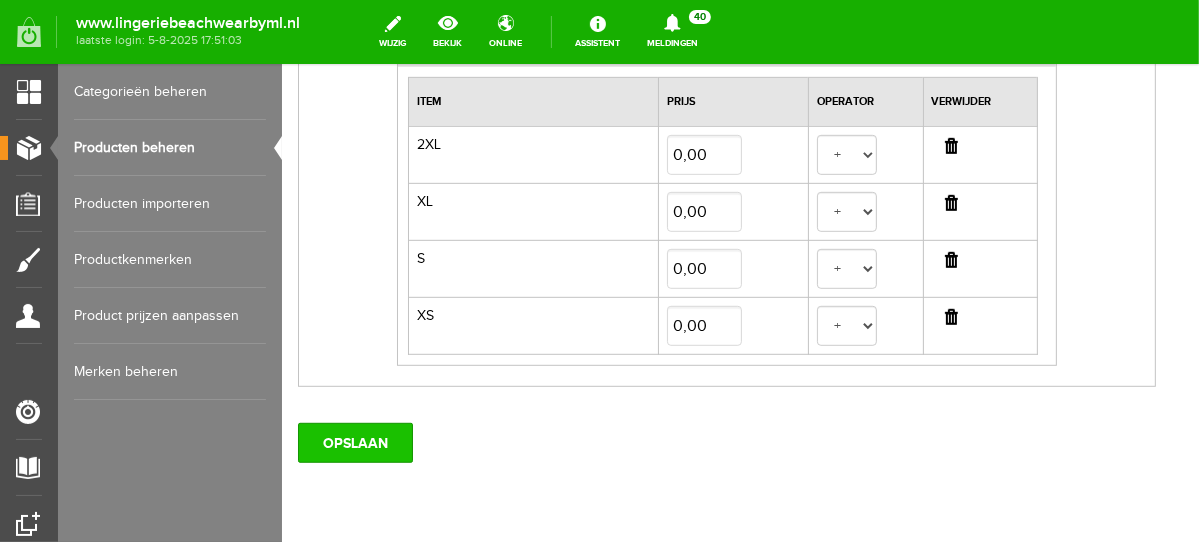 click on "OPSLAAN" at bounding box center (354, 442) 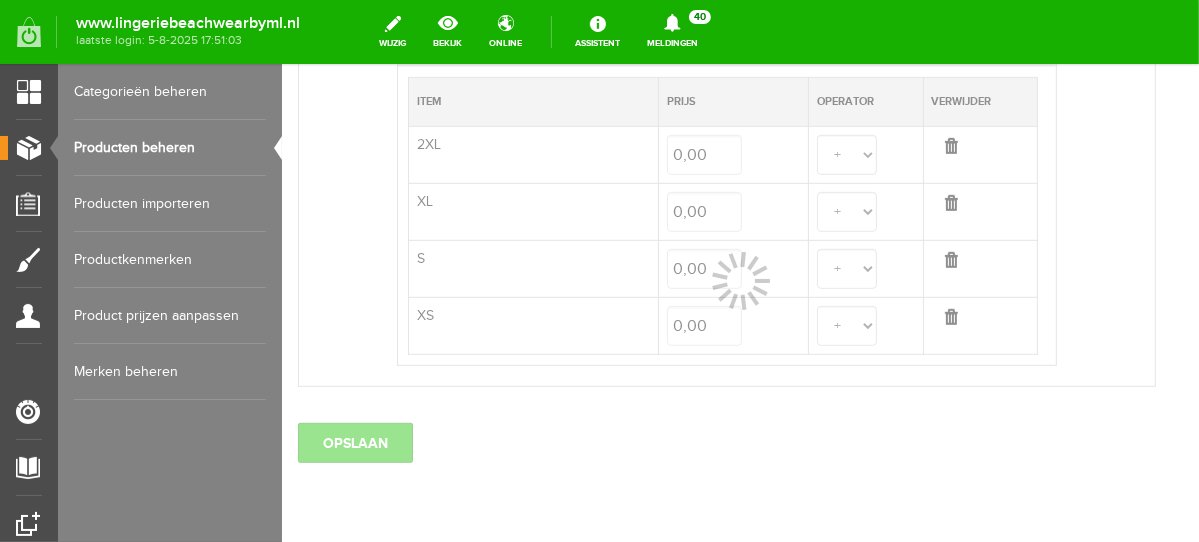 select 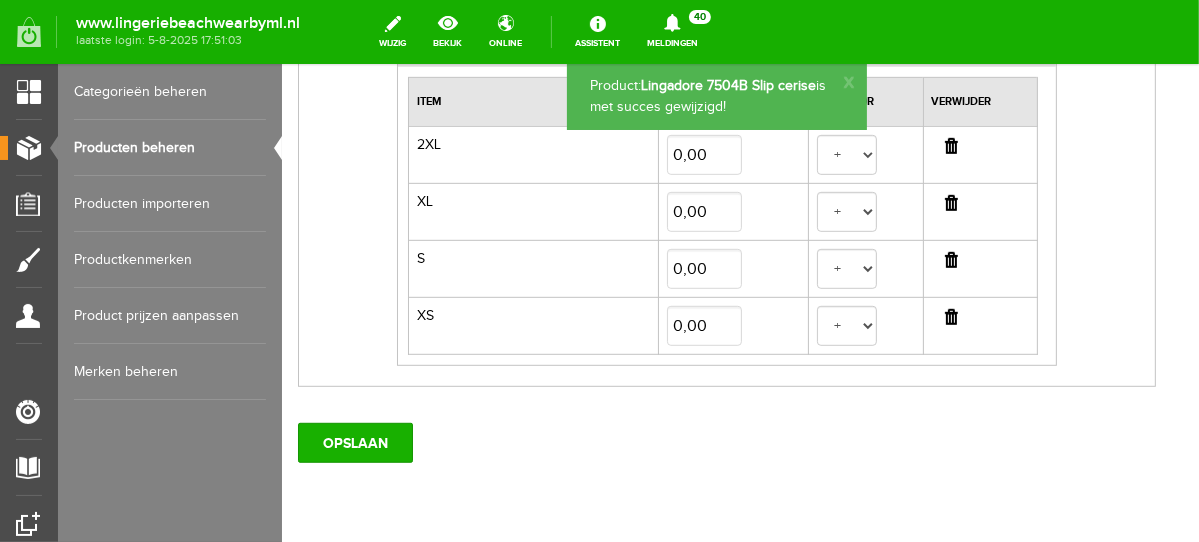 click on "Producten beheren" at bounding box center [170, 148] 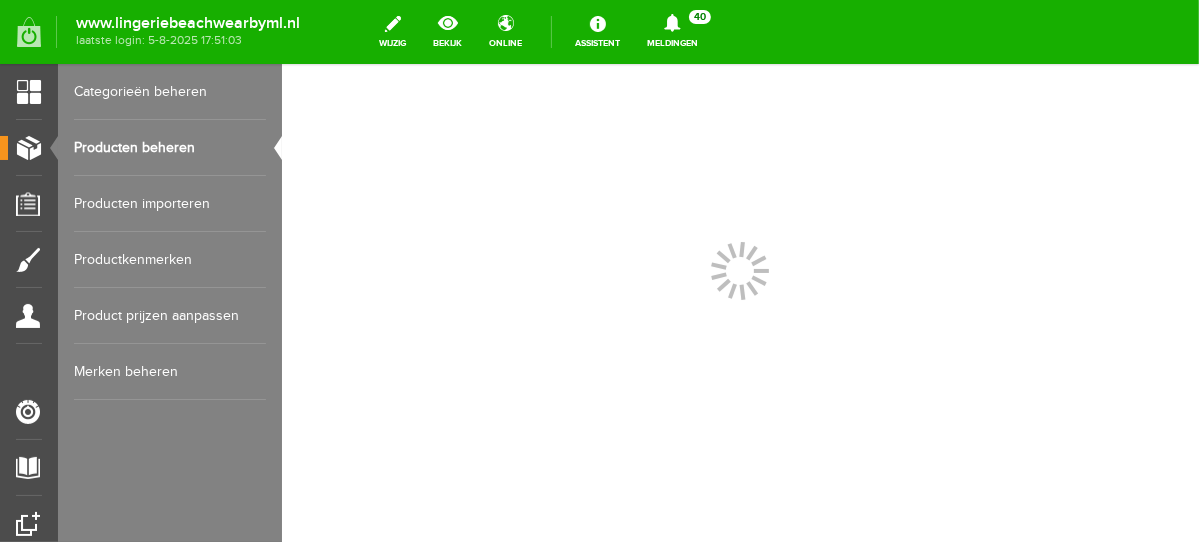 scroll, scrollTop: 0, scrollLeft: 0, axis: both 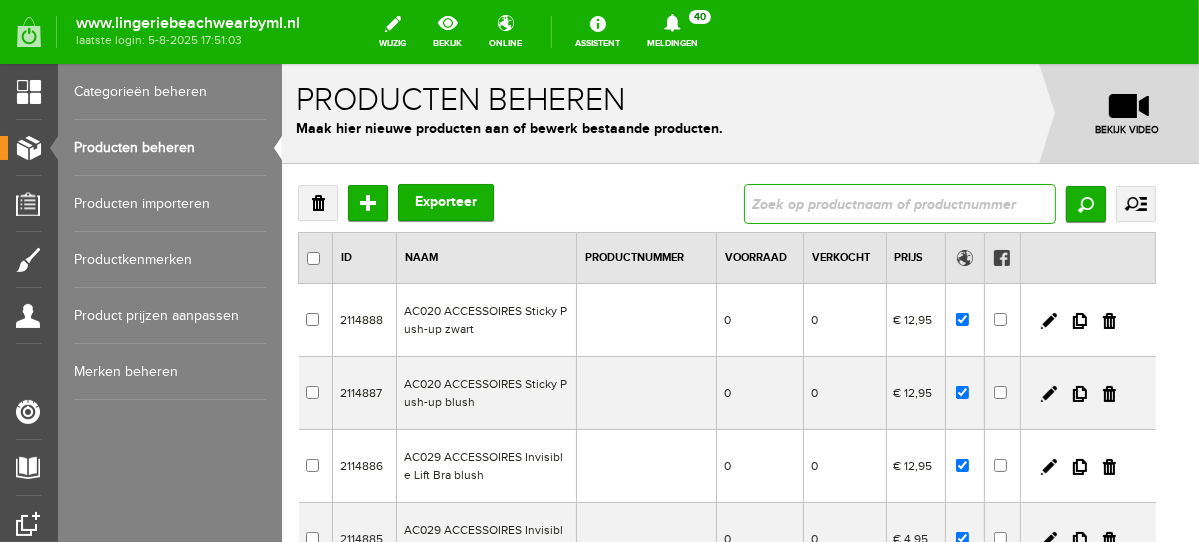 click at bounding box center (899, 203) 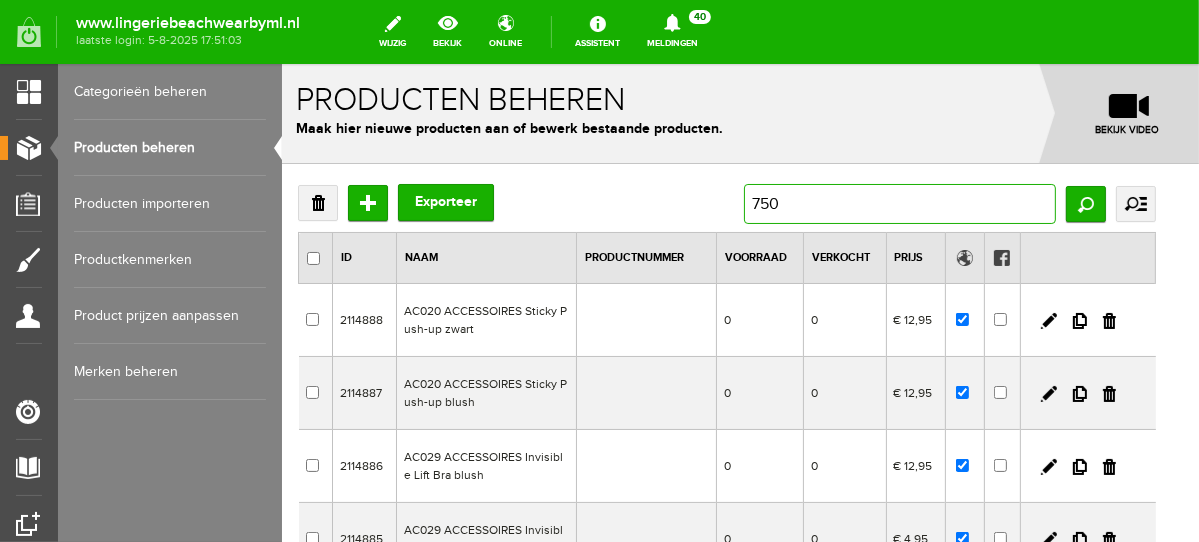 type on "7504" 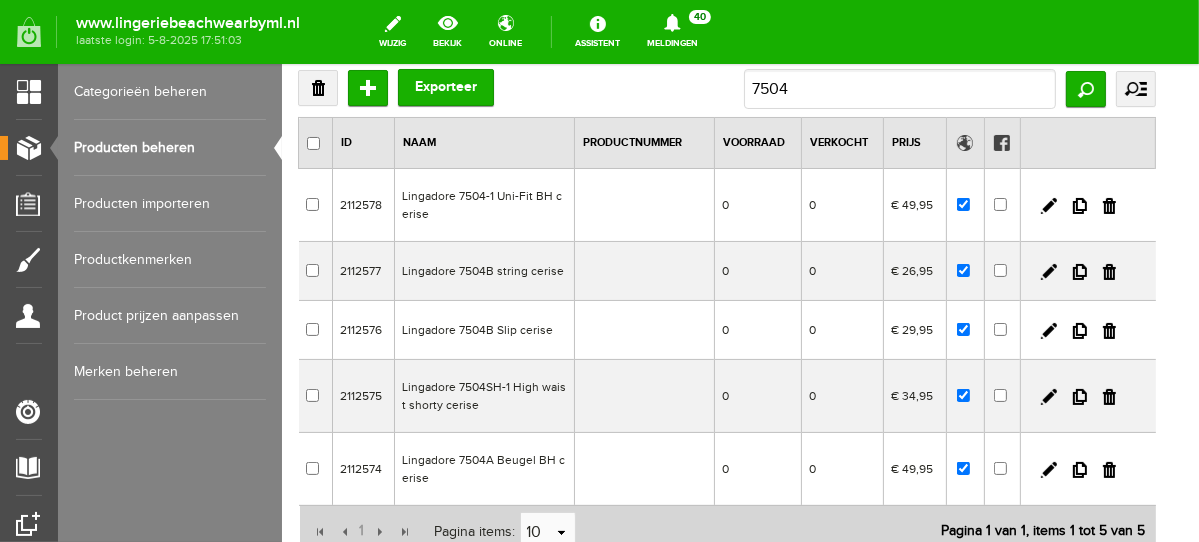 scroll, scrollTop: 121, scrollLeft: 0, axis: vertical 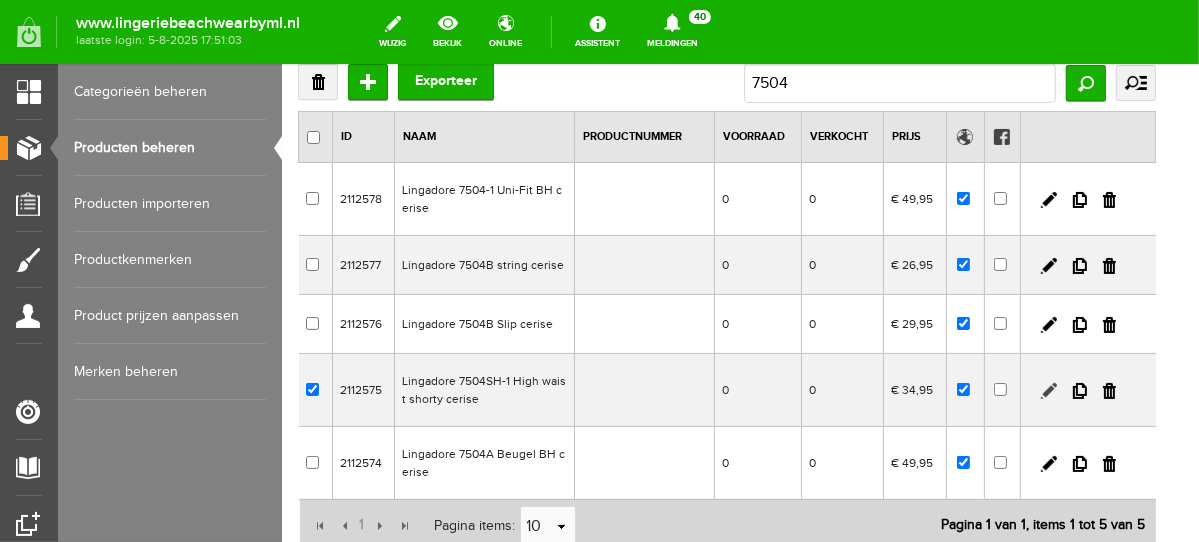 click at bounding box center (1048, 390) 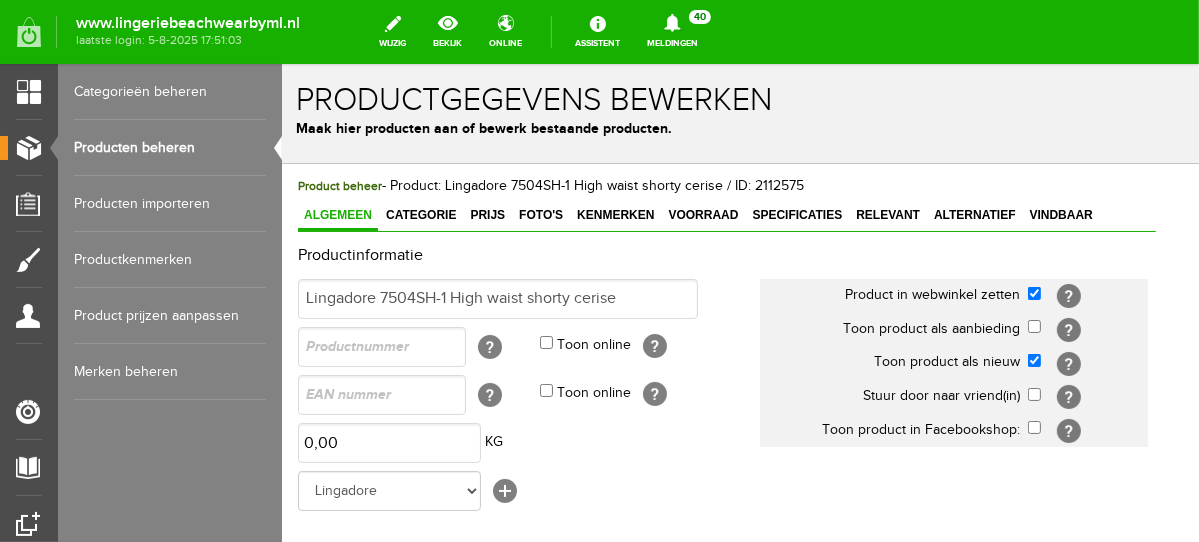 scroll, scrollTop: 0, scrollLeft: 0, axis: both 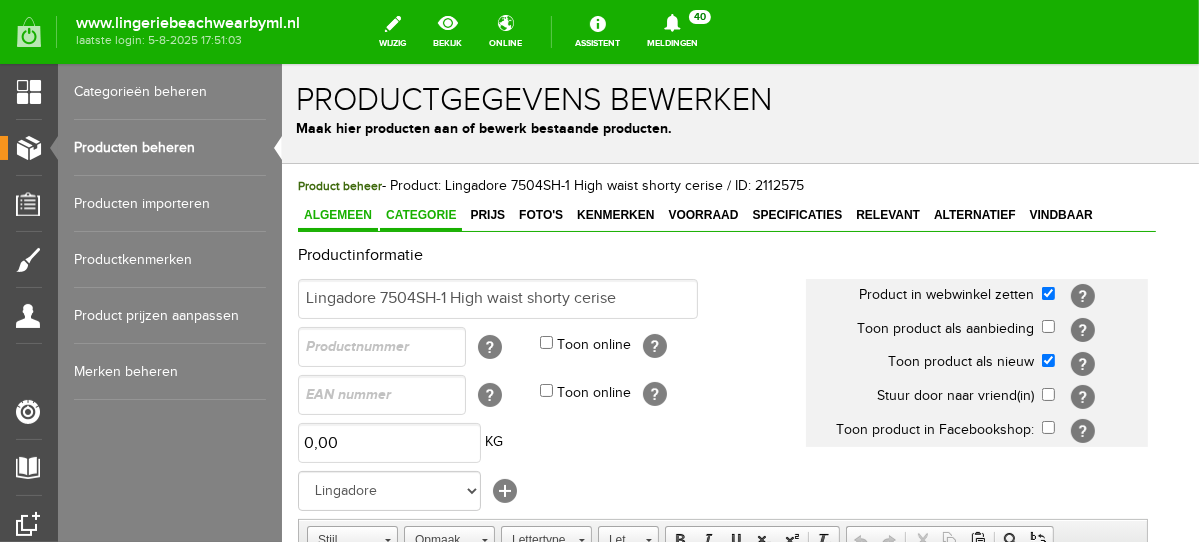 click on "Categorie" at bounding box center (420, 214) 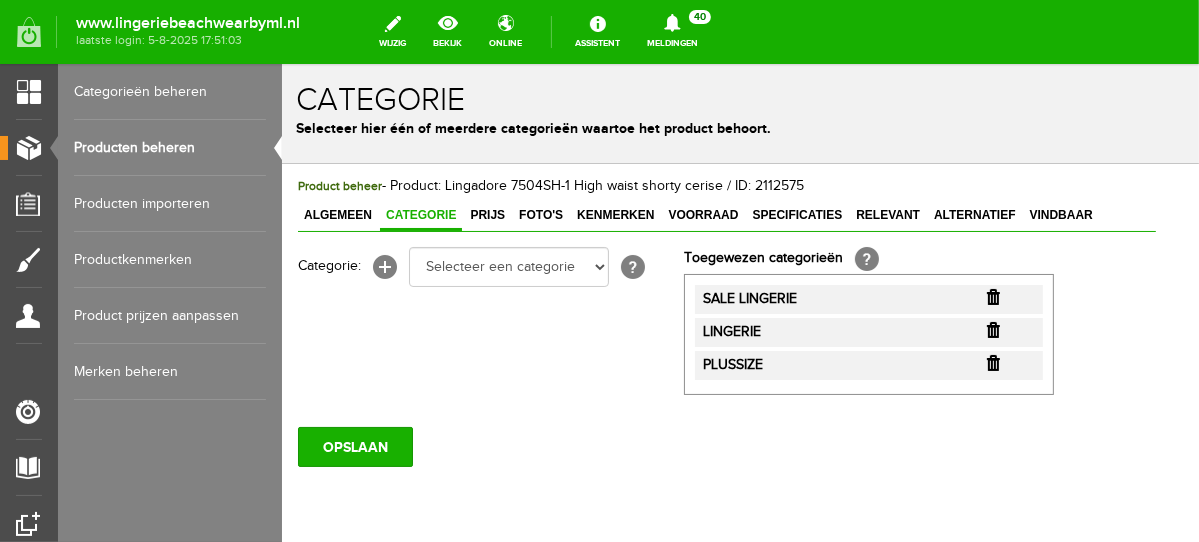 click at bounding box center (992, 296) 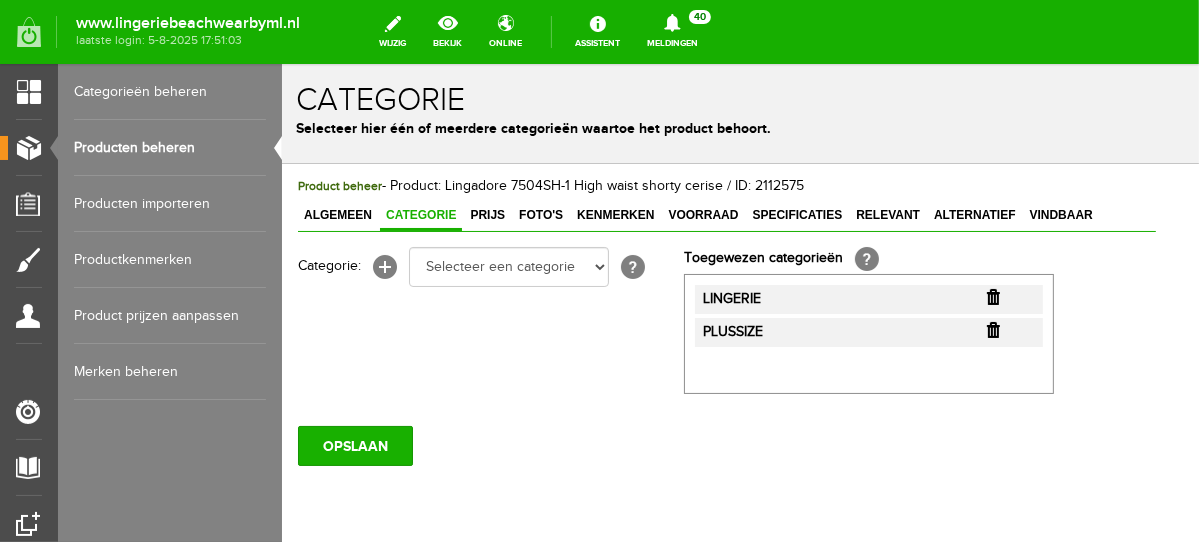 click at bounding box center (992, 296) 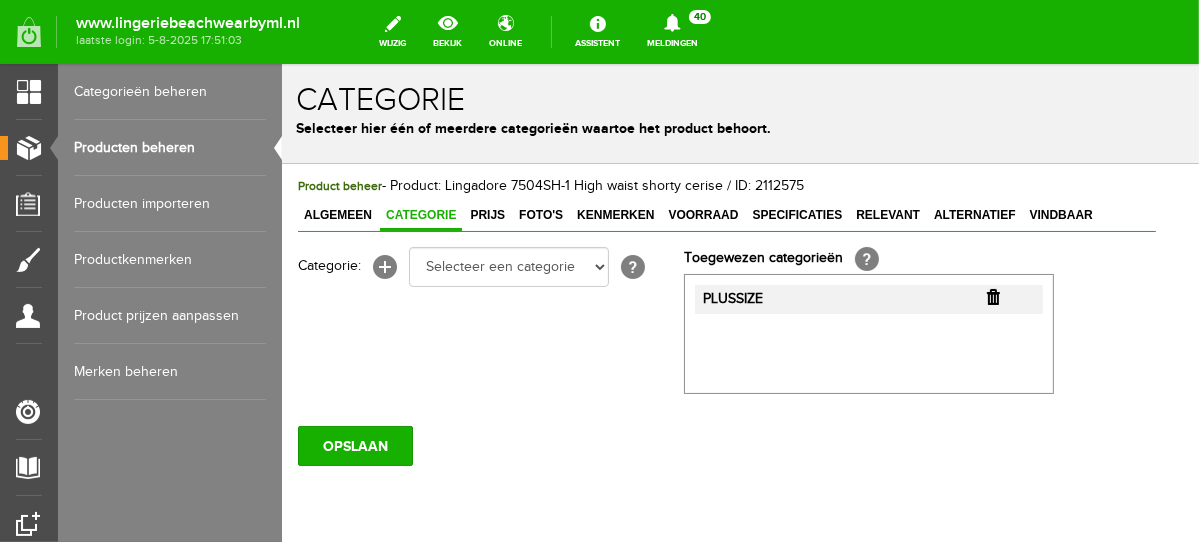 click at bounding box center (992, 296) 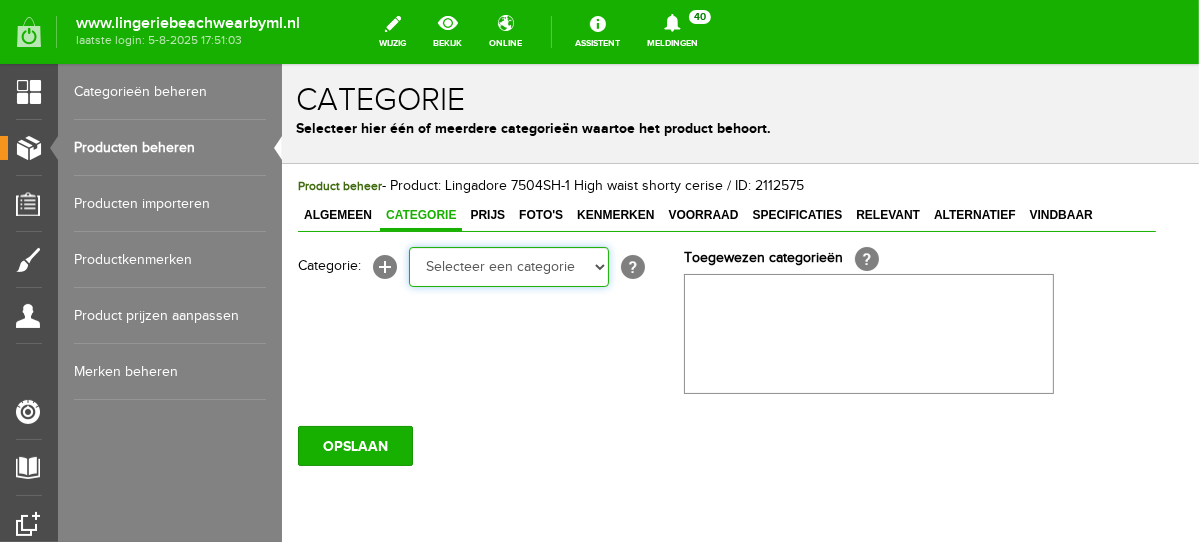 click on "Selecteer een categorie
NEW IN
LINGERIE
NACHTMODE
HOMEWEAR
BADMODE
BODY
LINGERIE
SUMMER COLOURS
BH ZONDER BEUGEL
PLUSSIZE
STRAPLESS
SEXY
BEACH
Bikinitop moulded (niet voorgev.)
Bikinitop voorgevormd
Shorty
Badpakken
Strandaccessoires
Rio slip
Slip
Hoge slip
Niet voorgevormd
Voorgevormd
One Shoulder
Push Up
Bandeau
Halter
Triangel
STRAPLESS
BASICS
HOMEWEAR
JUMPSUITS
BADJASSEN
NACHTMODE
PYJAMA SETS
PYJAMA JURKEN
KIMONO'S
SLIPDRESSES
SATIJNEN PYAMA
HEREN
SHAPEWEAR
BODY'S
ACCESSOIRES
PANTY'S
SPORT
SALE BEACH
SALE LINGERIE
D Cup" at bounding box center (508, 266) 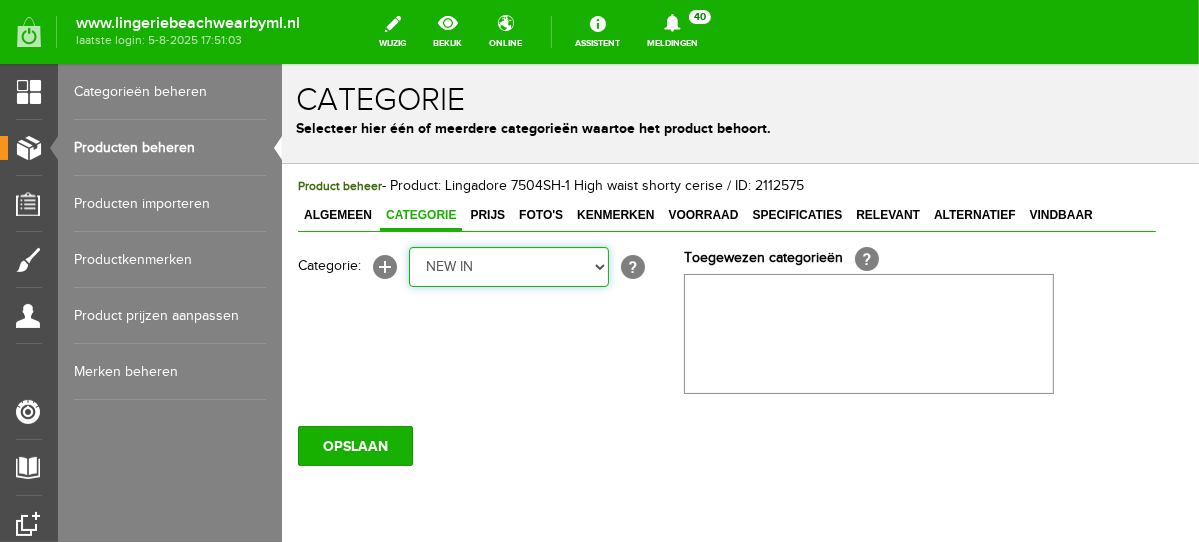 click on "Selecteer een categorie
NEW IN
LINGERIE
NACHTMODE
HOMEWEAR
BADMODE
BODY
LINGERIE
SUMMER COLOURS
BH ZONDER BEUGEL
PLUSSIZE
STRAPLESS
SEXY
BEACH
Bikinitop moulded (niet voorgev.)
Bikinitop voorgevormd
Shorty
Badpakken
Strandaccessoires
Rio slip
Slip
Hoge slip
Niet voorgevormd
Voorgevormd
One Shoulder
Push Up
Bandeau
Halter
Triangel
STRAPLESS
BASICS
HOMEWEAR
JUMPSUITS
BADJASSEN
NACHTMODE
PYJAMA SETS
PYJAMA JURKEN
KIMONO'S
SLIPDRESSES
SATIJNEN PYAMA
HEREN
SHAPEWEAR
BODY'S
ACCESSOIRES
PANTY'S
SPORT
SALE BEACH
SALE LINGERIE
D Cup" at bounding box center [508, 266] 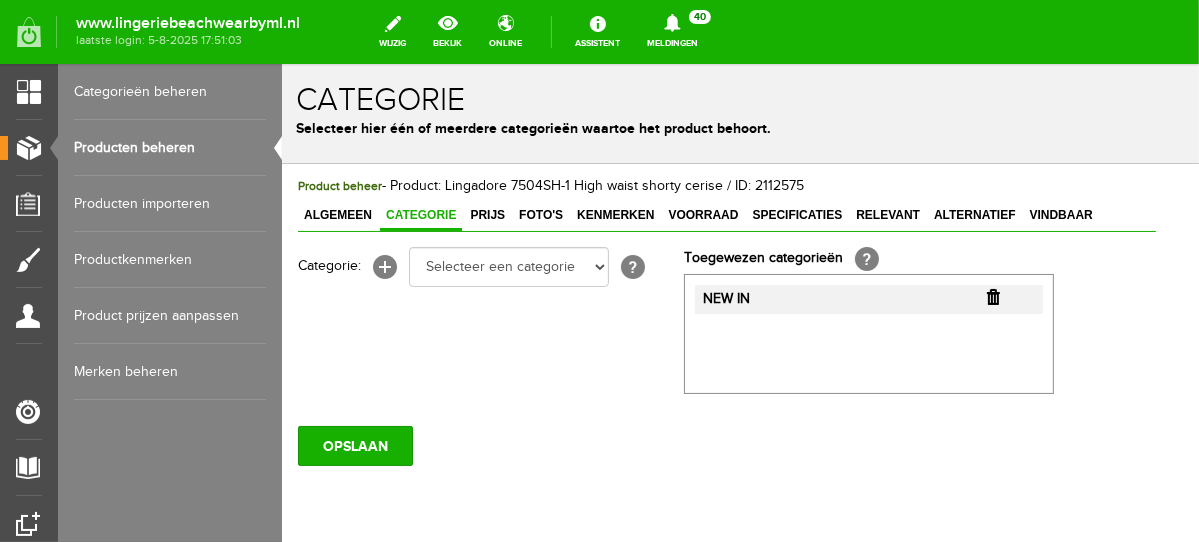 click at bounding box center [992, 296] 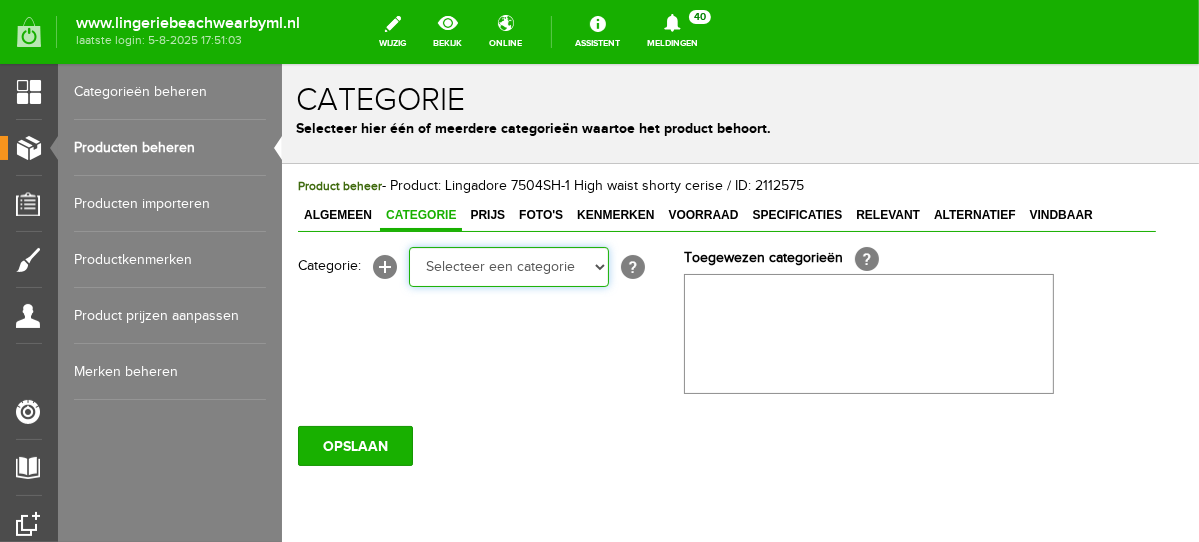 click on "Selecteer een categorie
NEW IN
LINGERIE
NACHTMODE
HOMEWEAR
BADMODE
BODY
LINGERIE
SUMMER COLOURS
BH ZONDER BEUGEL
PLUSSIZE
STRAPLESS
SEXY
BEACH
Bikinitop moulded (niet voorgev.)
Bikinitop voorgevormd
Shorty
Badpakken
Strandaccessoires
Rio slip
Slip
Hoge slip
Niet voorgevormd
Voorgevormd
One Shoulder
Push Up
Bandeau
Halter
Triangel
STRAPLESS
BASICS
HOMEWEAR
JUMPSUITS
BADJASSEN
NACHTMODE
PYJAMA SETS
PYJAMA JURKEN
KIMONO'S
SLIPDRESSES
SATIJNEN PYAMA
HEREN
SHAPEWEAR
BODY'S
ACCESSOIRES
PANTY'S
SPORT
SALE BEACH
SALE LINGERIE
D Cup" at bounding box center [508, 266] 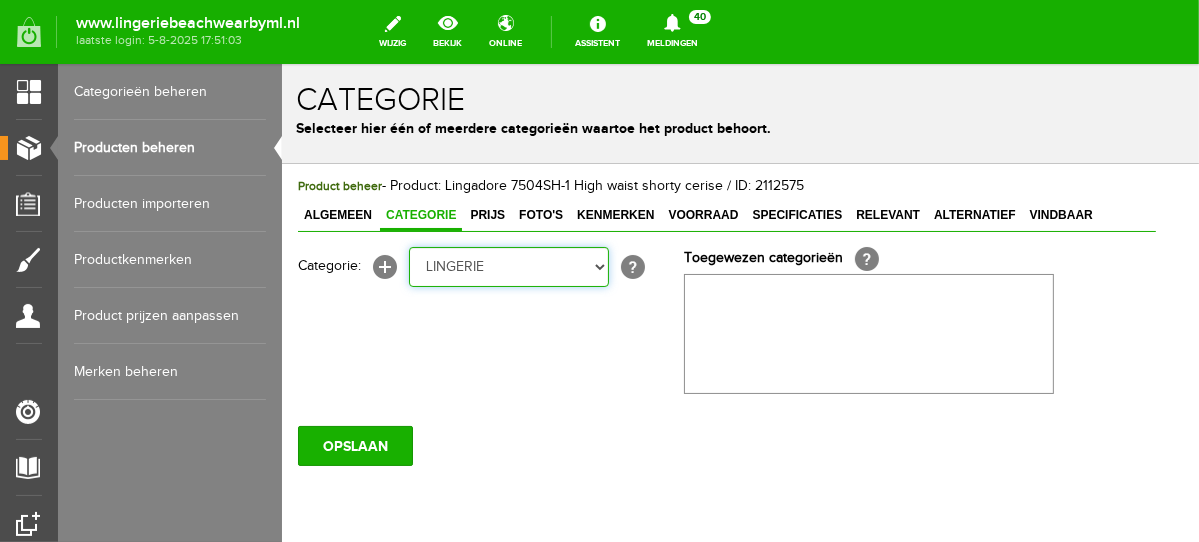 click on "Selecteer een categorie
NEW IN
LINGERIE
NACHTMODE
HOMEWEAR
BADMODE
BODY
LINGERIE
SUMMER COLOURS
BH ZONDER BEUGEL
PLUSSIZE
STRAPLESS
SEXY
BEACH
Bikinitop moulded (niet voorgev.)
Bikinitop voorgevormd
Shorty
Badpakken
Strandaccessoires
Rio slip
Slip
Hoge slip
Niet voorgevormd
Voorgevormd
One Shoulder
Push Up
Bandeau
Halter
Triangel
STRAPLESS
BASICS
HOMEWEAR
JUMPSUITS
BADJASSEN
NACHTMODE
PYJAMA SETS
PYJAMA JURKEN
KIMONO'S
SLIPDRESSES
SATIJNEN PYAMA
HEREN
SHAPEWEAR
BODY'S
ACCESSOIRES
PANTY'S
SPORT
SALE BEACH
SALE LINGERIE
D Cup" at bounding box center [508, 266] 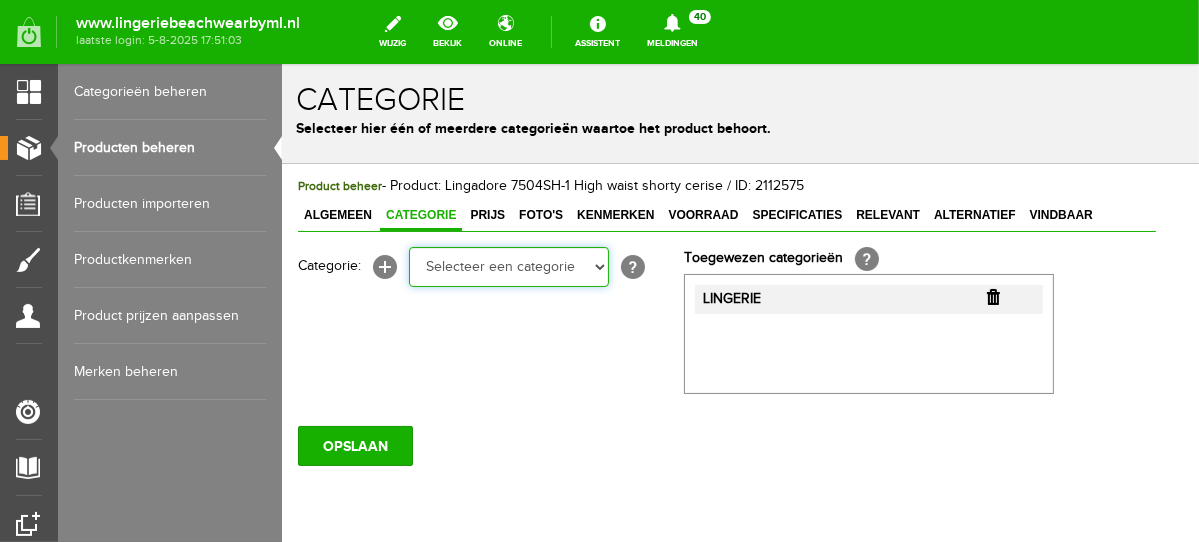 click on "Selecteer een categorie
NEW IN
LINGERIE
NACHTMODE
HOMEWEAR
BADMODE
BODY
LINGERIE
SUMMER COLOURS
BH ZONDER BEUGEL
PLUSSIZE
STRAPLESS
SEXY
BEACH
Bikinitop moulded (niet voorgev.)
Bikinitop voorgevormd
Shorty
Badpakken
Strandaccessoires
Rio slip
Slip
Hoge slip
Niet voorgevormd
Voorgevormd
One Shoulder
Push Up
Bandeau
Halter
Triangel
STRAPLESS
BASICS
HOMEWEAR
JUMPSUITS
BADJASSEN
NACHTMODE
PYJAMA SETS
PYJAMA JURKEN
KIMONO'S
SLIPDRESSES
SATIJNEN PYAMA
HEREN
SHAPEWEAR
BODY'S
ACCESSOIRES
PANTY'S
SPORT
SALE BEACH
SALE LINGERIE
D Cup" at bounding box center [508, 266] 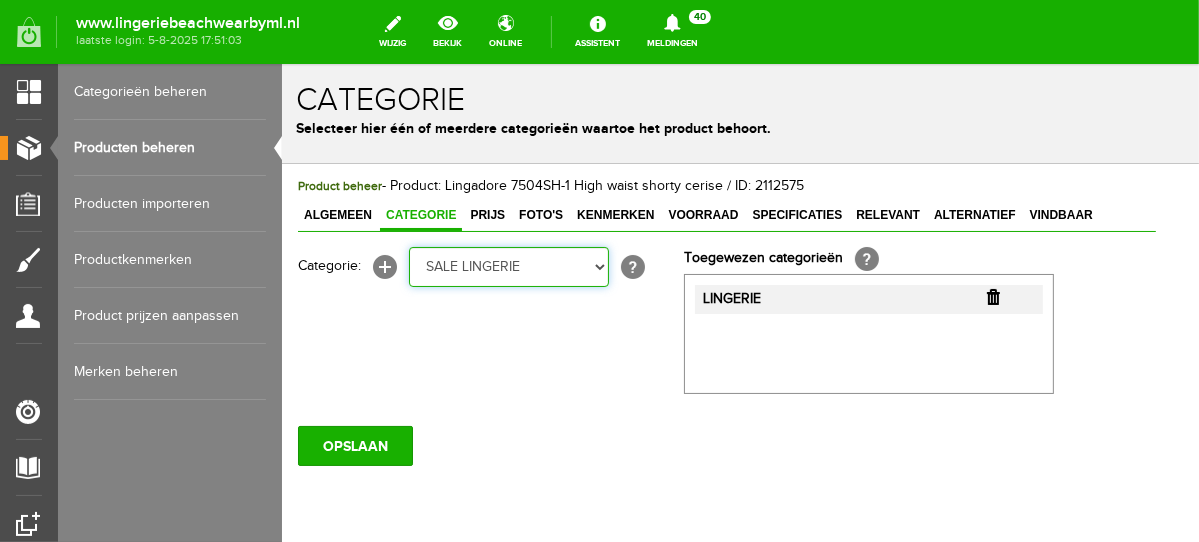 click on "Selecteer een categorie
NEW IN
LINGERIE
NACHTMODE
HOMEWEAR
BADMODE
BODY
LINGERIE
SUMMER COLOURS
BH ZONDER BEUGEL
PLUSSIZE
STRAPLESS
SEXY
BEACH
Bikinitop moulded (niet voorgev.)
Bikinitop voorgevormd
Shorty
Badpakken
Strandaccessoires
Rio slip
Slip
Hoge slip
Niet voorgevormd
Voorgevormd
One Shoulder
Push Up
Bandeau
Halter
Triangel
STRAPLESS
BASICS
HOMEWEAR
JUMPSUITS
BADJASSEN
NACHTMODE
PYJAMA SETS
PYJAMA JURKEN
KIMONO'S
SLIPDRESSES
SATIJNEN PYAMA
HEREN
SHAPEWEAR
BODY'S
ACCESSOIRES
PANTY'S
SPORT
SALE BEACH
SALE LINGERIE
D Cup" at bounding box center [508, 266] 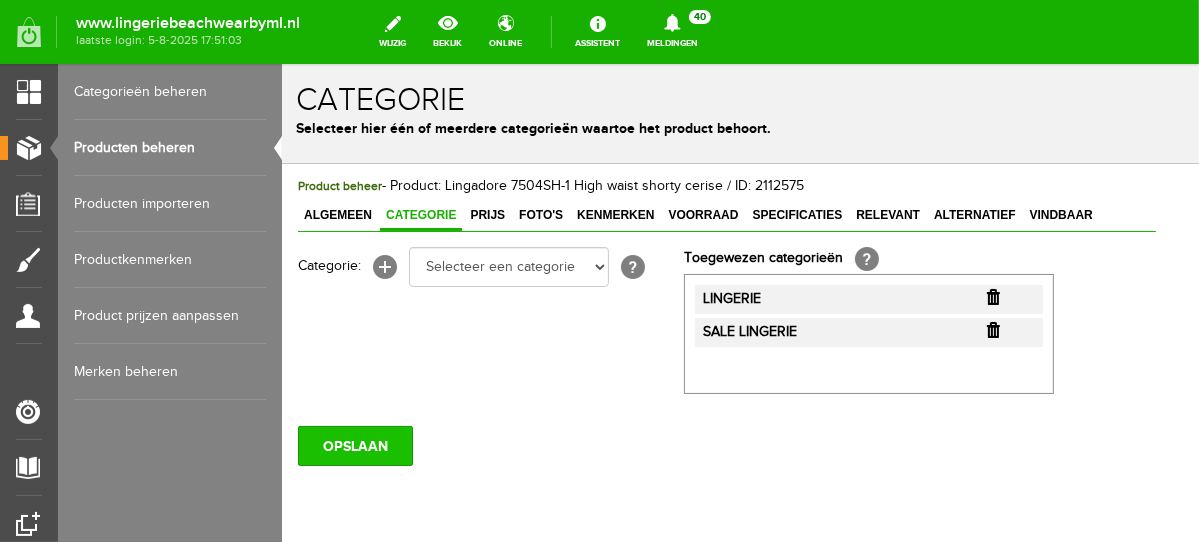 click on "OPSLAAN" at bounding box center [354, 445] 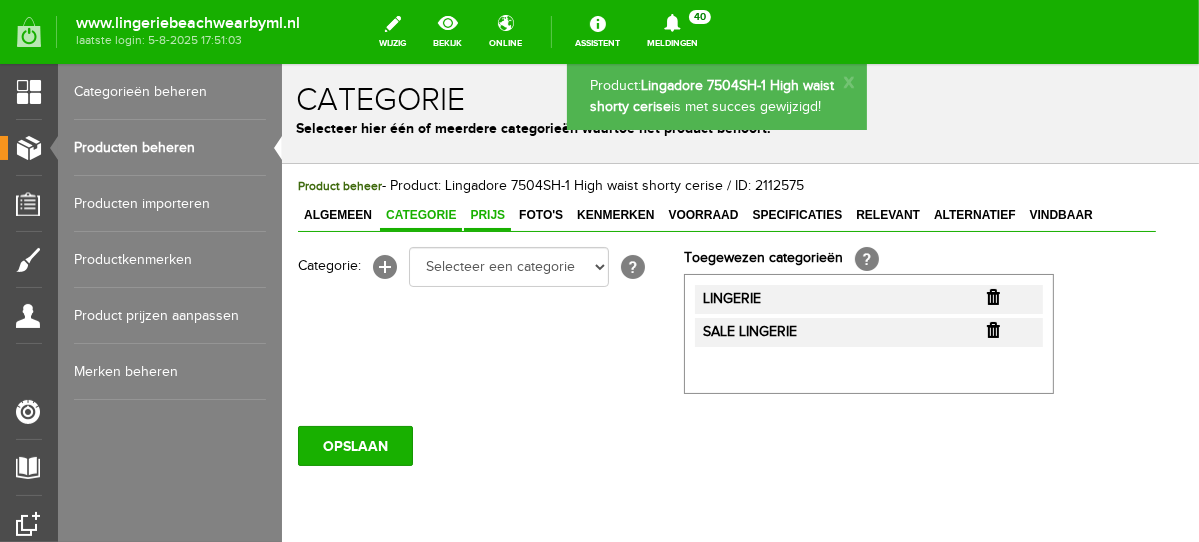 click on "Prijs" at bounding box center (486, 214) 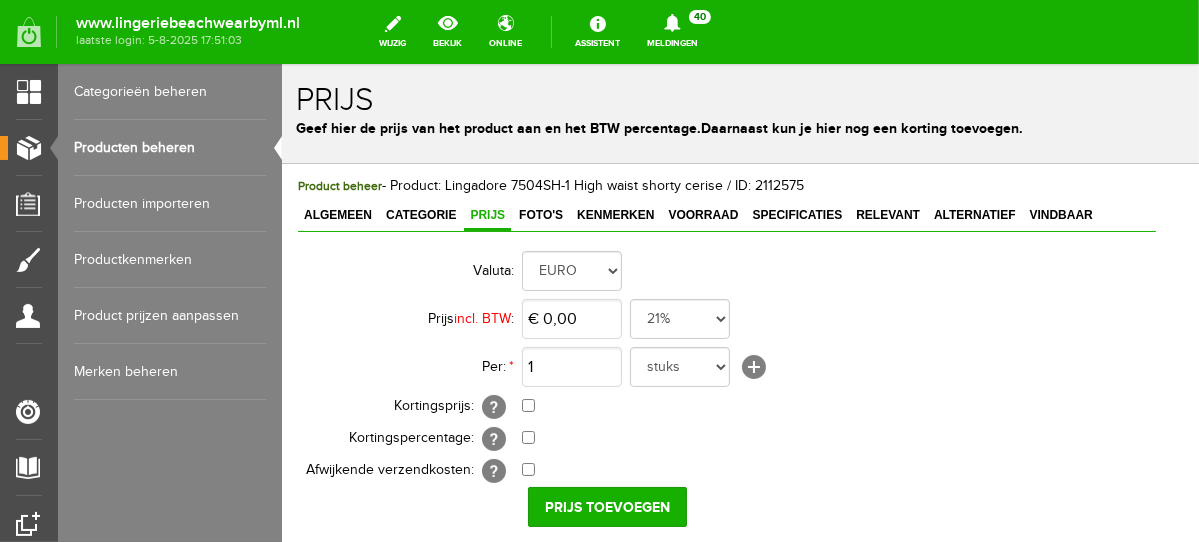 scroll, scrollTop: 254, scrollLeft: 0, axis: vertical 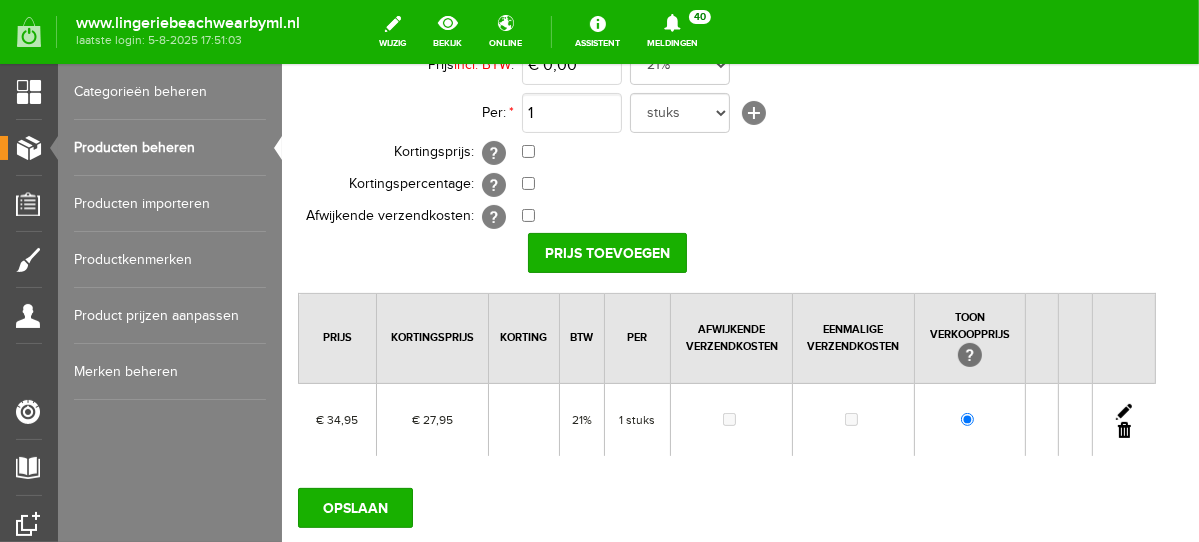 click at bounding box center [1123, 411] 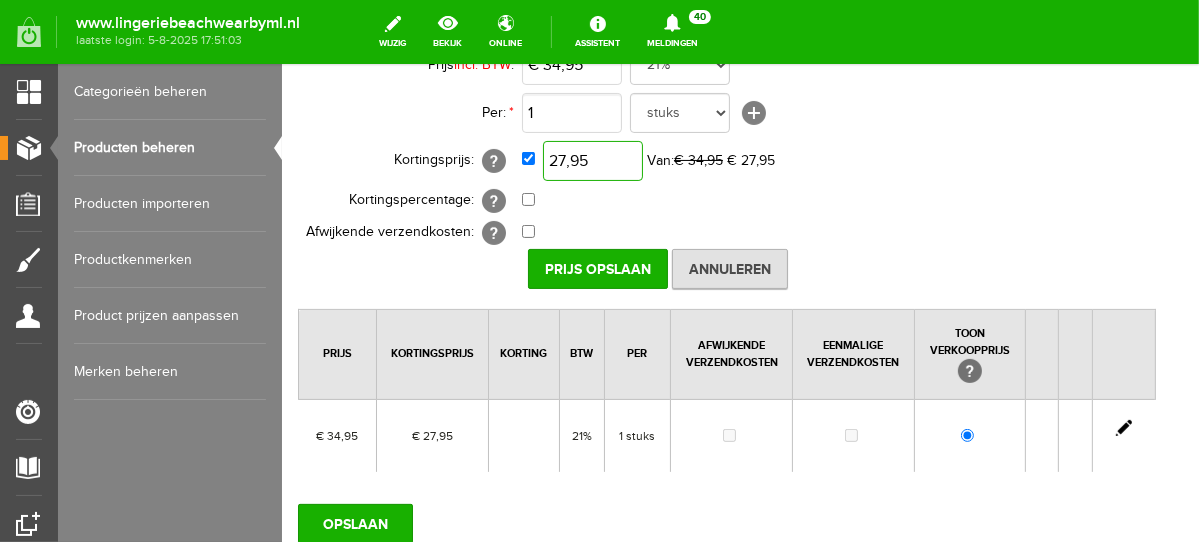 click on "27,95" at bounding box center (592, 160) 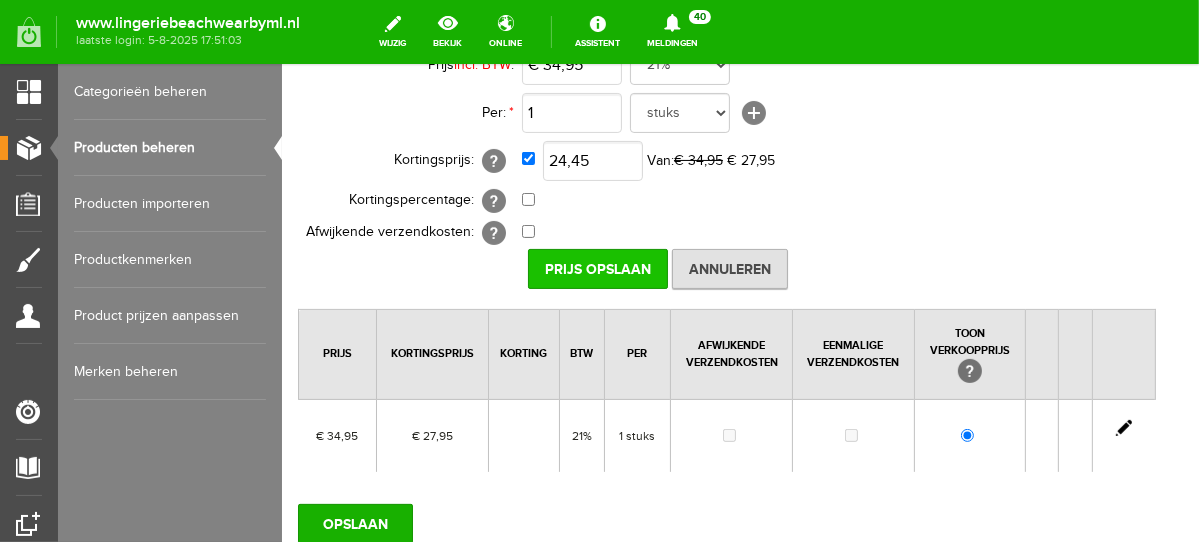 type on "€ 24,45" 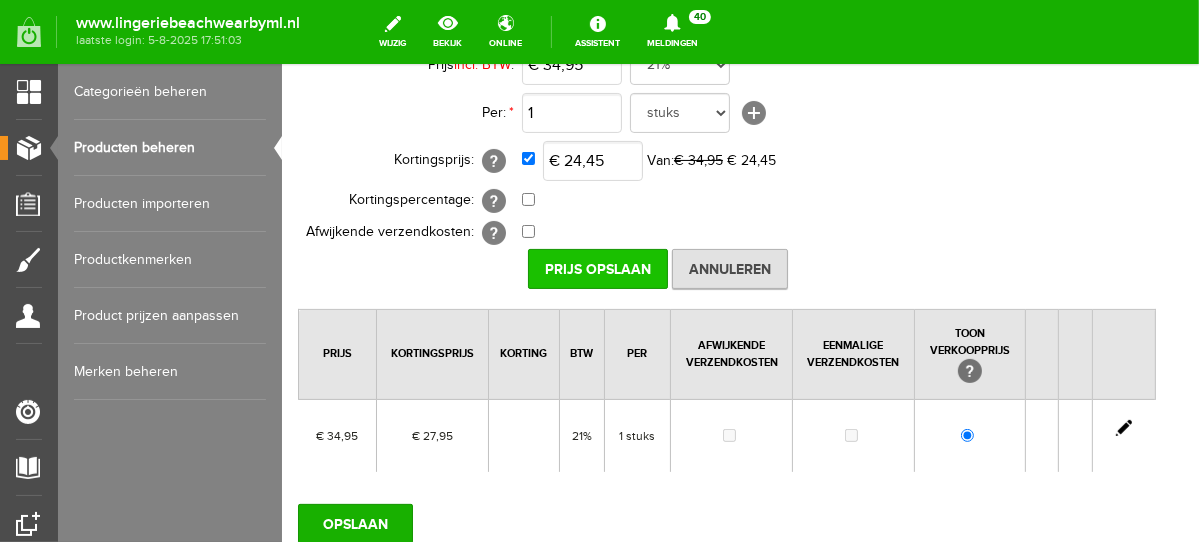 click on "Prijs Opslaan" at bounding box center [597, 268] 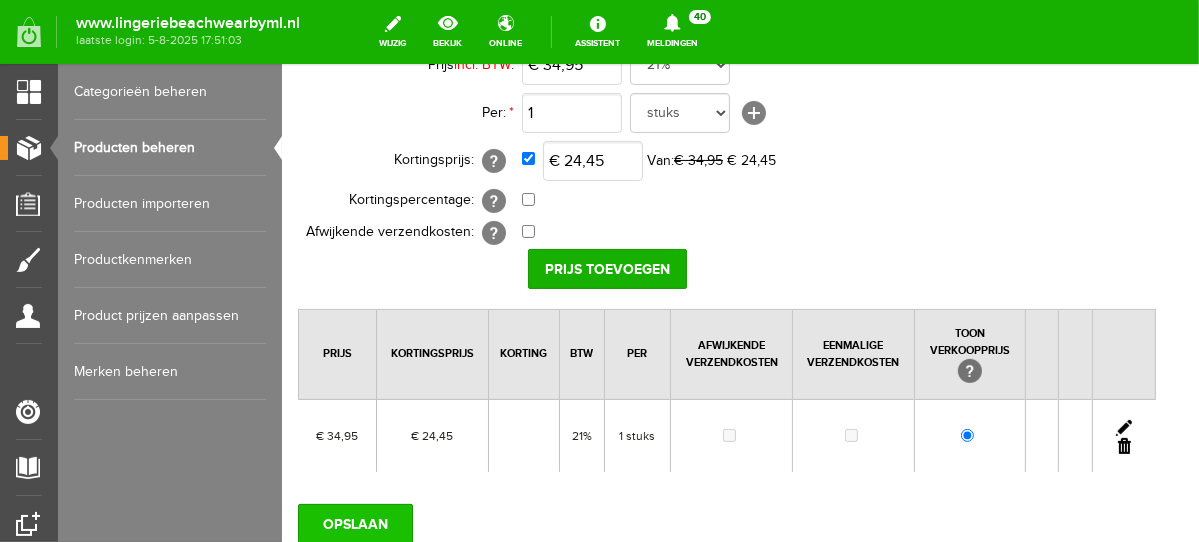 click on "OPSLAAN" at bounding box center [354, 523] 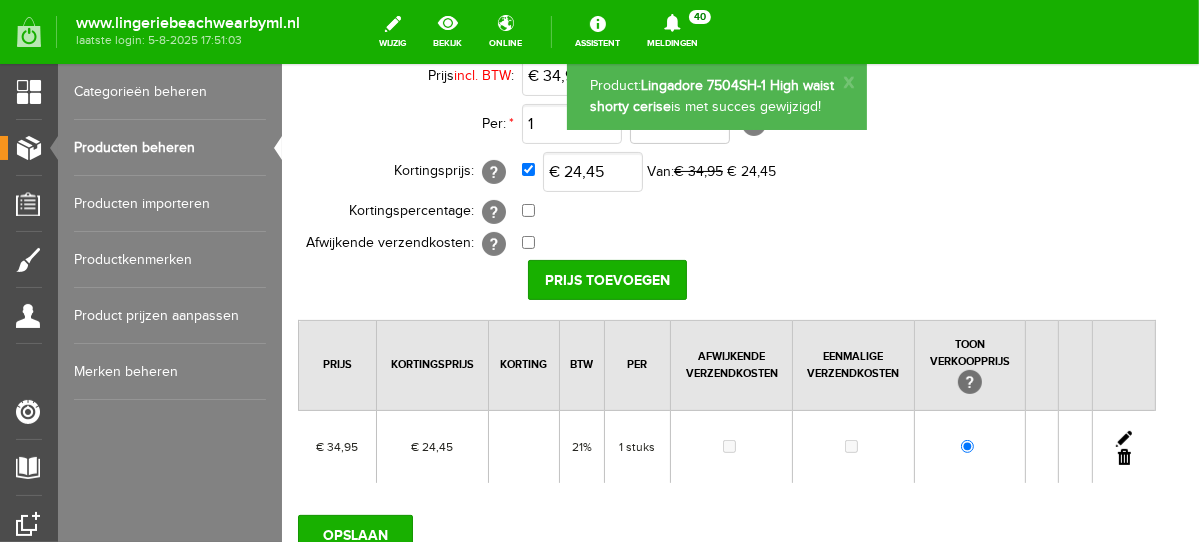 scroll, scrollTop: 0, scrollLeft: 0, axis: both 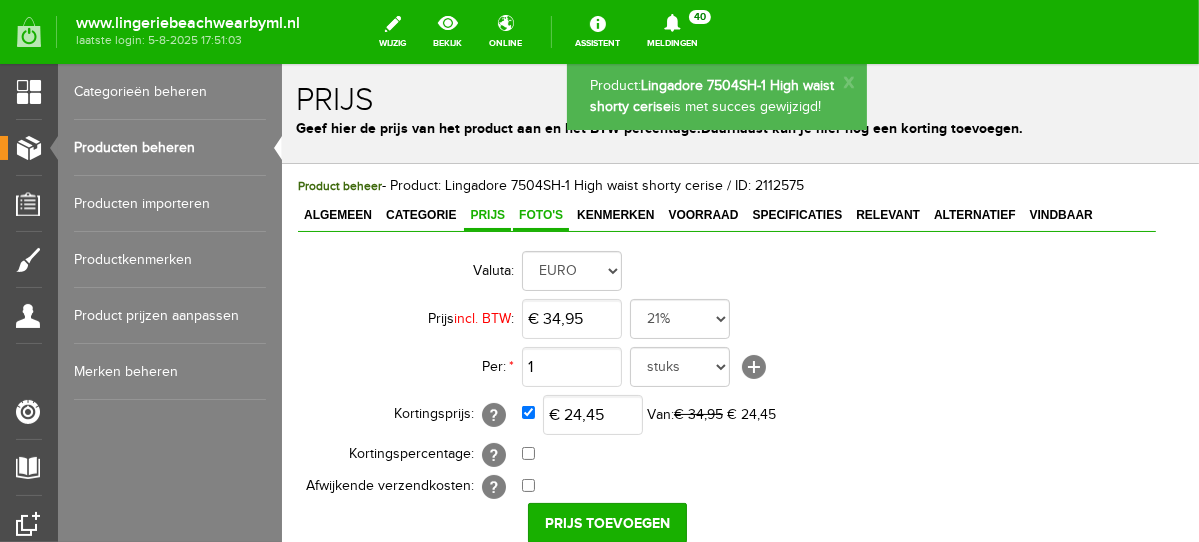 click on "Foto's" at bounding box center (540, 214) 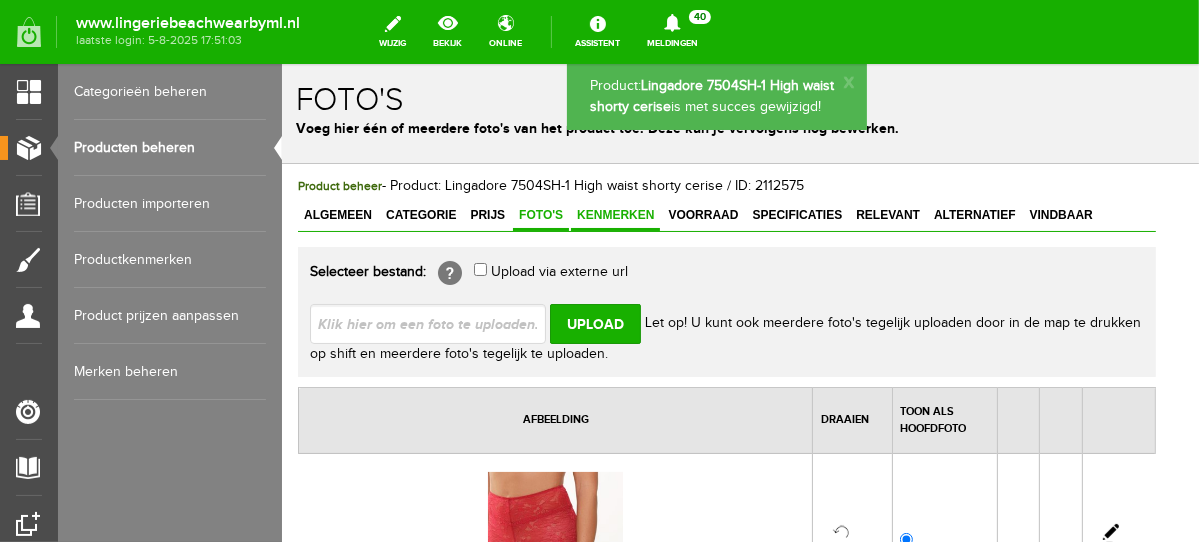 click on "Kenmerken" at bounding box center [614, 214] 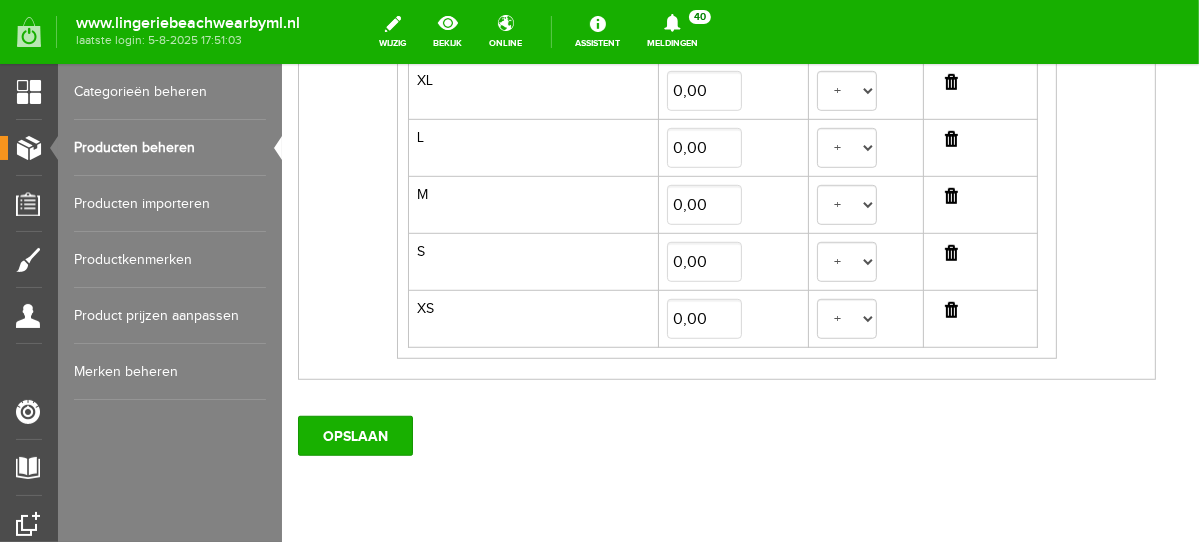 scroll, scrollTop: 890, scrollLeft: 0, axis: vertical 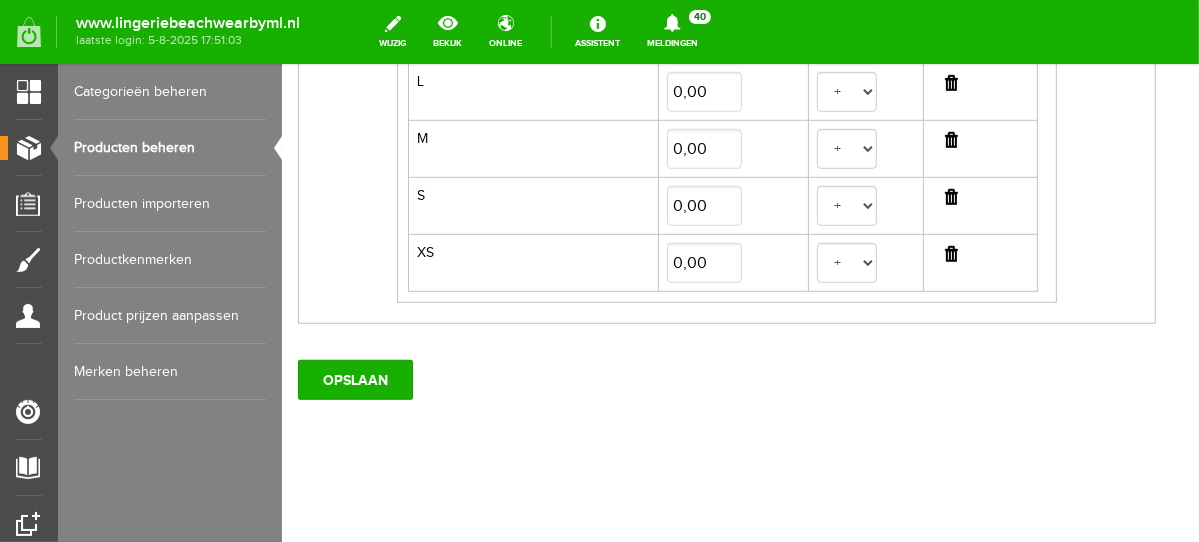 drag, startPoint x: 1185, startPoint y: 138, endPoint x: 1486, endPoint y: 505, distance: 474.64725 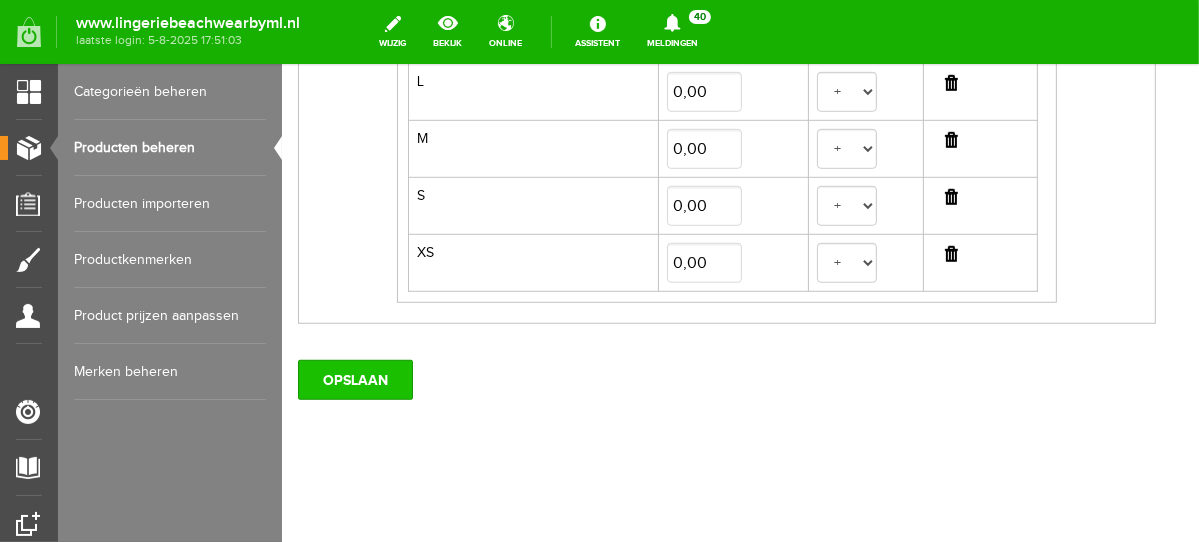 click on "OPSLAAN" at bounding box center [354, 379] 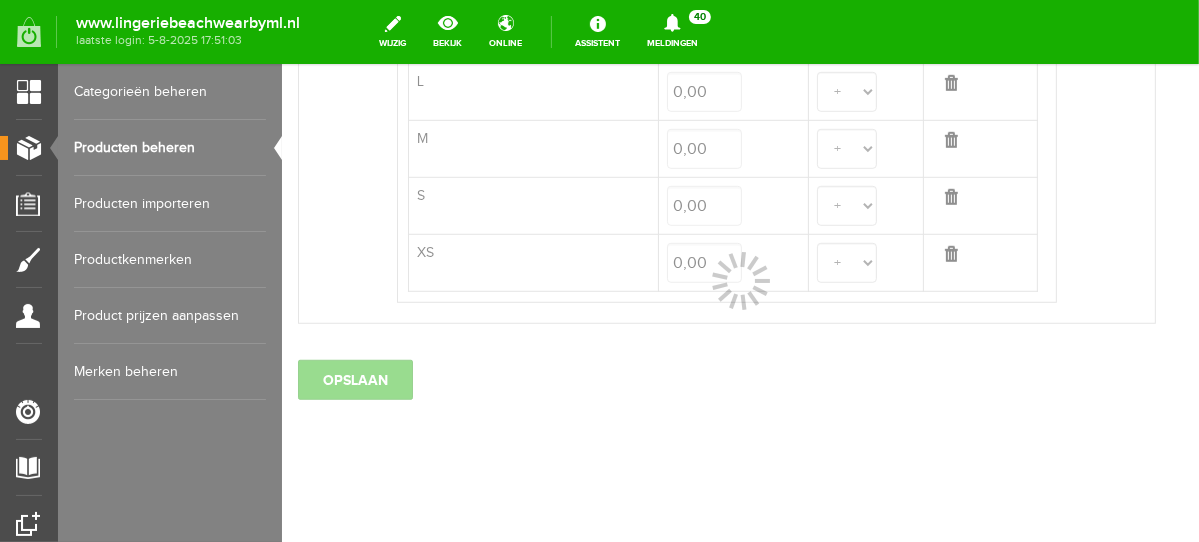 click on "Producten beheren" at bounding box center [170, 148] 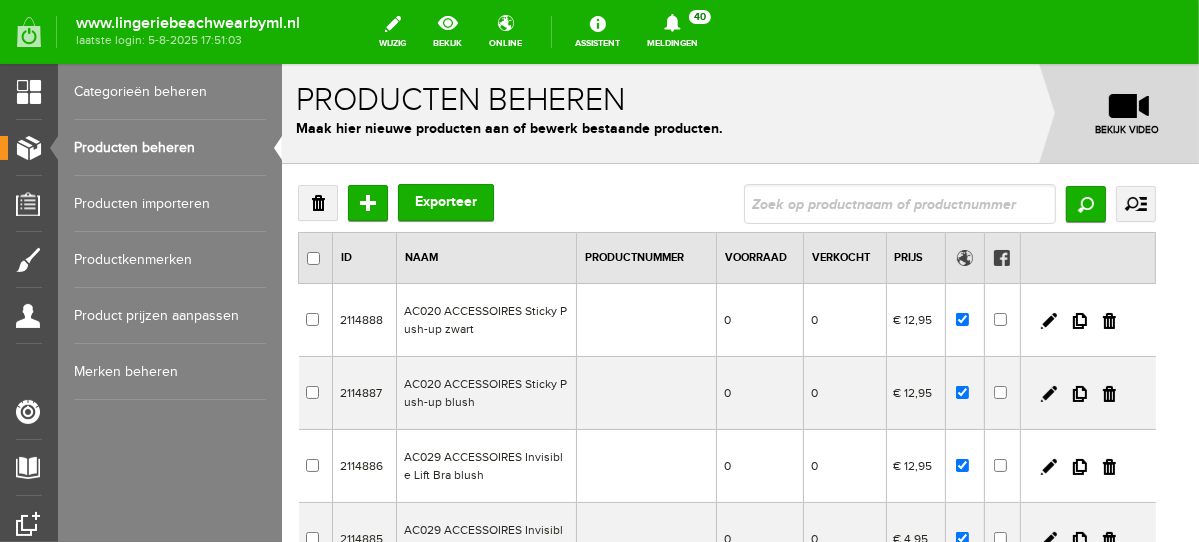 scroll, scrollTop: 0, scrollLeft: 0, axis: both 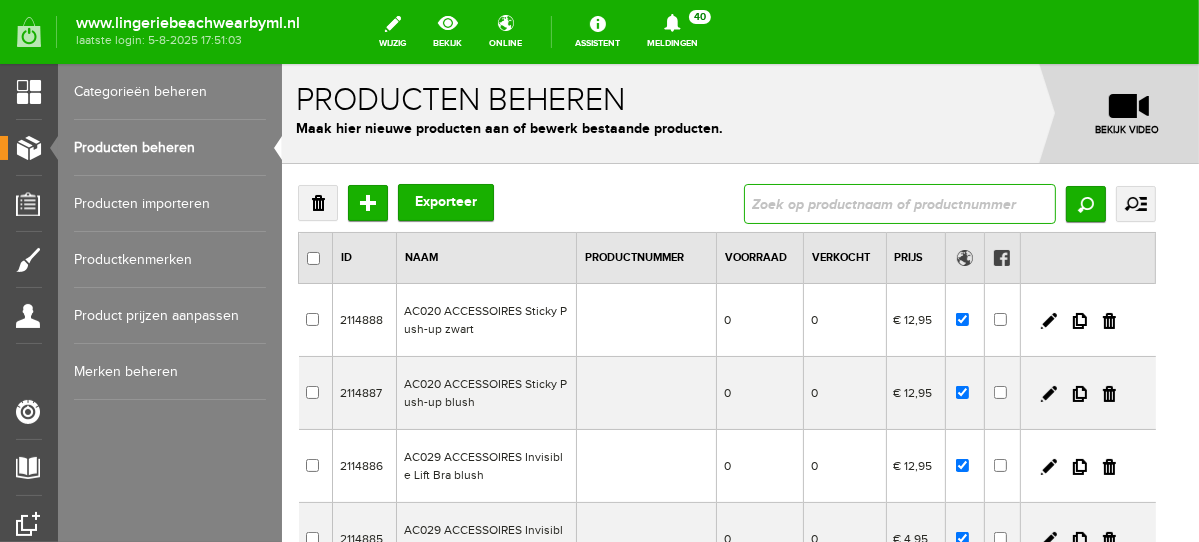 click at bounding box center [899, 203] 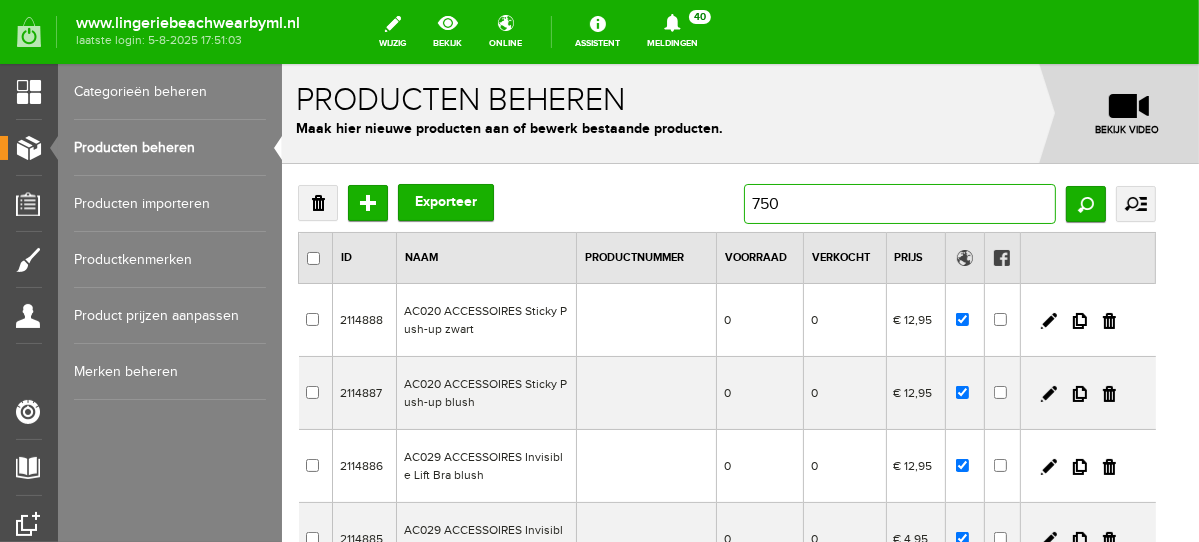 type on "7504" 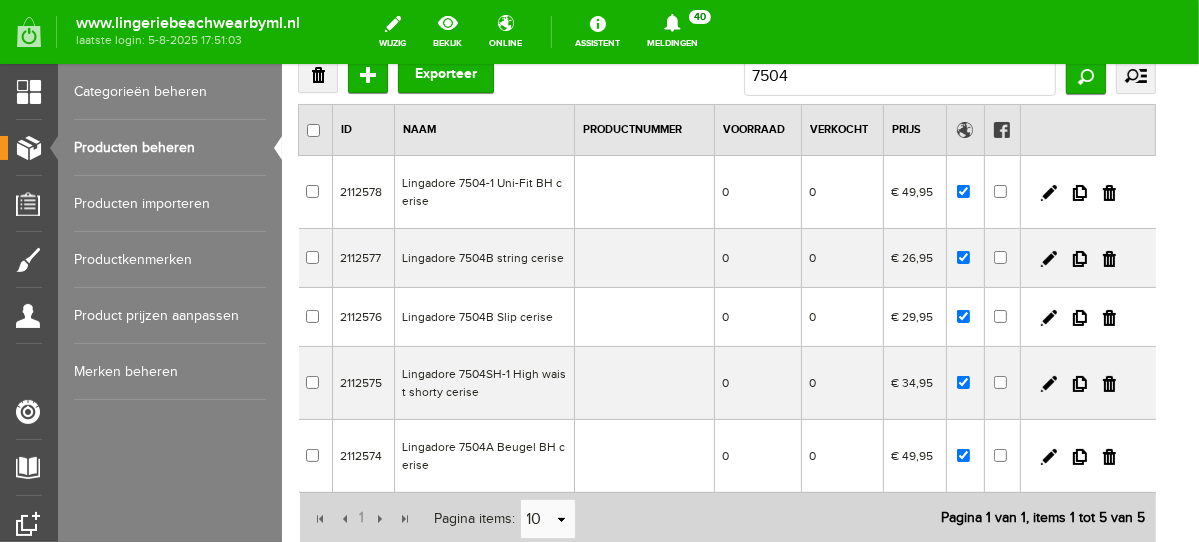 scroll, scrollTop: 130, scrollLeft: 0, axis: vertical 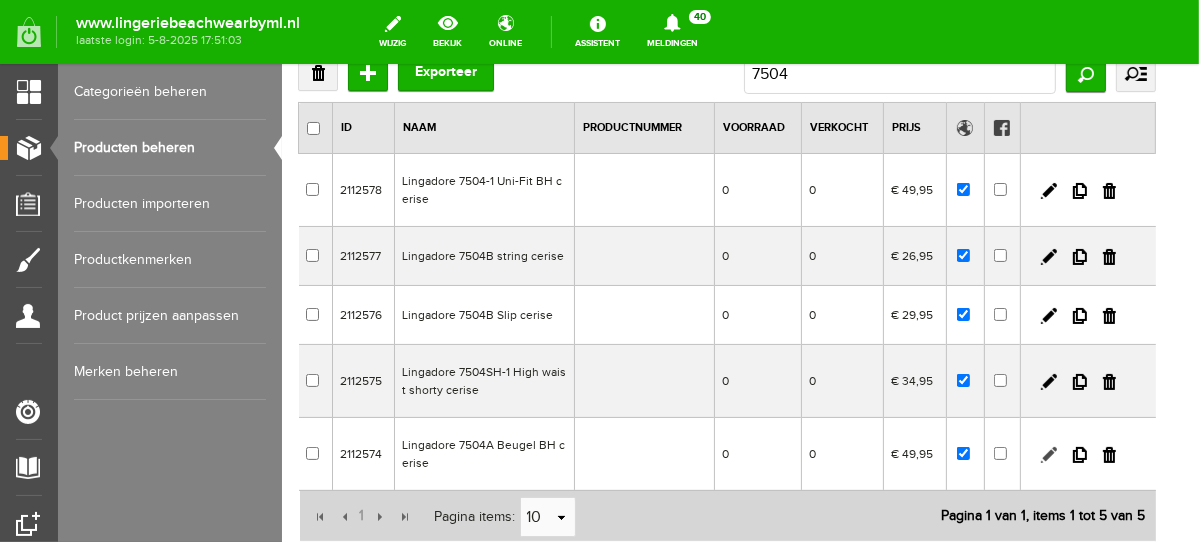 click at bounding box center (1048, 454) 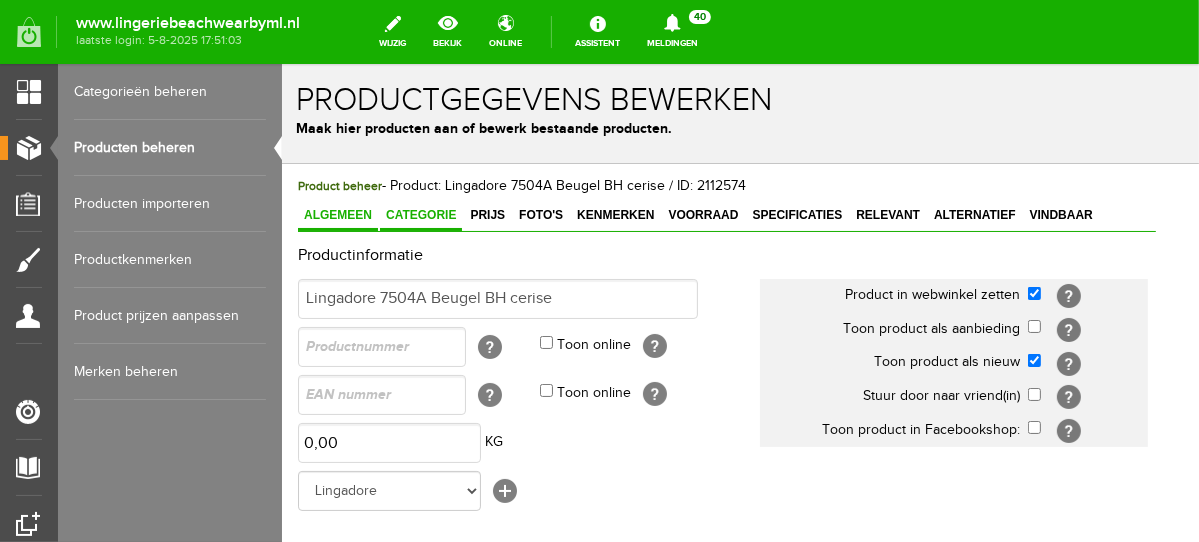 scroll, scrollTop: 0, scrollLeft: 0, axis: both 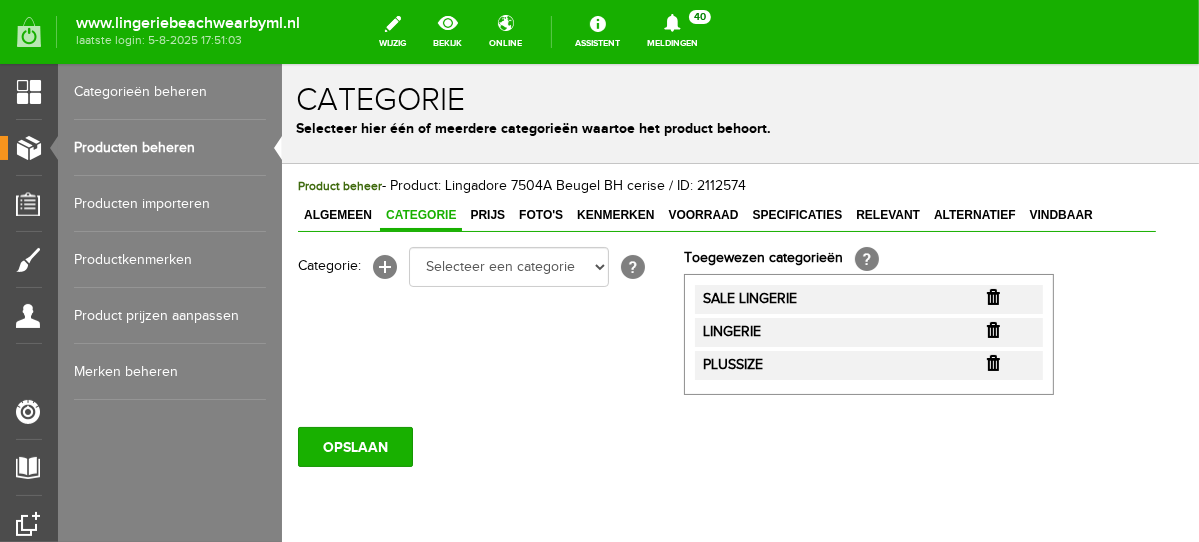 click at bounding box center [992, 296] 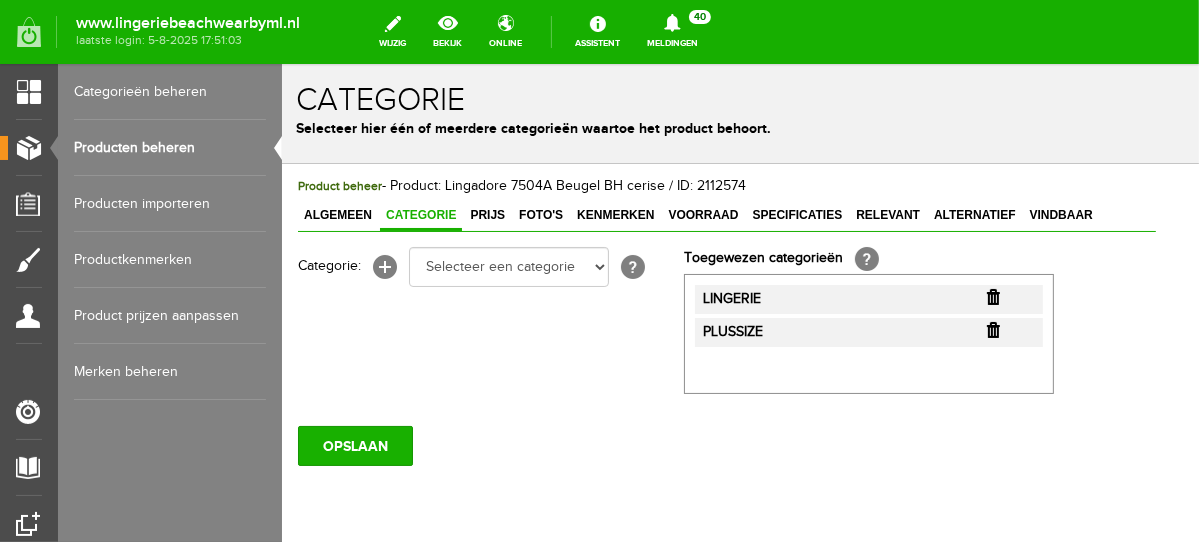 click at bounding box center [992, 296] 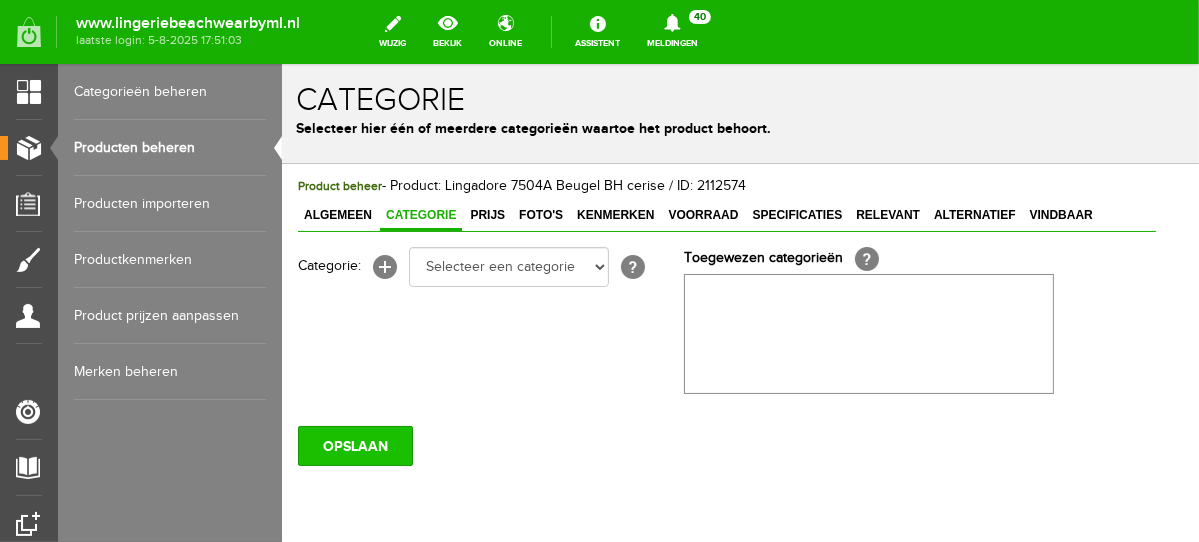 click on "OPSLAAN" at bounding box center (354, 445) 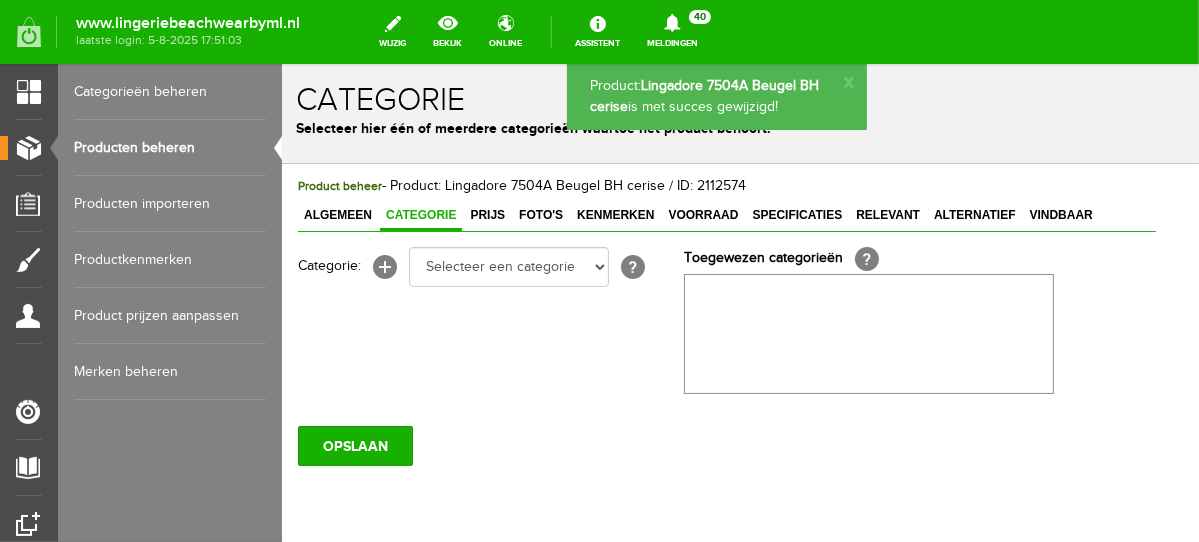 scroll, scrollTop: 0, scrollLeft: 0, axis: both 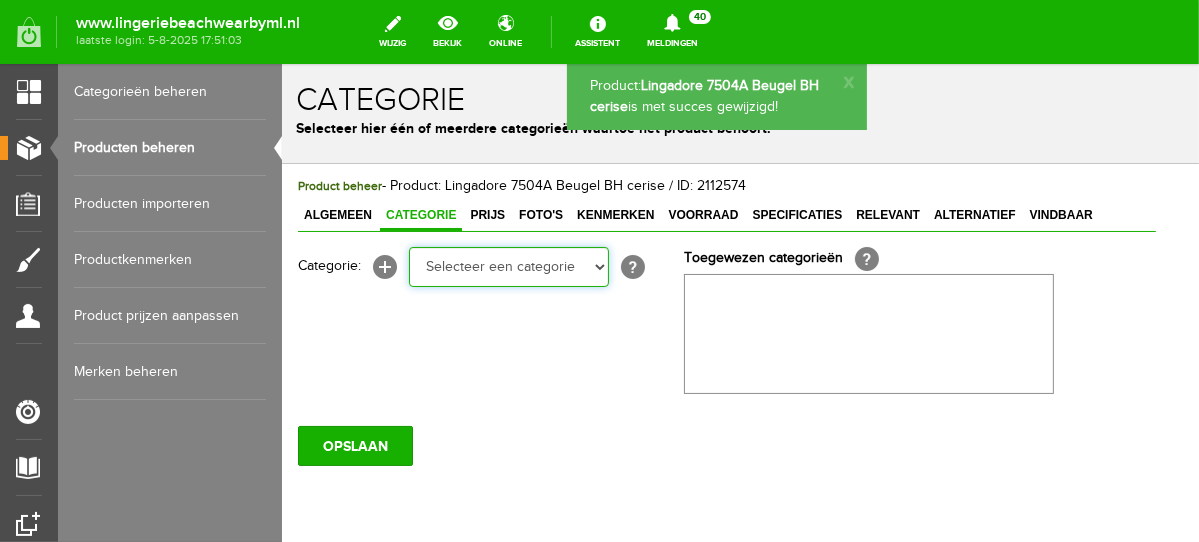 click on "Selecteer een categorie
NEW IN
LINGERIE
NACHTMODE
HOMEWEAR
BADMODE
BODY
LINGERIE
SUMMER COLOURS
BH ZONDER BEUGEL
PLUSSIZE
STRAPLESS
SEXY
BEACH
Bikinitop moulded (niet voorgev.)
Bikinitop voorgevormd
Shorty
Badpakken
Strandaccessoires
Rio slip
Slip
Hoge slip
Niet voorgevormd
Voorgevormd
One Shoulder
Push Up
Bandeau
Halter
Triangel
STRAPLESS
BASICS
HOMEWEAR
JUMPSUITS
BADJASSEN
NACHTMODE
PYJAMA SETS
PYJAMA JURKEN
KIMONO'S
SLIPDRESSES
SATIJNEN PYAMA
HEREN
SHAPEWEAR
BODY'S" at bounding box center [508, 266] 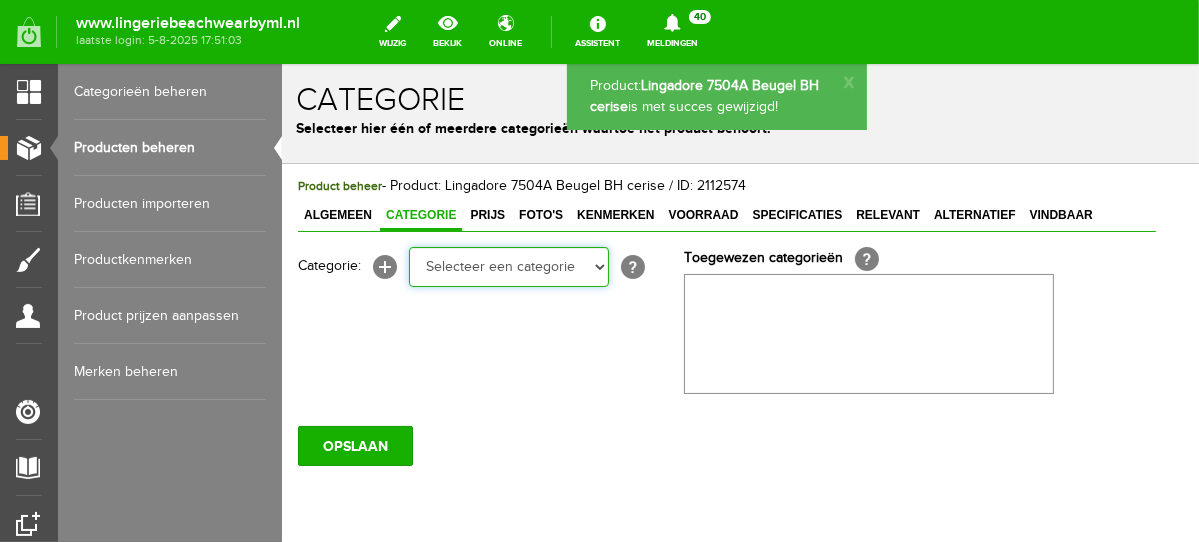 select on "281745" 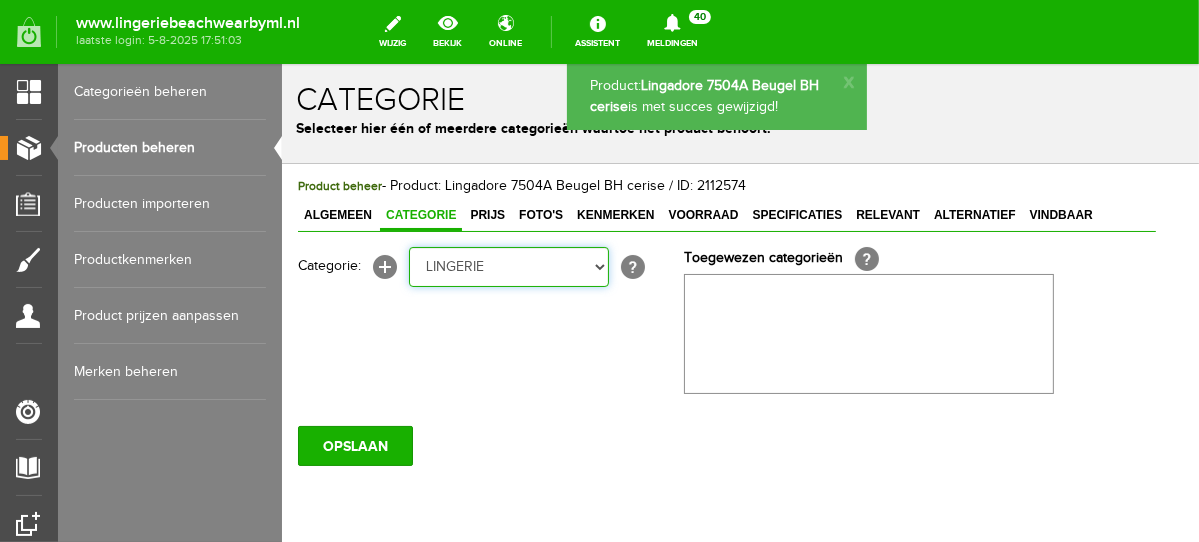 click on "Selecteer een categorie
NEW IN
LINGERIE
NACHTMODE
HOMEWEAR
BADMODE
BODY
LINGERIE
SUMMER COLOURS
BH ZONDER BEUGEL
PLUSSIZE
STRAPLESS
SEXY
BEACH
Bikinitop moulded (niet voorgev.)
Bikinitop voorgevormd
Shorty
Badpakken
Strandaccessoires
Rio slip
Slip
Hoge slip
Niet voorgevormd
Voorgevormd
One Shoulder
Push Up
Bandeau
Halter
Triangel
STRAPLESS
BASICS
HOMEWEAR
JUMPSUITS
BADJASSEN
NACHTMODE
PYJAMA SETS
PYJAMA JURKEN
KIMONO'S
SLIPDRESSES
SATIJNEN PYAMA
HEREN
SHAPEWEAR
BODY'S" at bounding box center [508, 266] 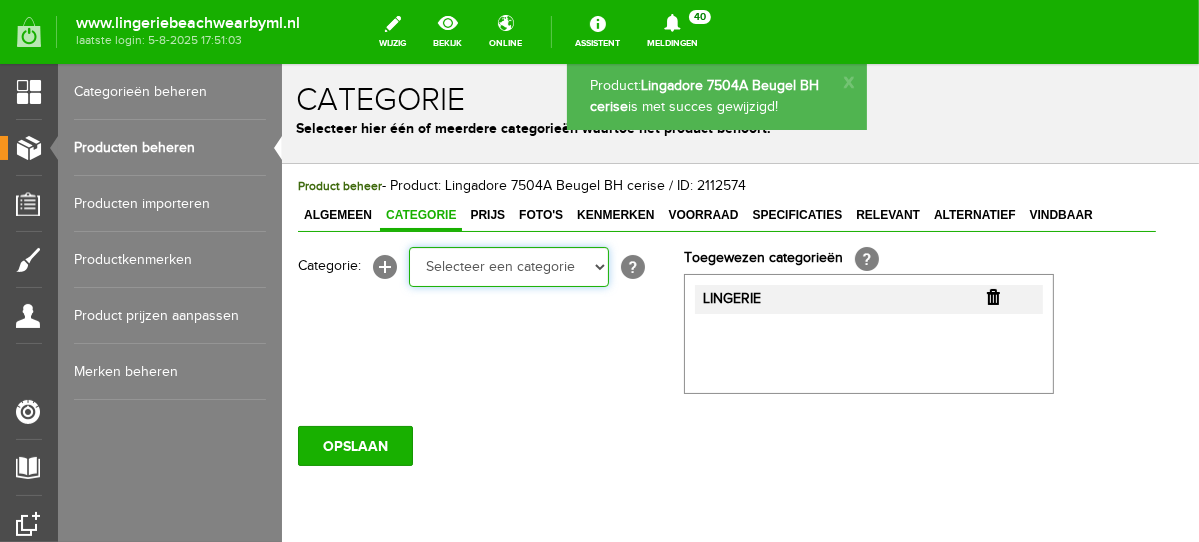 click on "Selecteer een categorie
NEW IN
LINGERIE
NACHTMODE
HOMEWEAR
BADMODE
BODY
LINGERIE
SUMMER COLOURS
BH ZONDER BEUGEL
PLUSSIZE
STRAPLESS
SEXY
BEACH
Bikinitop moulded (niet voorgev.)
Bikinitop voorgevormd
Shorty
Badpakken
Strandaccessoires
Rio slip
Slip
Hoge slip
Niet voorgevormd
Voorgevormd
One Shoulder
Push Up
Bandeau
Halter
Triangel
STRAPLESS
BASICS
HOMEWEAR
JUMPSUITS
BADJASSEN
NACHTMODE
PYJAMA SETS
PYJAMA JURKEN
KIMONO'S
SLIPDRESSES
SATIJNEN PYAMA
HEREN
SHAPEWEAR
BODY'S
ACCESSOIRES
PANTY'S
SPORT
SALE BEACH
SALE LINGERIE
D Cup" at bounding box center [508, 266] 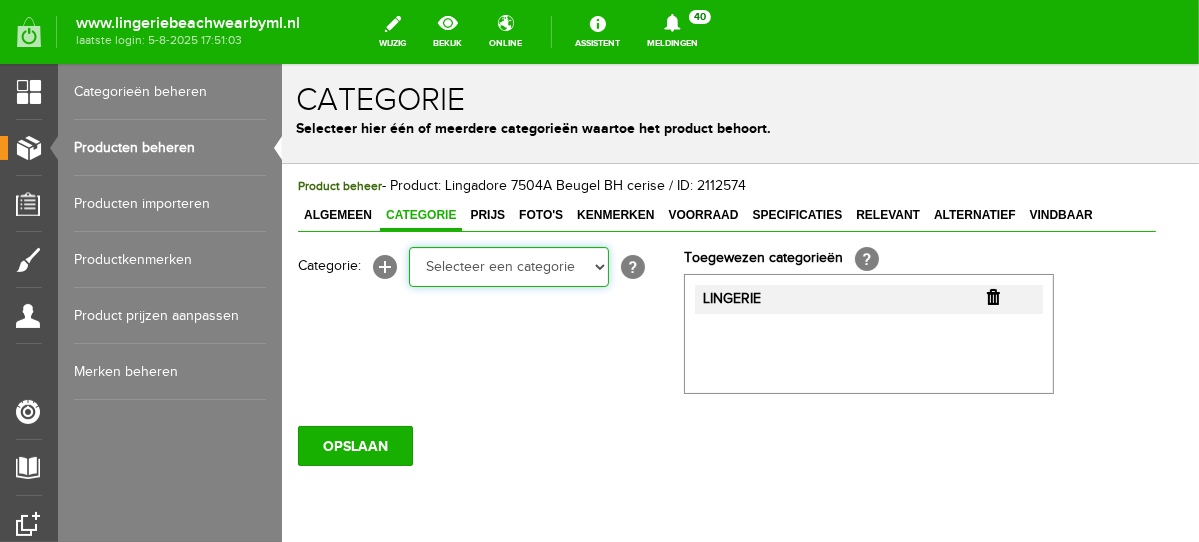 select on "281442" 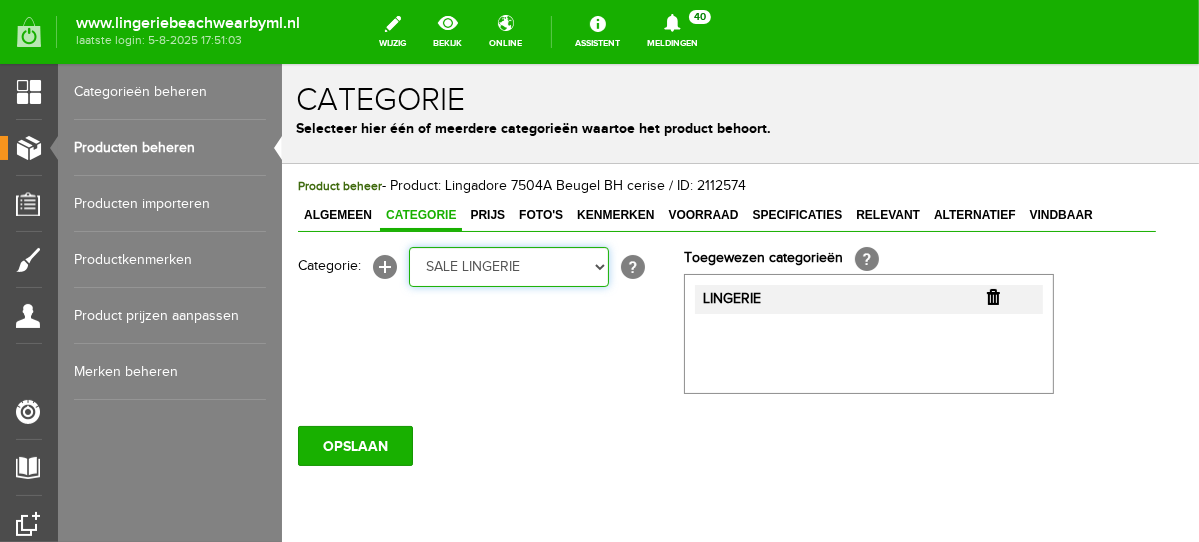 click on "Selecteer een categorie
NEW IN
LINGERIE
NACHTMODE
HOMEWEAR
BADMODE
BODY
LINGERIE
SUMMER COLOURS
BH ZONDER BEUGEL
PLUSSIZE
STRAPLESS
SEXY
BEACH
Bikinitop moulded (niet voorgev.)
Bikinitop voorgevormd
Shorty
Badpakken
Strandaccessoires
Rio slip
Slip
Hoge slip
Niet voorgevormd
Voorgevormd
One Shoulder
Push Up
Bandeau
Halter
Triangel
STRAPLESS
BASICS
HOMEWEAR
JUMPSUITS
BADJASSEN
NACHTMODE
PYJAMA SETS
PYJAMA JURKEN
KIMONO'S
SLIPDRESSES
SATIJNEN PYAMA
HEREN
SHAPEWEAR
BODY'S
ACCESSOIRES
PANTY'S
SPORT
SALE BEACH
SALE LINGERIE
D Cup" at bounding box center [508, 266] 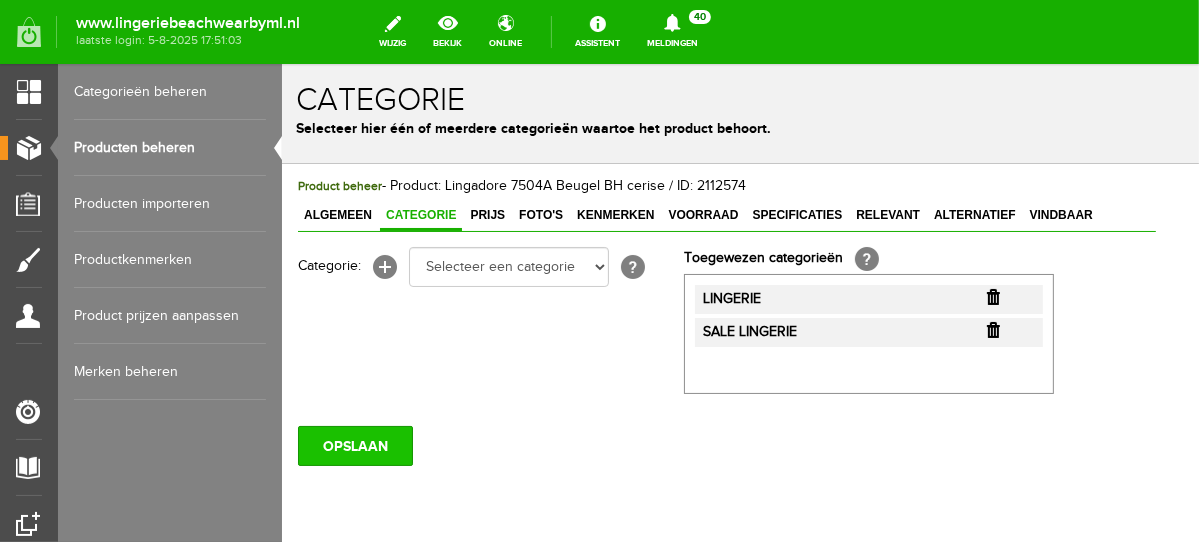 click on "OPSLAAN" at bounding box center [354, 445] 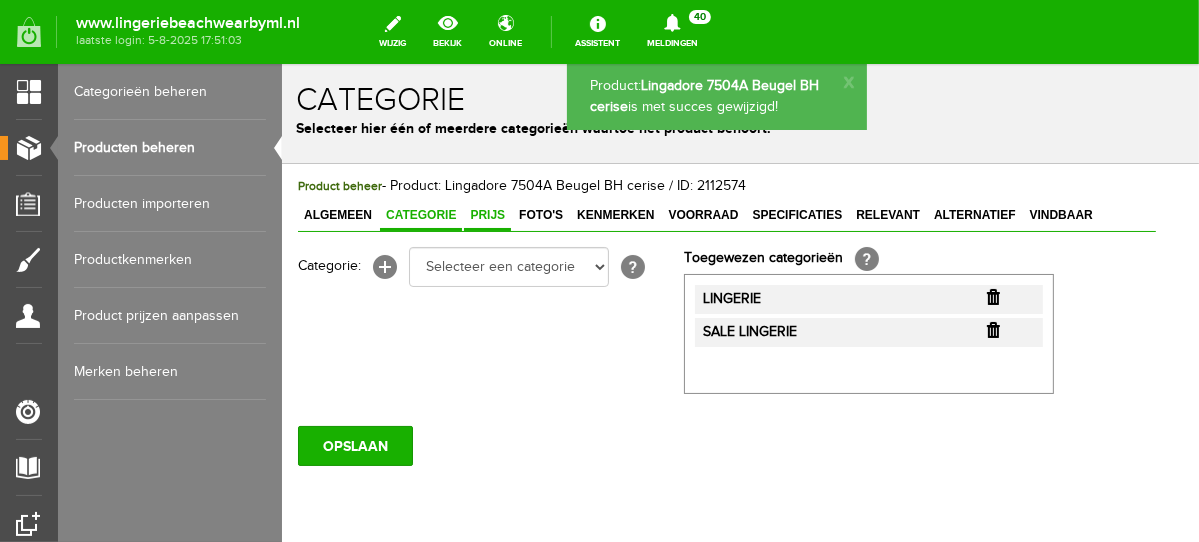 click on "Prijs" at bounding box center (486, 214) 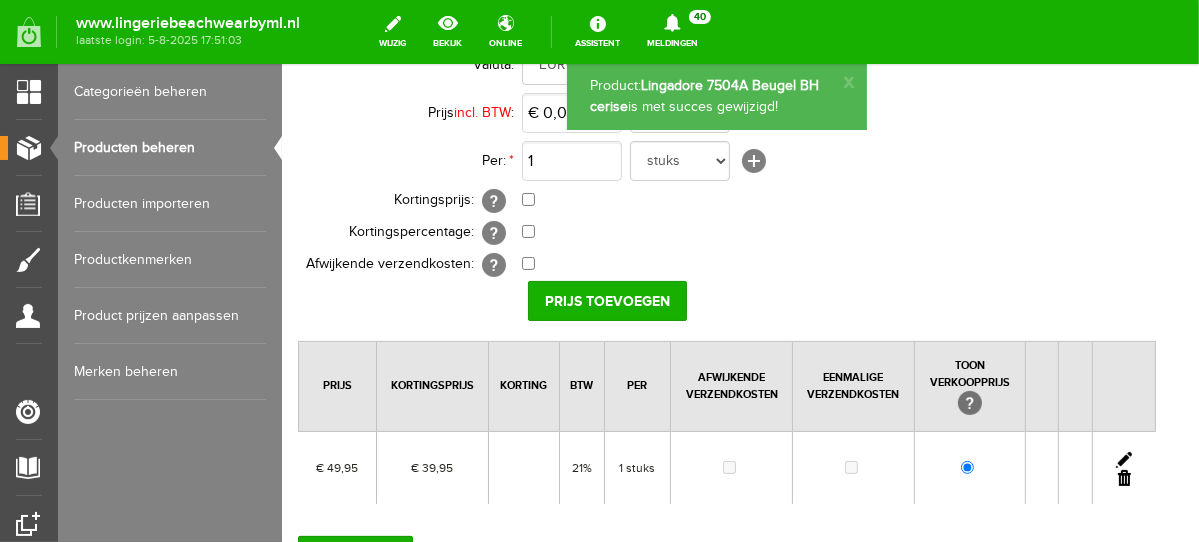 scroll, scrollTop: 235, scrollLeft: 0, axis: vertical 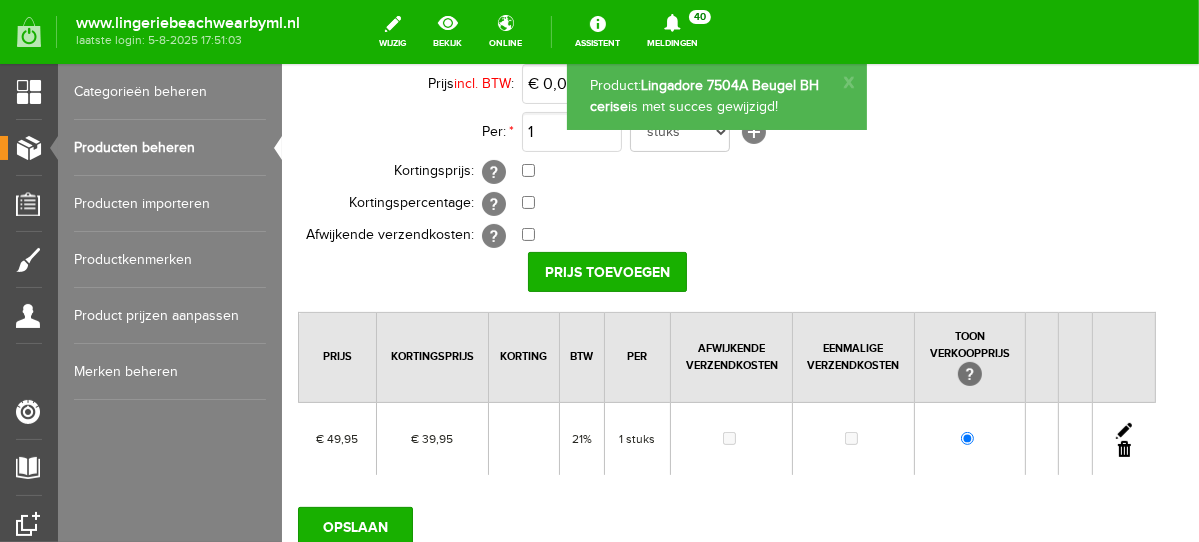 drag, startPoint x: 1188, startPoint y: 102, endPoint x: 1481, endPoint y: 289, distance: 347.58884 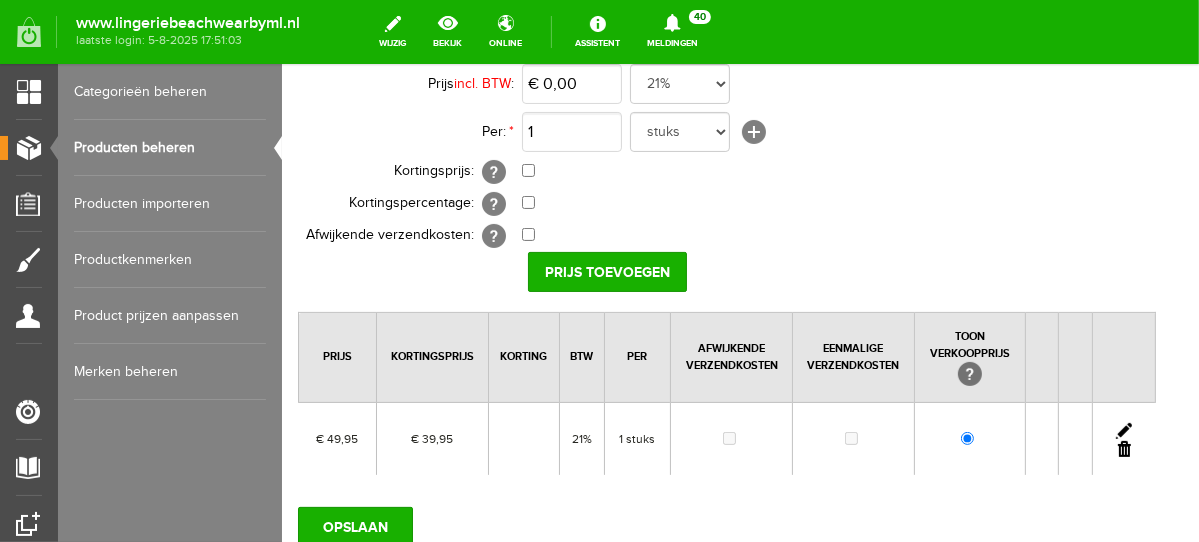 click at bounding box center (1123, 430) 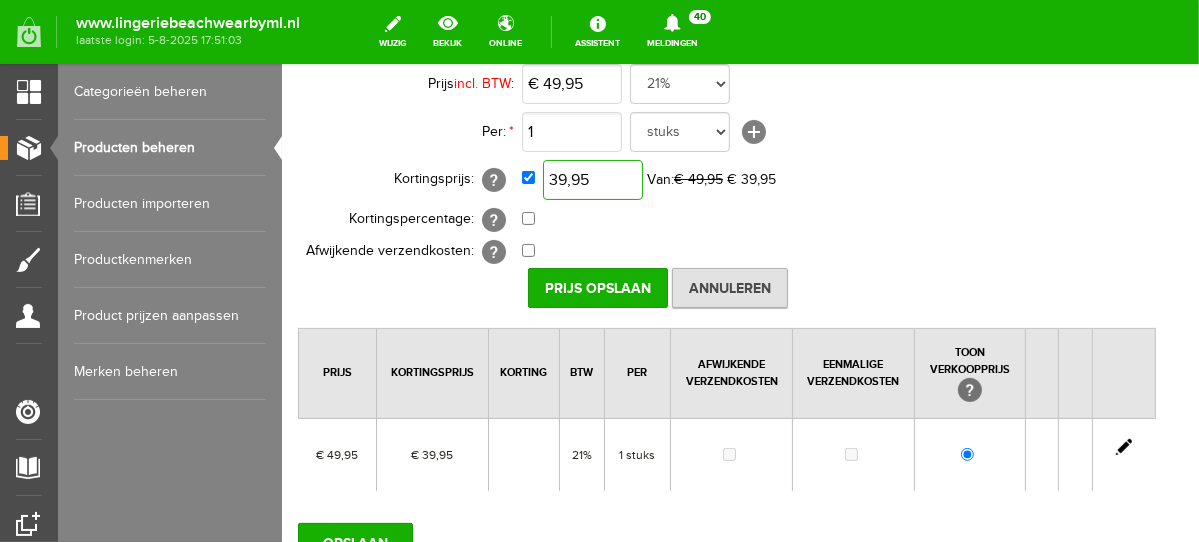 click on "39,95" at bounding box center [592, 179] 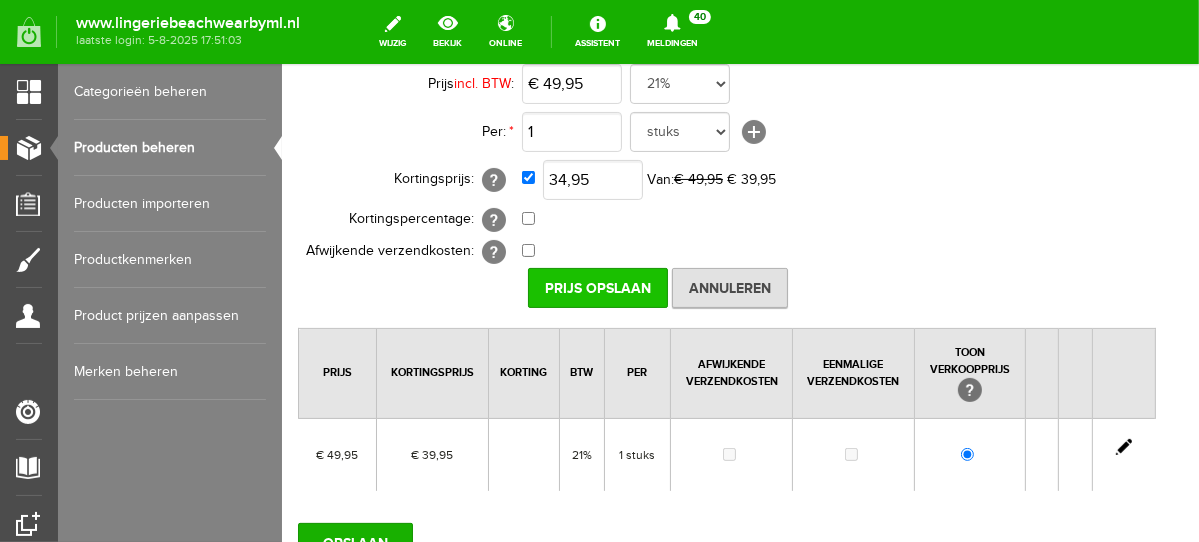 type on "€ 34,95" 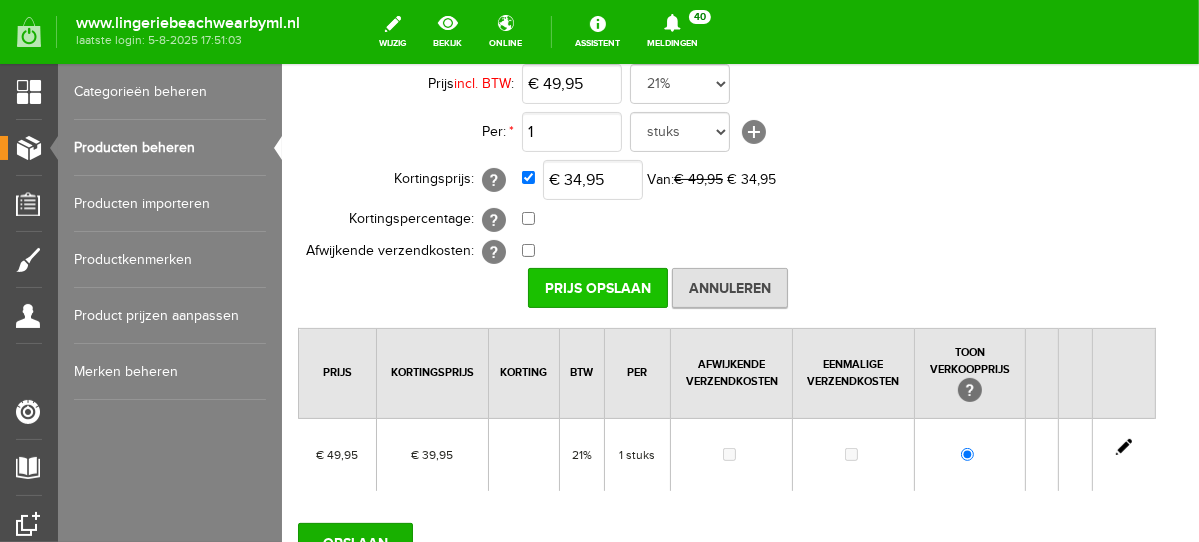 click on "Prijs Opslaan" at bounding box center (597, 287) 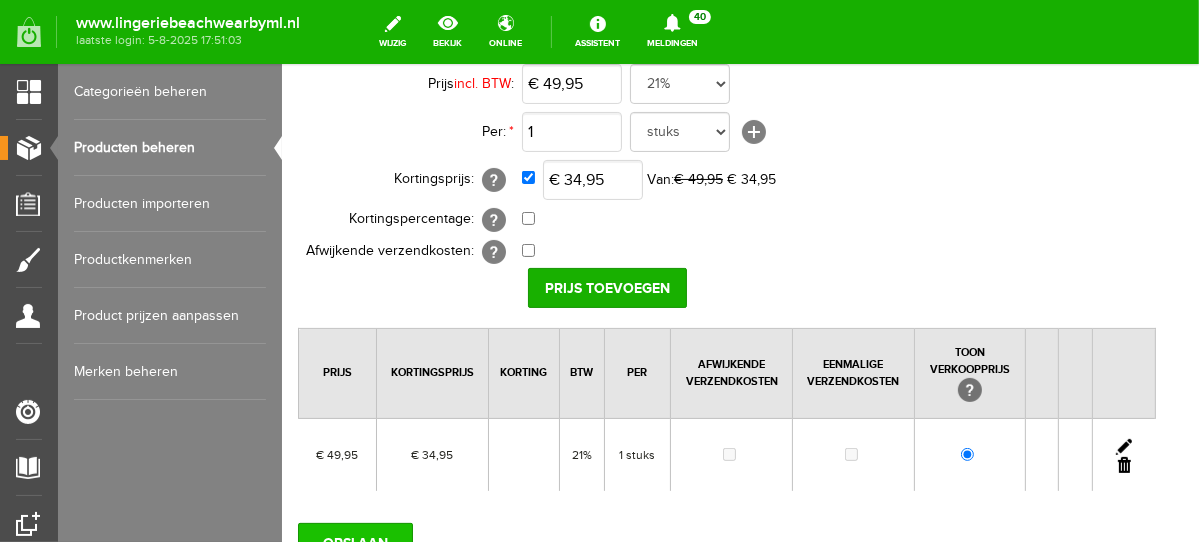 click on "OPSLAAN" at bounding box center (354, 542) 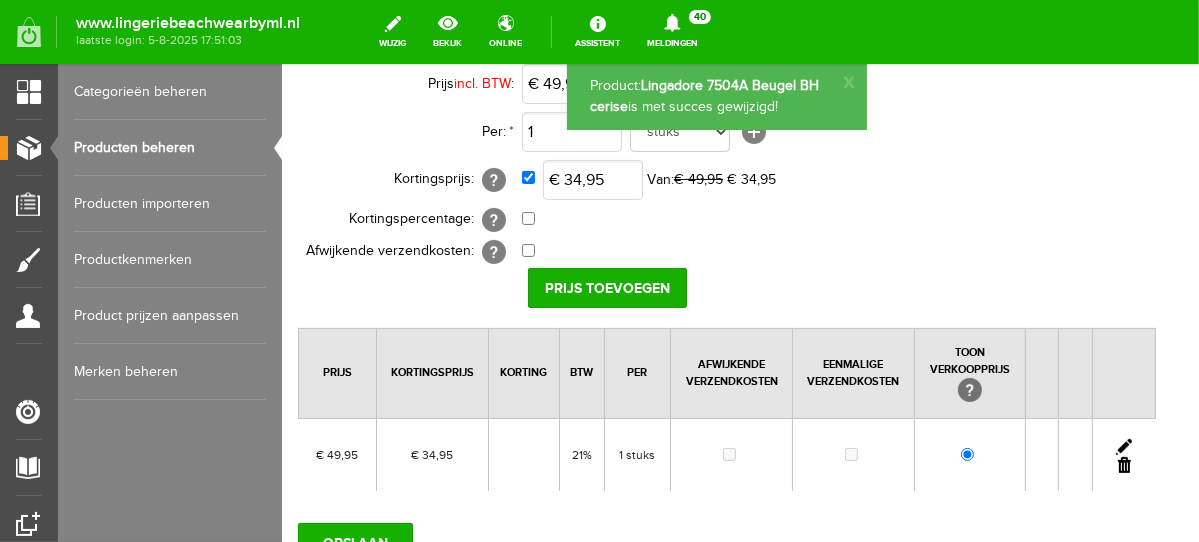 scroll, scrollTop: 0, scrollLeft: 0, axis: both 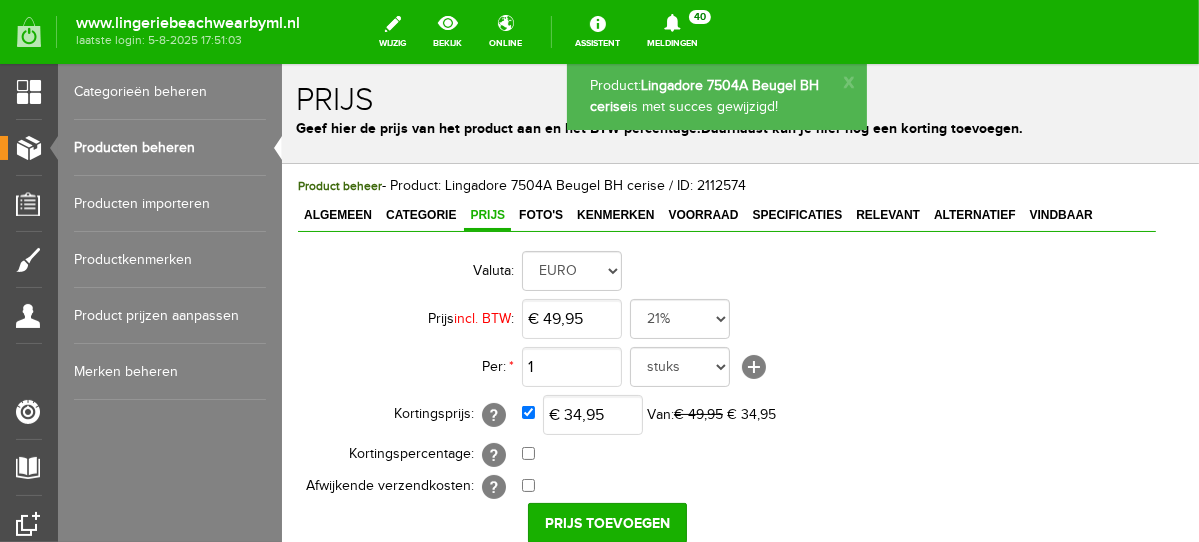 click on "Product beheer  - Product: Lingadore 7504A Beugel BH cerise / ID: 2112574" at bounding box center [726, 185] 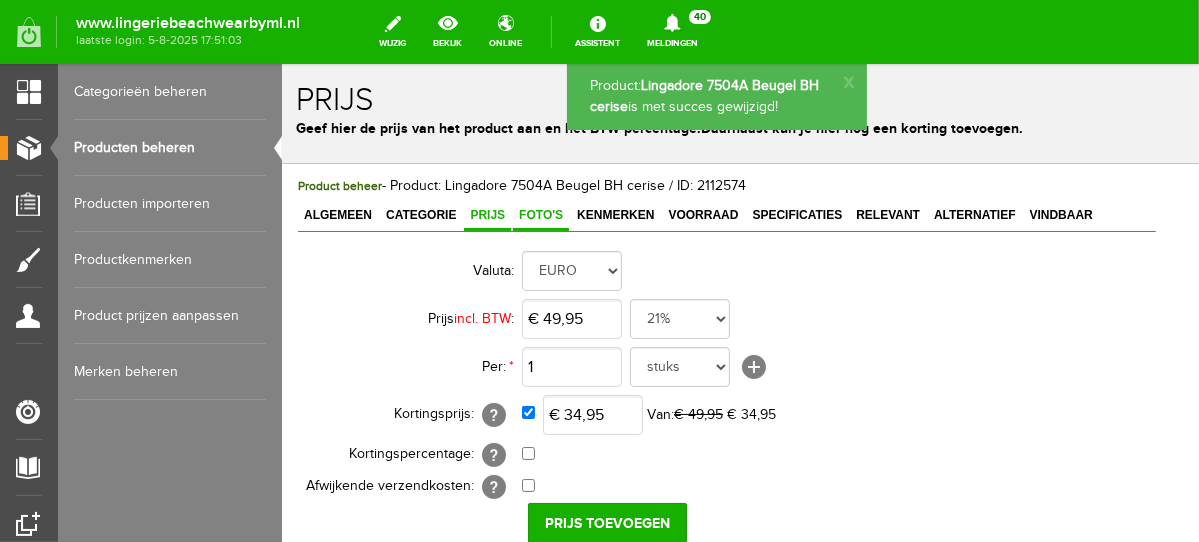 click on "Foto's" at bounding box center (540, 214) 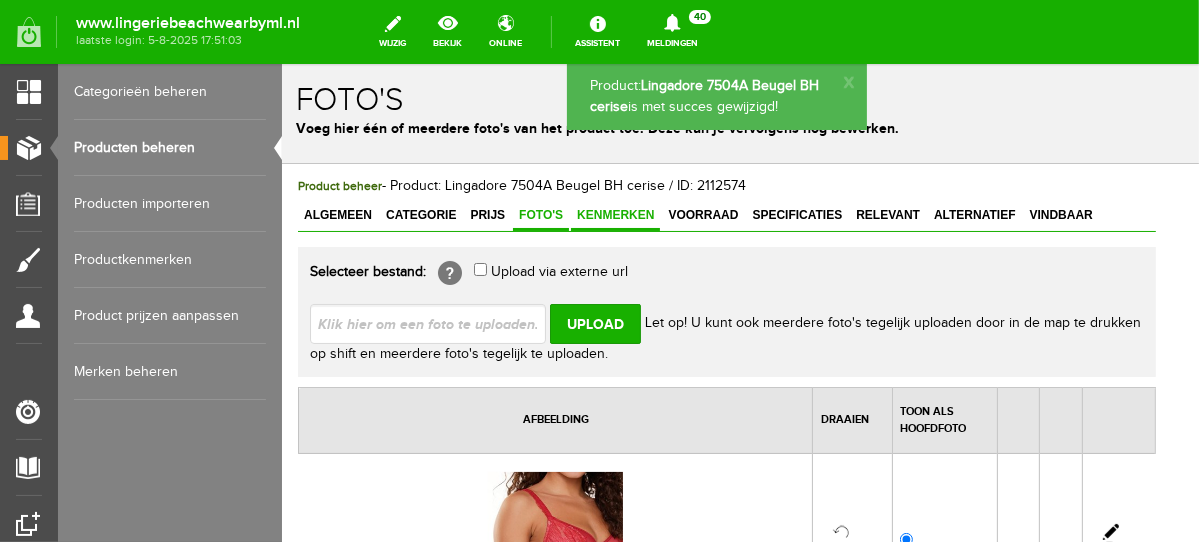 click on "Kenmerken" at bounding box center (614, 215) 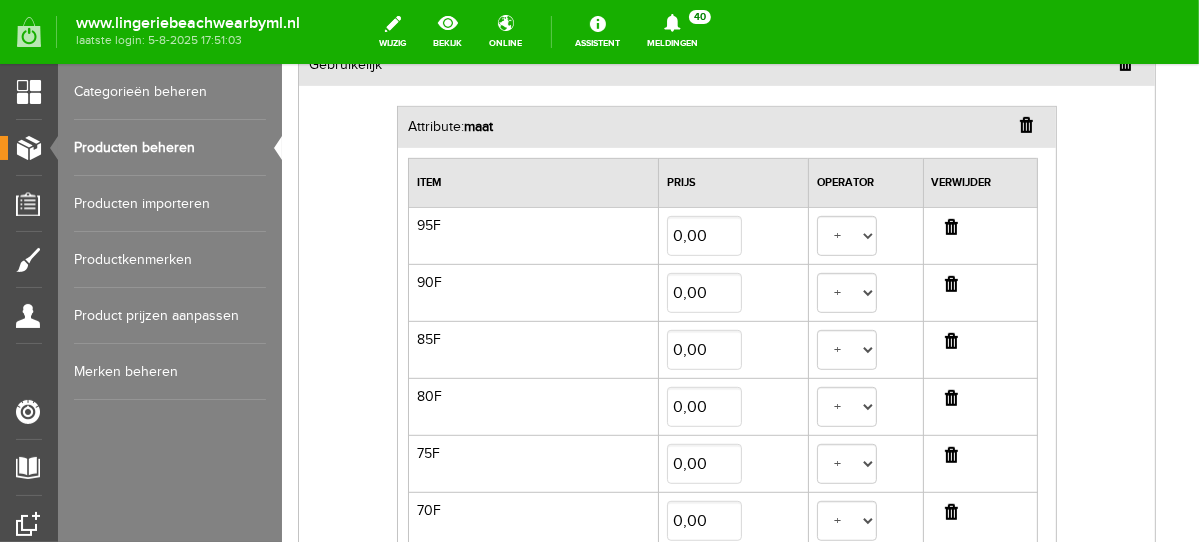 scroll, scrollTop: 660, scrollLeft: 0, axis: vertical 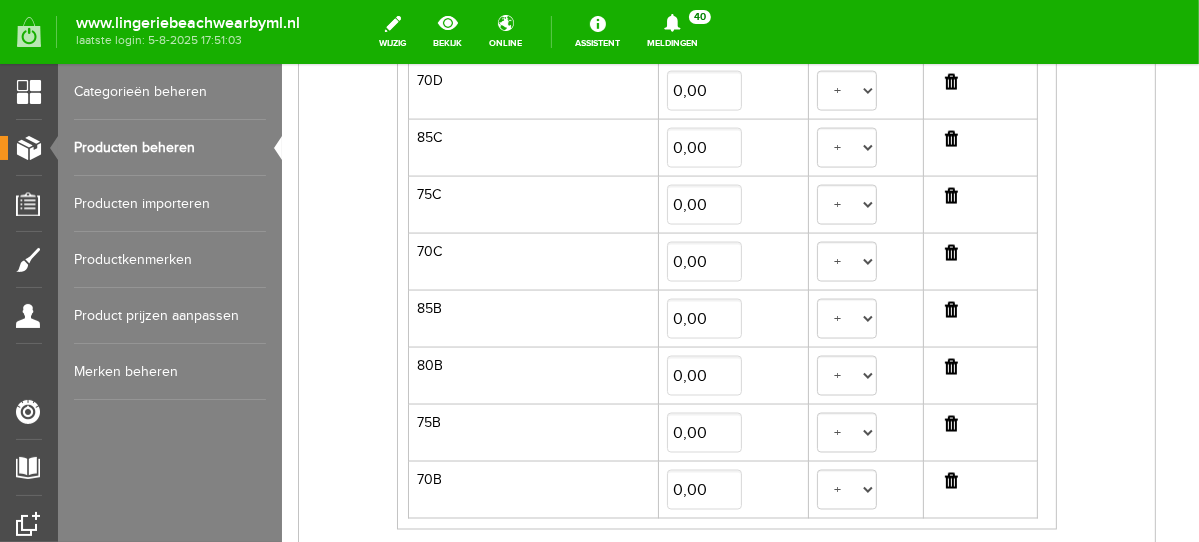drag, startPoint x: 1188, startPoint y: 231, endPoint x: 1481, endPoint y: 519, distance: 410.84424 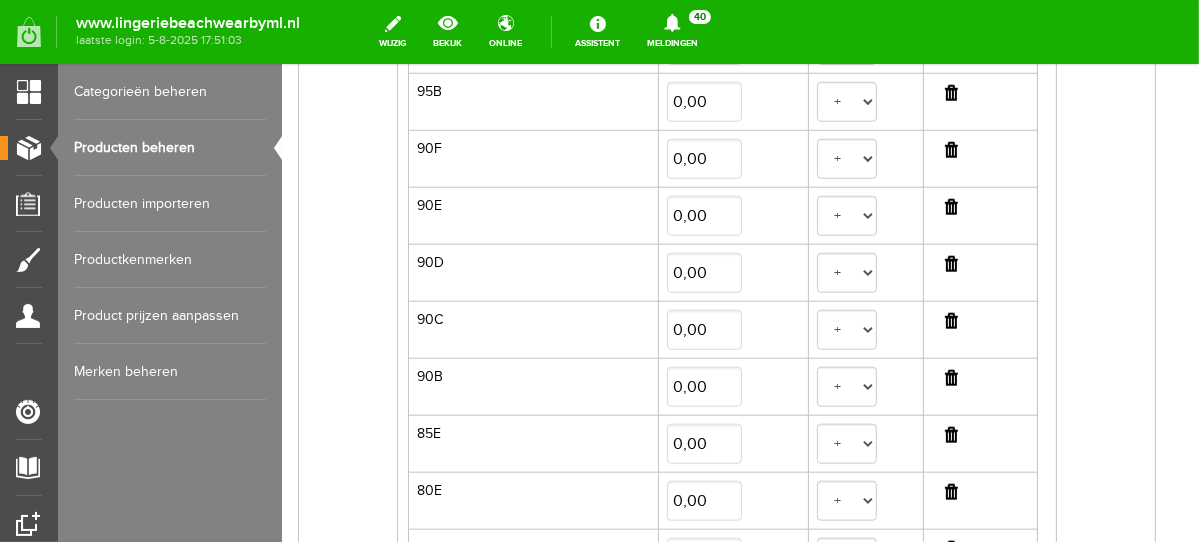 scroll, scrollTop: 1284, scrollLeft: 0, axis: vertical 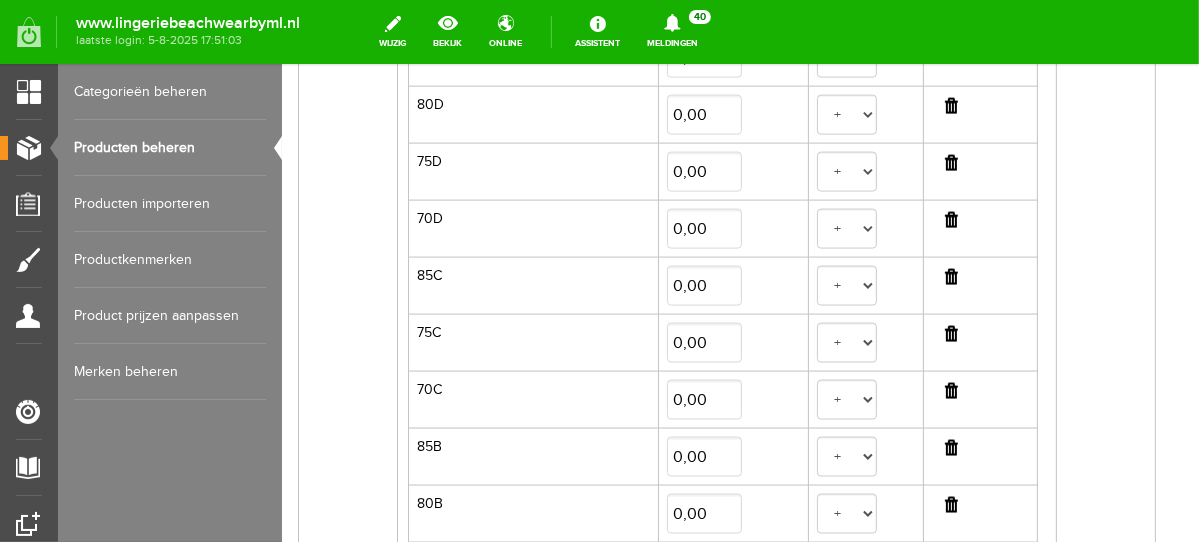 click at bounding box center (950, 390) 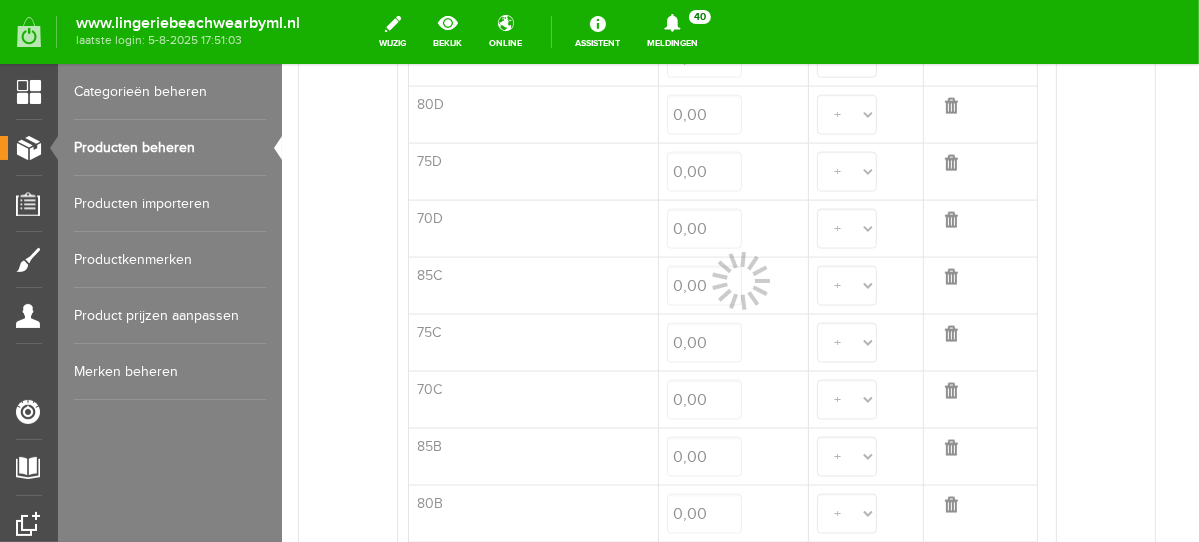 select 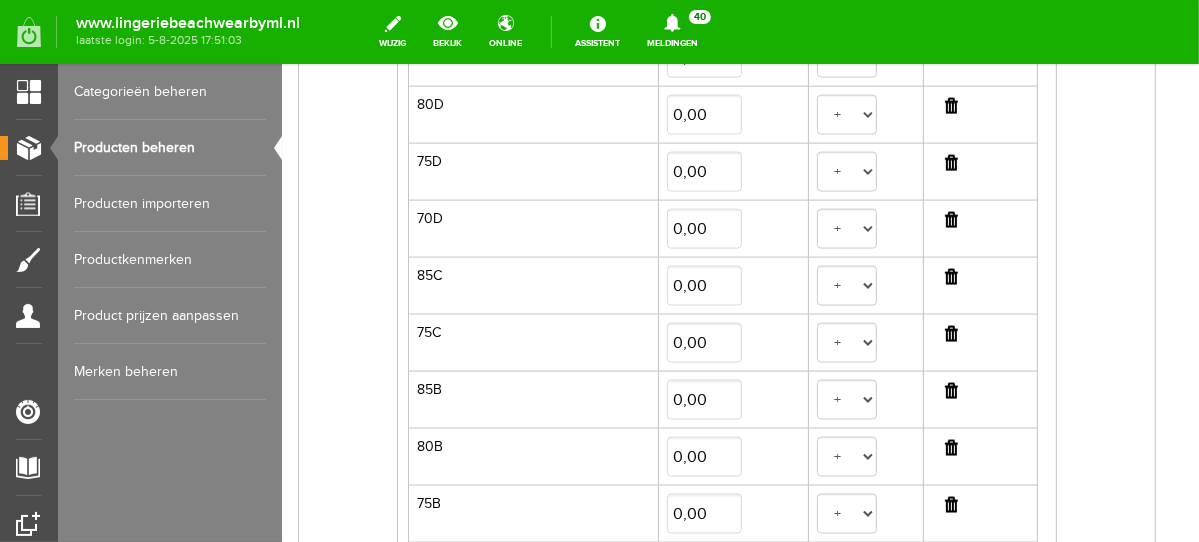 click at bounding box center (950, 333) 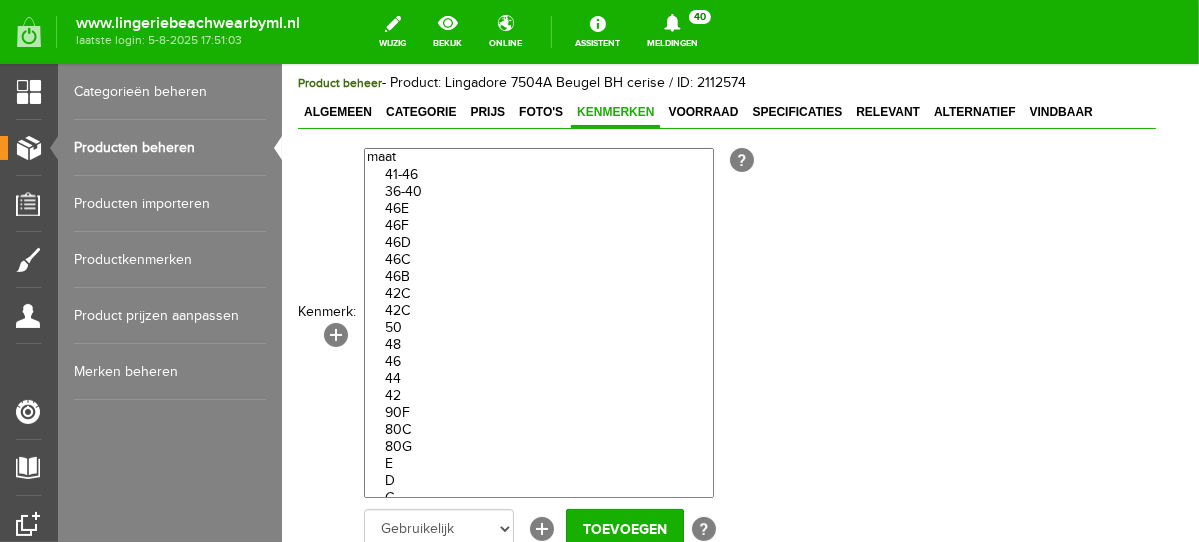 scroll, scrollTop: 5, scrollLeft: 0, axis: vertical 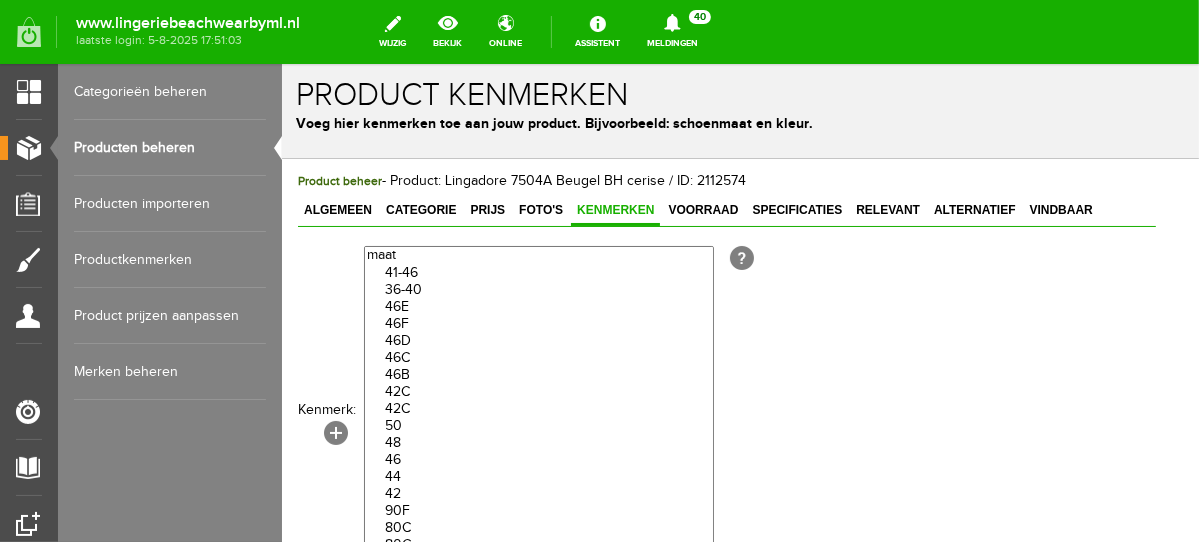 drag, startPoint x: 1190, startPoint y: 437, endPoint x: 1487, endPoint y: 181, distance: 392.1033 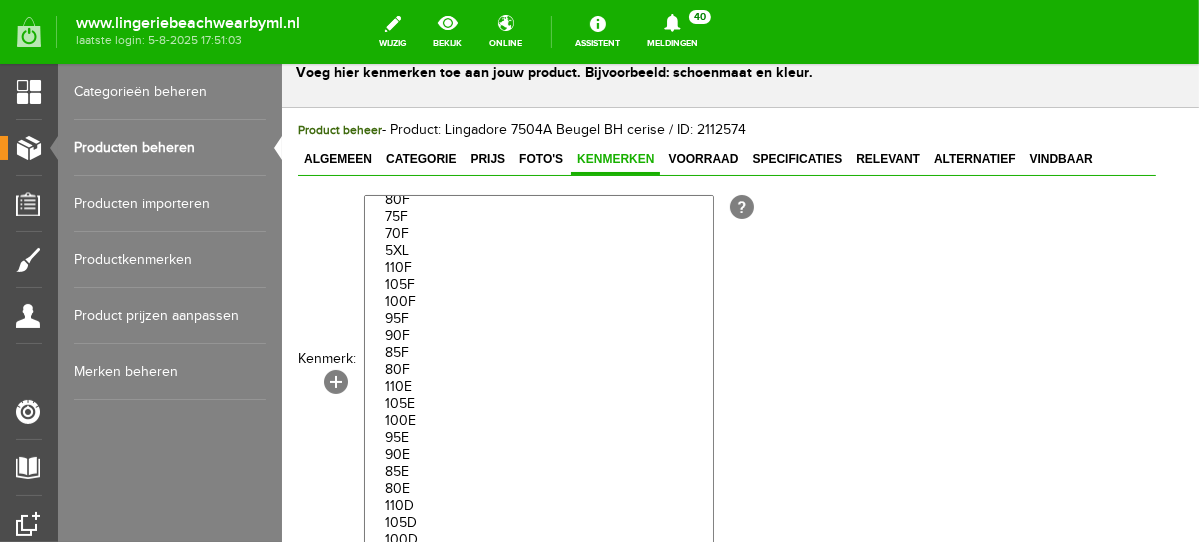 scroll, scrollTop: 1068, scrollLeft: 0, axis: vertical 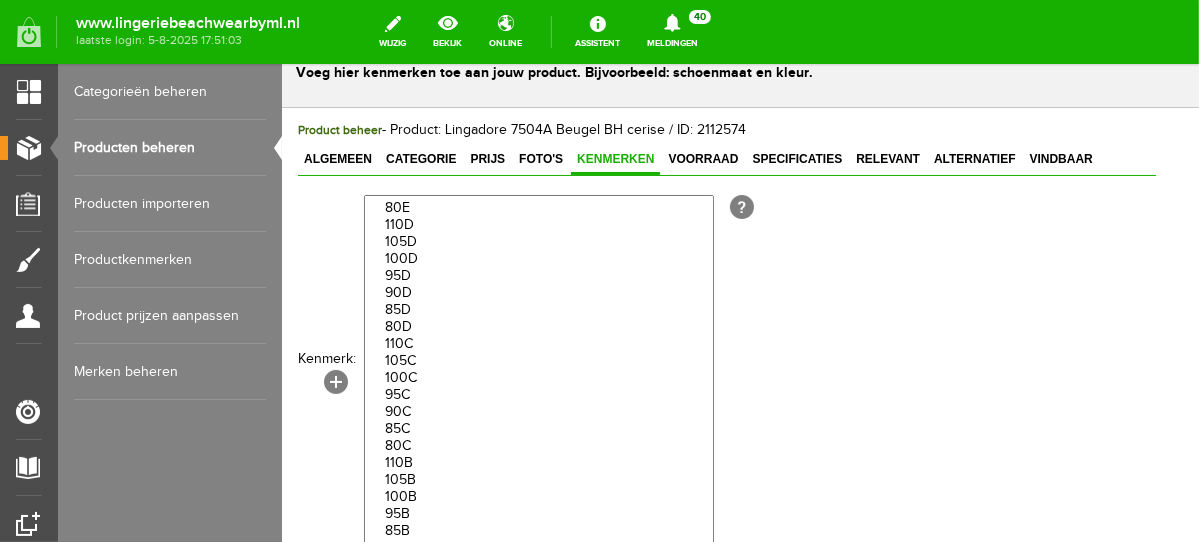select on "85383|336949" 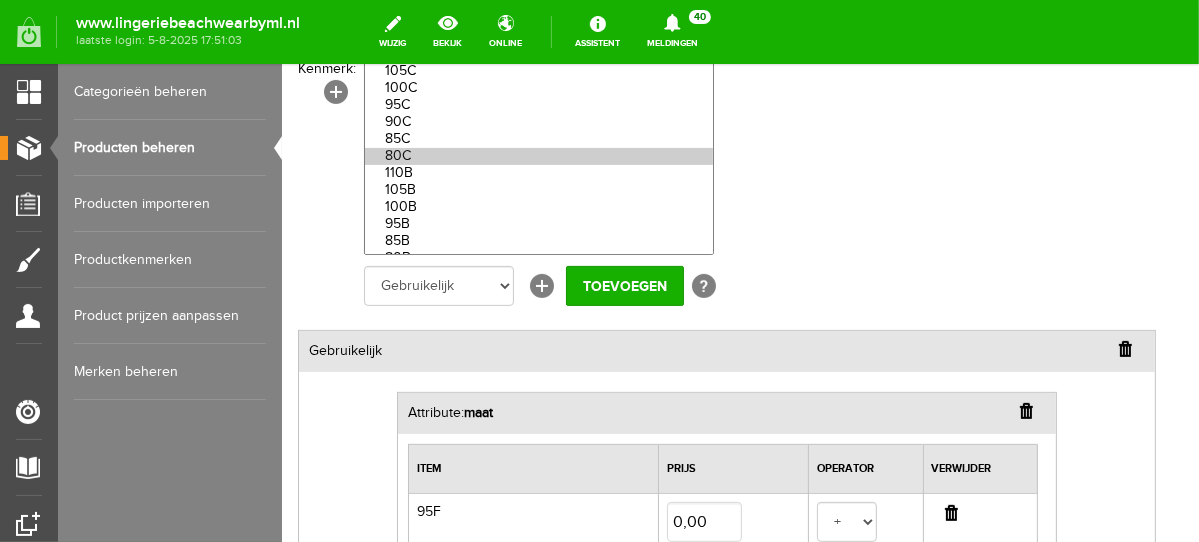 scroll, scrollTop: 391, scrollLeft: 0, axis: vertical 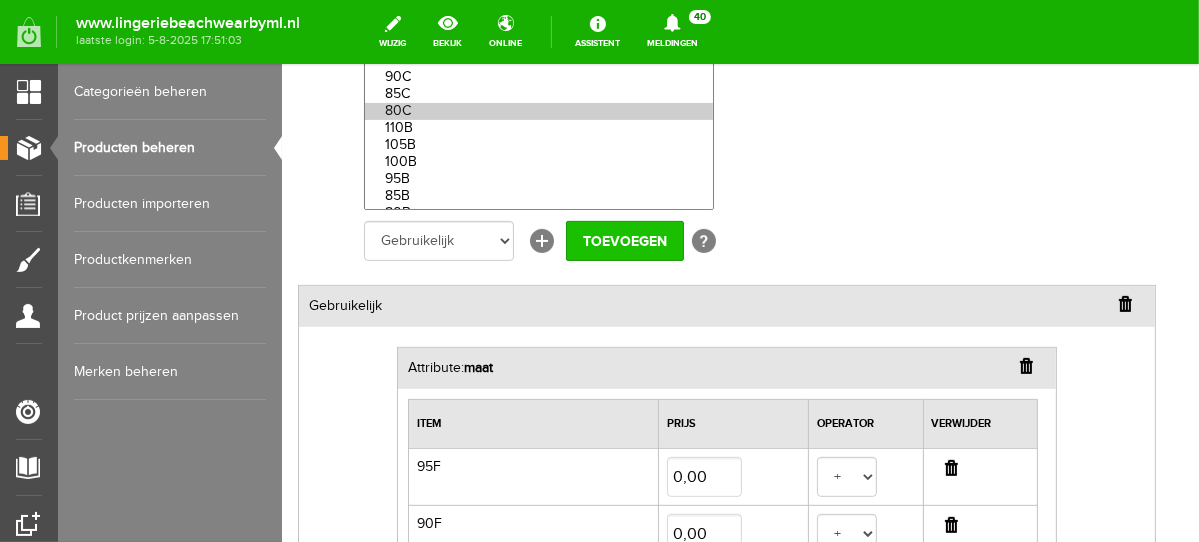 click on "Toevoegen" at bounding box center [624, 240] 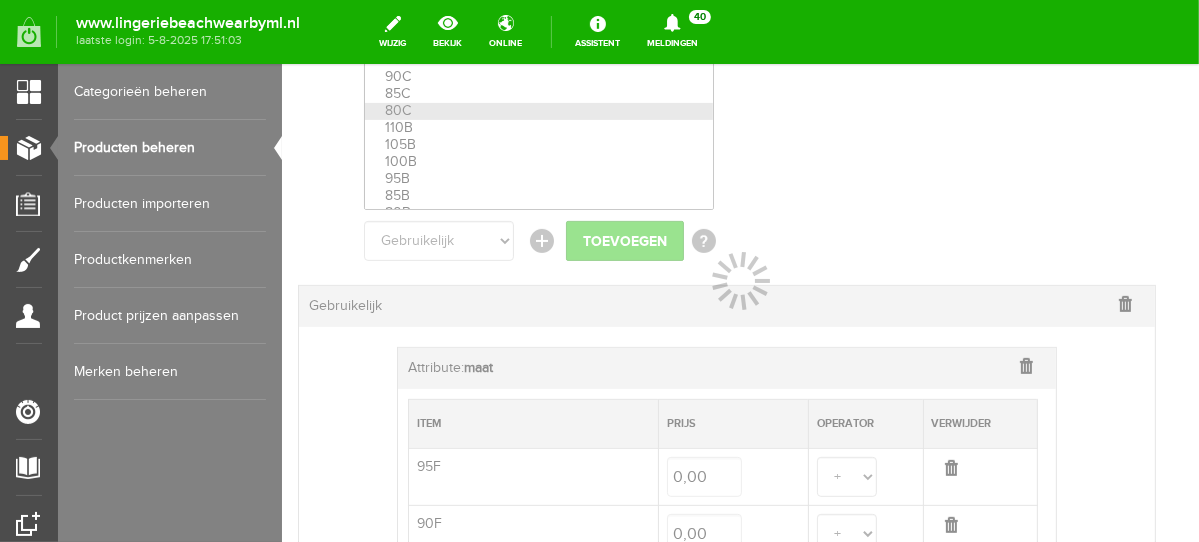 select 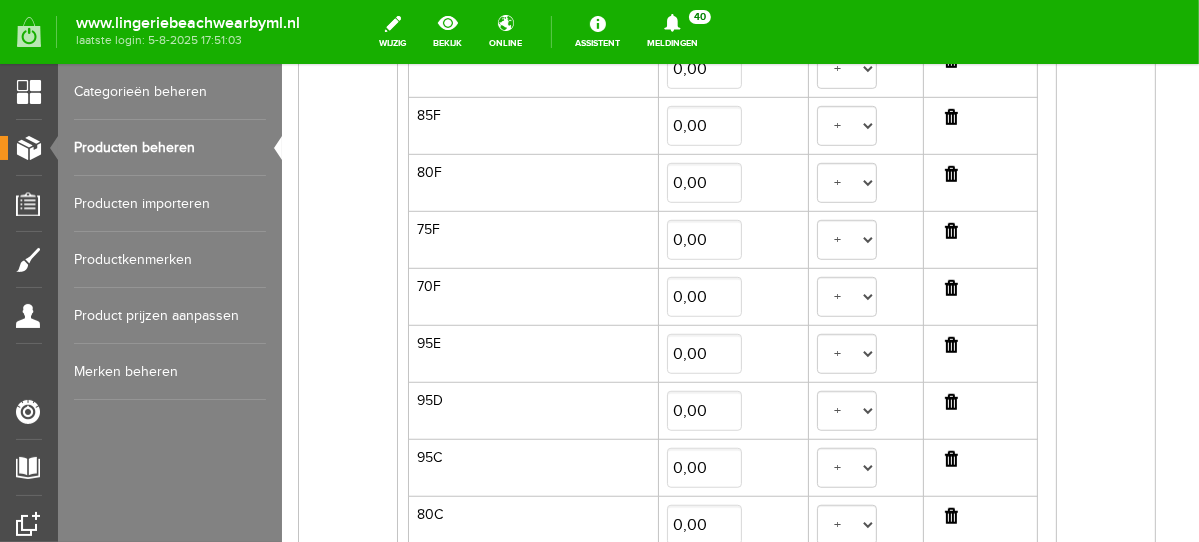 scroll, scrollTop: 896, scrollLeft: 0, axis: vertical 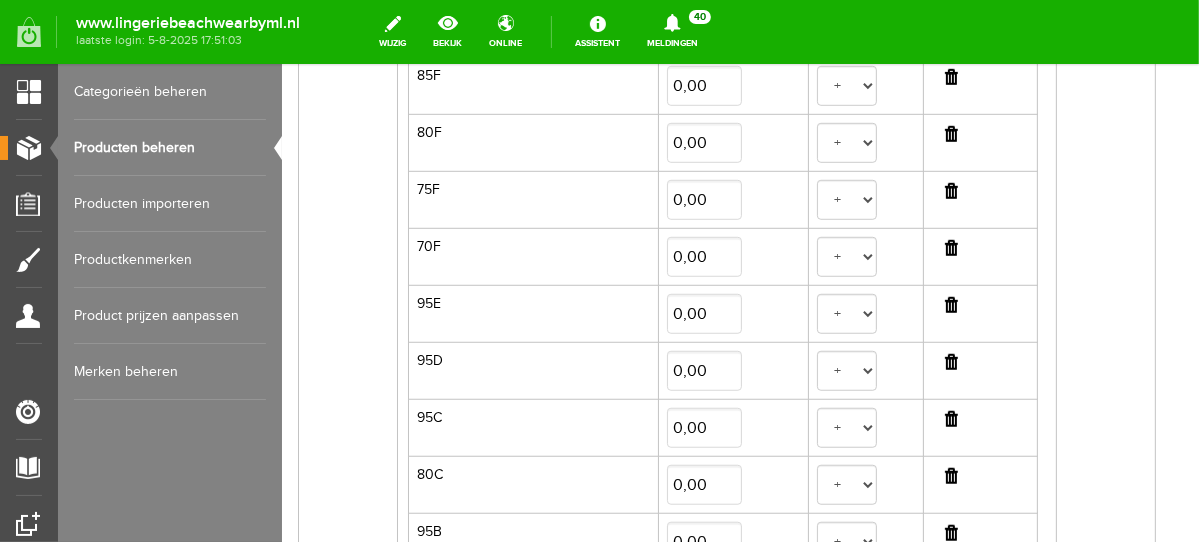click at bounding box center [950, 418] 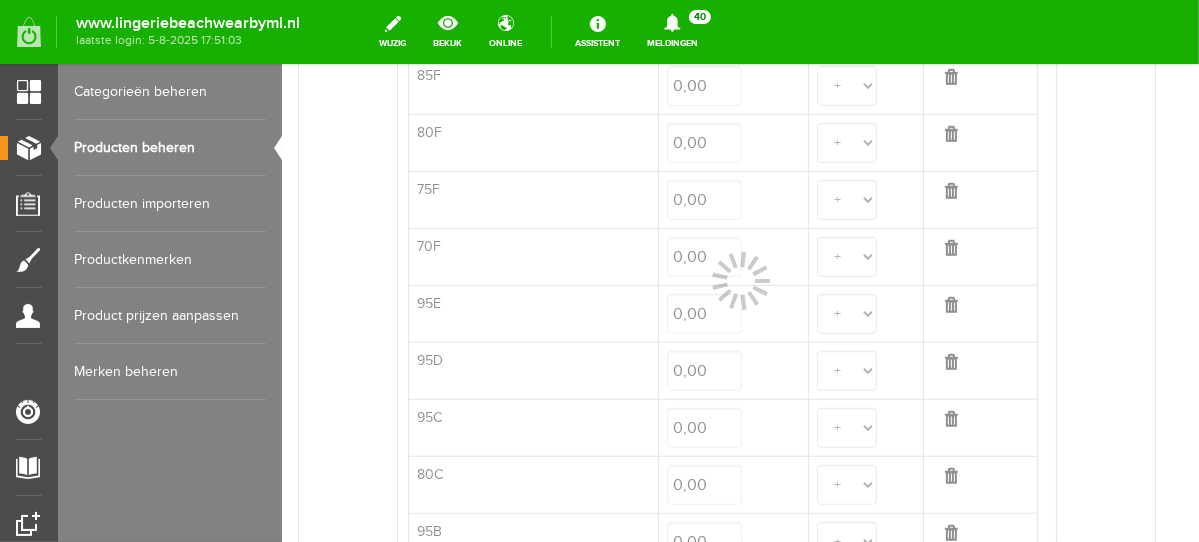 select 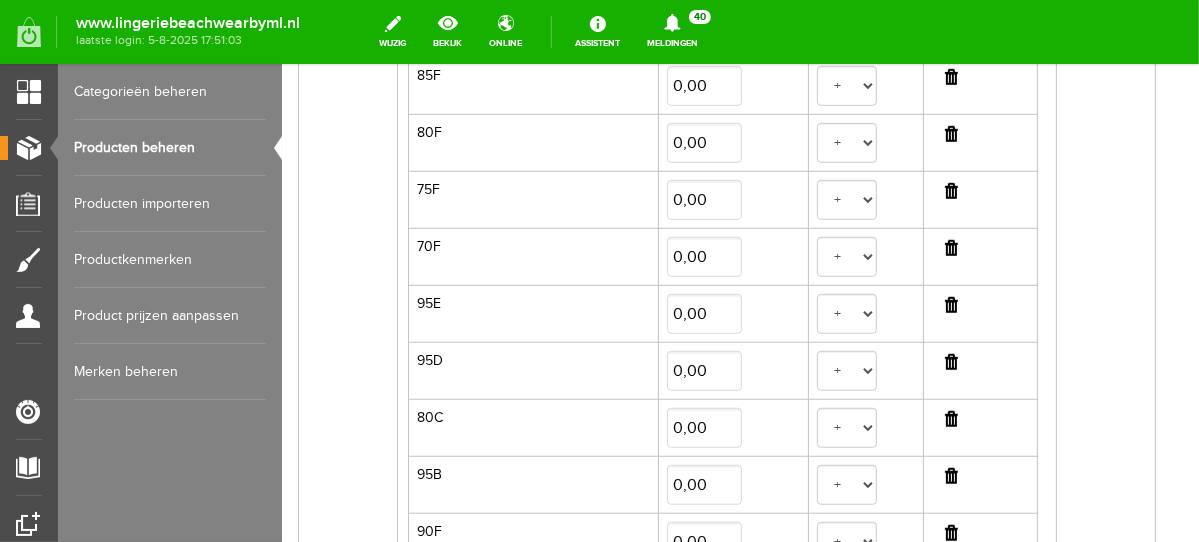 click at bounding box center (950, 475) 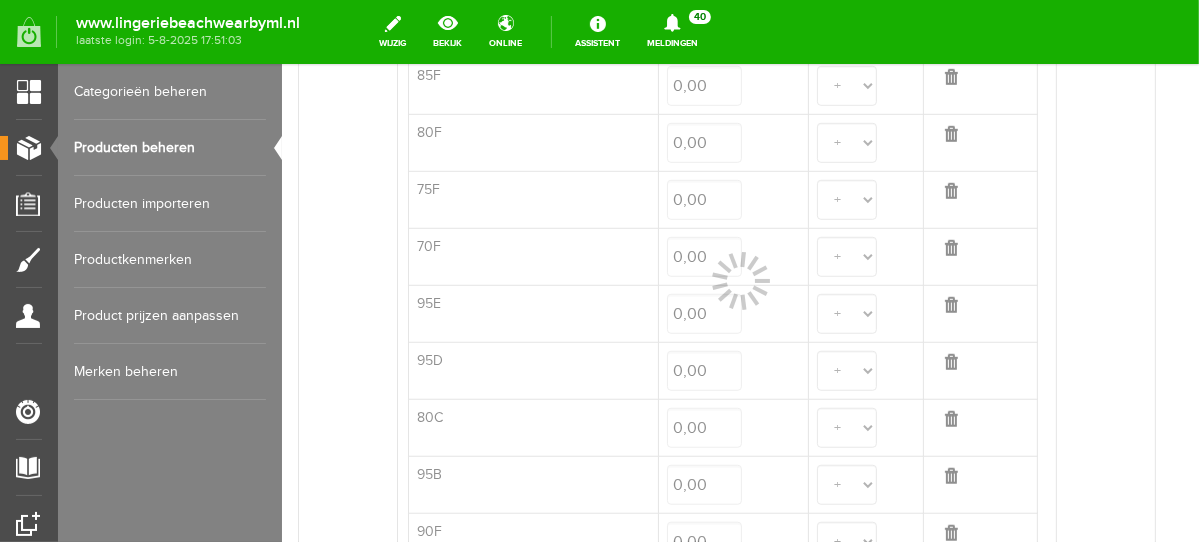 select 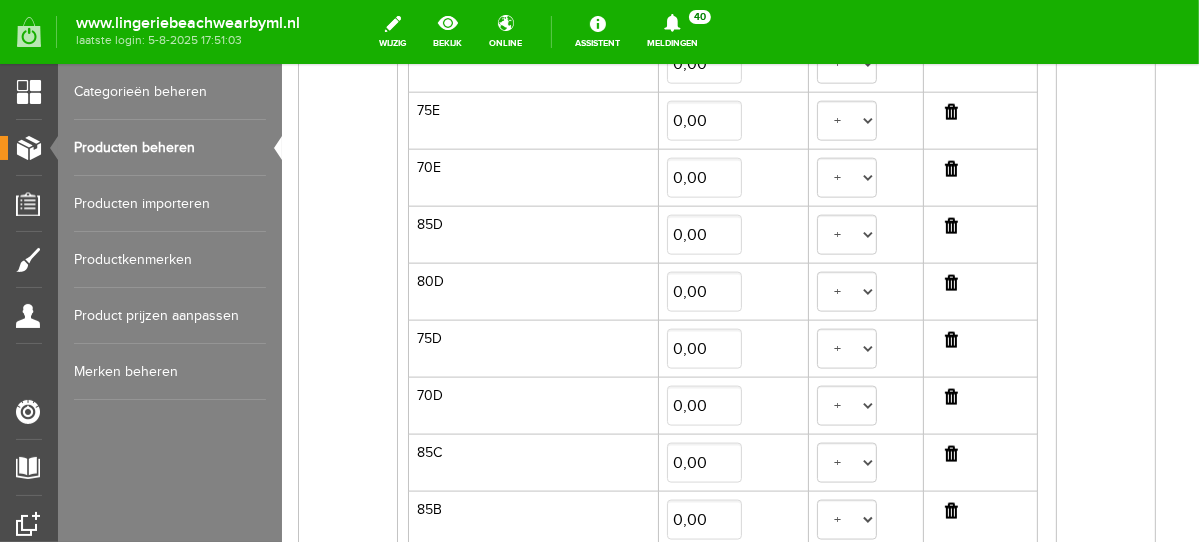 drag, startPoint x: 1190, startPoint y: 278, endPoint x: 1482, endPoint y: 476, distance: 352.80023 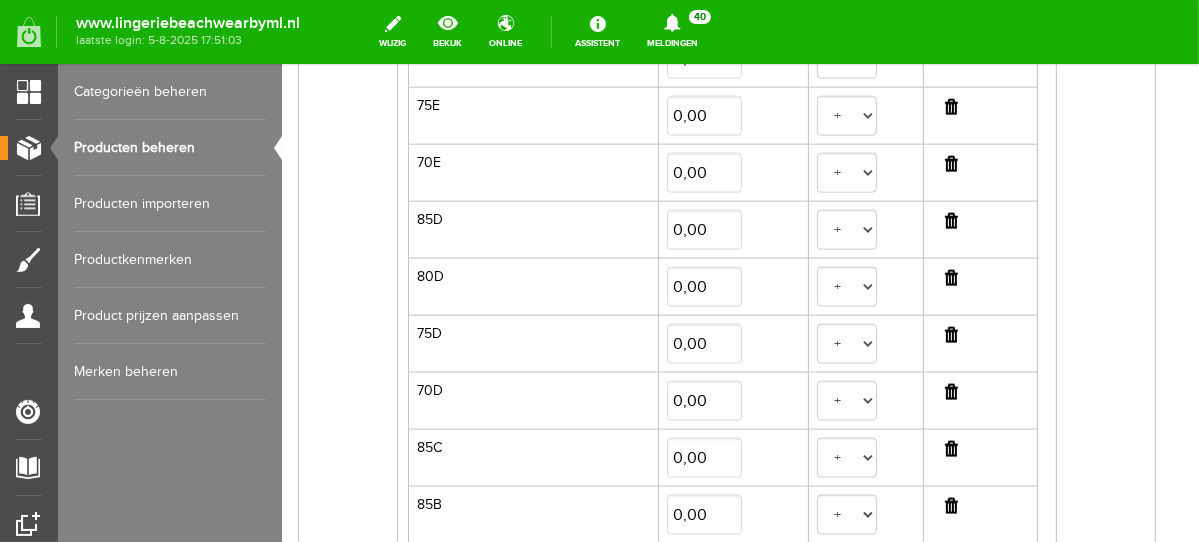 click at bounding box center (950, 391) 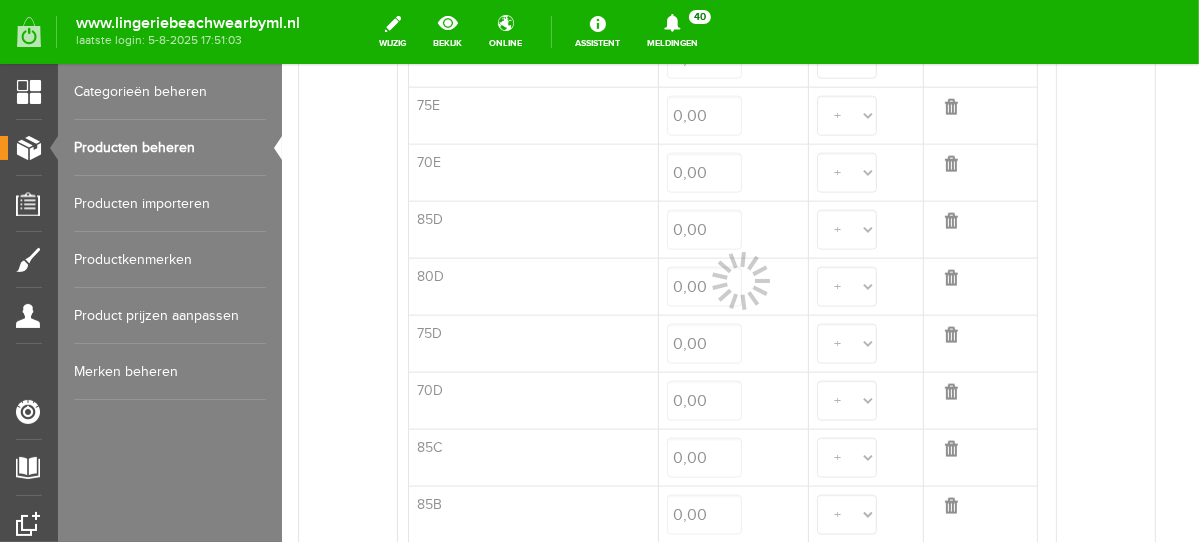 select 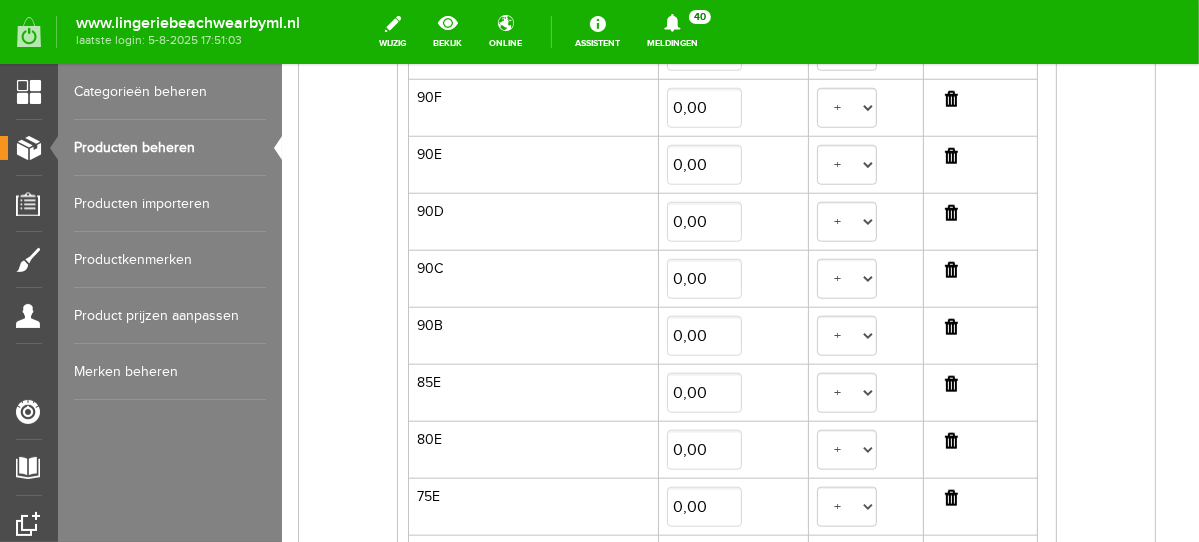 scroll, scrollTop: 1252, scrollLeft: 0, axis: vertical 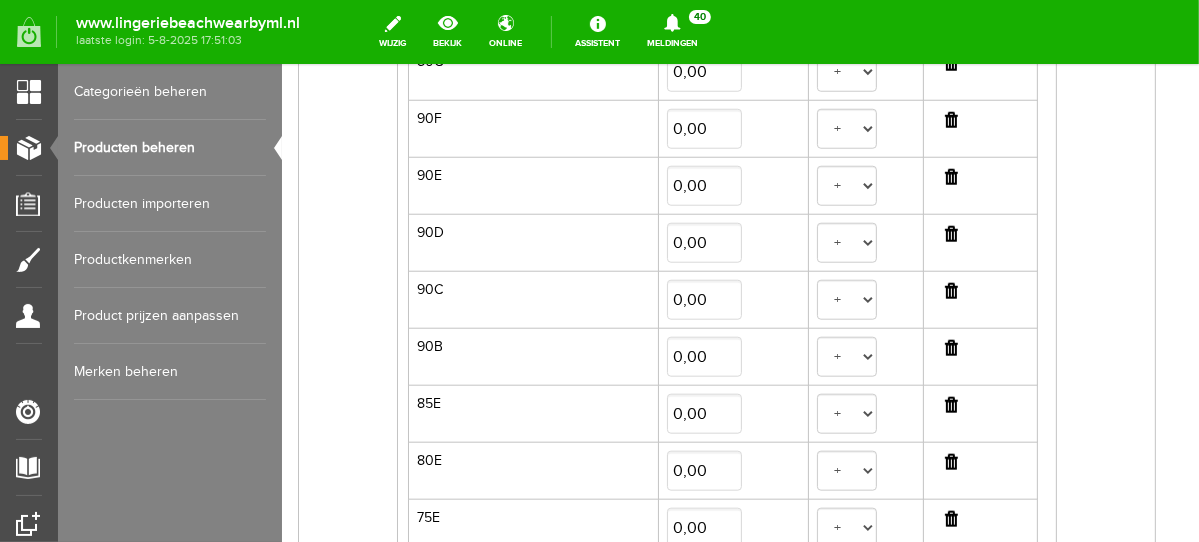 drag, startPoint x: 1190, startPoint y: 418, endPoint x: 1488, endPoint y: 409, distance: 298.13586 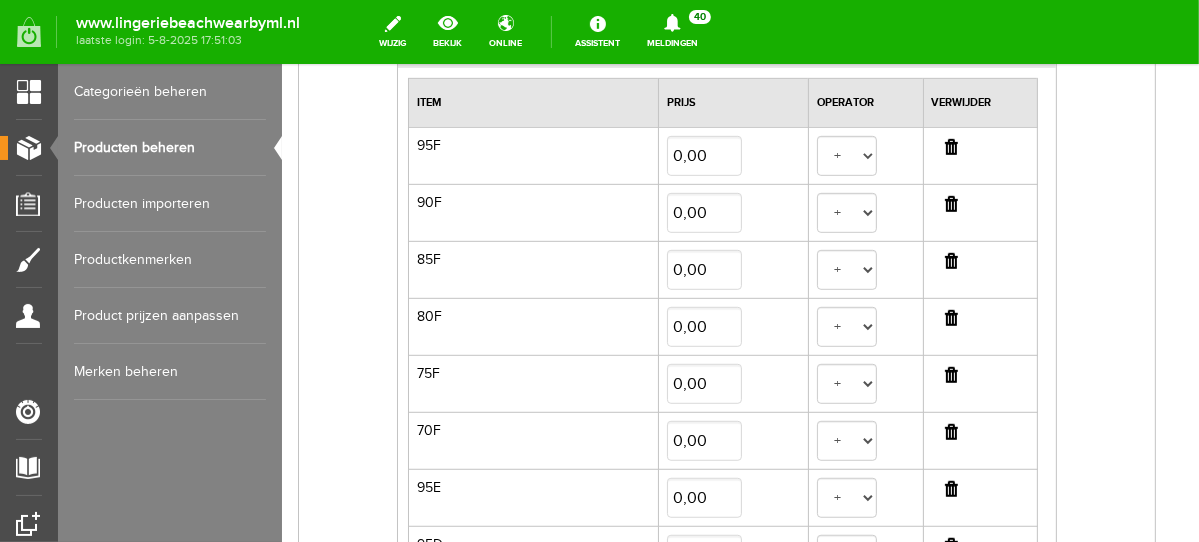 scroll, scrollTop: 691, scrollLeft: 0, axis: vertical 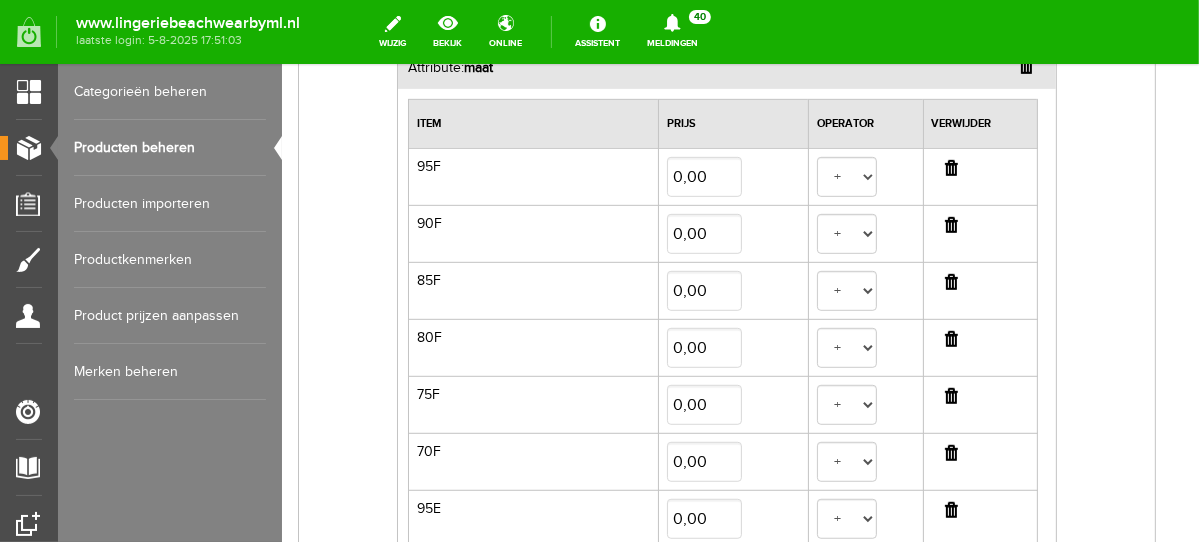 click at bounding box center [950, 224] 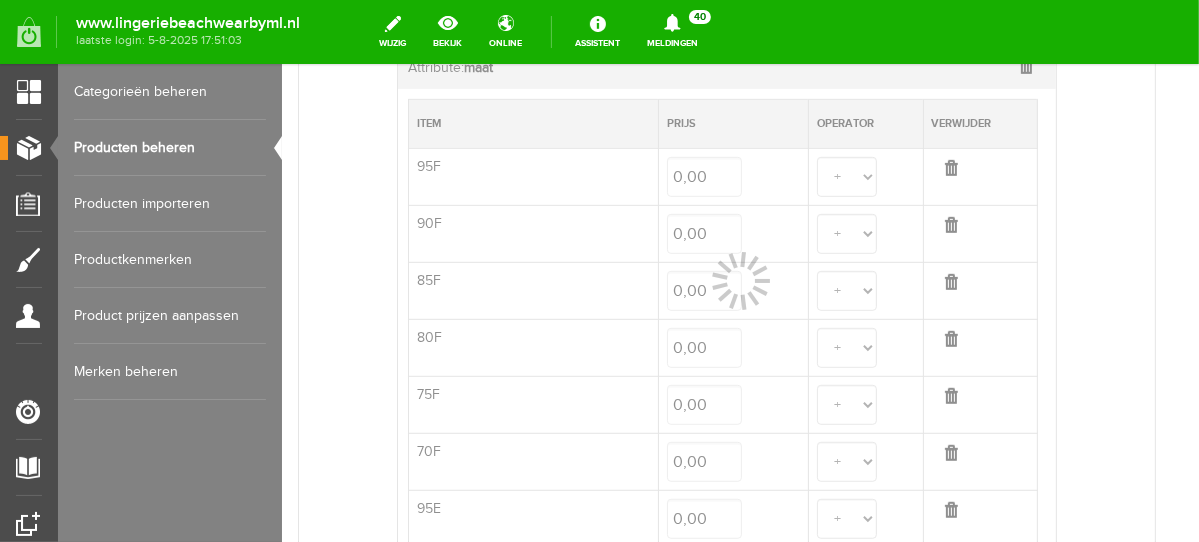 select 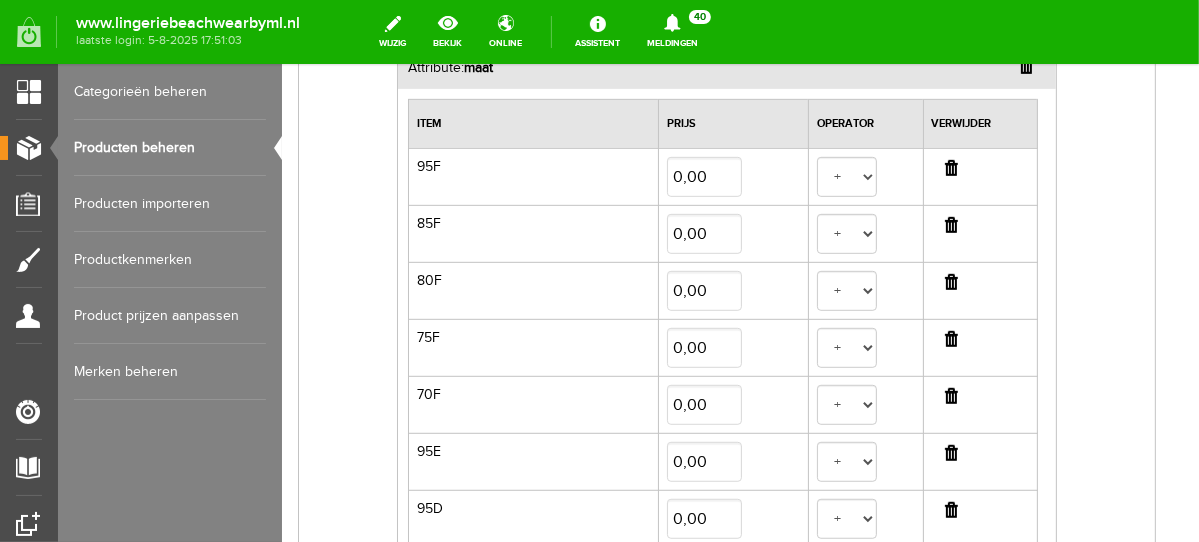 click at bounding box center (950, 395) 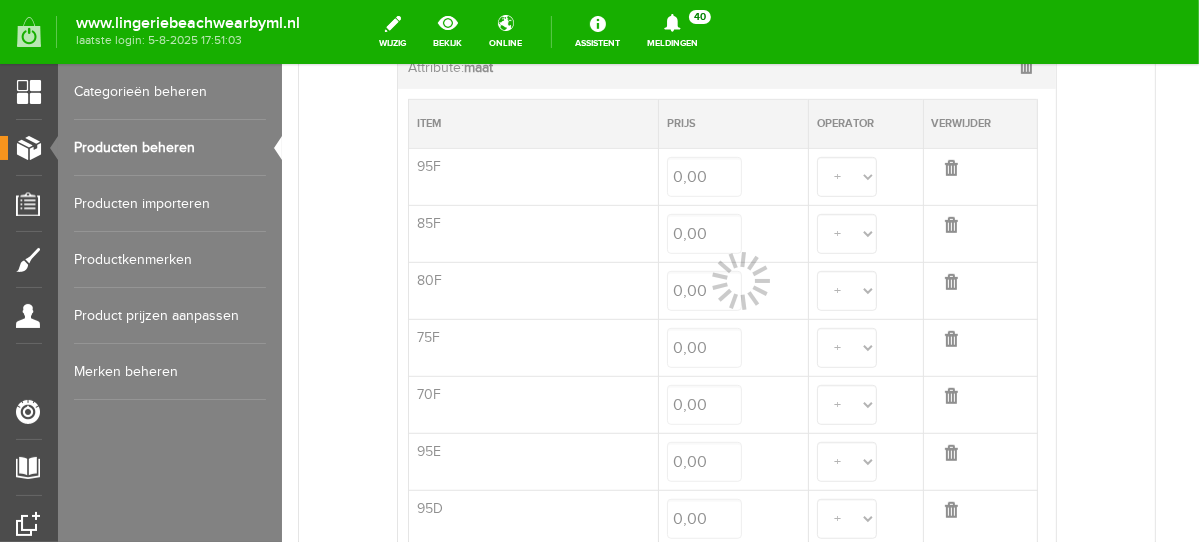 select 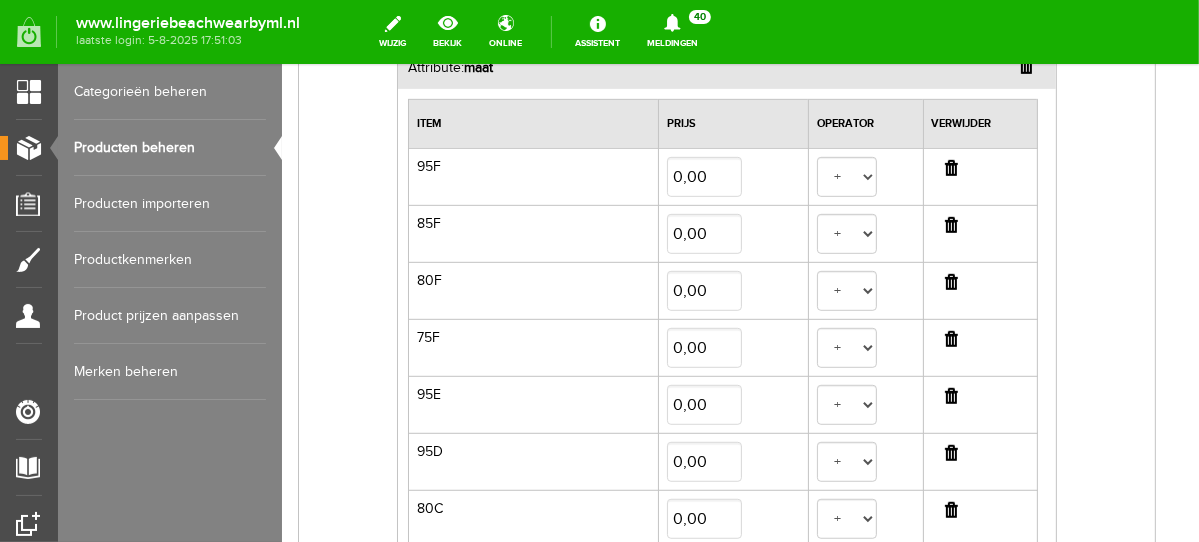 click at bounding box center (950, 395) 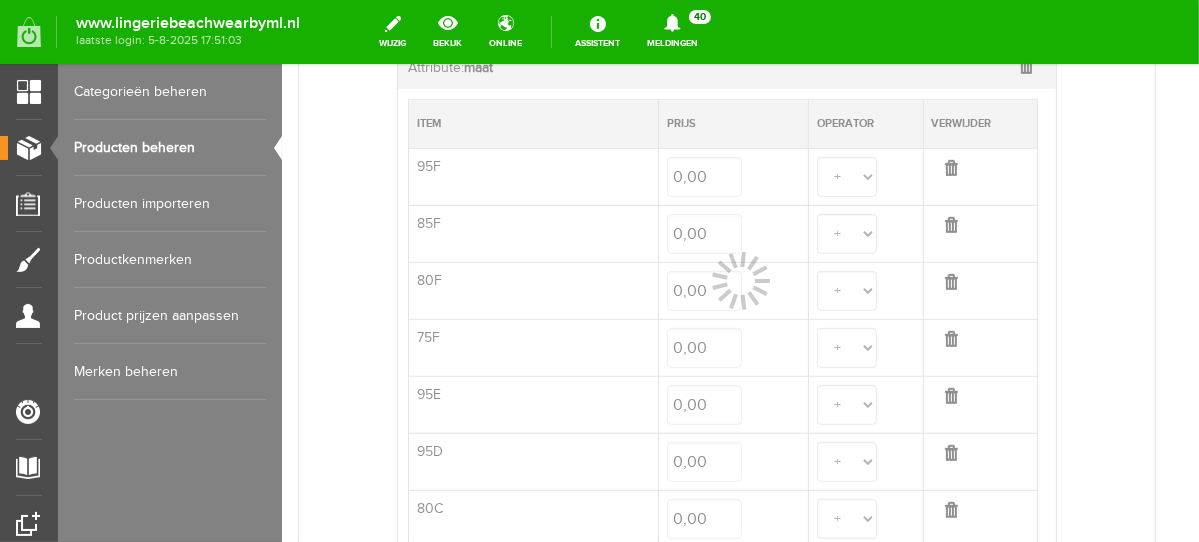 select 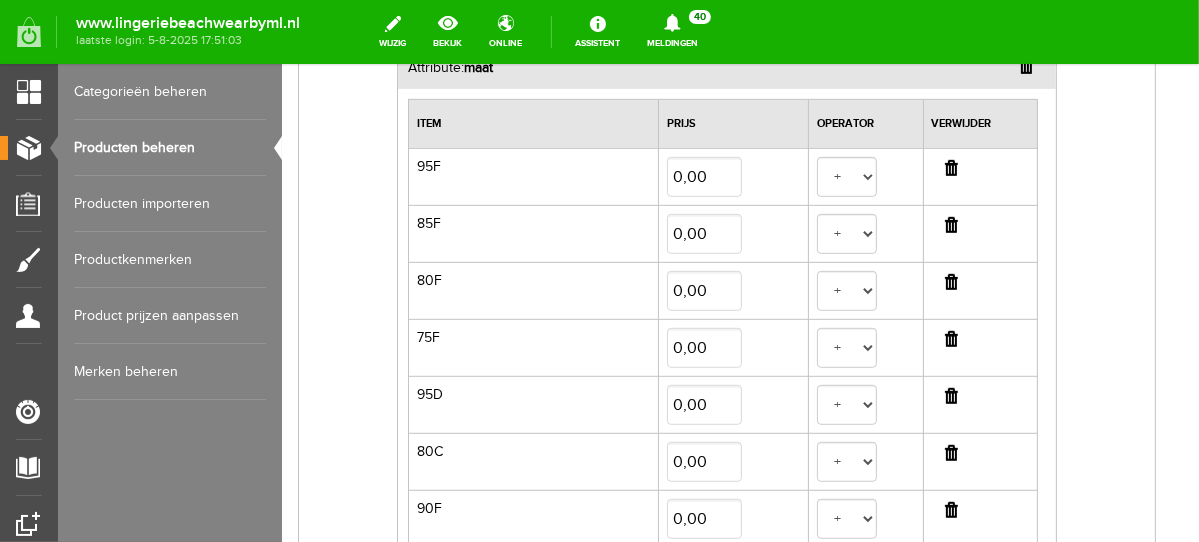 click at bounding box center [950, 395] 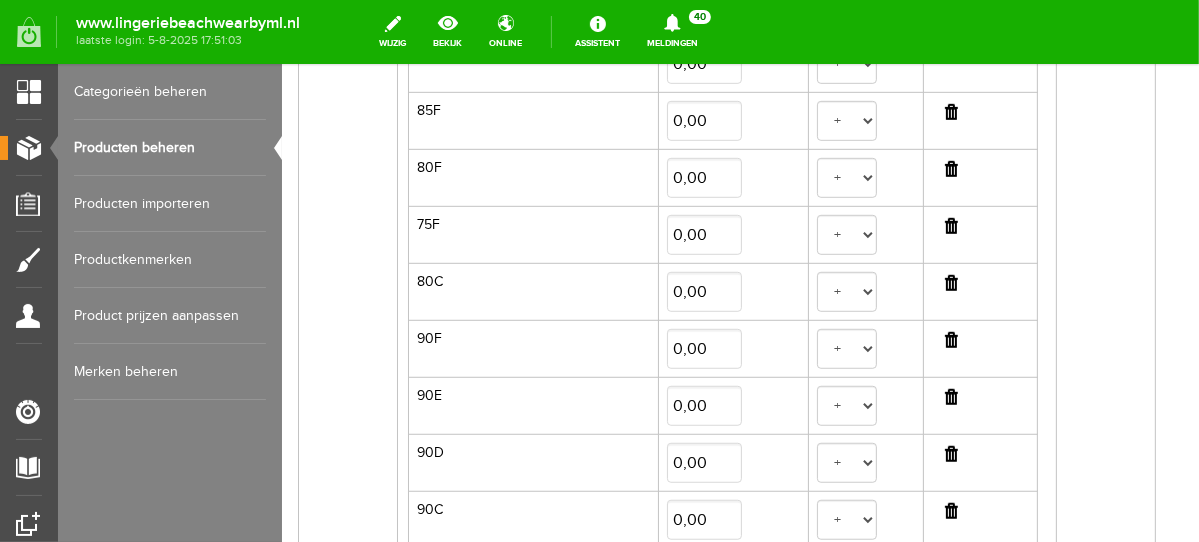 scroll, scrollTop: 809, scrollLeft: 0, axis: vertical 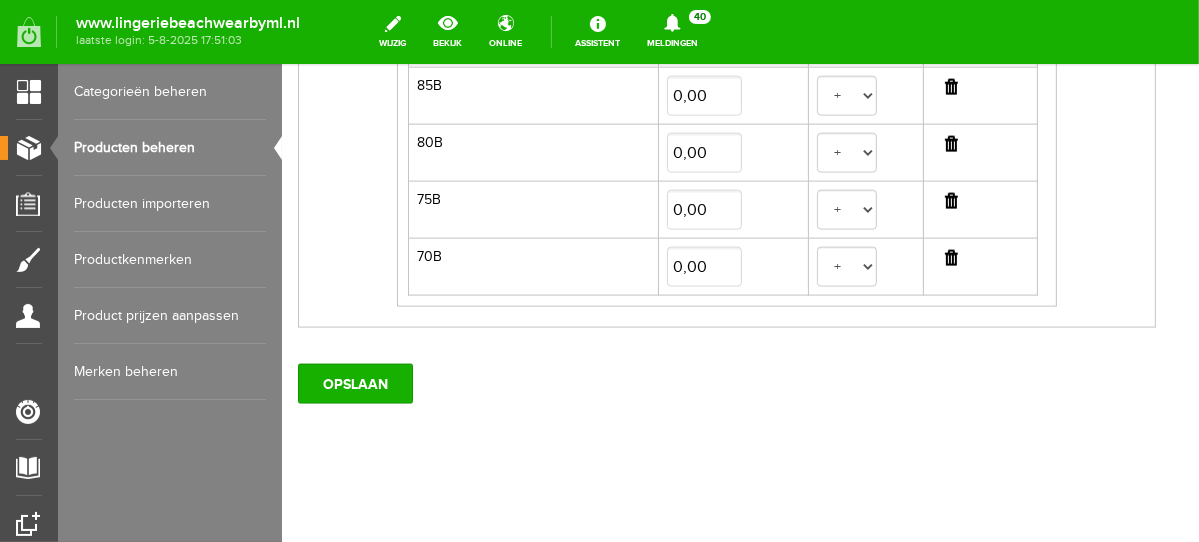 drag, startPoint x: 1193, startPoint y: 270, endPoint x: 1485, endPoint y: 580, distance: 425.86853 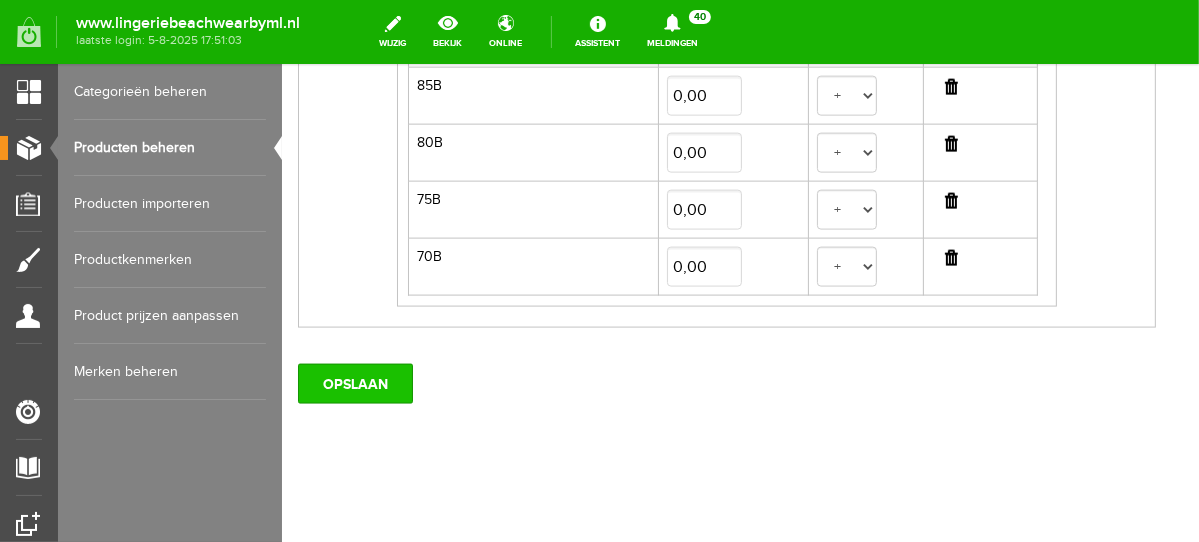 click on "OPSLAAN" at bounding box center (354, 383) 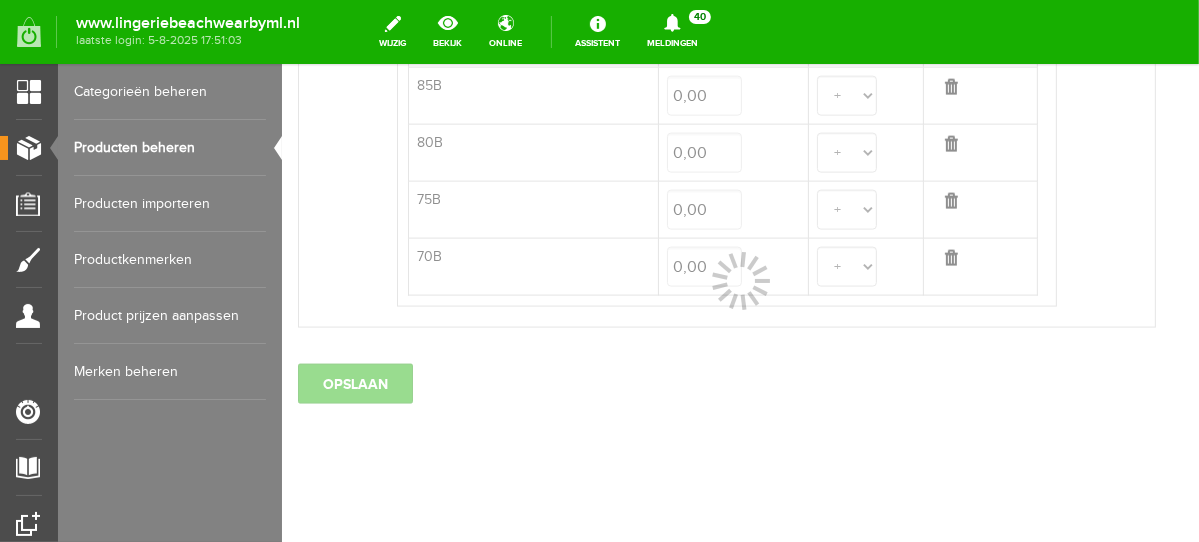 select 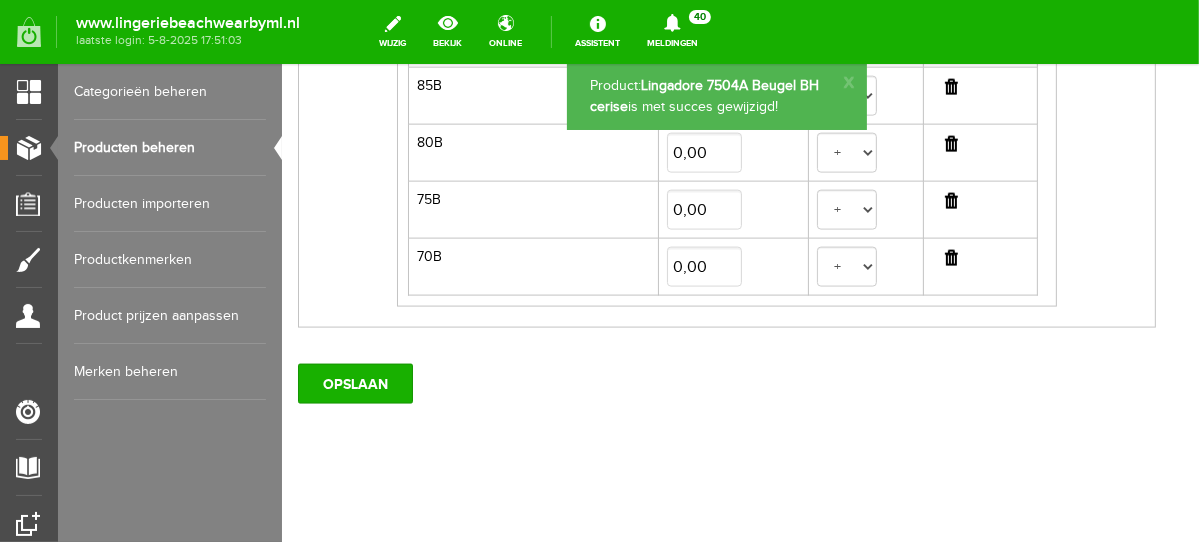 scroll, scrollTop: 0, scrollLeft: 0, axis: both 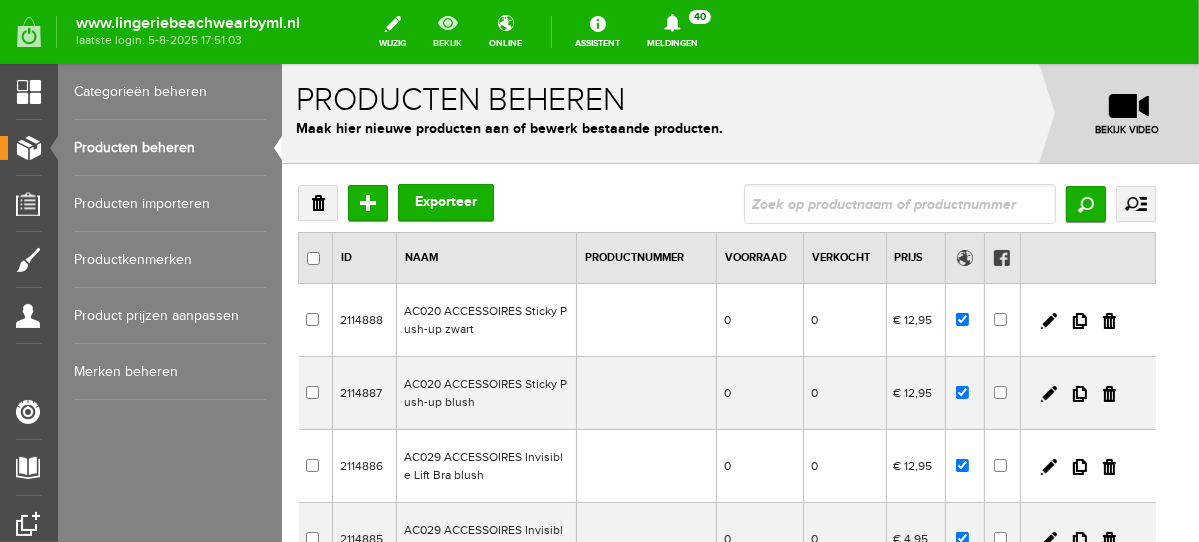 click on "bekijk" at bounding box center [447, 32] 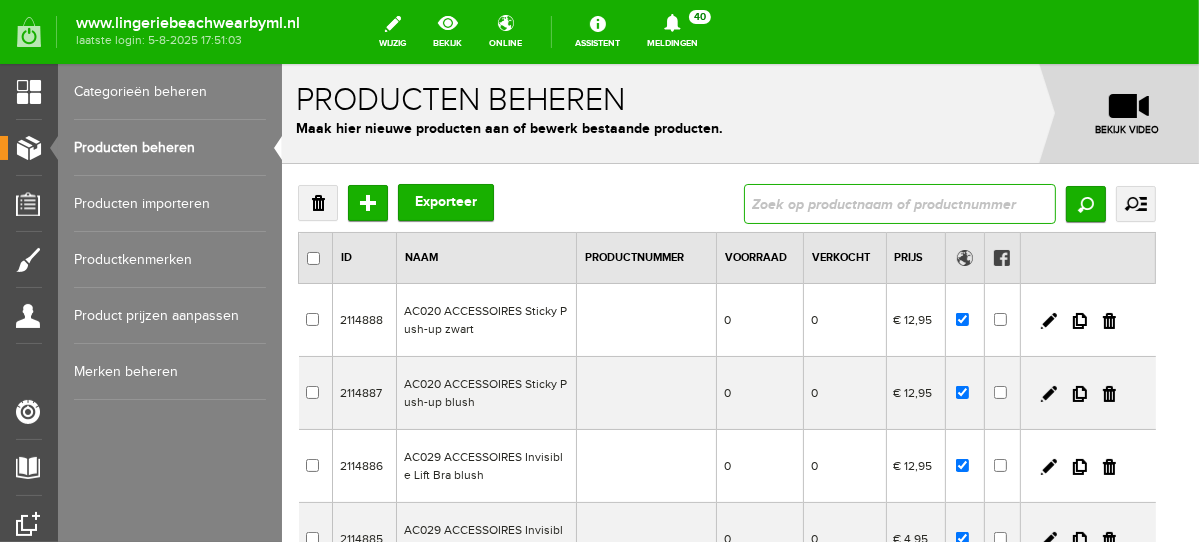 click at bounding box center (899, 203) 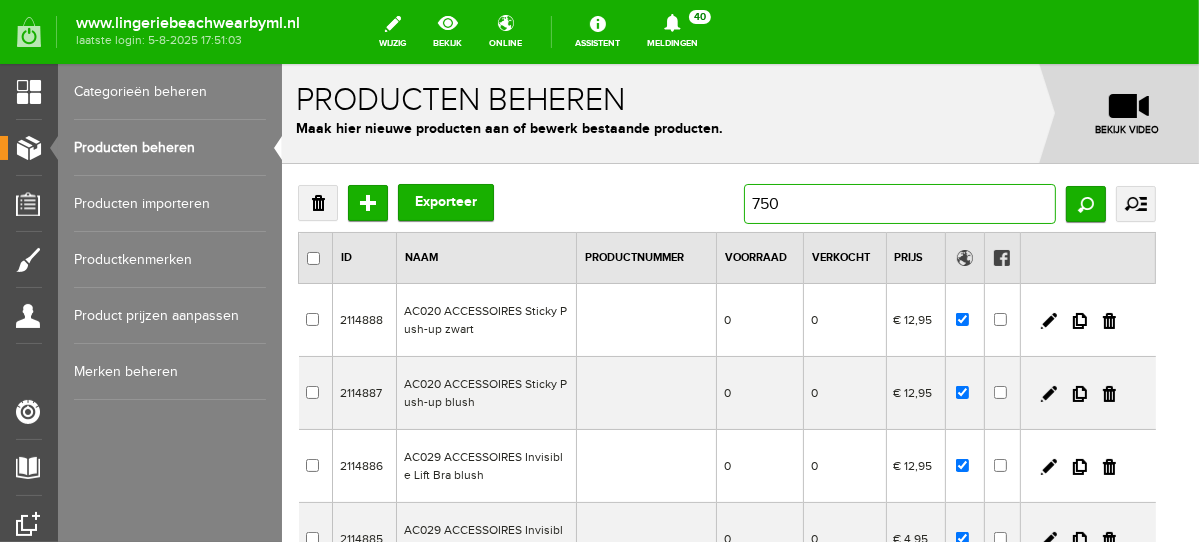 type on "7504" 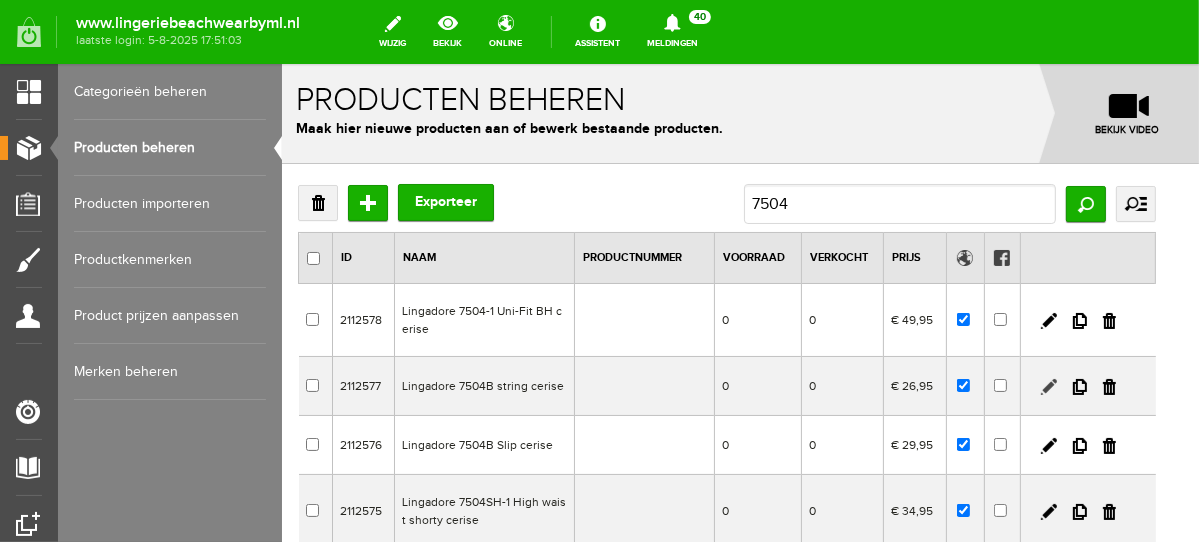 click at bounding box center (1048, 386) 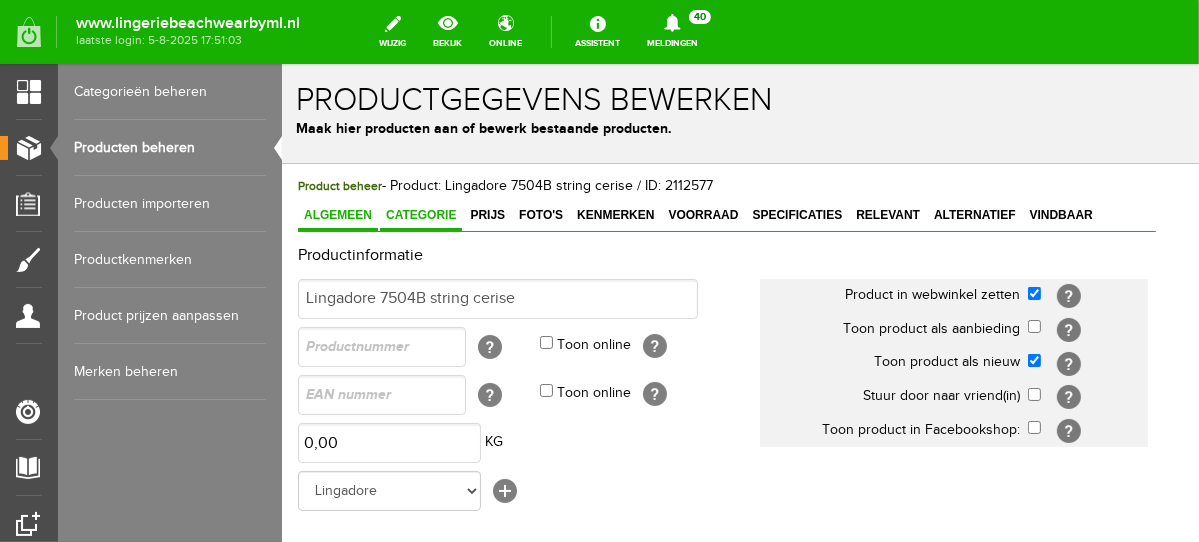 scroll, scrollTop: 0, scrollLeft: 0, axis: both 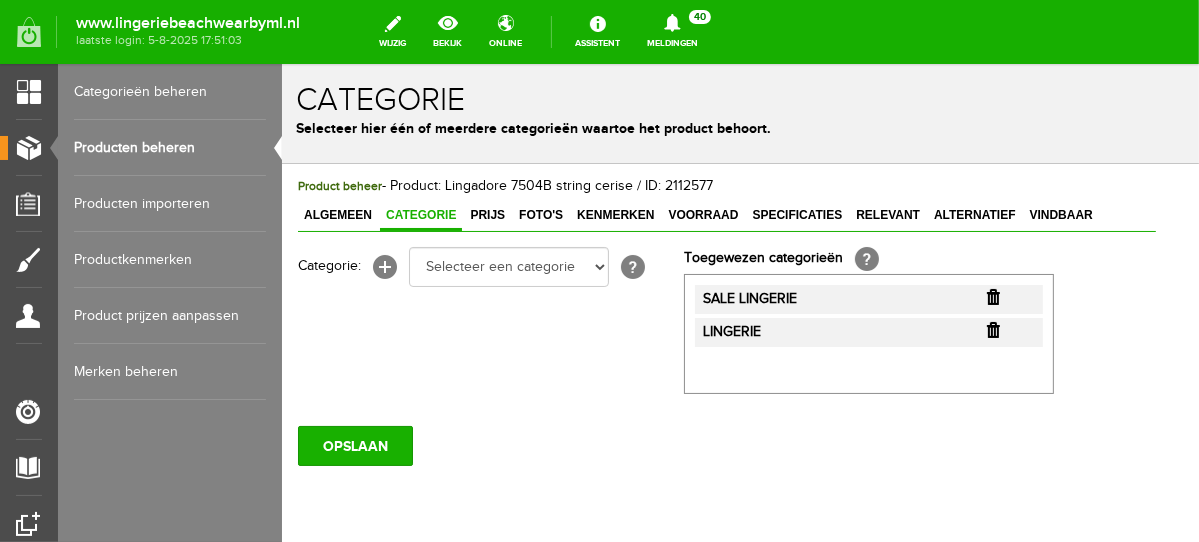 click at bounding box center (992, 296) 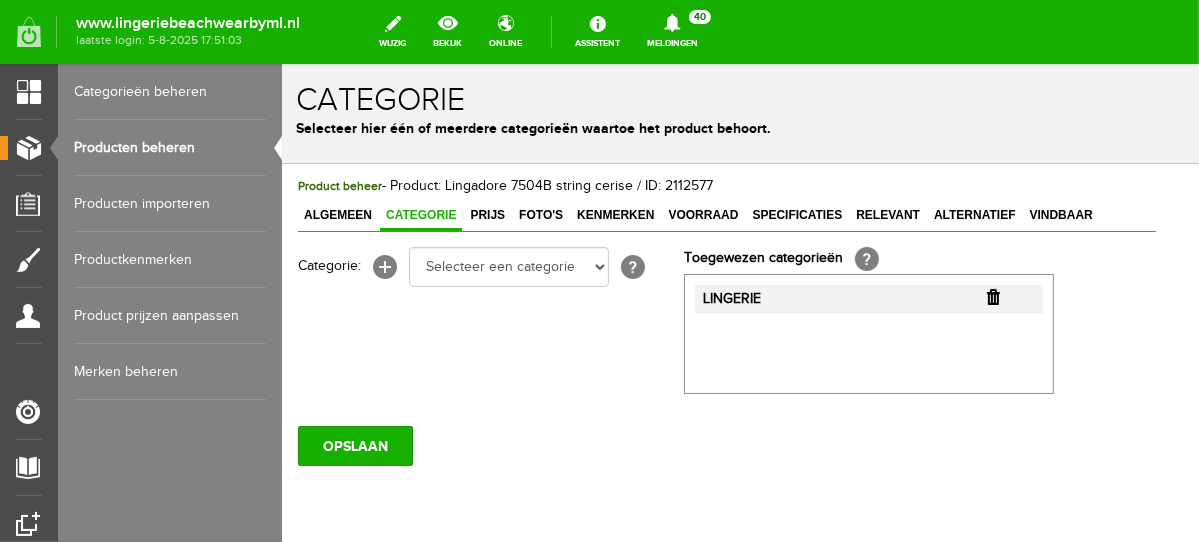 click at bounding box center [992, 296] 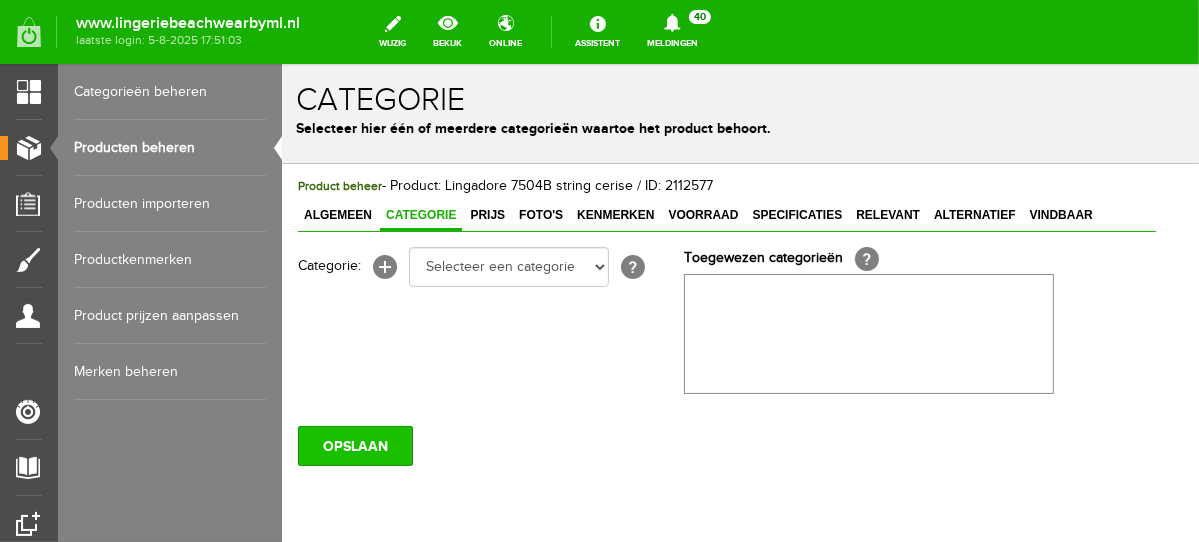 click on "OPSLAAN" at bounding box center (354, 445) 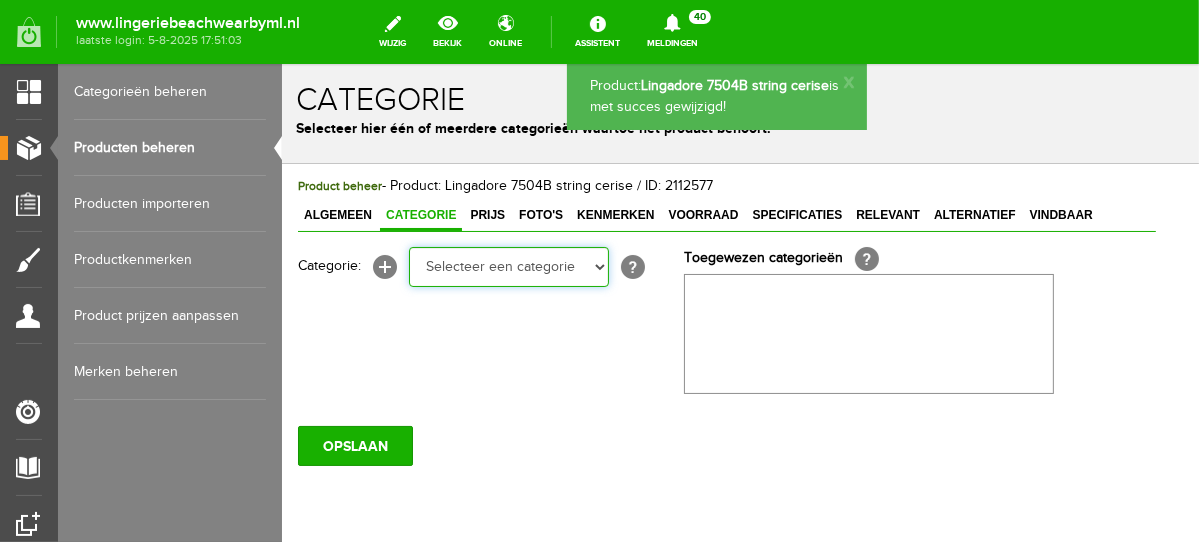drag, startPoint x: 590, startPoint y: 282, endPoint x: 594, endPoint y: 272, distance: 10.770329 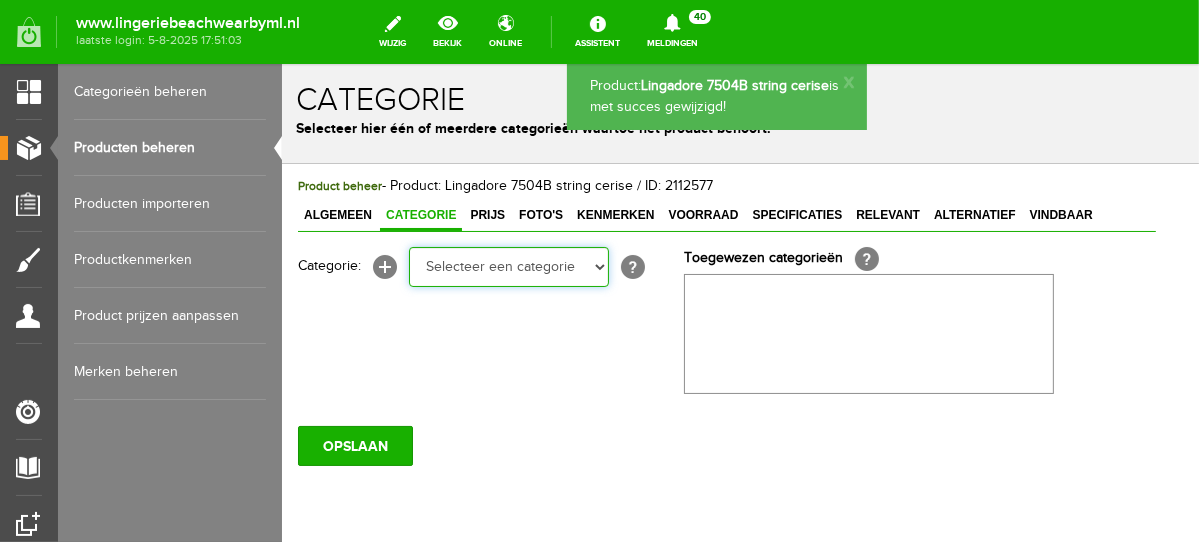 select on "281745" 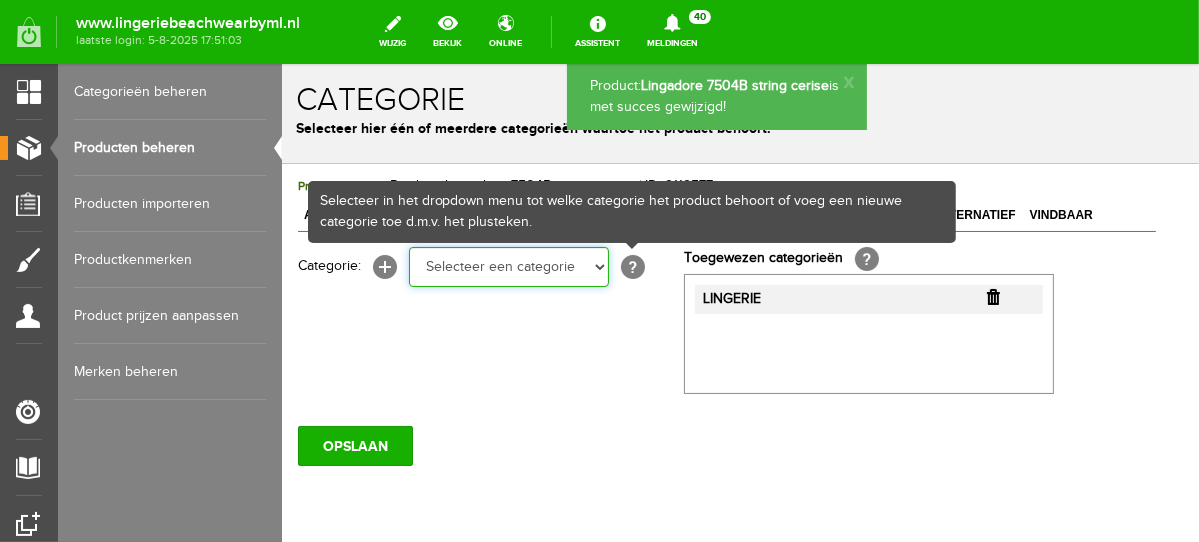 click on "Selecteer een categorie
NEW IN
LINGERIE
NACHTMODE
HOMEWEAR
BADMODE
BODY
LINGERIE
SUMMER COLOURS
BH ZONDER BEUGEL
PLUSSIZE
STRAPLESS
SEXY
BEACH
Bikinitop moulded (niet voorgev.)
Bikinitop voorgevormd
Shorty
Badpakken
Strandaccessoires
Rio slip
Slip
Hoge slip
Niet voorgevormd
Voorgevormd
One Shoulder
Push Up
Bandeau
Halter
Triangel
STRAPLESS
BASICS
HOMEWEAR
JUMPSUITS
BADJASSEN
NACHTMODE
PYJAMA SETS
PYJAMA JURKEN
KIMONO'S
SLIPDRESSES
SATIJNEN PYAMA
HEREN
SHAPEWEAR
BODY'S
ACCESSOIRES
PANTY'S
SPORT
SALE BEACH
SALE LINGERIE
D Cup" at bounding box center (508, 266) 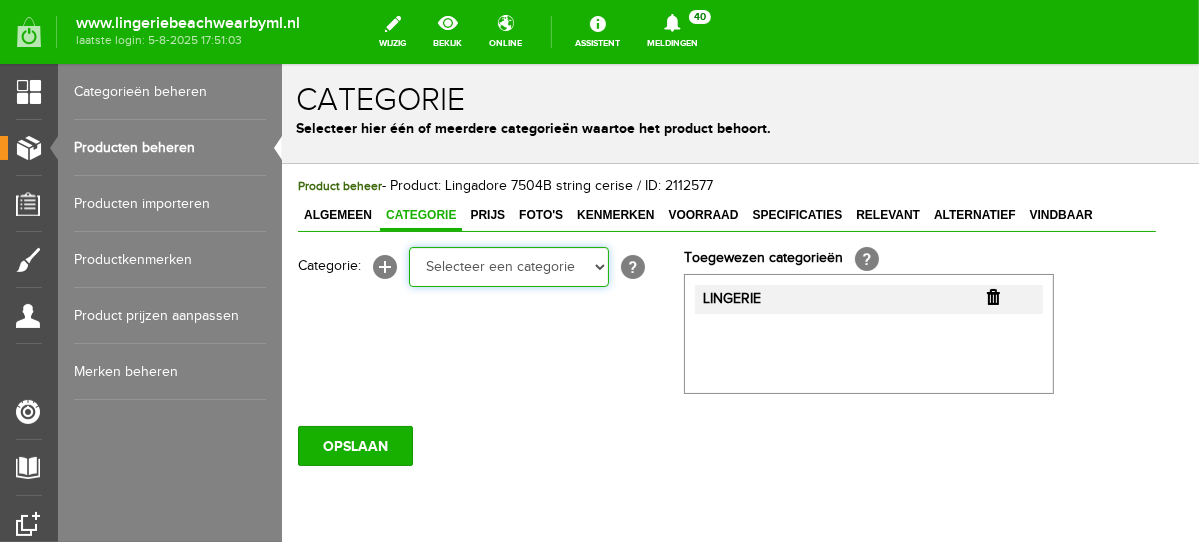 select on "281442" 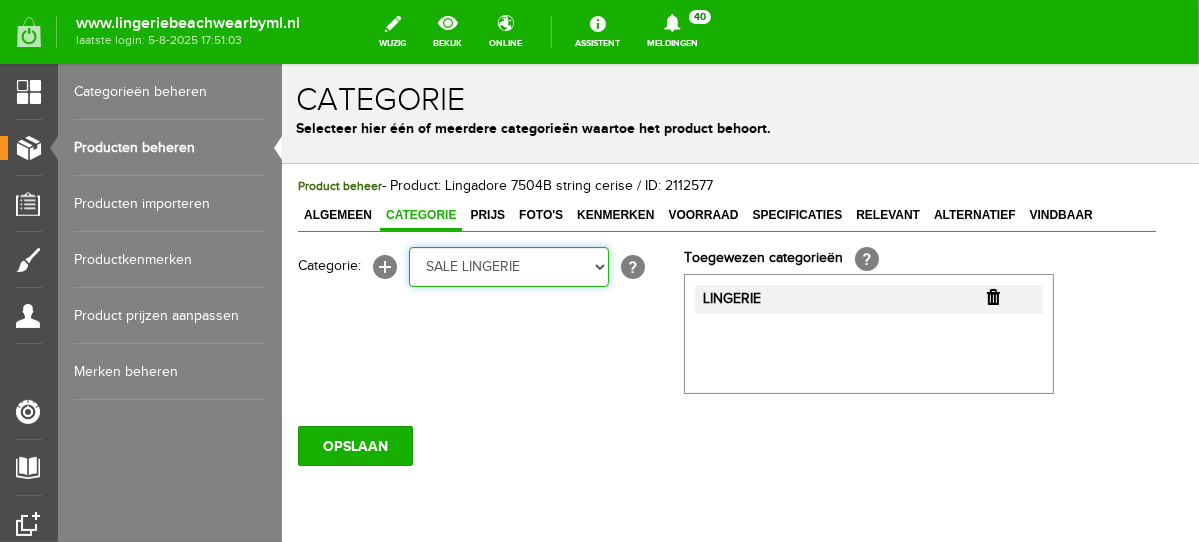 click on "Selecteer een categorie
NEW IN
LINGERIE
NACHTMODE
HOMEWEAR
BADMODE
BODY
LINGERIE
SUMMER COLOURS
BH ZONDER BEUGEL
PLUSSIZE
STRAPLESS
SEXY
BEACH
Bikinitop moulded (niet voorgev.)
Bikinitop voorgevormd
Shorty
Badpakken
Strandaccessoires
Rio slip
Slip
Hoge slip
Niet voorgevormd
Voorgevormd
One Shoulder
Push Up
Bandeau
Halter
Triangel
STRAPLESS
BASICS
HOMEWEAR
JUMPSUITS
BADJASSEN
NACHTMODE
PYJAMA SETS
PYJAMA JURKEN
KIMONO'S
SLIPDRESSES
SATIJNEN PYAMA
HEREN
SHAPEWEAR
BODY'S
ACCESSOIRES
PANTY'S
SPORT
SALE BEACH
SALE LINGERIE
D Cup" at bounding box center [508, 266] 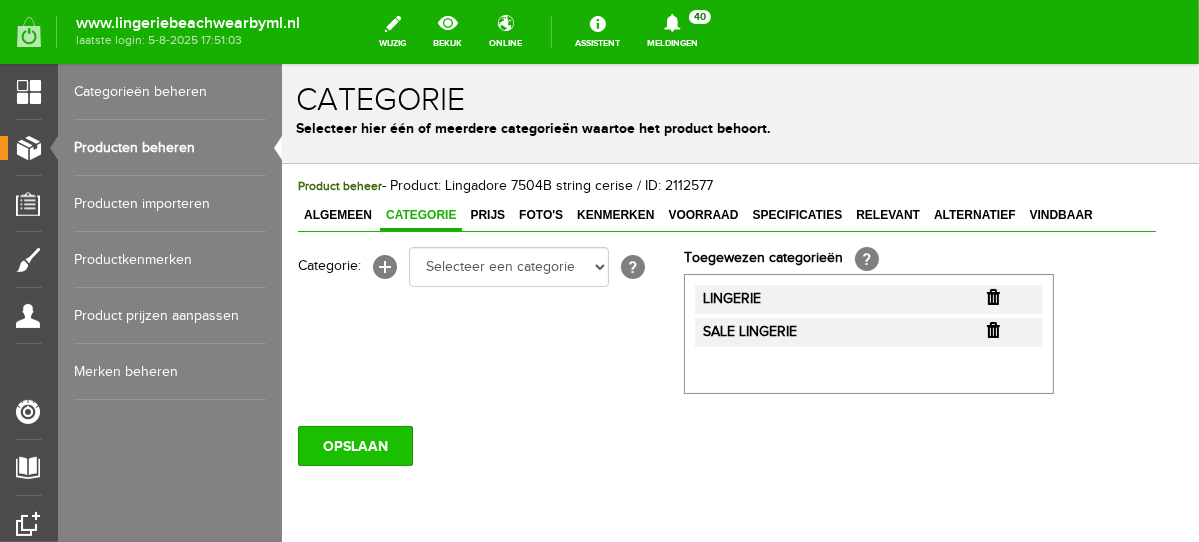 click on "OPSLAAN" at bounding box center (354, 445) 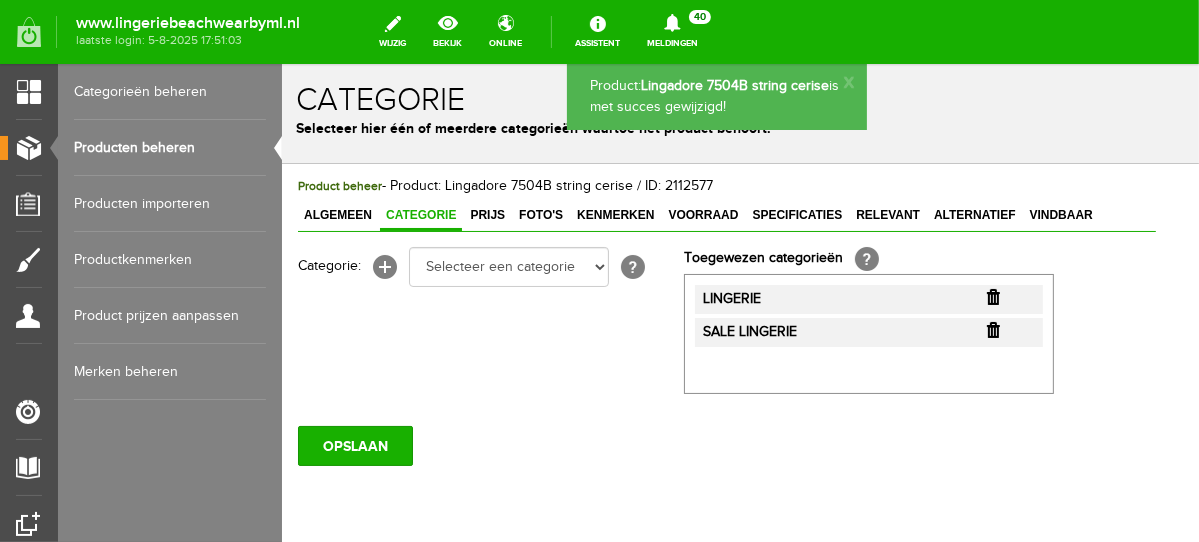click on "Producten beheren" at bounding box center [170, 148] 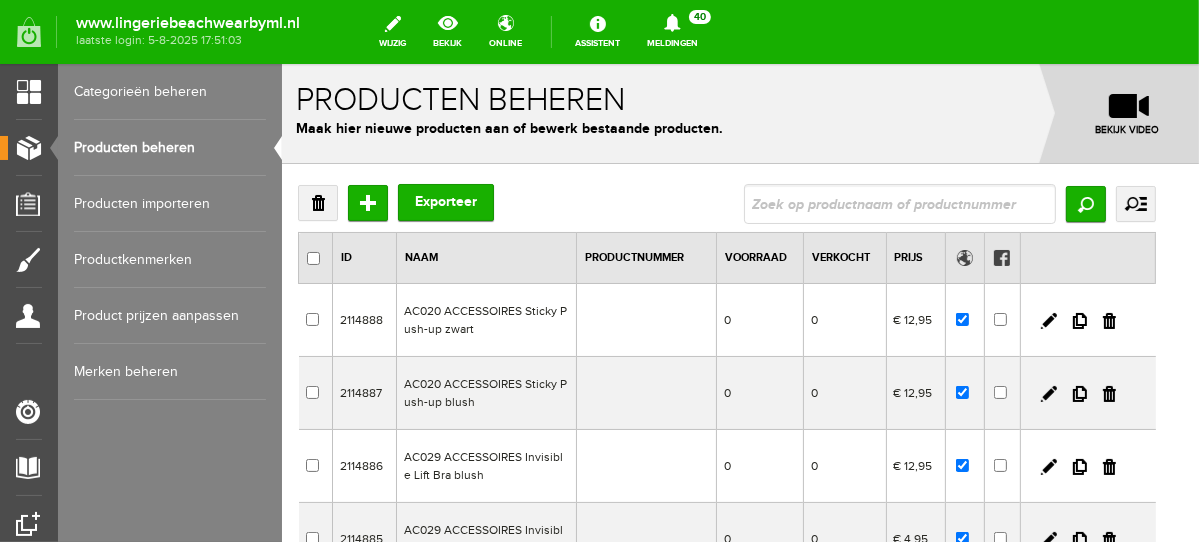 scroll, scrollTop: 0, scrollLeft: 0, axis: both 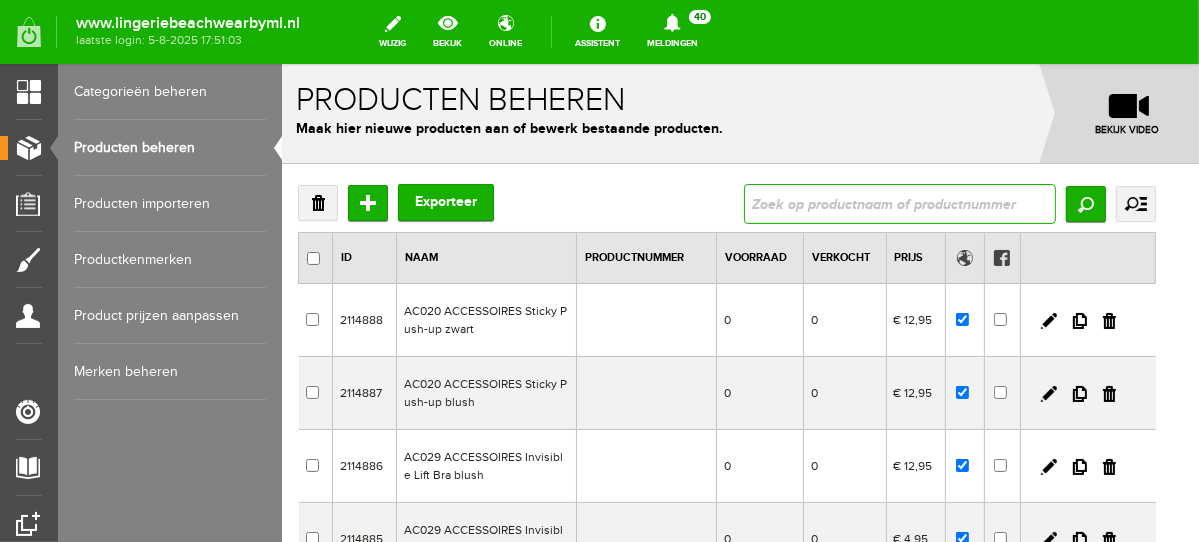 click at bounding box center (899, 203) 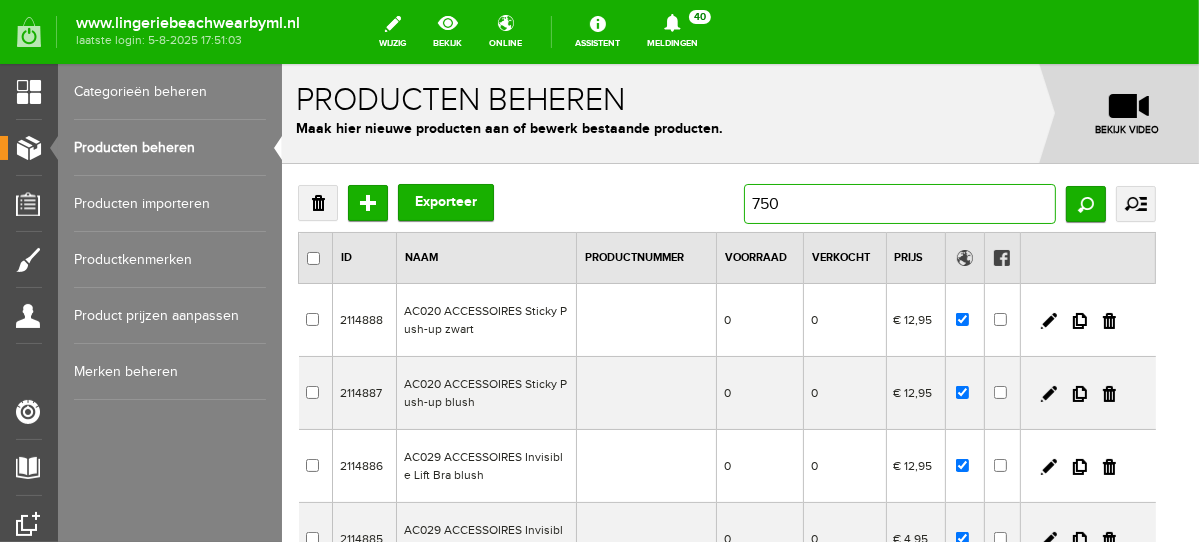 type on "7504" 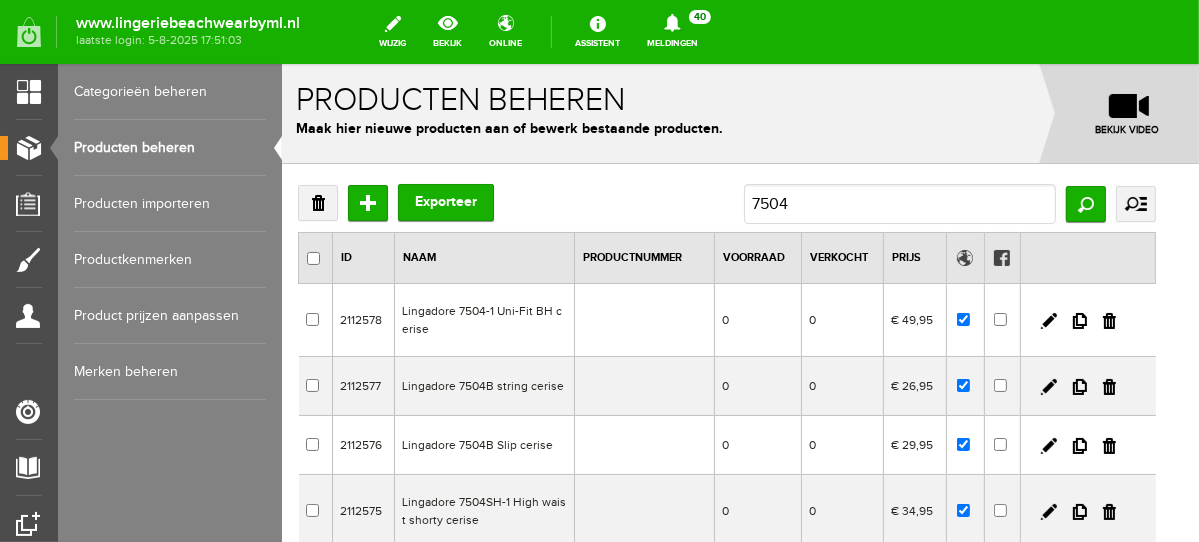 click at bounding box center [1087, 444] 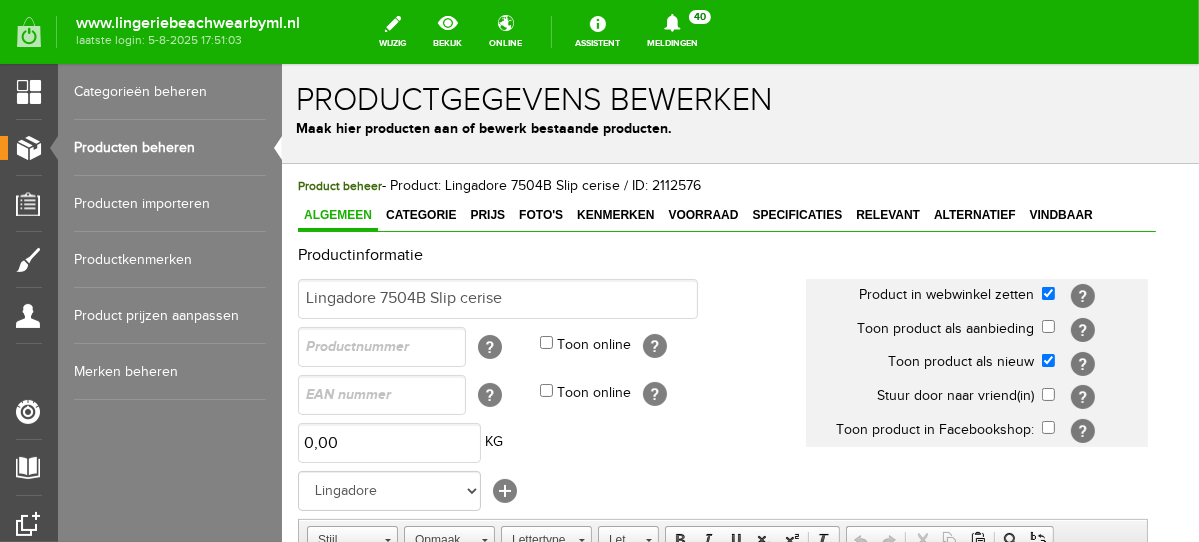scroll, scrollTop: 0, scrollLeft: 0, axis: both 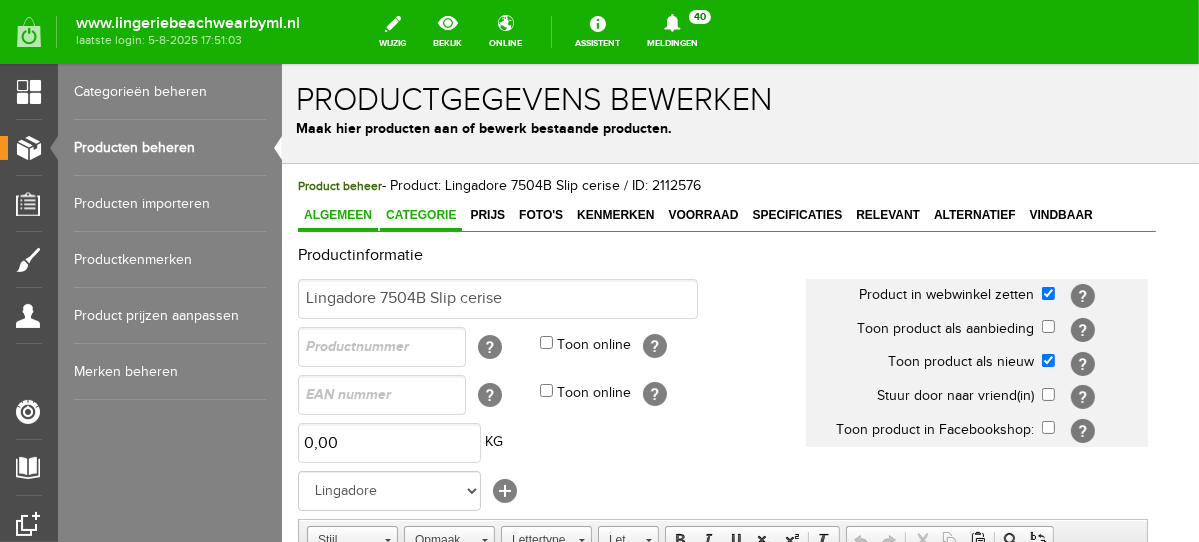 click on "Categorie" at bounding box center [420, 214] 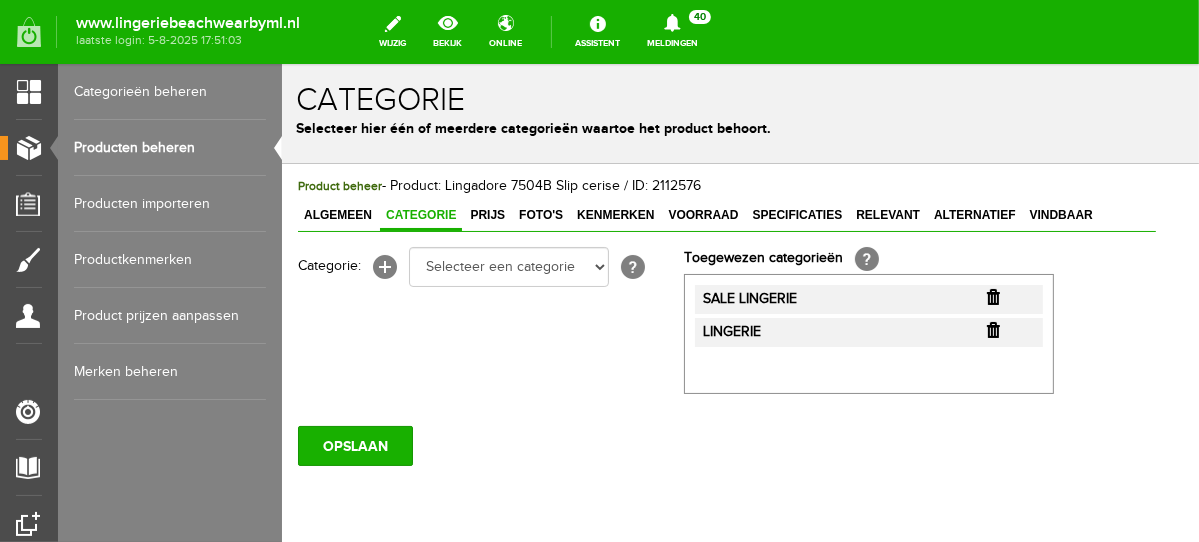 click at bounding box center [992, 296] 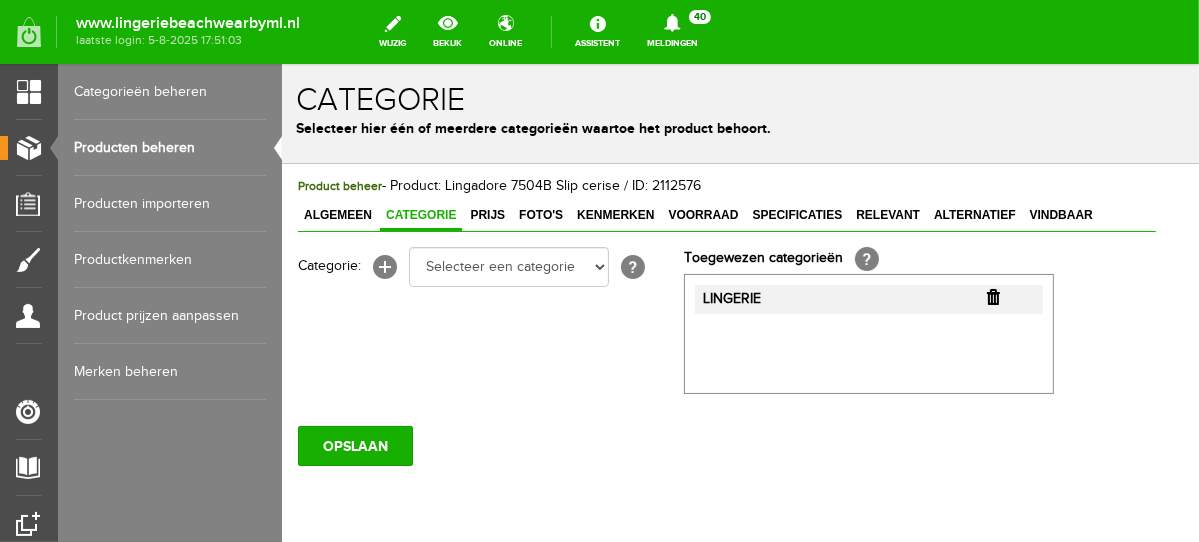 click at bounding box center (992, 296) 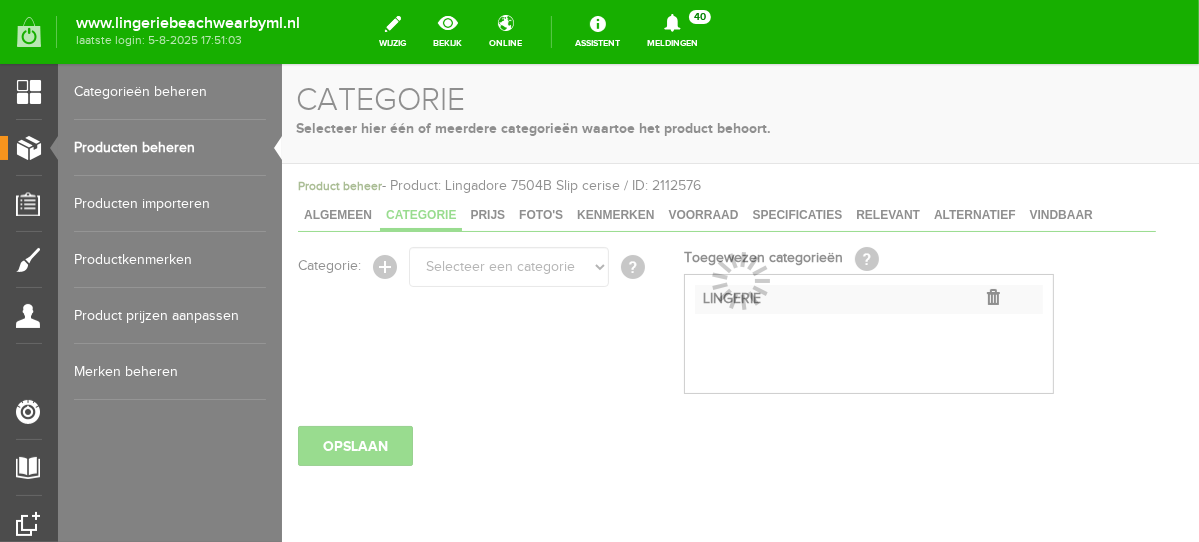 click at bounding box center [739, 302] 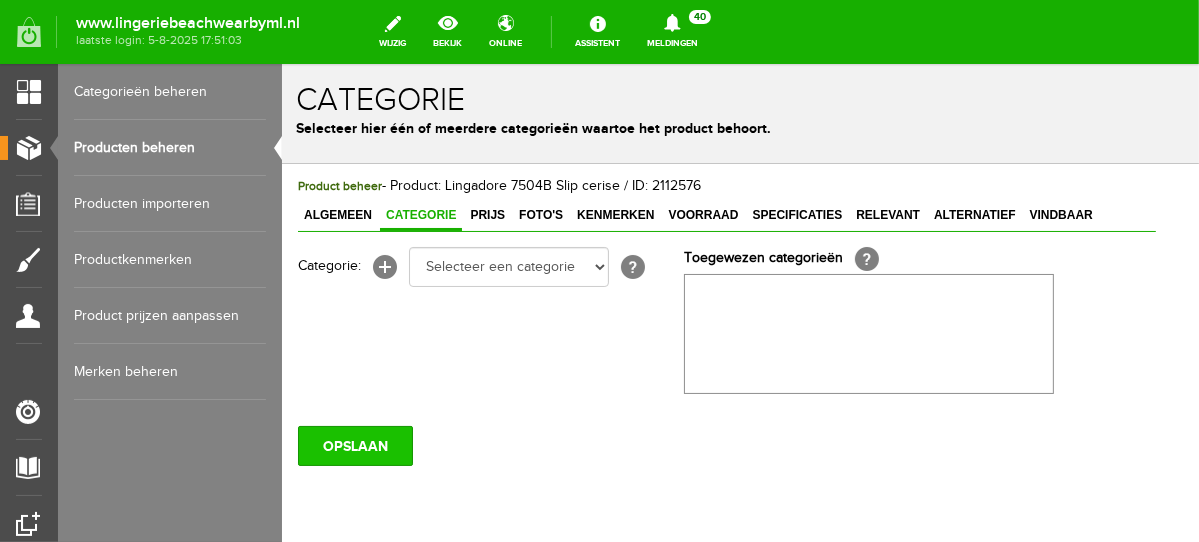 click on "OPSLAAN" at bounding box center (354, 445) 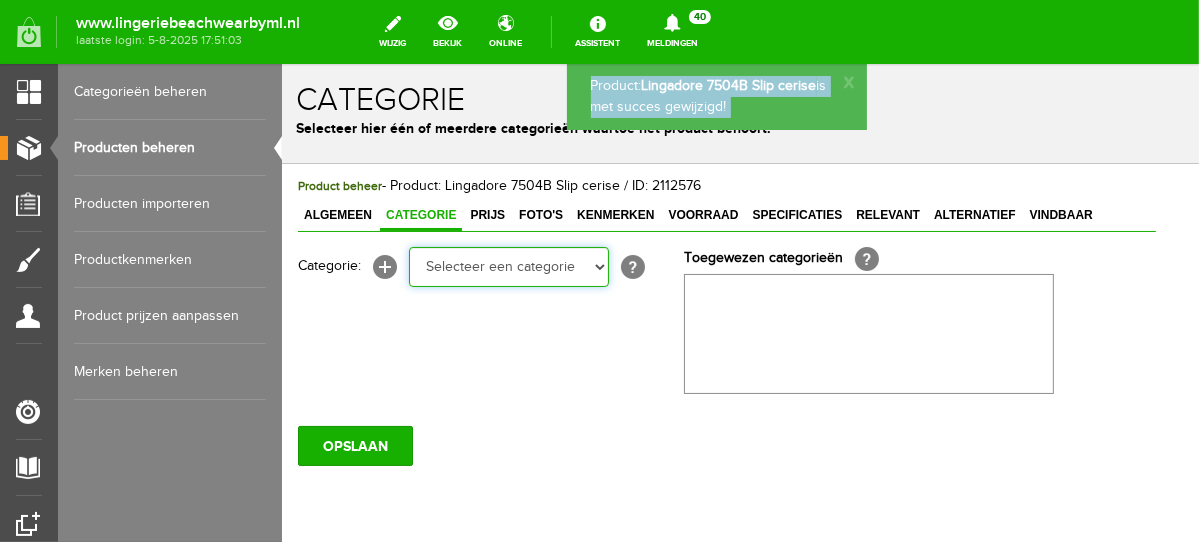 click on "Selecteer een categorie
NEW IN
LINGERIE
NACHTMODE
HOMEWEAR
BADMODE
BODY
LINGERIE
SUMMER COLOURS
BH ZONDER BEUGEL
PLUSSIZE
STRAPLESS
SEXY
BEACH
Bikinitop moulded (niet voorgev.)
Bikinitop voorgevormd
Shorty
Badpakken
Strandaccessoires
Rio slip
Slip
Hoge slip
Niet voorgevormd
Voorgevormd
One Shoulder
Push Up
Bandeau
Halter
Triangel
STRAPLESS
BASICS
HOMEWEAR
JUMPSUITS
BADJASSEN
NACHTMODE
PYJAMA SETS
PYJAMA JURKEN
KIMONO'S
SLIPDRESSES
SATIJNEN PYAMA
HEREN
SHAPEWEAR
BODY'S" at bounding box center (508, 266) 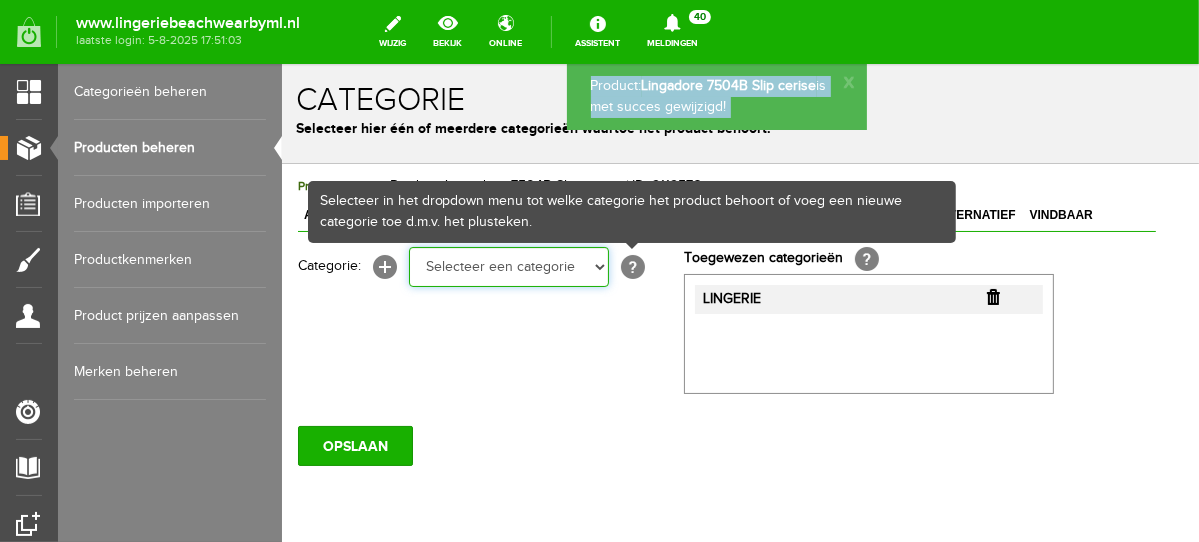 click on "Selecteer een categorie
NEW IN
LINGERIE
NACHTMODE
HOMEWEAR
BADMODE
BODY
LINGERIE
SUMMER COLOURS
BH ZONDER BEUGEL
PLUSSIZE
STRAPLESS
SEXY
BEACH
Bikinitop moulded (niet voorgev.)
Bikinitop voorgevormd
Shorty
Badpakken
Strandaccessoires
Rio slip
Slip
Hoge slip
Niet voorgevormd
Voorgevormd
One Shoulder
Push Up
Bandeau
Halter
Triangel
STRAPLESS
BASICS
HOMEWEAR
JUMPSUITS
BADJASSEN
NACHTMODE
PYJAMA SETS
PYJAMA JURKEN
KIMONO'S
SLIPDRESSES
SATIJNEN PYAMA
HEREN
SHAPEWEAR
BODY'S
ACCESSOIRES
PANTY'S
SPORT
SALE BEACH
SALE LINGERIE
D Cup" at bounding box center (508, 266) 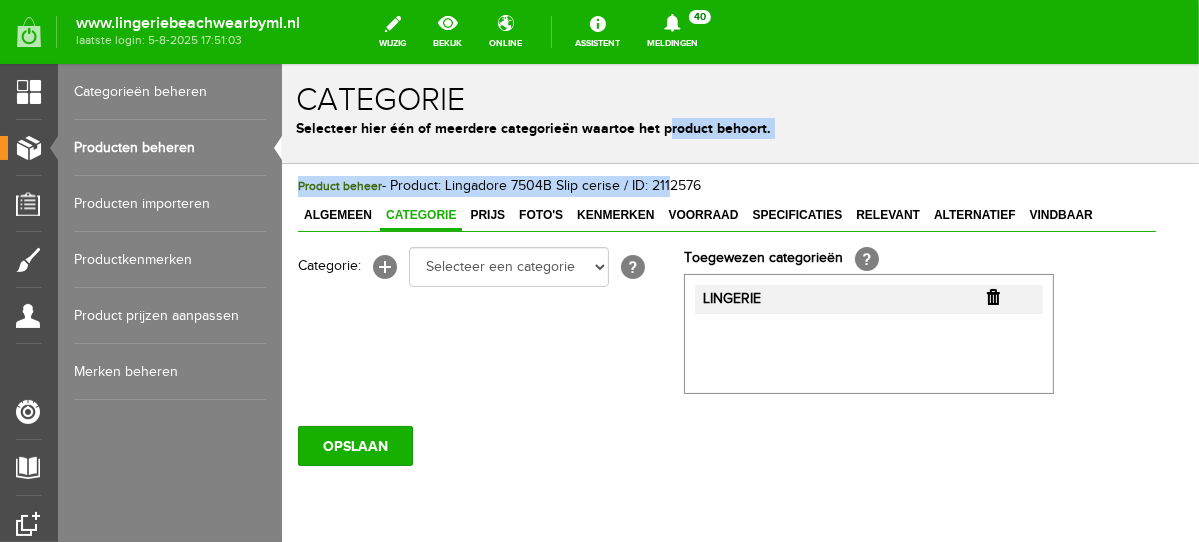 drag, startPoint x: 663, startPoint y: 166, endPoint x: 658, endPoint y: 136, distance: 30.413813 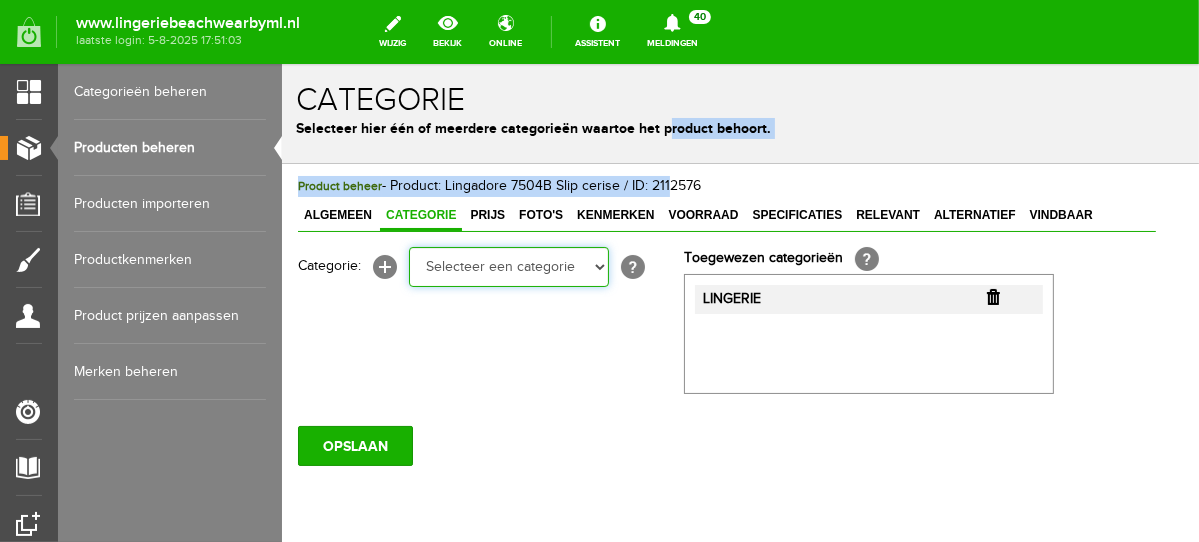 click on "Selecteer een categorie
NEW IN
LINGERIE
NACHTMODE
HOMEWEAR
BADMODE
BODY
LINGERIE
SUMMER COLOURS
BH ZONDER BEUGEL
PLUSSIZE
STRAPLESS
SEXY
BEACH
Bikinitop moulded (niet voorgev.)
Bikinitop voorgevormd
Shorty
Badpakken
Strandaccessoires
Rio slip
Slip
Hoge slip
Niet voorgevormd
Voorgevormd
One Shoulder
Push Up
Bandeau
Halter
Triangel
STRAPLESS
BASICS
HOMEWEAR
JUMPSUITS
BADJASSEN
NACHTMODE
PYJAMA SETS
PYJAMA JURKEN
KIMONO'S
SLIPDRESSES
SATIJNEN PYAMA
HEREN
SHAPEWEAR
BODY'S
ACCESSOIRES
PANTY'S
SPORT
SALE BEACH
SALE LINGERIE
D Cup" at bounding box center [508, 266] 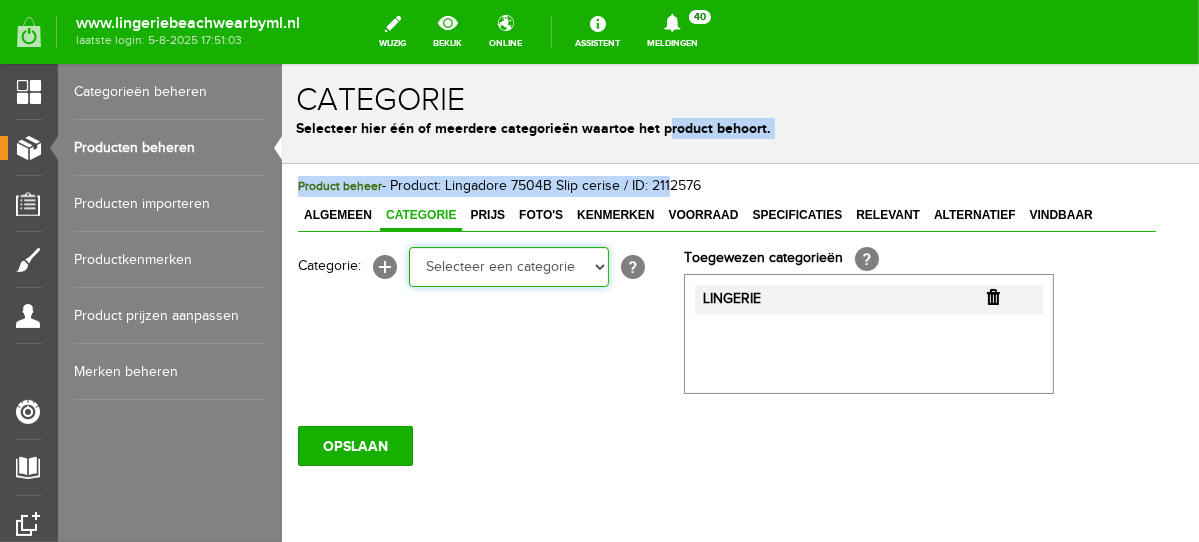 select on "281442" 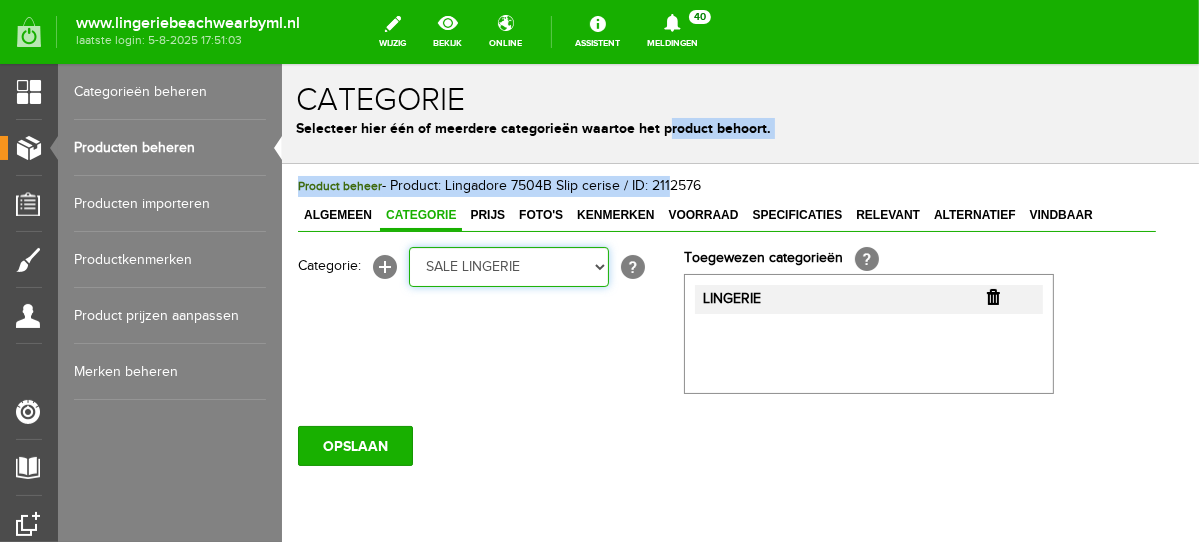 click on "Selecteer een categorie
NEW IN
LINGERIE
NACHTMODE
HOMEWEAR
BADMODE
BODY
LINGERIE
SUMMER COLOURS
BH ZONDER BEUGEL
PLUSSIZE
STRAPLESS
SEXY
BEACH
Bikinitop moulded (niet voorgev.)
Bikinitop voorgevormd
Shorty
Badpakken
Strandaccessoires
Rio slip
Slip
Hoge slip
Niet voorgevormd
Voorgevormd
One Shoulder
Push Up
Bandeau
Halter
Triangel
STRAPLESS
BASICS
HOMEWEAR
JUMPSUITS
BADJASSEN
NACHTMODE
PYJAMA SETS
PYJAMA JURKEN
KIMONO'S
SLIPDRESSES
SATIJNEN PYAMA
HEREN
SHAPEWEAR
BODY'S
ACCESSOIRES
PANTY'S
SPORT
SALE BEACH
SALE LINGERIE
D Cup" at bounding box center [508, 266] 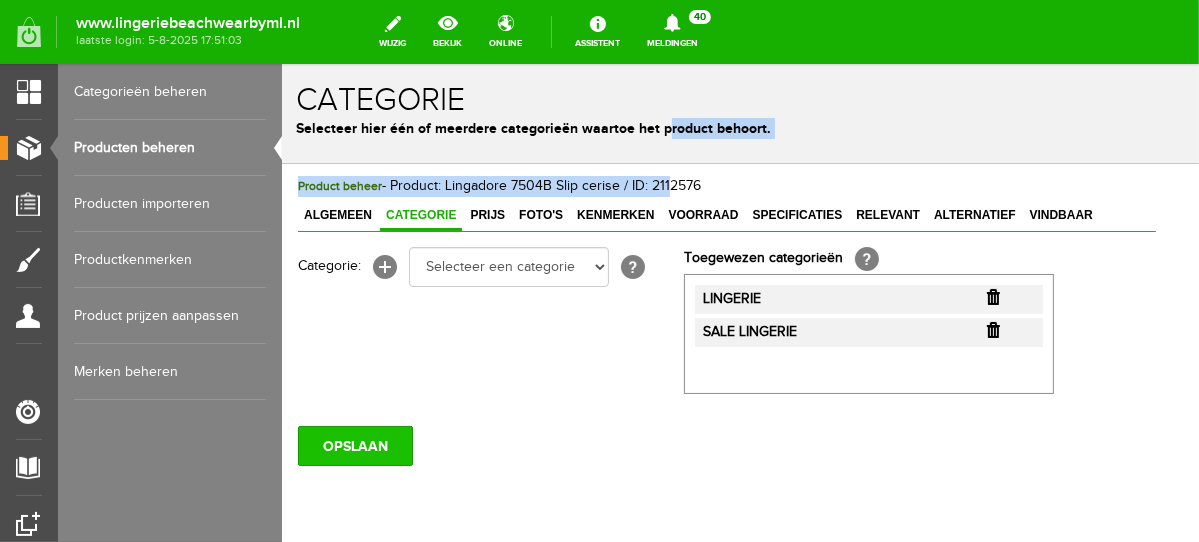 click on "OPSLAAN" at bounding box center (354, 445) 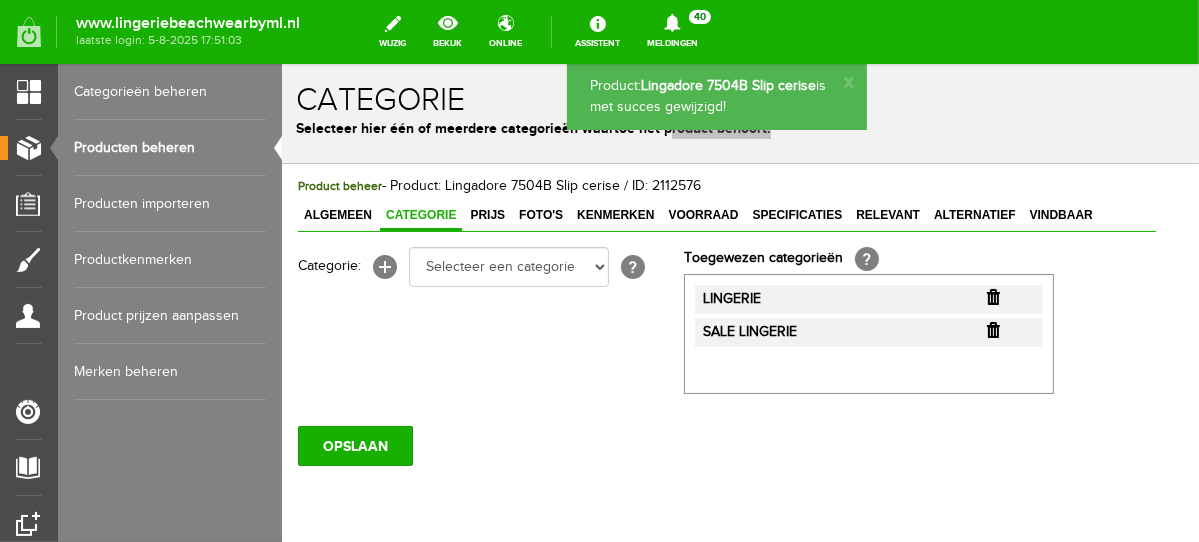 click on "Producten beheren" at bounding box center (170, 148) 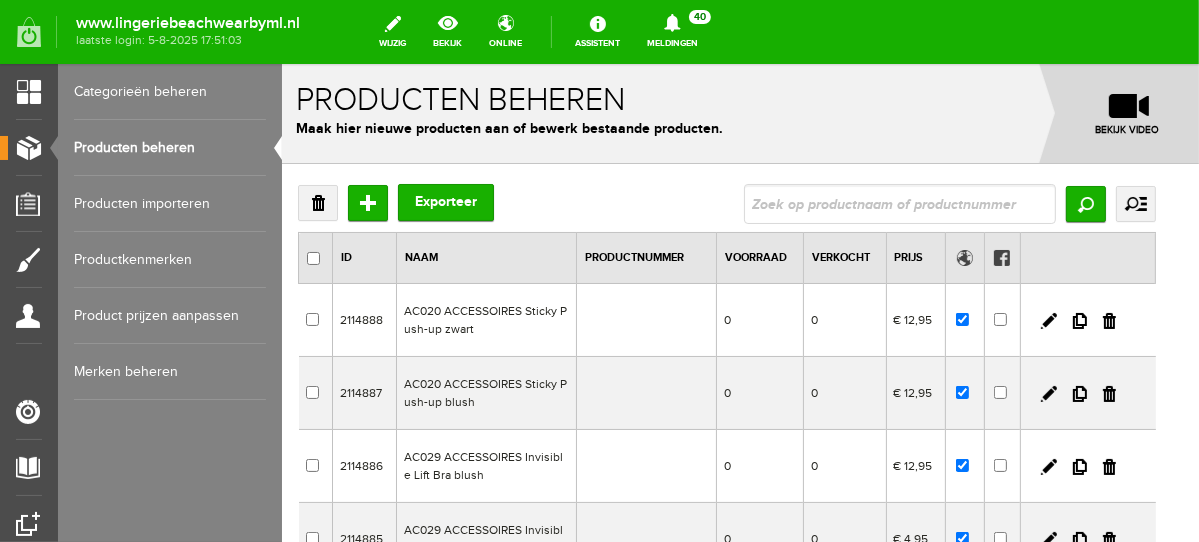 scroll, scrollTop: 0, scrollLeft: 0, axis: both 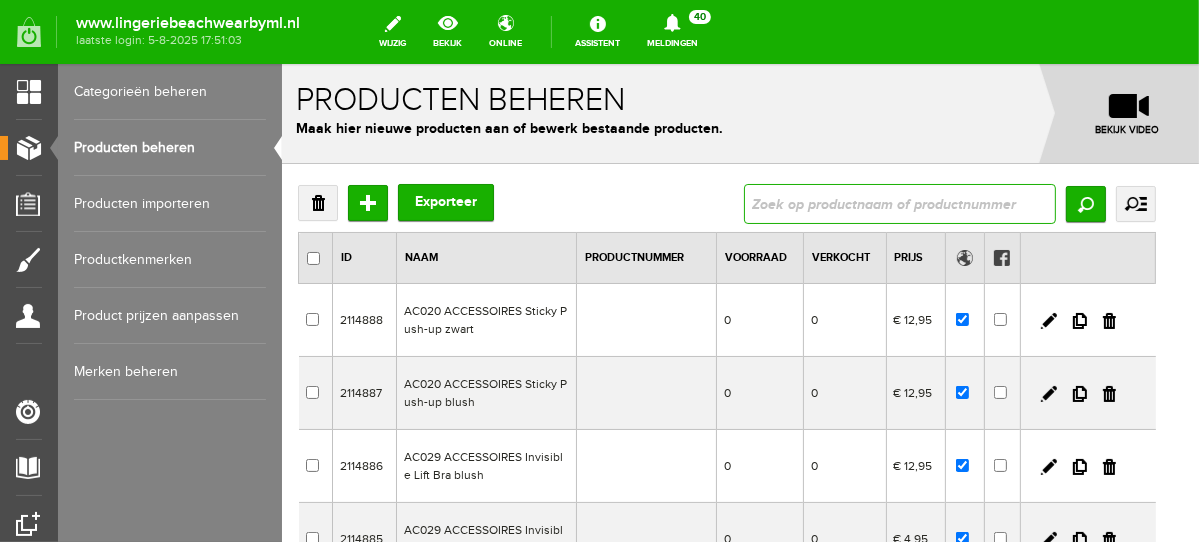 click at bounding box center (899, 203) 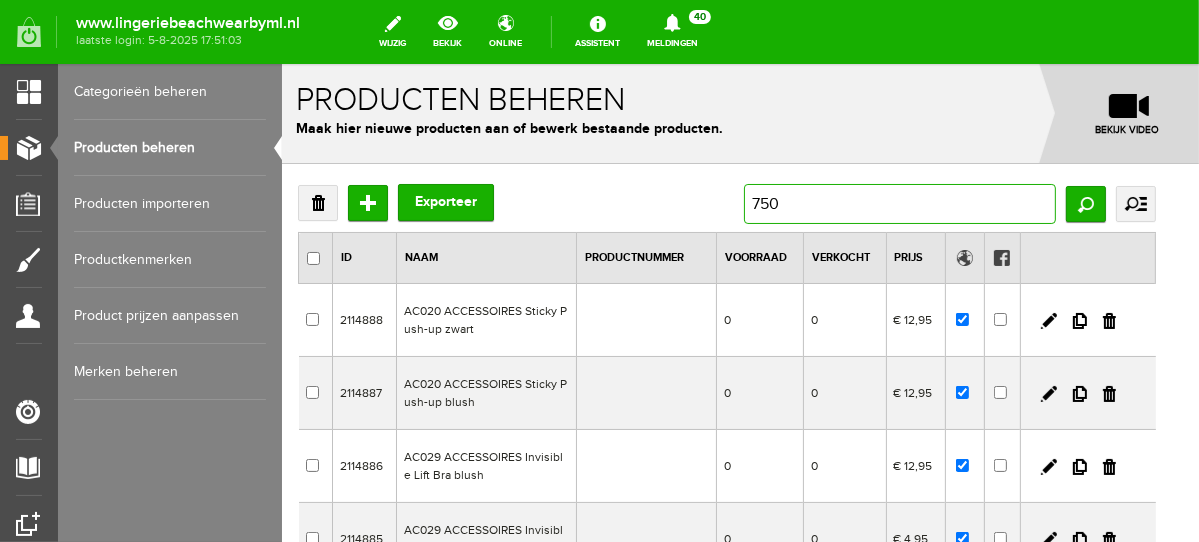 type on "7504" 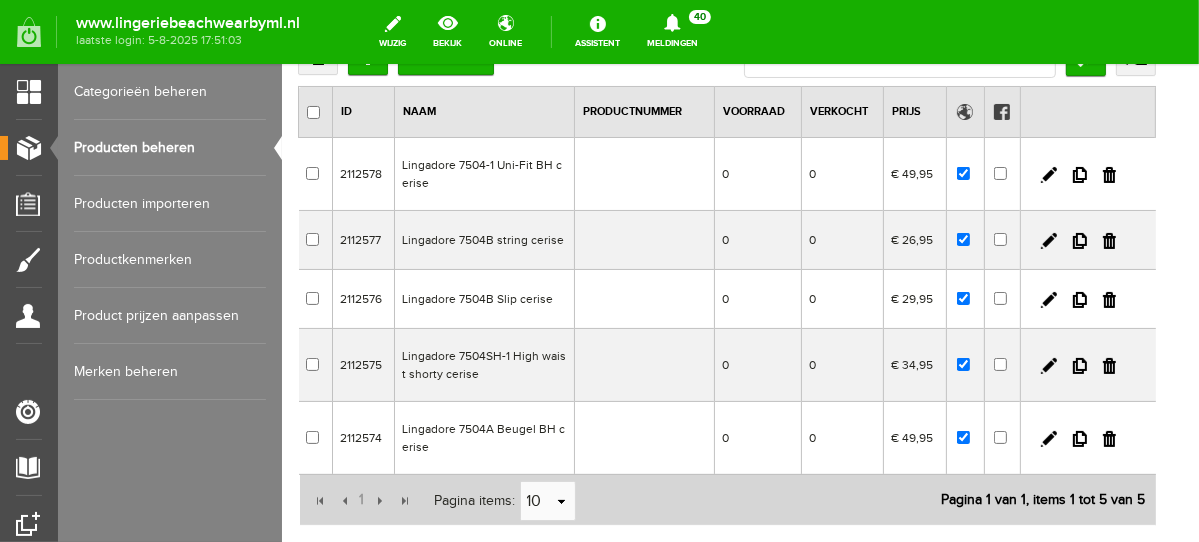 scroll, scrollTop: 159, scrollLeft: 0, axis: vertical 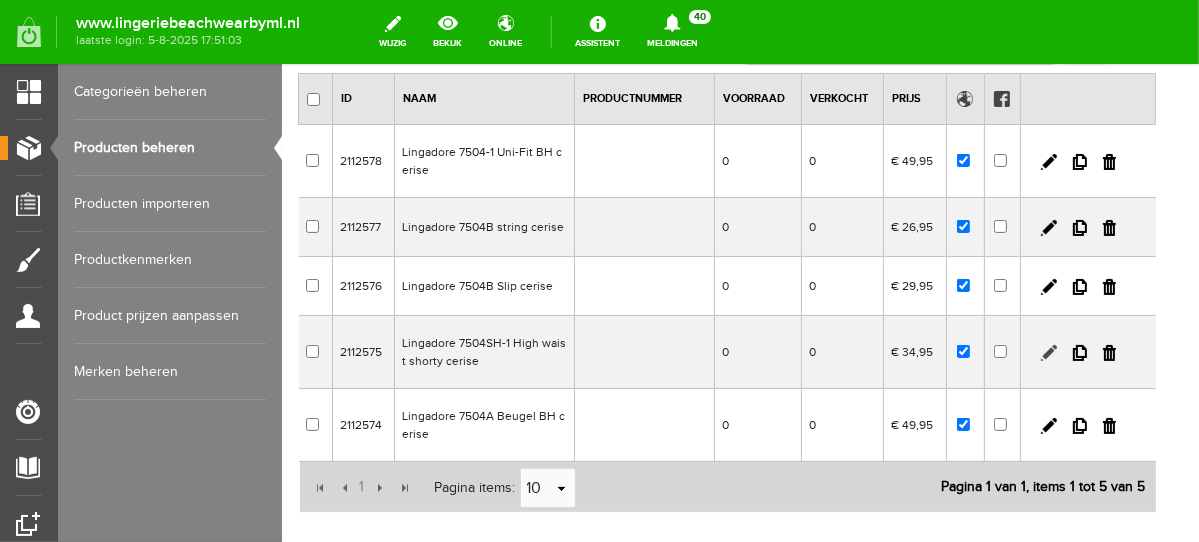 click at bounding box center [1048, 352] 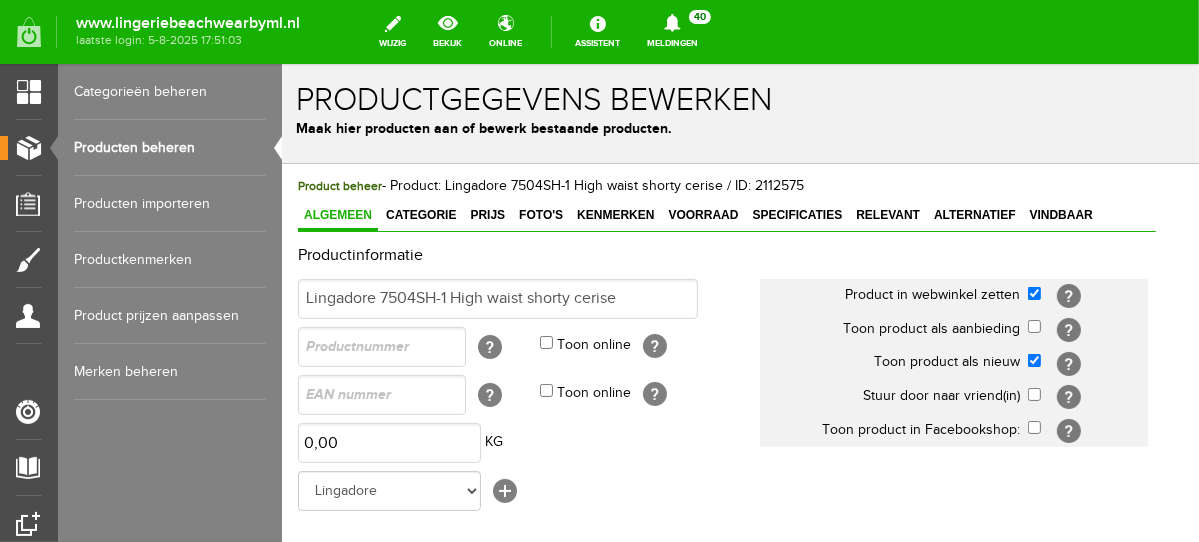 scroll, scrollTop: 0, scrollLeft: 0, axis: both 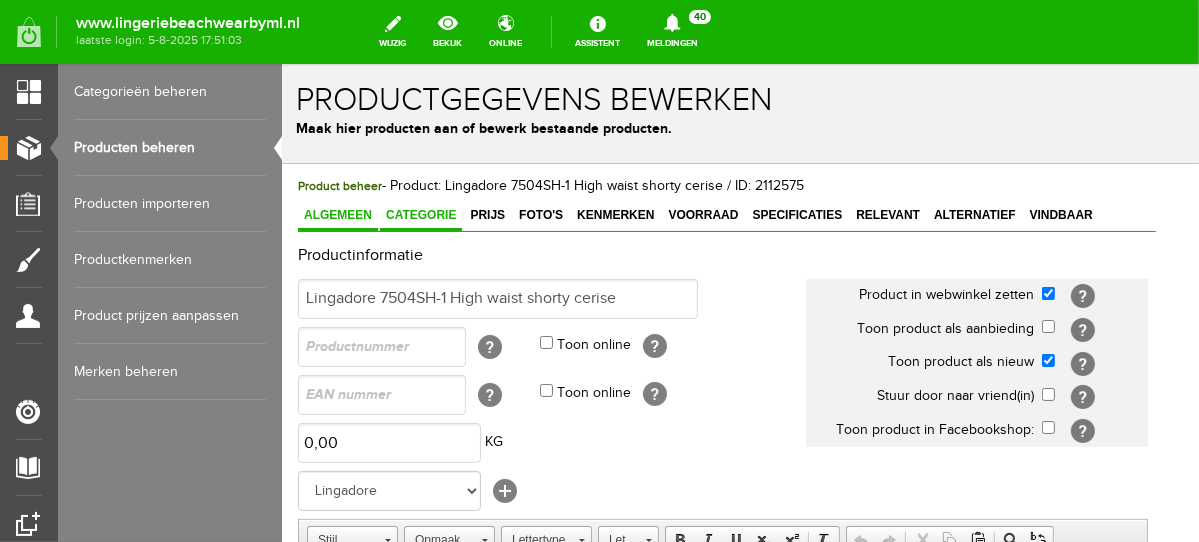 click on "Categorie" at bounding box center (420, 214) 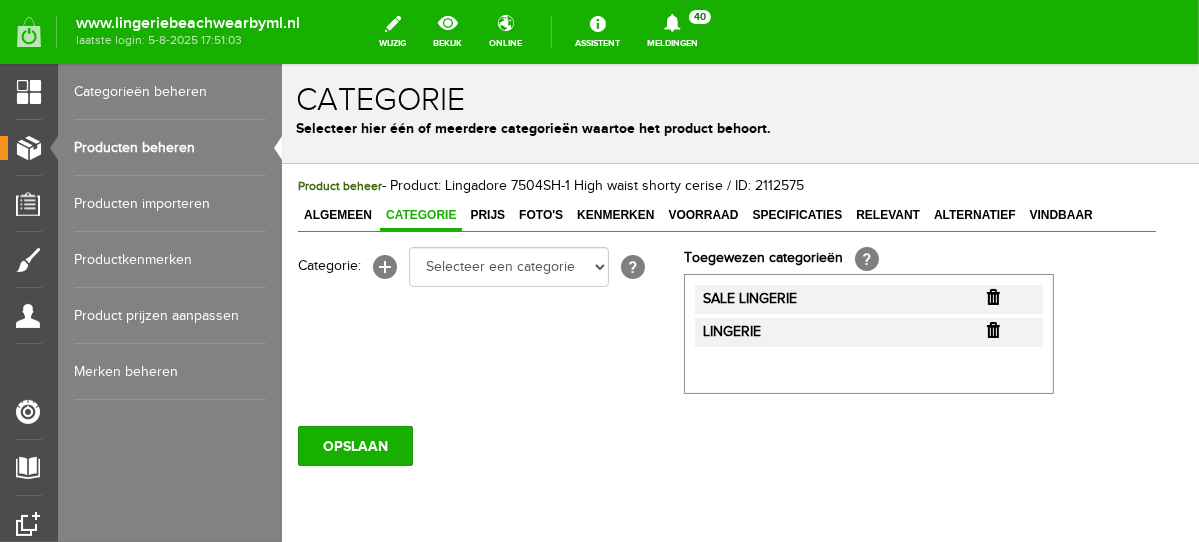 click at bounding box center [992, 296] 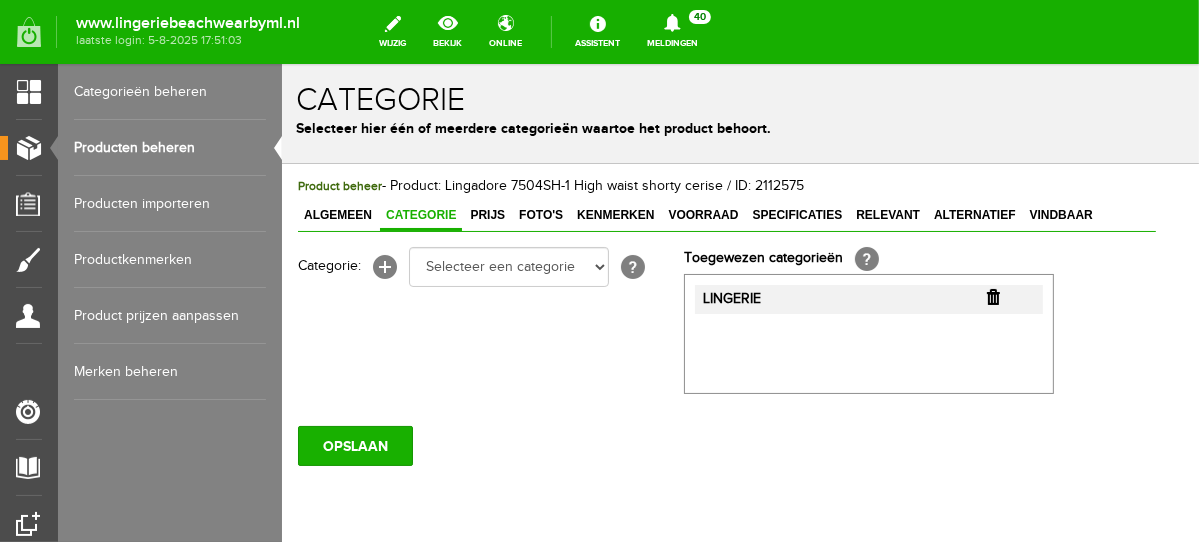 click at bounding box center (992, 296) 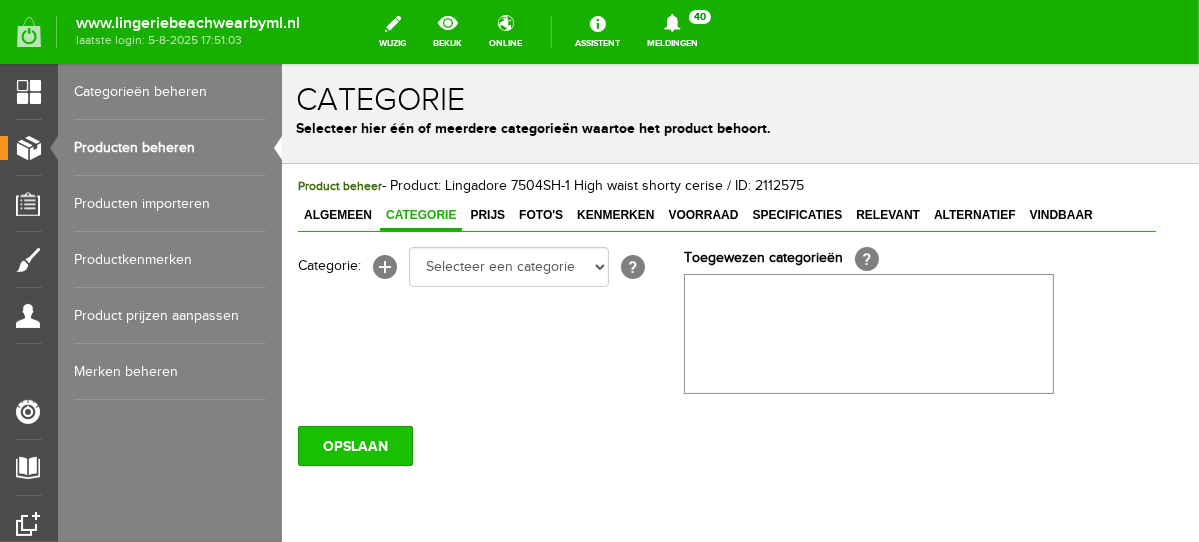 click on "OPSLAAN" at bounding box center (354, 445) 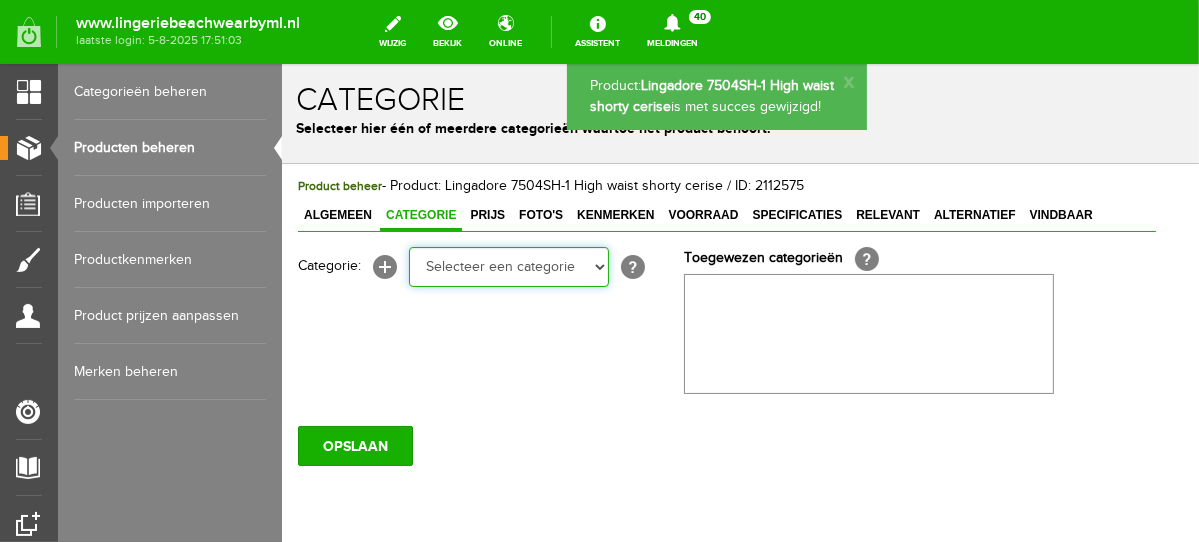click on "Selecteer een categorie
NEW IN
LINGERIE
NACHTMODE
HOMEWEAR
BADMODE
BODY
LINGERIE
SUMMER COLOURS
BH ZONDER BEUGEL
PLUSSIZE
STRAPLESS
SEXY
BEACH
Bikinitop moulded (niet voorgev.)
Bikinitop voorgevormd
Shorty
Badpakken
Strandaccessoires
Rio slip
Slip
Hoge slip
Niet voorgevormd
Voorgevormd
One Shoulder
Push Up
Bandeau
Halter
Triangel
STRAPLESS
BASICS
HOMEWEAR
JUMPSUITS
BADJASSEN
NACHTMODE
PYJAMA SETS
PYJAMA JURKEN
KIMONO'S
SLIPDRESSES
SATIJNEN PYAMA
HEREN
SHAPEWEAR
BODY'S" at bounding box center (508, 266) 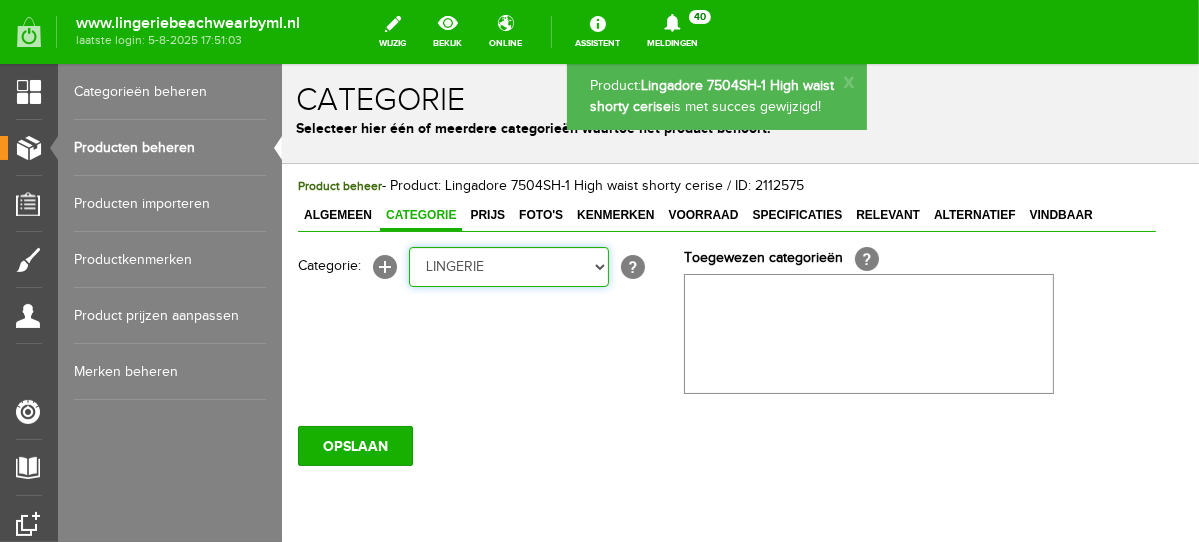 click on "Selecteer een categorie
NEW IN
LINGERIE
NACHTMODE
HOMEWEAR
BADMODE
BODY
LINGERIE
SUMMER COLOURS
BH ZONDER BEUGEL
PLUSSIZE
STRAPLESS
SEXY
BEACH
Bikinitop moulded (niet voorgev.)
Bikinitop voorgevormd
Shorty
Badpakken
Strandaccessoires
Rio slip
Slip
Hoge slip
Niet voorgevormd
Voorgevormd
One Shoulder
Push Up
Bandeau
Halter
Triangel
STRAPLESS
BASICS
HOMEWEAR
JUMPSUITS
BADJASSEN
NACHTMODE
PYJAMA SETS
PYJAMA JURKEN
KIMONO'S
SLIPDRESSES
SATIJNEN PYAMA
HEREN
SHAPEWEAR
BODY'S" at bounding box center [508, 266] 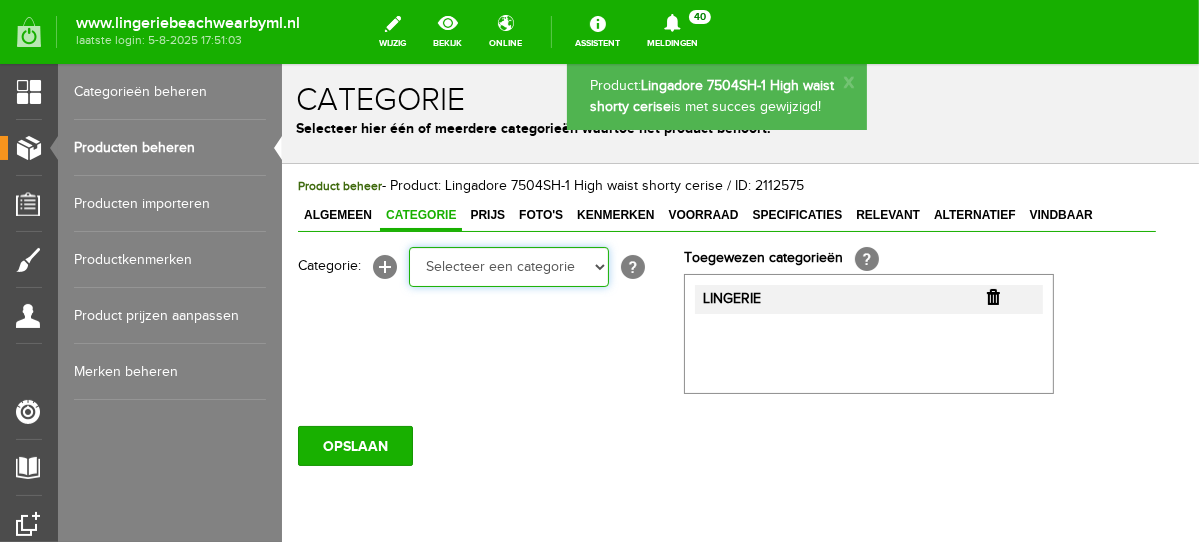 click on "Selecteer een categorie
NEW IN
LINGERIE
NACHTMODE
HOMEWEAR
BADMODE
BODY
LINGERIE
SUMMER COLOURS
BH ZONDER BEUGEL
PLUSSIZE
STRAPLESS
SEXY
BEACH
Bikinitop moulded (niet voorgev.)
Bikinitop voorgevormd
Shorty
Badpakken
Strandaccessoires
Rio slip
Slip
Hoge slip
Niet voorgevormd
Voorgevormd
One Shoulder
Push Up
Bandeau
Halter
Triangel
STRAPLESS
BASICS
HOMEWEAR
JUMPSUITS
BADJASSEN
NACHTMODE
PYJAMA SETS
PYJAMA JURKEN
KIMONO'S
SLIPDRESSES
SATIJNEN PYAMA
HEREN
SHAPEWEAR
BODY'S
ACCESSOIRES
PANTY'S
SPORT
SALE BEACH
SALE LINGERIE
D Cup" at bounding box center (508, 266) 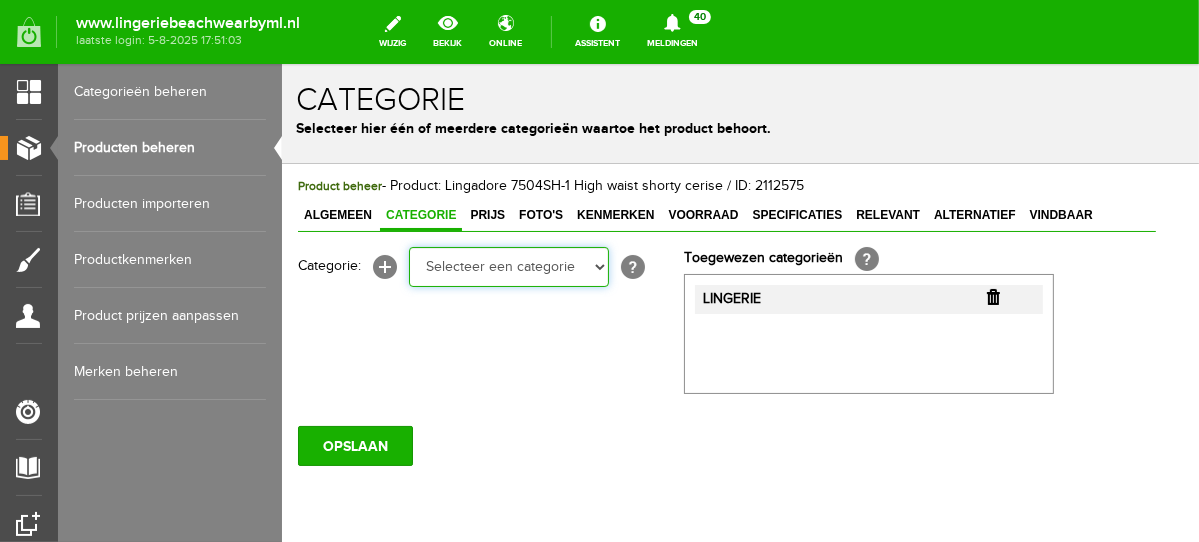 select on "281442" 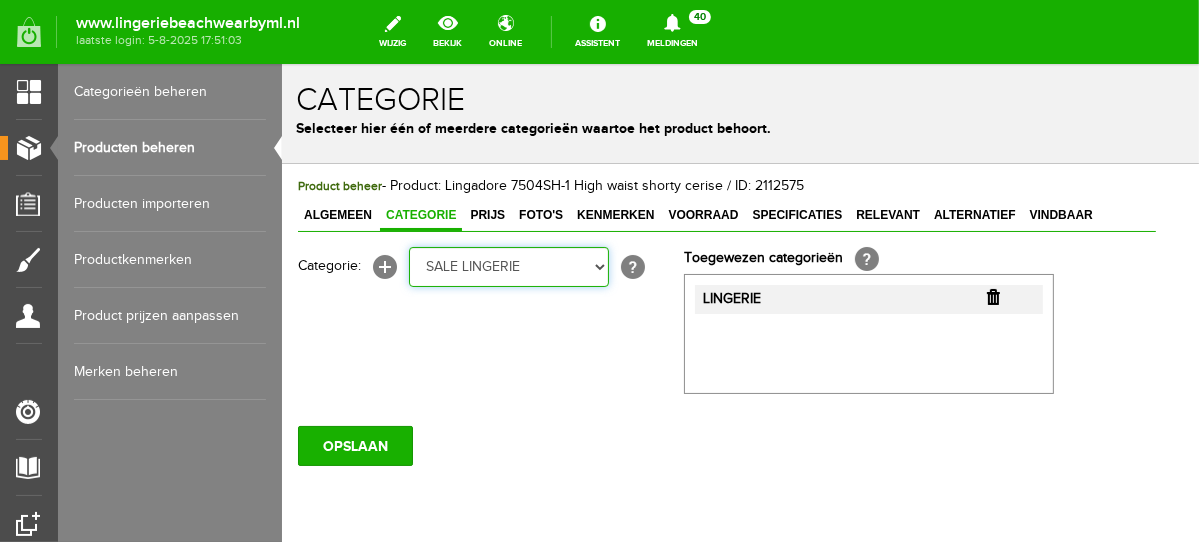 click on "Selecteer een categorie
NEW IN
LINGERIE
NACHTMODE
HOMEWEAR
BADMODE
BODY
LINGERIE
SUMMER COLOURS
BH ZONDER BEUGEL
PLUSSIZE
STRAPLESS
SEXY
BEACH
Bikinitop moulded (niet voorgev.)
Bikinitop voorgevormd
Shorty
Badpakken
Strandaccessoires
Rio slip
Slip
Hoge slip
Niet voorgevormd
Voorgevormd
One Shoulder
Push Up
Bandeau
Halter
Triangel
STRAPLESS
BASICS
HOMEWEAR
JUMPSUITS
BADJASSEN
NACHTMODE
PYJAMA SETS
PYJAMA JURKEN
KIMONO'S
SLIPDRESSES
SATIJNEN PYAMA
HEREN
SHAPEWEAR
BODY'S
ACCESSOIRES
PANTY'S
SPORT
SALE BEACH
SALE LINGERIE
D Cup" at bounding box center (508, 266) 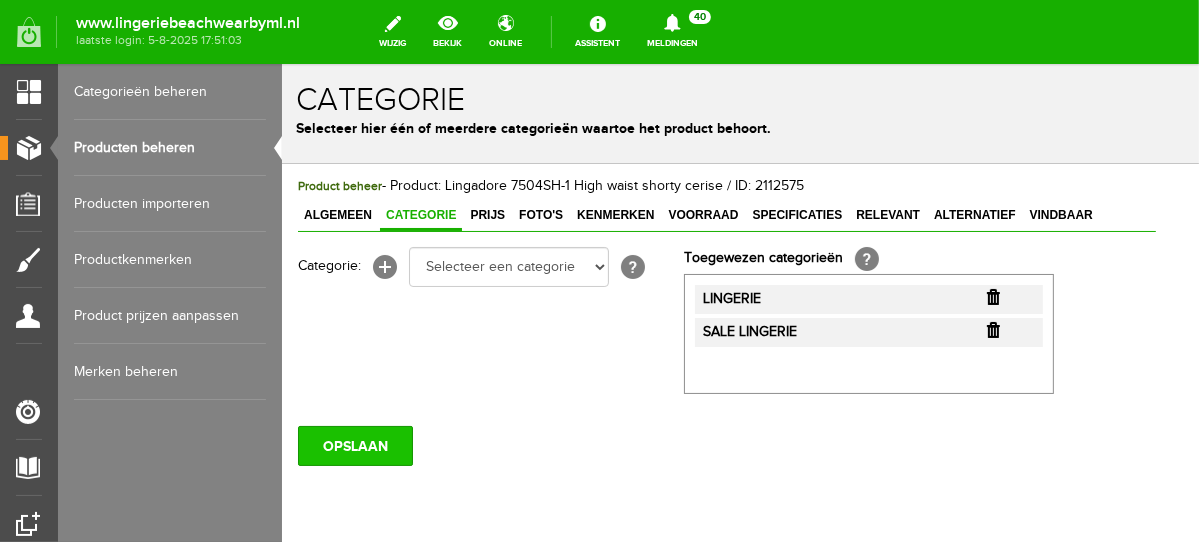 click on "OPSLAAN" at bounding box center (354, 445) 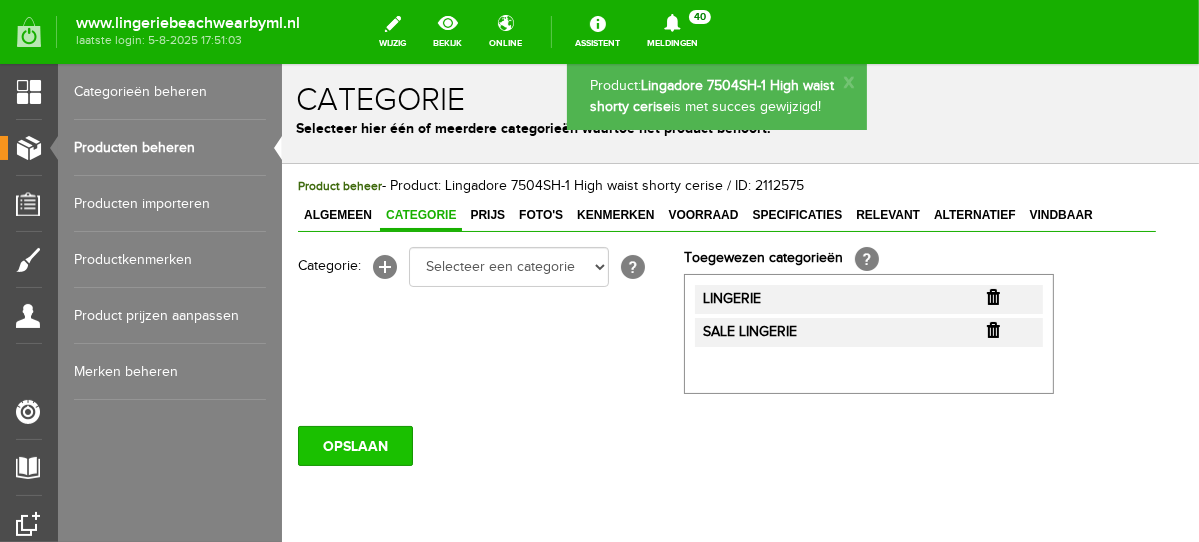 click on "OPSLAAN" at bounding box center [354, 445] 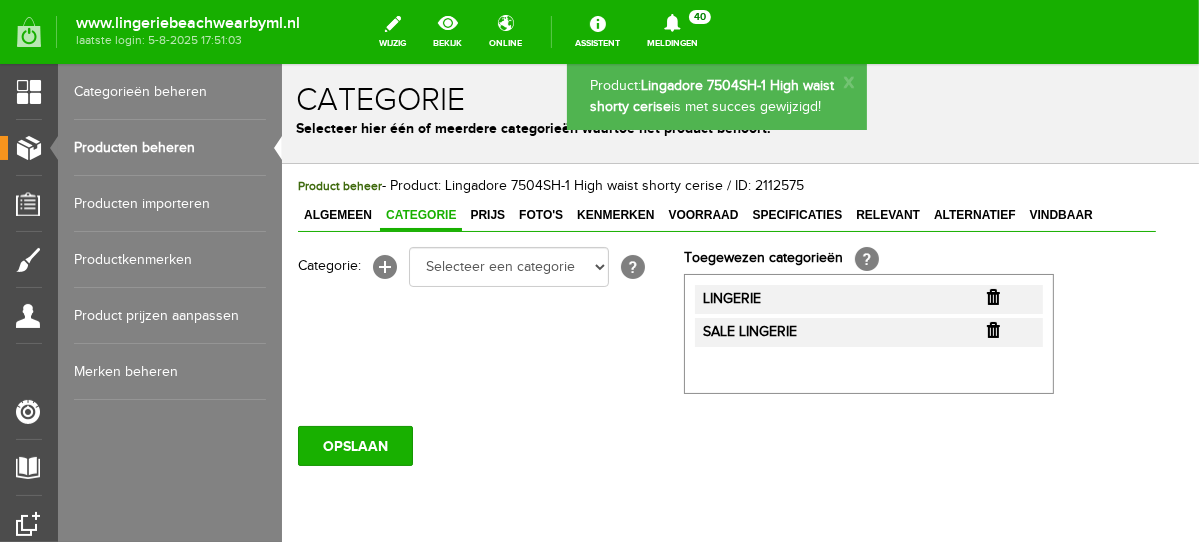 click on "Producten beheren" at bounding box center (170, 148) 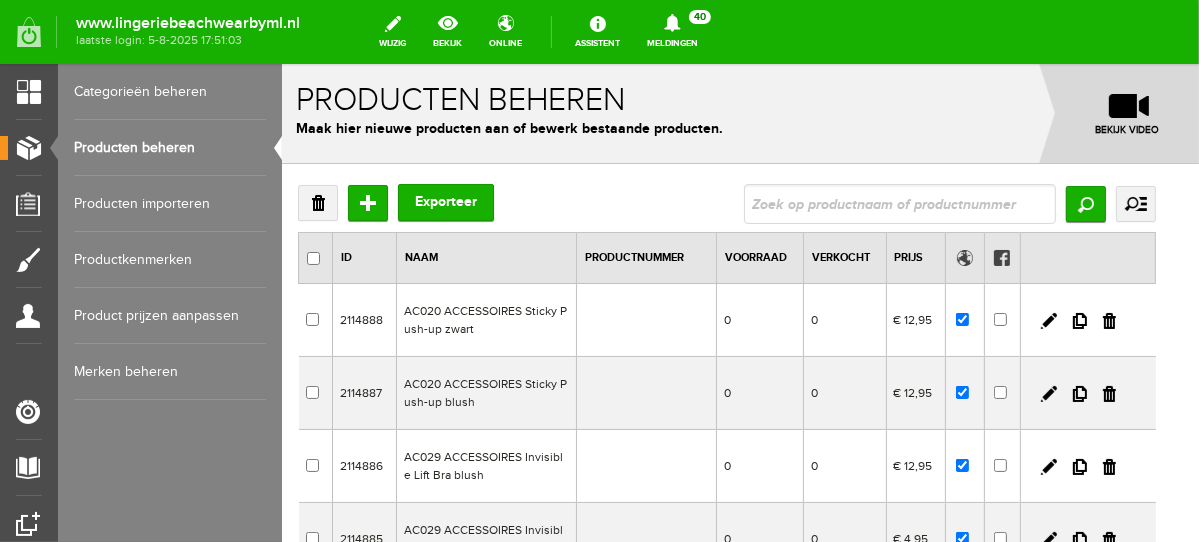 scroll, scrollTop: 0, scrollLeft: 0, axis: both 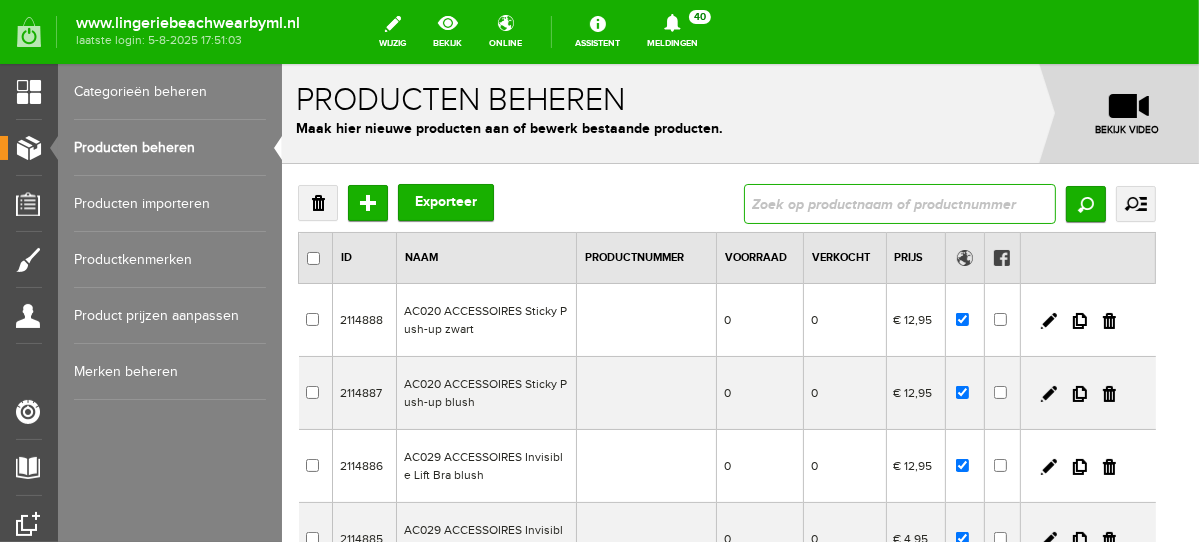 click at bounding box center (899, 203) 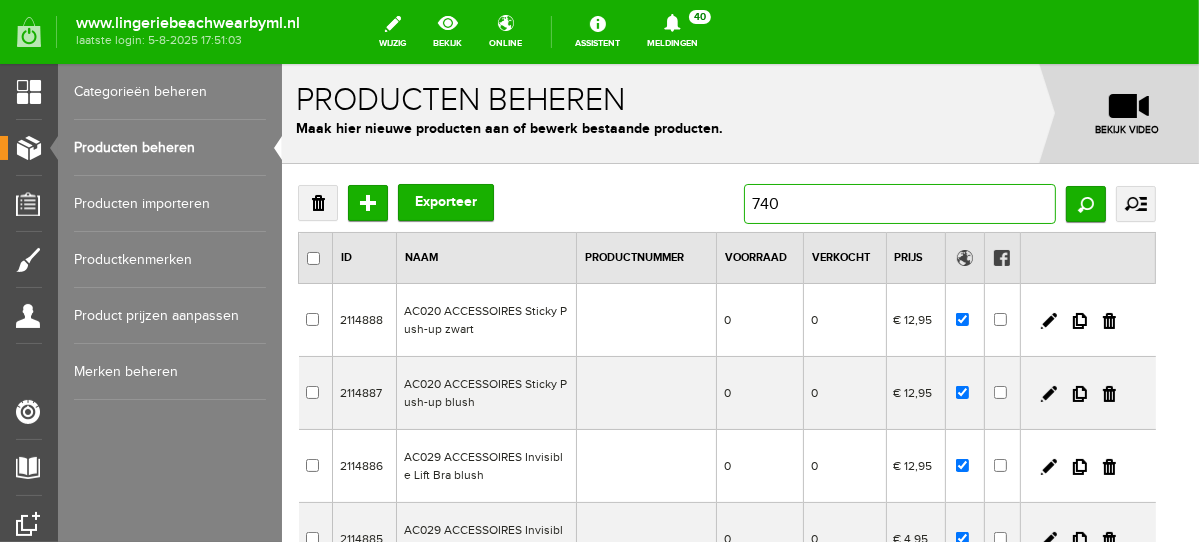 type on "7404" 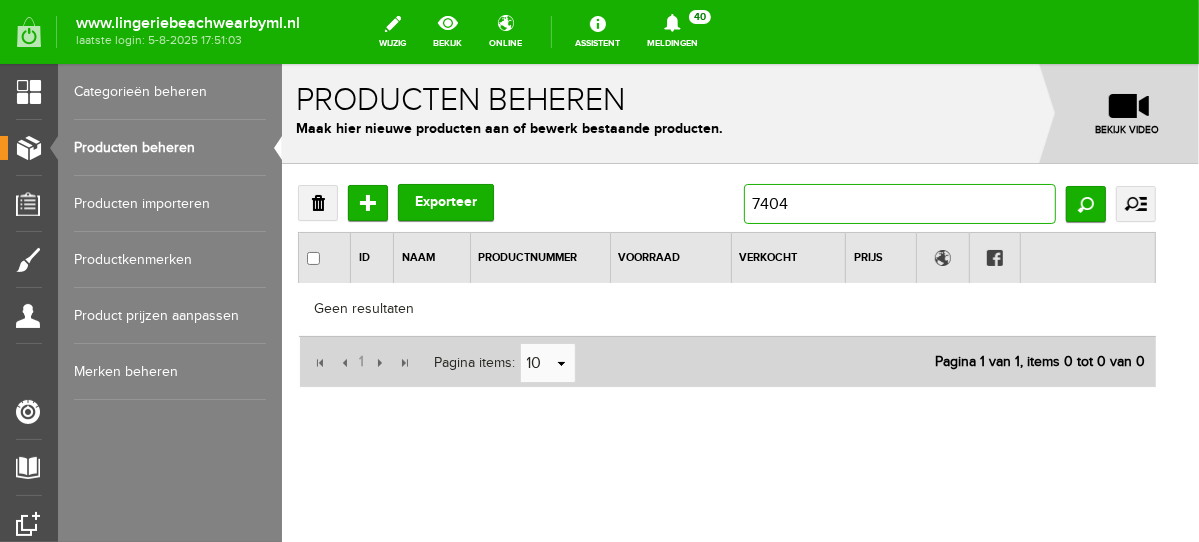 click on "7404" at bounding box center [899, 203] 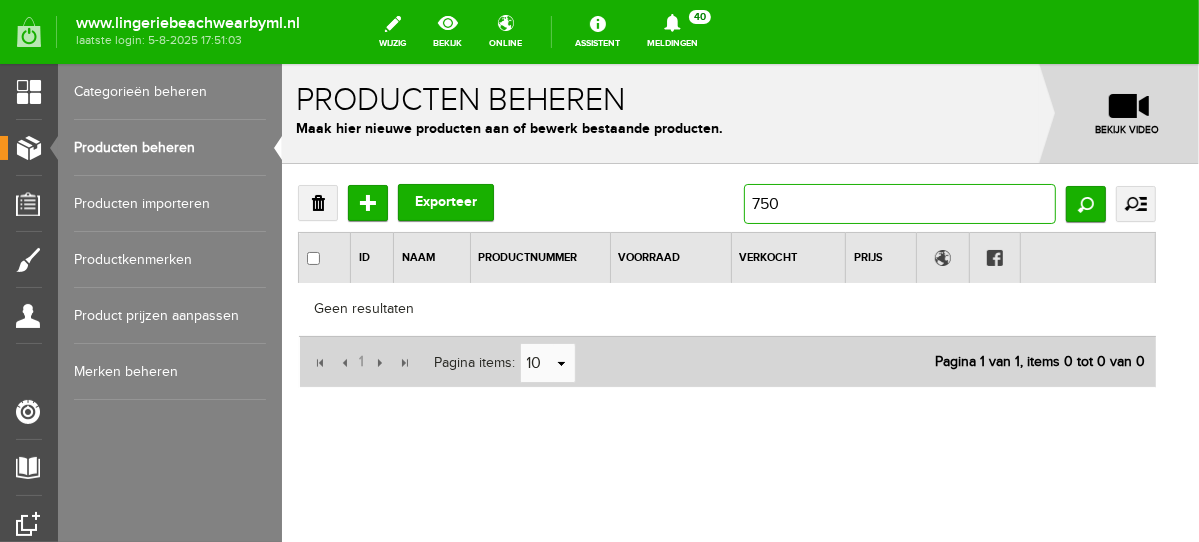 type on "7504" 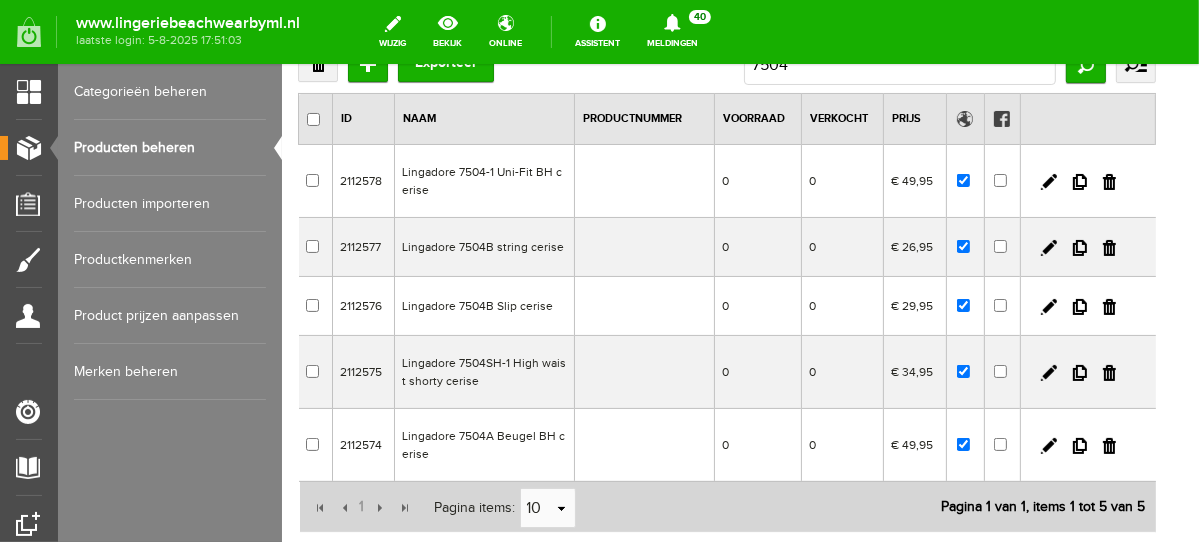 scroll, scrollTop: 140, scrollLeft: 0, axis: vertical 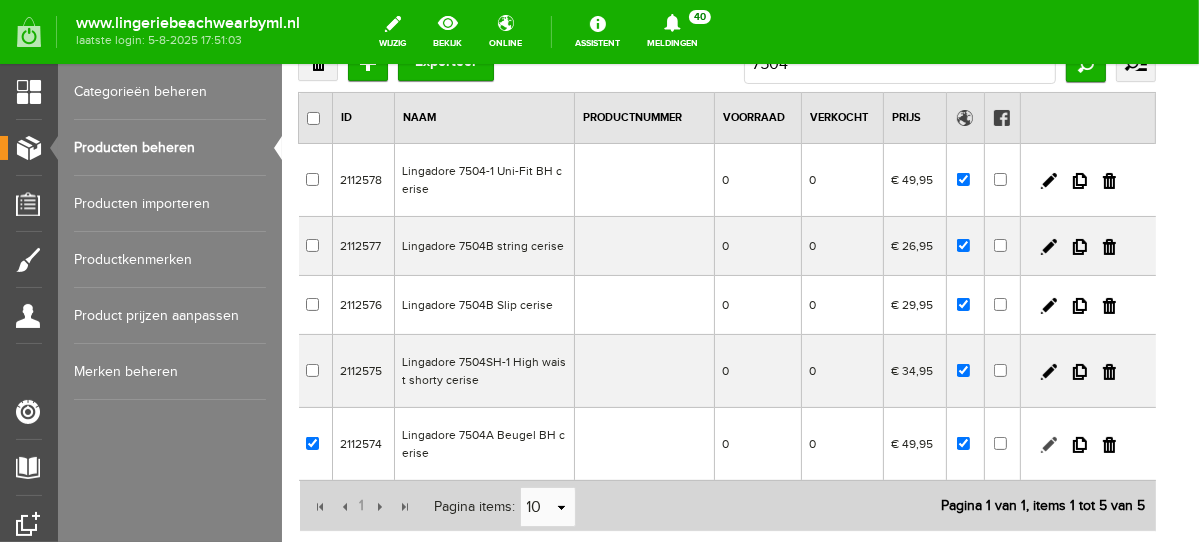 click at bounding box center [1048, 444] 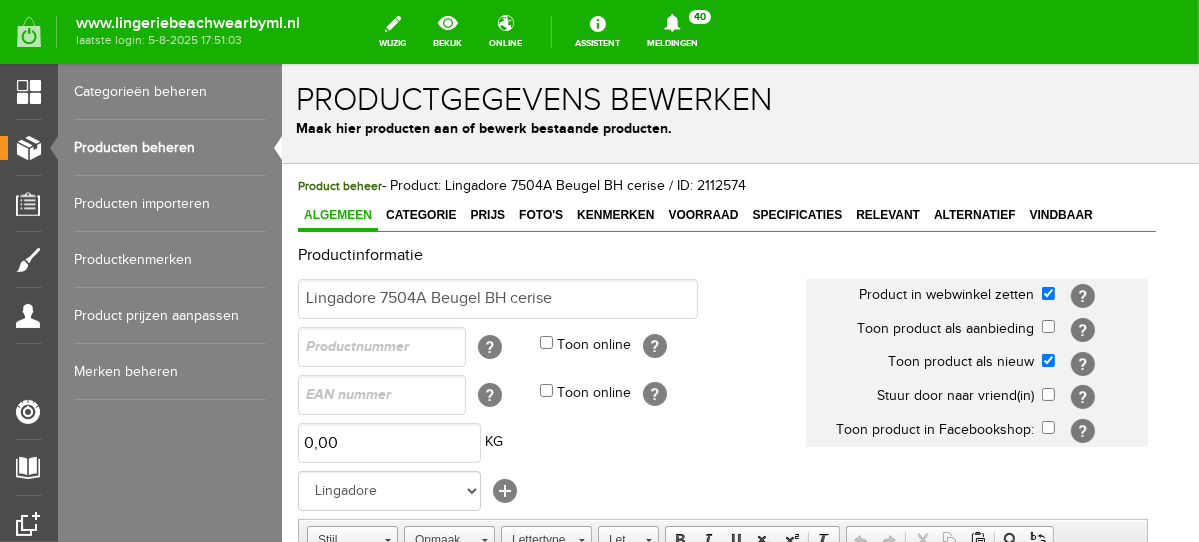 scroll, scrollTop: 0, scrollLeft: 0, axis: both 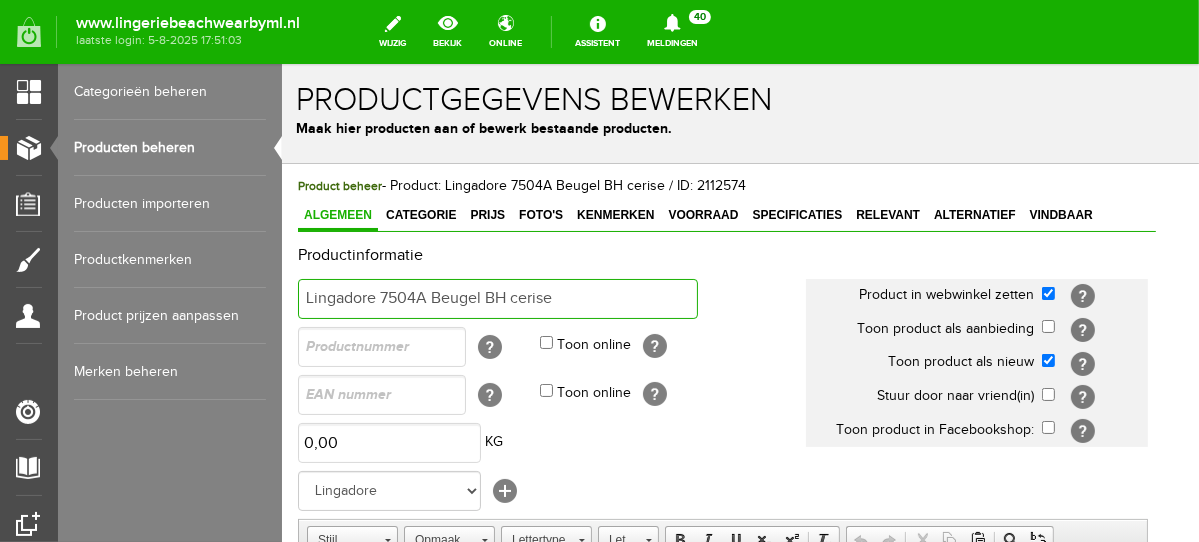 click on "Lingadore 7504A Beugel BH cerise" at bounding box center (497, 298) 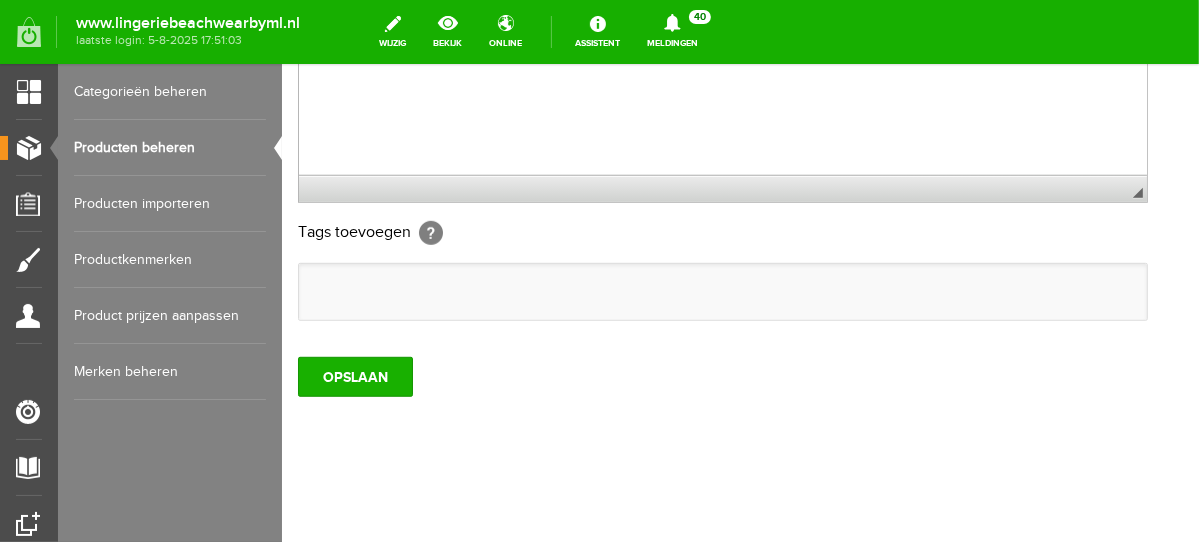 scroll, scrollTop: 781, scrollLeft: 0, axis: vertical 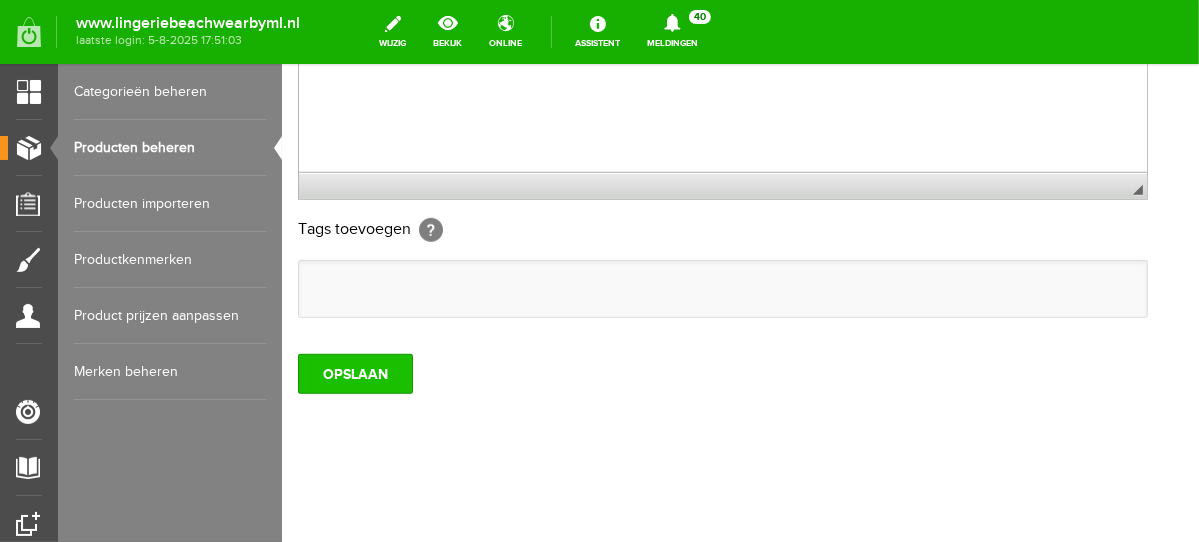 type on "Lingadore 7504A Beugel BH niet voorgevormd cerise" 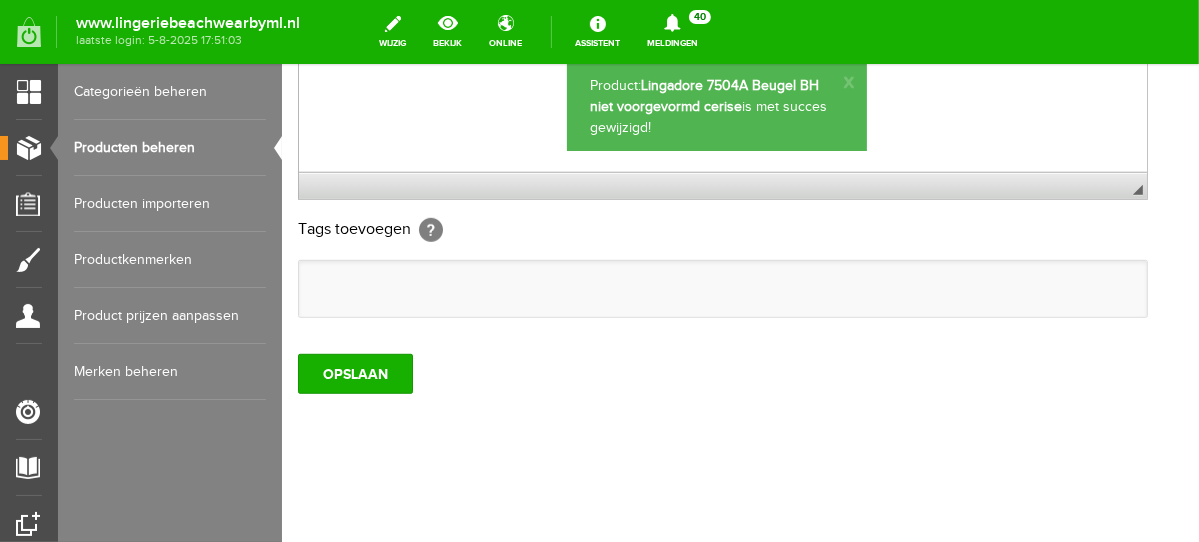 scroll, scrollTop: 0, scrollLeft: 0, axis: both 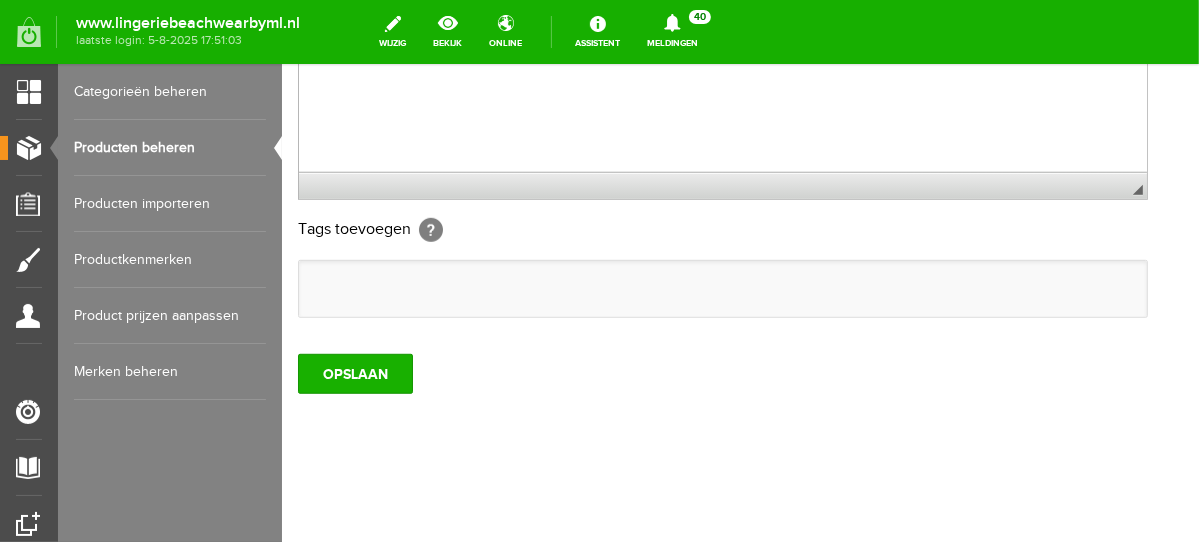 click on "Producten beheren" at bounding box center (170, 148) 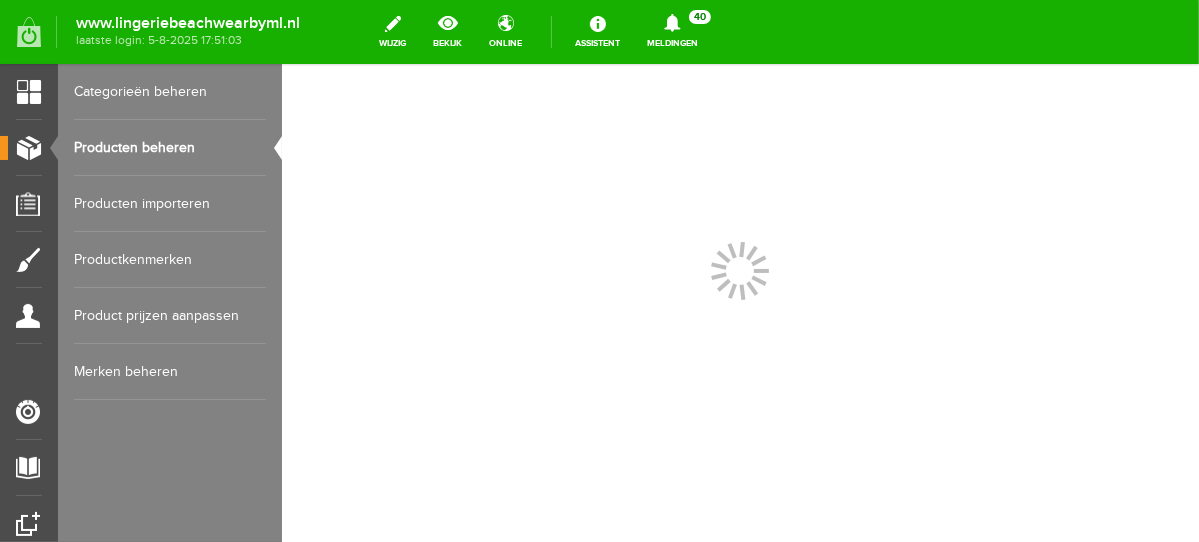 scroll, scrollTop: 0, scrollLeft: 0, axis: both 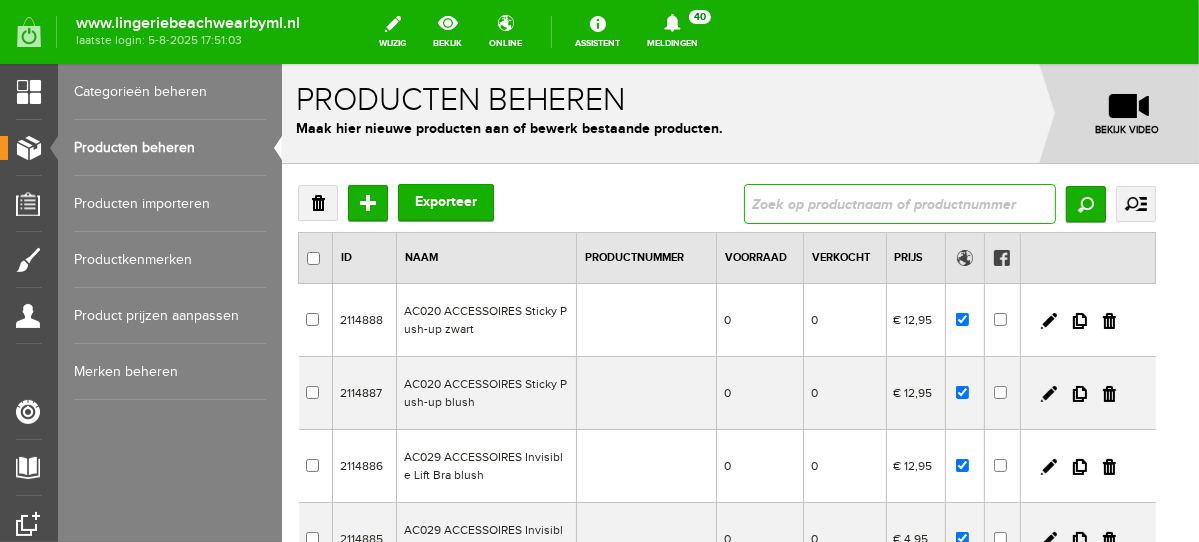 click at bounding box center [899, 203] 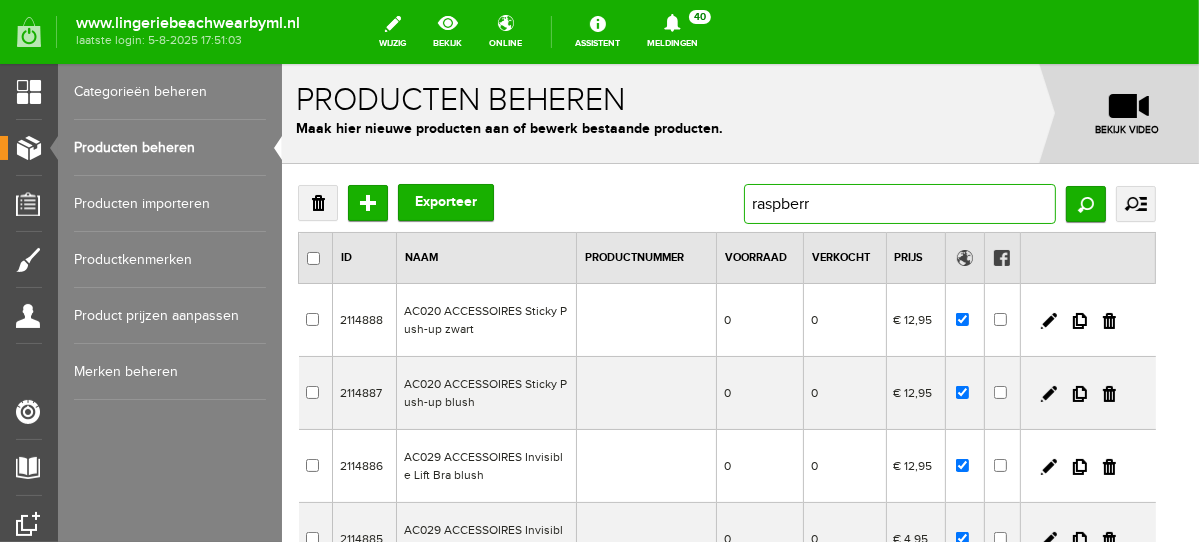 type on "raspberry" 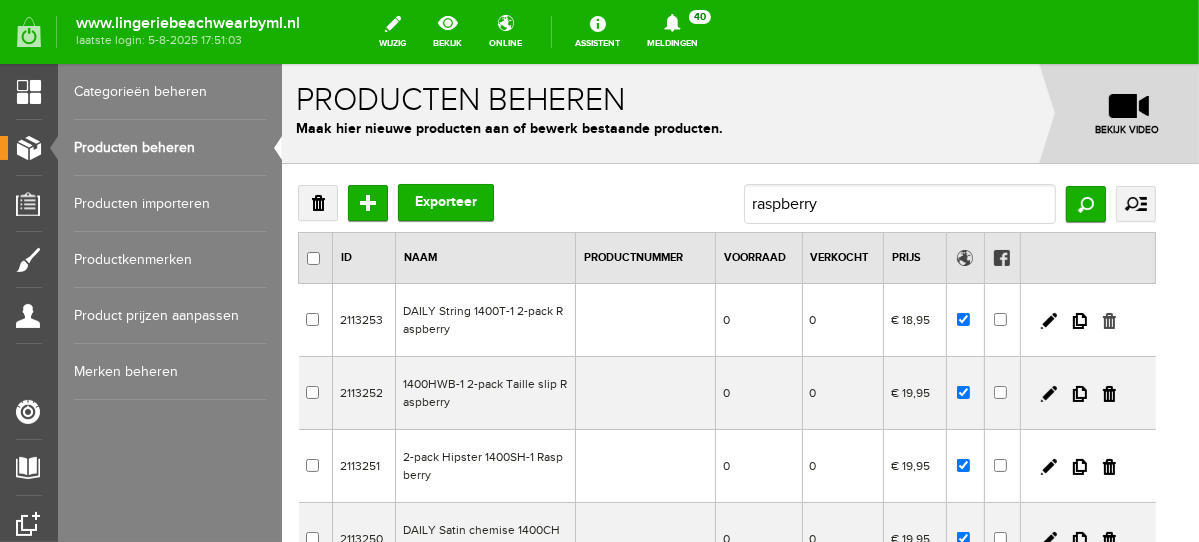 click at bounding box center [1108, 320] 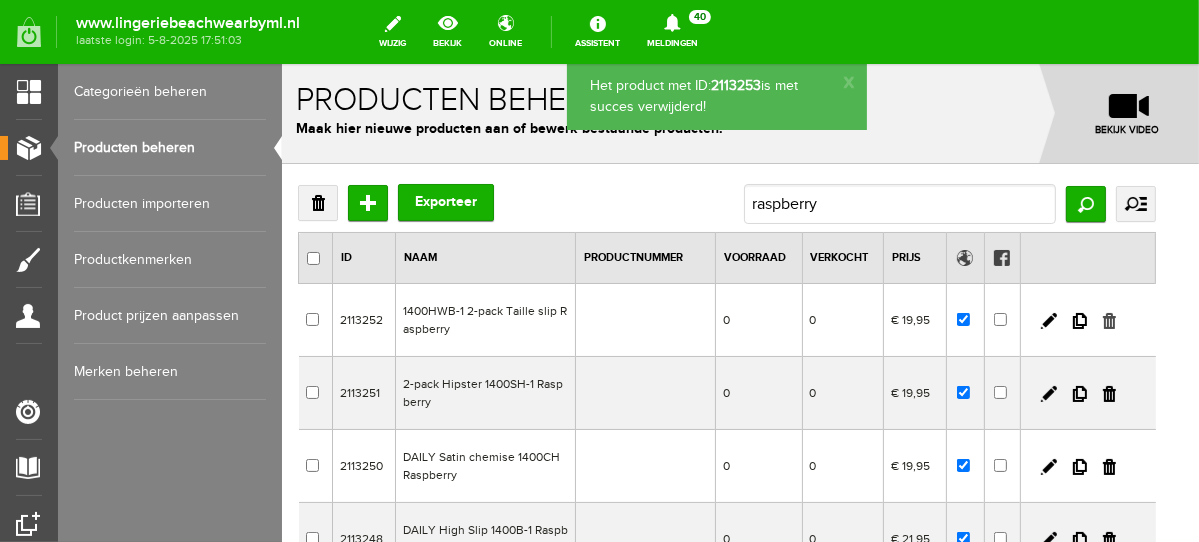 drag, startPoint x: 1126, startPoint y: 315, endPoint x: 946, endPoint y: 118, distance: 266.85016 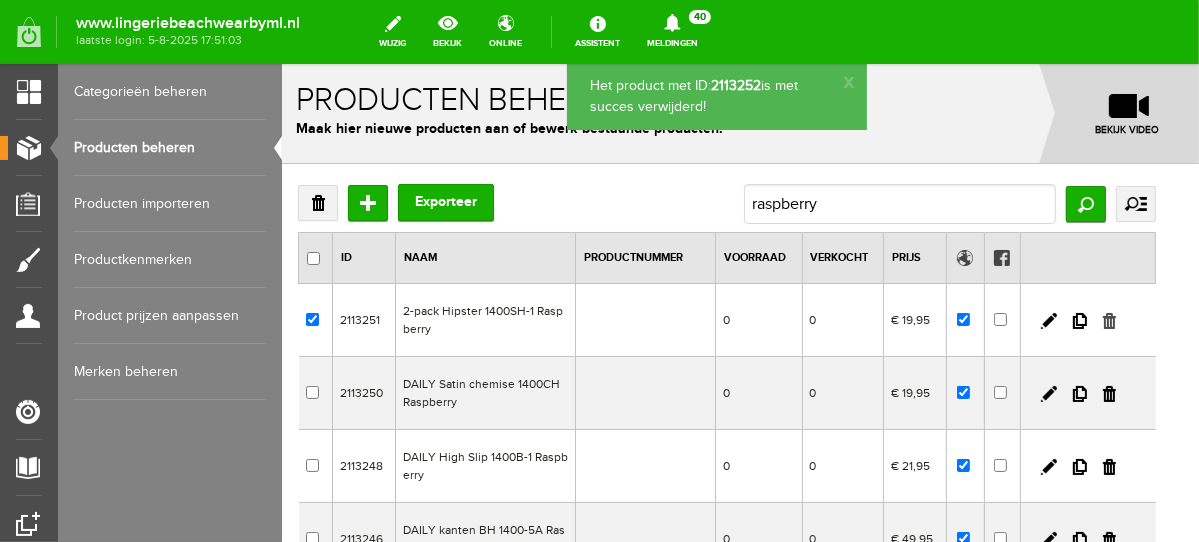 click at bounding box center (1108, 320) 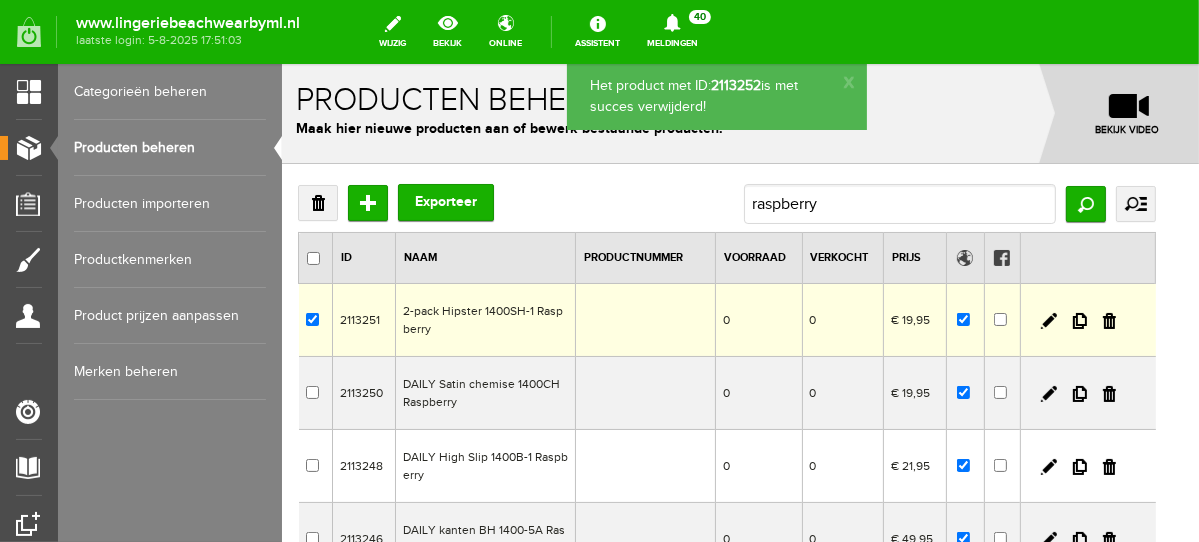 checkbox on "true" 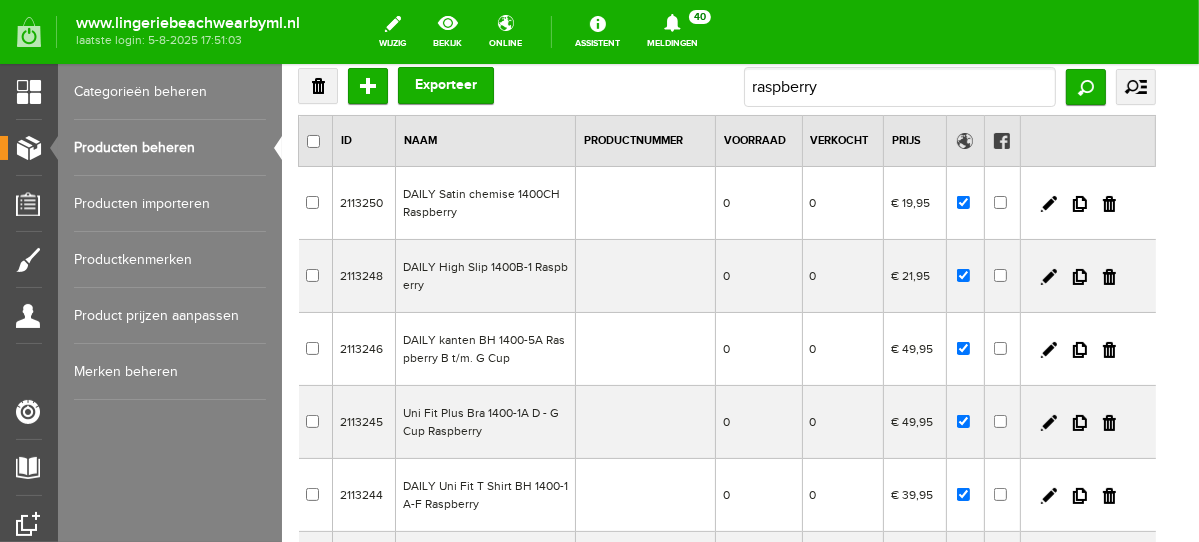 scroll, scrollTop: 118, scrollLeft: 0, axis: vertical 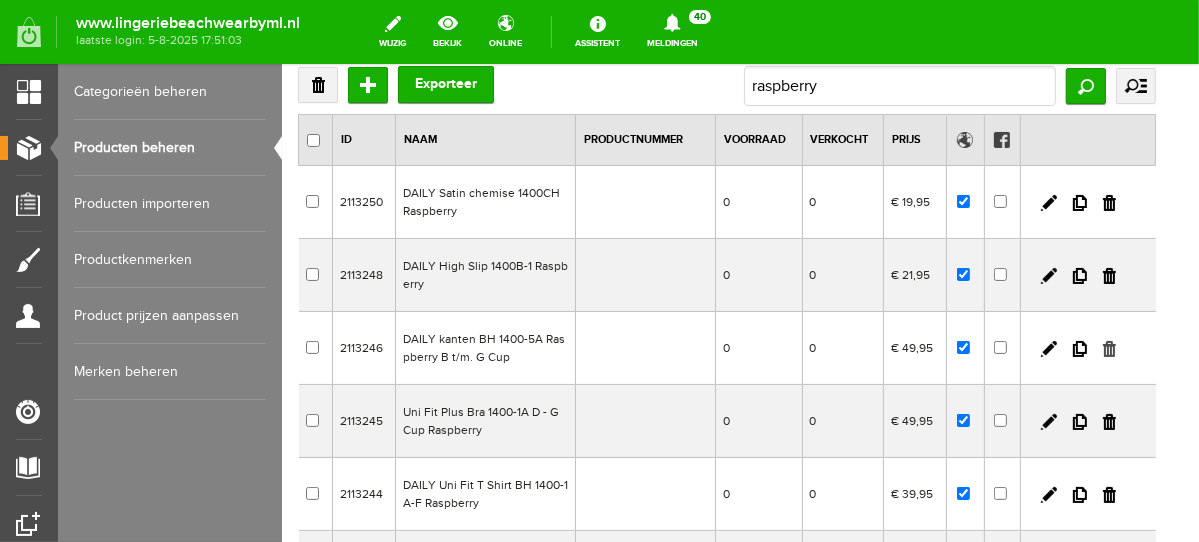 drag, startPoint x: 935, startPoint y: 125, endPoint x: 1122, endPoint y: 346, distance: 289.49957 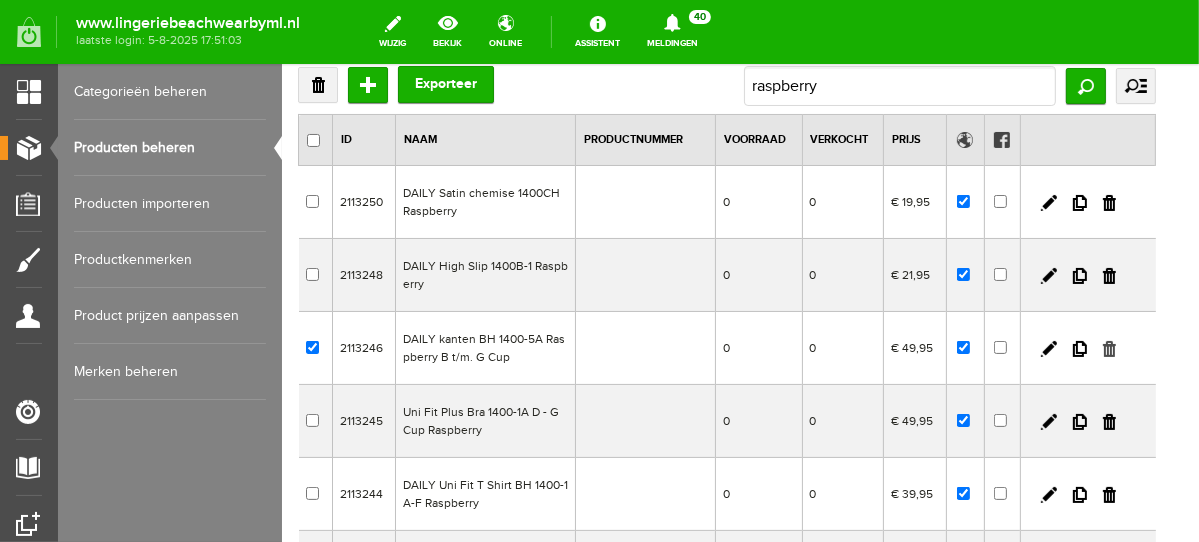 click at bounding box center (1108, 348) 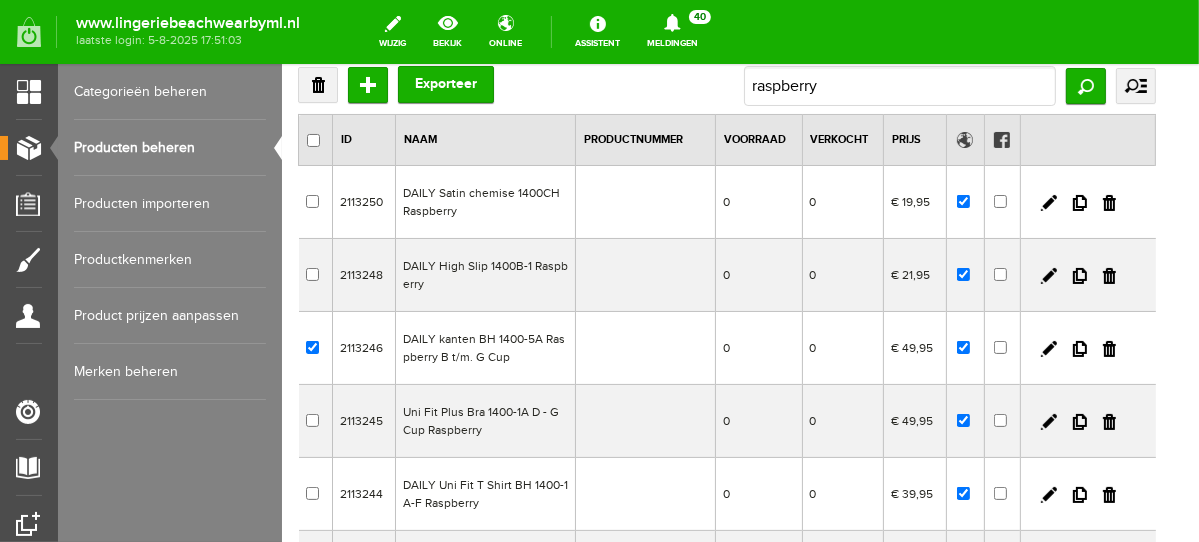 checkbox on "true" 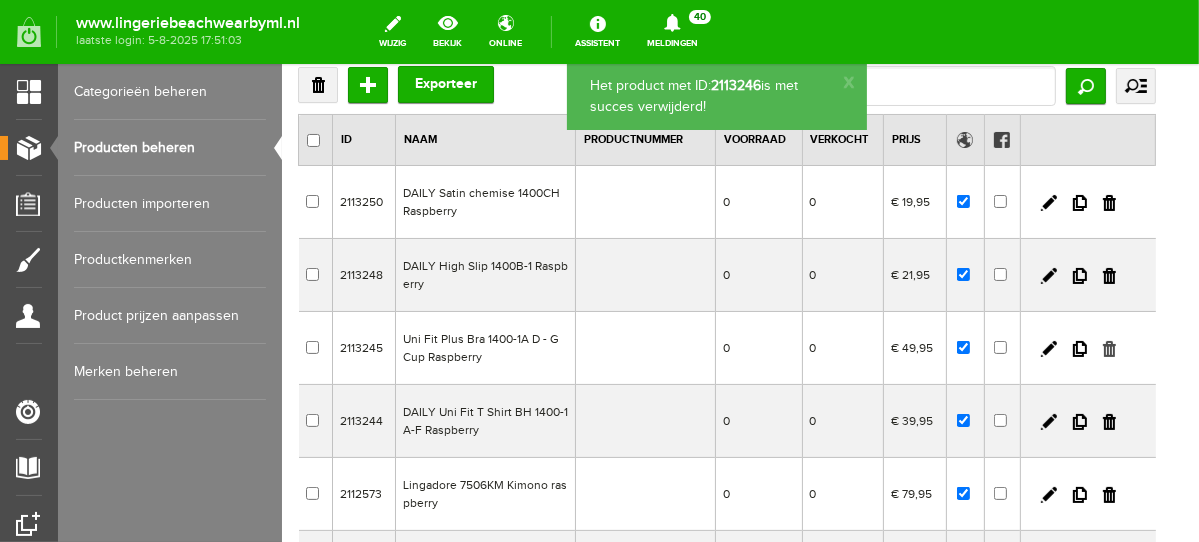 click at bounding box center (1108, 348) 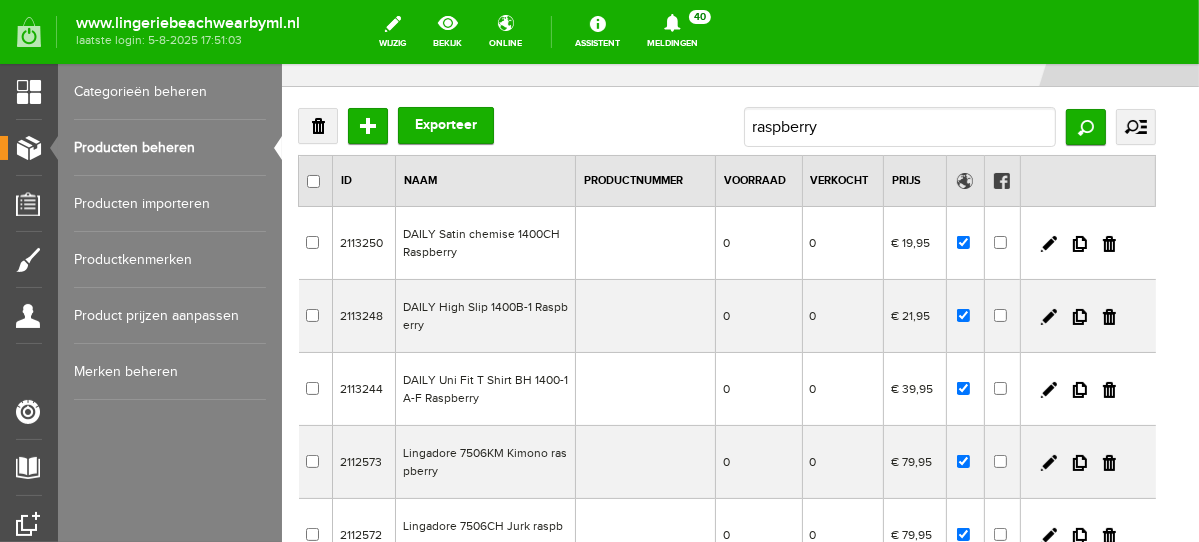 scroll, scrollTop: 108, scrollLeft: 0, axis: vertical 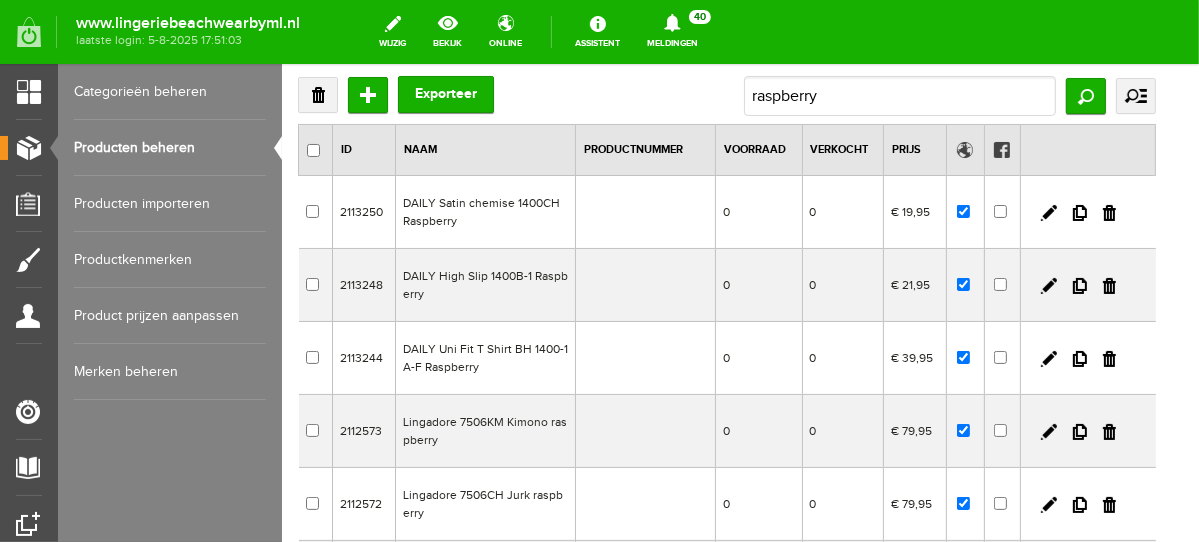 drag, startPoint x: 1190, startPoint y: 288, endPoint x: 1490, endPoint y: 348, distance: 305.94116 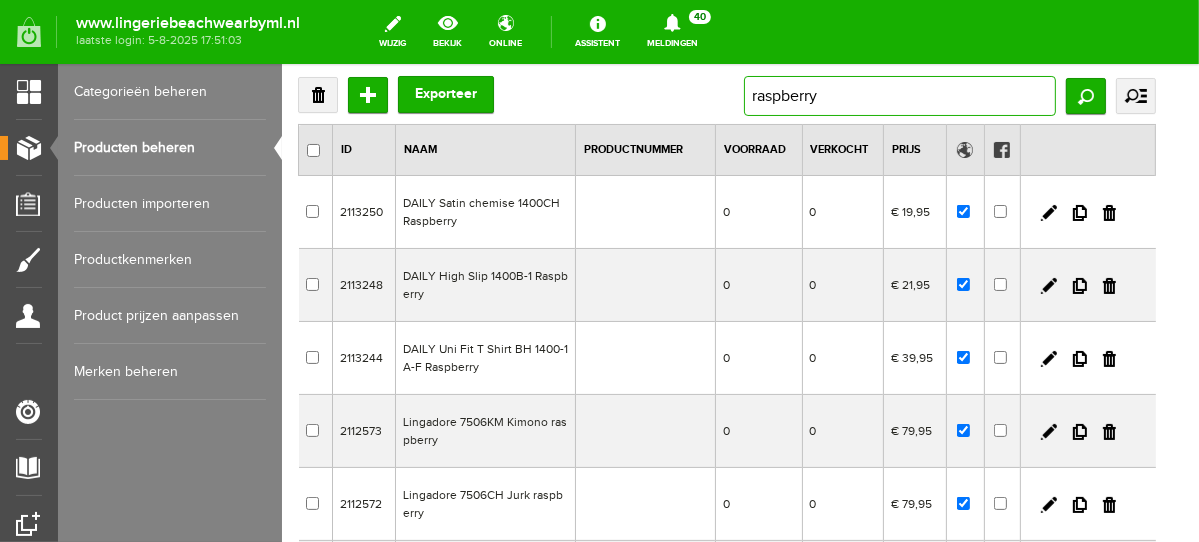 drag, startPoint x: 847, startPoint y: 91, endPoint x: 656, endPoint y: 123, distance: 193.66208 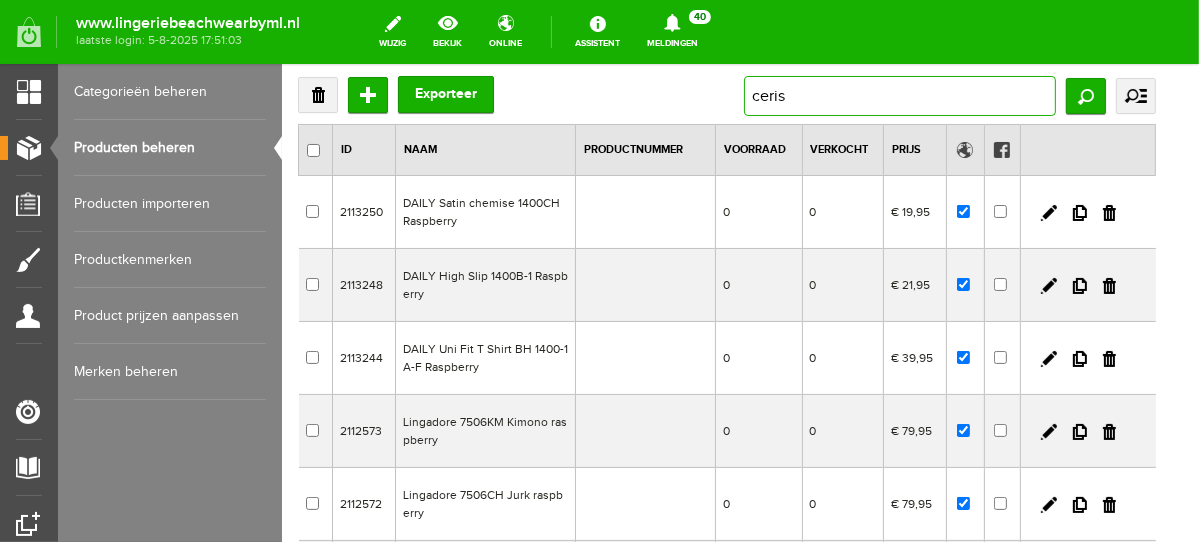 type on "cerise" 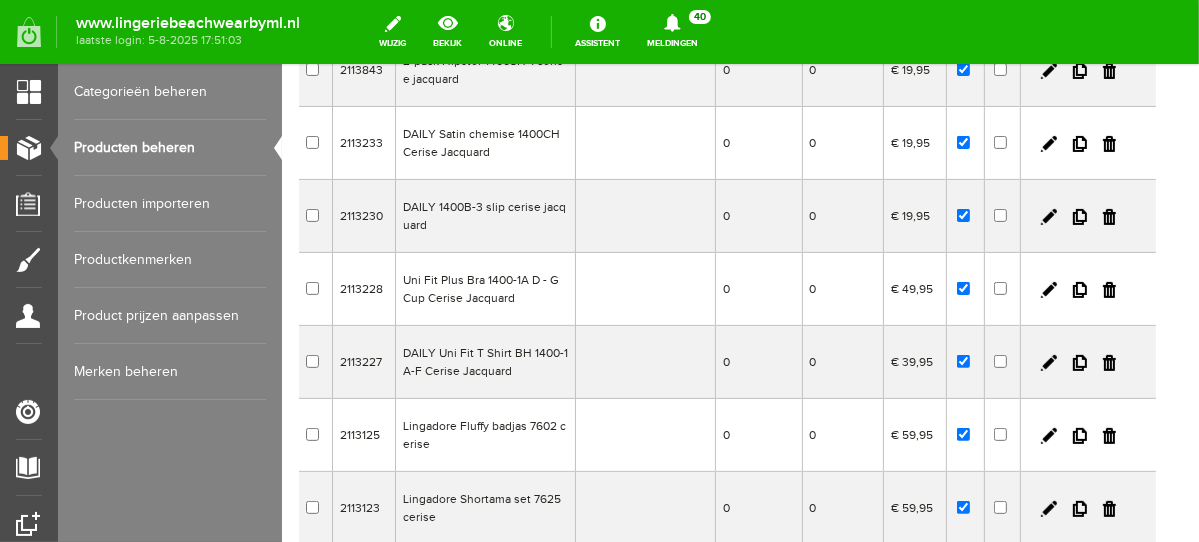 scroll, scrollTop: 325, scrollLeft: 0, axis: vertical 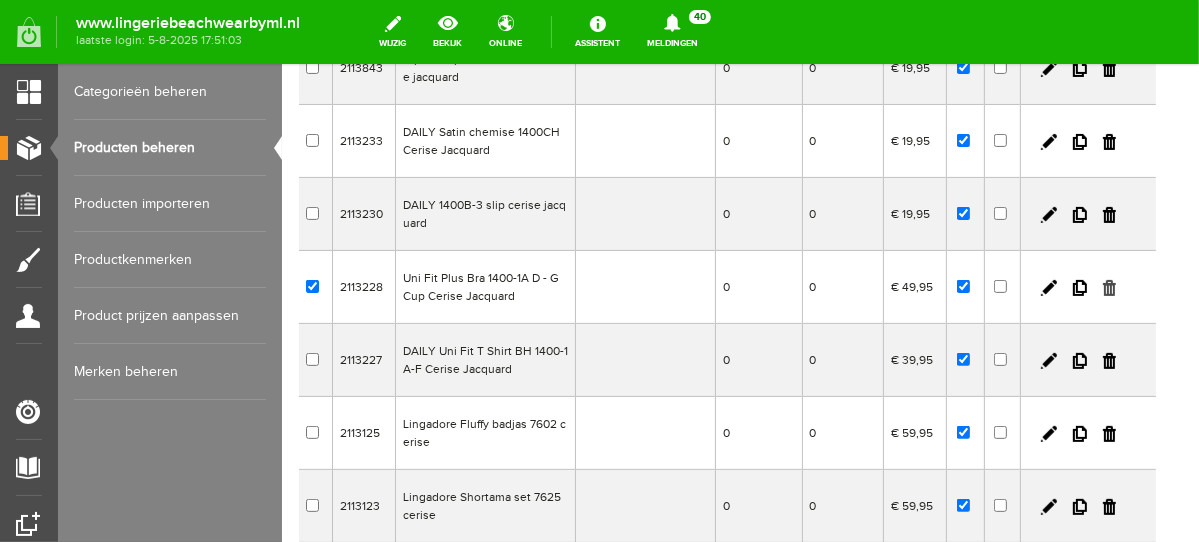 click at bounding box center (1108, 287) 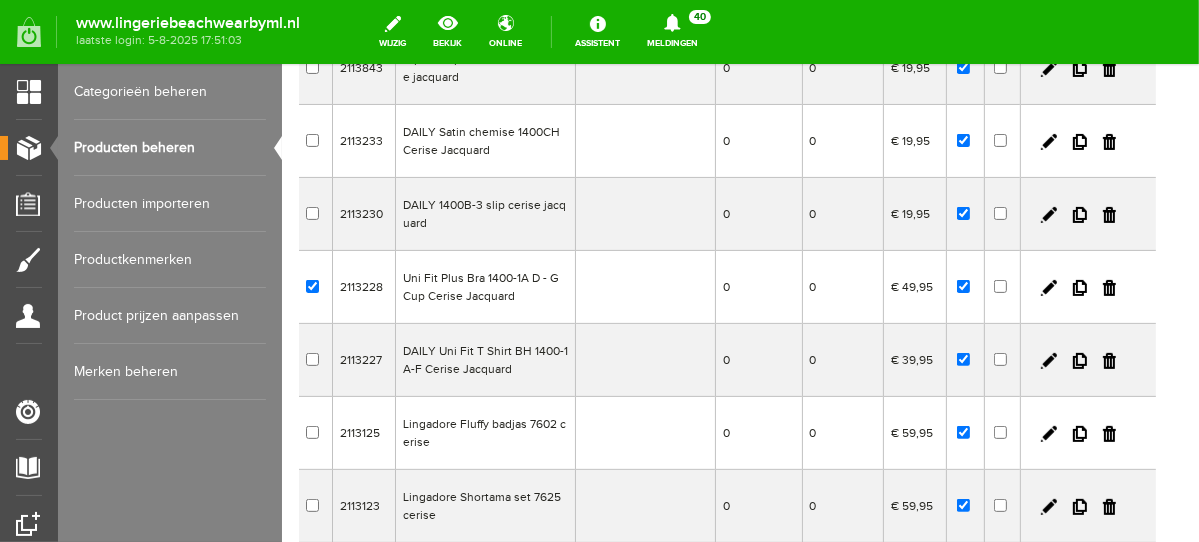 checkbox on "true" 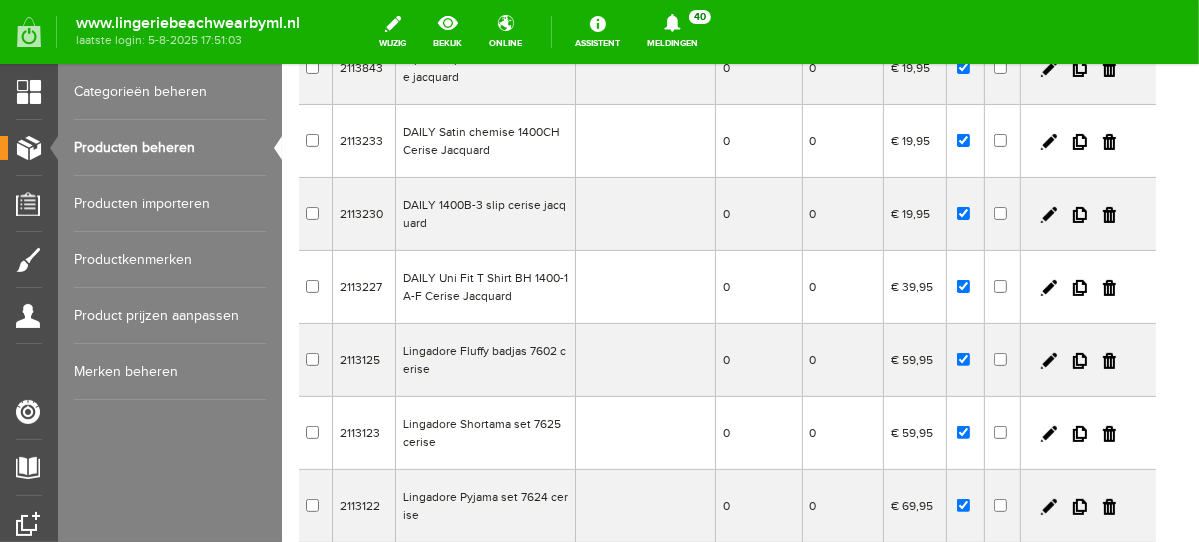 scroll, scrollTop: 0, scrollLeft: 0, axis: both 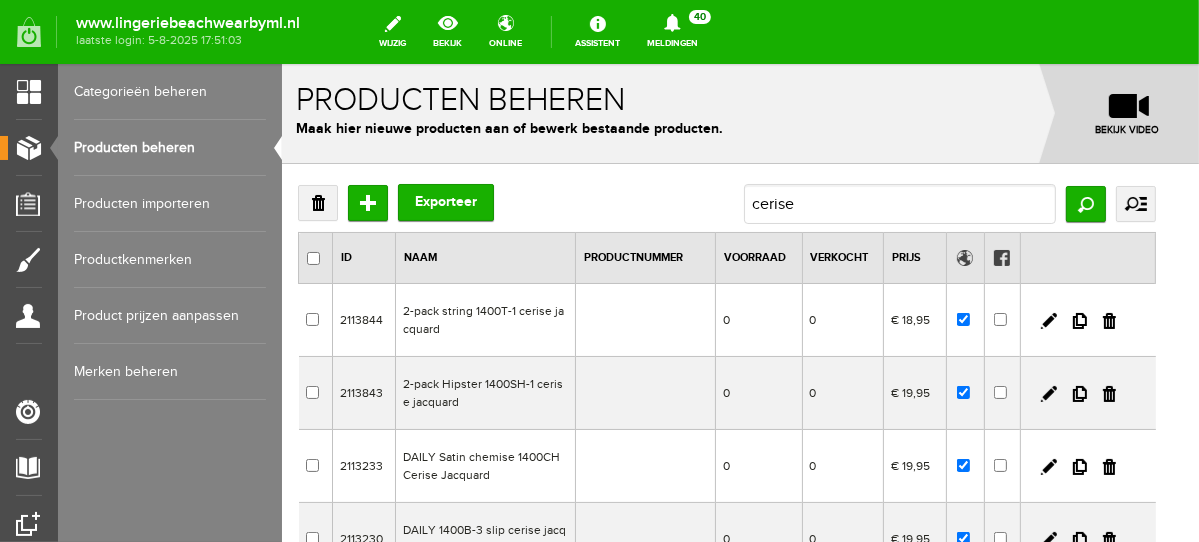 drag, startPoint x: 1189, startPoint y: 279, endPoint x: 1492, endPoint y: 199, distance: 313.38315 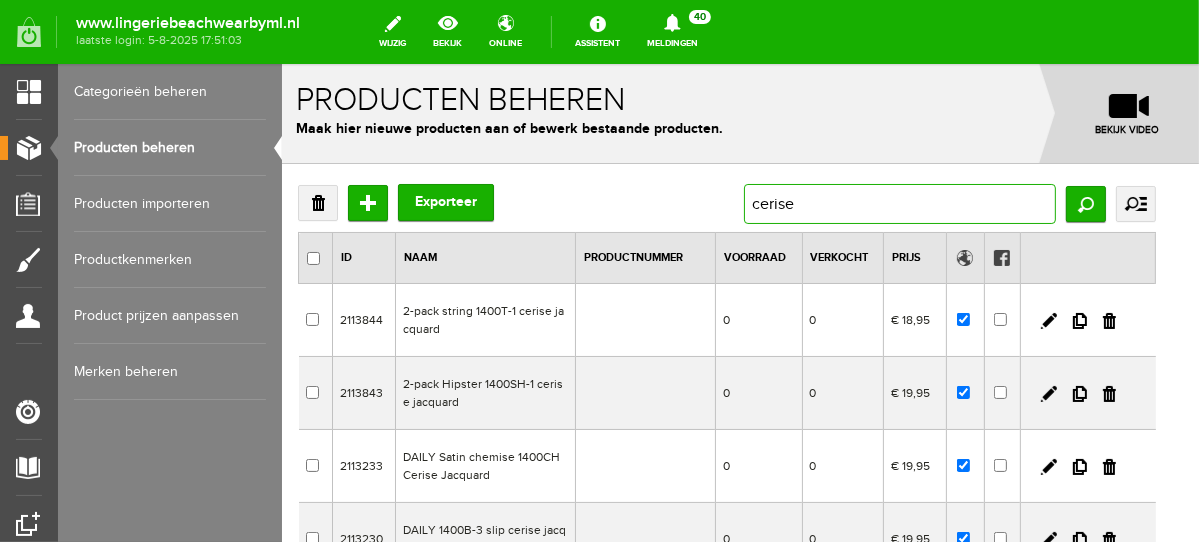 drag, startPoint x: 852, startPoint y: 201, endPoint x: 695, endPoint y: 206, distance: 157.0796 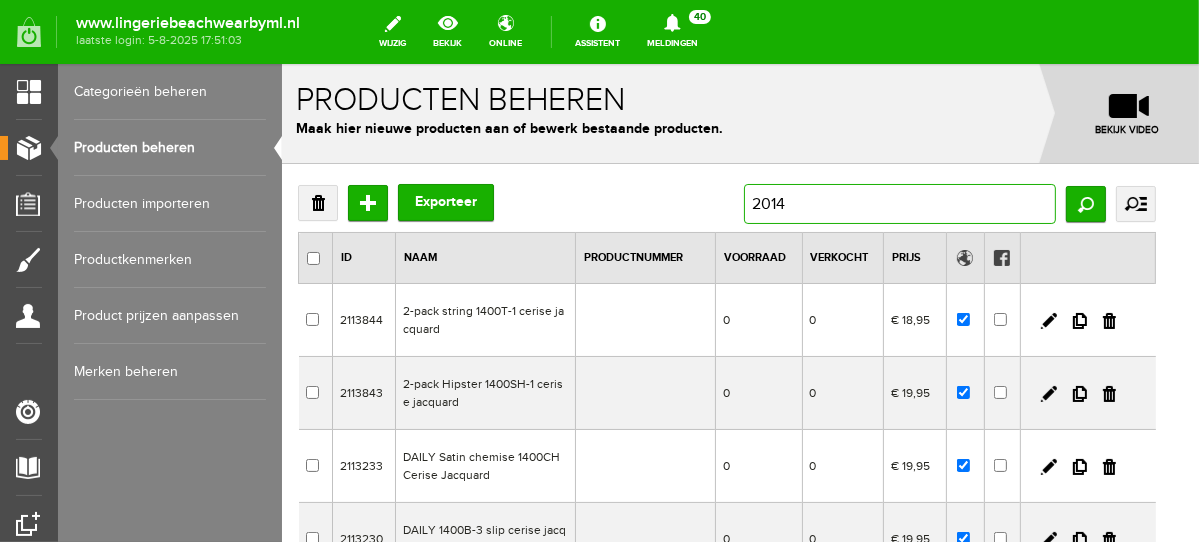 type on "20147" 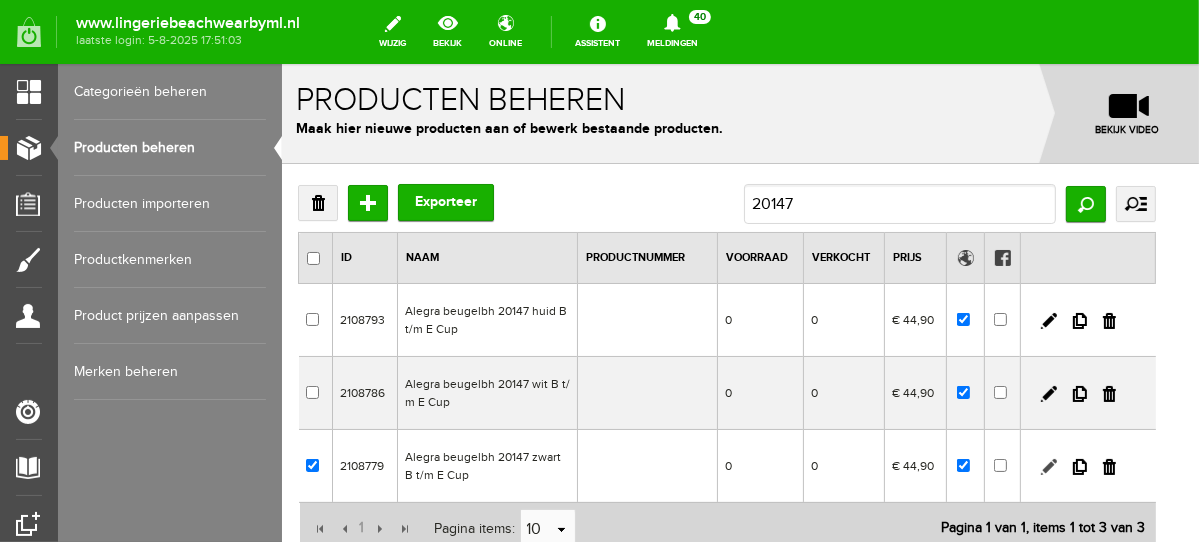 click at bounding box center [1048, 466] 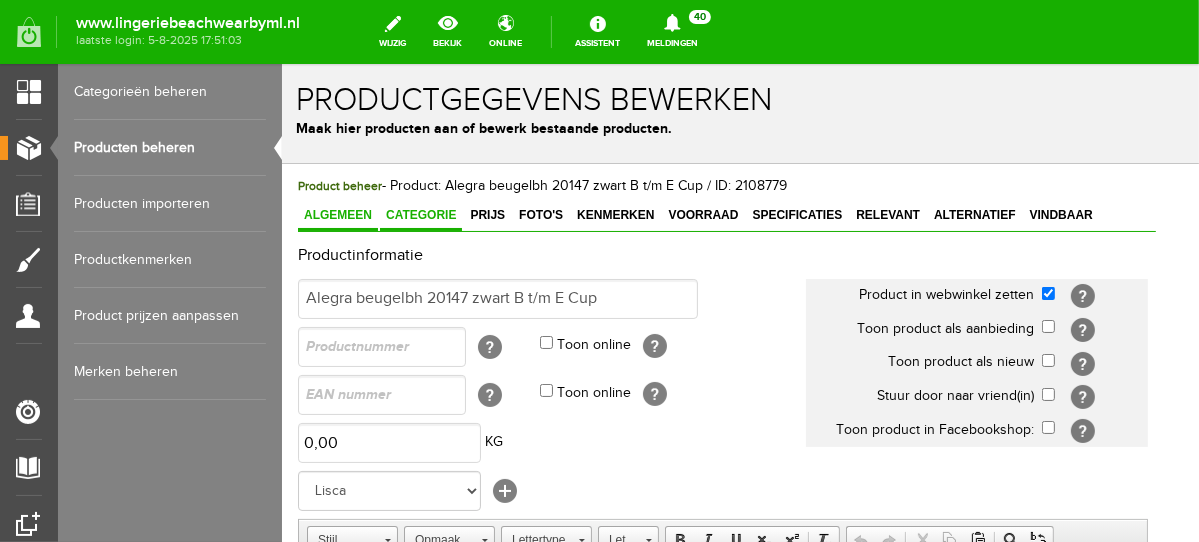 scroll, scrollTop: 0, scrollLeft: 0, axis: both 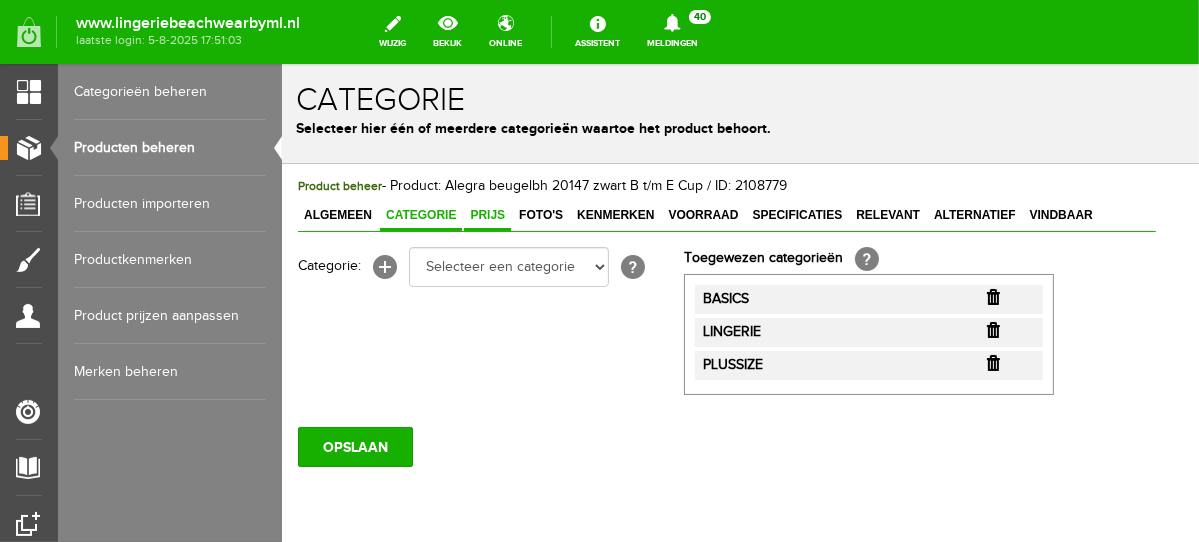 click on "Prijs" at bounding box center [486, 214] 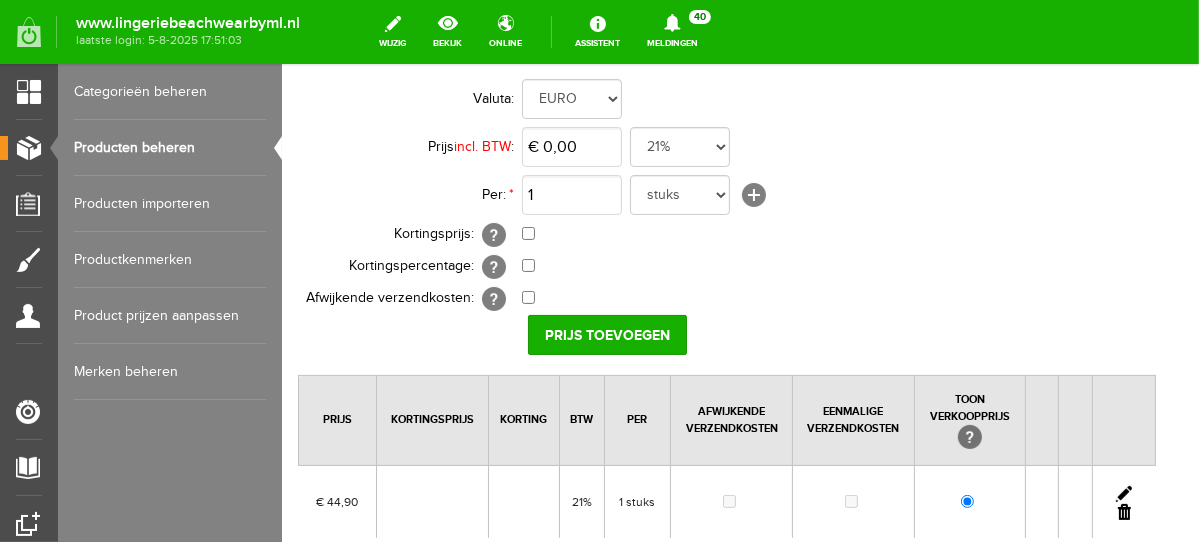 scroll, scrollTop: 203, scrollLeft: 0, axis: vertical 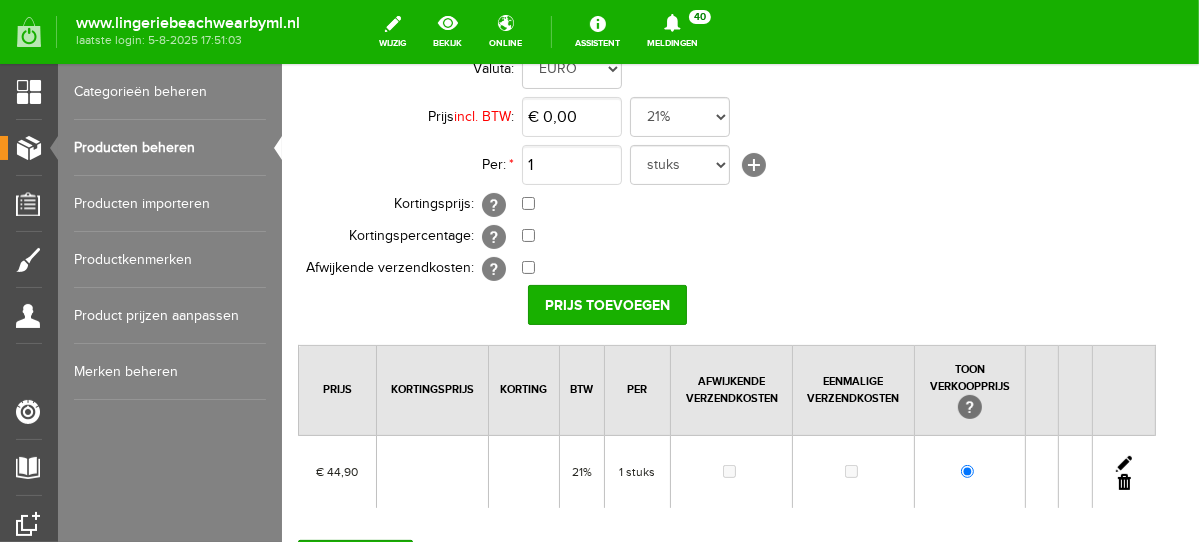 drag, startPoint x: 1187, startPoint y: 274, endPoint x: 1481, endPoint y: 443, distance: 339.1121 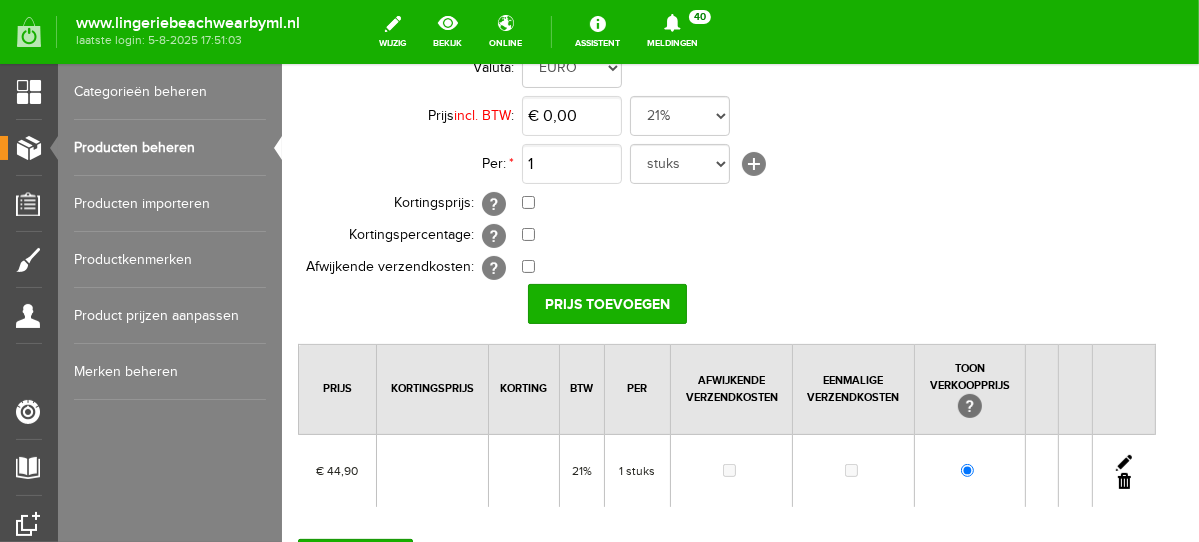 click at bounding box center (1123, 462) 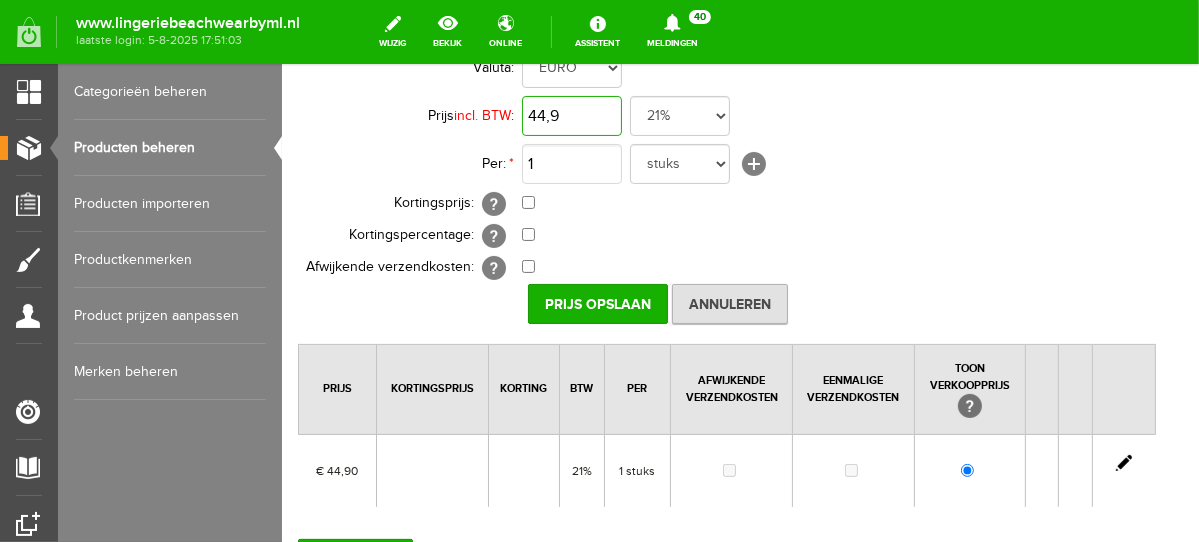 click on "44,9" at bounding box center (571, 115) 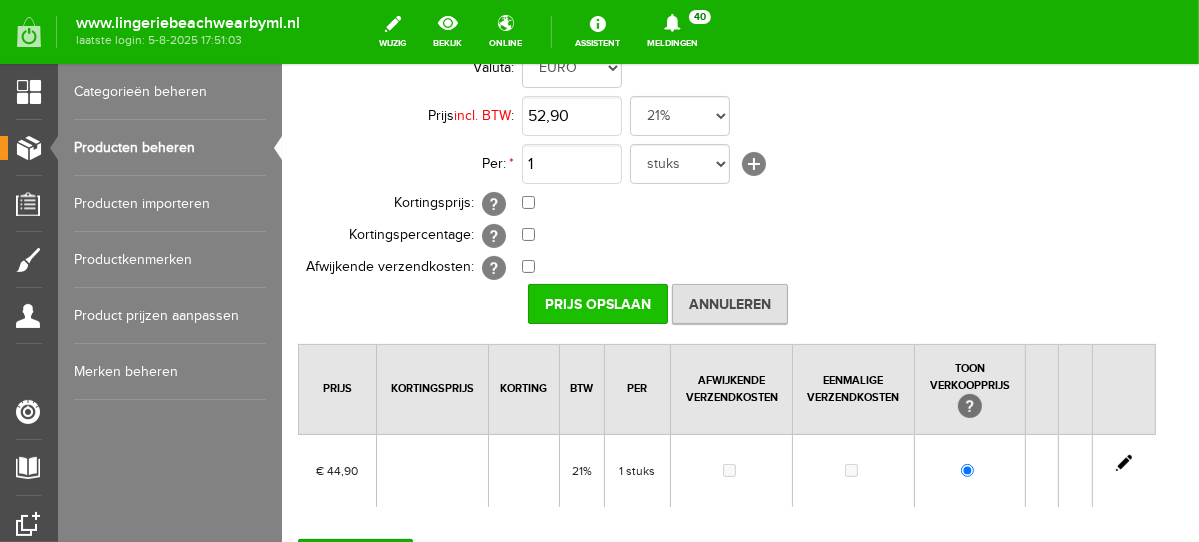 type on "€ 52,90" 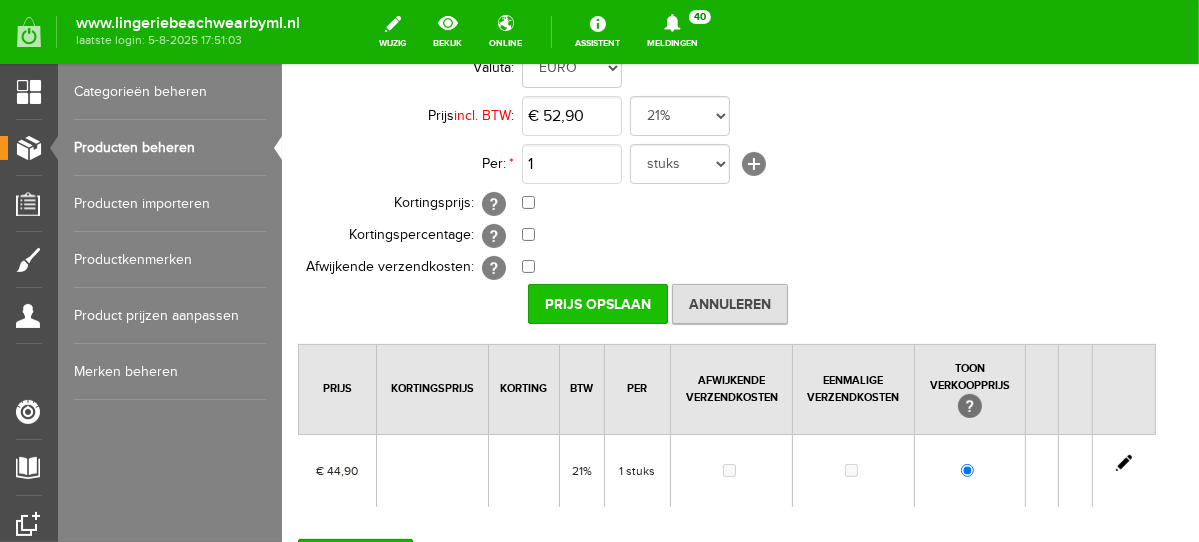 click on "Prijs Opslaan" at bounding box center [597, 303] 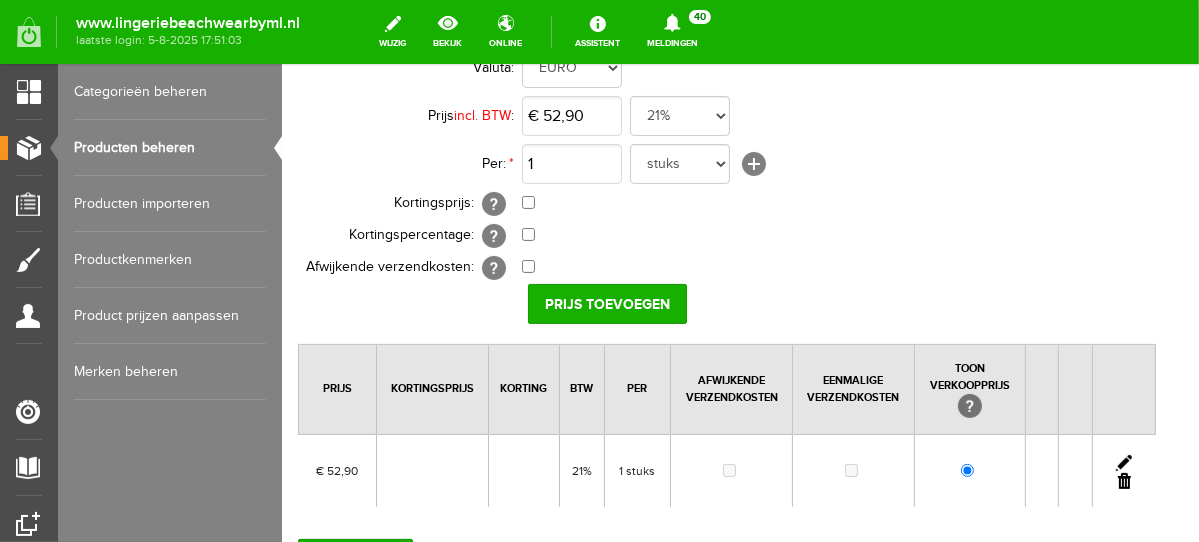 scroll, scrollTop: 385, scrollLeft: 0, axis: vertical 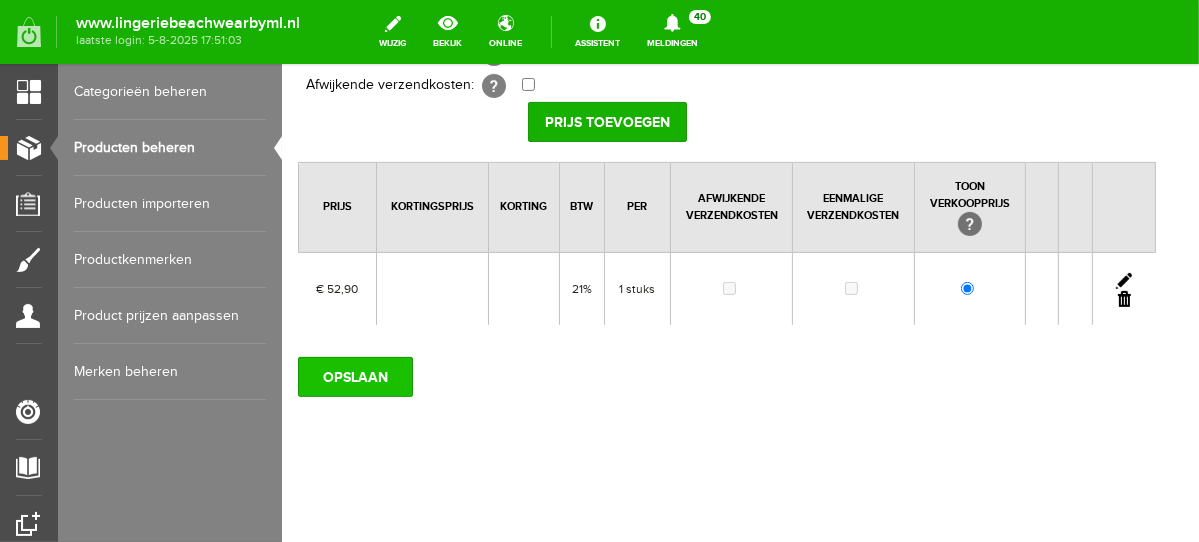 click on "OPSLAAN" at bounding box center (354, 376) 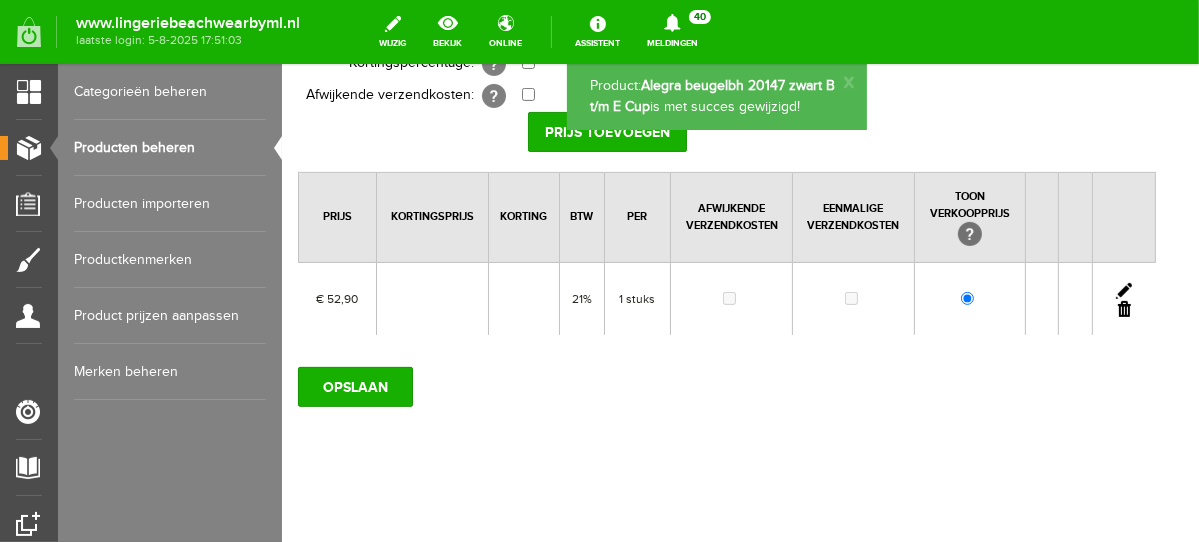 scroll, scrollTop: 0, scrollLeft: 0, axis: both 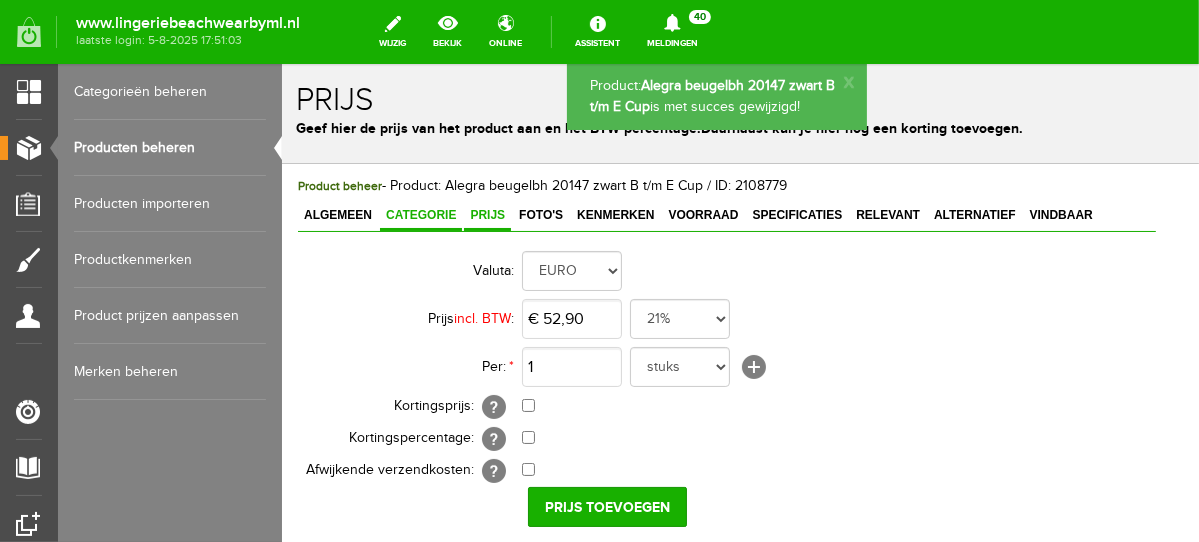 click on "Categorie" at bounding box center (420, 214) 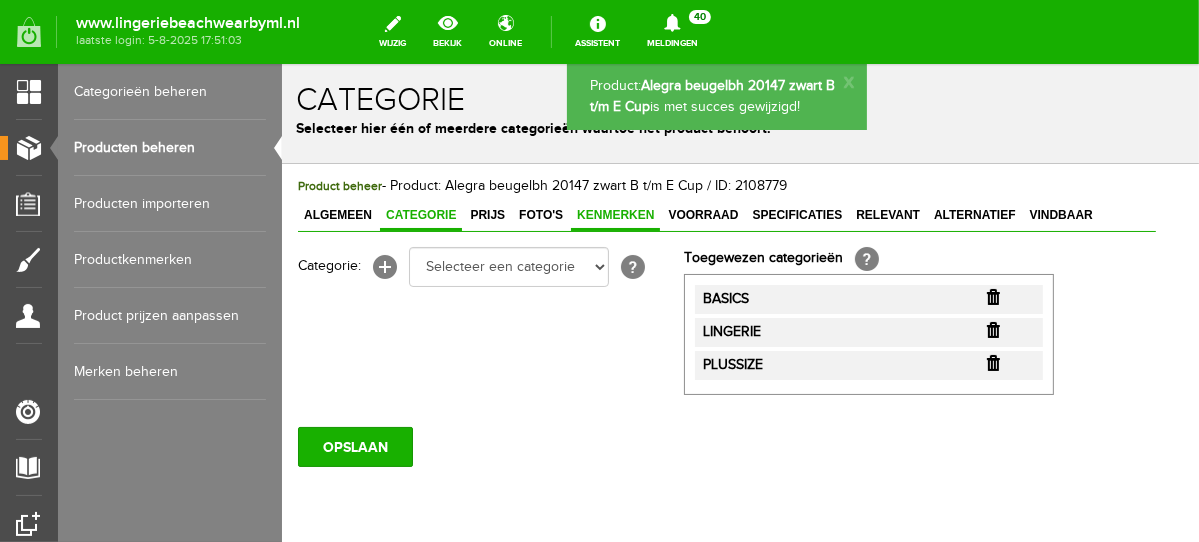 click on "Kenmerken" at bounding box center (614, 214) 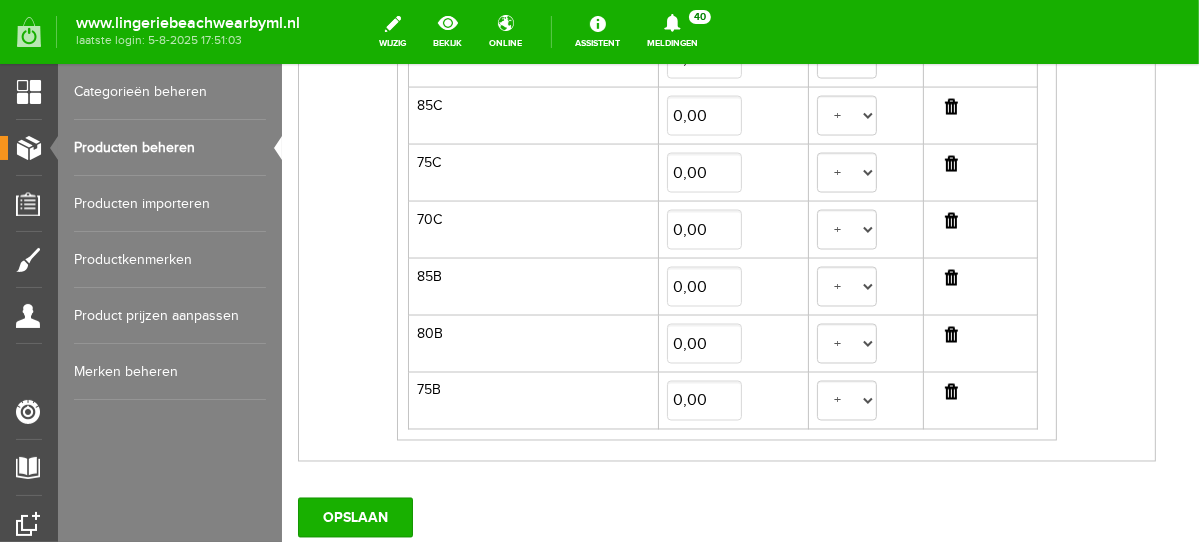 scroll, scrollTop: 2181, scrollLeft: 0, axis: vertical 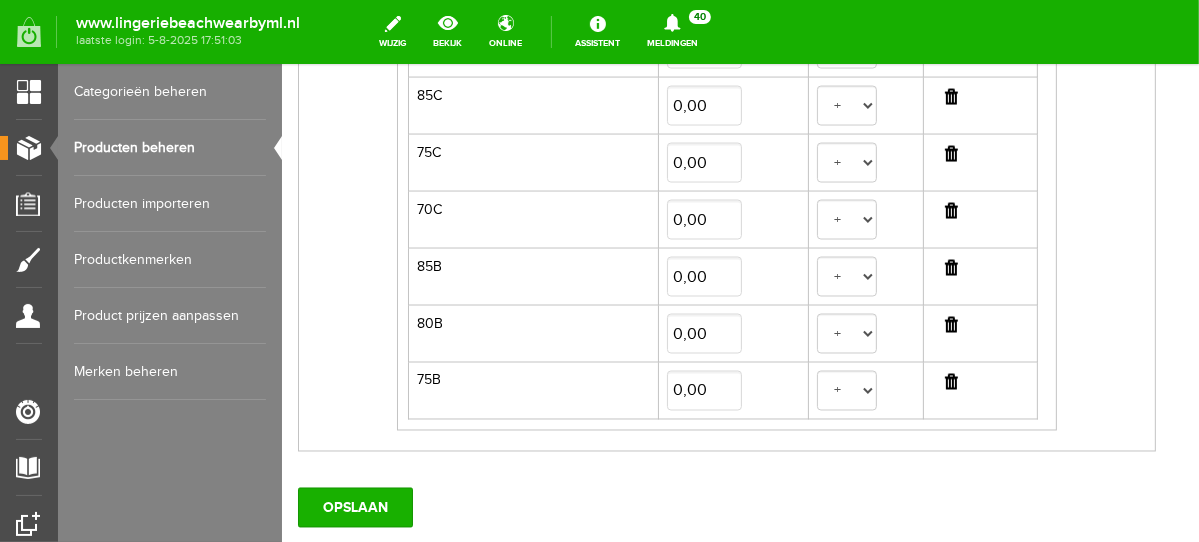 click on "Producten beheren" at bounding box center (170, 148) 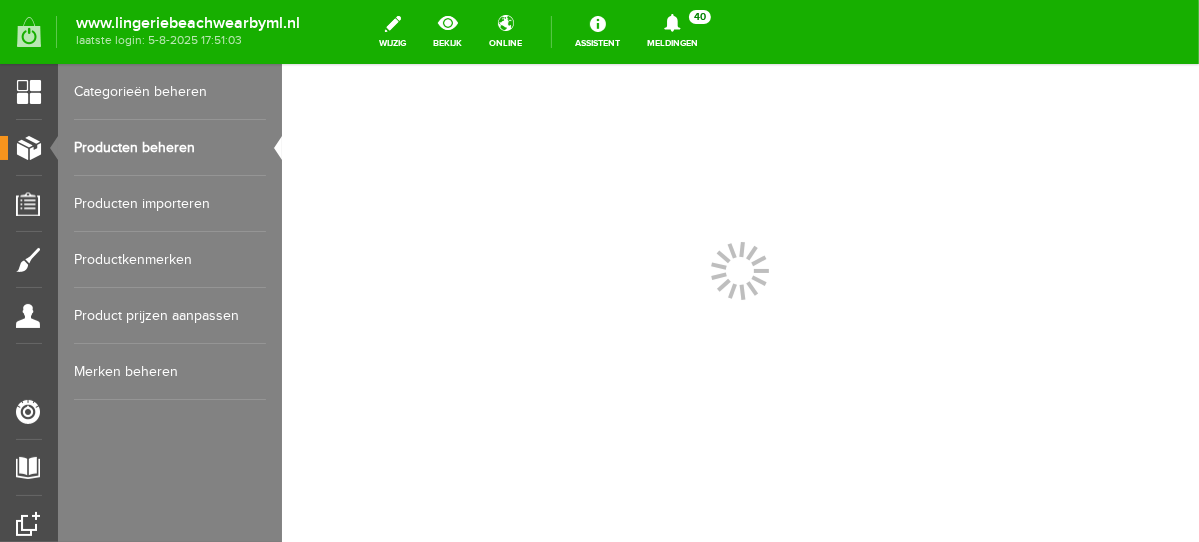 scroll, scrollTop: 0, scrollLeft: 0, axis: both 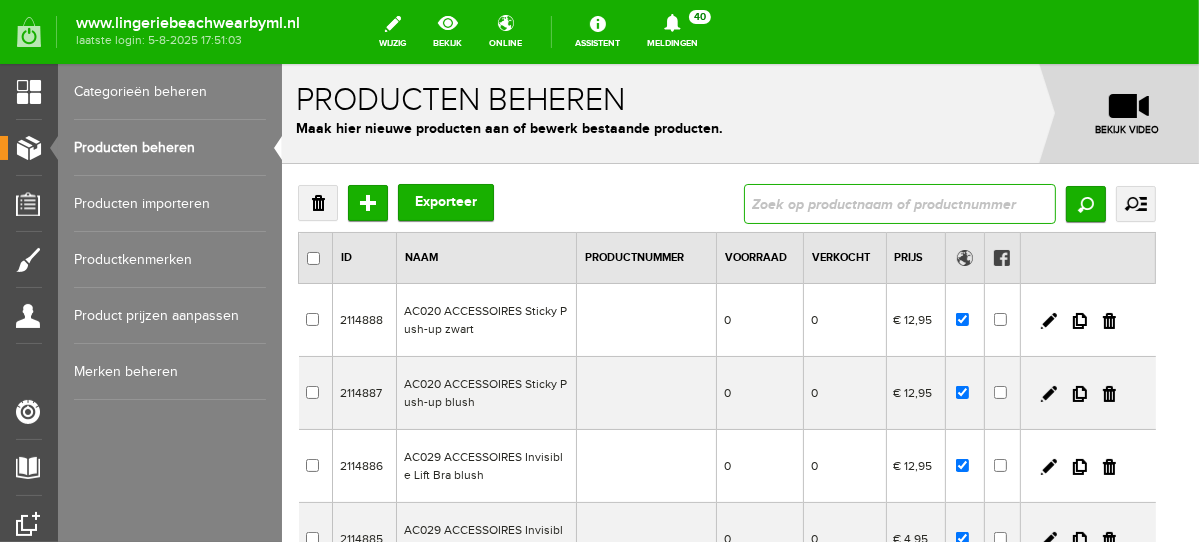click at bounding box center (899, 203) 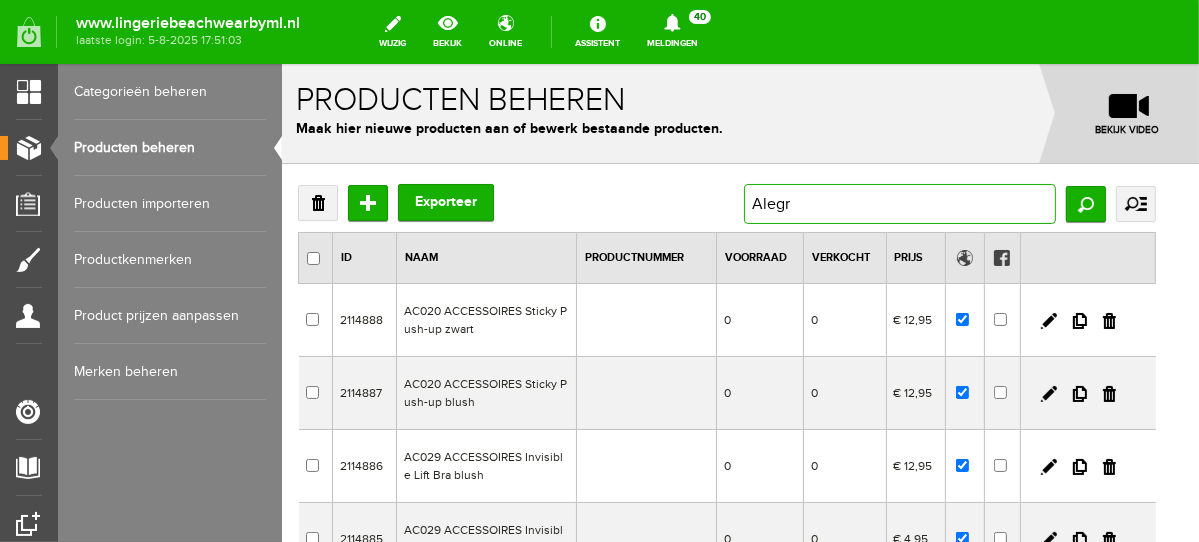 type on "Alegra" 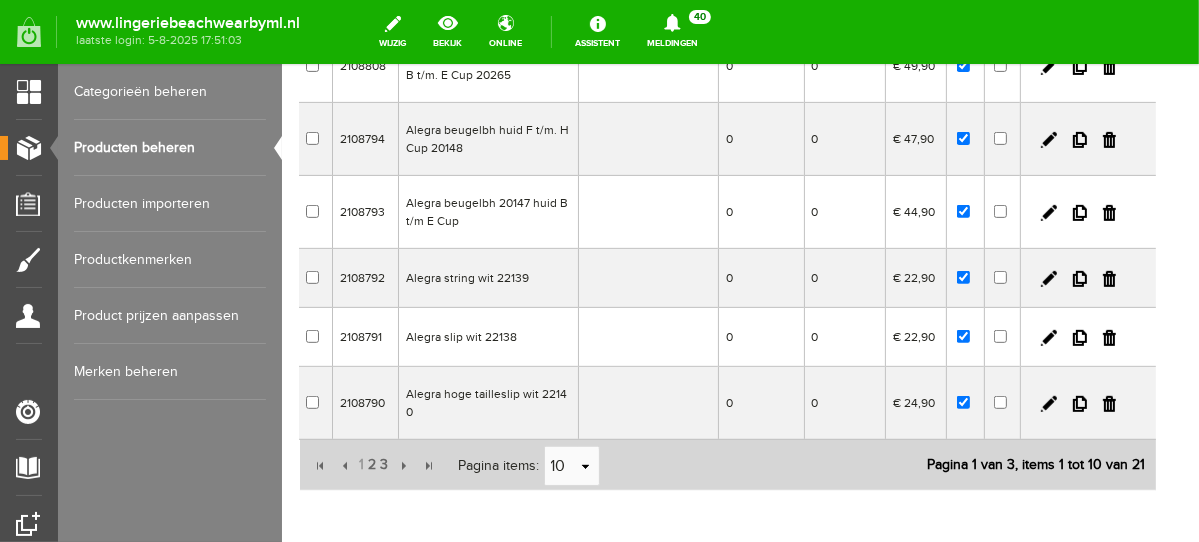 scroll, scrollTop: 527, scrollLeft: 0, axis: vertical 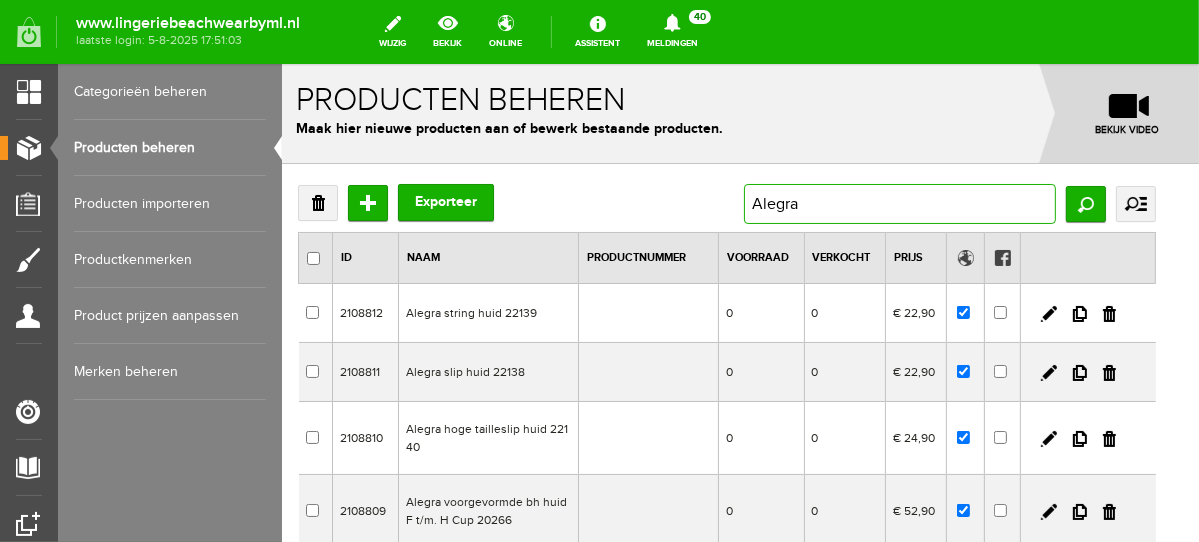 click on "Alegra" at bounding box center [899, 203] 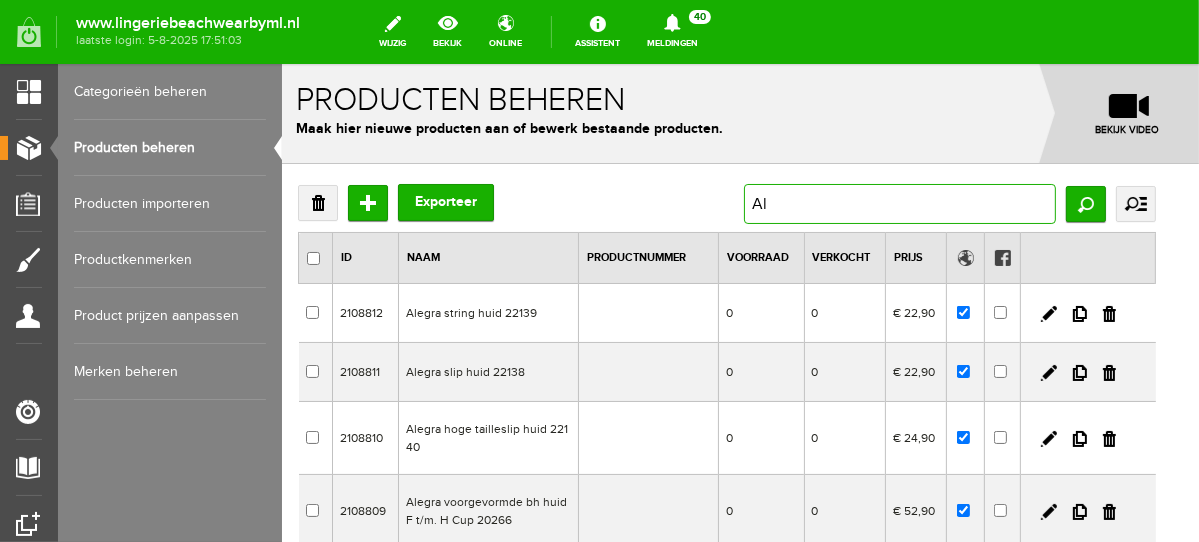 type on "A" 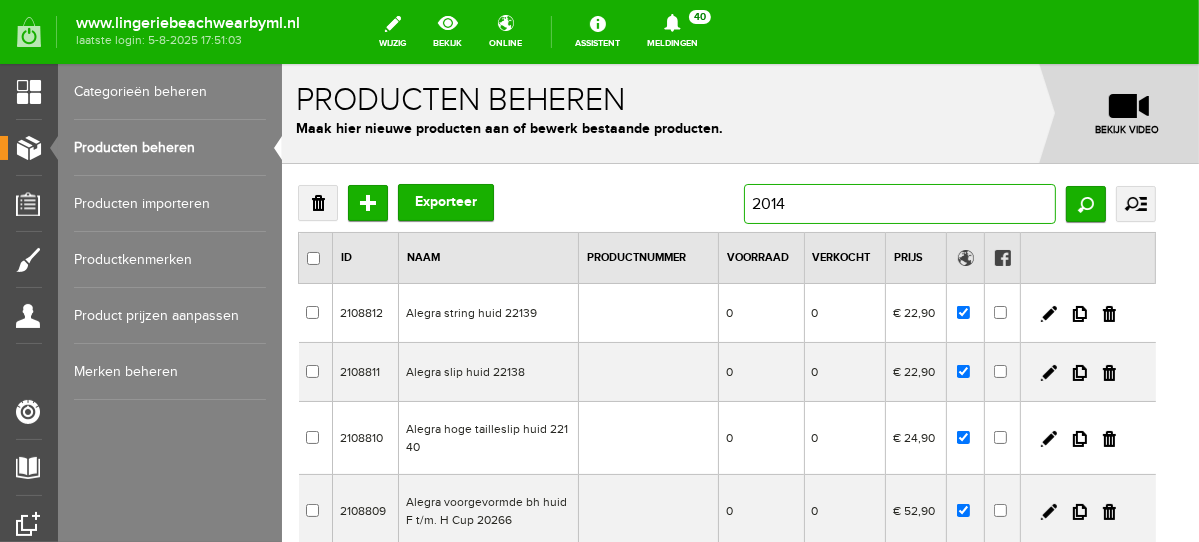 type on "20148" 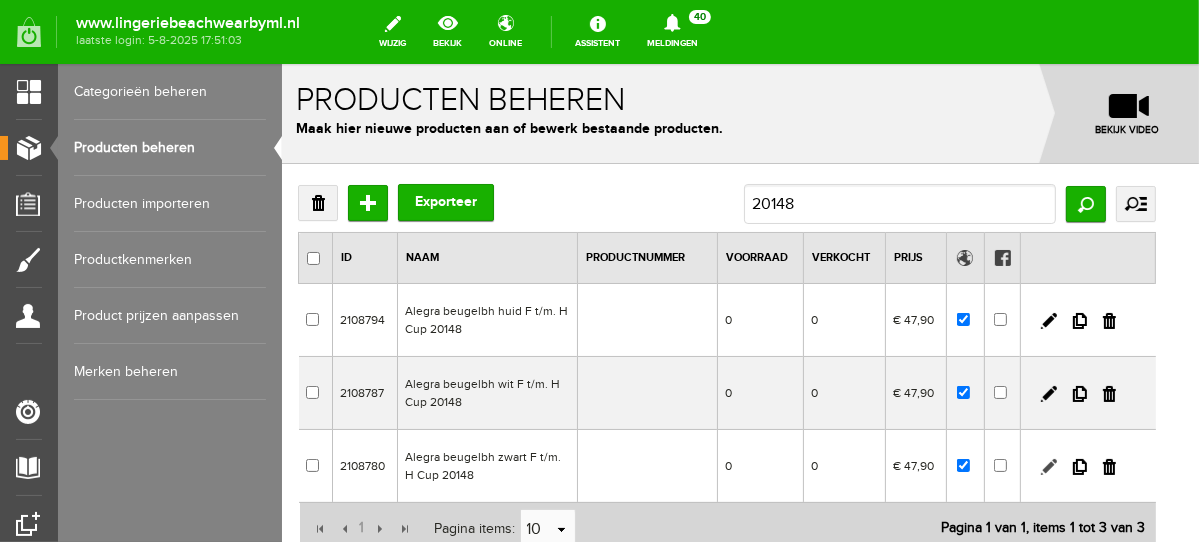 click at bounding box center [1048, 466] 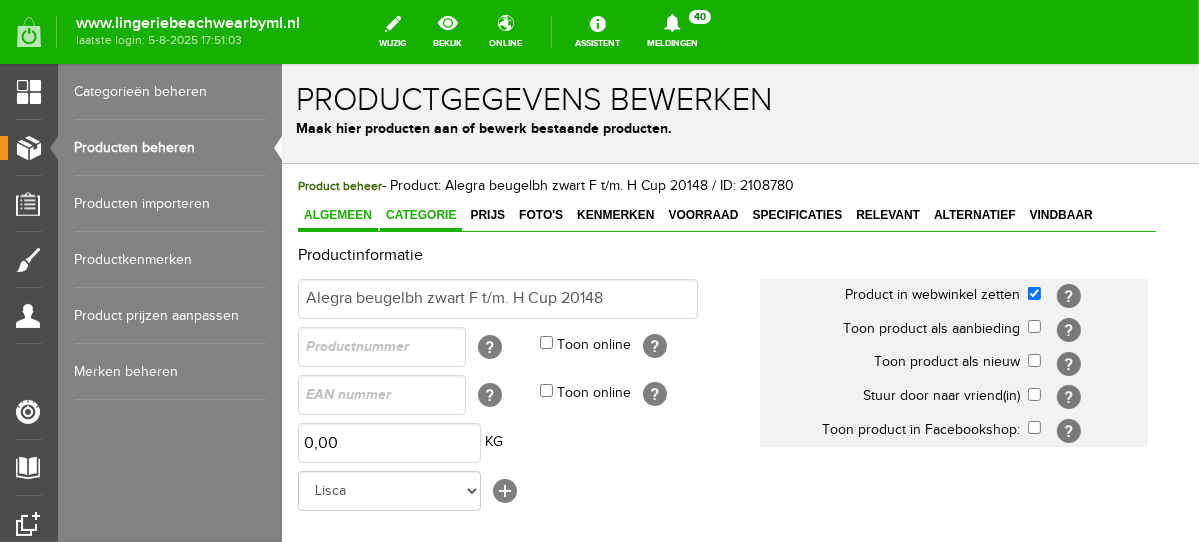 scroll, scrollTop: 0, scrollLeft: 0, axis: both 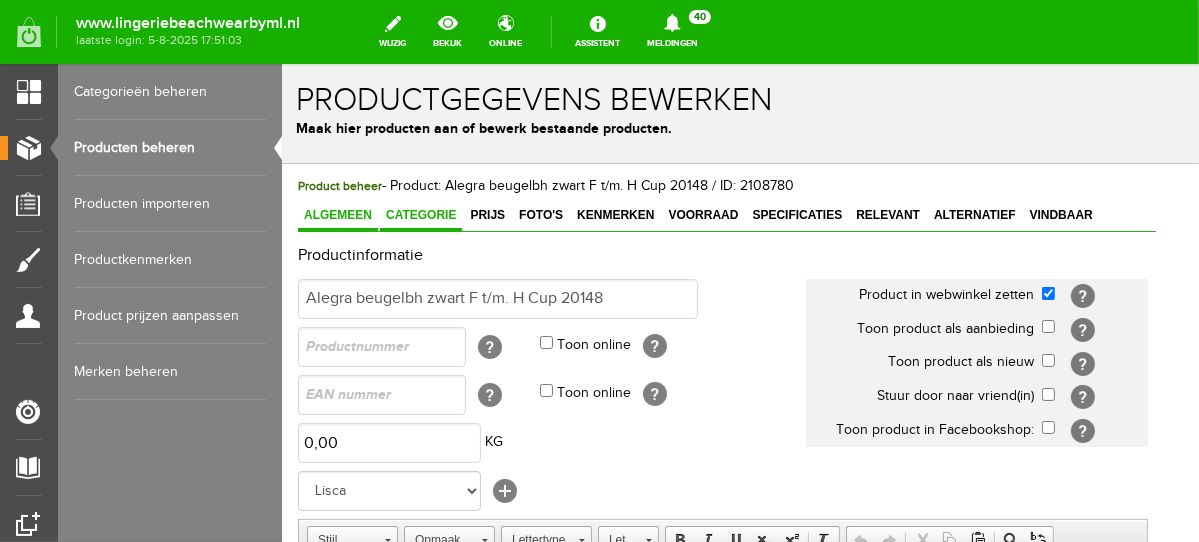click on "Categorie" at bounding box center [420, 214] 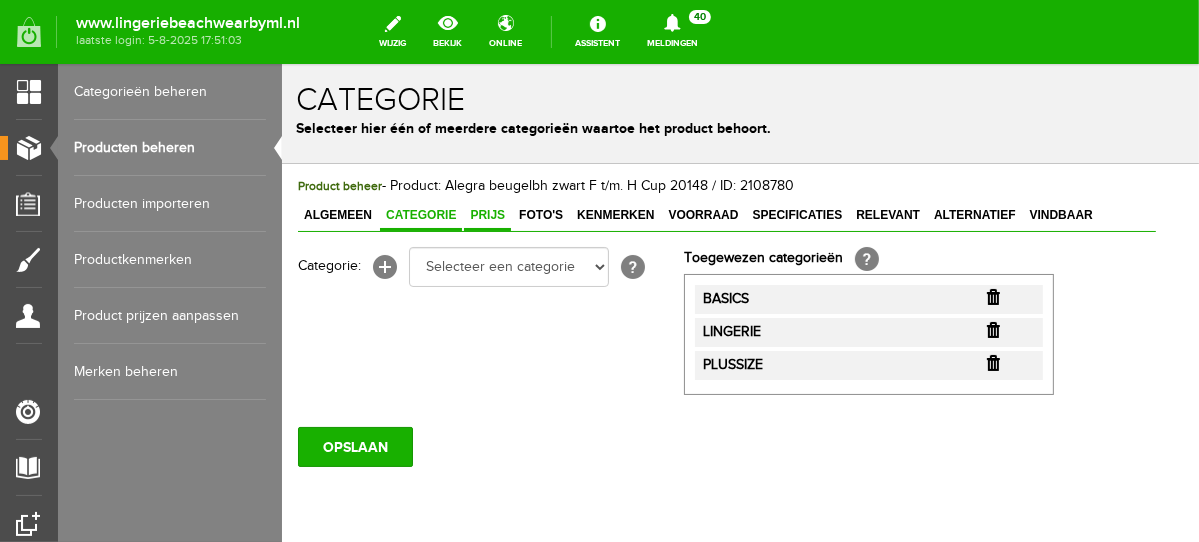 click on "Prijs" at bounding box center [486, 214] 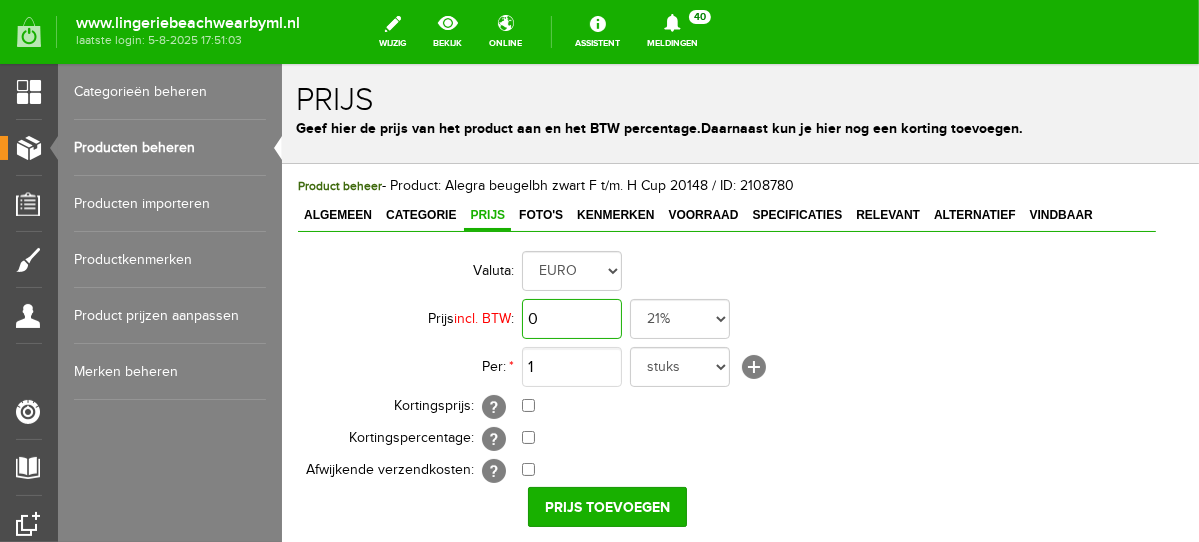 click on "0" at bounding box center [571, 318] 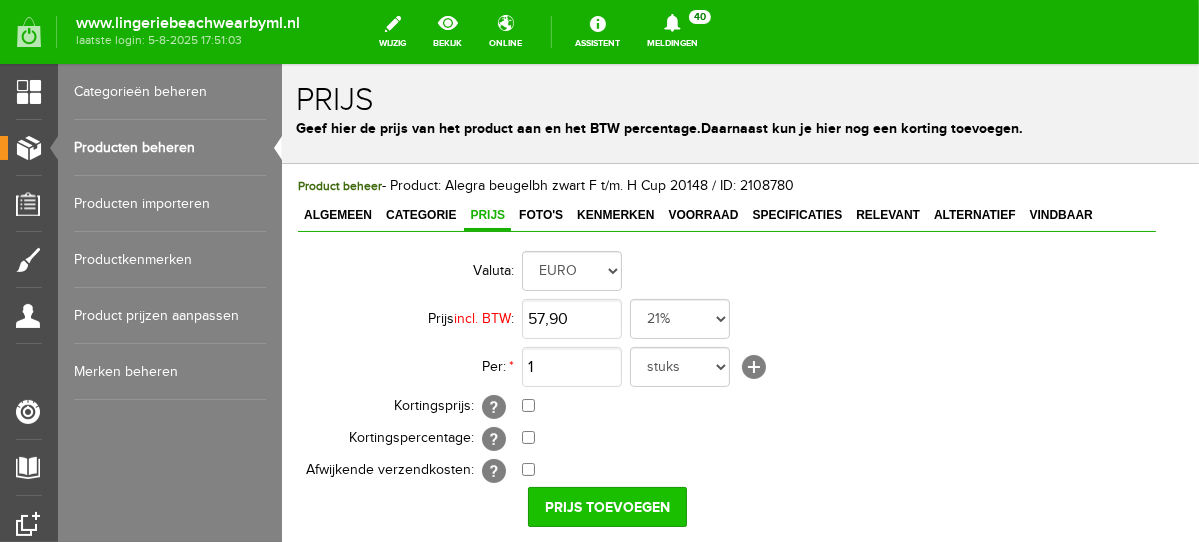 type on "€ 57,90" 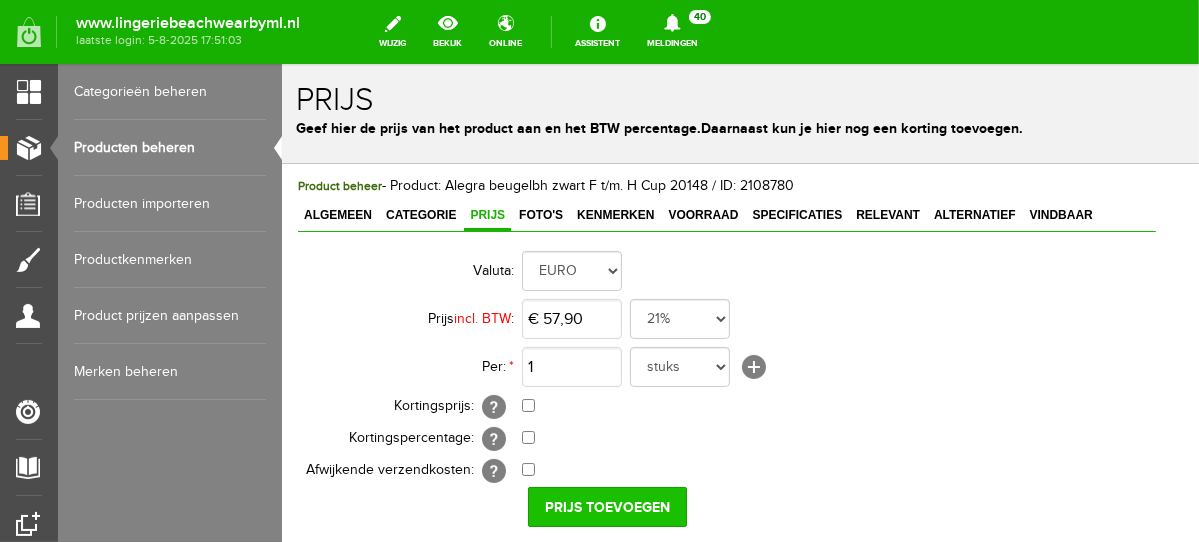 click on "Prijs toevoegen" at bounding box center [606, 506] 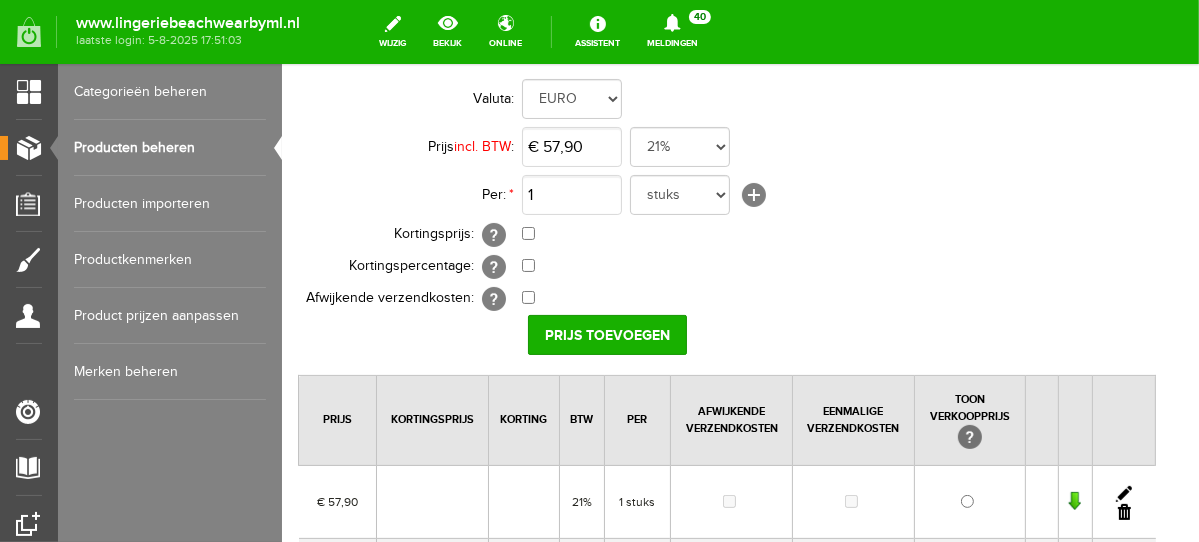 scroll, scrollTop: 191, scrollLeft: 0, axis: vertical 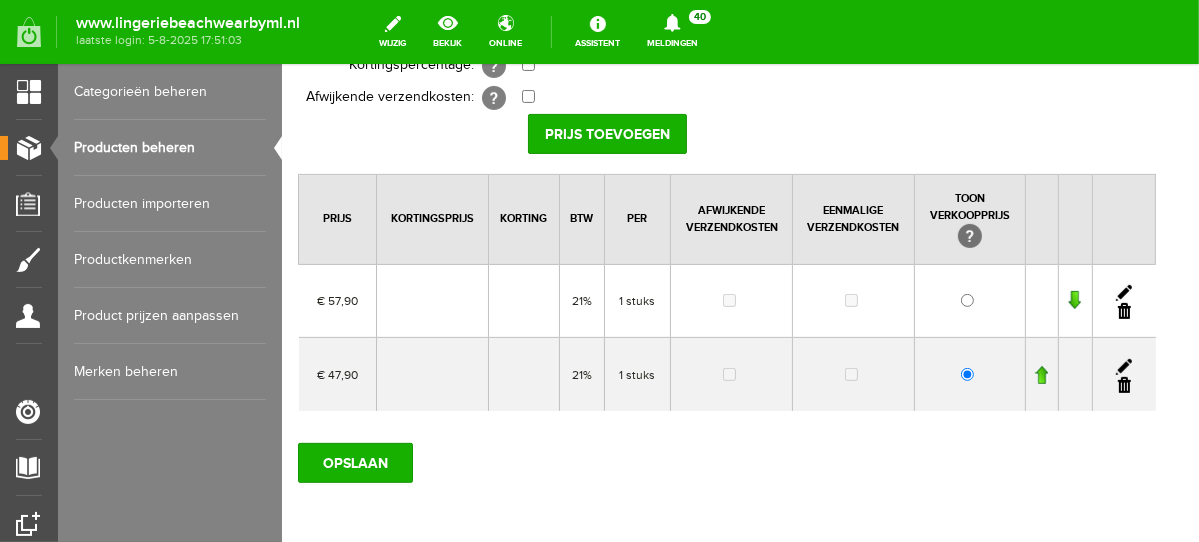 click at bounding box center (1123, 384) 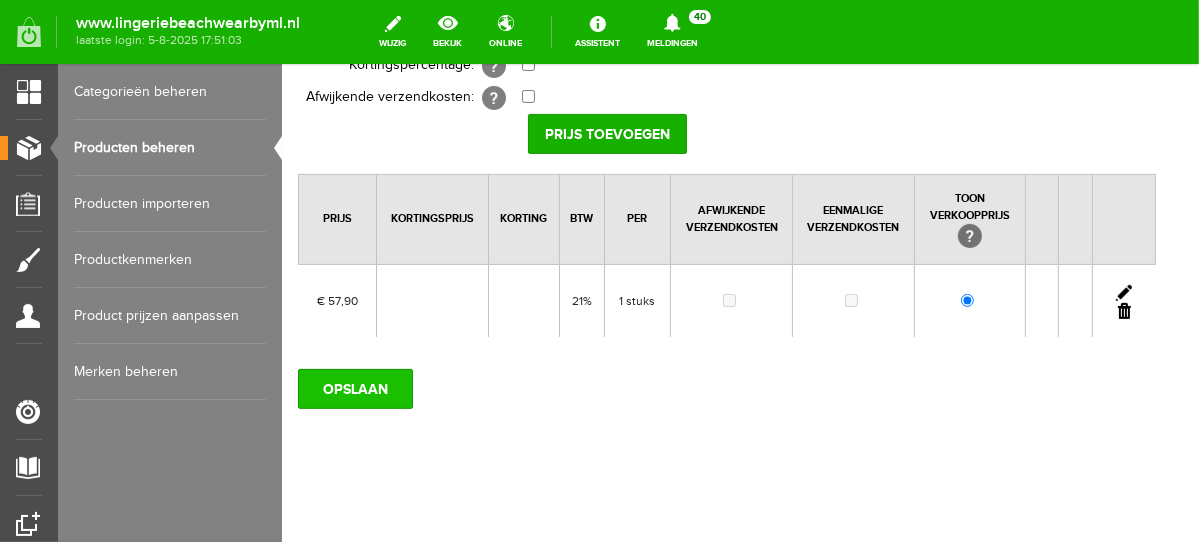 click on "OPSLAAN" at bounding box center (354, 388) 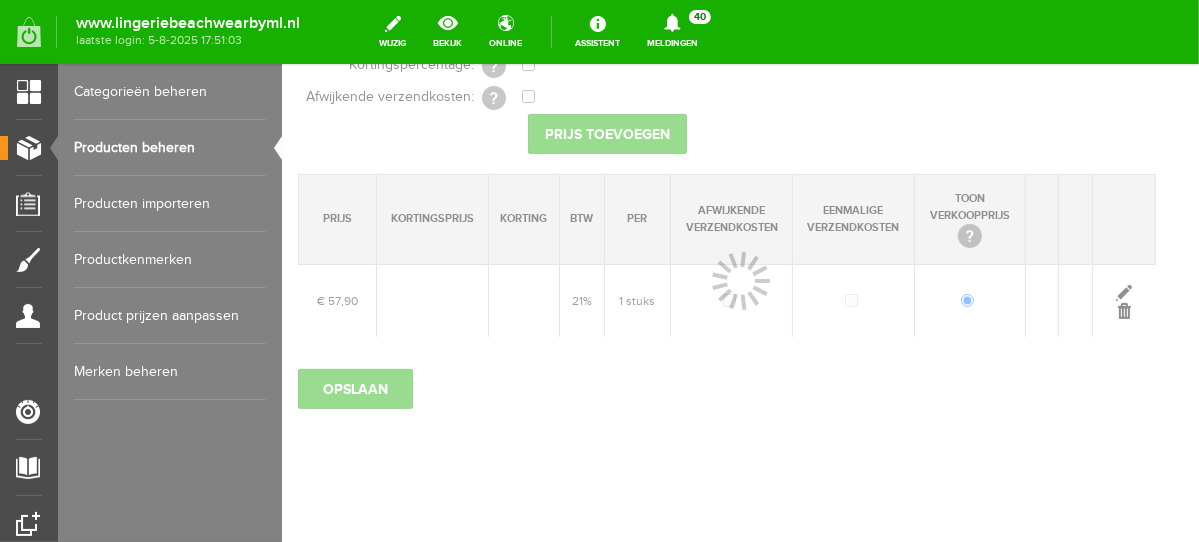 click on "Producten beheren" at bounding box center [170, 148] 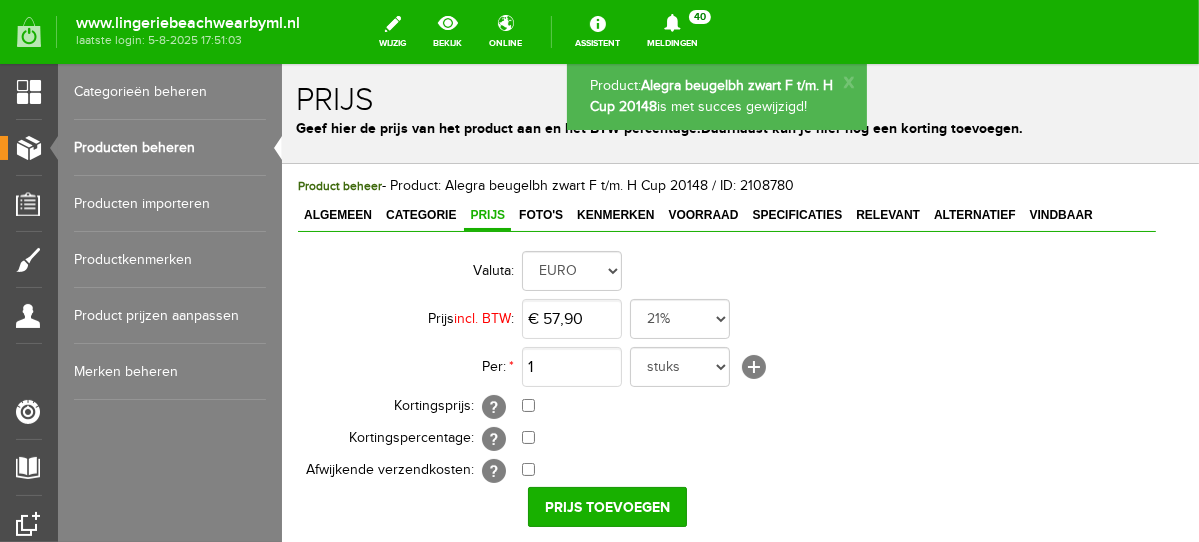 scroll, scrollTop: 244, scrollLeft: 0, axis: vertical 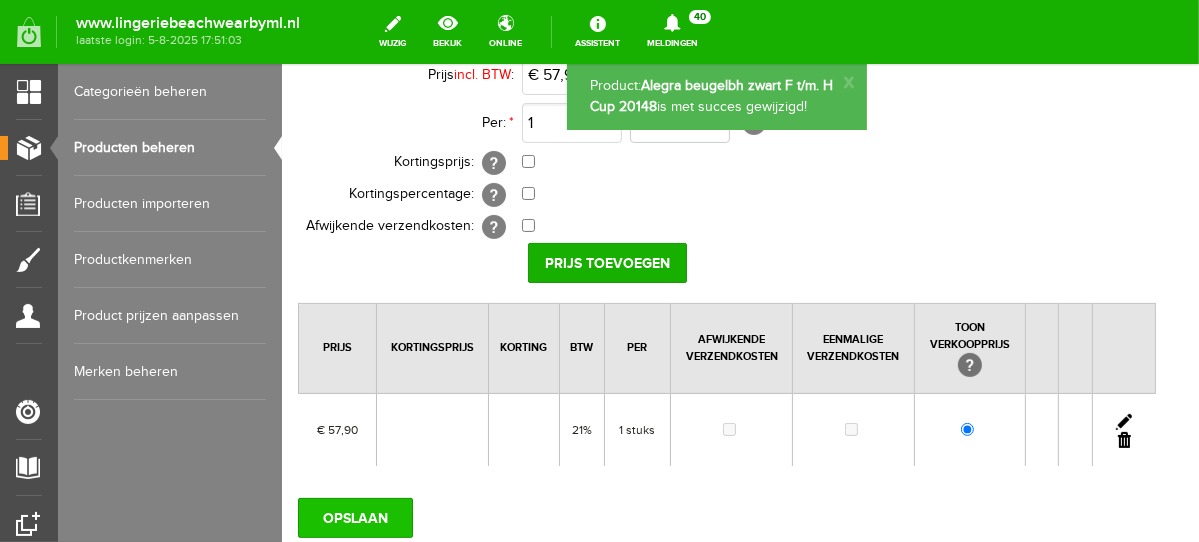 click on "OPSLAAN" at bounding box center (354, 517) 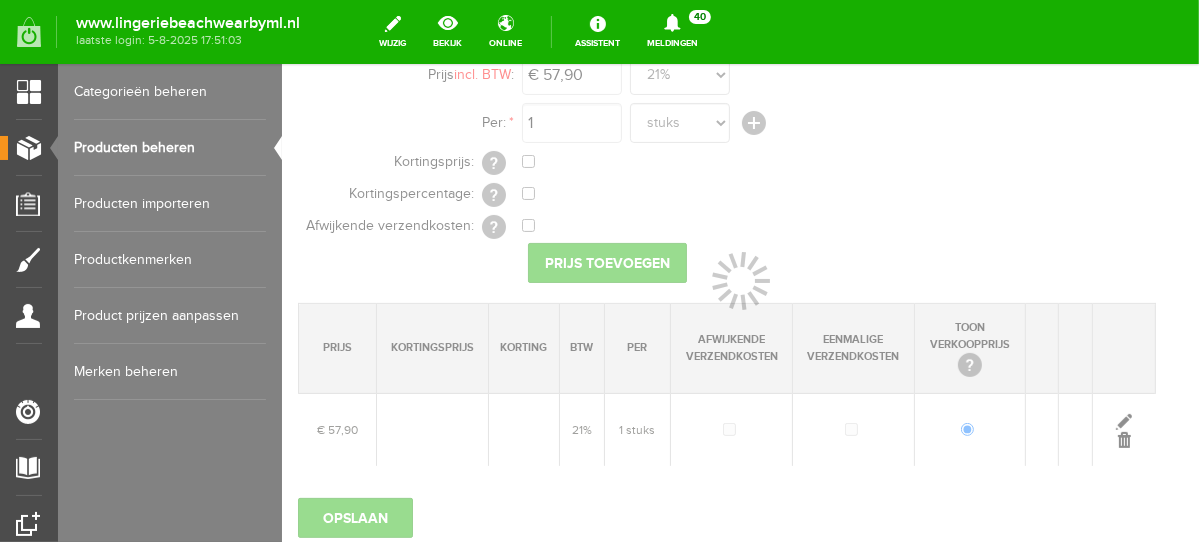click on "Producten beheren" at bounding box center (170, 148) 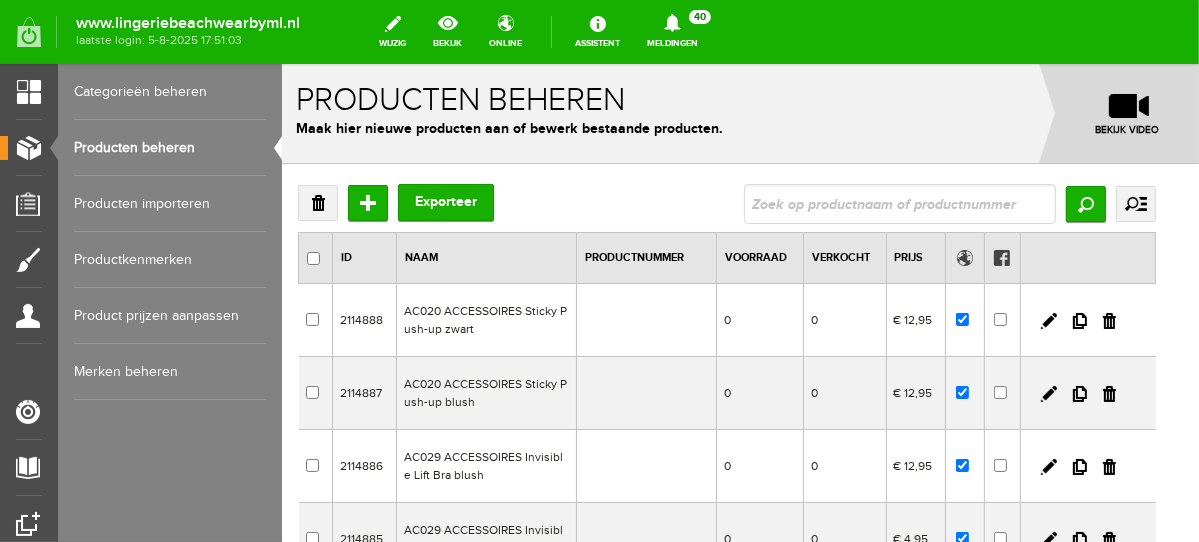 scroll, scrollTop: 0, scrollLeft: 0, axis: both 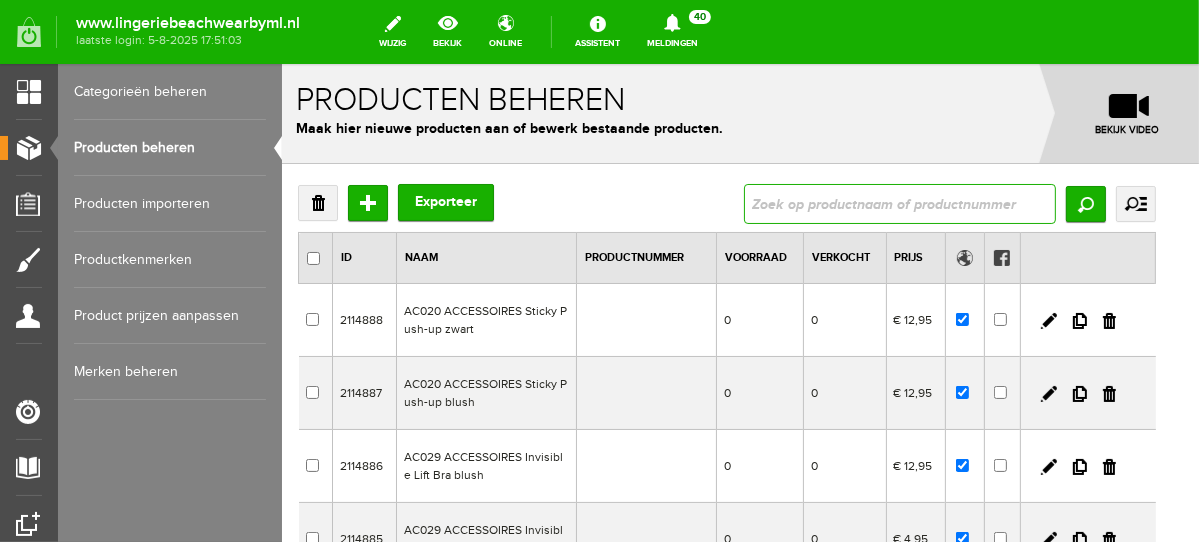 click at bounding box center (899, 203) 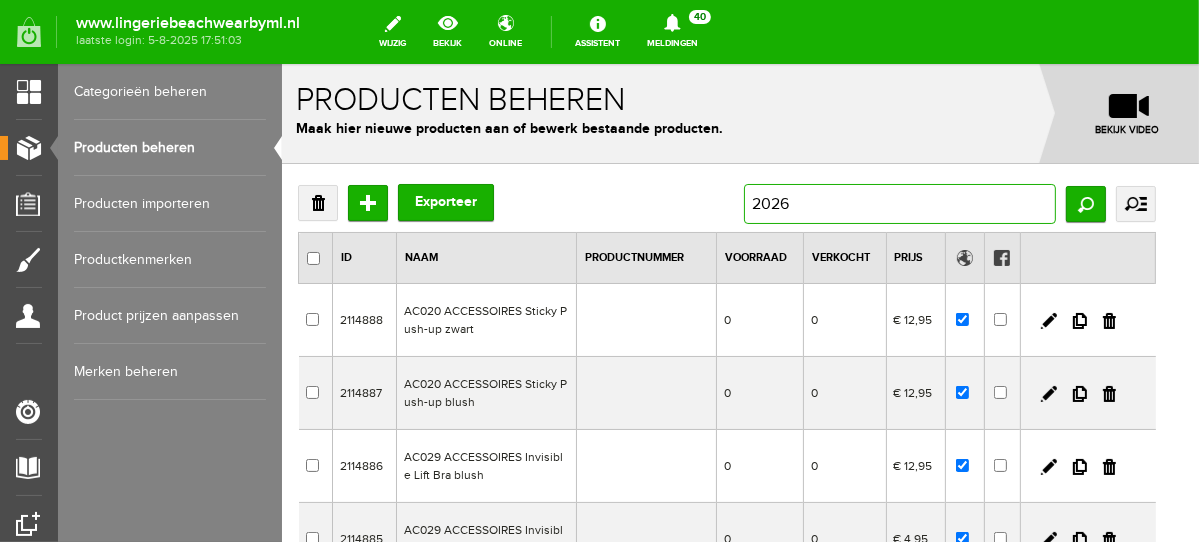 type on "20265" 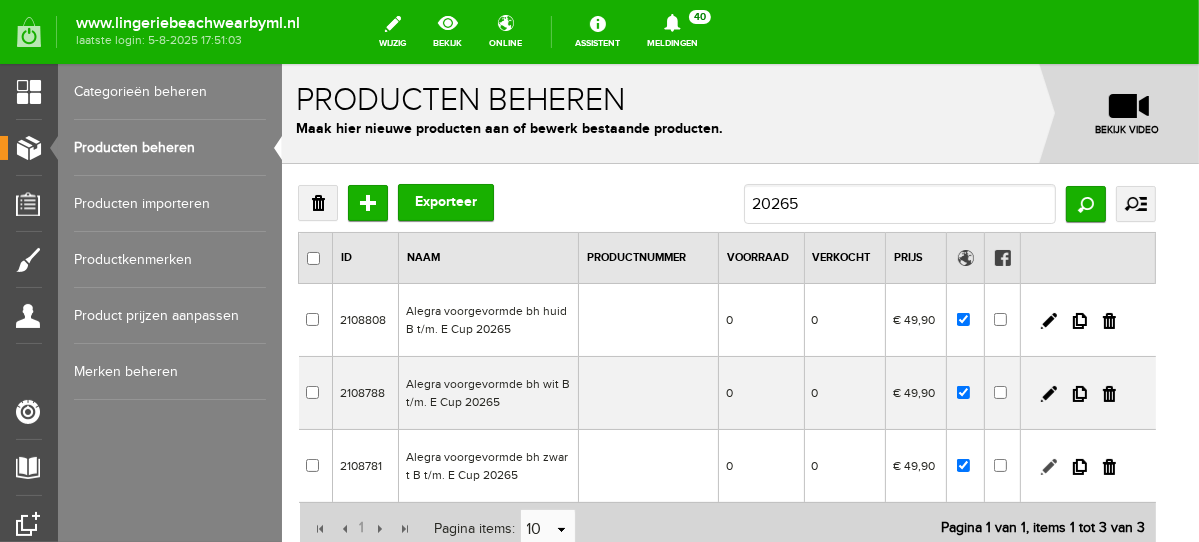 click at bounding box center [1048, 466] 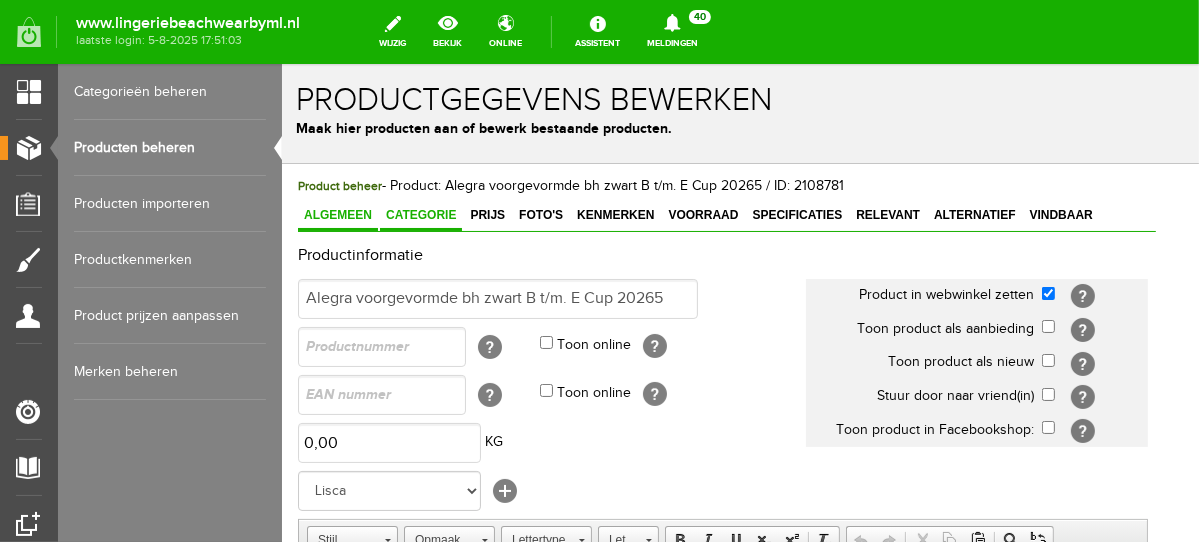 scroll, scrollTop: 0, scrollLeft: 0, axis: both 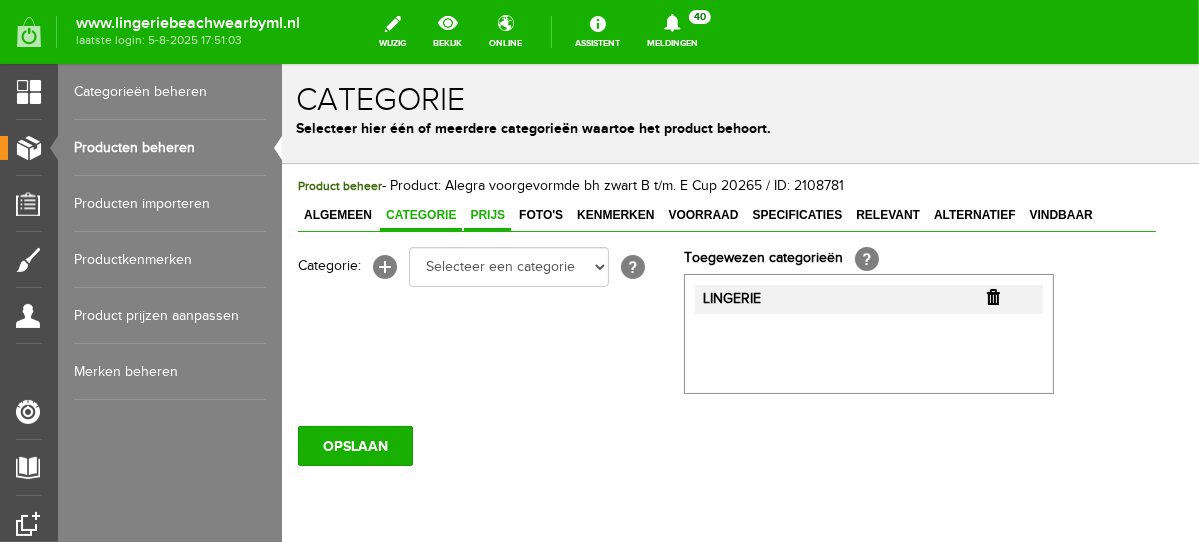 click on "Prijs" at bounding box center [486, 214] 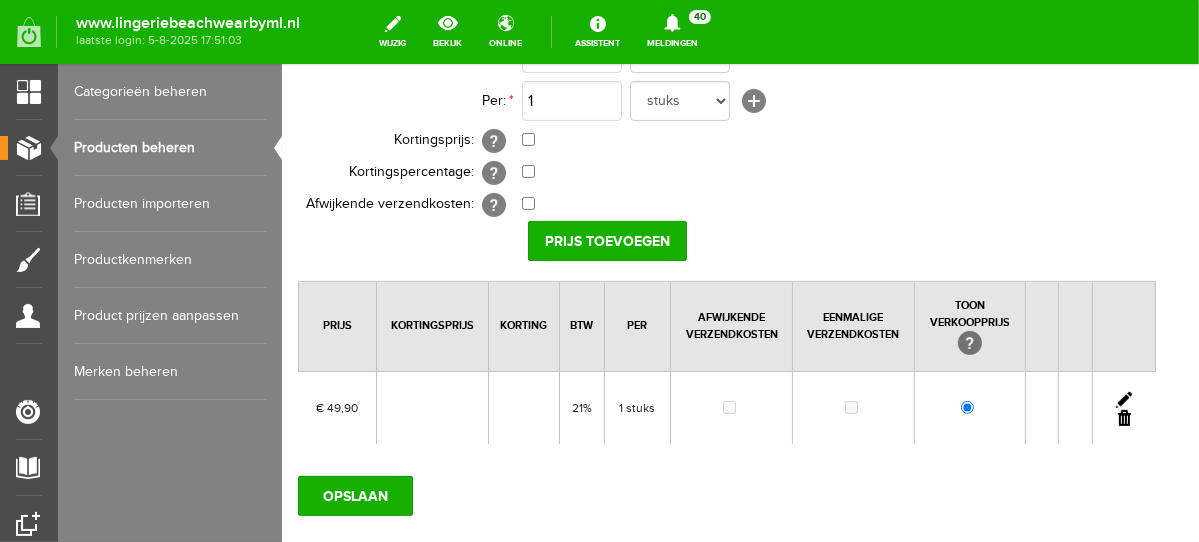 scroll, scrollTop: 272, scrollLeft: 0, axis: vertical 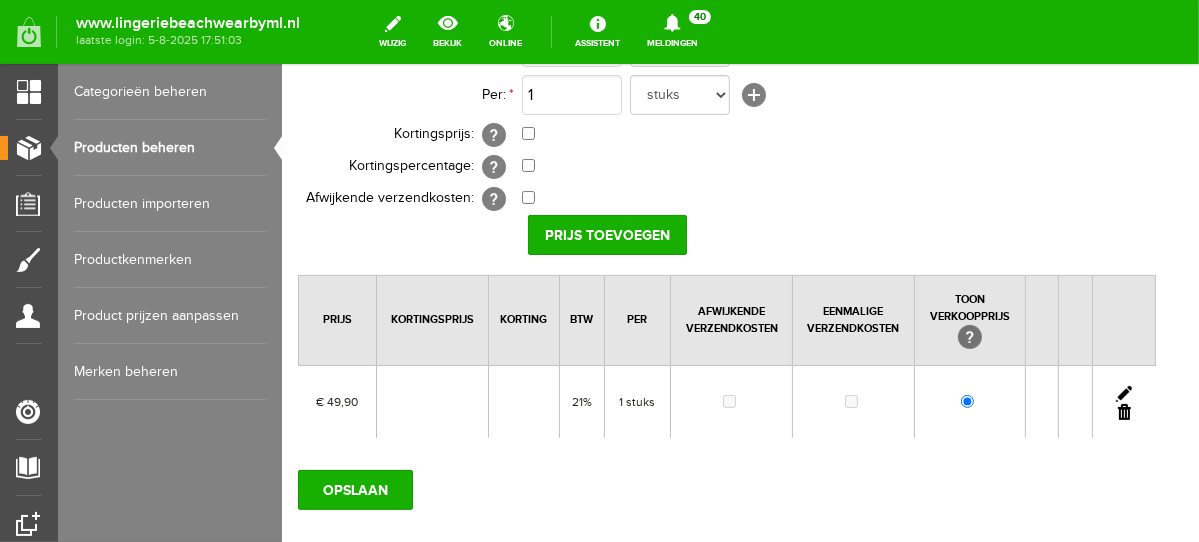 click at bounding box center [1123, 393] 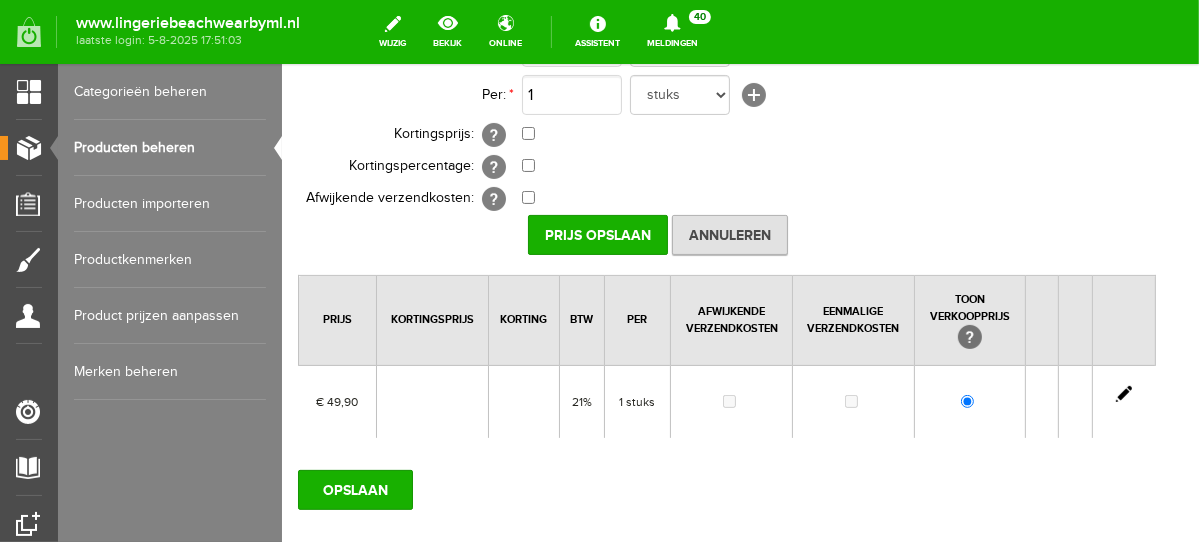 scroll, scrollTop: 0, scrollLeft: 0, axis: both 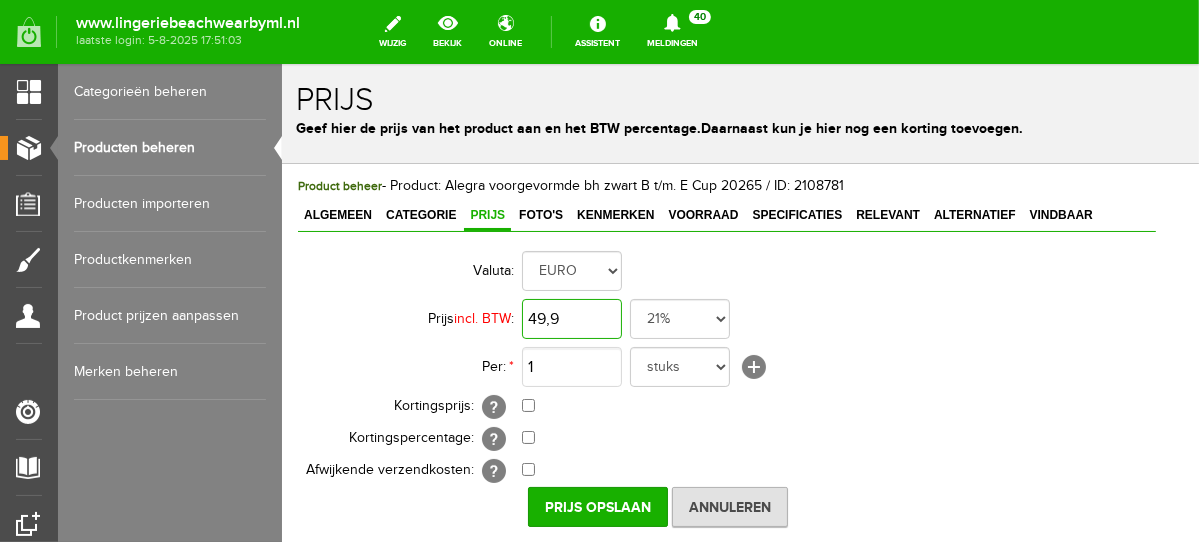 click on "49,9" at bounding box center (571, 318) 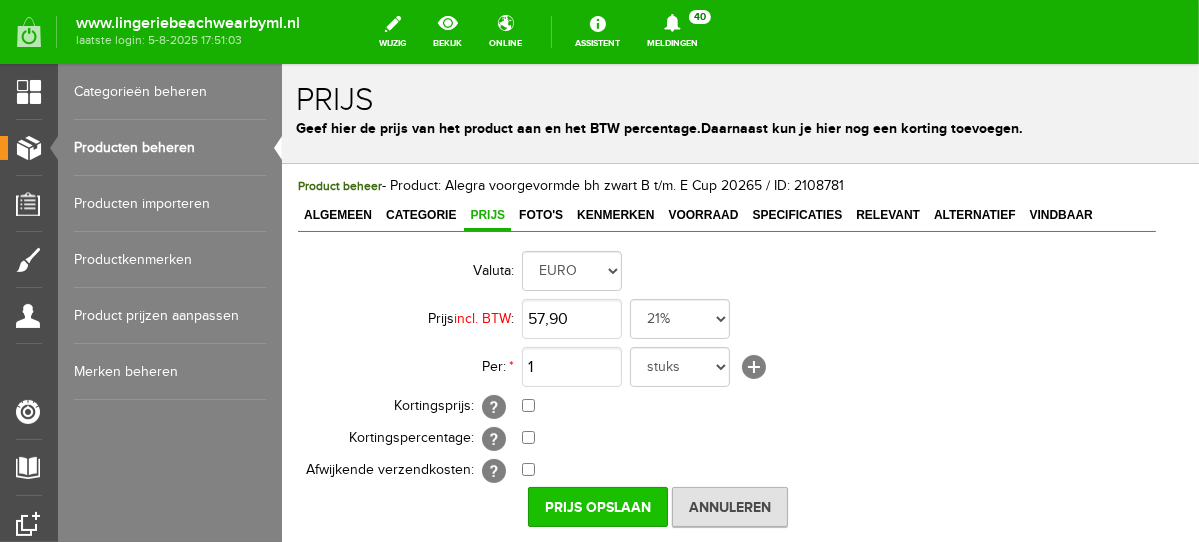 type on "€ 57,90" 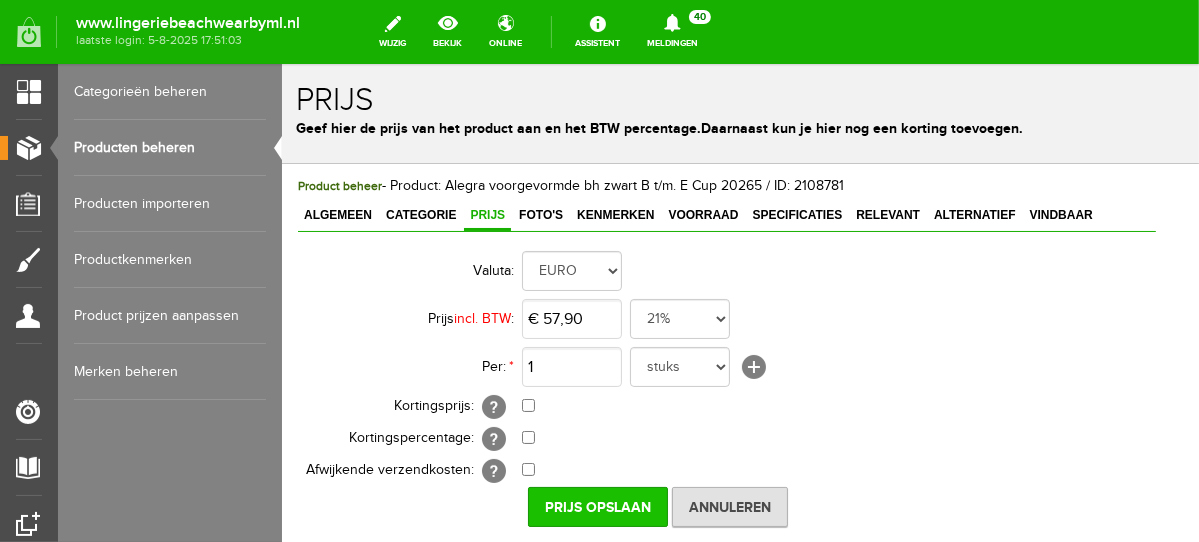 click on "Prijs Opslaan" at bounding box center [597, 506] 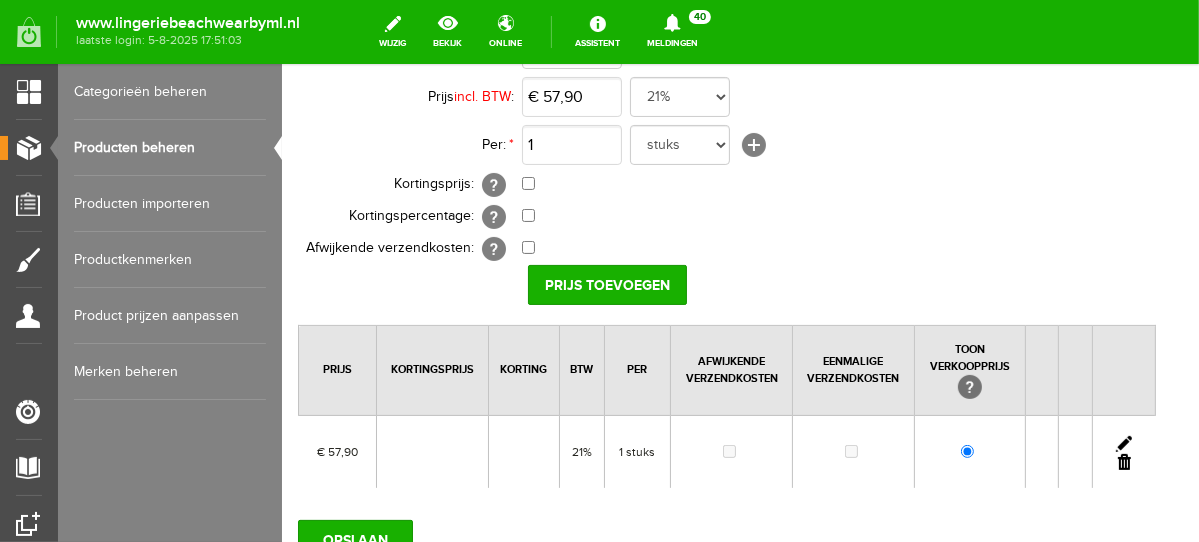scroll, scrollTop: 383, scrollLeft: 0, axis: vertical 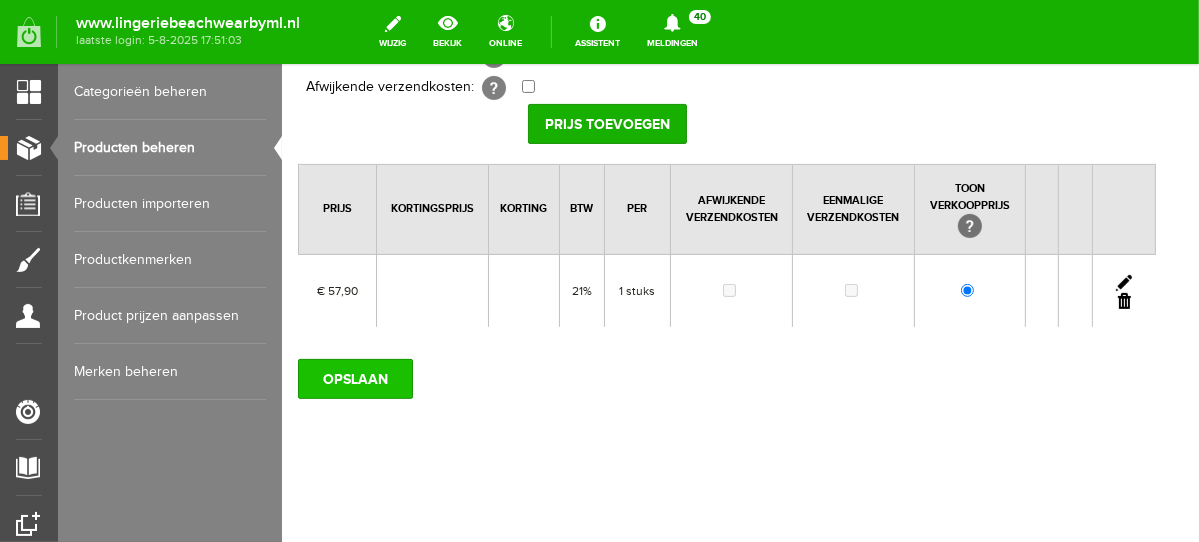 click on "OPSLAAN" at bounding box center (354, 378) 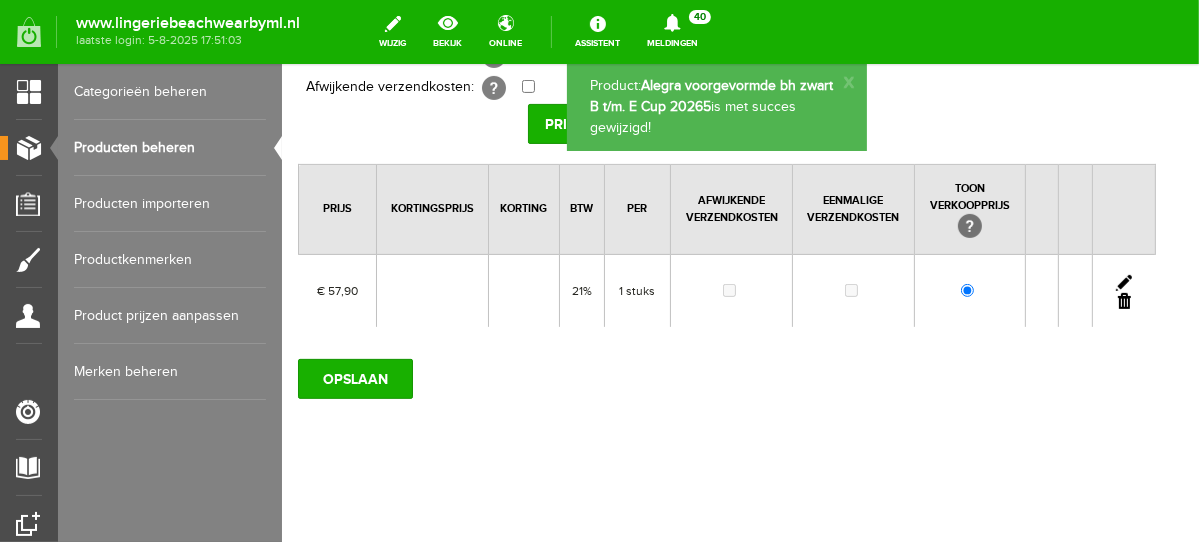 click on "Producten beheren" at bounding box center [170, 148] 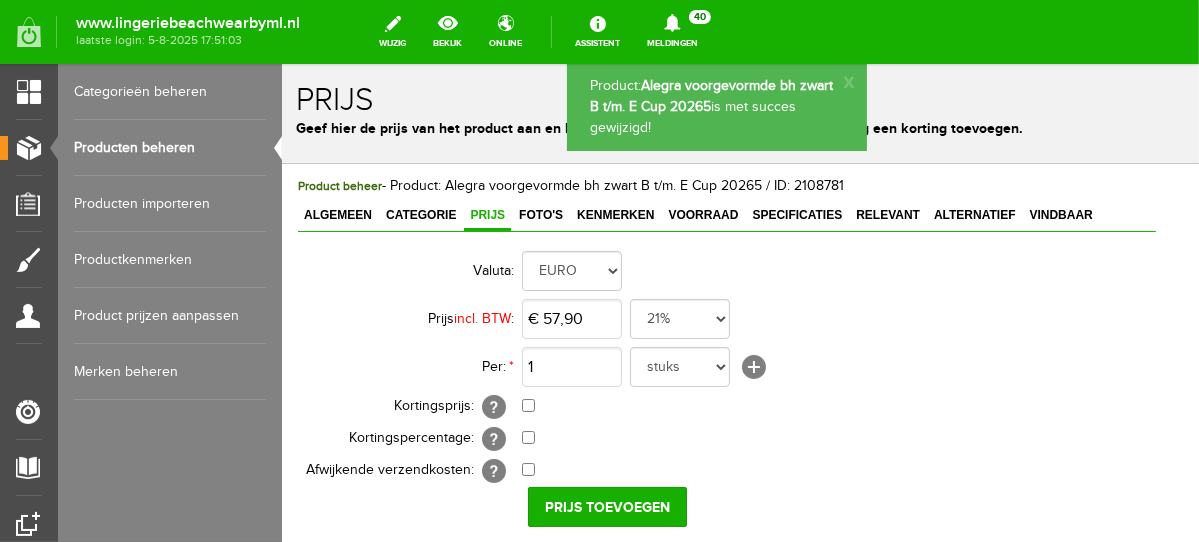 scroll, scrollTop: 0, scrollLeft: 0, axis: both 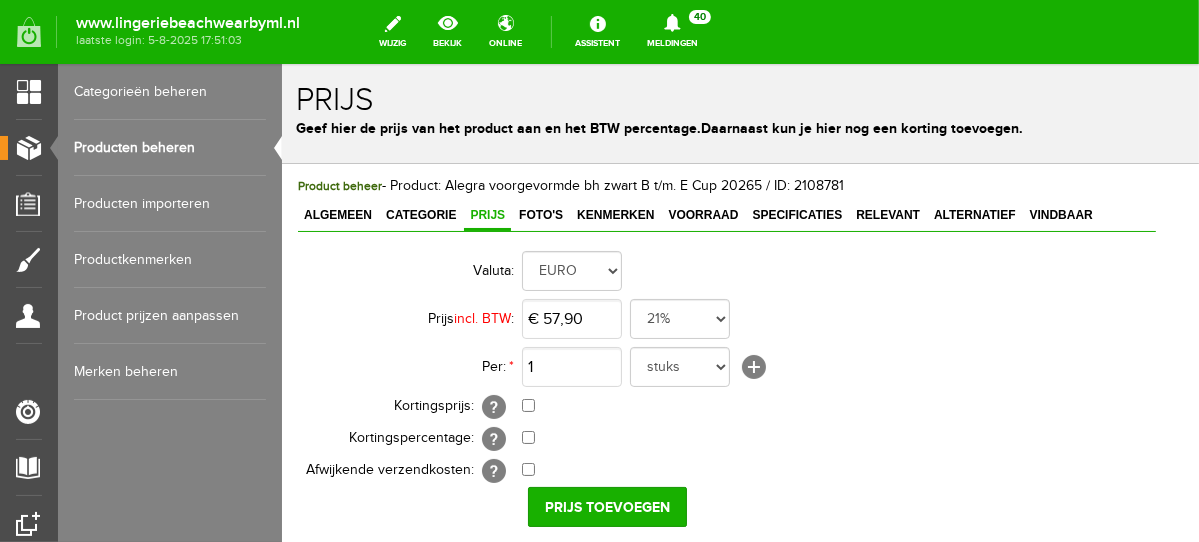 click on "Producten beheren" at bounding box center (170, 148) 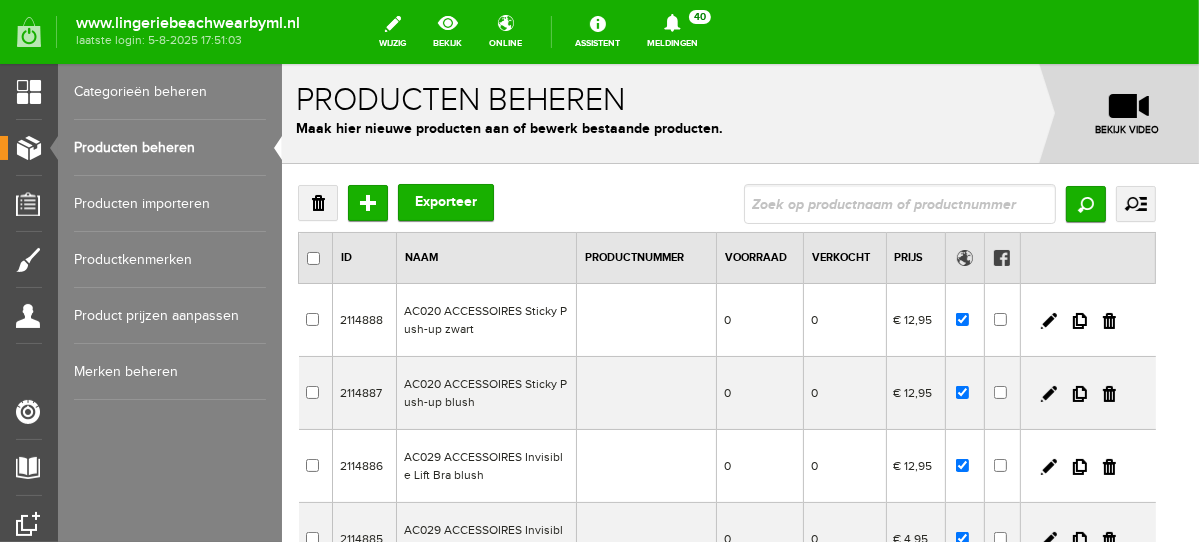 scroll, scrollTop: 0, scrollLeft: 0, axis: both 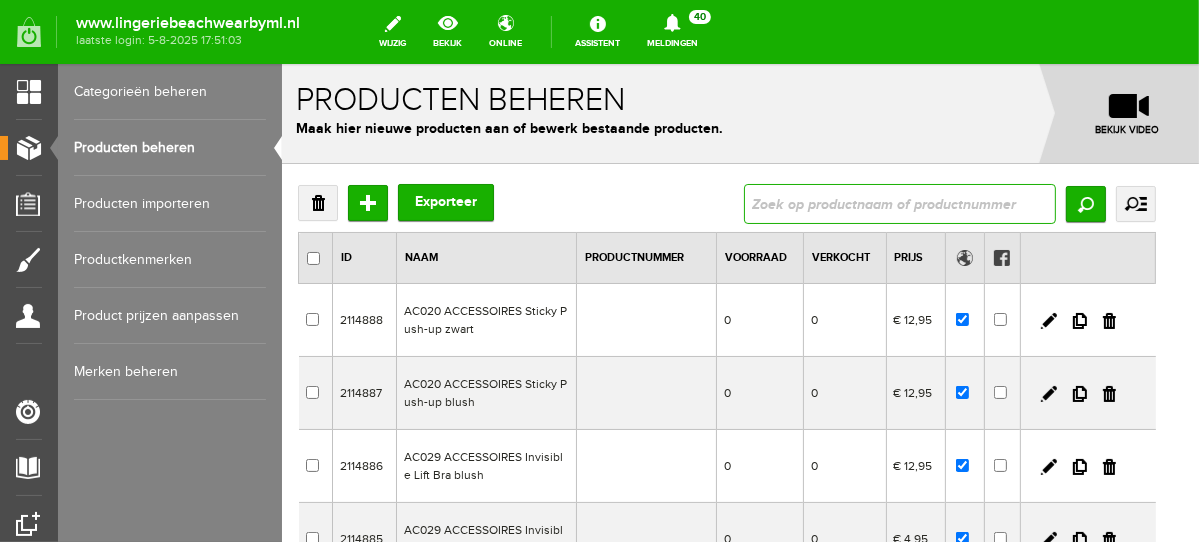 click at bounding box center (899, 203) 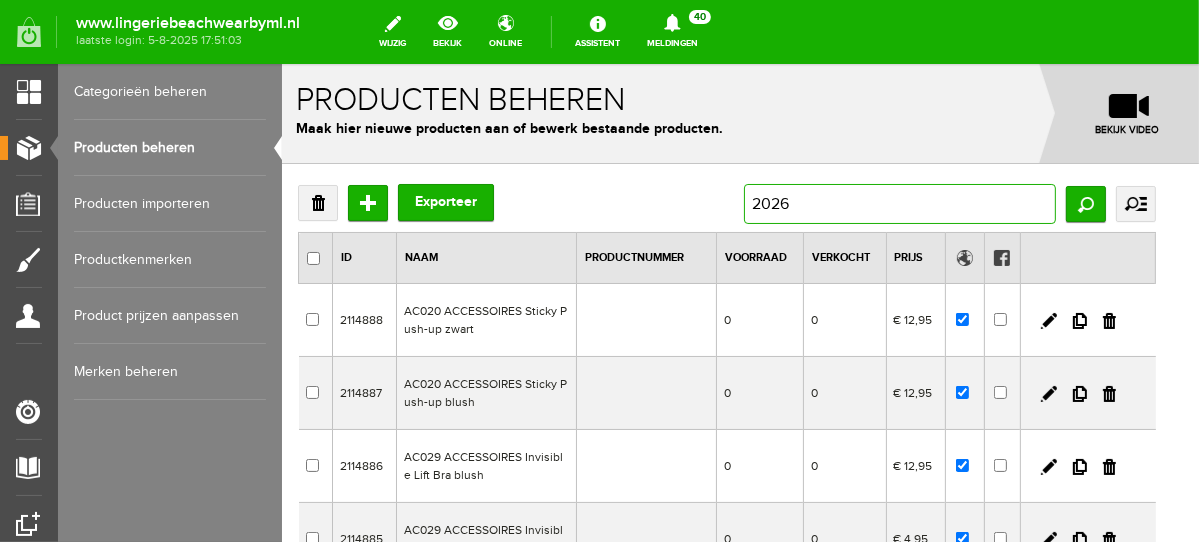 type on "20266" 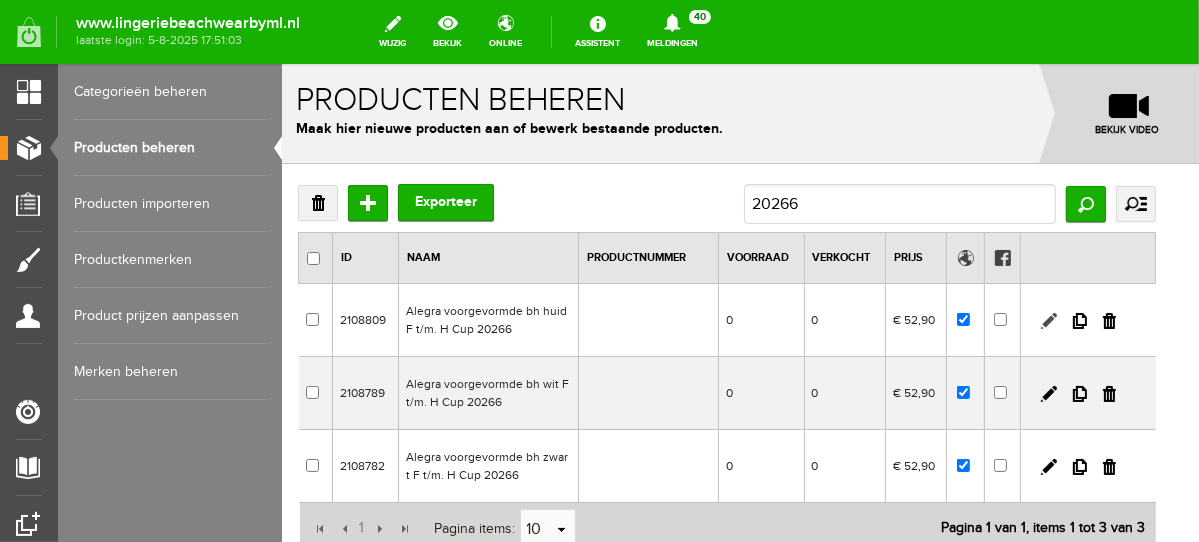 click at bounding box center [1048, 320] 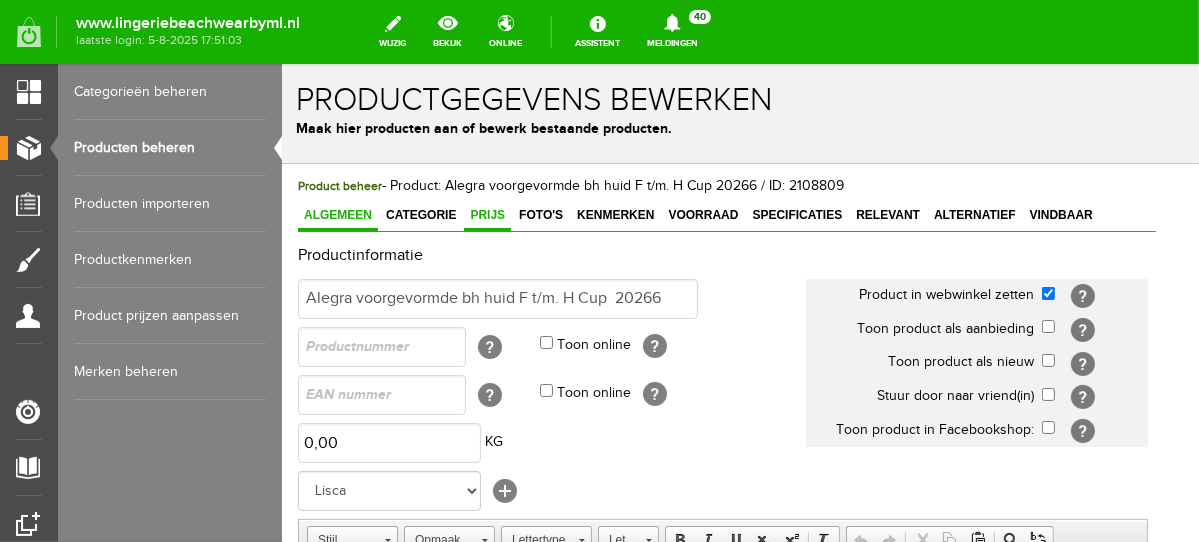 scroll, scrollTop: 0, scrollLeft: 0, axis: both 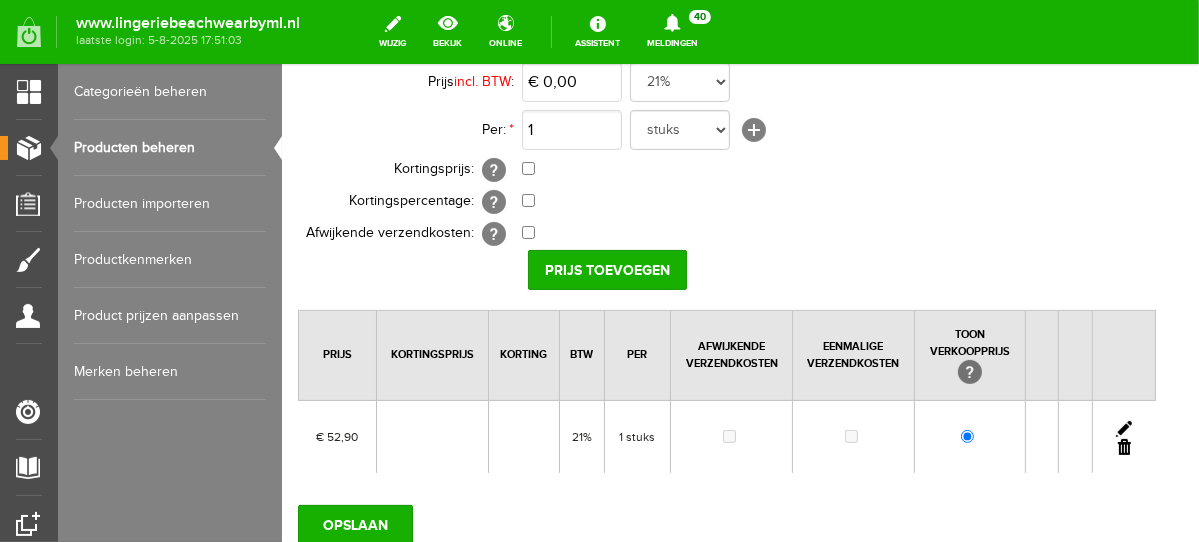 click at bounding box center [1123, 428] 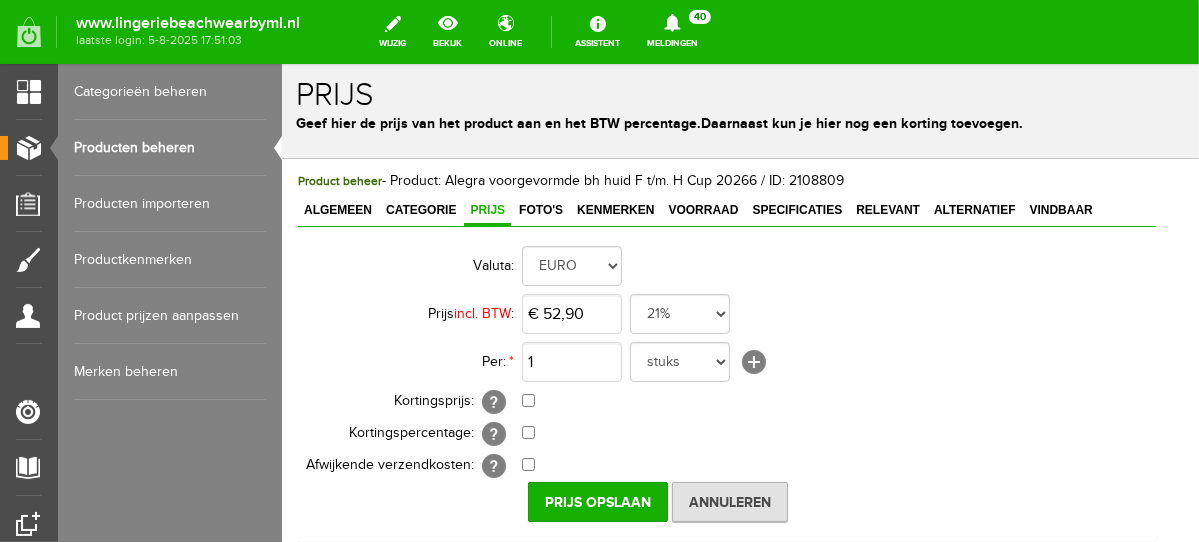 scroll, scrollTop: 0, scrollLeft: 0, axis: both 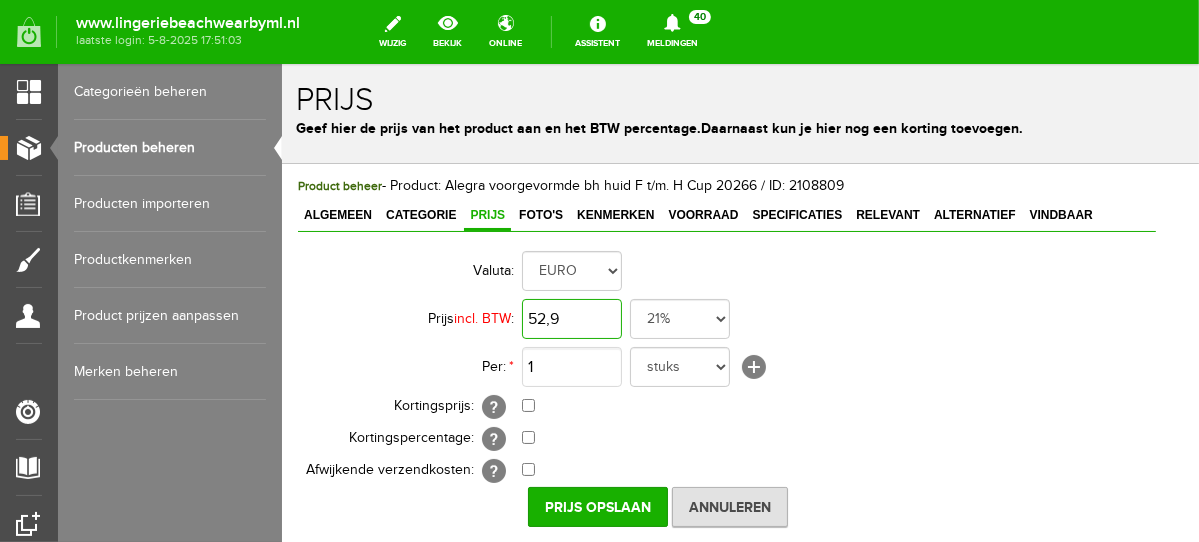 click on "52,9" at bounding box center (571, 318) 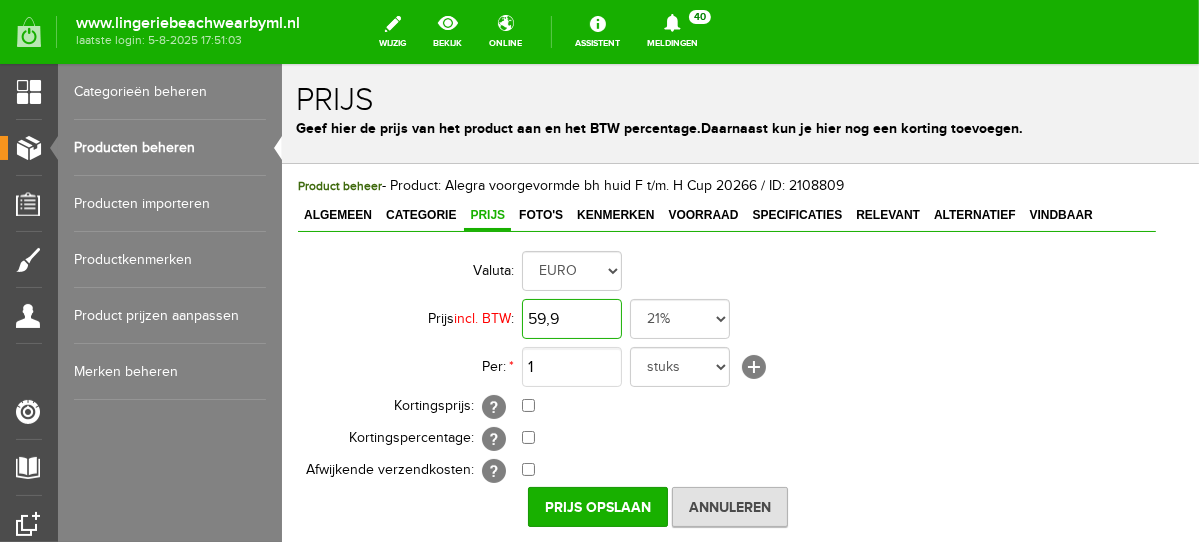 click on "59,9" at bounding box center [571, 318] 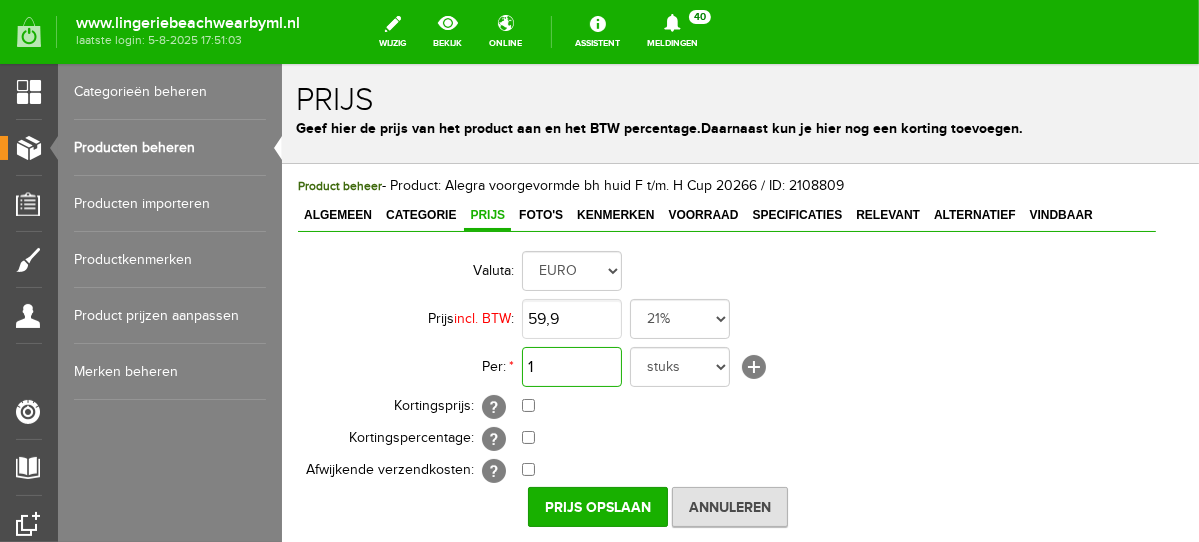 type on "€ 59,90" 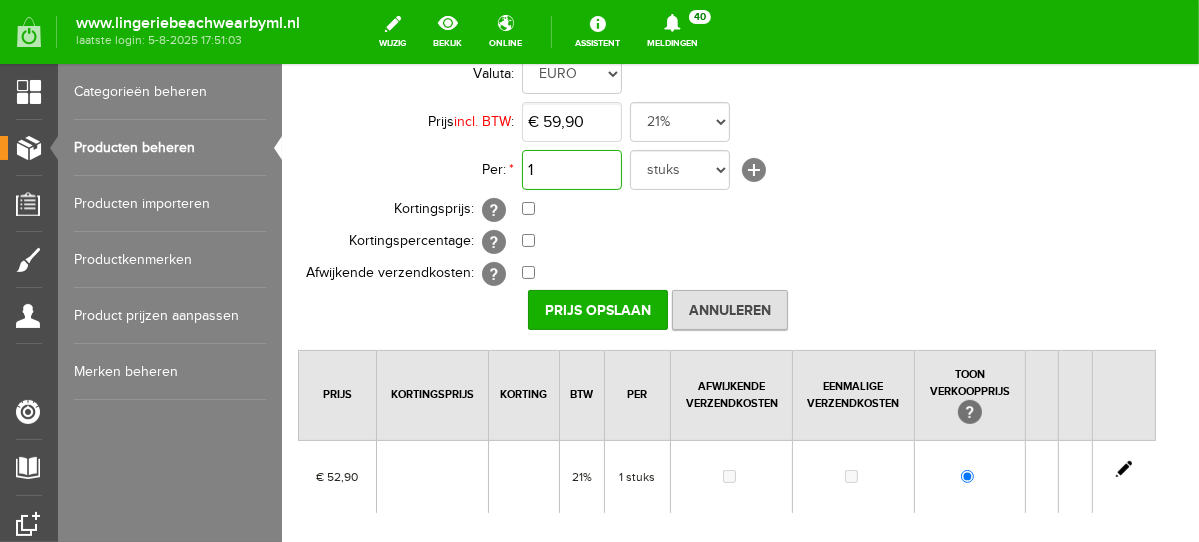 scroll, scrollTop: 275, scrollLeft: 0, axis: vertical 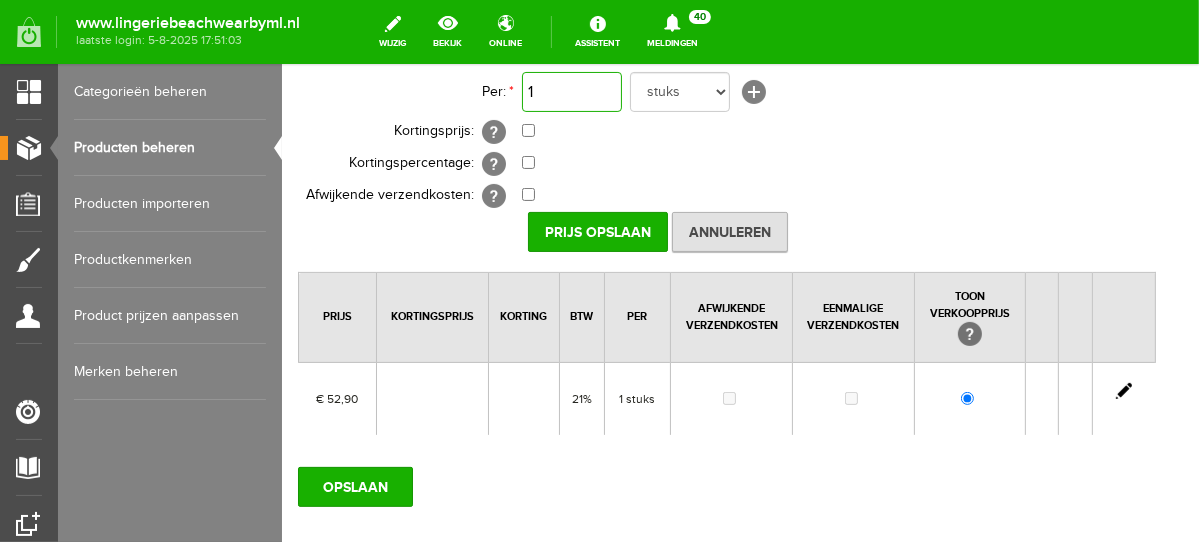 drag, startPoint x: 1189, startPoint y: 229, endPoint x: 1492, endPoint y: 437, distance: 367.5228 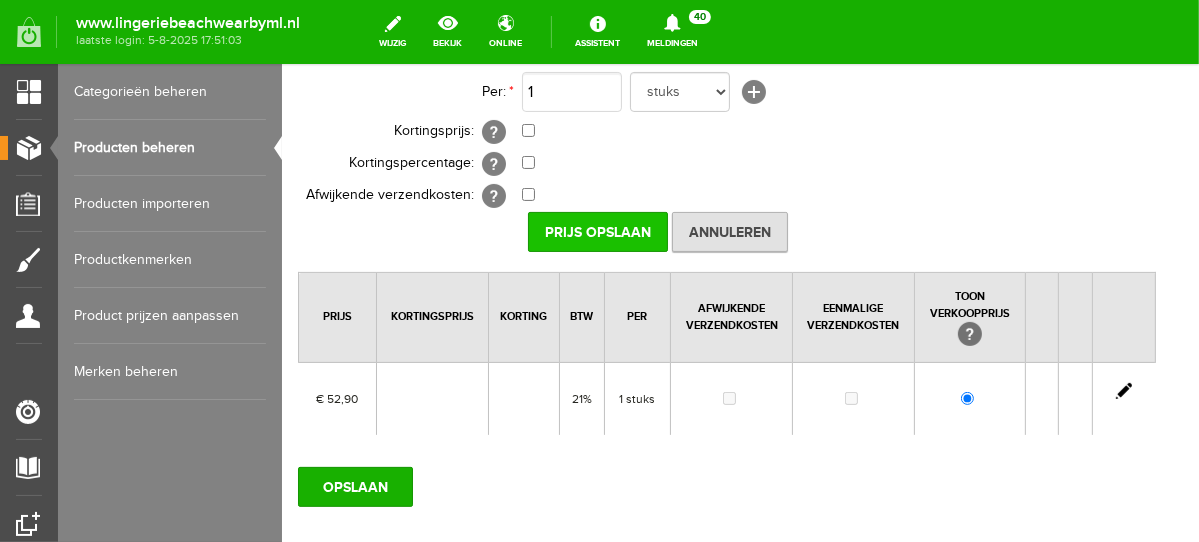 click on "Prijs Opslaan" at bounding box center [597, 231] 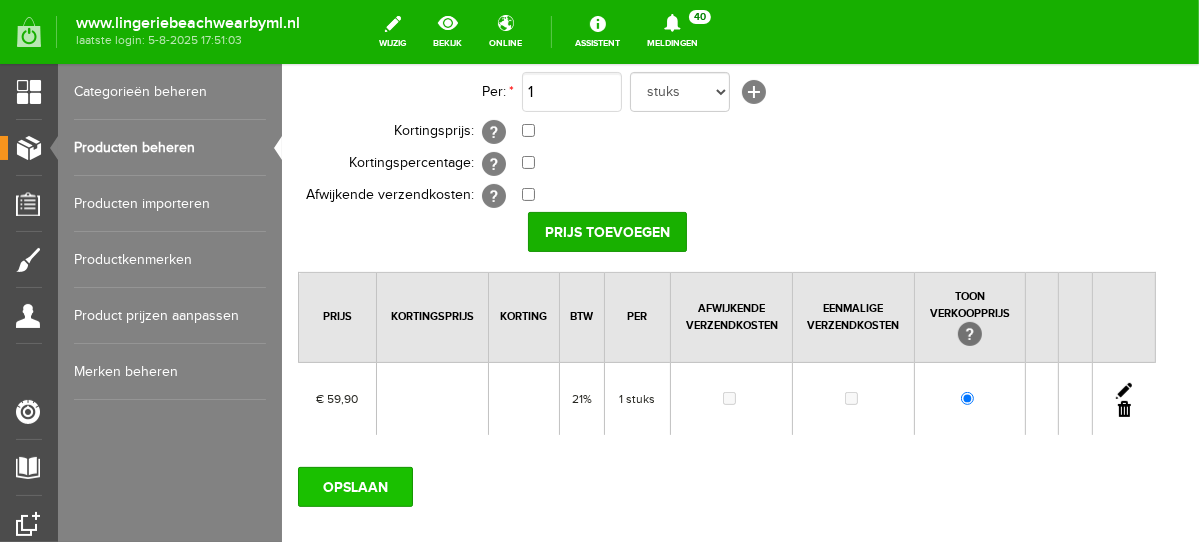 click on "OPSLAAN" at bounding box center (354, 486) 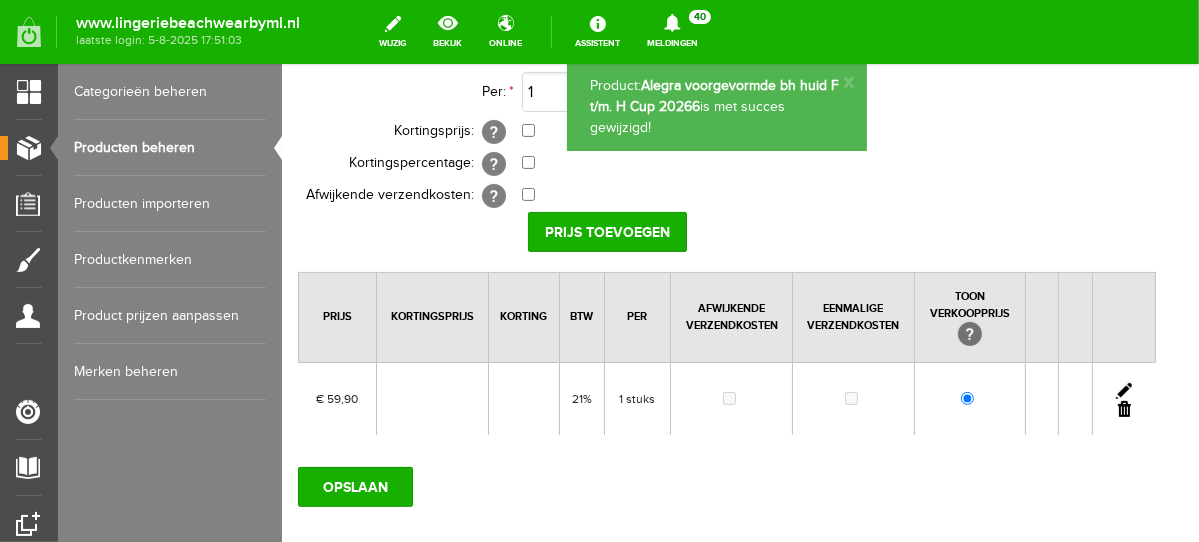 scroll, scrollTop: 0, scrollLeft: 0, axis: both 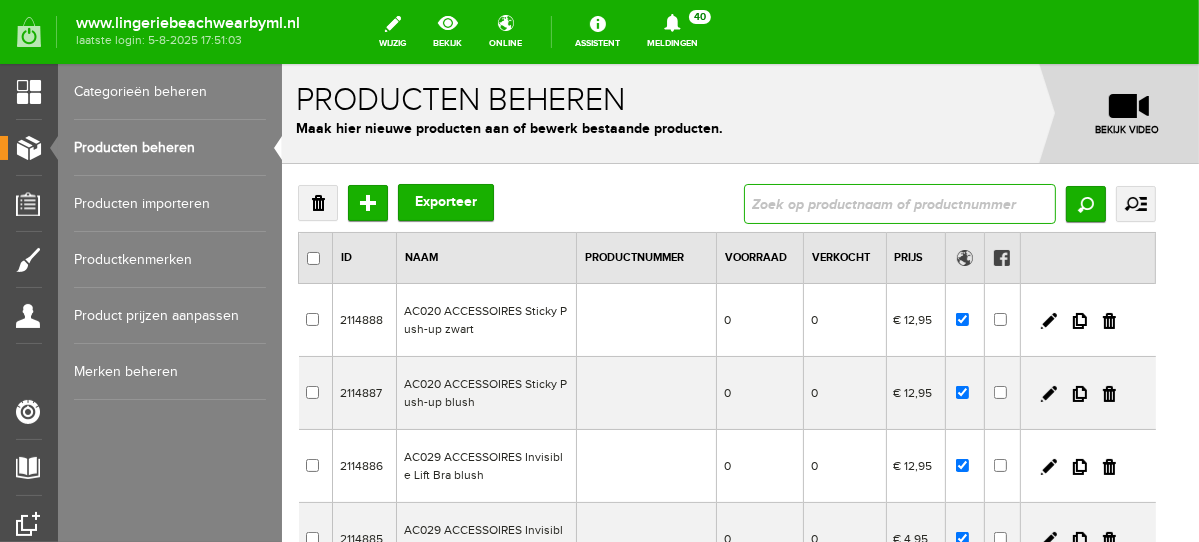 click at bounding box center (899, 203) 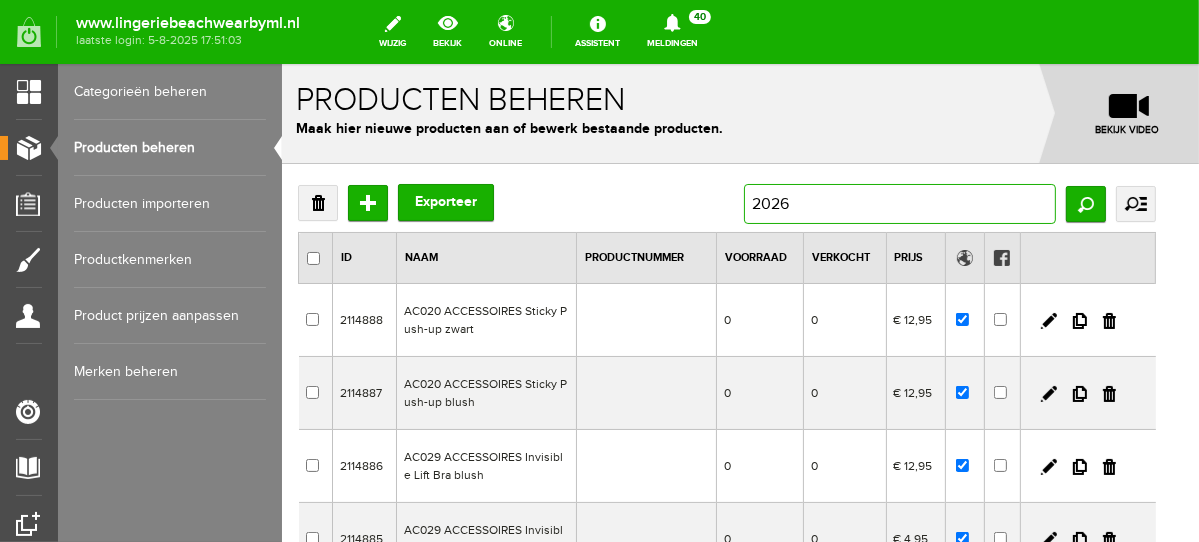 type on "20266" 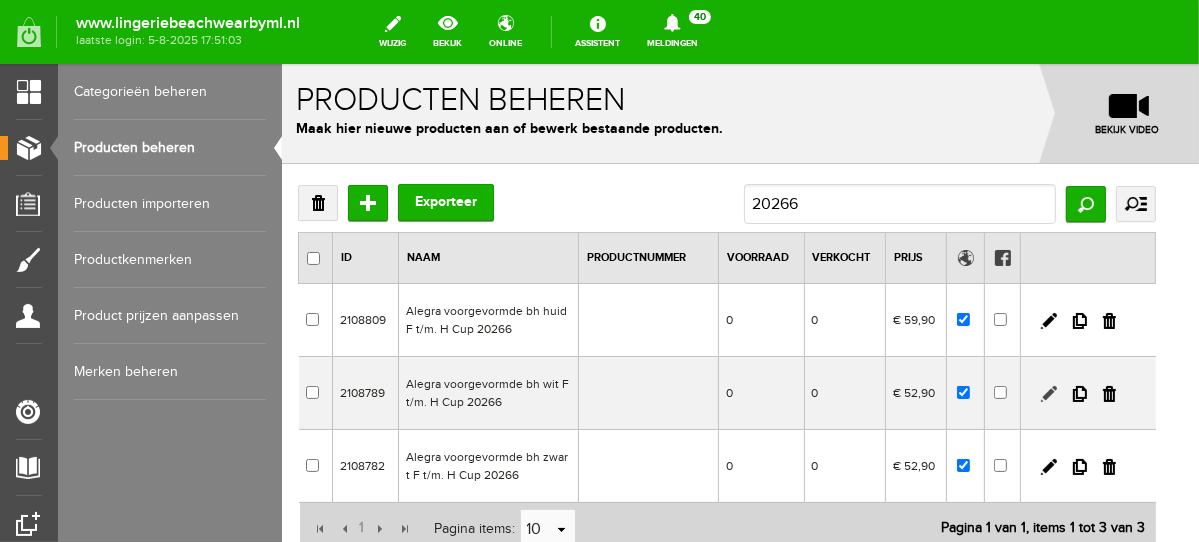 click at bounding box center [1048, 393] 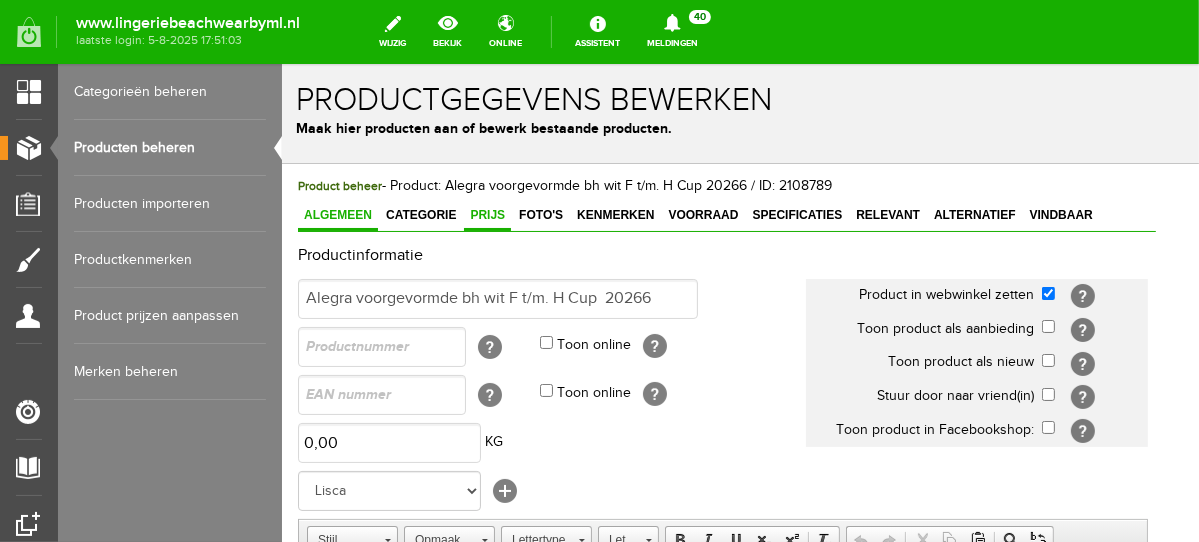 scroll, scrollTop: 0, scrollLeft: 0, axis: both 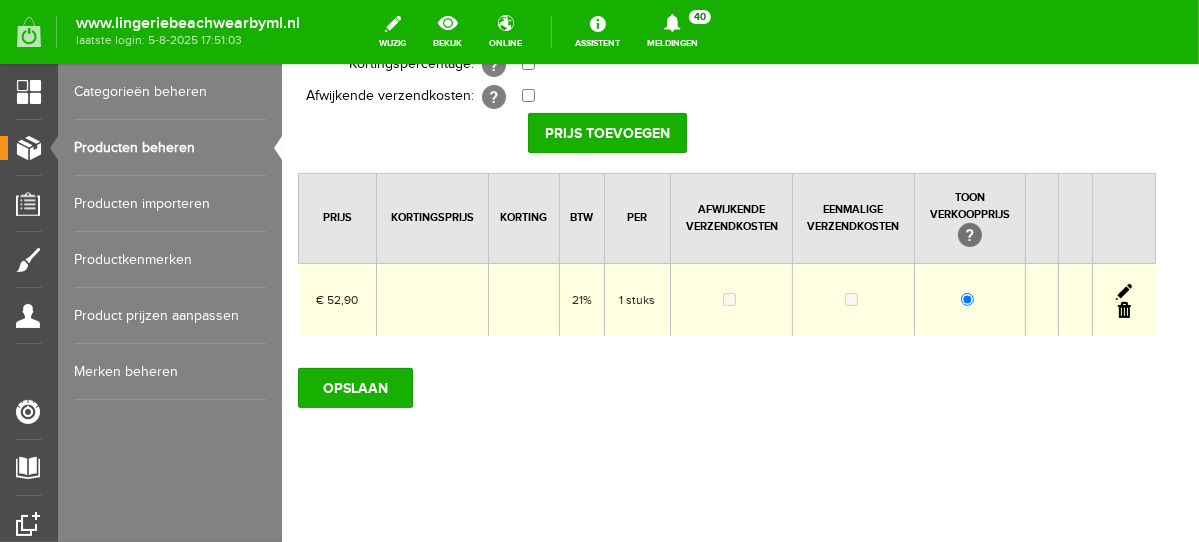 click at bounding box center [1122, 299] 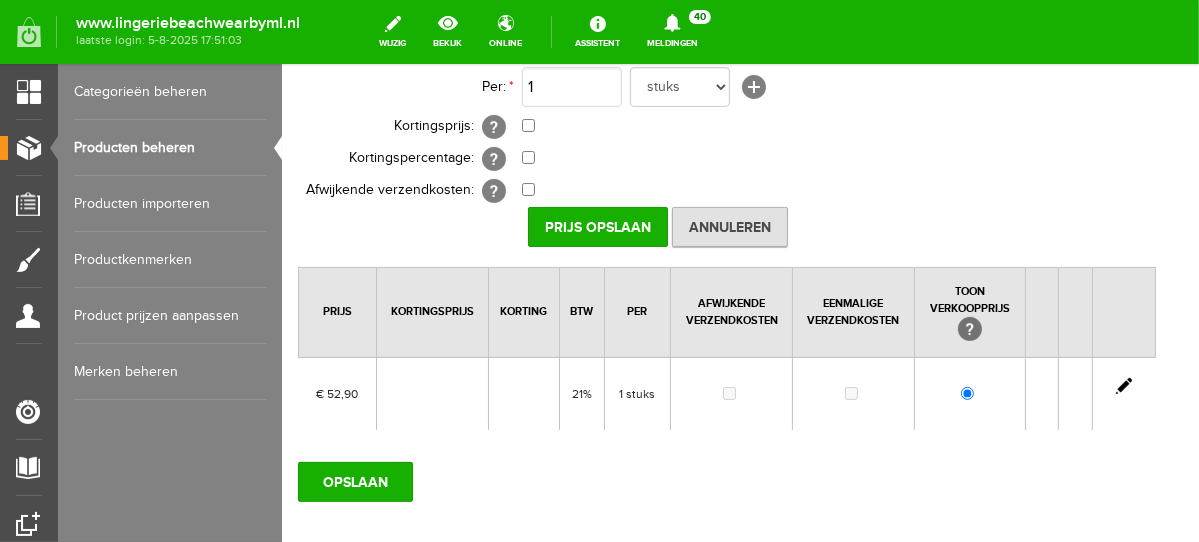 scroll, scrollTop: 0, scrollLeft: 0, axis: both 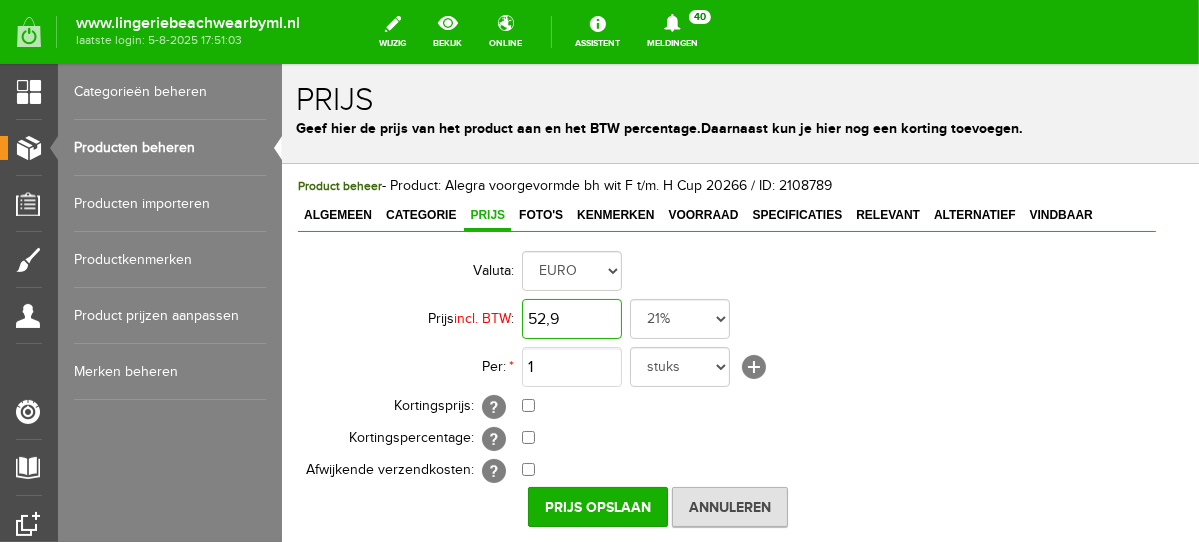 click on "52,9" at bounding box center [571, 318] 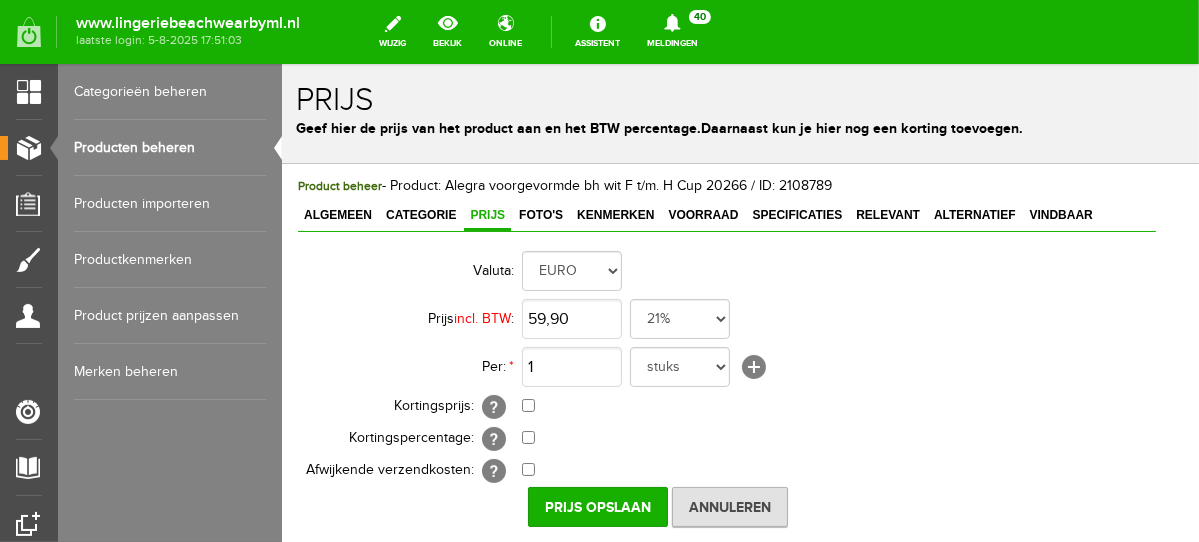 type on "€ 59,90" 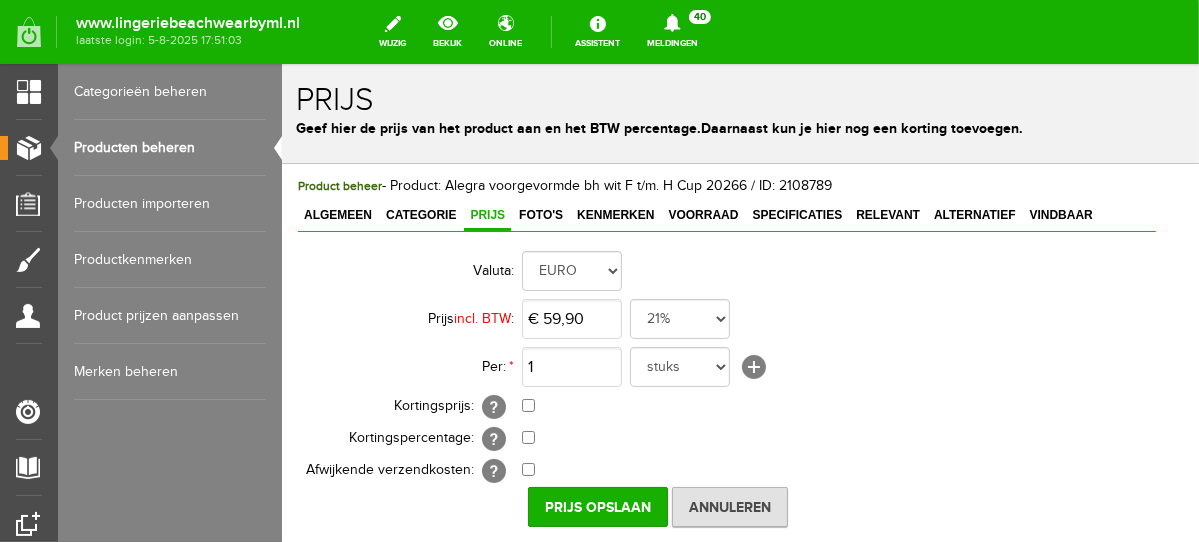 click on "€ 0,00
[?]
Eenmalige verzendkosten
[?]" at bounding box center [838, 470] 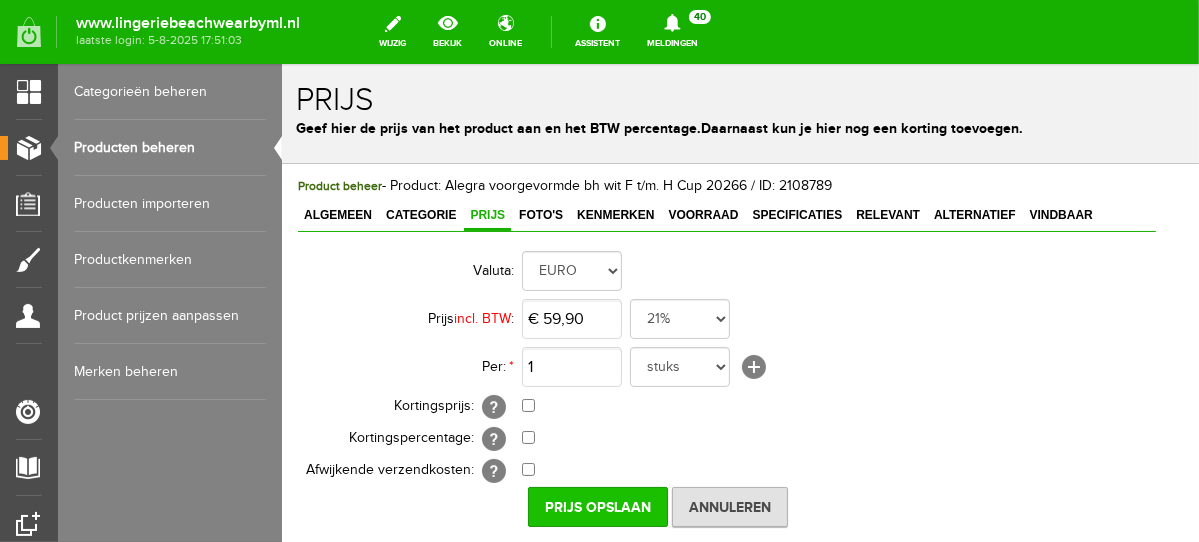 click on "Prijs Opslaan" at bounding box center (597, 506) 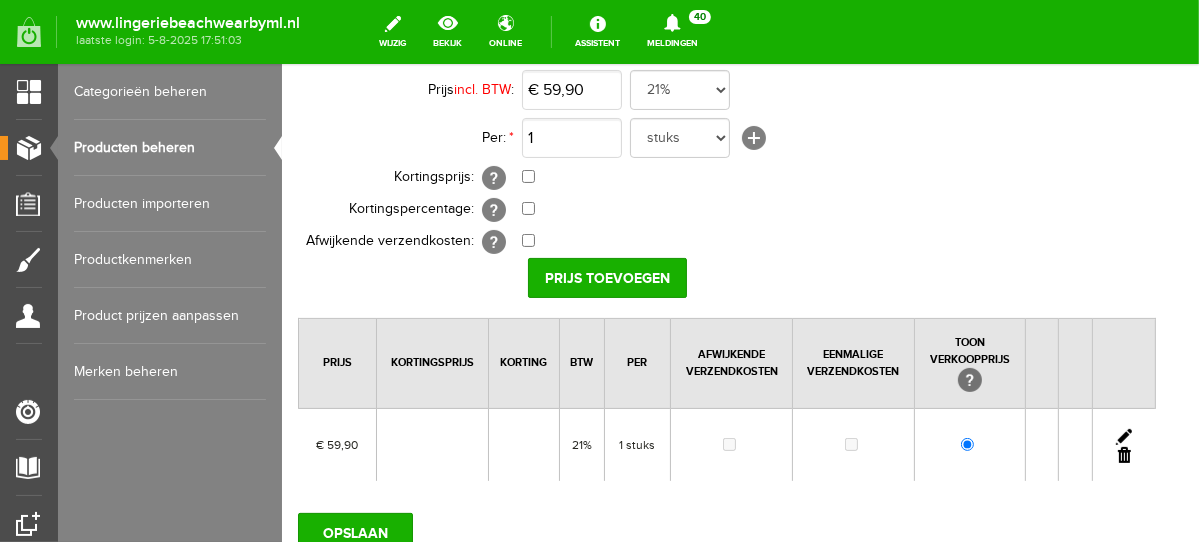 scroll, scrollTop: 332, scrollLeft: 0, axis: vertical 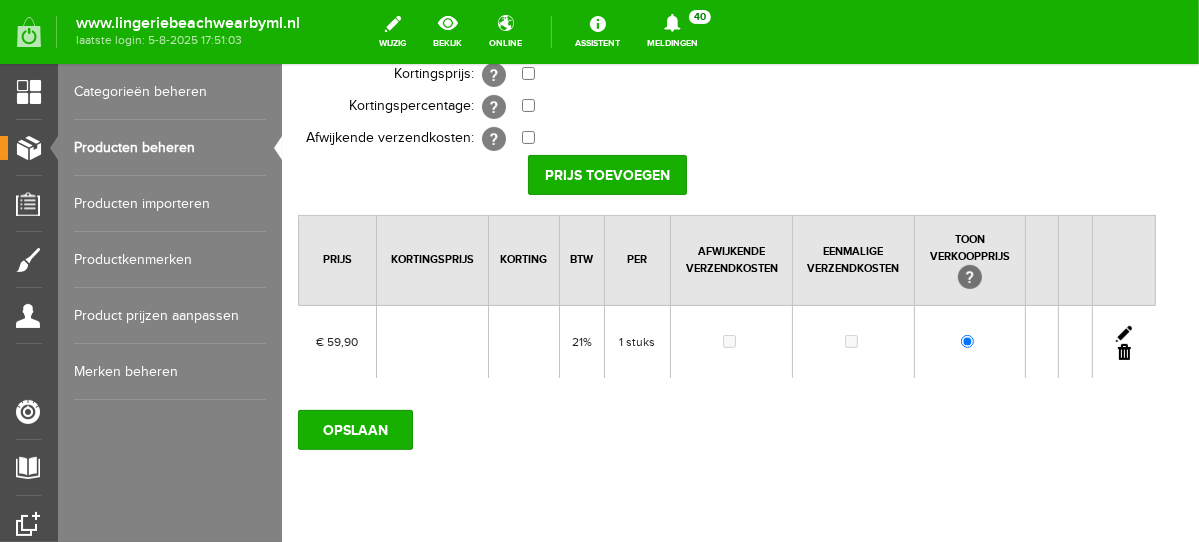 click on "Product beheer  - Product: Alegra voorgevormde bh wit F t/m. H Cup  20266 / ID: 2108789
Algemeen Categorie Prijs Foto's Kenmerken Voorraad Specificaties Relevant Alternatief Vindbaar
Productinformatie
Alegra voorgevormde bh wit F t/m. H Cup  20266
Product in webwinkel zetten
[?]
Toon product als aanbieding
[?]" at bounding box center [726, 214] 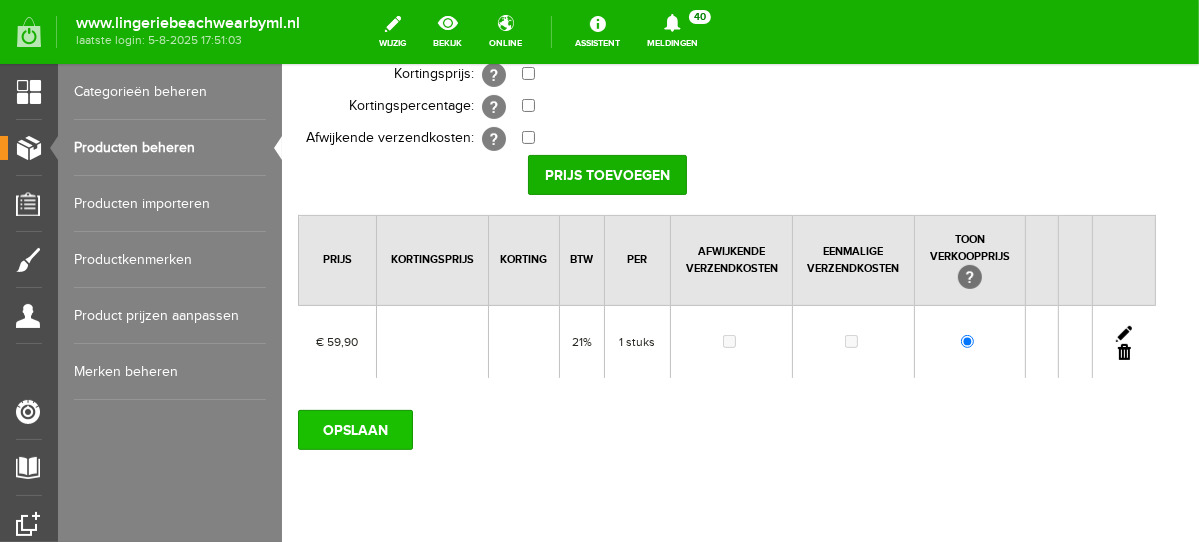 click on "OPSLAAN" at bounding box center [354, 429] 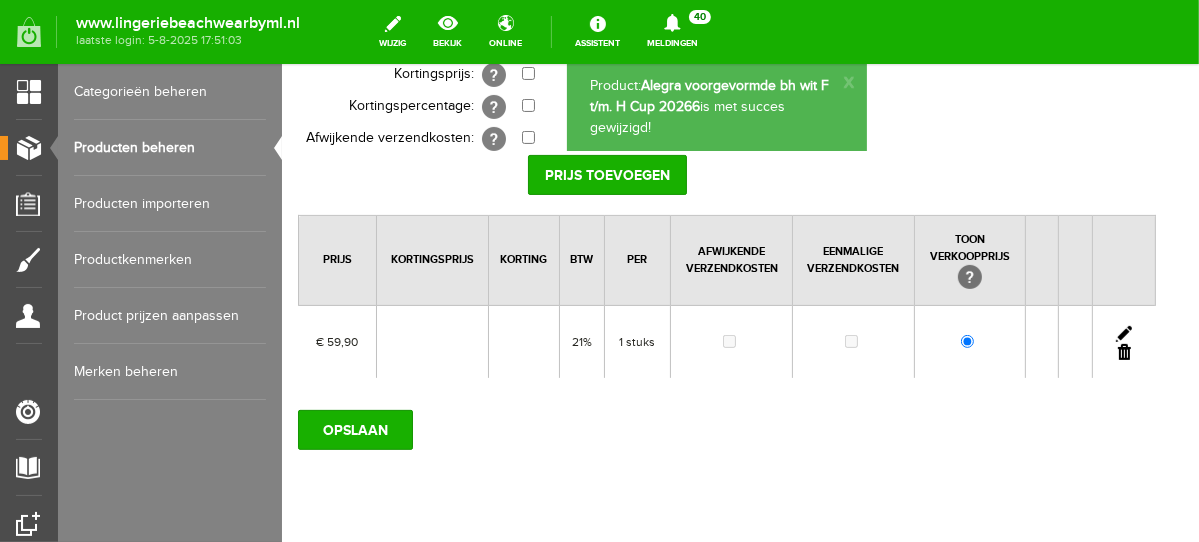 click on "Producten beheren" at bounding box center [170, 148] 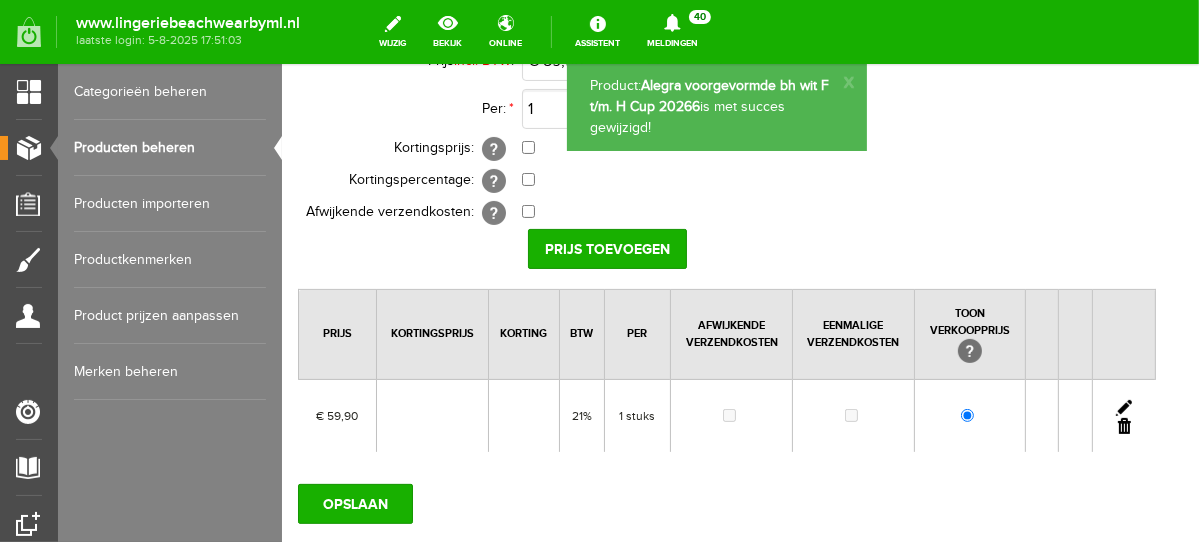 scroll, scrollTop: 309, scrollLeft: 0, axis: vertical 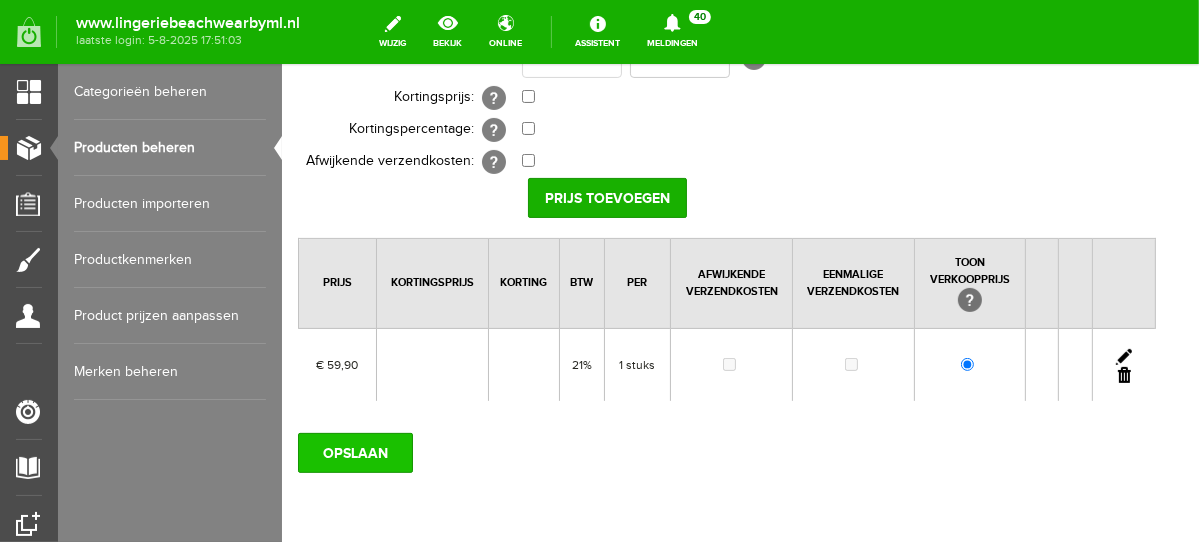 click on "OPSLAAN" at bounding box center [354, 452] 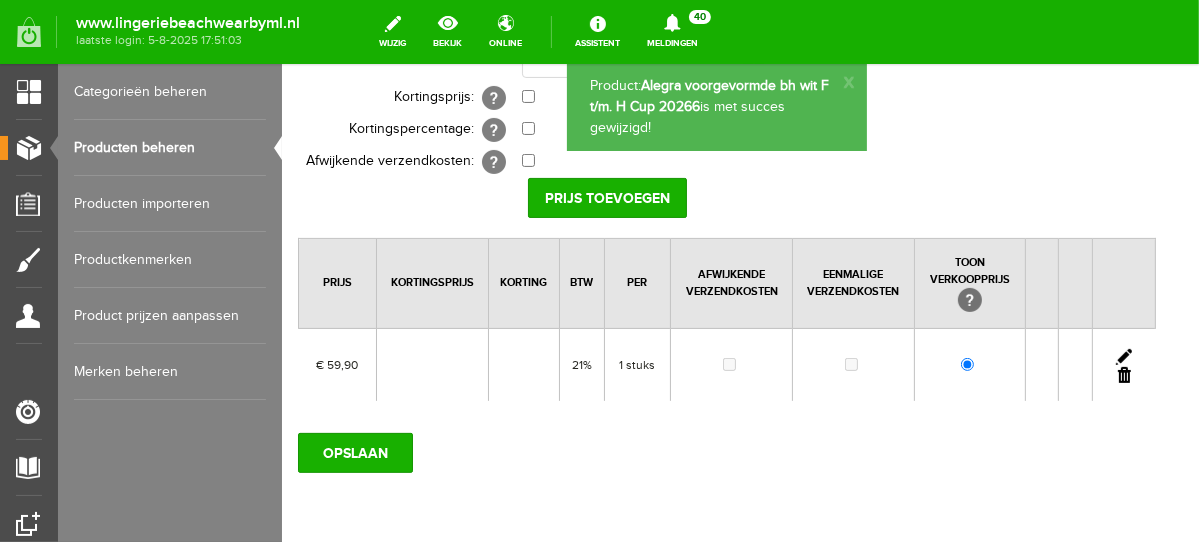 scroll, scrollTop: 0, scrollLeft: 0, axis: both 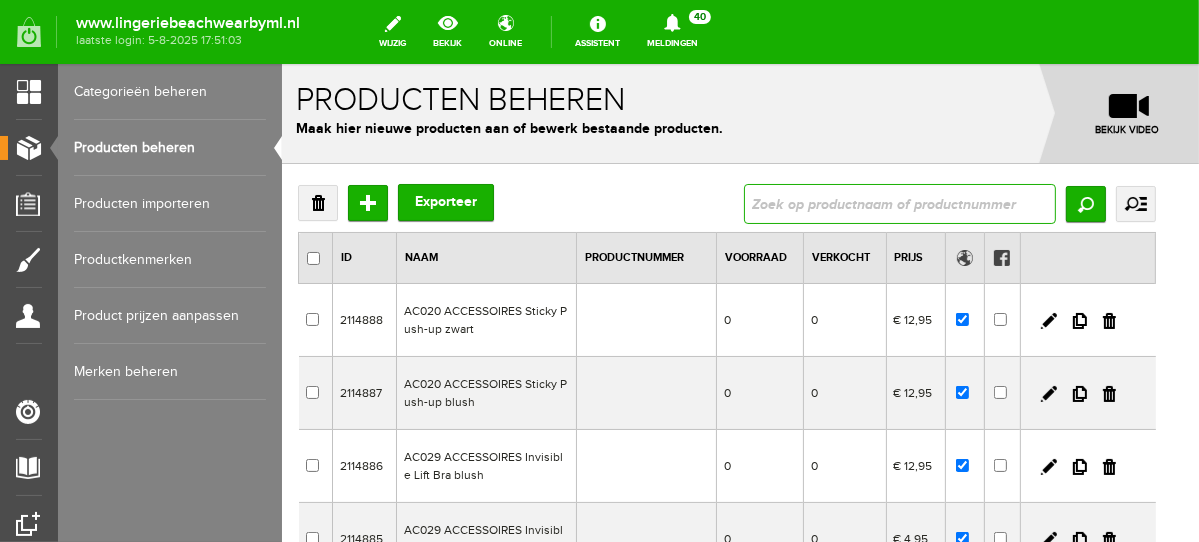 click at bounding box center [899, 203] 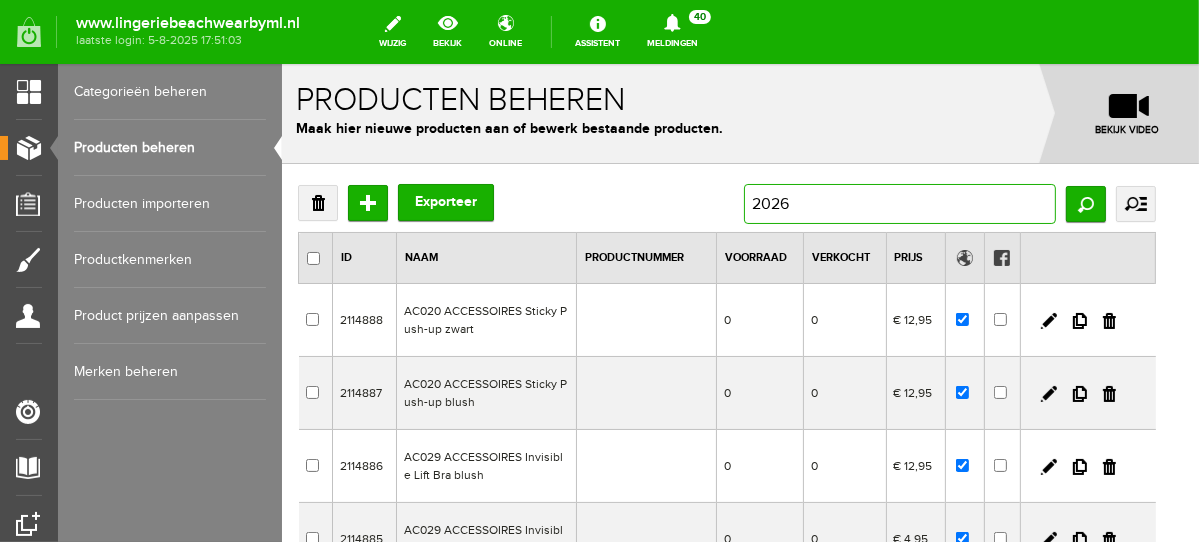 type on "20266" 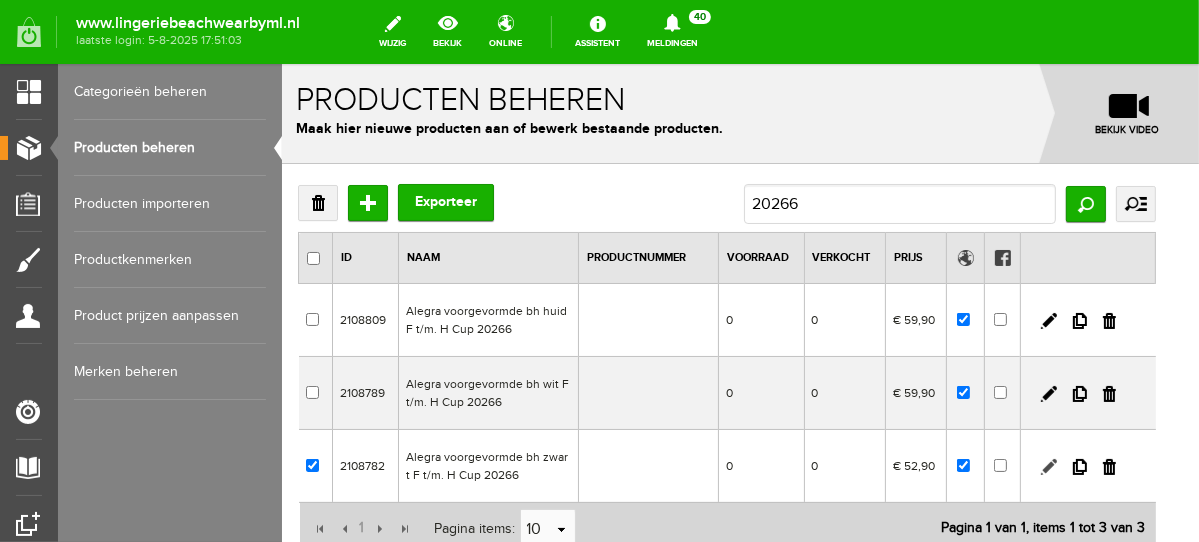 click at bounding box center [1048, 466] 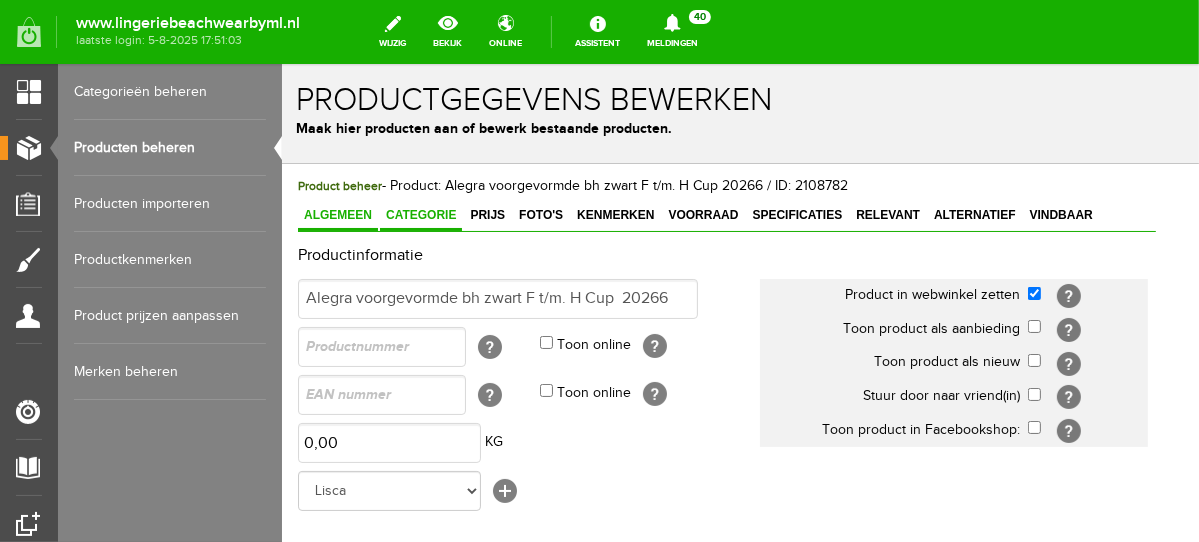 click on "Categorie" at bounding box center [420, 215] 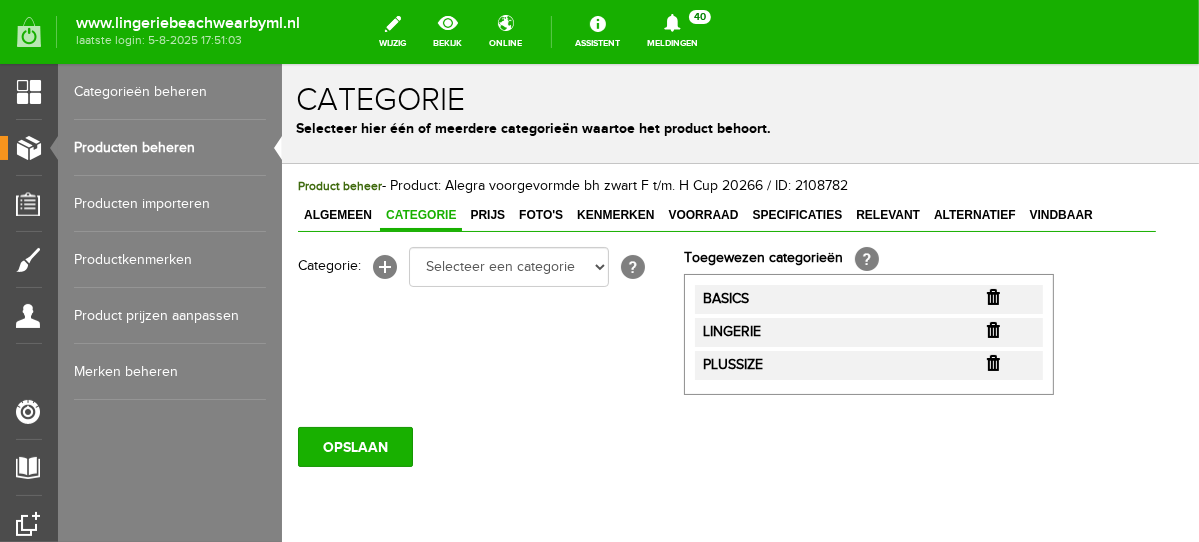 scroll, scrollTop: 0, scrollLeft: 0, axis: both 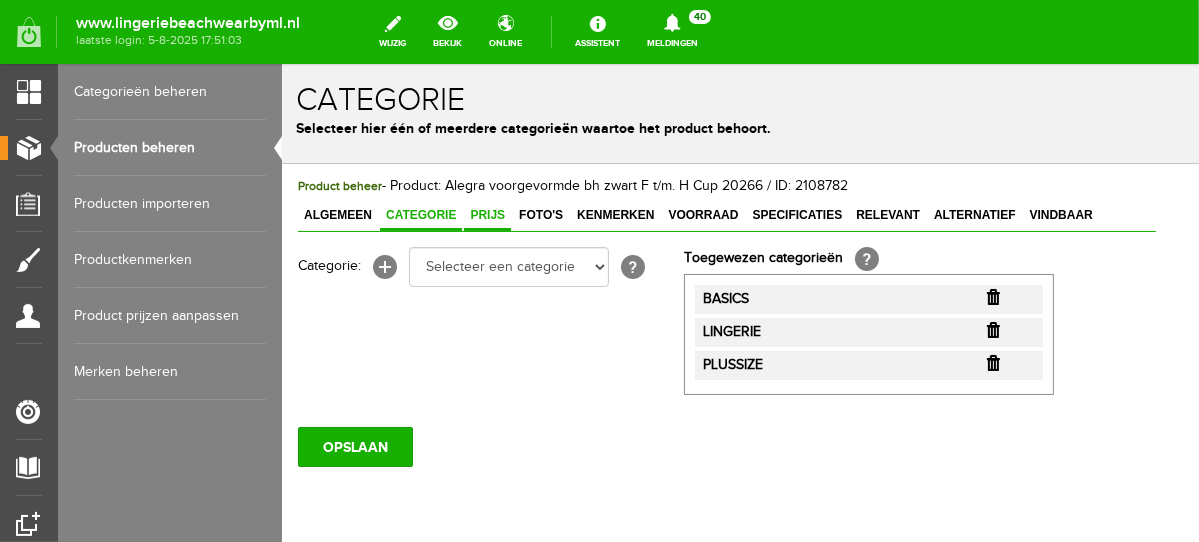 click on "Prijs" at bounding box center [486, 214] 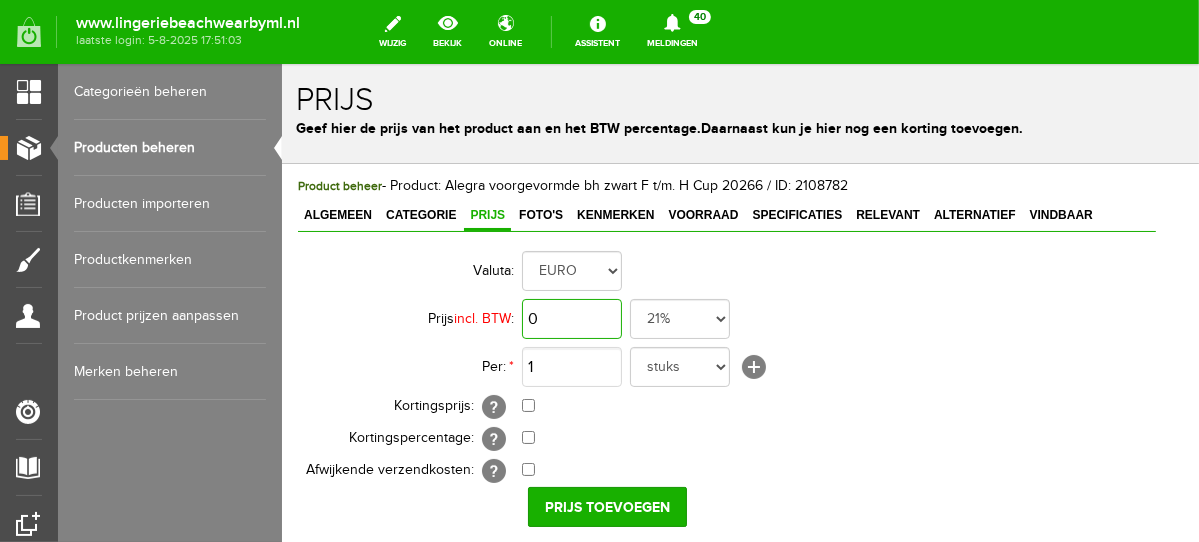 click on "0" at bounding box center (571, 318) 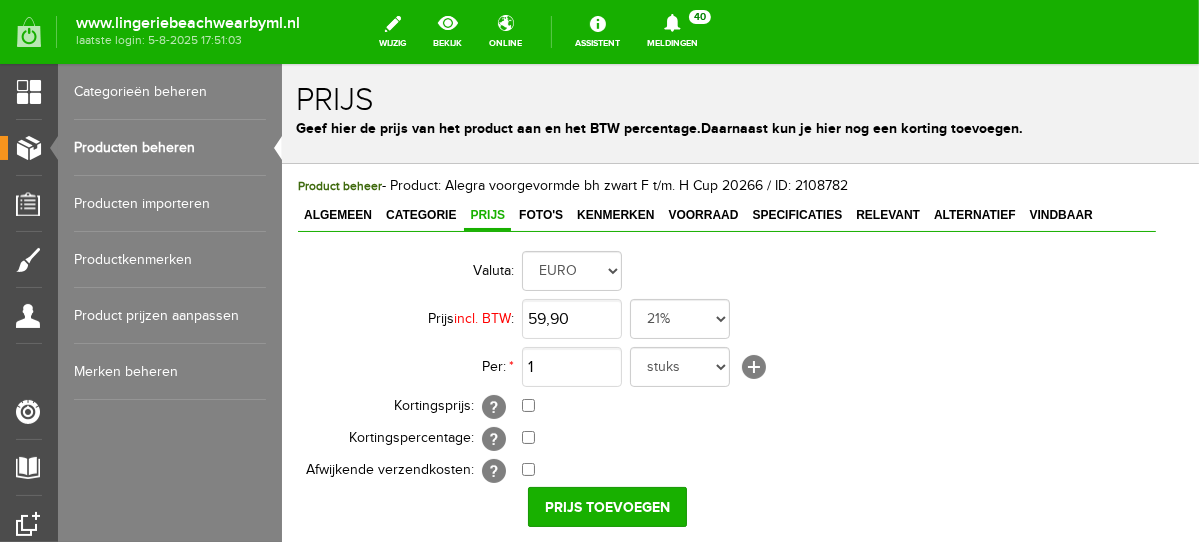 type on "€ 59,90" 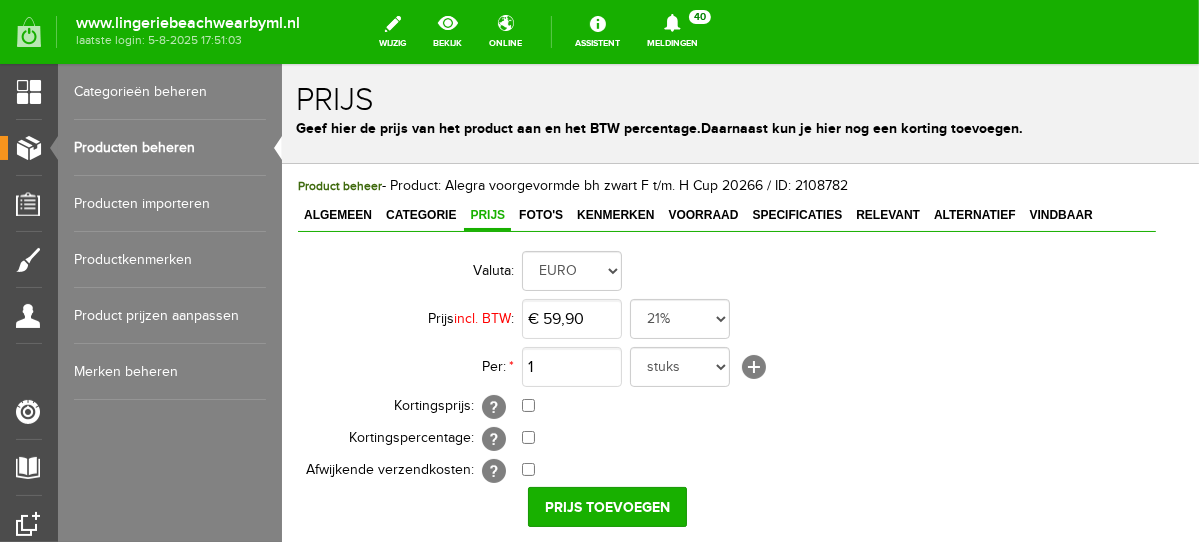 drag, startPoint x: 607, startPoint y: 479, endPoint x: 606, endPoint y: 497, distance: 18.027756 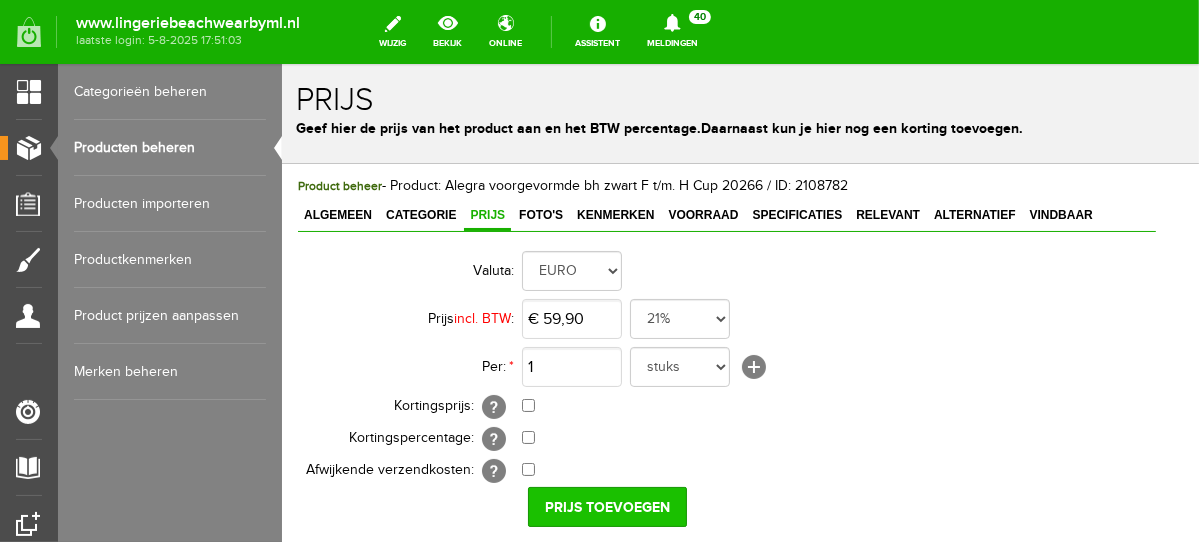 click on "Valuta:
EURO
Prijs  incl. BTW :
€ 59,90
21%
19%
18%
9%
6%
0%
Per:  *
1
stuks
[+]
Kortingsprijs: [?]
€ 0,00" at bounding box center (726, 477) 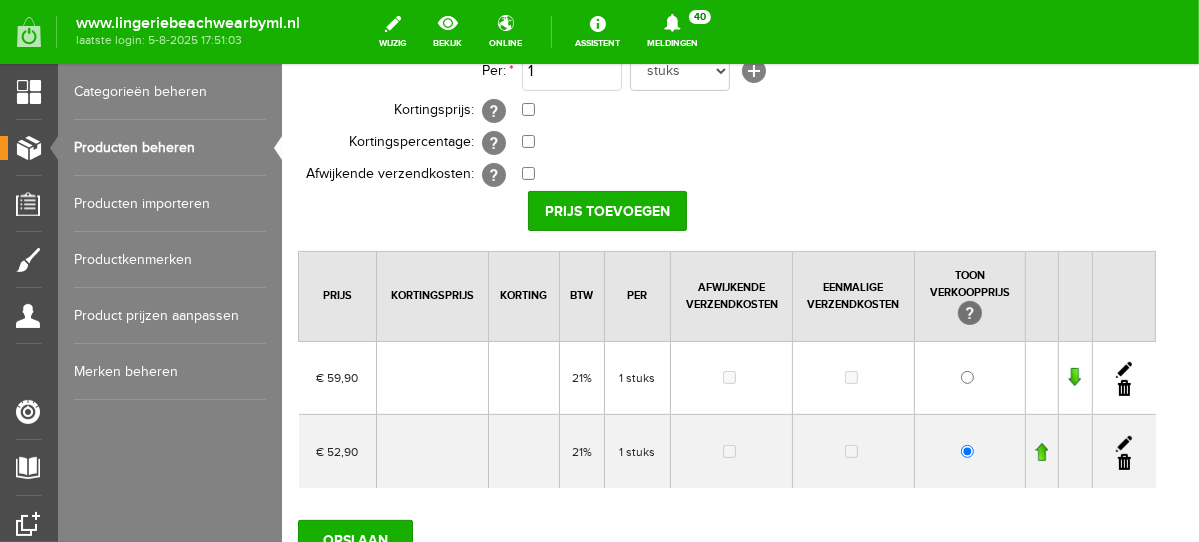 scroll, scrollTop: 388, scrollLeft: 0, axis: vertical 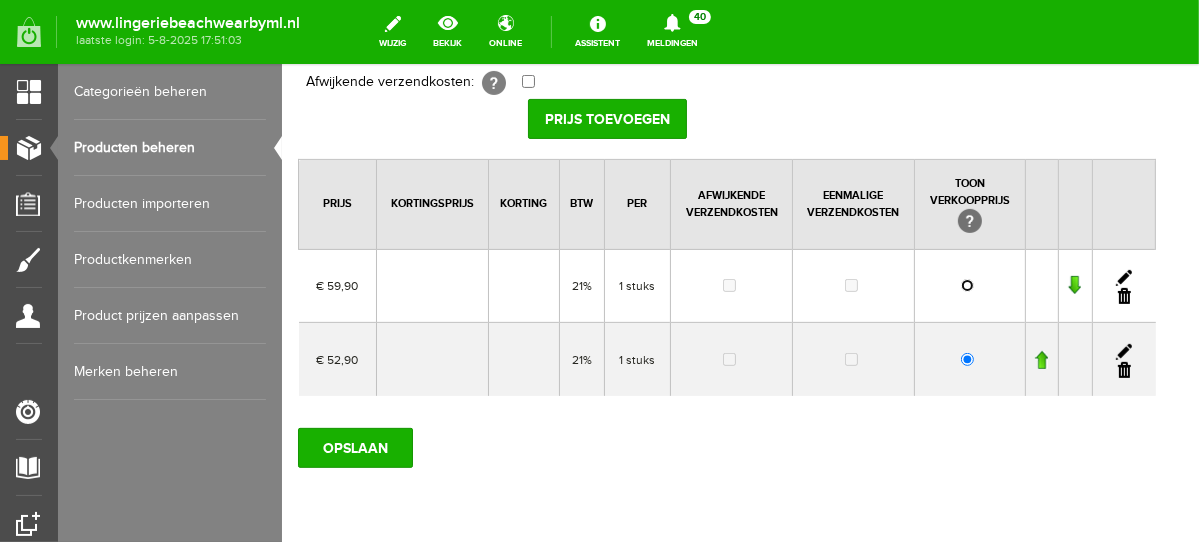 click at bounding box center (966, 284) 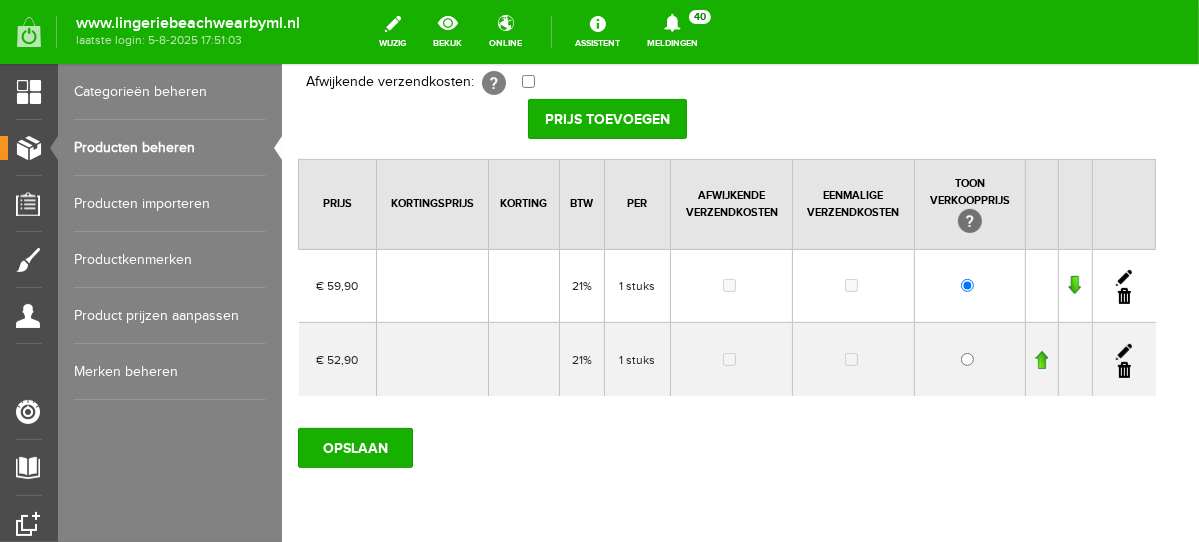 drag, startPoint x: 1138, startPoint y: 362, endPoint x: 676, endPoint y: 67, distance: 548.1505 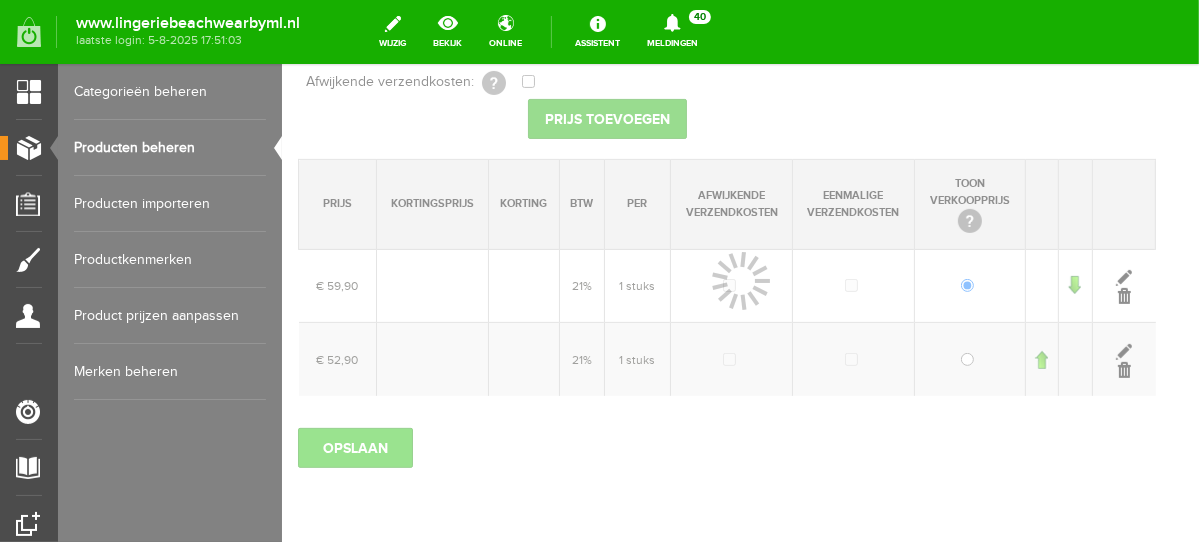 scroll, scrollTop: 385, scrollLeft: 0, axis: vertical 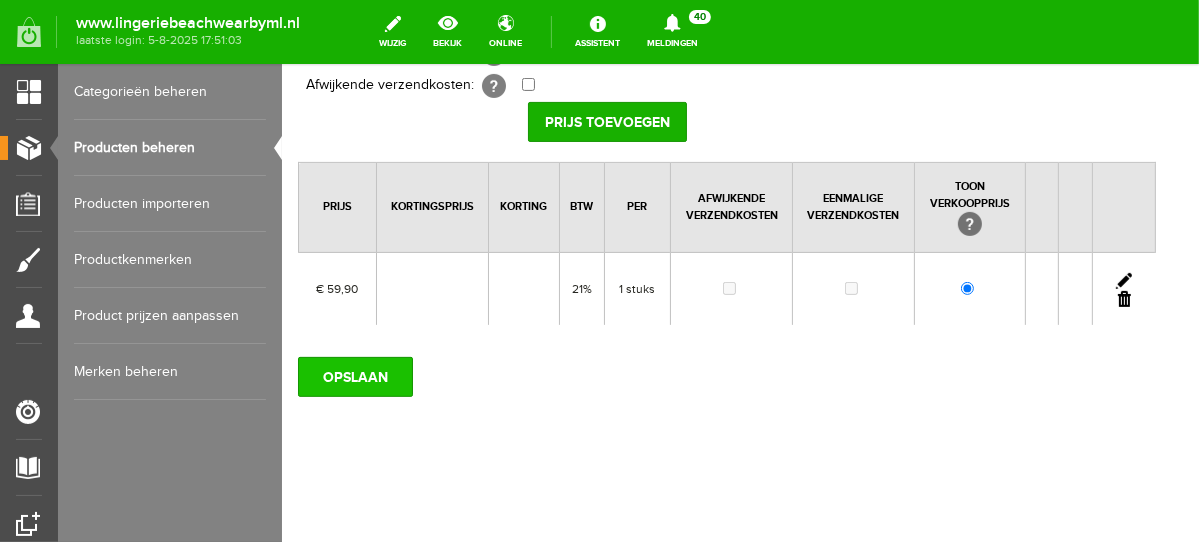 click on "OPSLAAN" at bounding box center (354, 376) 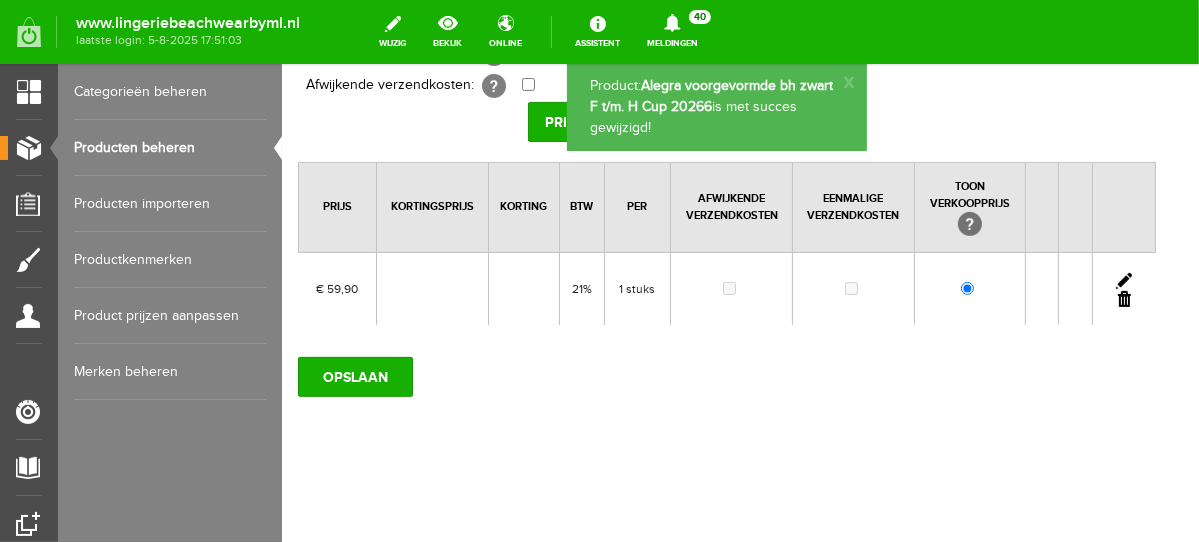click on "Producten beheren" at bounding box center [170, 148] 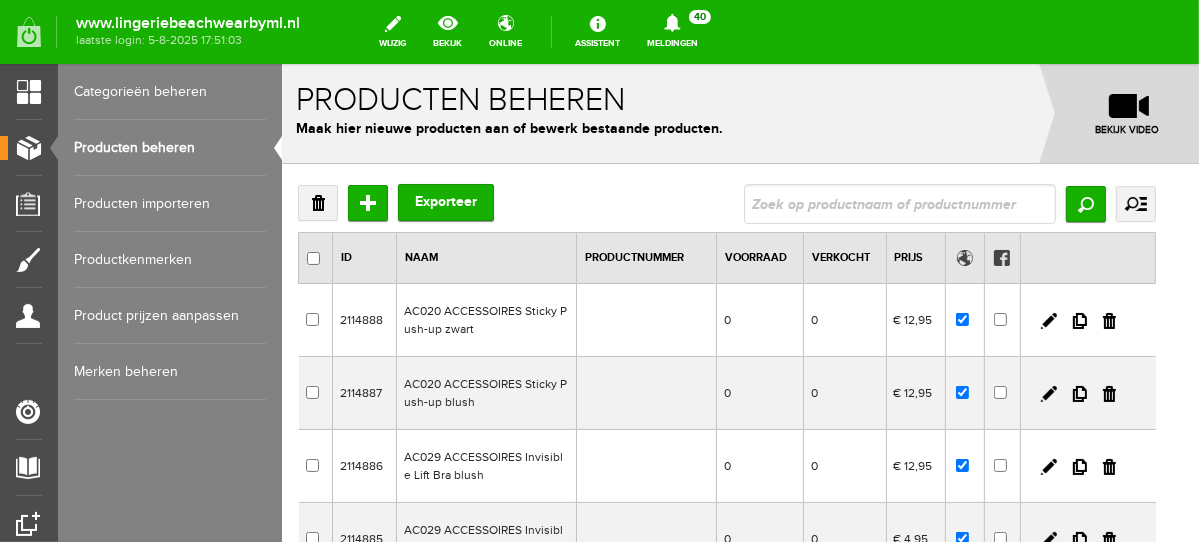 scroll, scrollTop: 0, scrollLeft: 0, axis: both 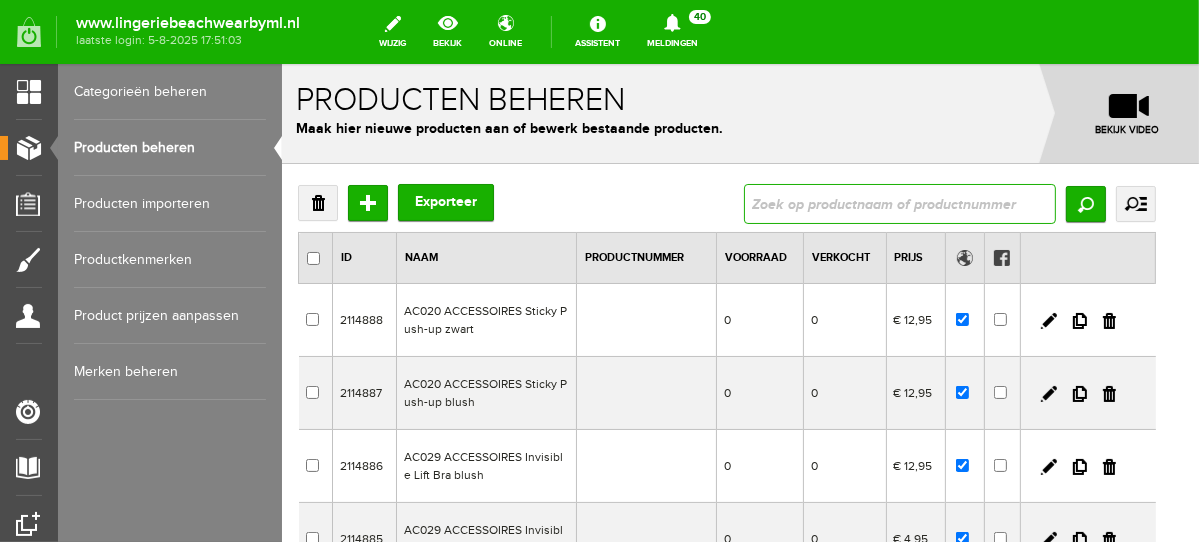 click at bounding box center [899, 203] 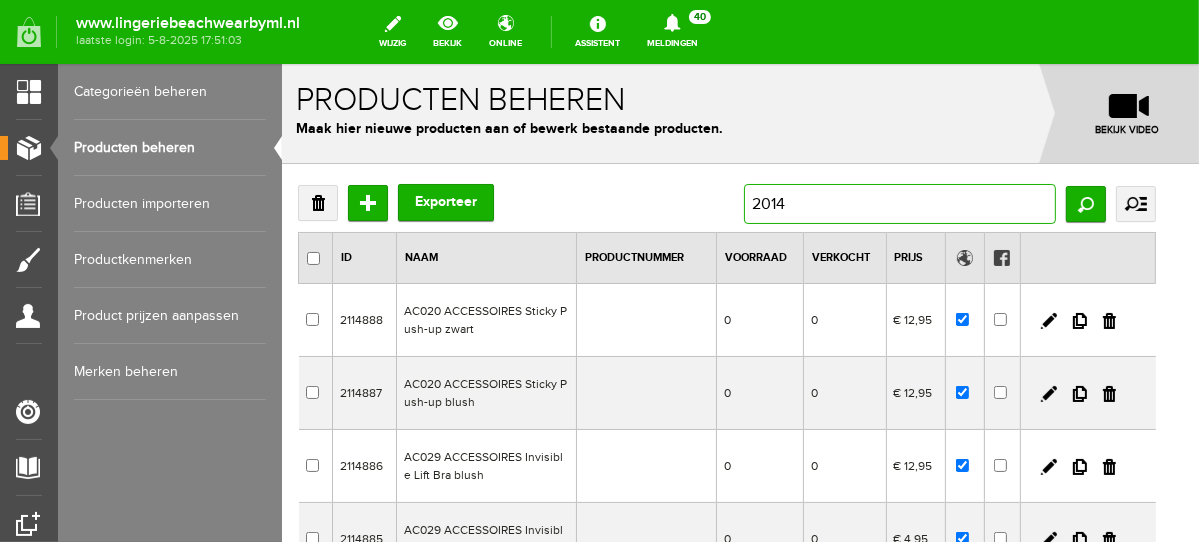 type on "20147" 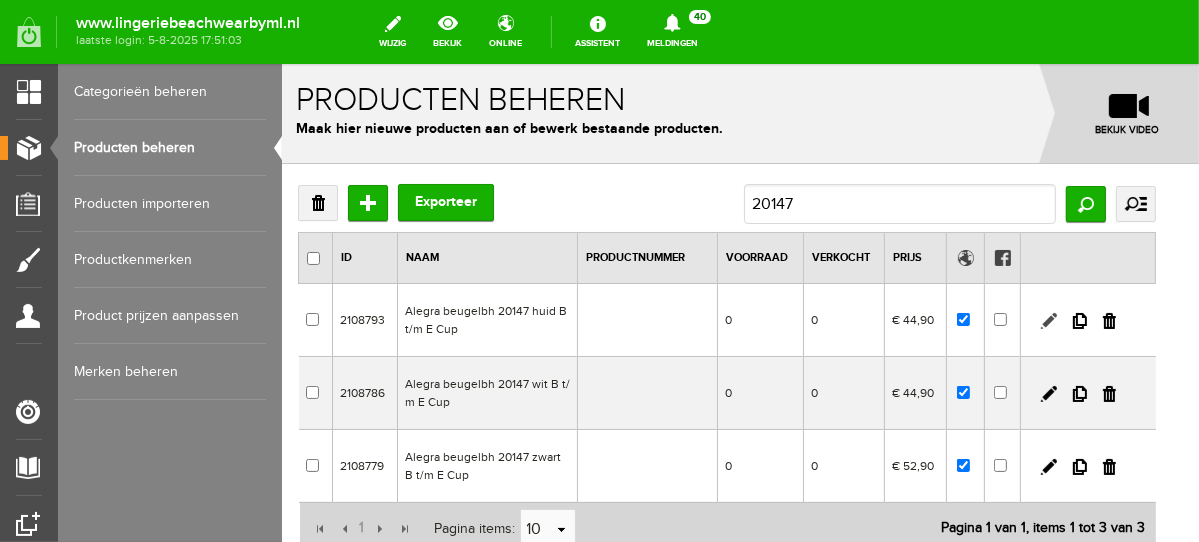 click at bounding box center (1048, 320) 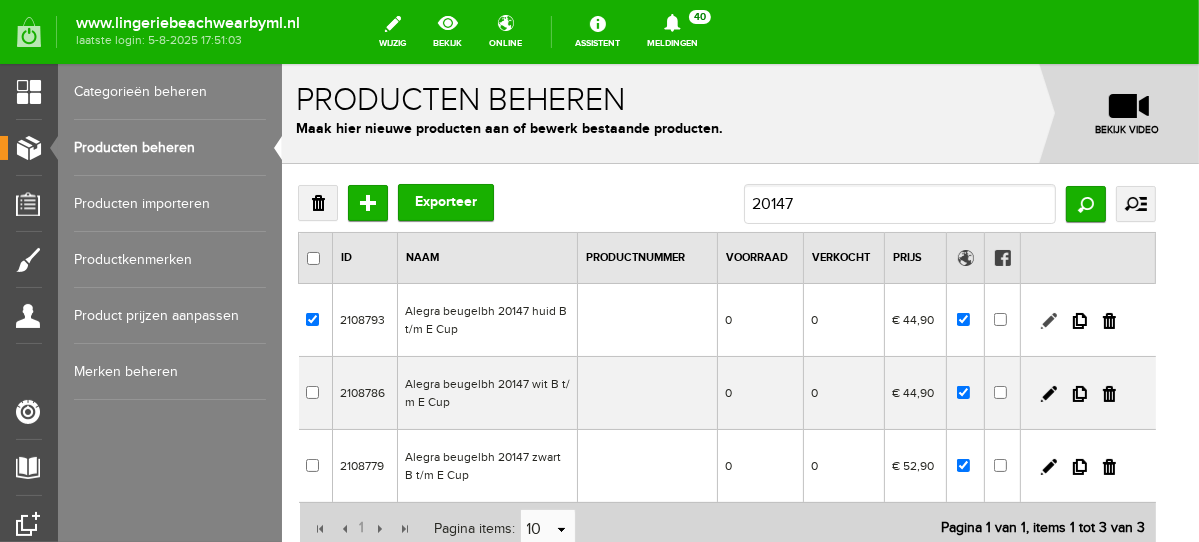 checkbox on "true" 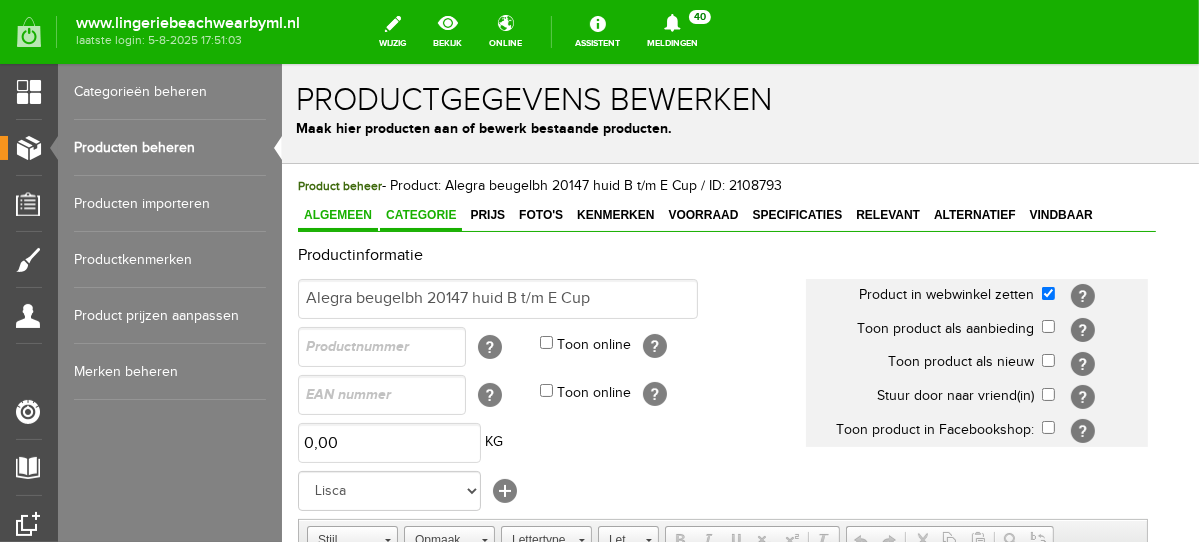 scroll, scrollTop: 0, scrollLeft: 0, axis: both 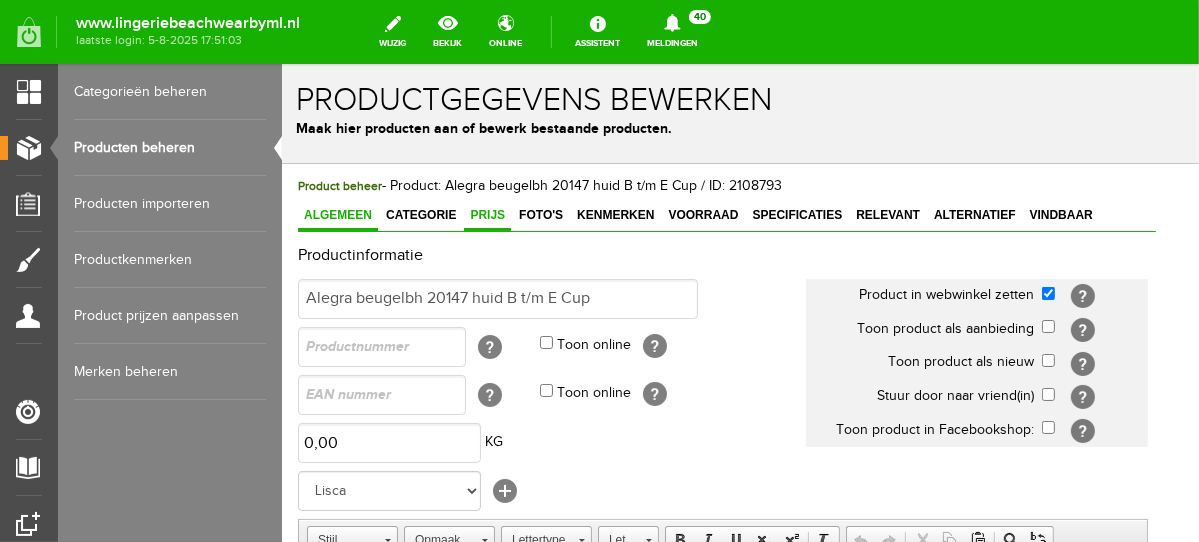 click on "Prijs" at bounding box center (486, 215) 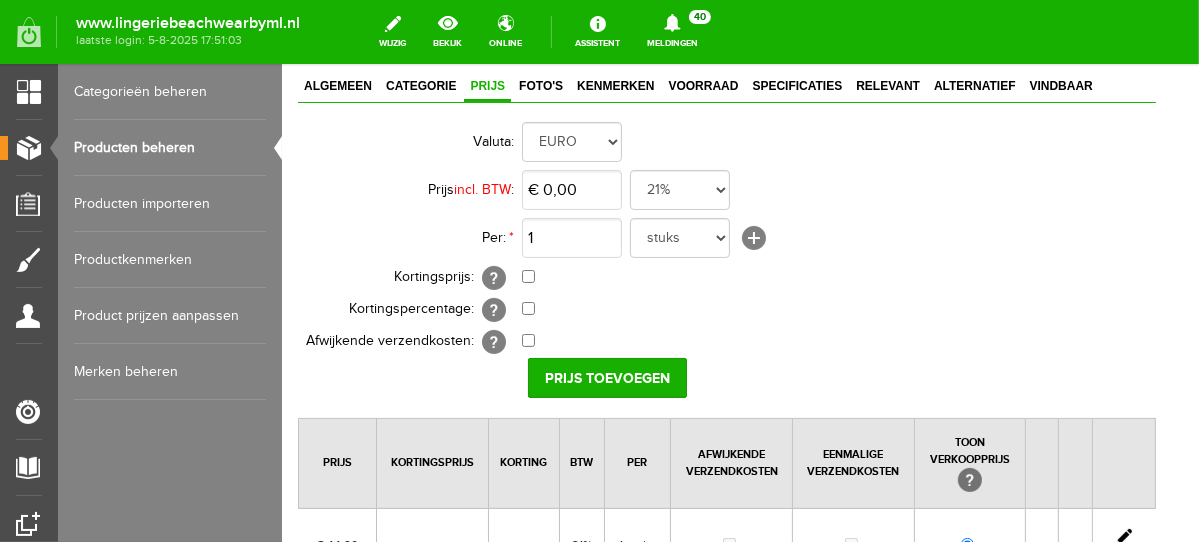 scroll, scrollTop: 297, scrollLeft: 0, axis: vertical 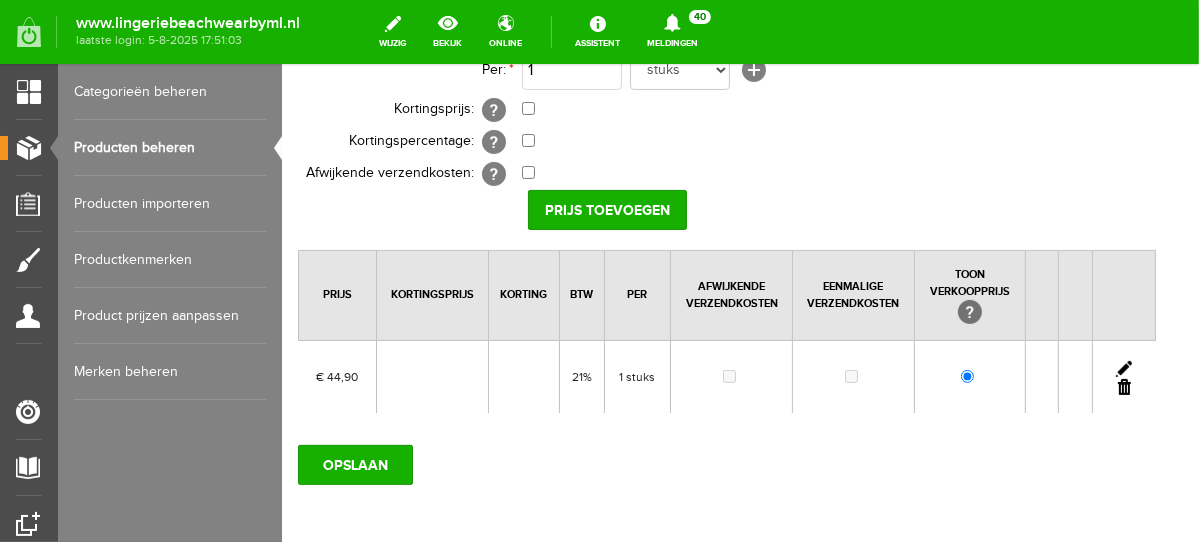 click at bounding box center [1123, 368] 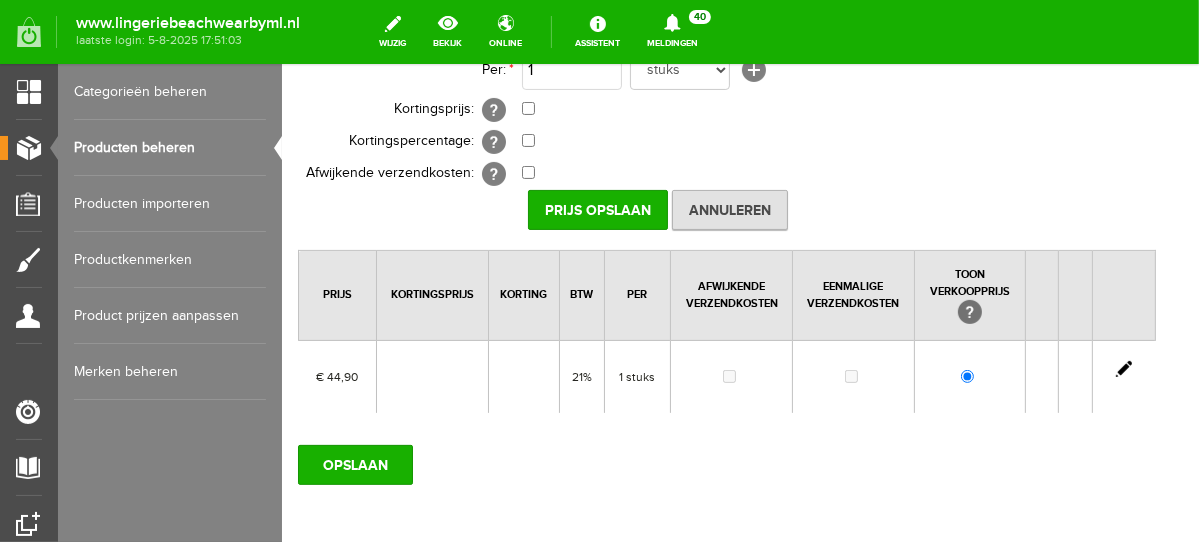 scroll, scrollTop: 200, scrollLeft: 0, axis: vertical 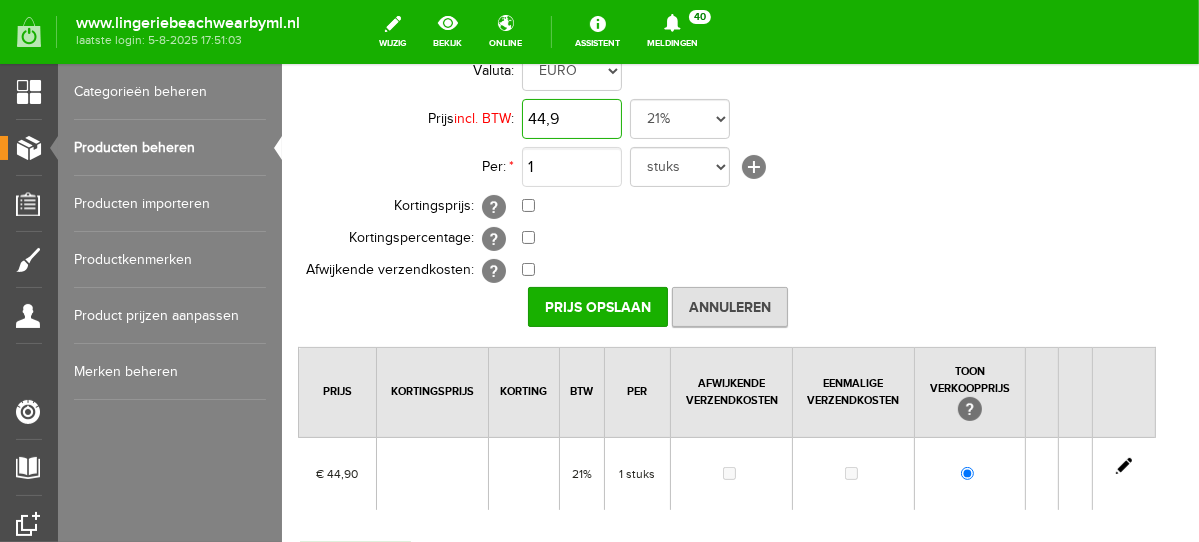 click on "44,9" at bounding box center (571, 118) 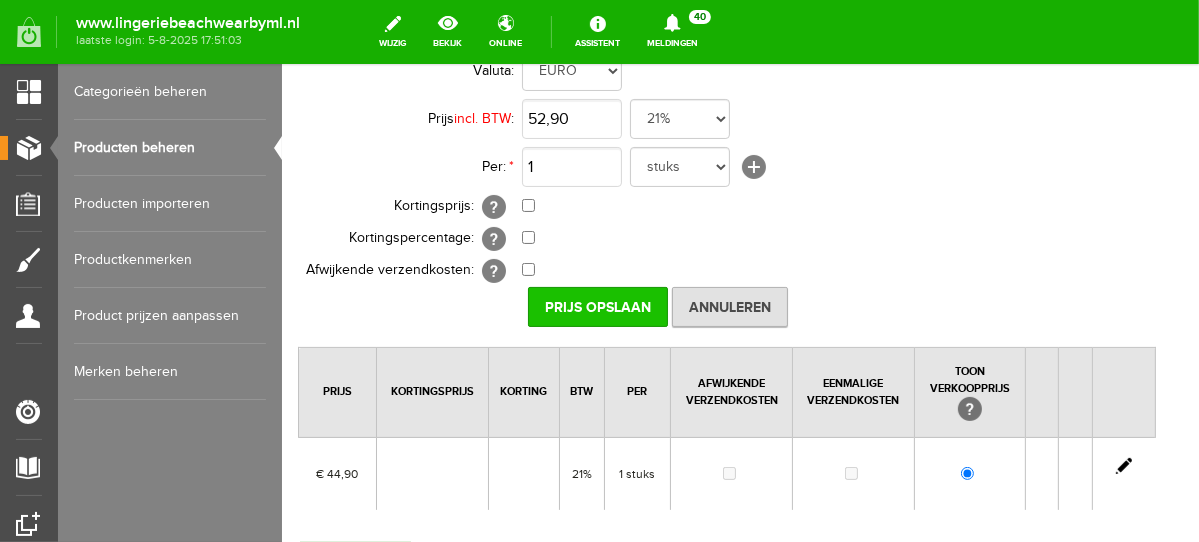 type on "€ 52,90" 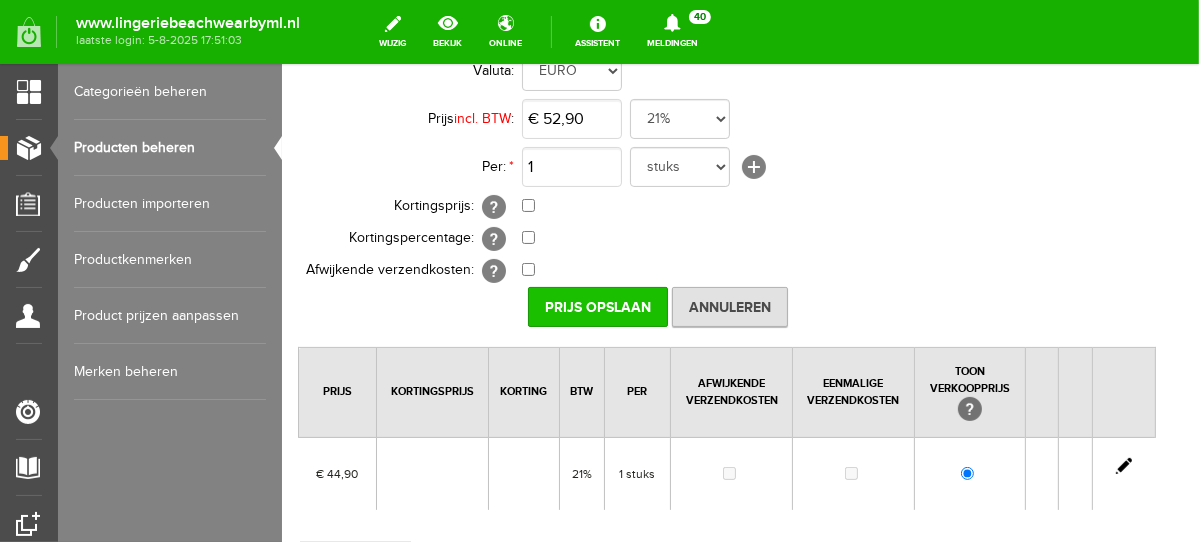 click on "Prijs Opslaan" at bounding box center [597, 306] 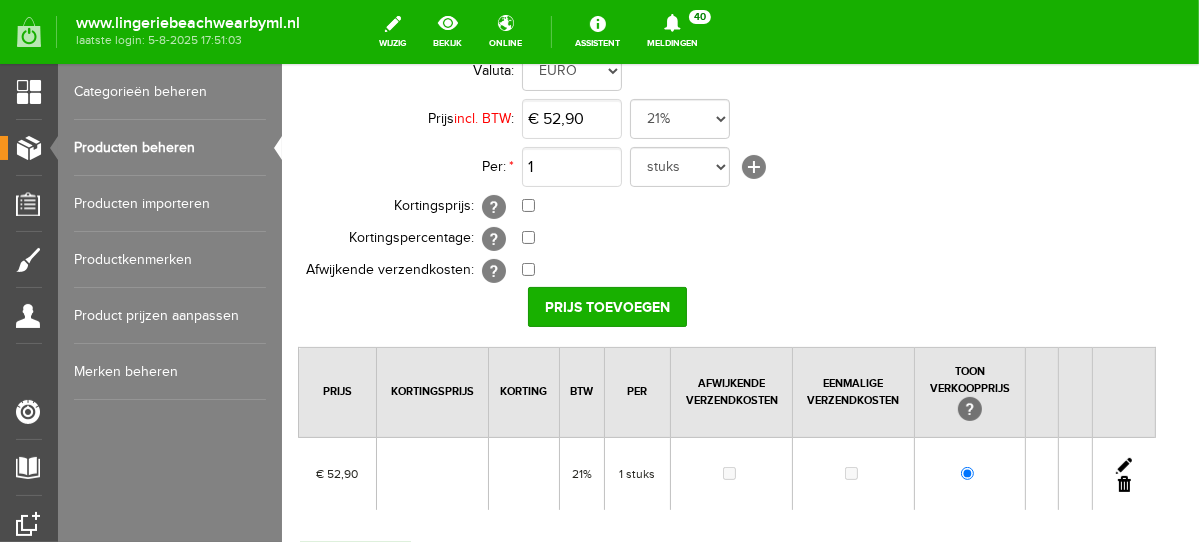 scroll, scrollTop: 385, scrollLeft: 0, axis: vertical 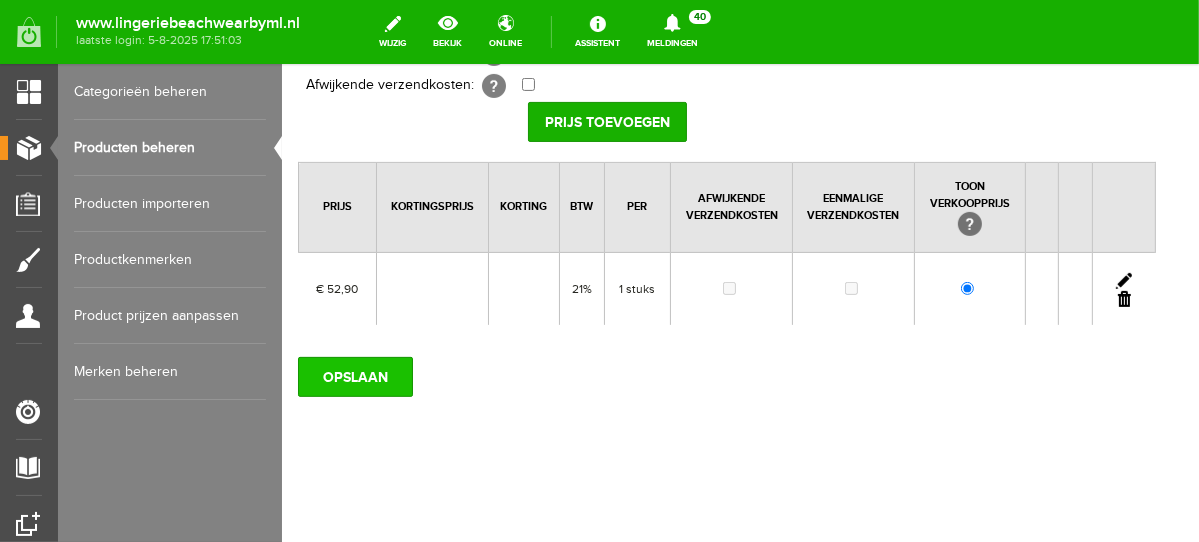 click on "OPSLAAN" at bounding box center (354, 376) 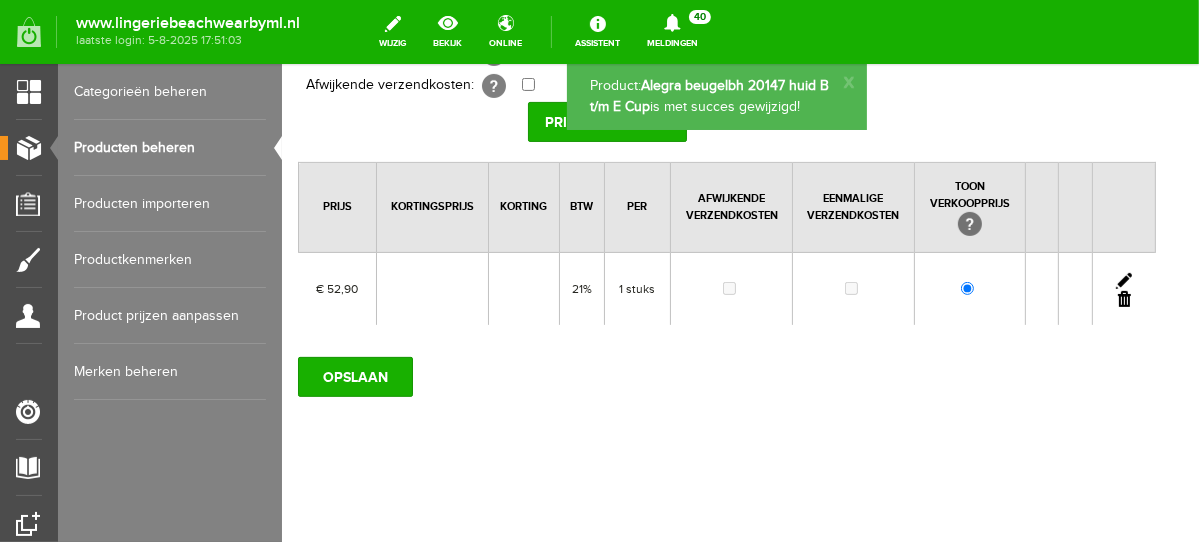 scroll, scrollTop: 0, scrollLeft: 0, axis: both 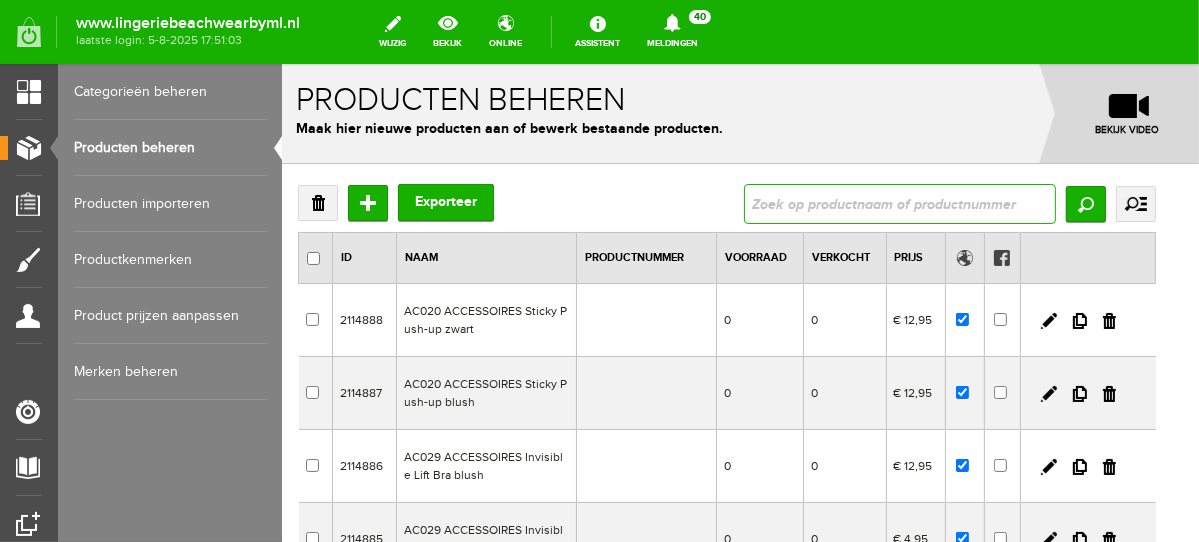 click at bounding box center [899, 203] 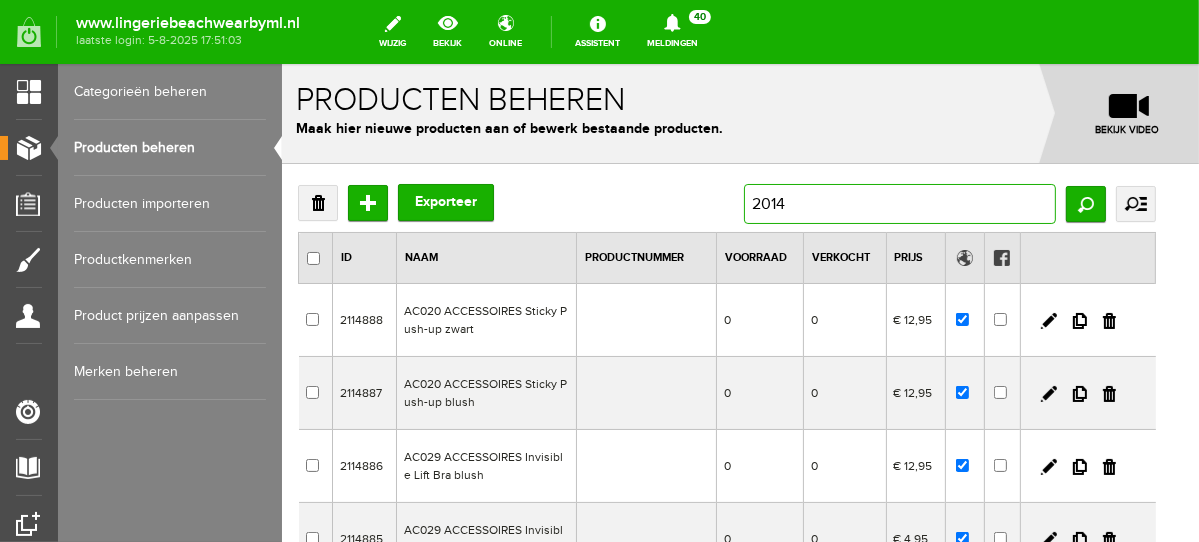 type on "20147" 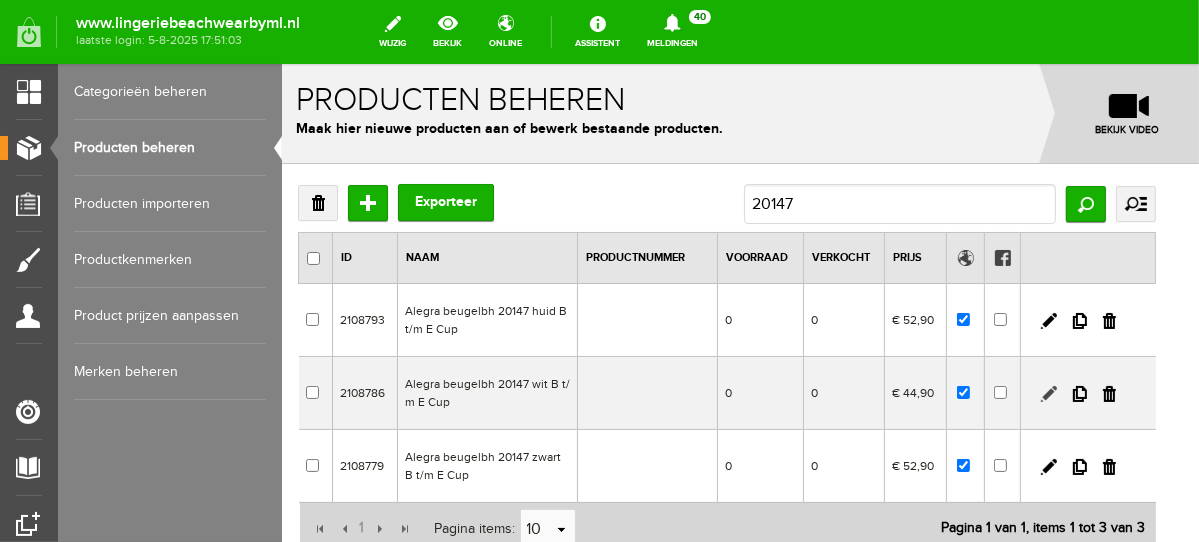 click at bounding box center [1048, 393] 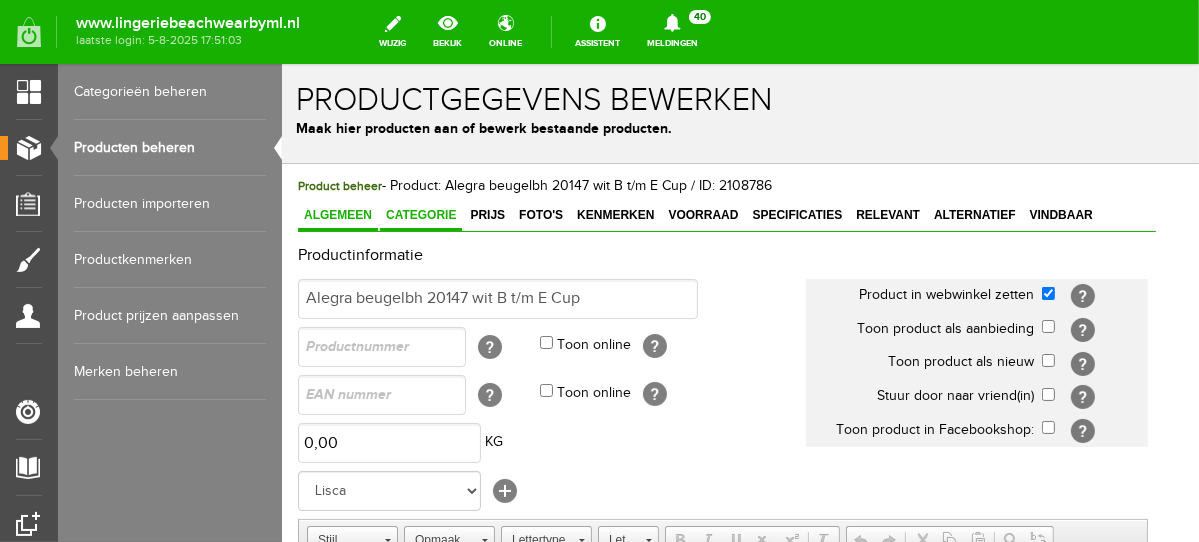click on "Categorie" at bounding box center (420, 214) 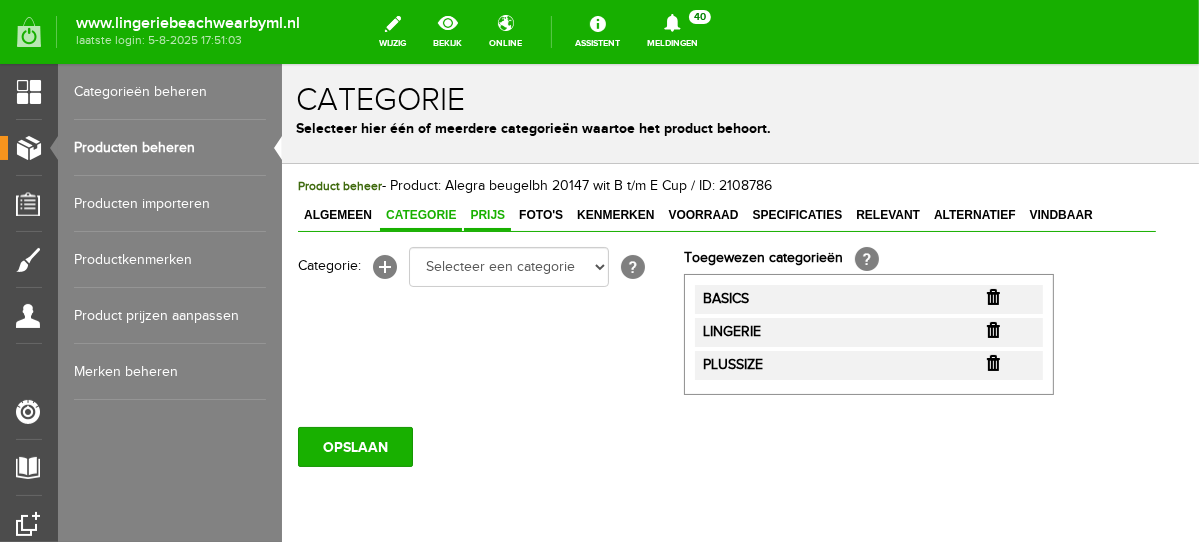 click on "Prijs" at bounding box center [486, 214] 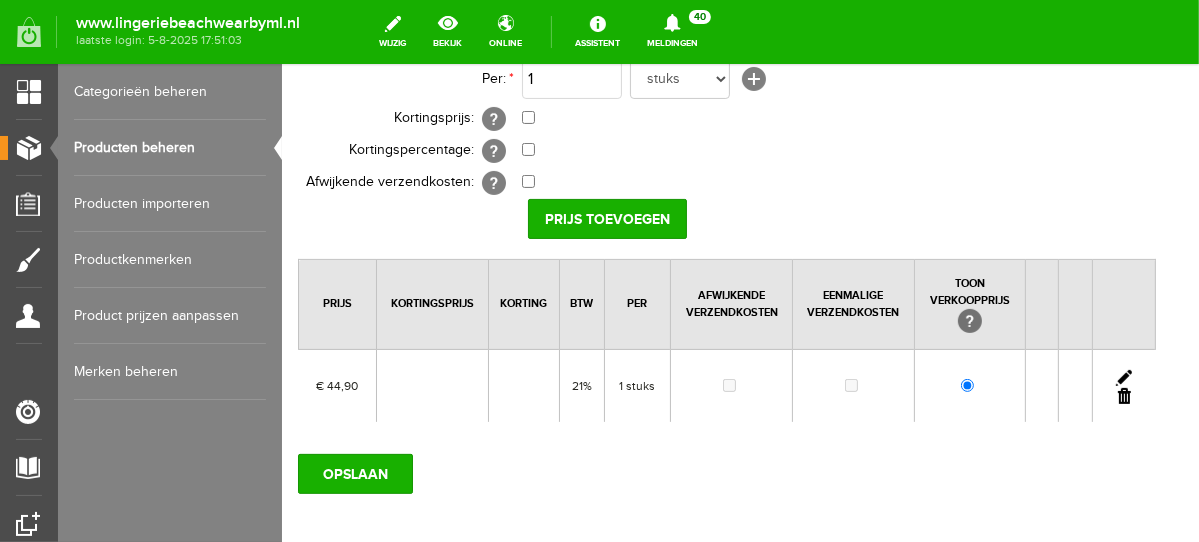 scroll, scrollTop: 302, scrollLeft: 0, axis: vertical 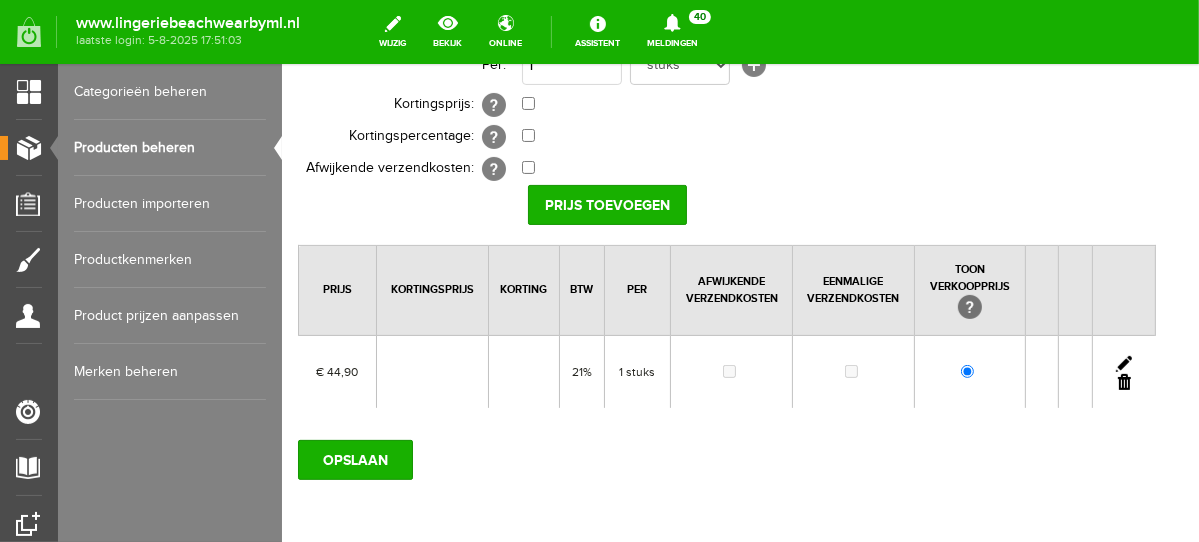 click at bounding box center (1123, 363) 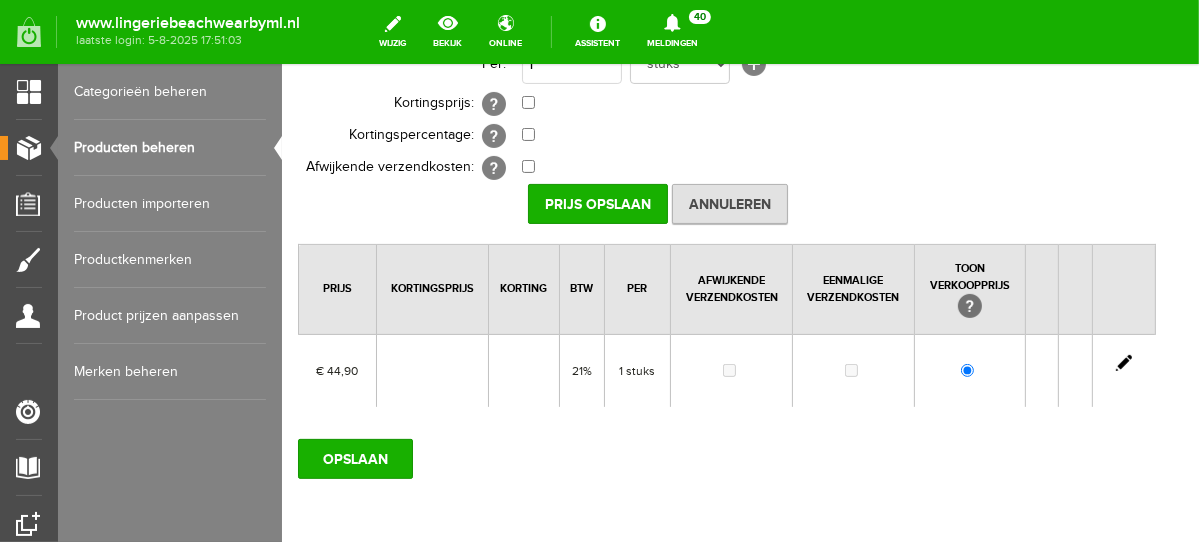 scroll, scrollTop: 88, scrollLeft: 0, axis: vertical 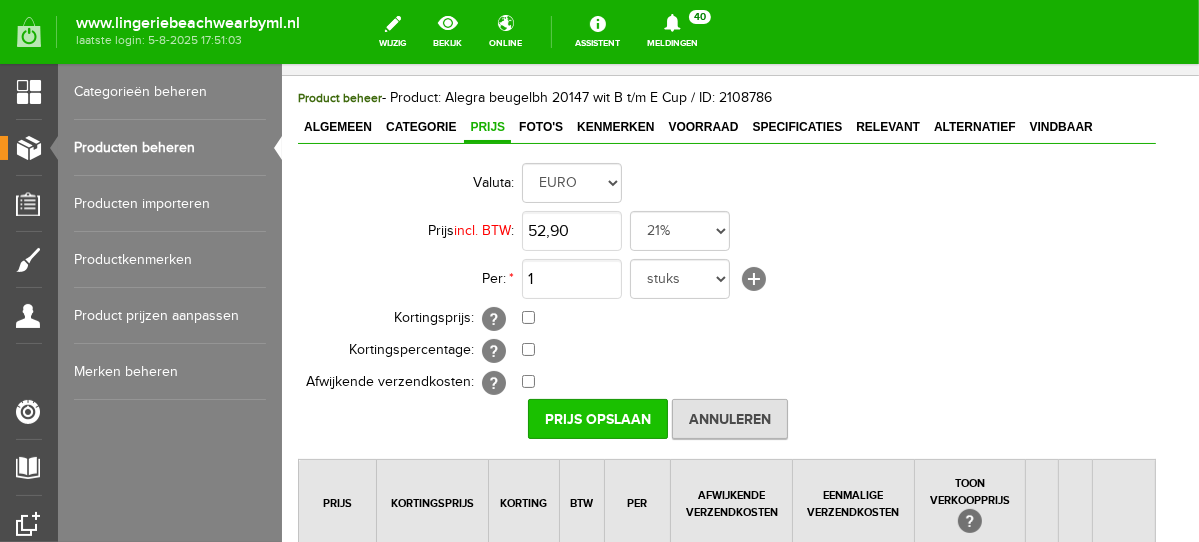 type on "€ 52,90" 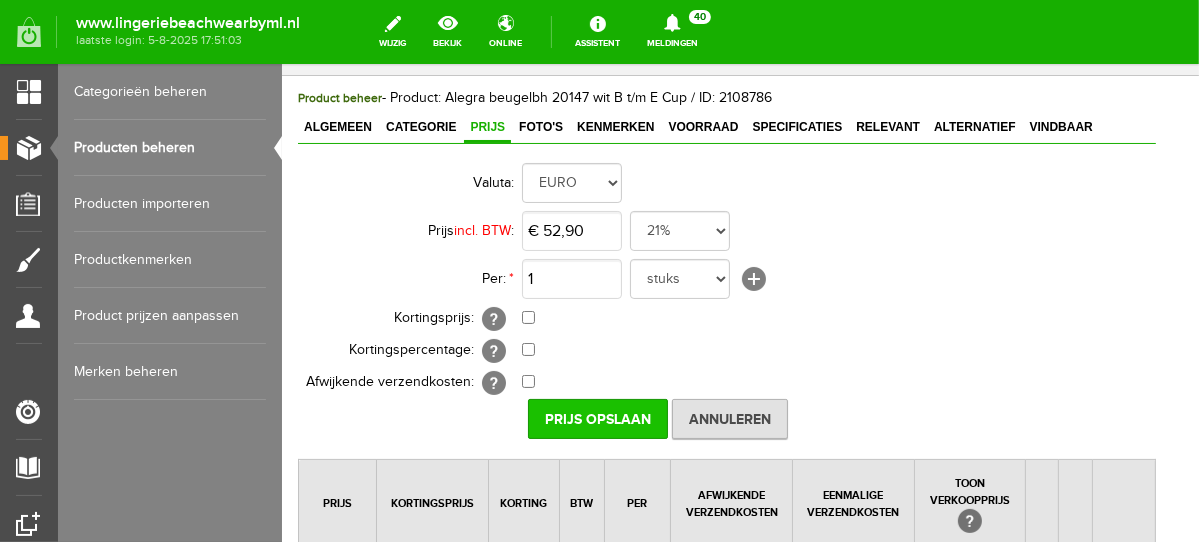 click on "Prijs Opslaan" at bounding box center [597, 418] 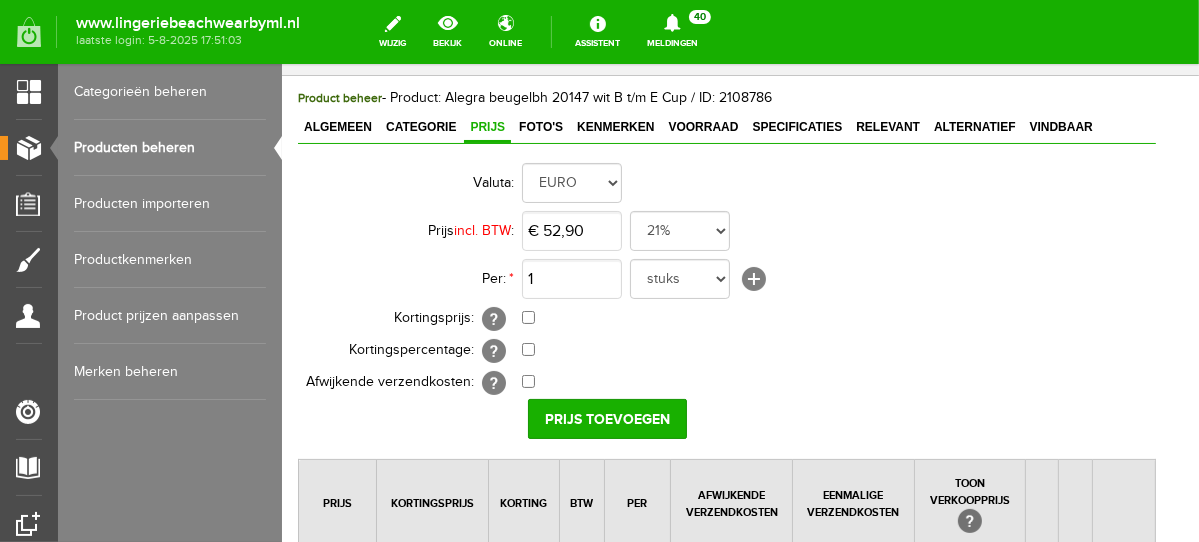 scroll, scrollTop: 385, scrollLeft: 0, axis: vertical 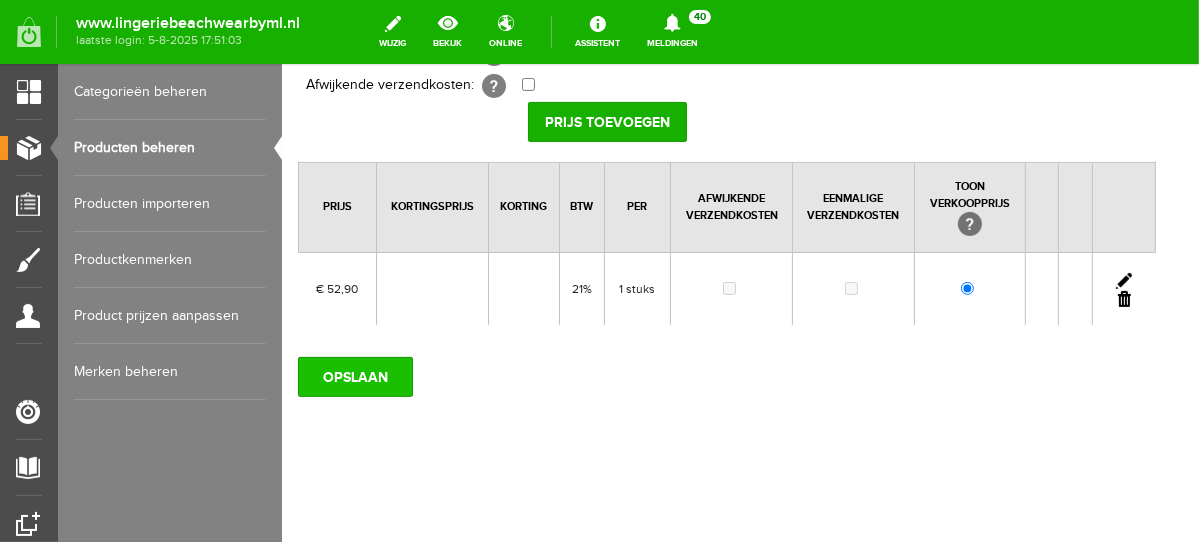 click on "OPSLAAN" at bounding box center (354, 376) 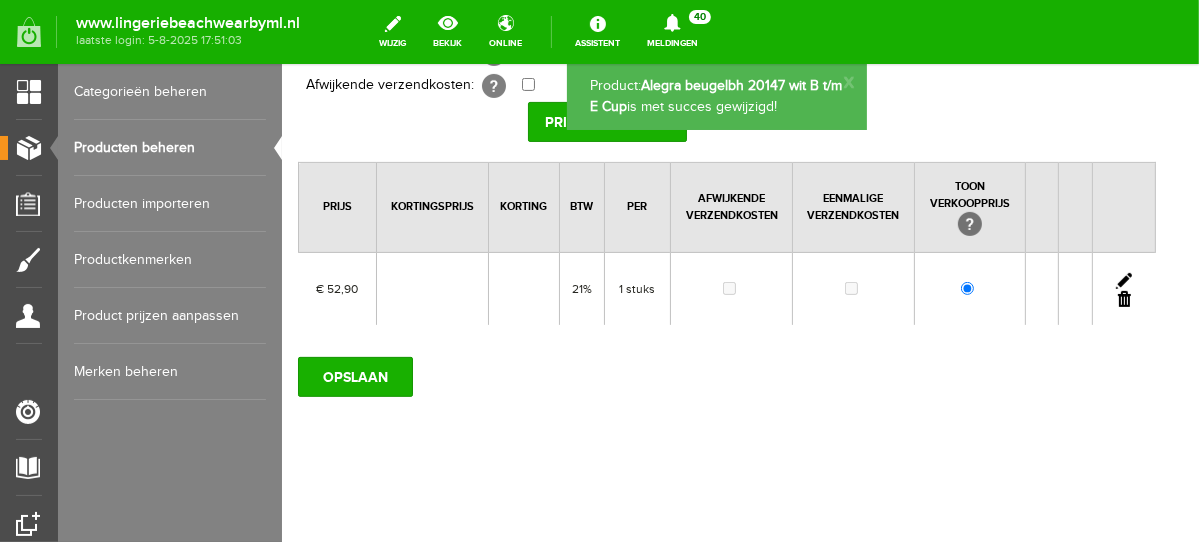 click on "Producten beheren" at bounding box center (170, 148) 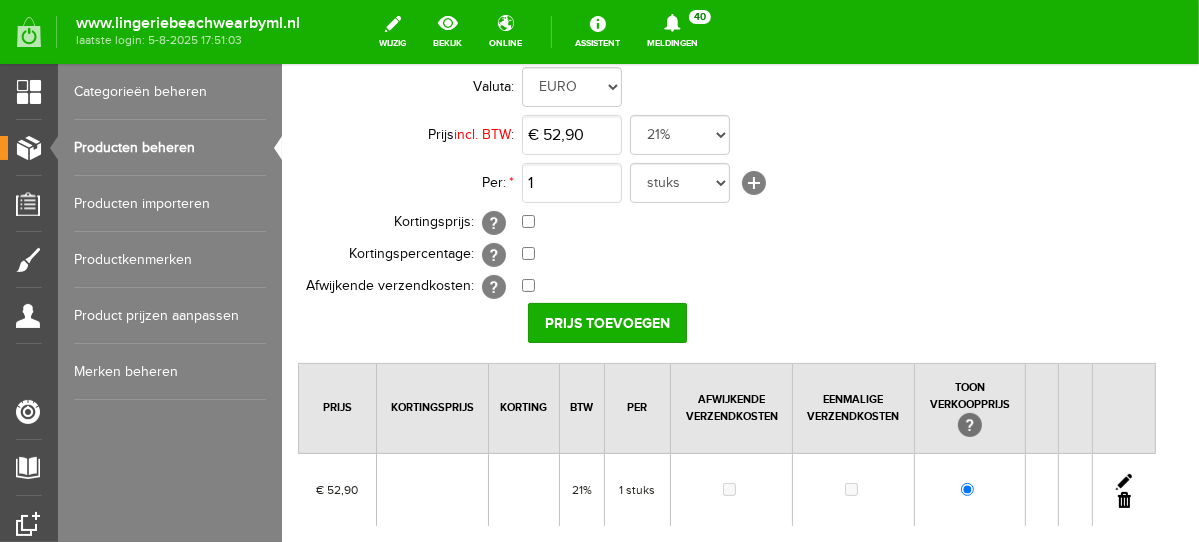 scroll, scrollTop: 385, scrollLeft: 0, axis: vertical 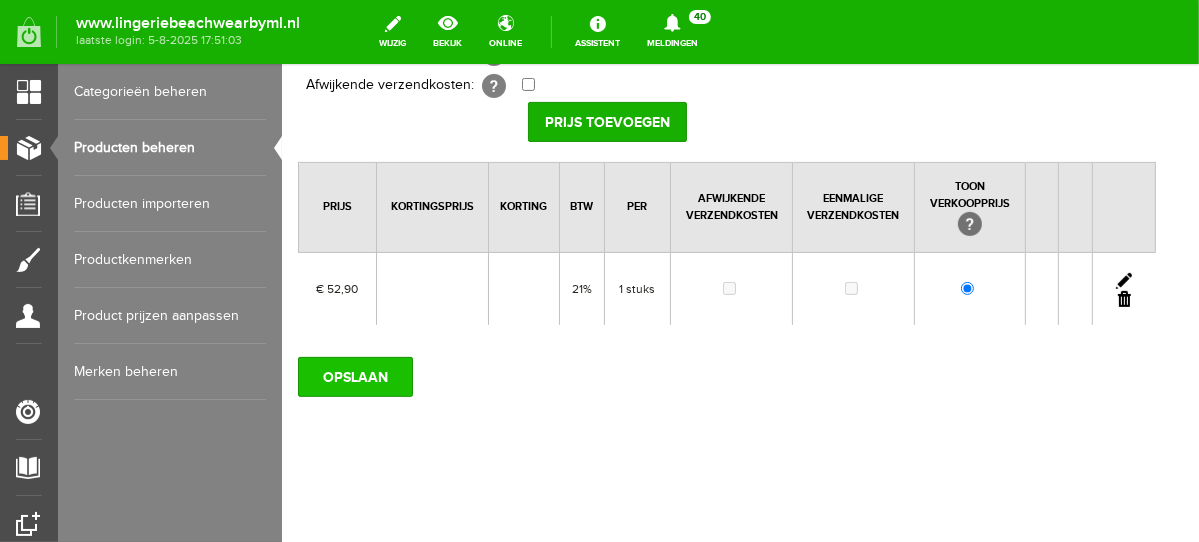 click on "OPSLAAN" at bounding box center [354, 376] 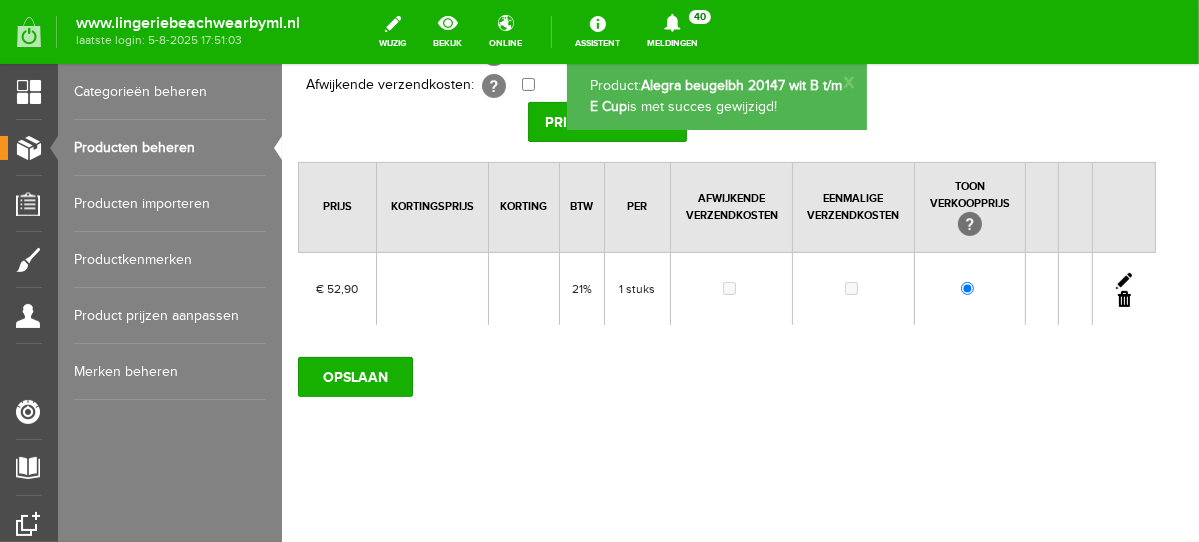 click on "Producten beheren" at bounding box center (170, 148) 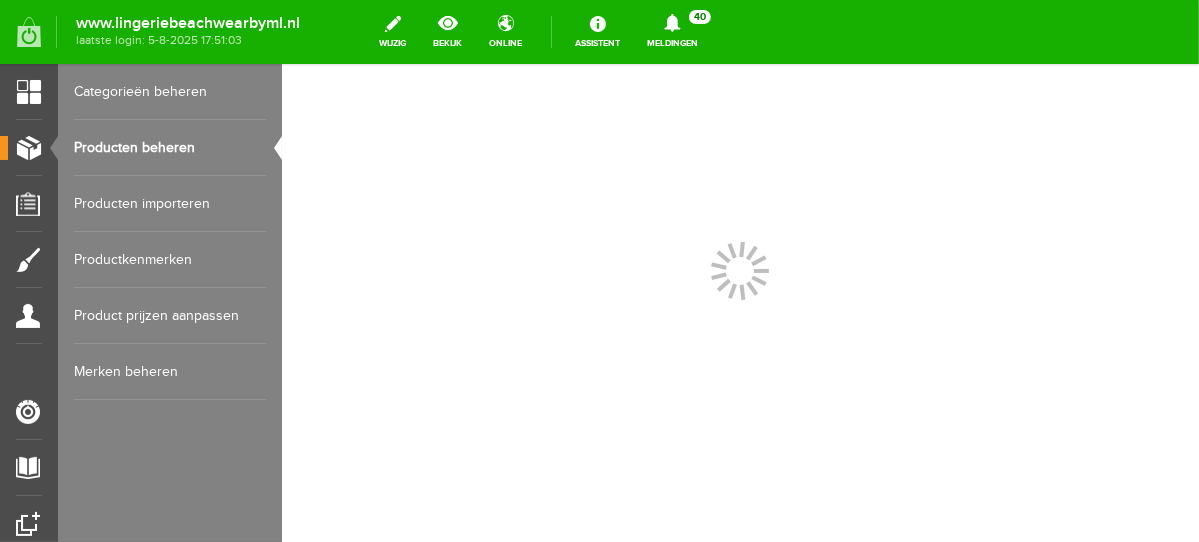 scroll, scrollTop: 0, scrollLeft: 0, axis: both 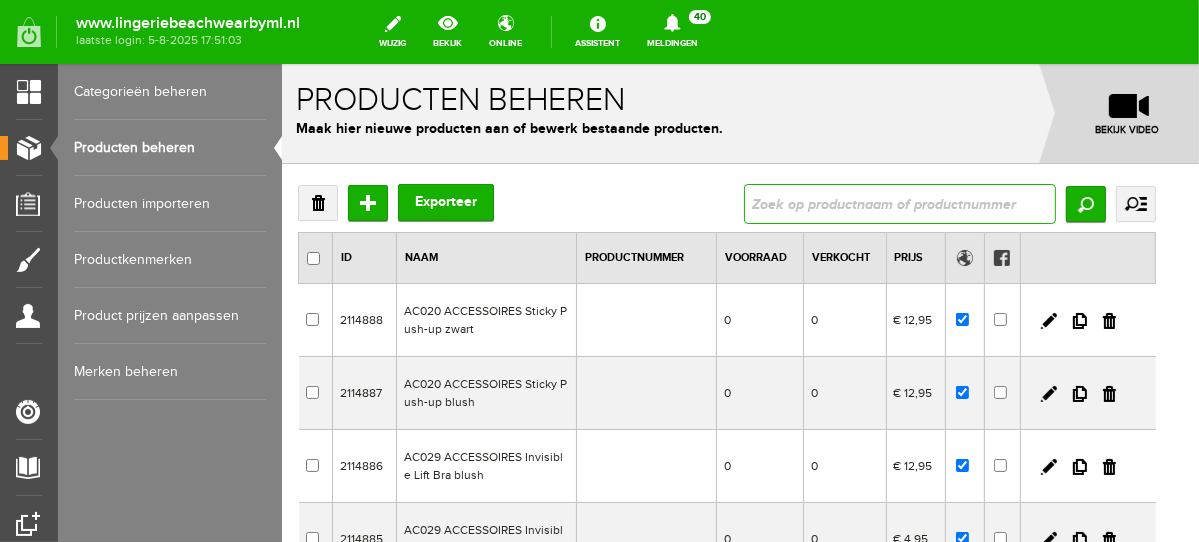 click at bounding box center (899, 203) 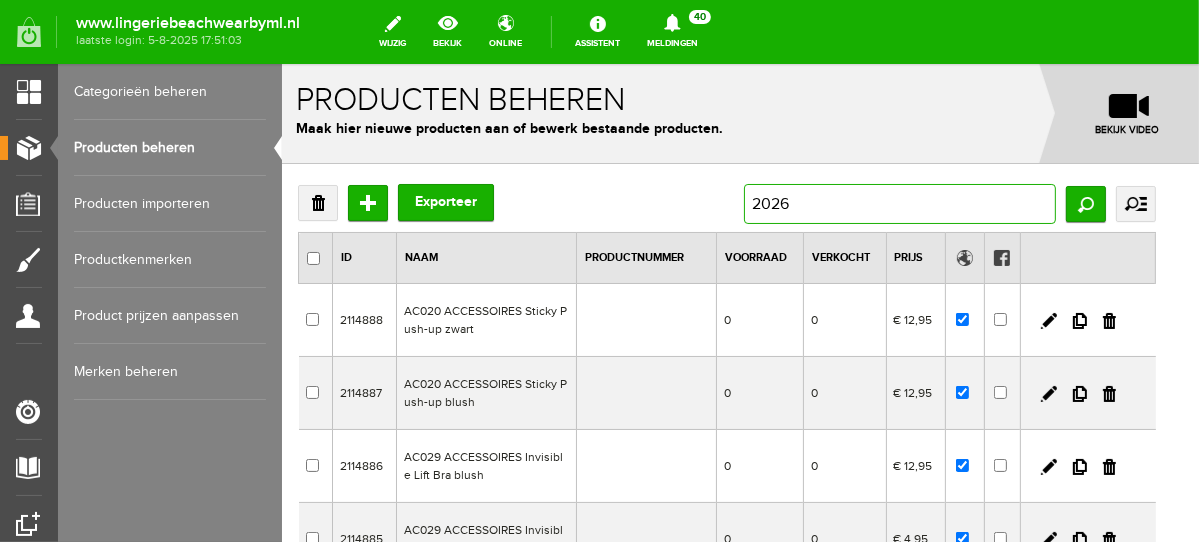 type on "20265" 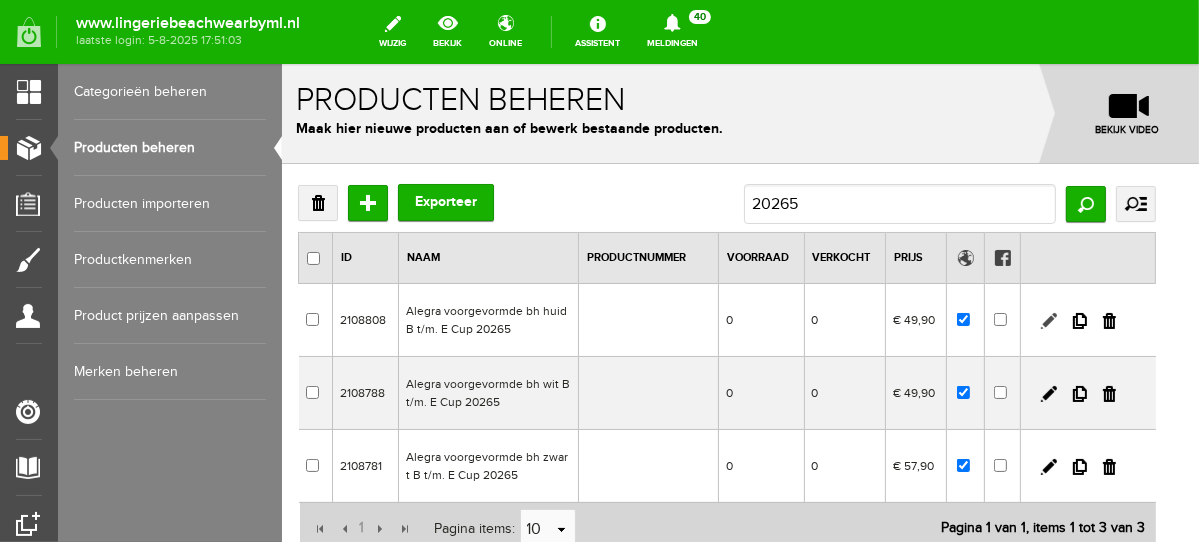 click at bounding box center [1048, 320] 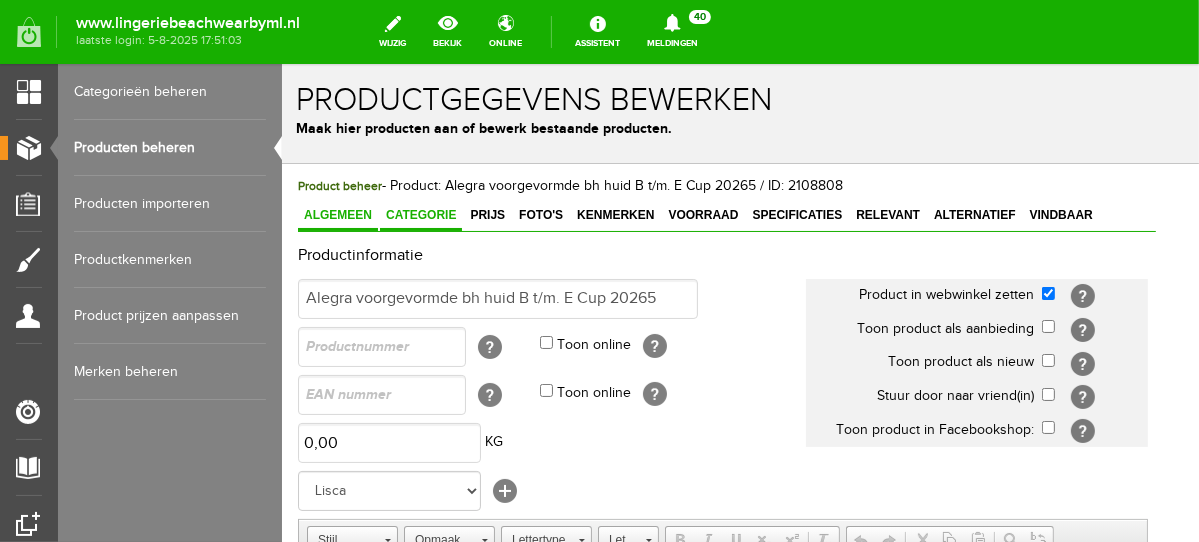 scroll, scrollTop: 0, scrollLeft: 0, axis: both 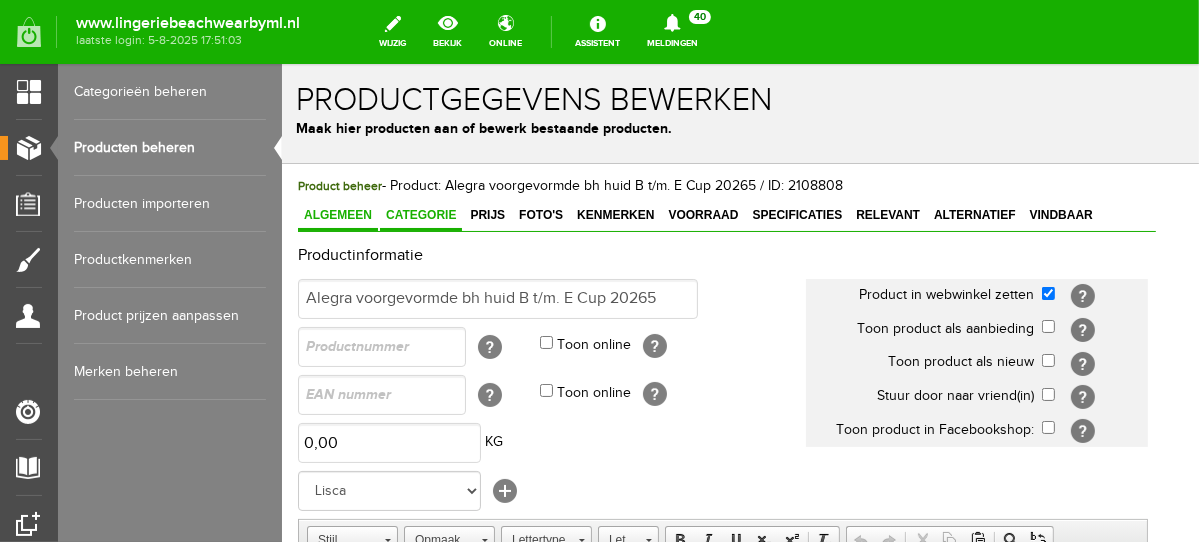 click on "Categorie" at bounding box center (420, 214) 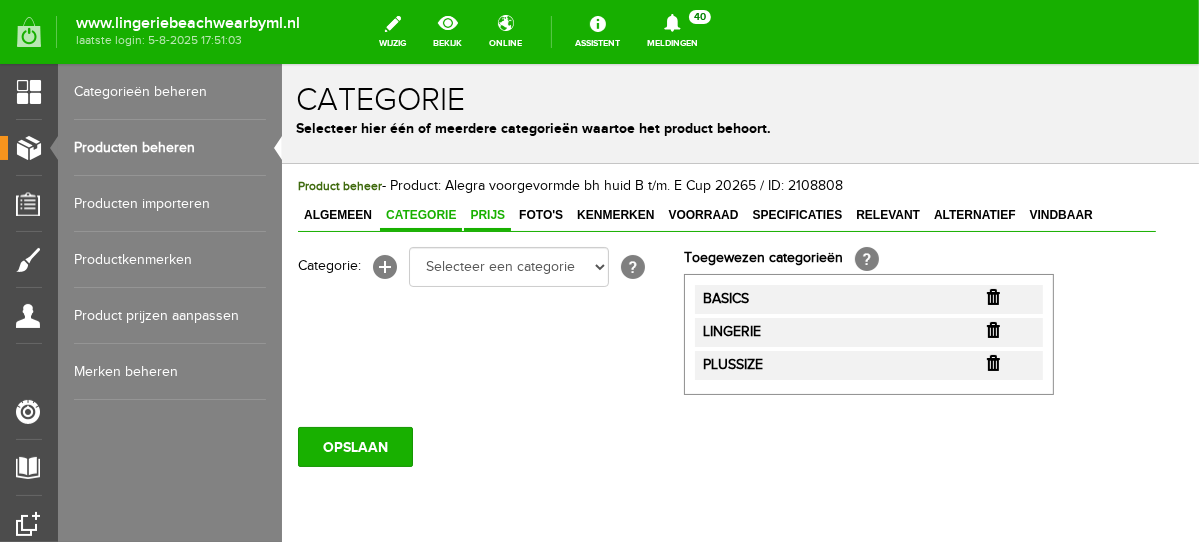 click on "Prijs" at bounding box center [486, 214] 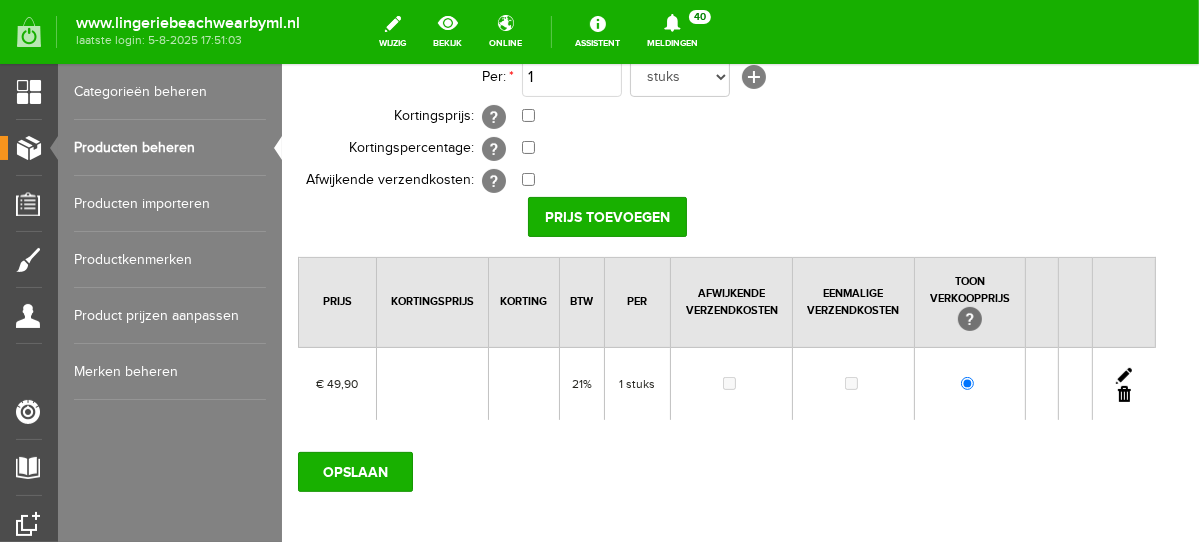 scroll, scrollTop: 310, scrollLeft: 0, axis: vertical 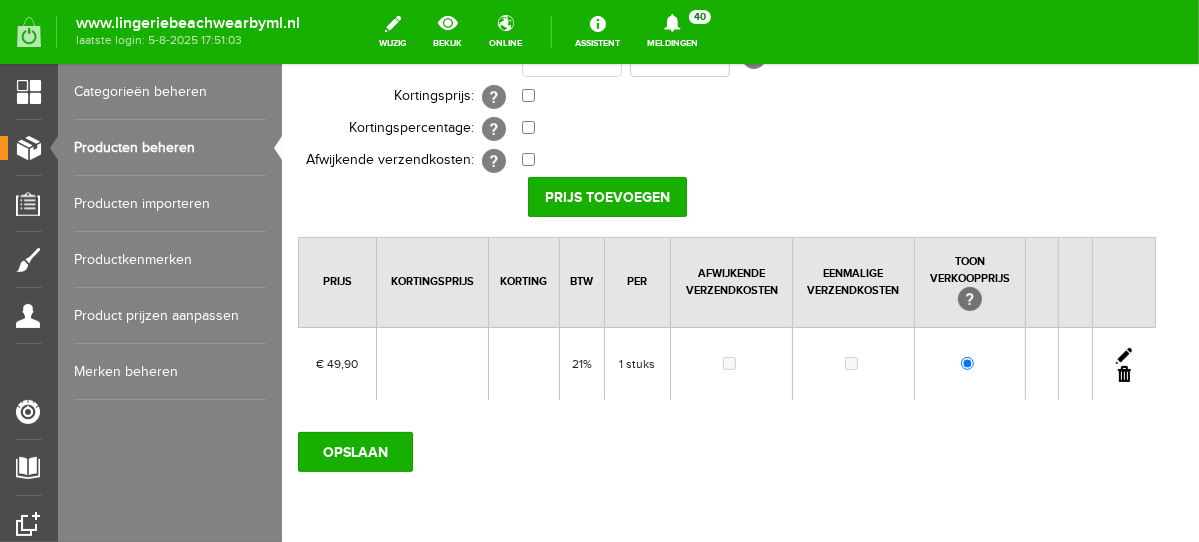 click at bounding box center (1123, 355) 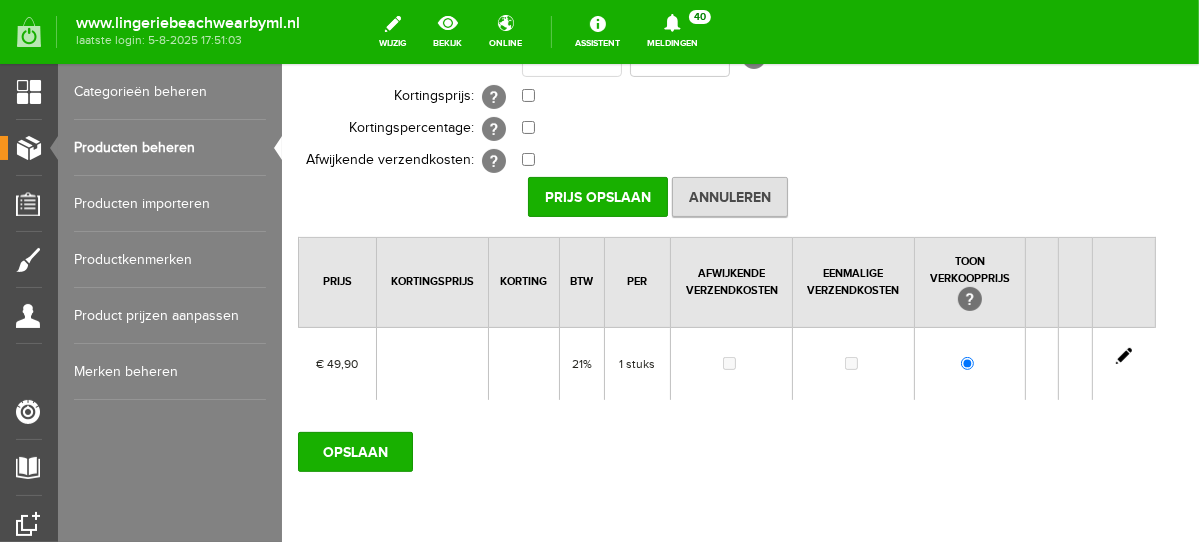 drag, startPoint x: 1192, startPoint y: 308, endPoint x: 1487, endPoint y: 200, distance: 314.14804 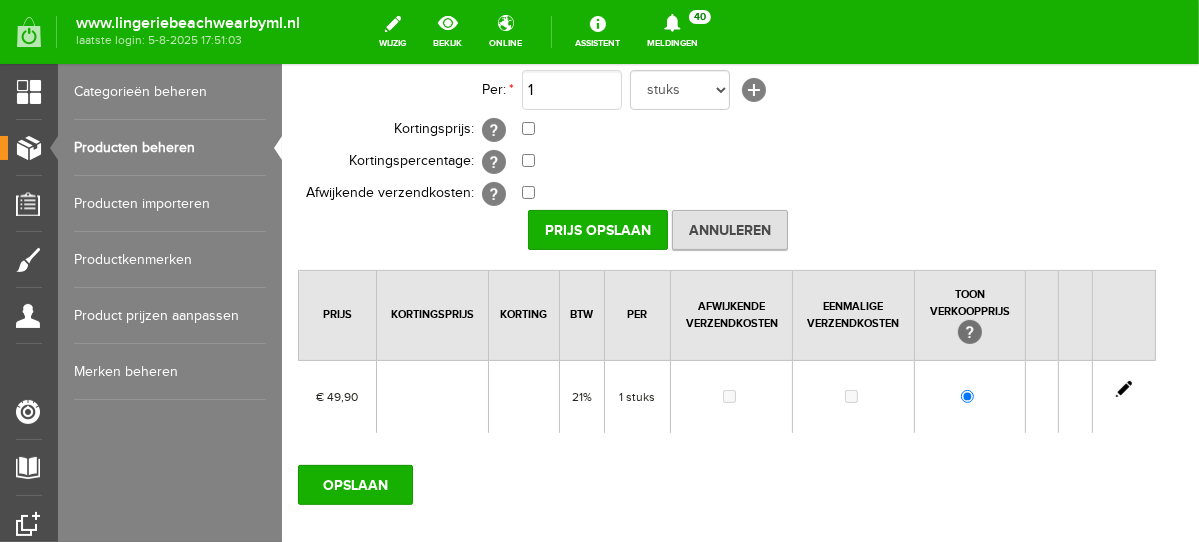 scroll, scrollTop: 0, scrollLeft: 0, axis: both 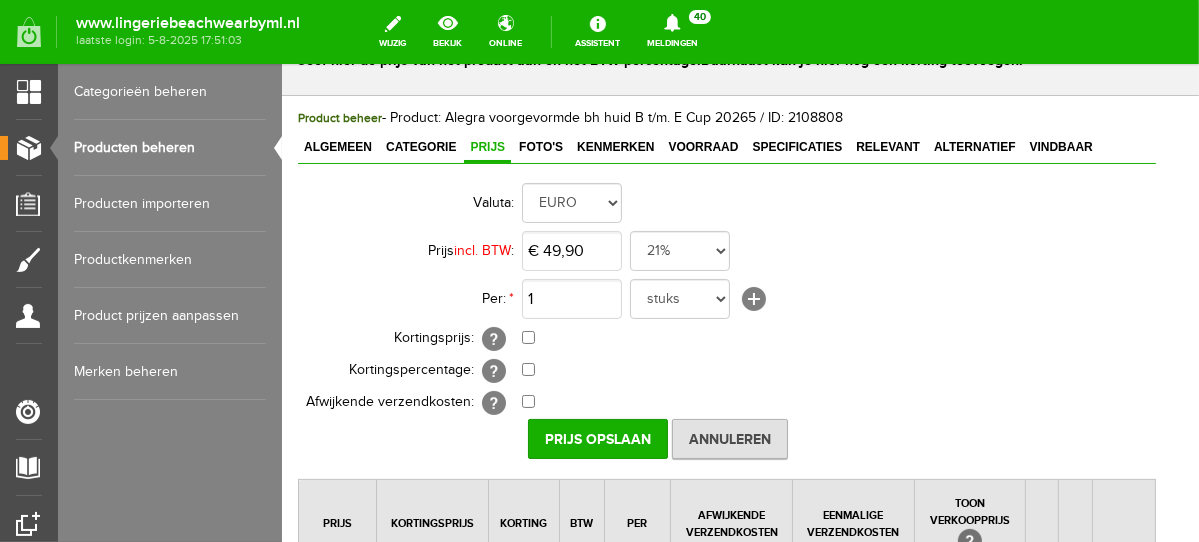drag, startPoint x: 1192, startPoint y: 313, endPoint x: 1492, endPoint y: 188, distance: 325 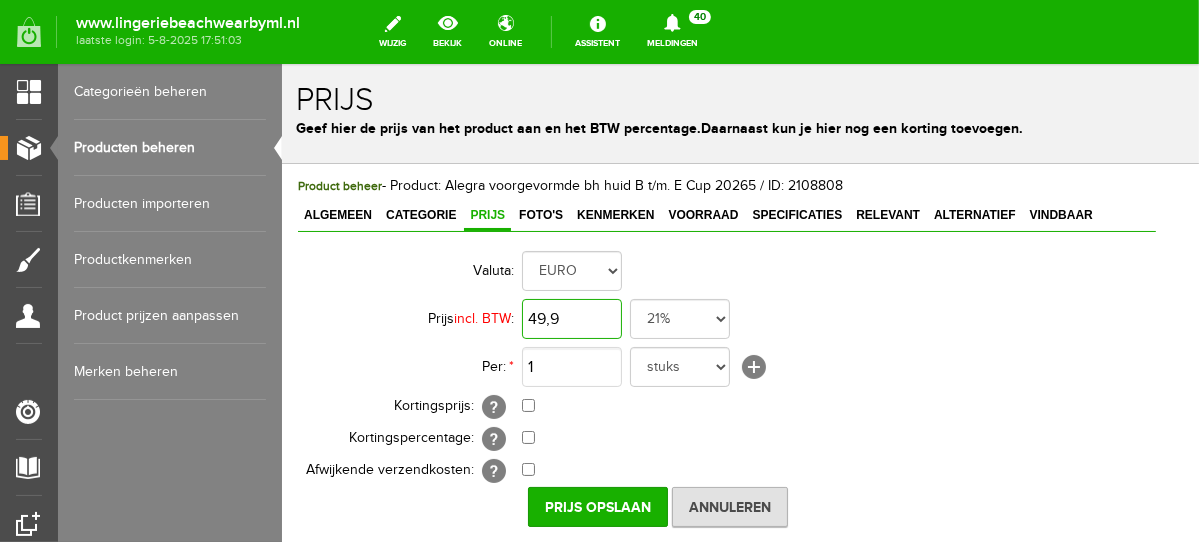 click on "49,9" at bounding box center [571, 318] 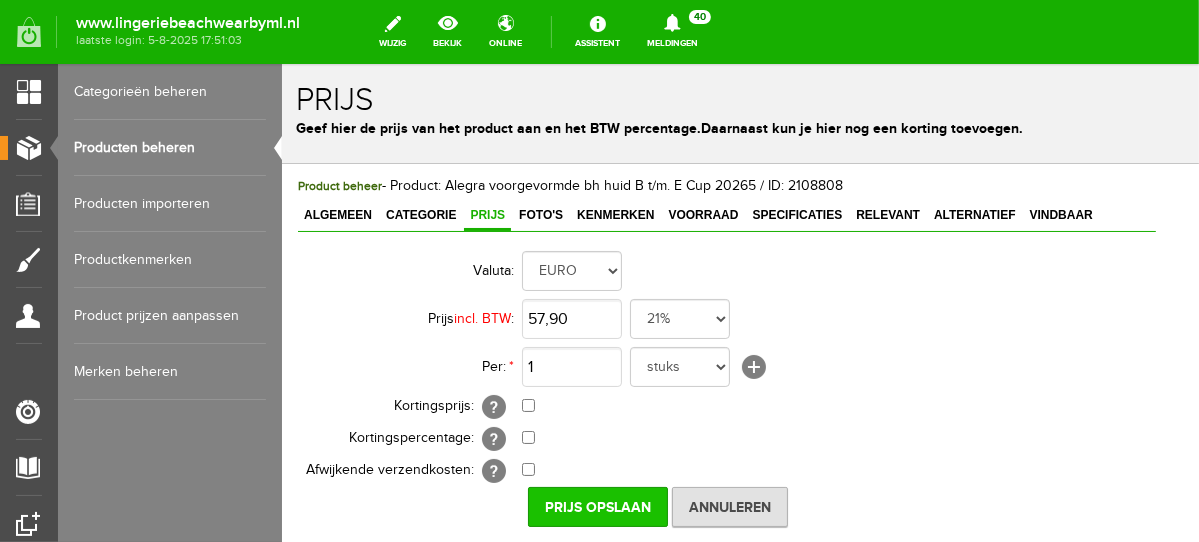 type on "€ 57,90" 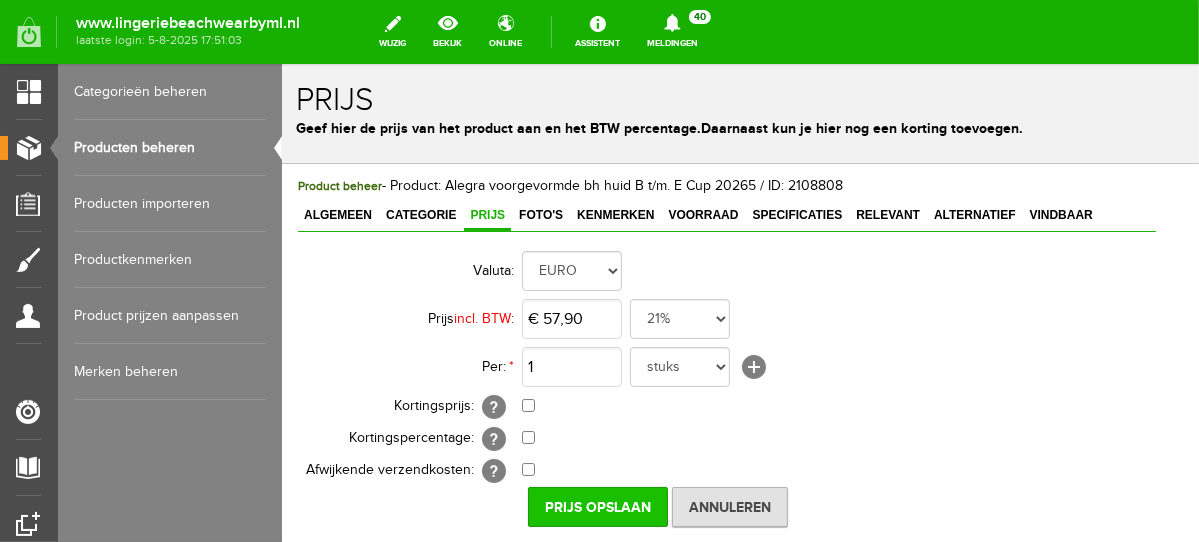 click on "Prijs Opslaan" at bounding box center (597, 506) 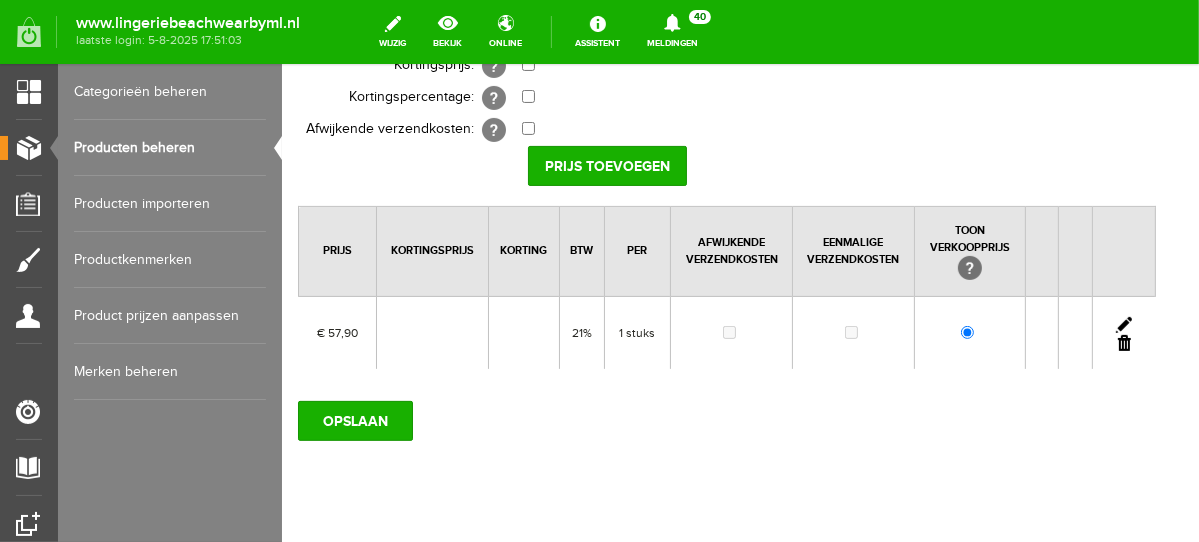 scroll, scrollTop: 343, scrollLeft: 0, axis: vertical 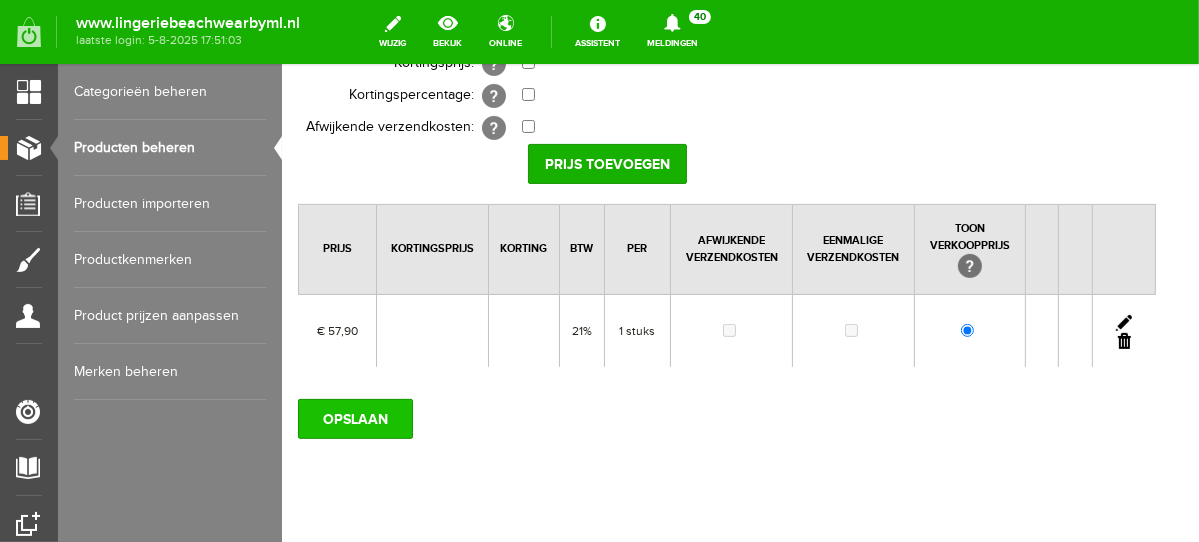 click on "OPSLAAN" at bounding box center (354, 418) 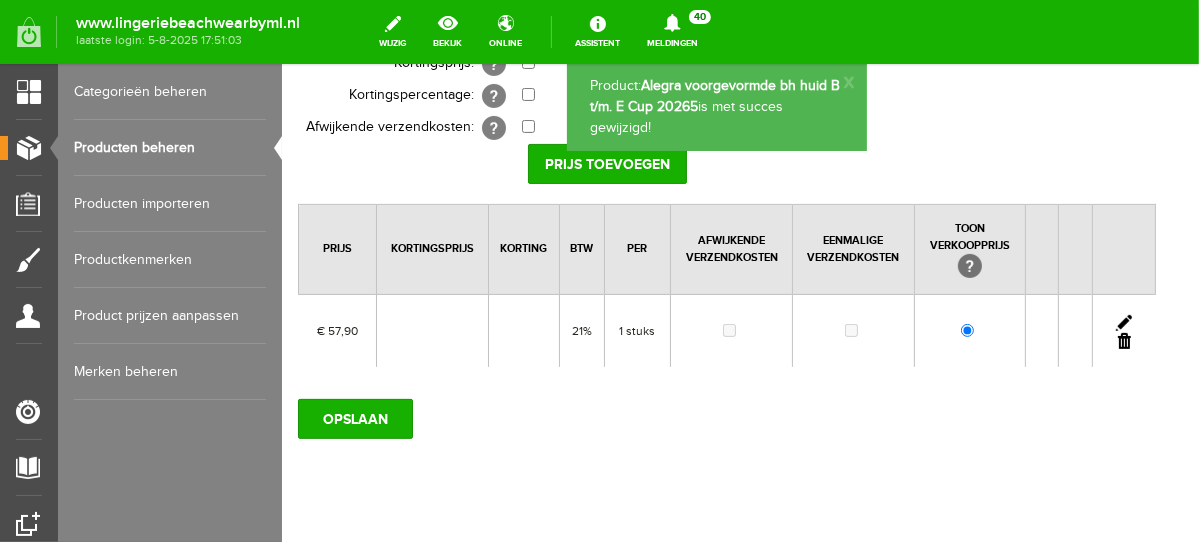 scroll, scrollTop: 0, scrollLeft: 0, axis: both 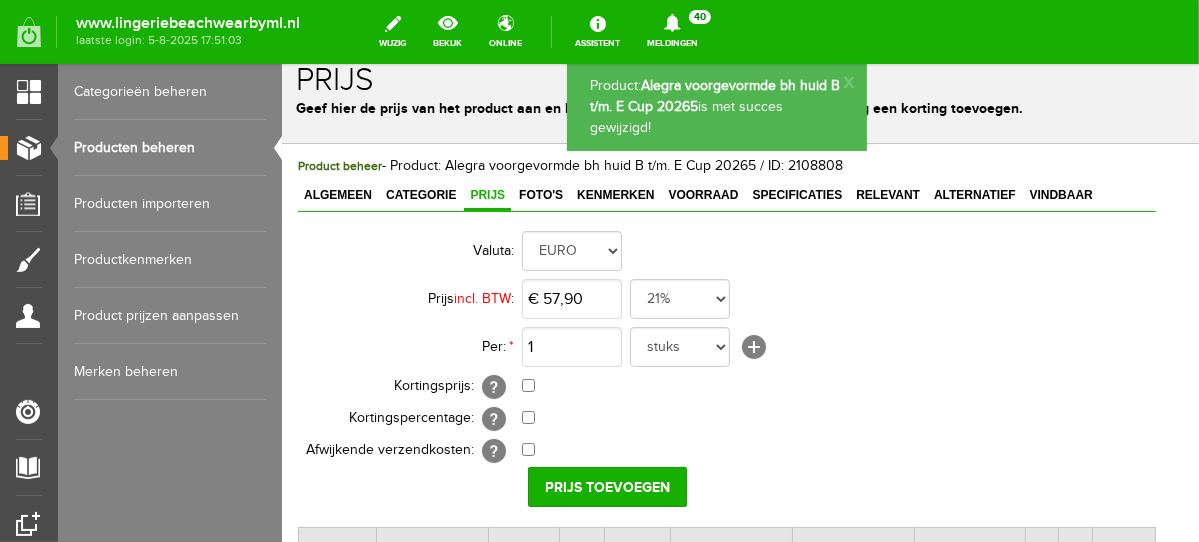 drag, startPoint x: 1195, startPoint y: 452, endPoint x: 1492, endPoint y: 203, distance: 387.56934 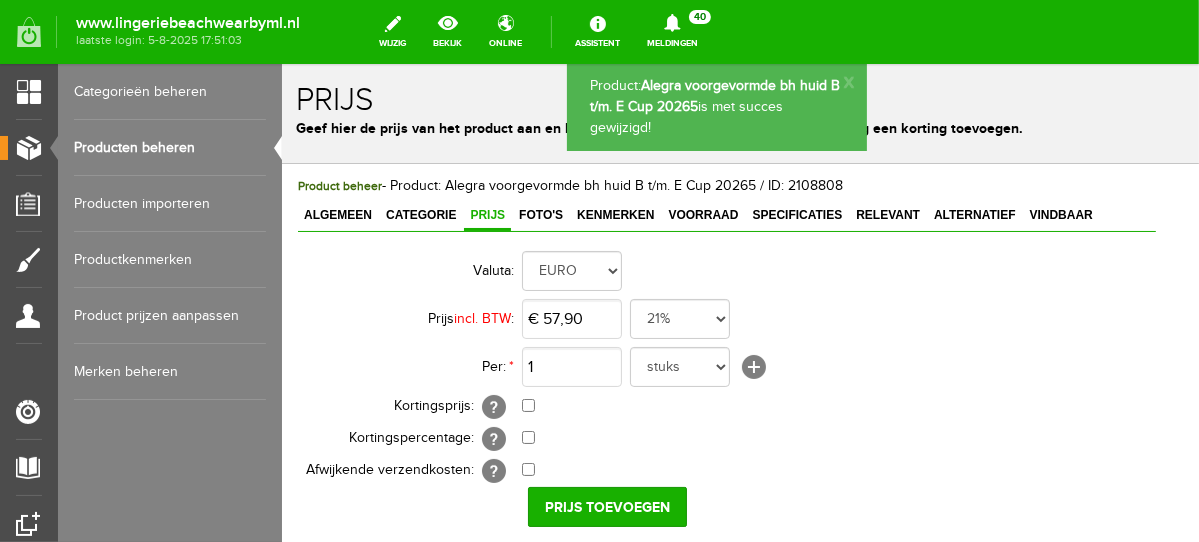 click on "Producten beheren" at bounding box center (170, 148) 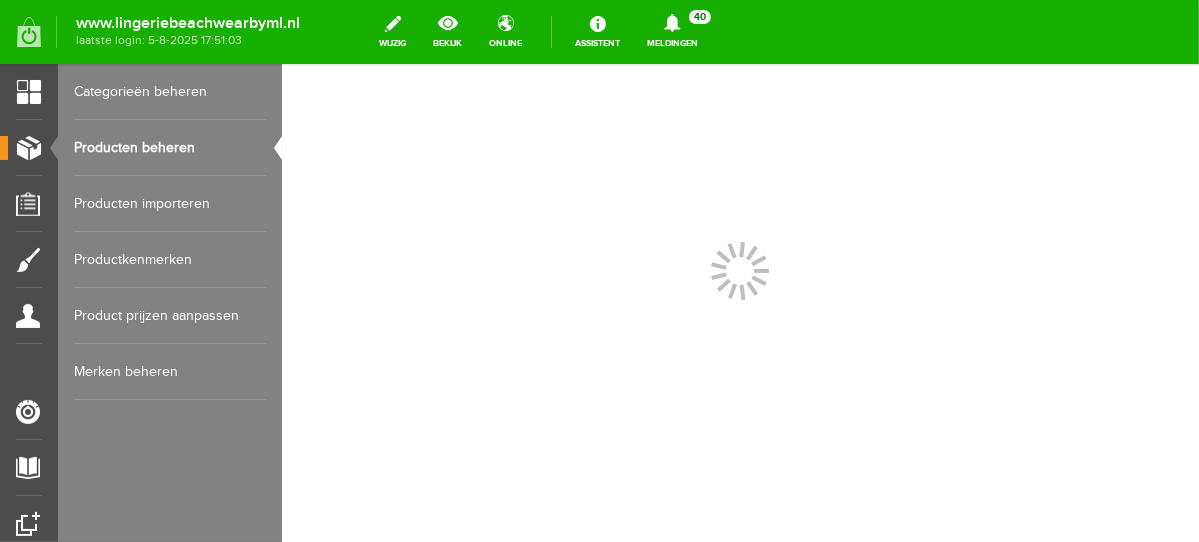 scroll, scrollTop: 0, scrollLeft: 0, axis: both 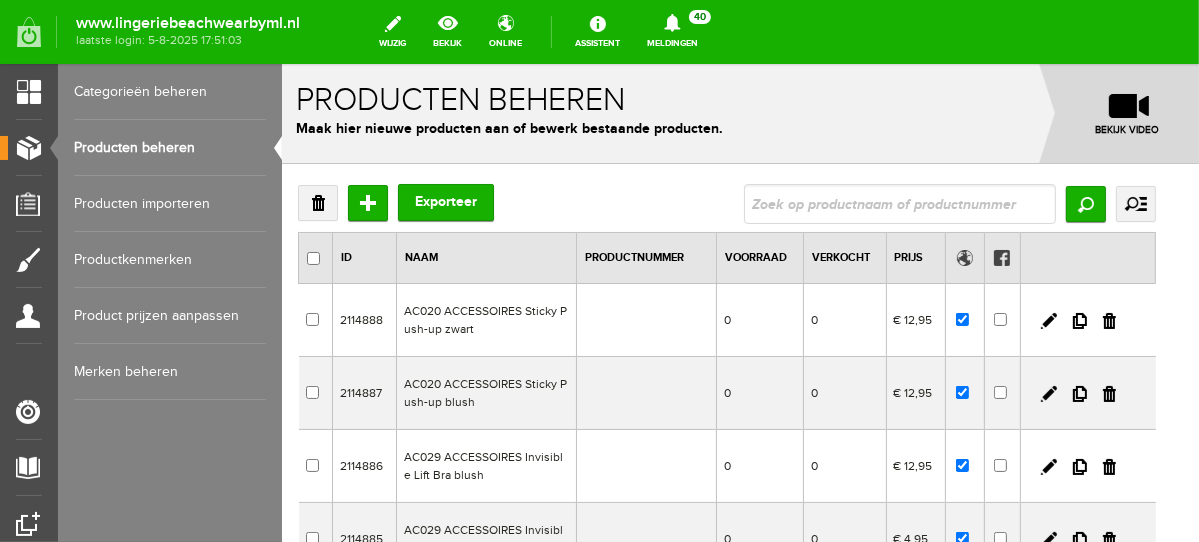 click at bounding box center [899, 203] 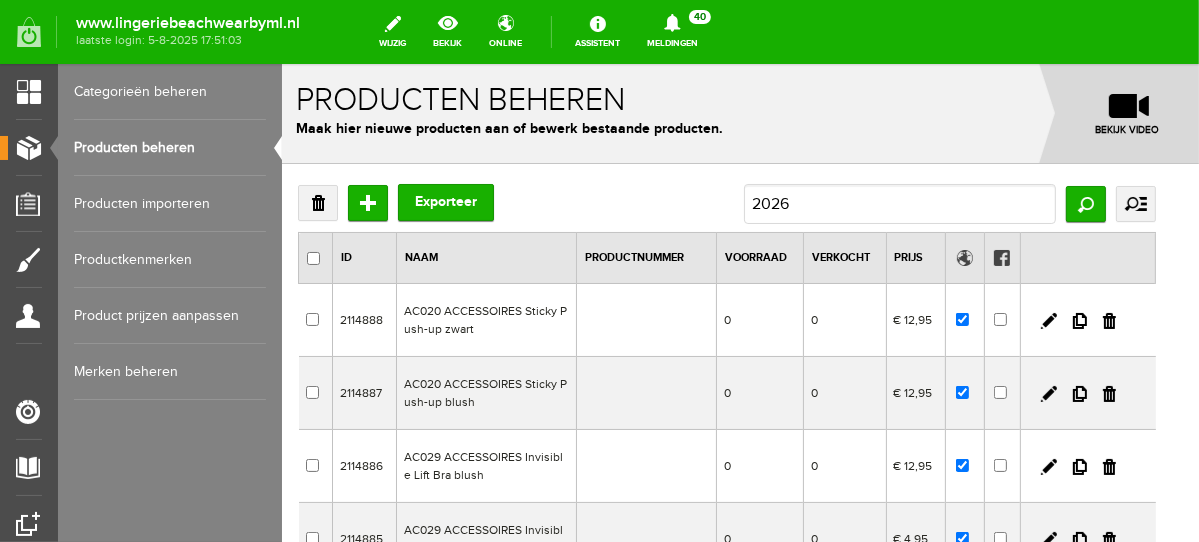type on "20265" 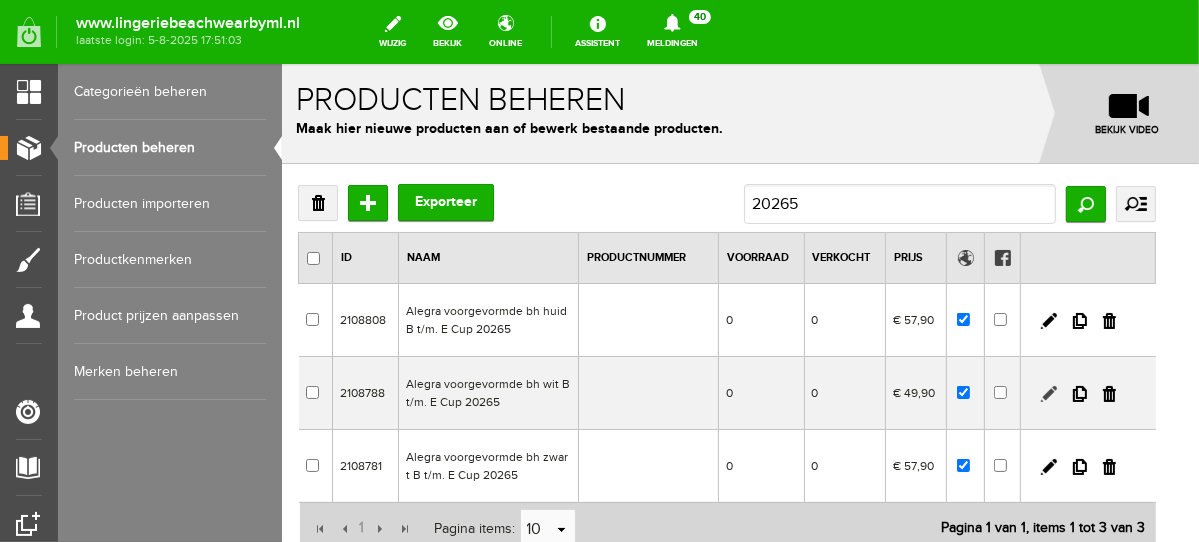 click at bounding box center [1048, 393] 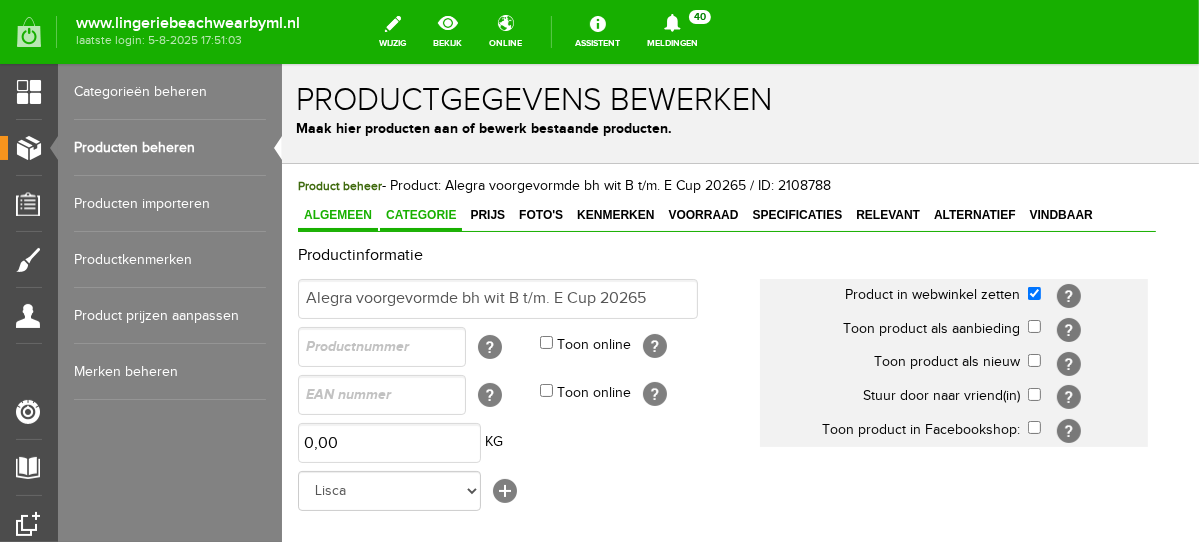 scroll, scrollTop: 0, scrollLeft: 0, axis: both 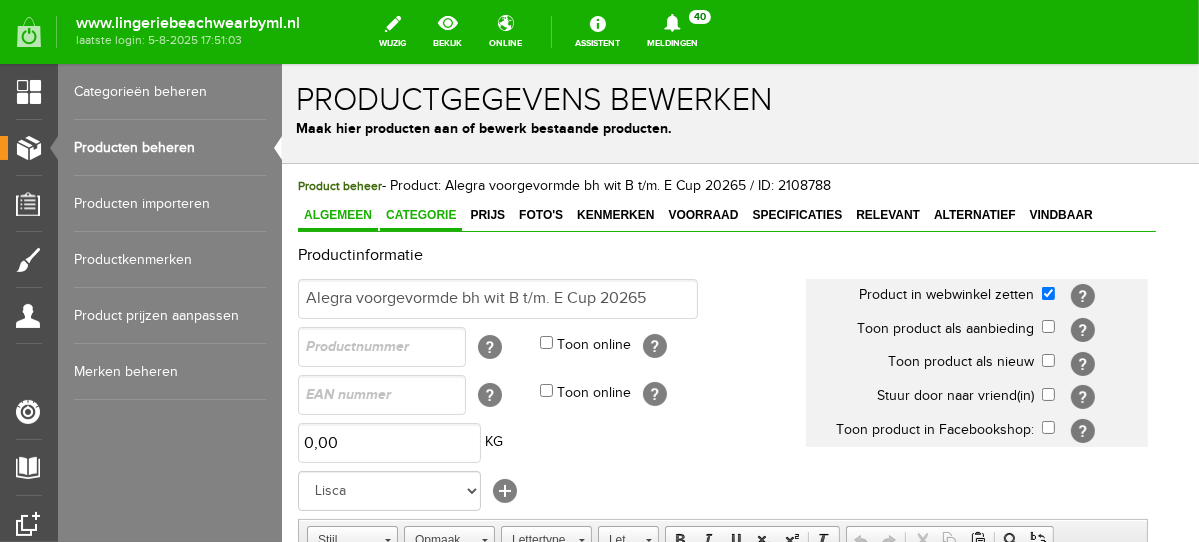 click on "Categorie" at bounding box center [420, 214] 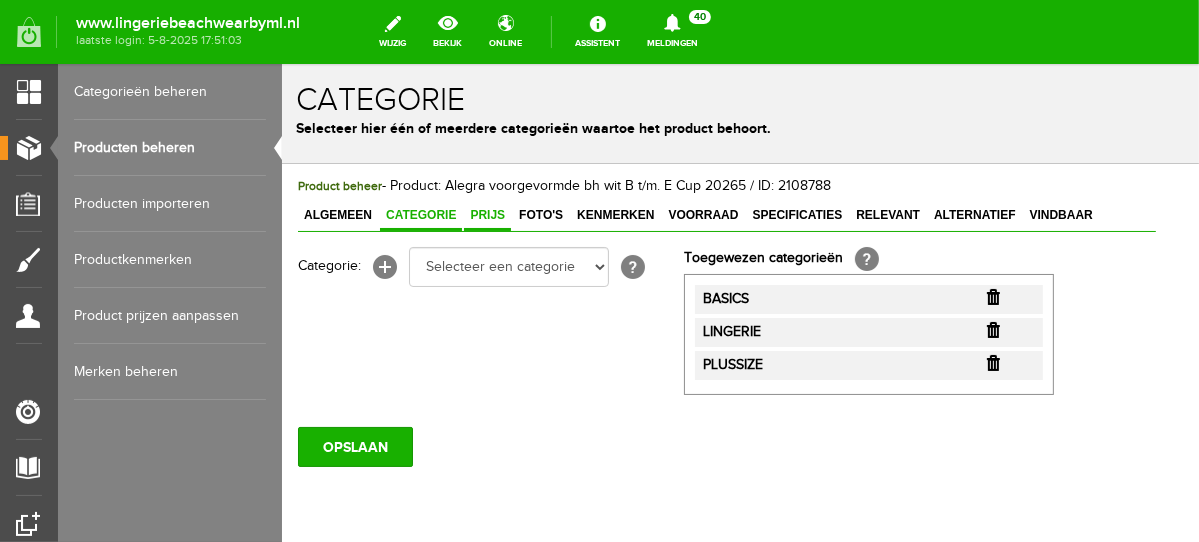 click on "Prijs" at bounding box center [486, 214] 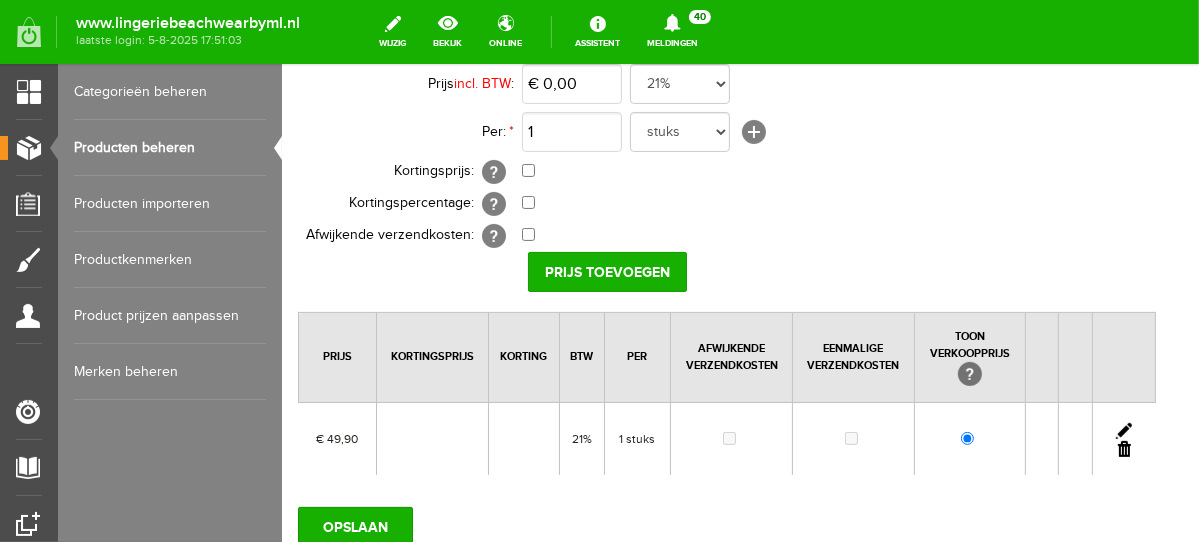 scroll, scrollTop: 287, scrollLeft: 0, axis: vertical 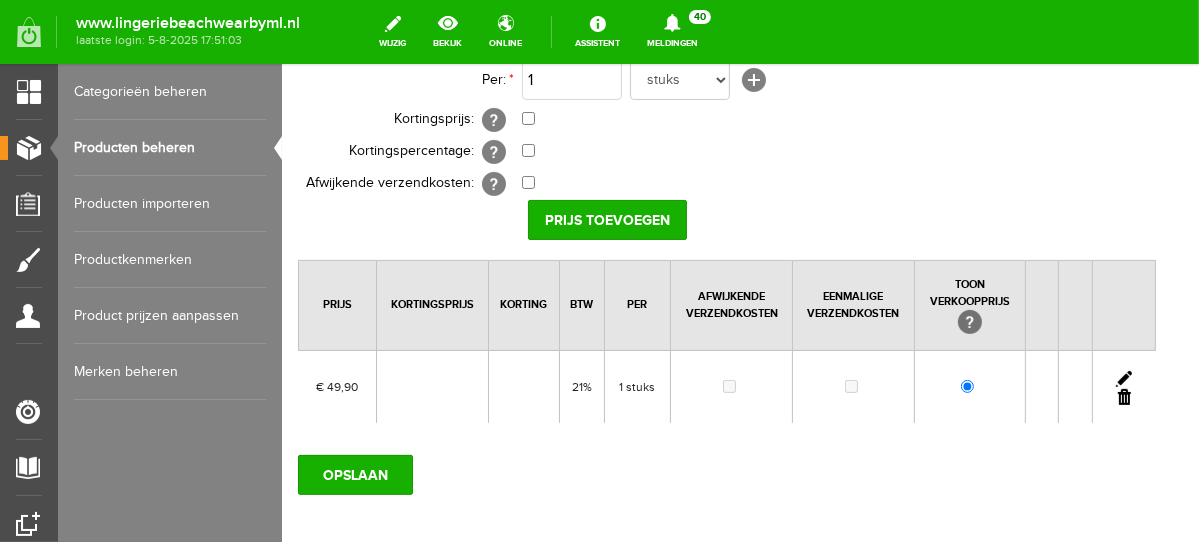 click at bounding box center [1123, 378] 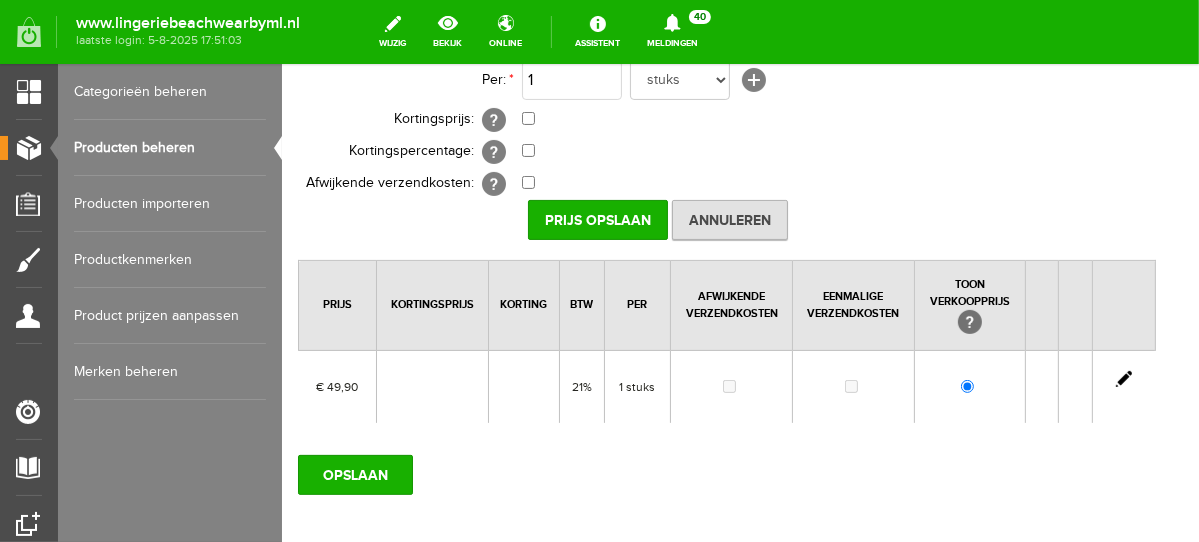 scroll, scrollTop: 149, scrollLeft: 0, axis: vertical 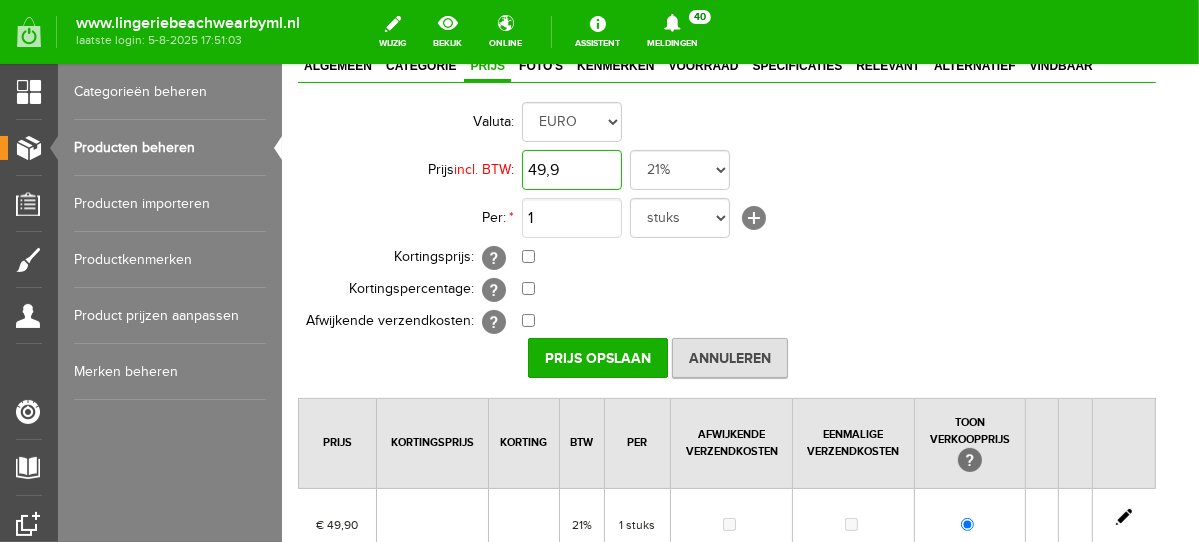 click on "49,9" at bounding box center [571, 169] 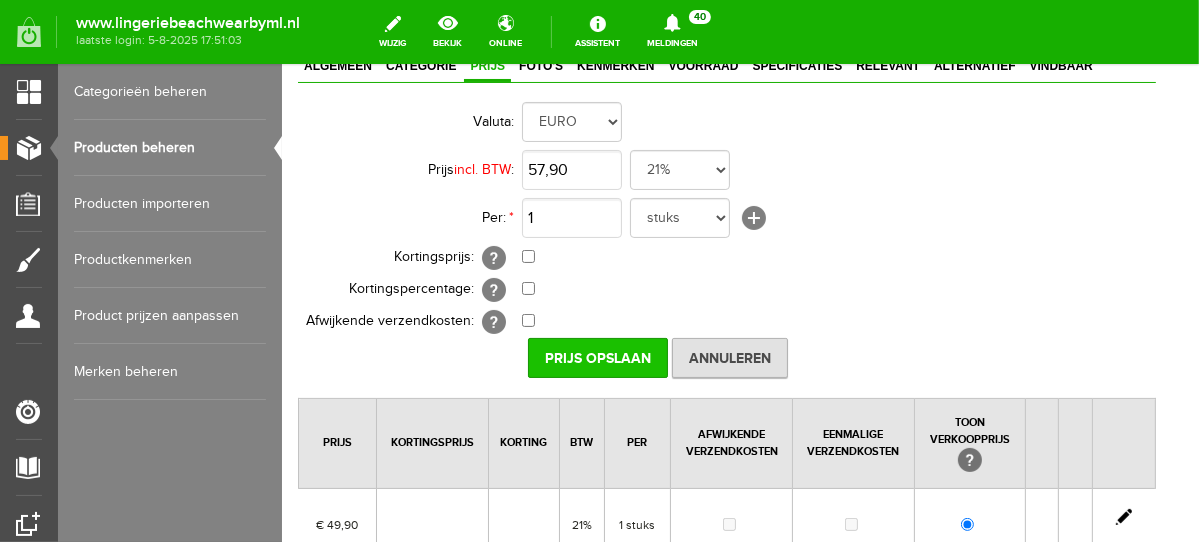type on "€ 57,90" 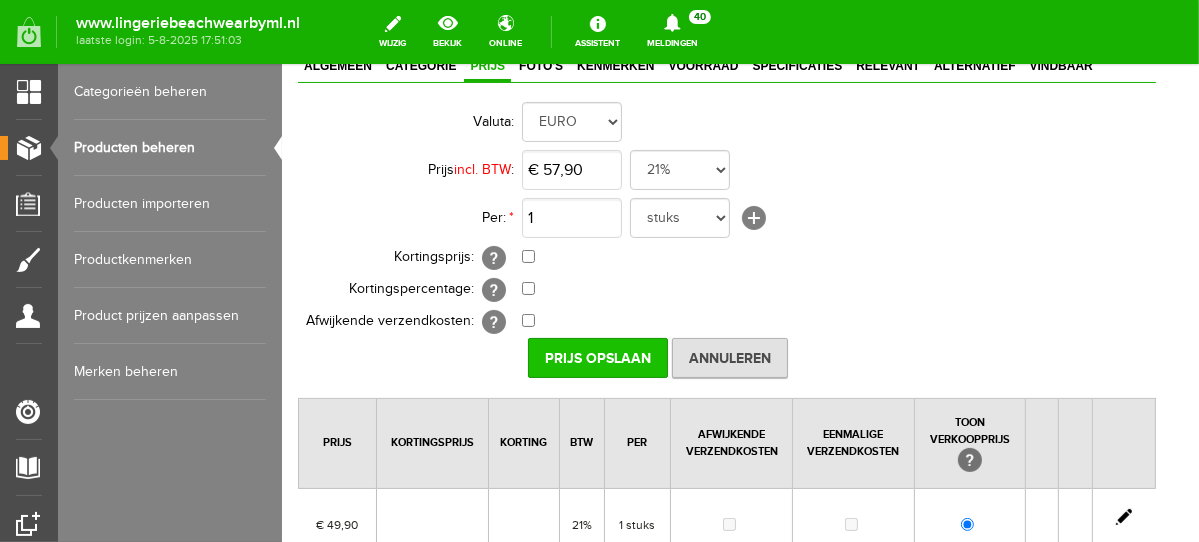 click on "Prijs Opslaan" at bounding box center (597, 357) 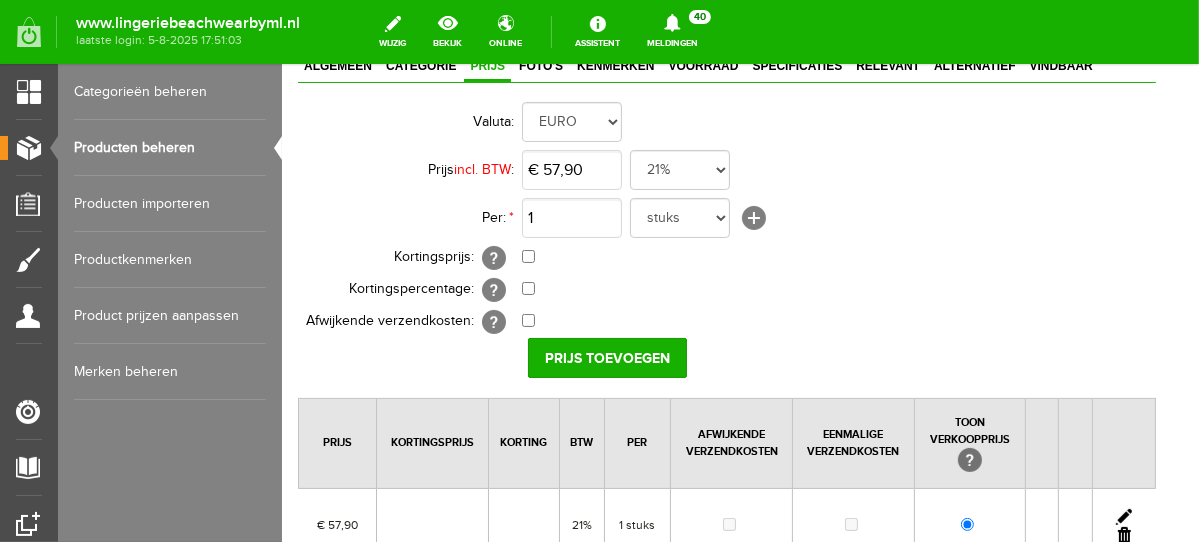 scroll, scrollTop: 385, scrollLeft: 0, axis: vertical 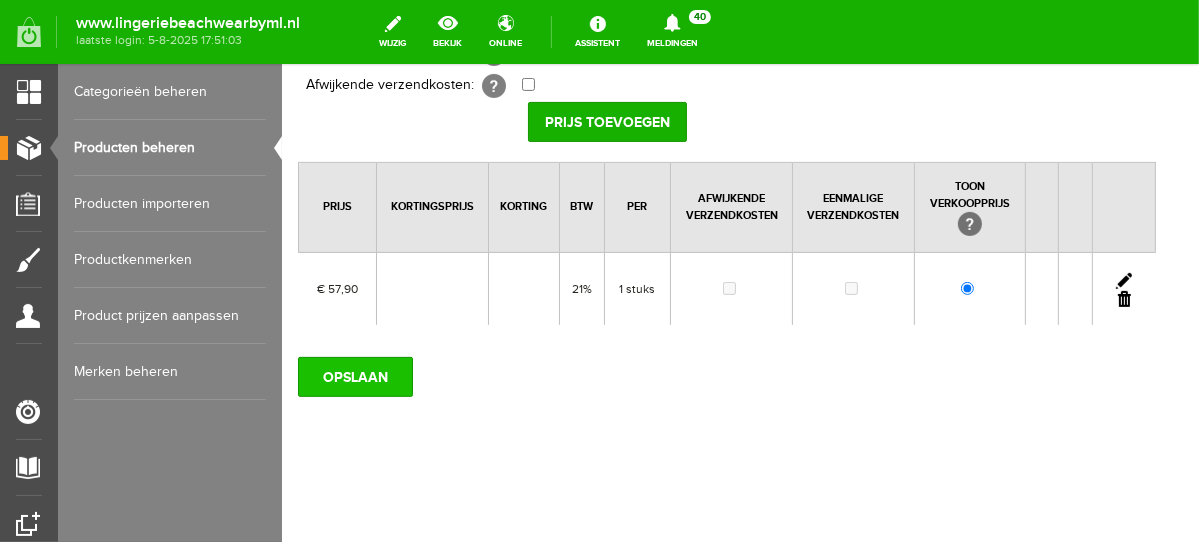 click on "OPSLAAN" at bounding box center [354, 376] 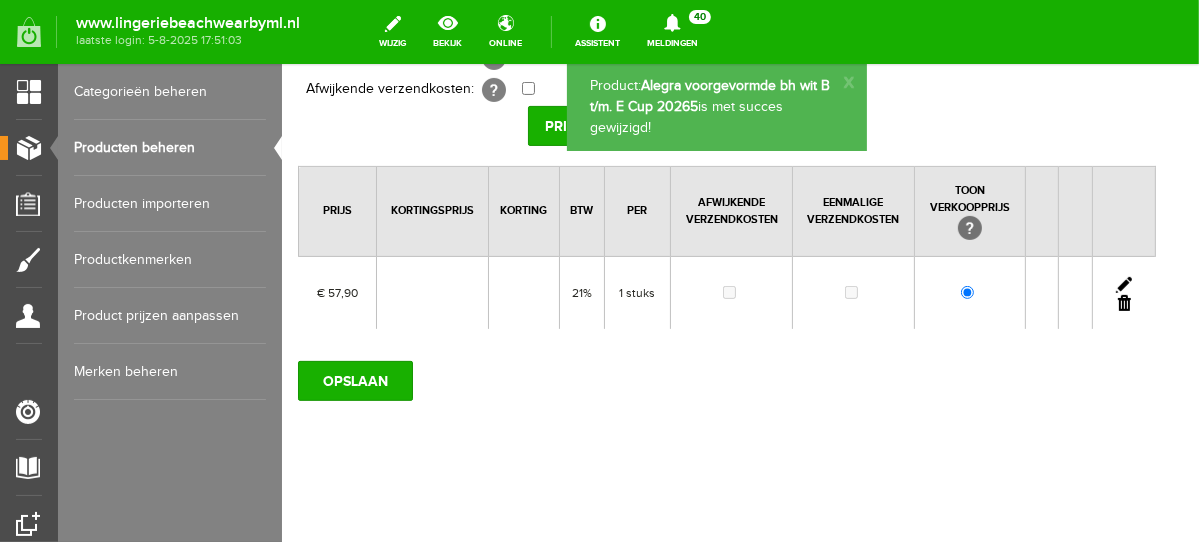 scroll, scrollTop: 78, scrollLeft: 0, axis: vertical 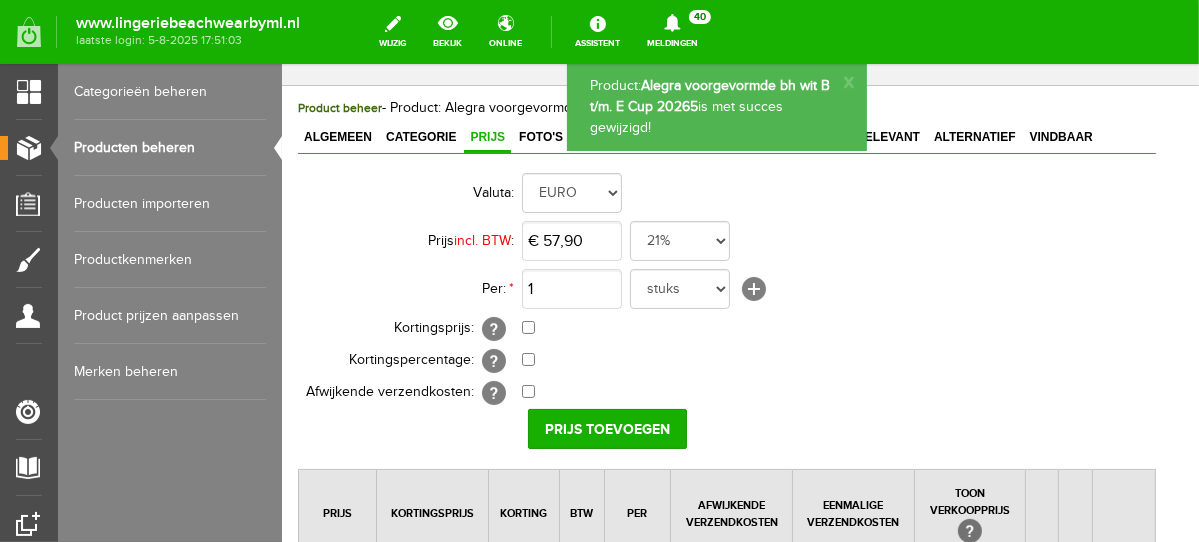 click on "Producten beheren" at bounding box center (170, 148) 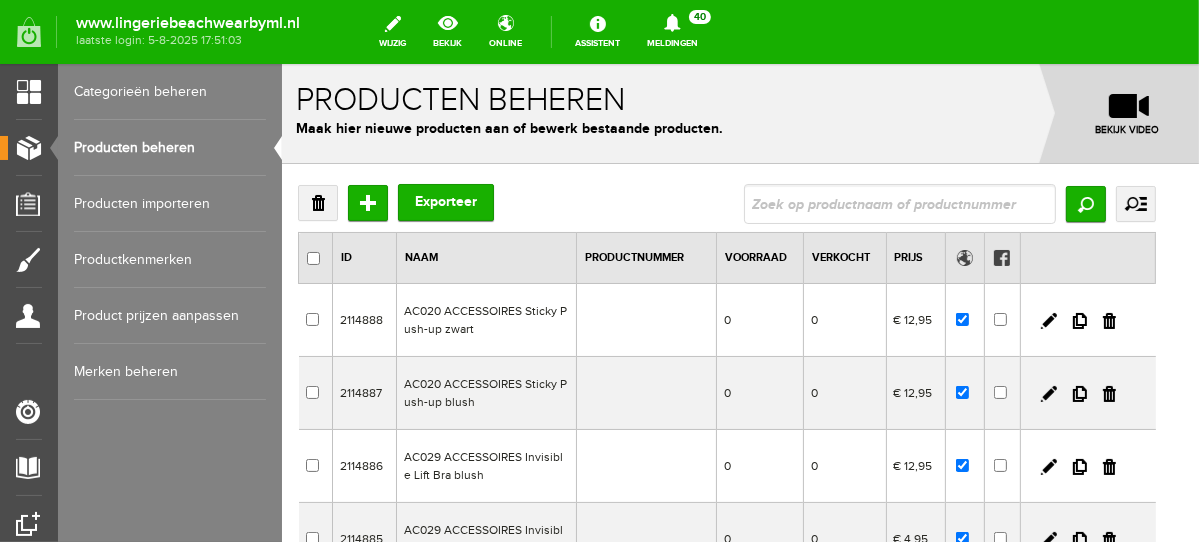 scroll, scrollTop: 0, scrollLeft: 0, axis: both 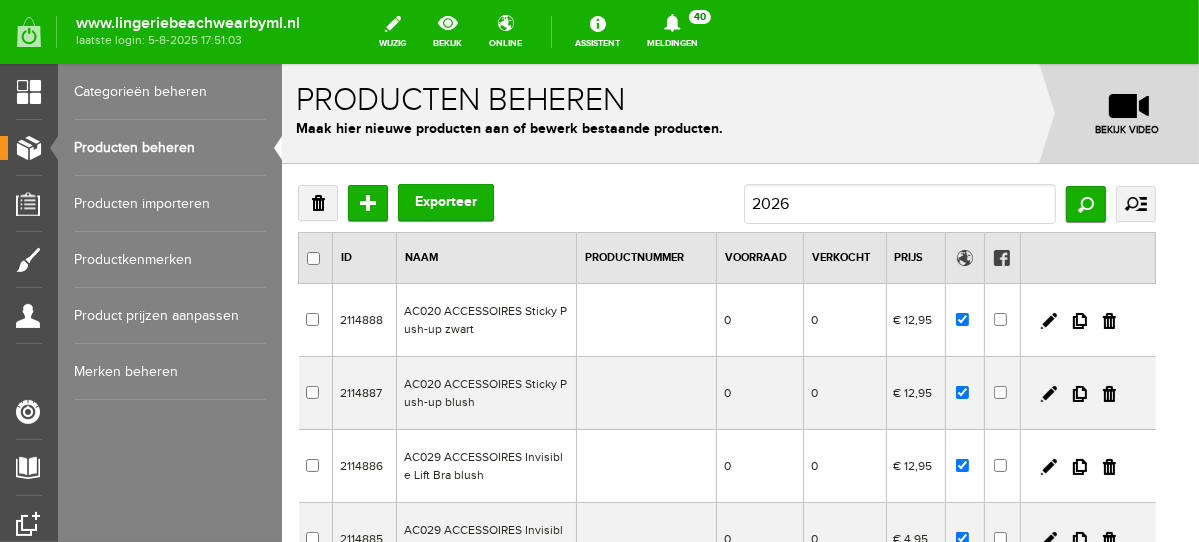 type on "20265" 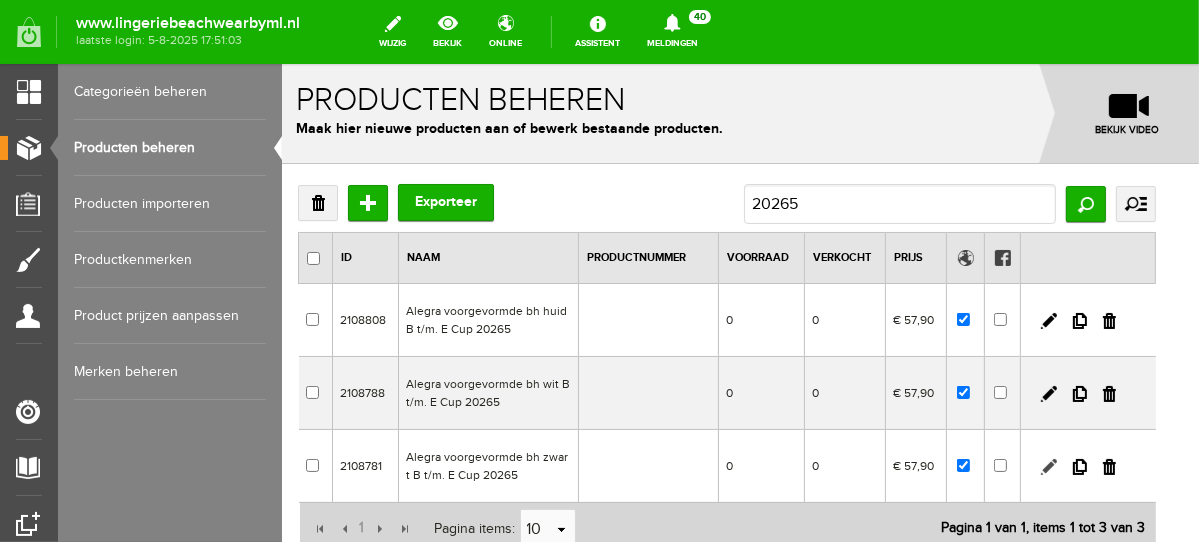 click at bounding box center [1048, 466] 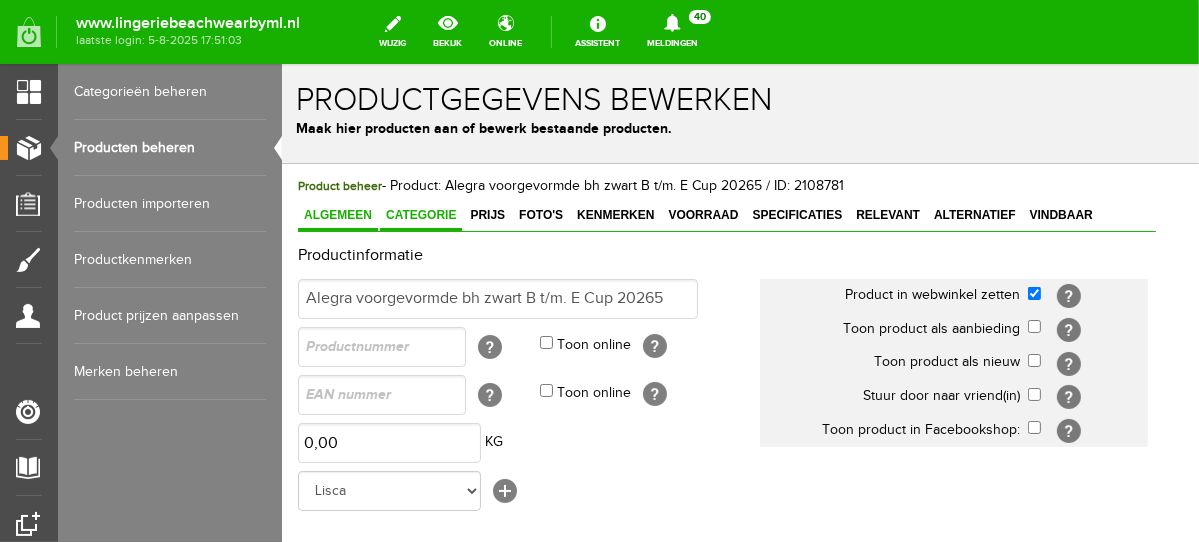 click on "Categorie" at bounding box center [420, 214] 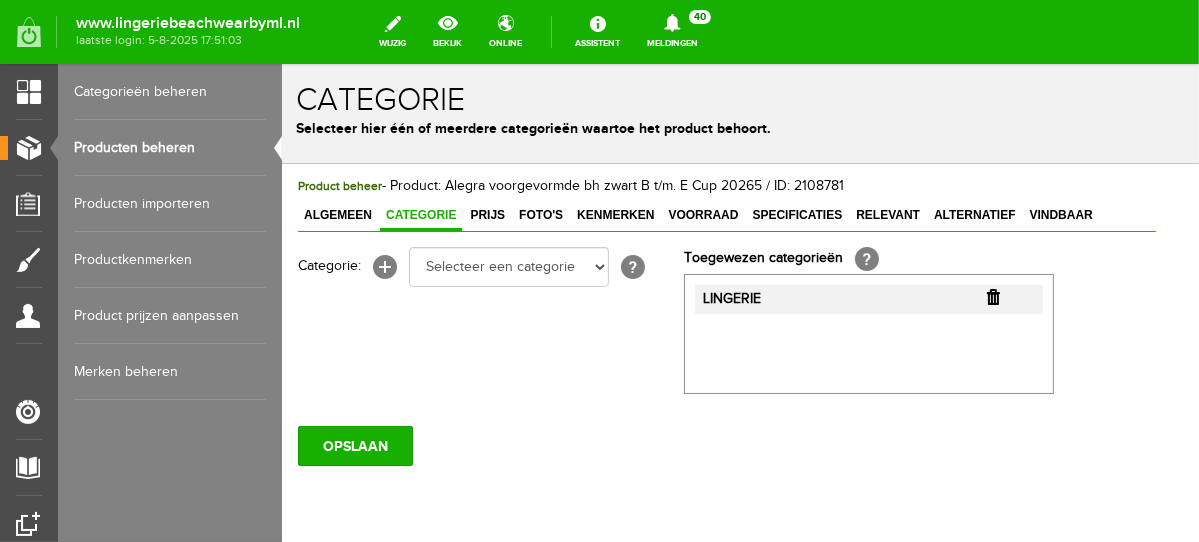 scroll, scrollTop: 0, scrollLeft: 0, axis: both 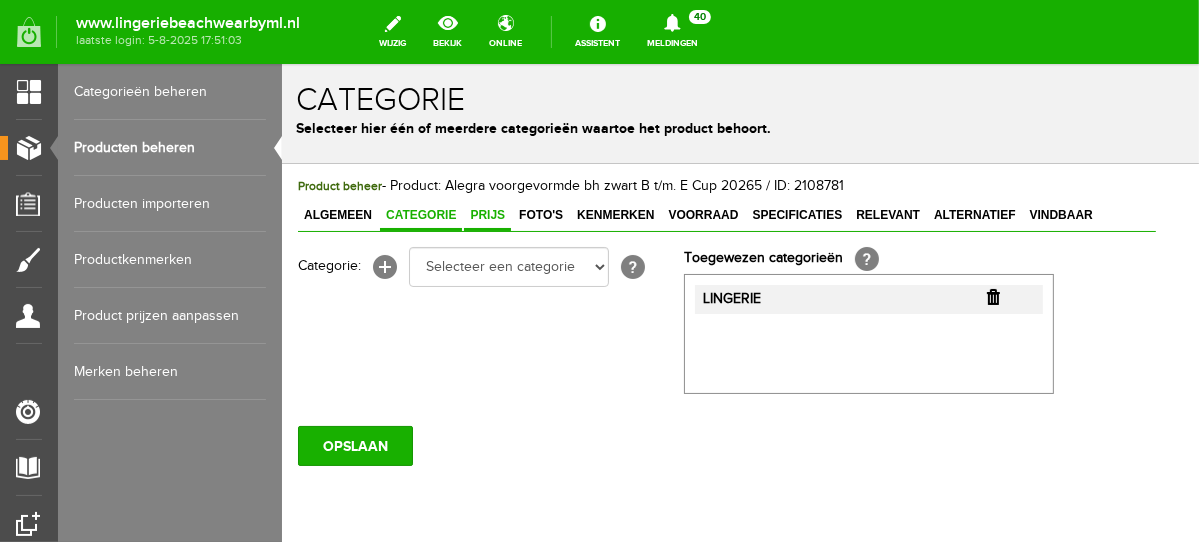 click on "Prijs" at bounding box center [486, 214] 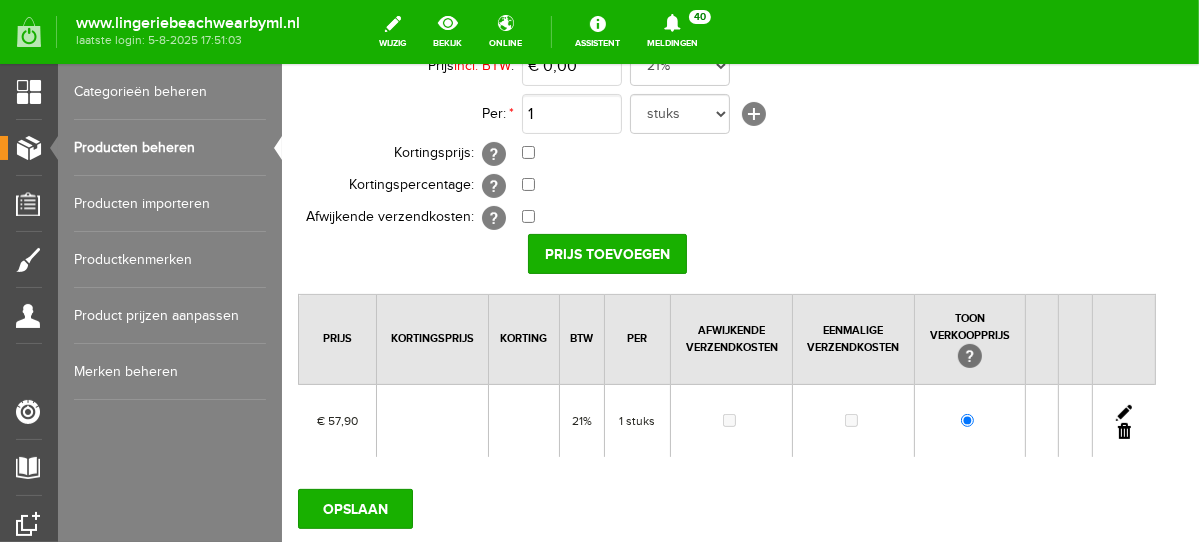 scroll, scrollTop: 262, scrollLeft: 0, axis: vertical 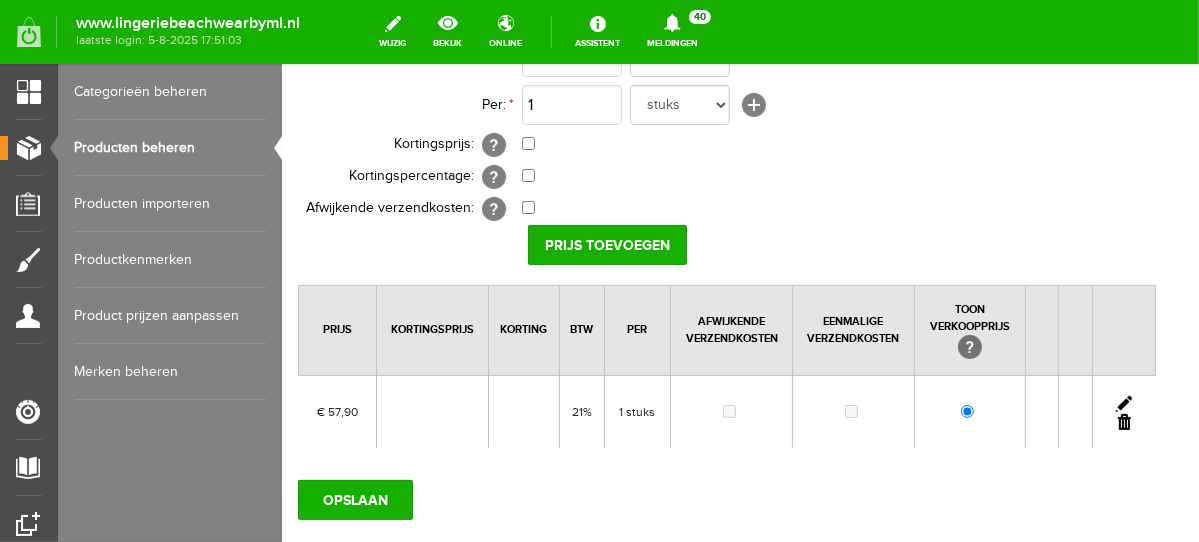 drag, startPoint x: 1195, startPoint y: 171, endPoint x: 1480, endPoint y: 371, distance: 348.1738 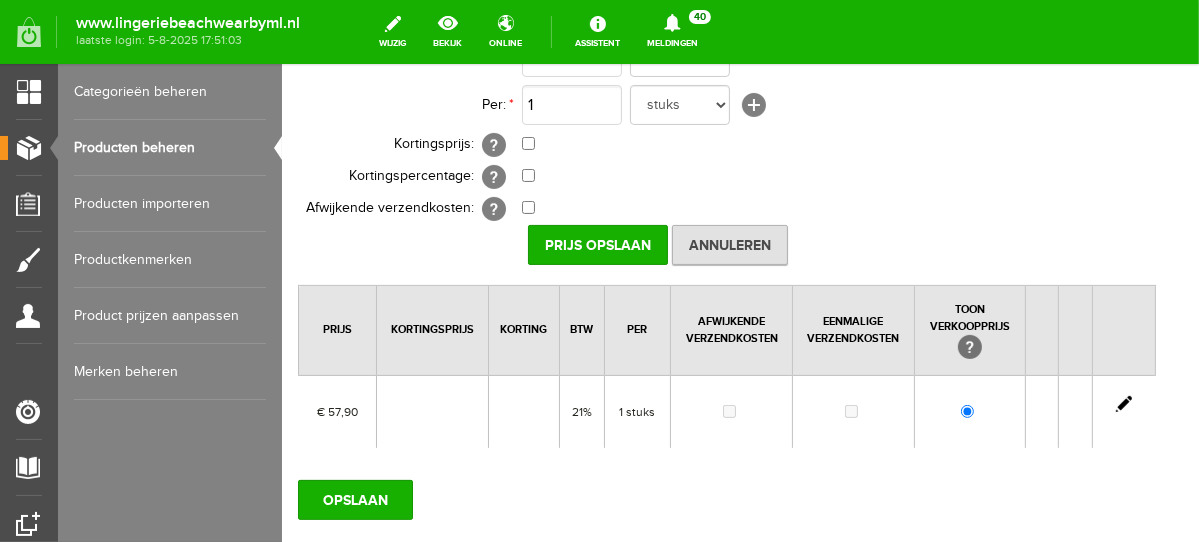 scroll, scrollTop: 0, scrollLeft: 0, axis: both 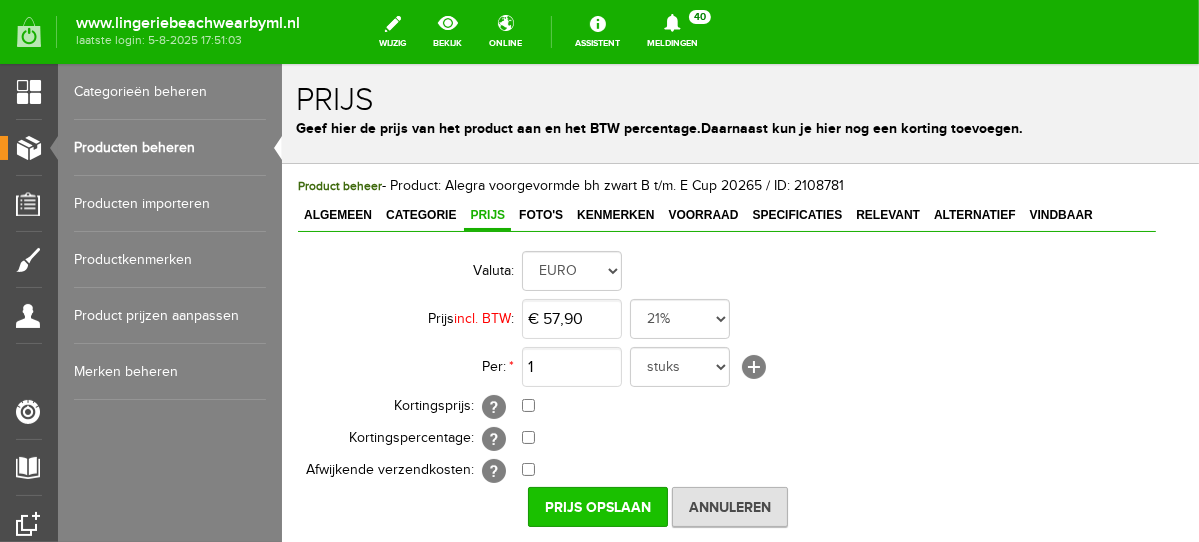 click on "Prijs Opslaan" at bounding box center [597, 506] 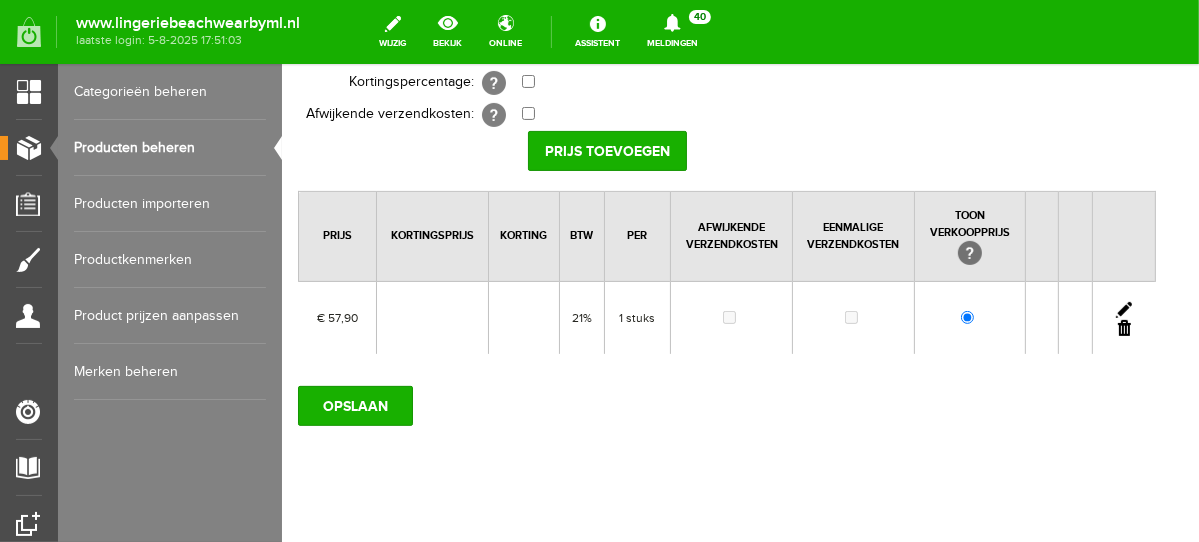 scroll, scrollTop: 385, scrollLeft: 0, axis: vertical 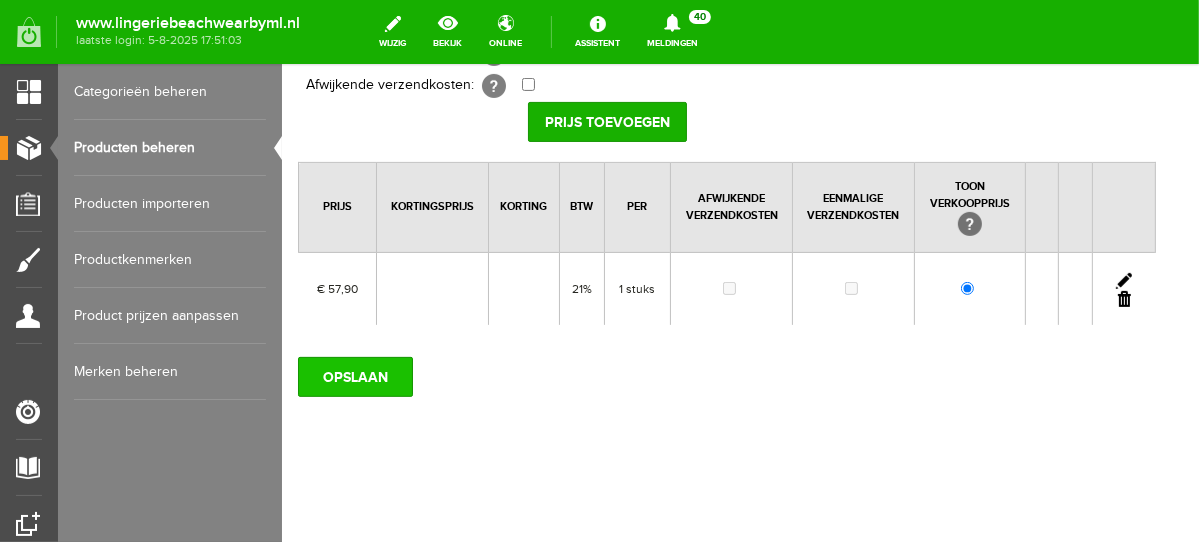 click on "OPSLAAN" at bounding box center (354, 376) 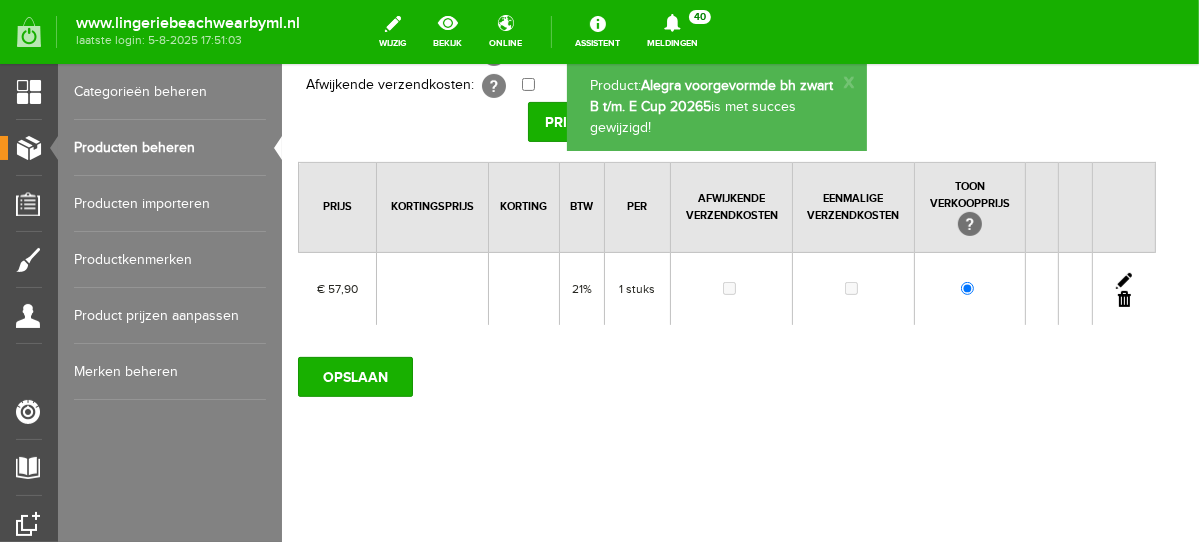 scroll, scrollTop: 0, scrollLeft: 0, axis: both 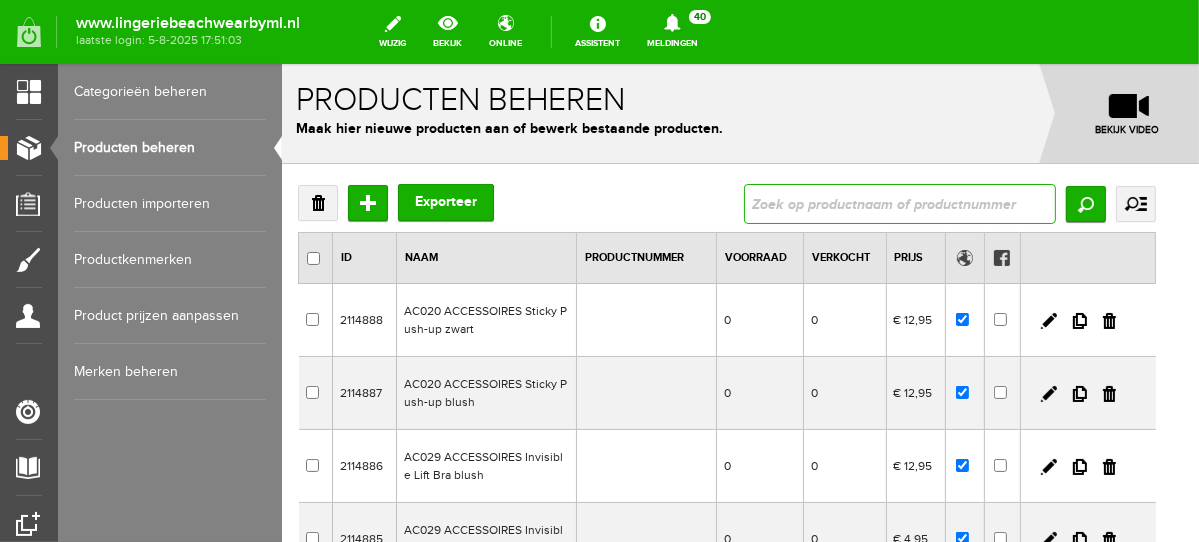 click at bounding box center [899, 203] 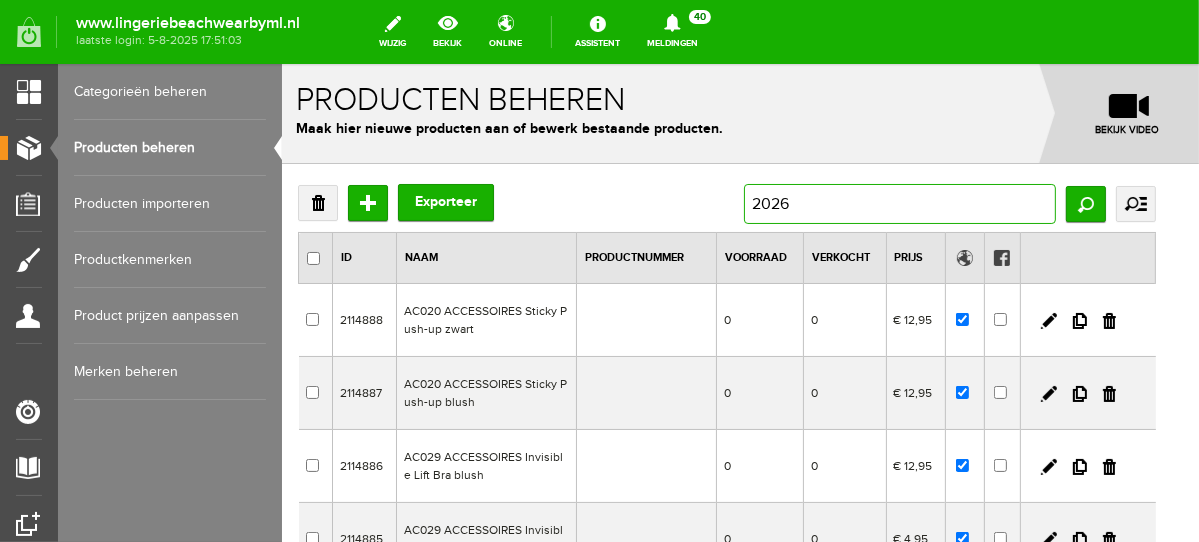 type on "20266" 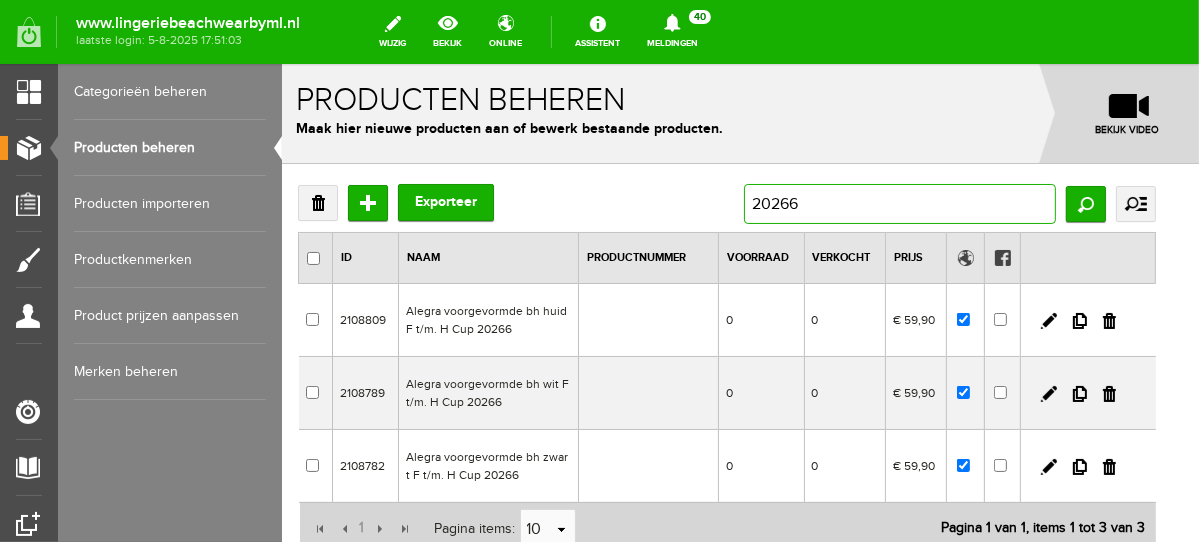 drag, startPoint x: 861, startPoint y: 202, endPoint x: 713, endPoint y: 227, distance: 150.09663 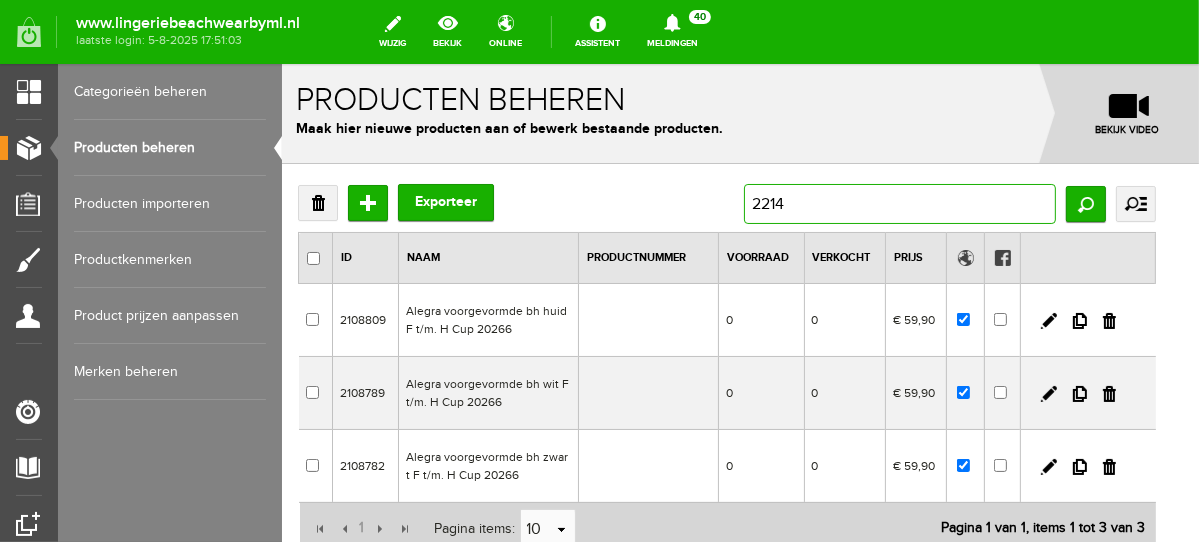 type on "22140" 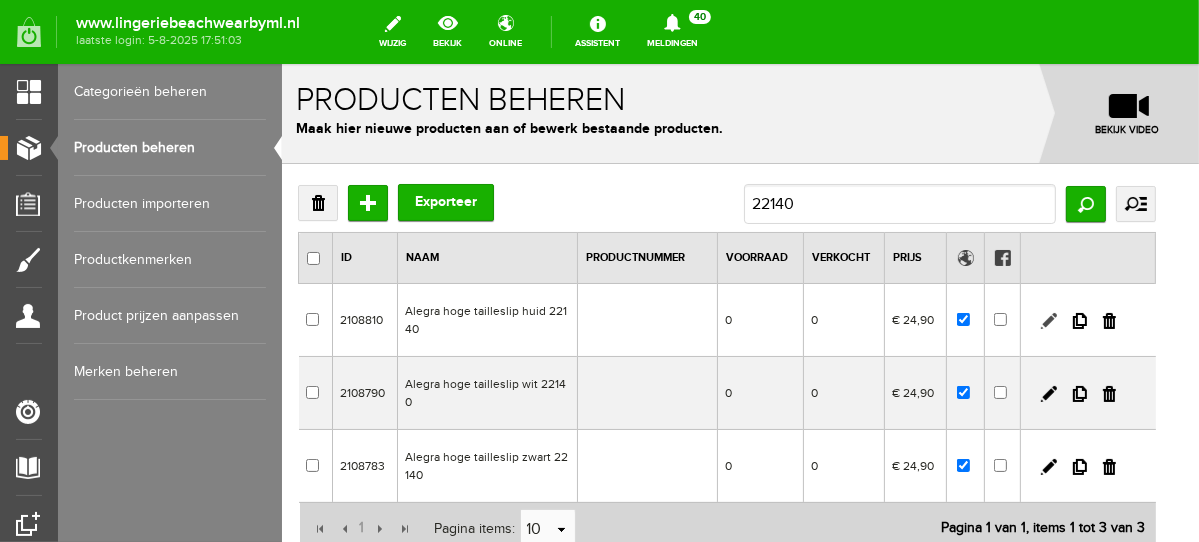 click at bounding box center (1048, 320) 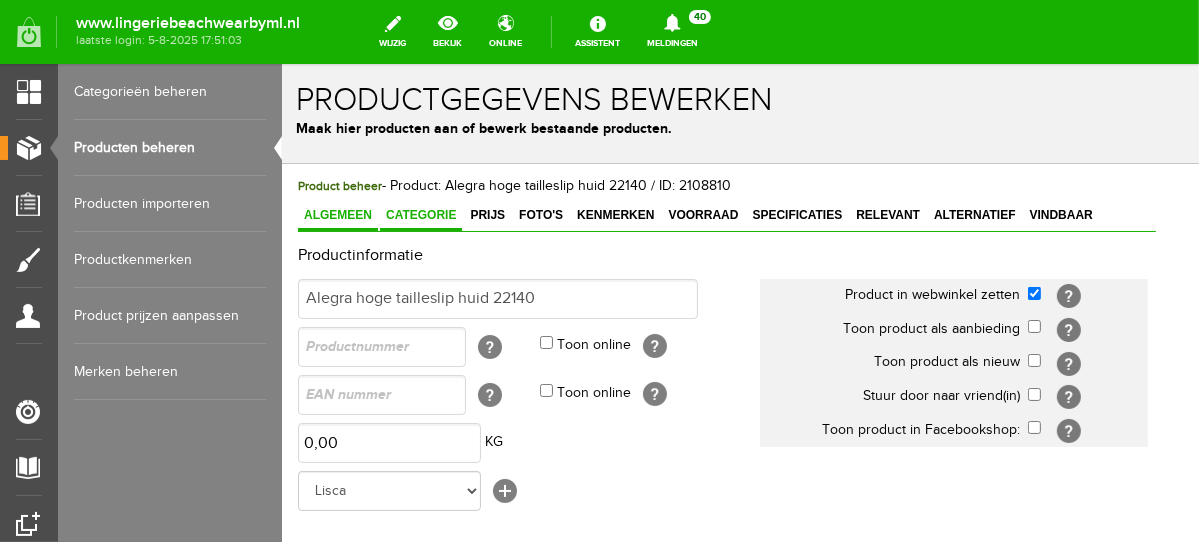 scroll, scrollTop: 0, scrollLeft: 0, axis: both 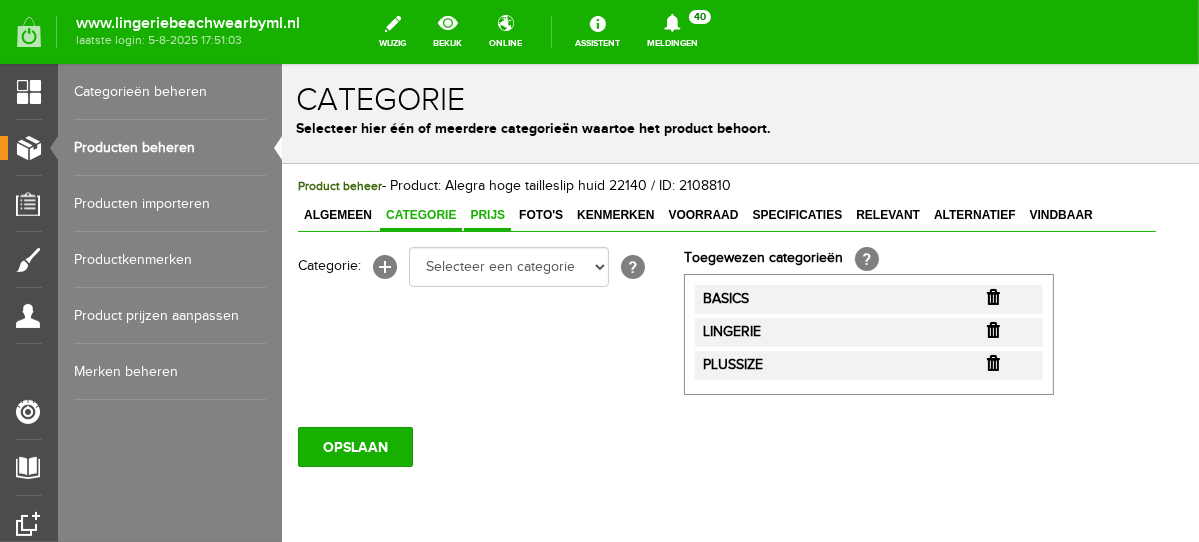 click on "Prijs" at bounding box center [486, 214] 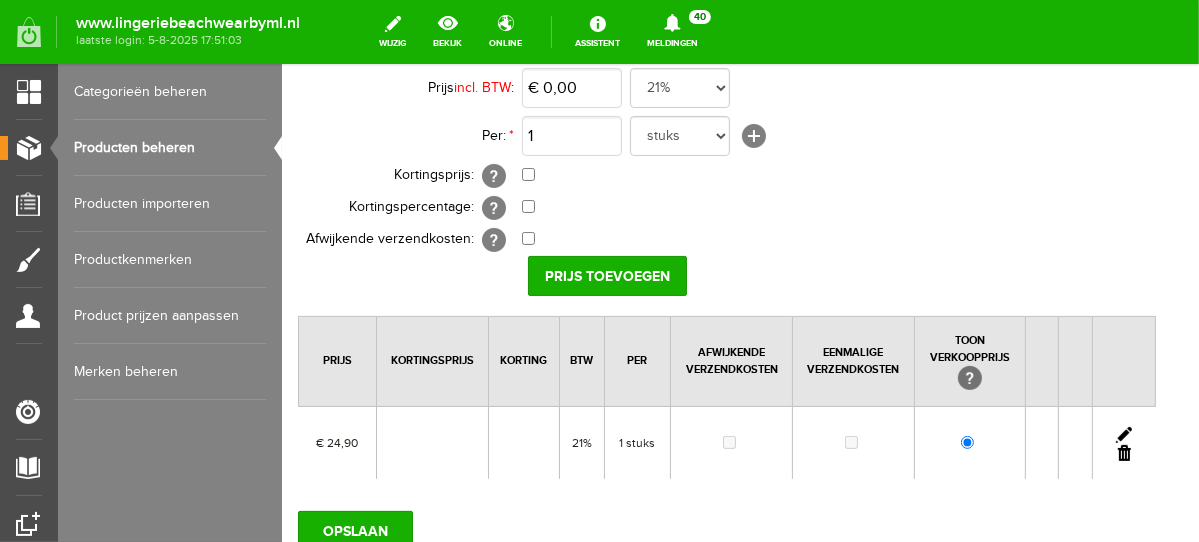 scroll, scrollTop: 331, scrollLeft: 0, axis: vertical 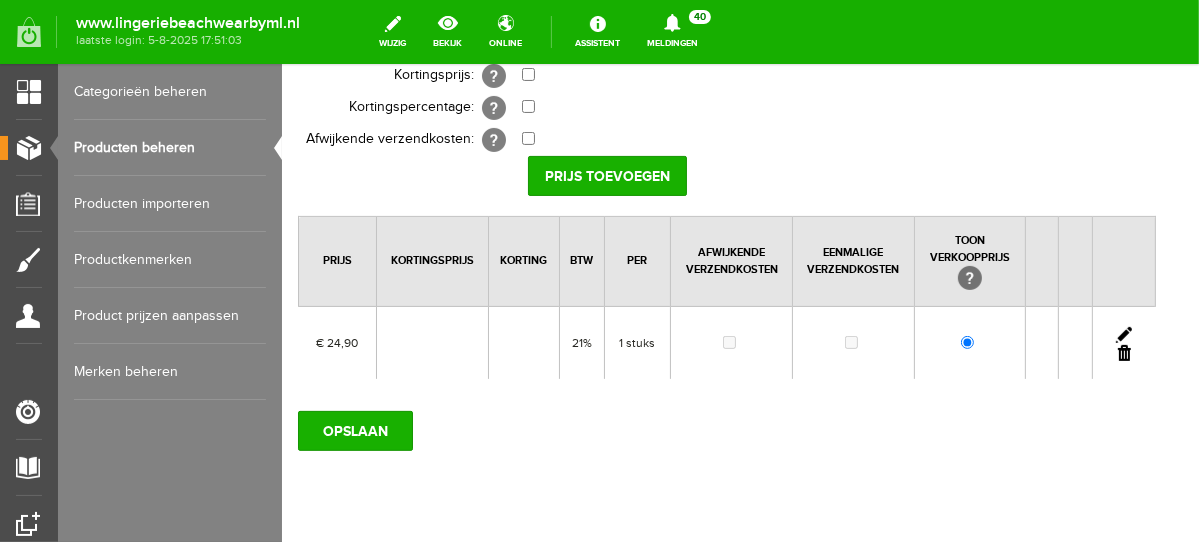 click at bounding box center [1123, 334] 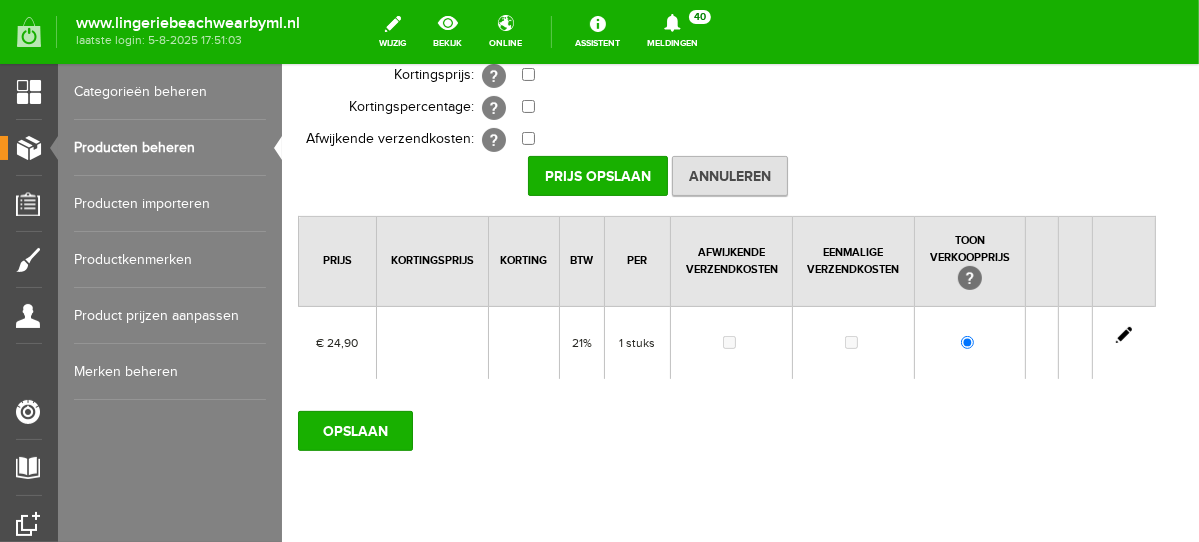 scroll, scrollTop: 0, scrollLeft: 0, axis: both 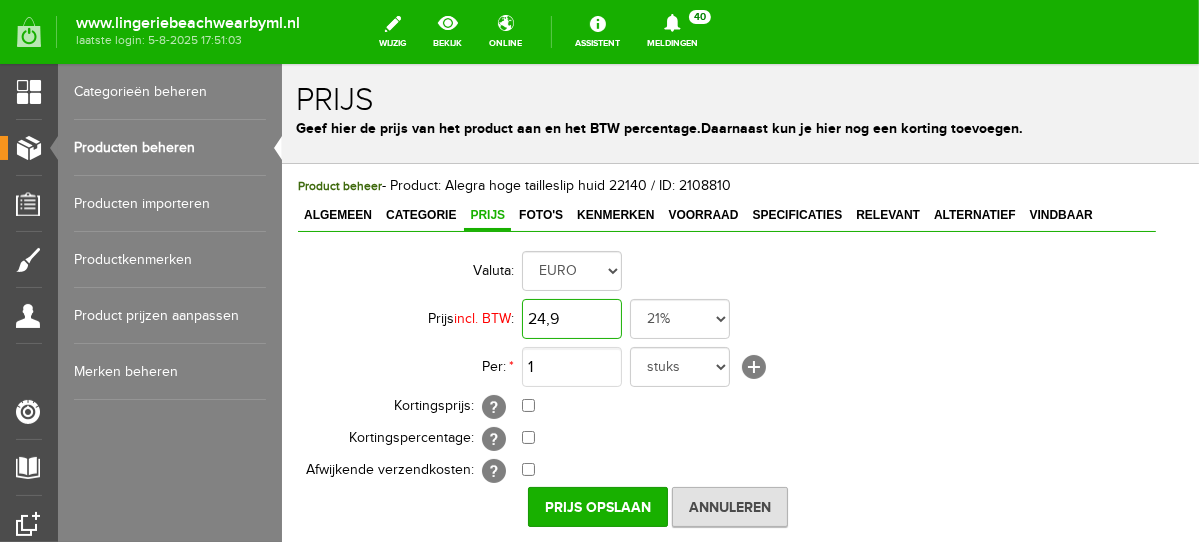 click on "24,9" at bounding box center [571, 318] 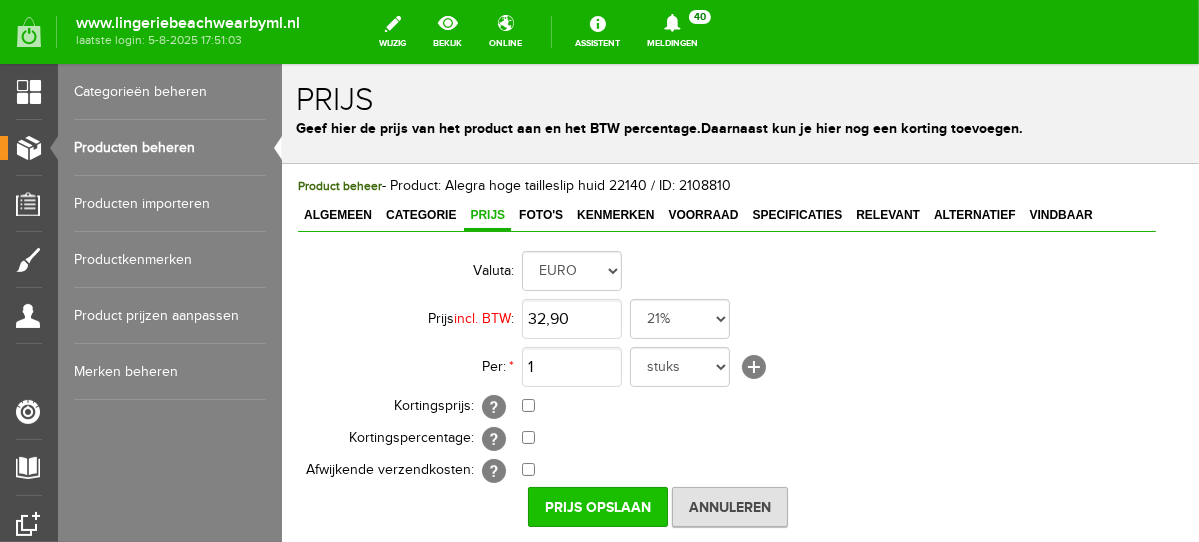type on "€ 32,90" 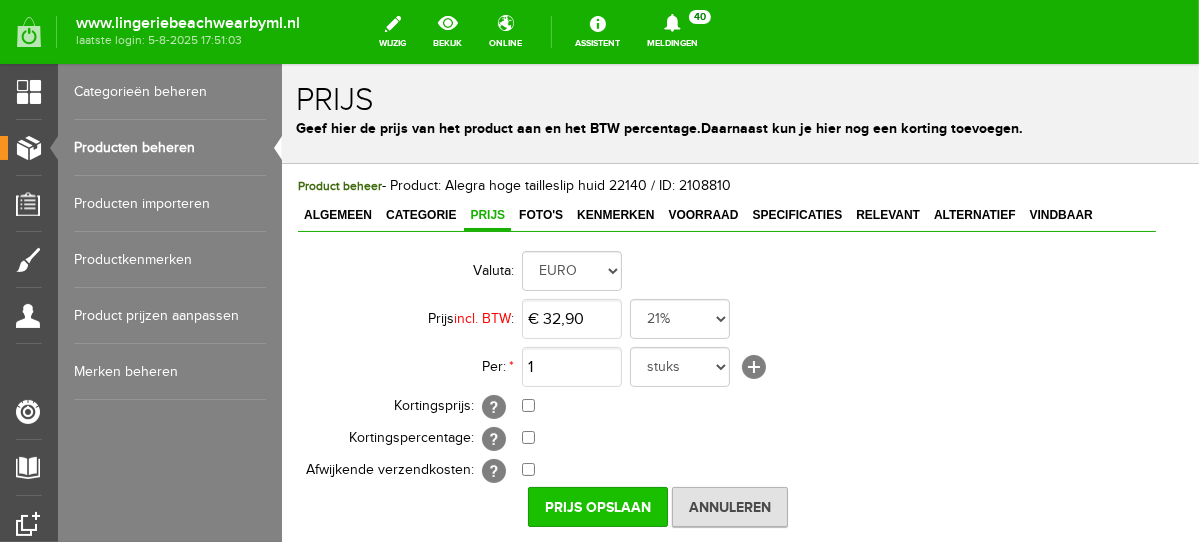 click on "Prijs Opslaan" at bounding box center [597, 506] 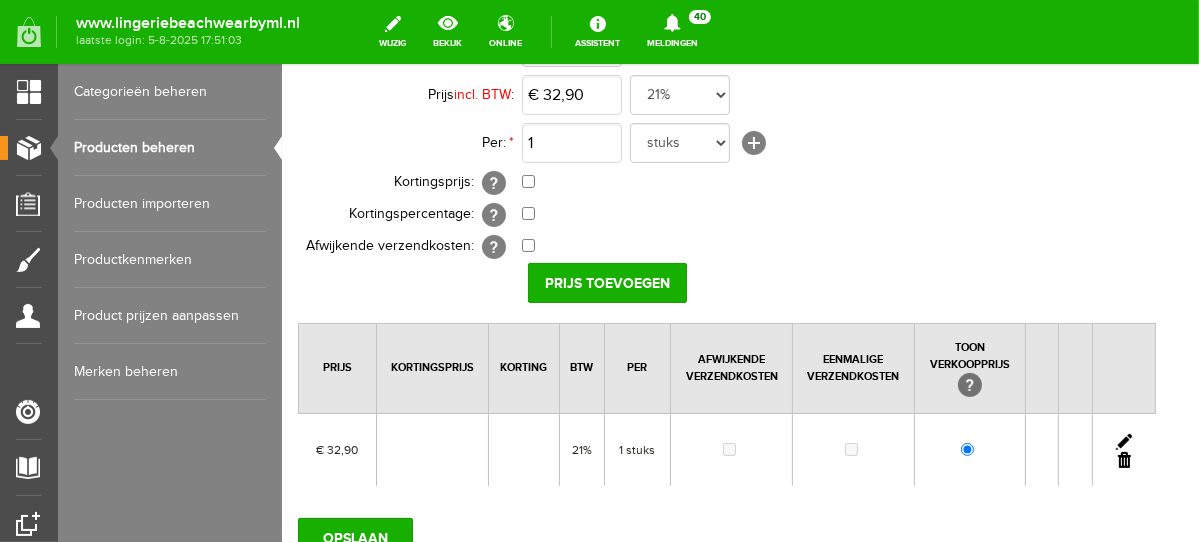 scroll, scrollTop: 306, scrollLeft: 0, axis: vertical 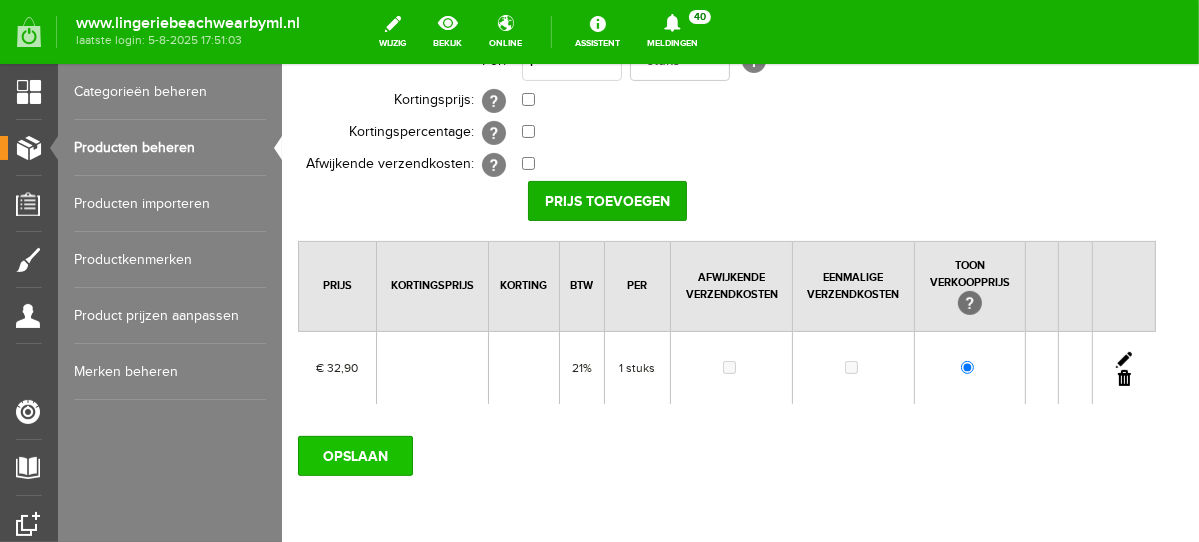 click on "OPSLAAN" at bounding box center [354, 455] 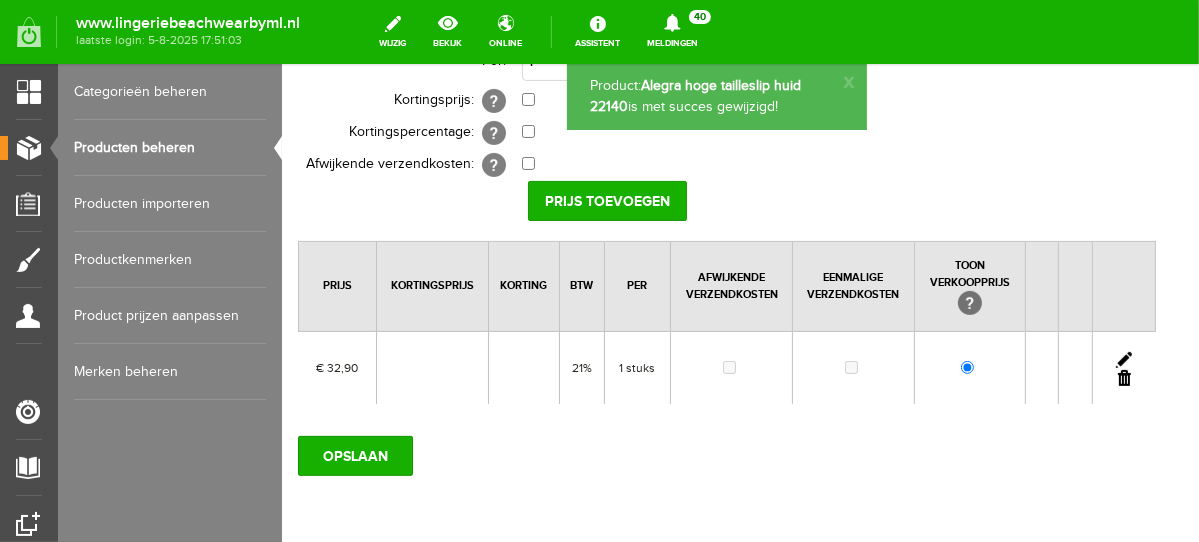 scroll, scrollTop: 0, scrollLeft: 0, axis: both 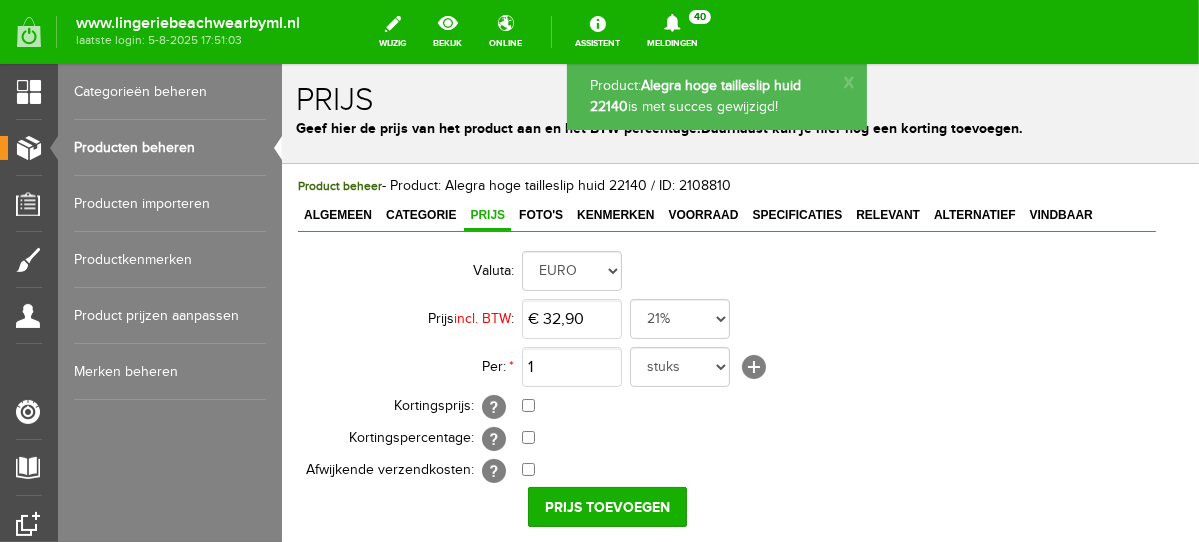 click on "Producten beheren" at bounding box center (170, 148) 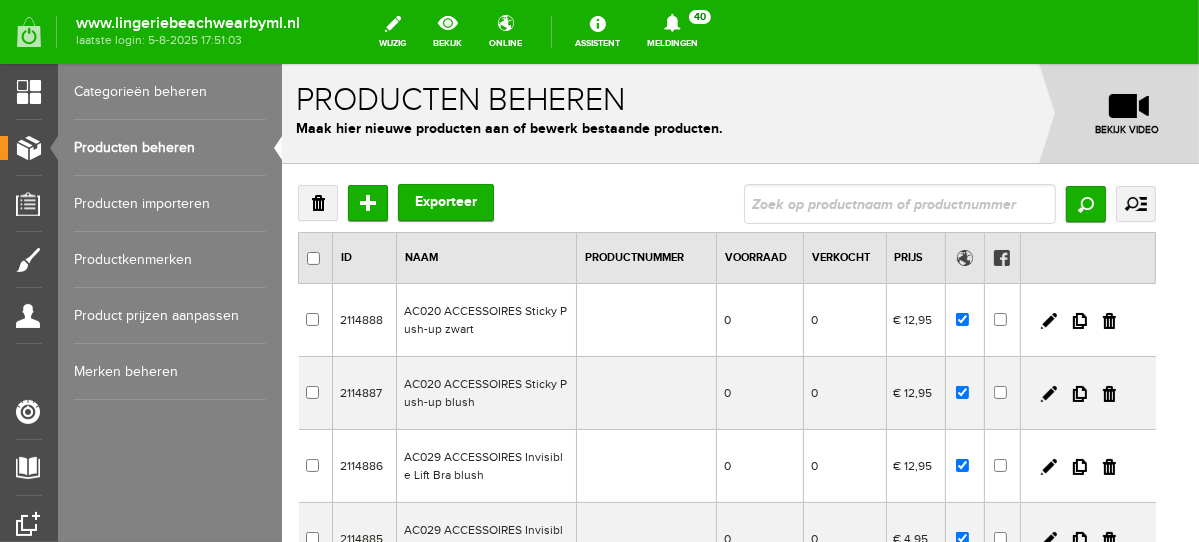 scroll, scrollTop: 0, scrollLeft: 0, axis: both 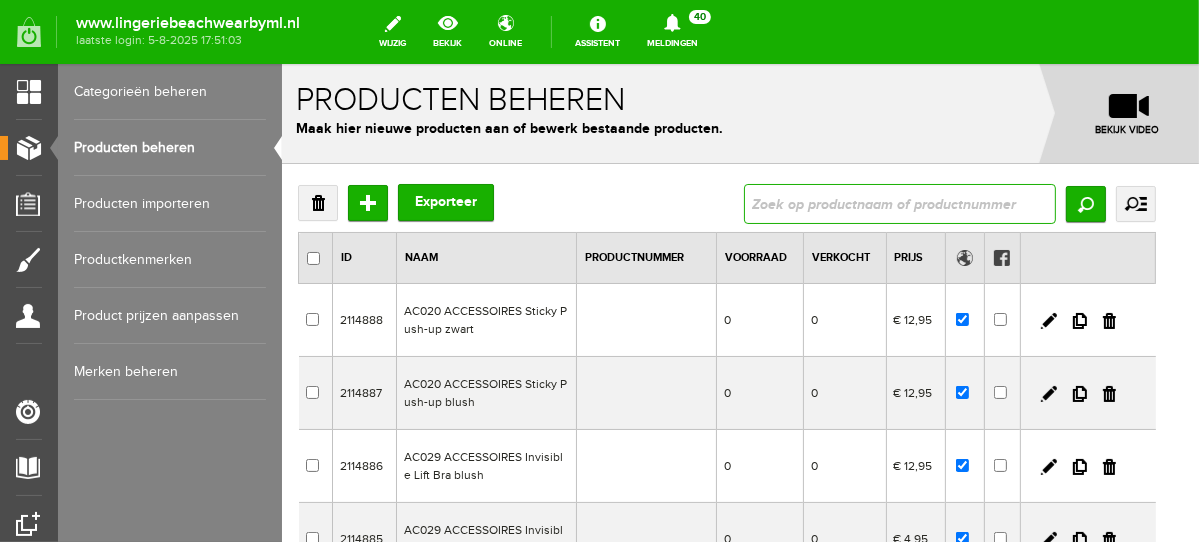 click at bounding box center [899, 203] 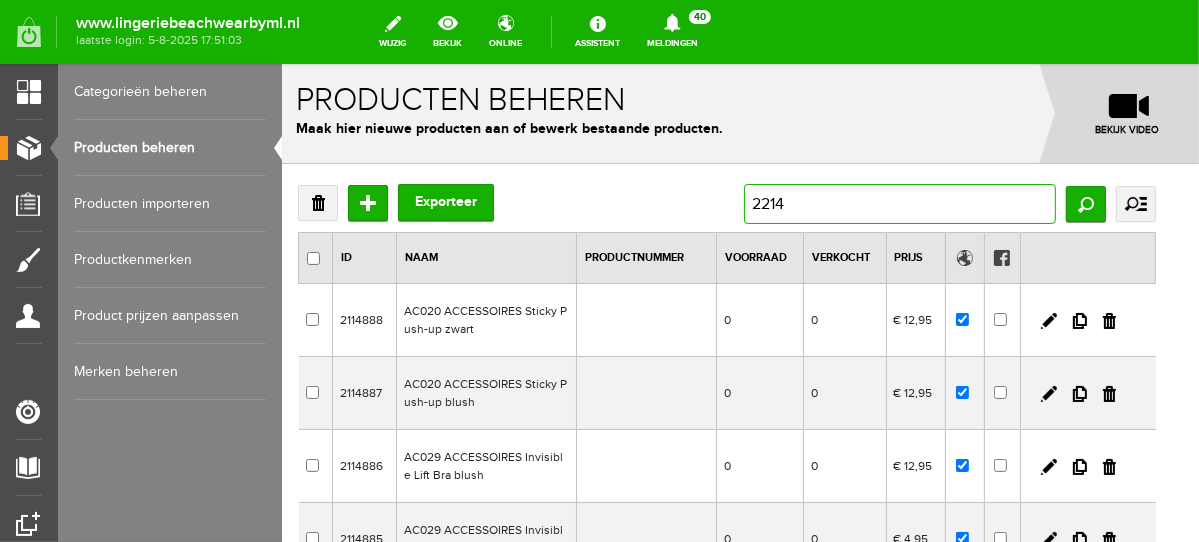 type on "22140" 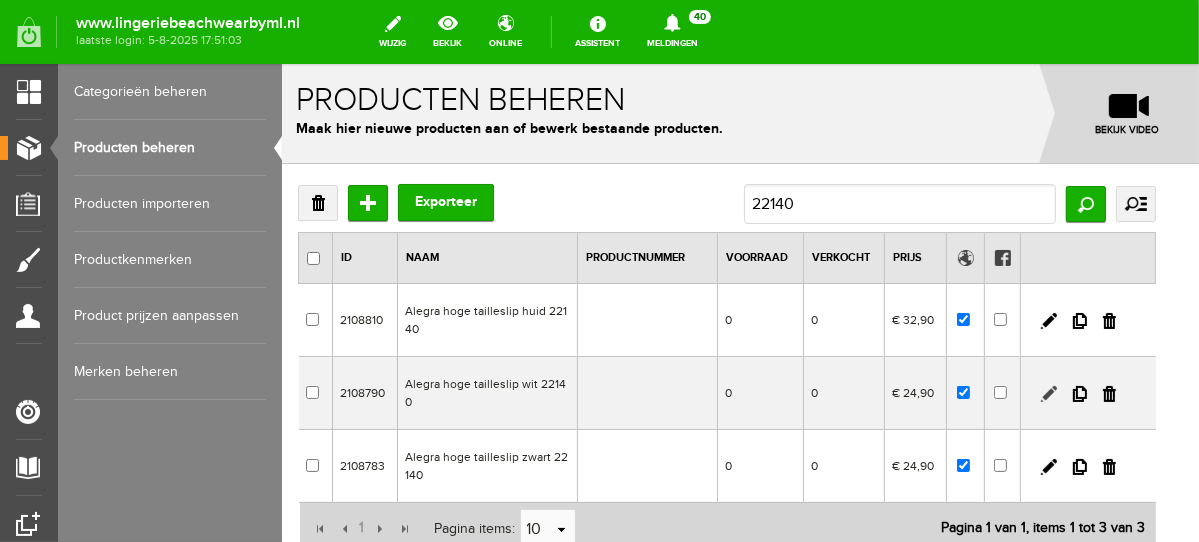 click at bounding box center [1048, 393] 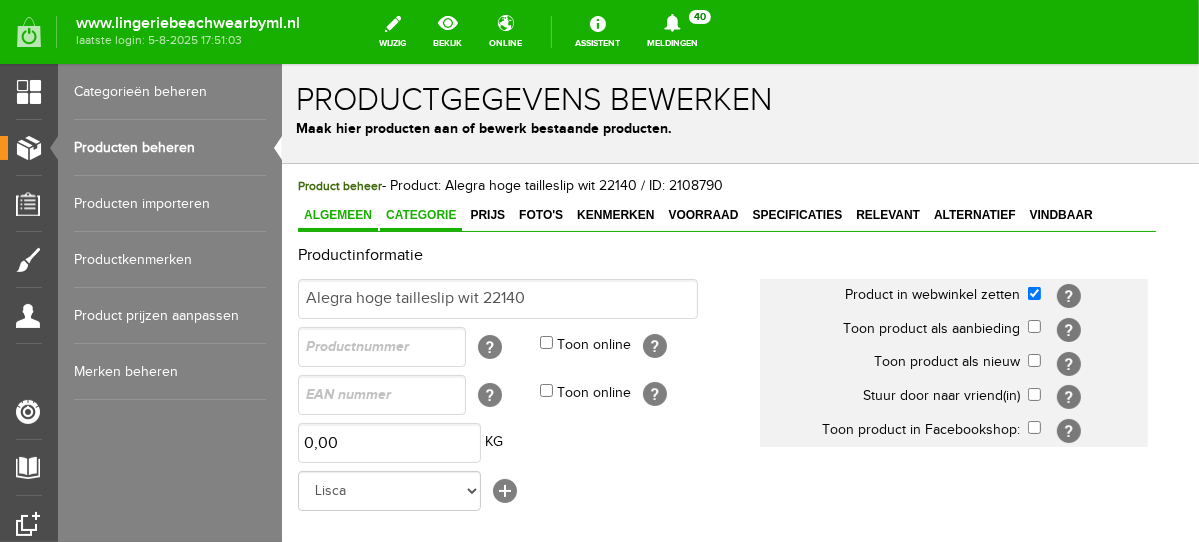 scroll, scrollTop: 0, scrollLeft: 0, axis: both 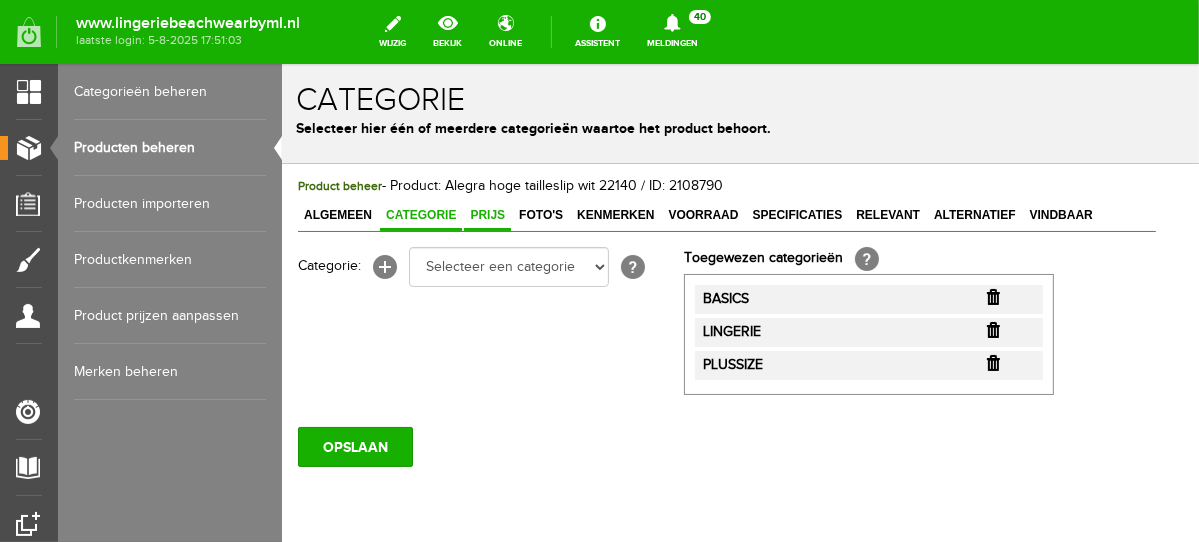 click on "Prijs" at bounding box center [486, 214] 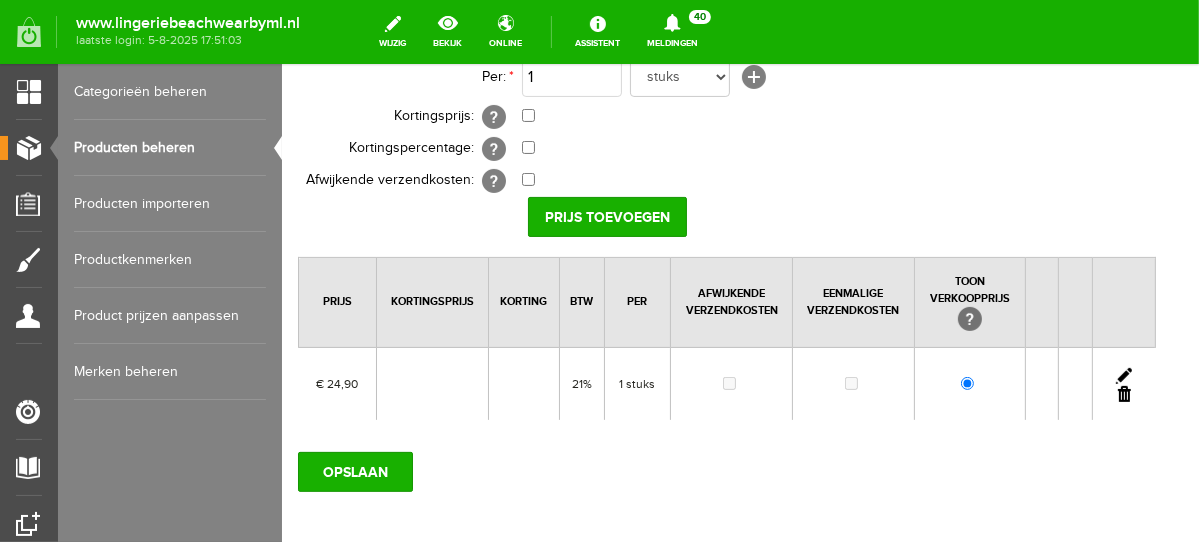 scroll, scrollTop: 385, scrollLeft: 0, axis: vertical 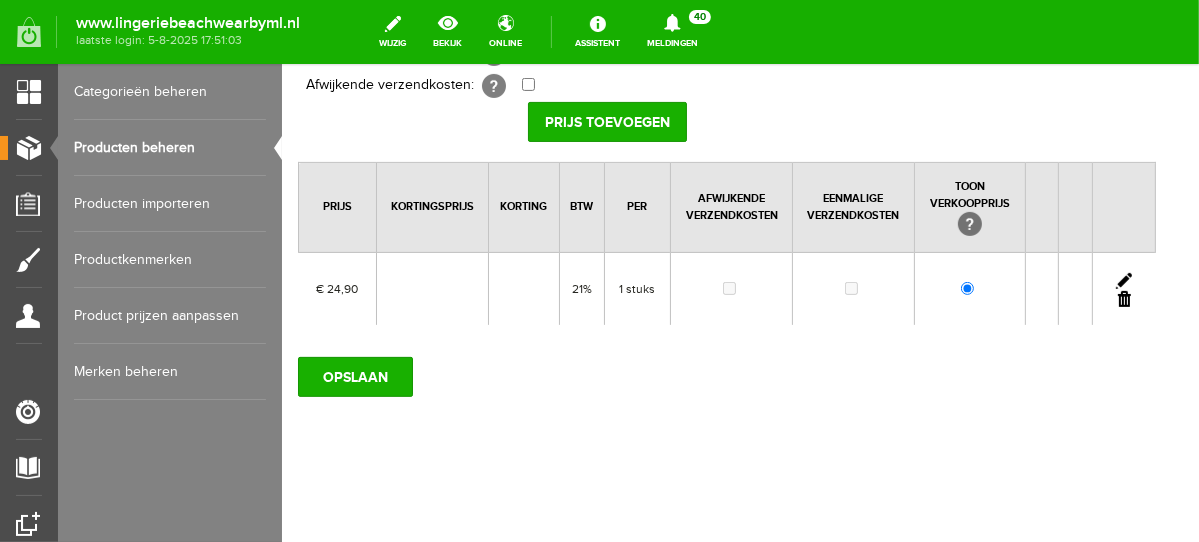 click at bounding box center [1123, 280] 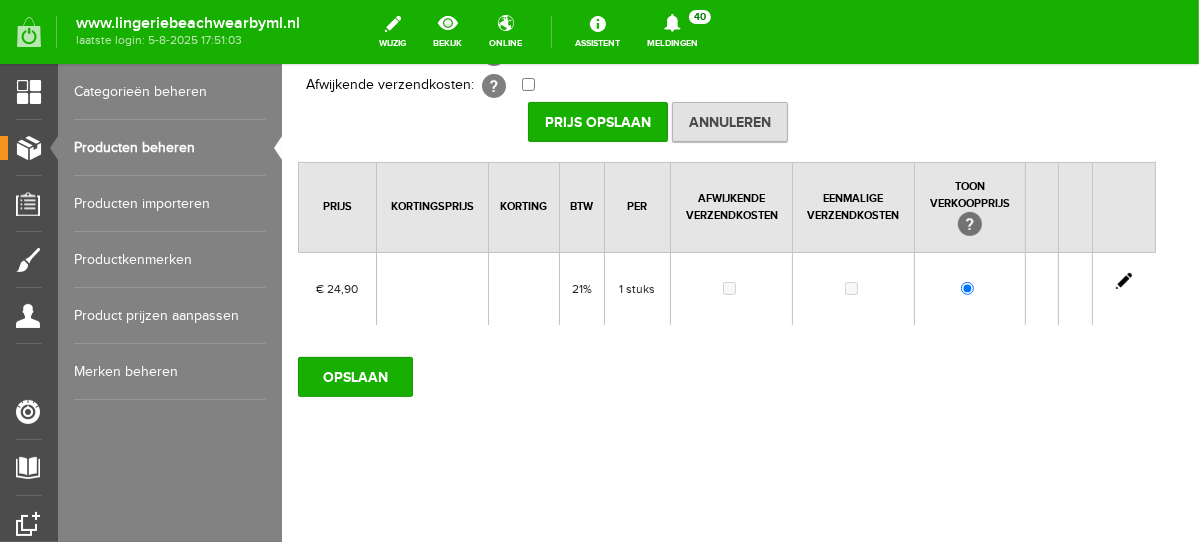 drag, startPoint x: 1192, startPoint y: 342, endPoint x: 1486, endPoint y: 126, distance: 364.81775 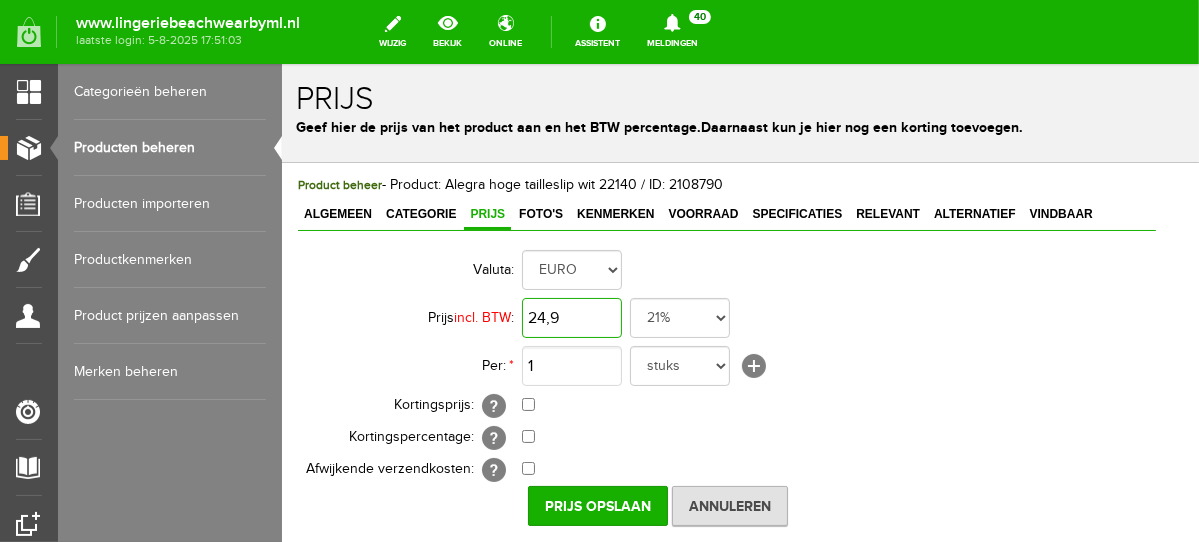 click on "24,9" at bounding box center (571, 317) 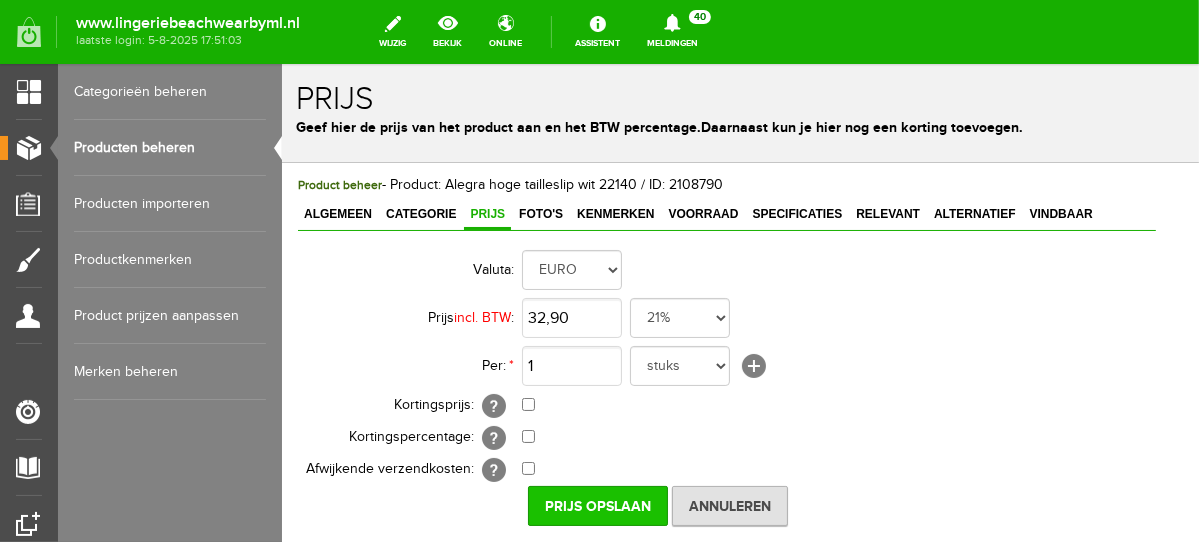 type on "€ 32,90" 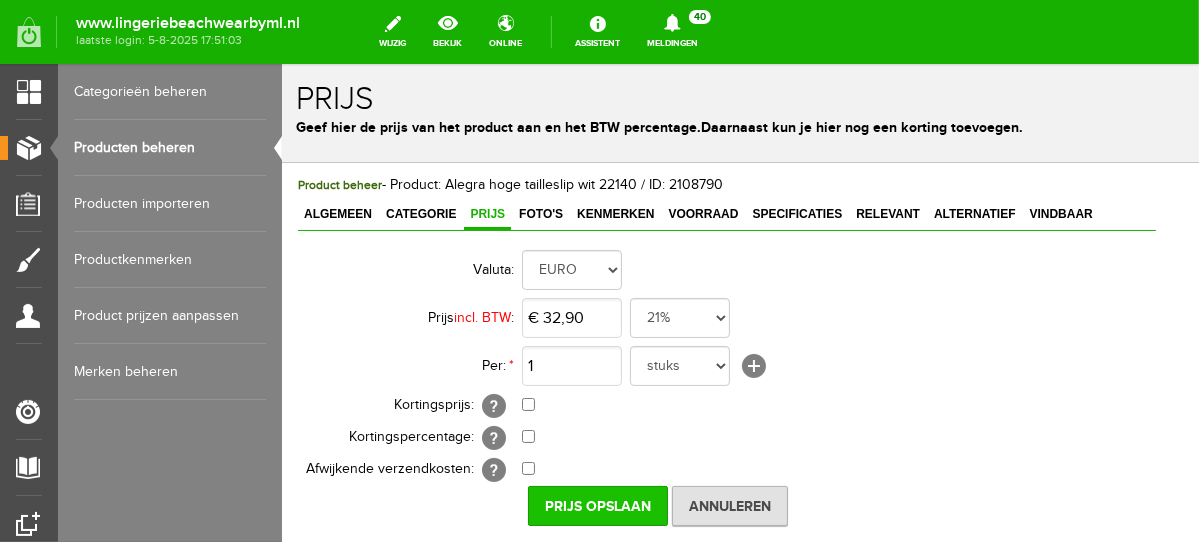 click on "Prijs Opslaan" at bounding box center [597, 505] 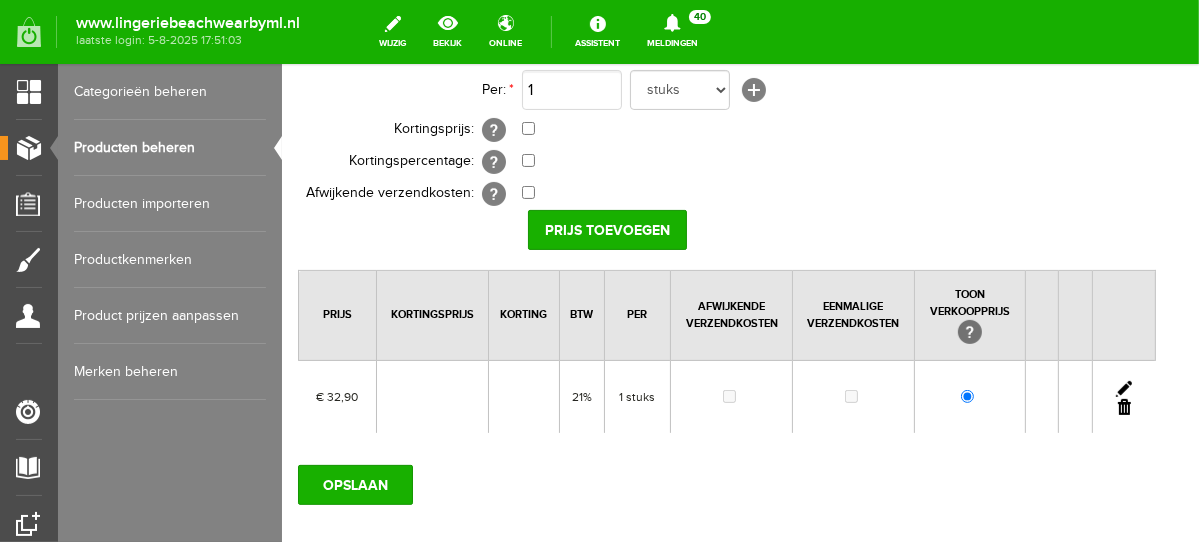 scroll, scrollTop: 380, scrollLeft: 0, axis: vertical 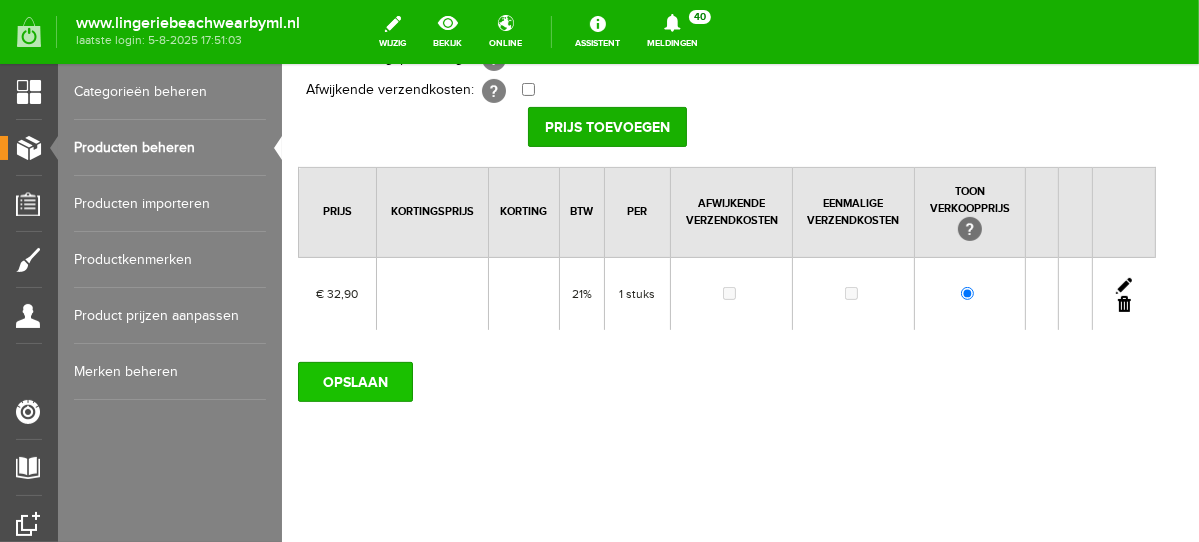 click on "OPSLAAN" at bounding box center (354, 381) 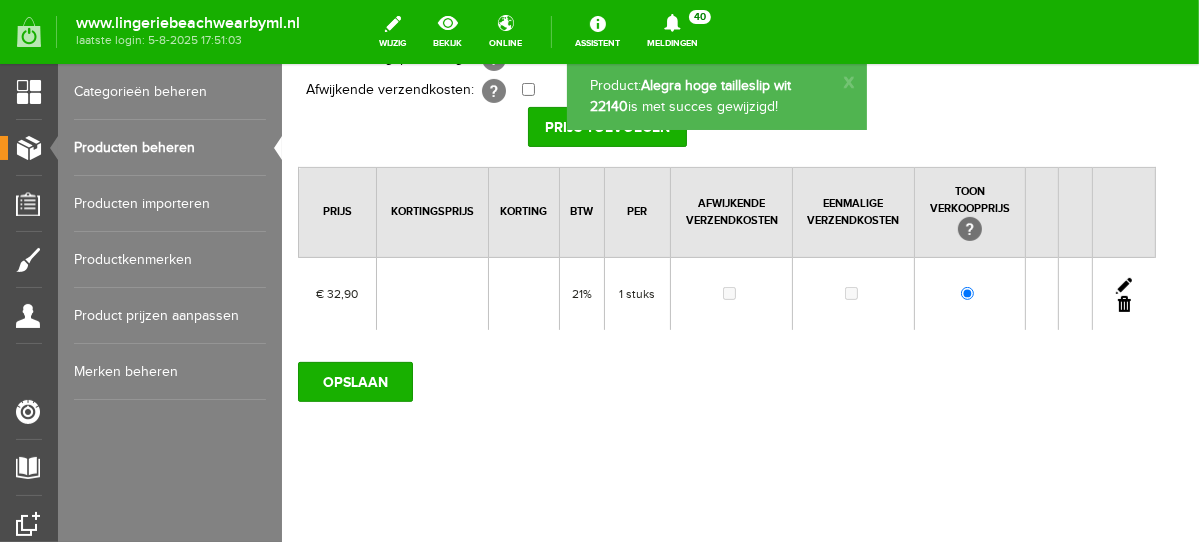 click on "Producten beheren" at bounding box center (170, 148) 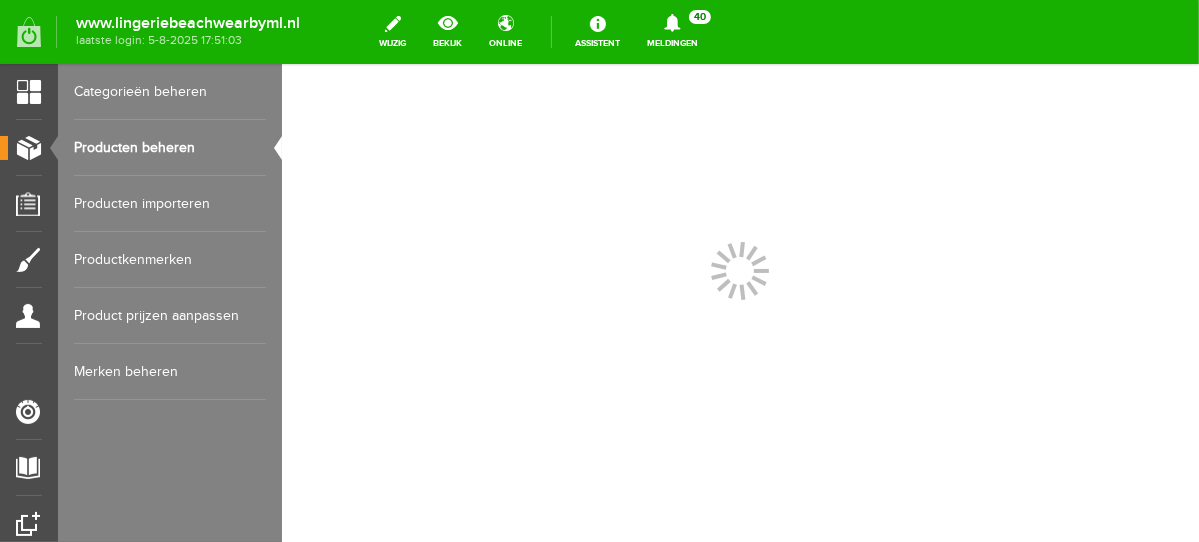 scroll, scrollTop: 0, scrollLeft: 0, axis: both 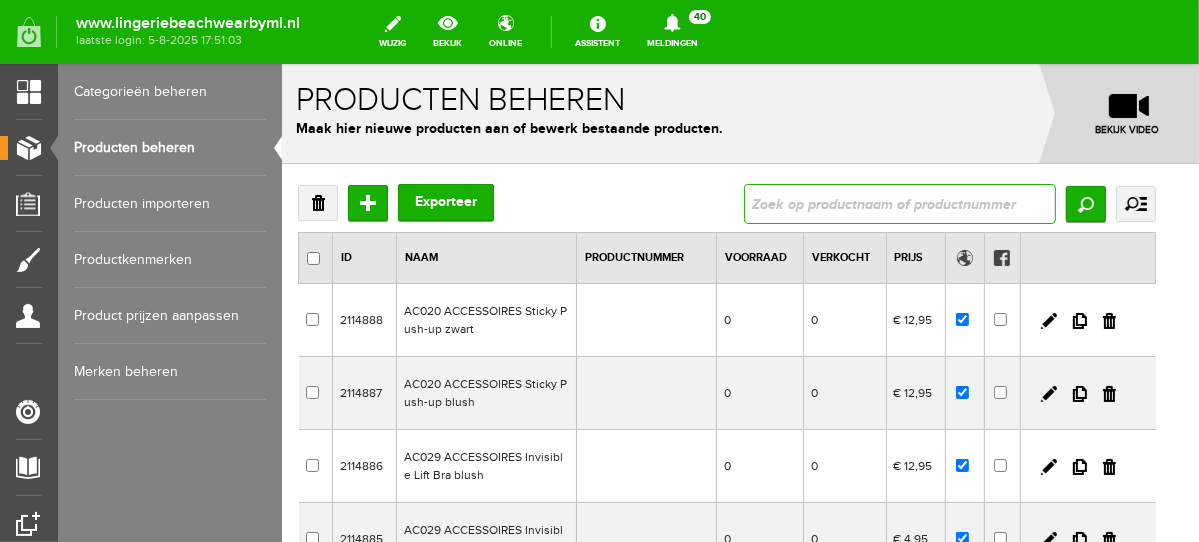 click at bounding box center [899, 203] 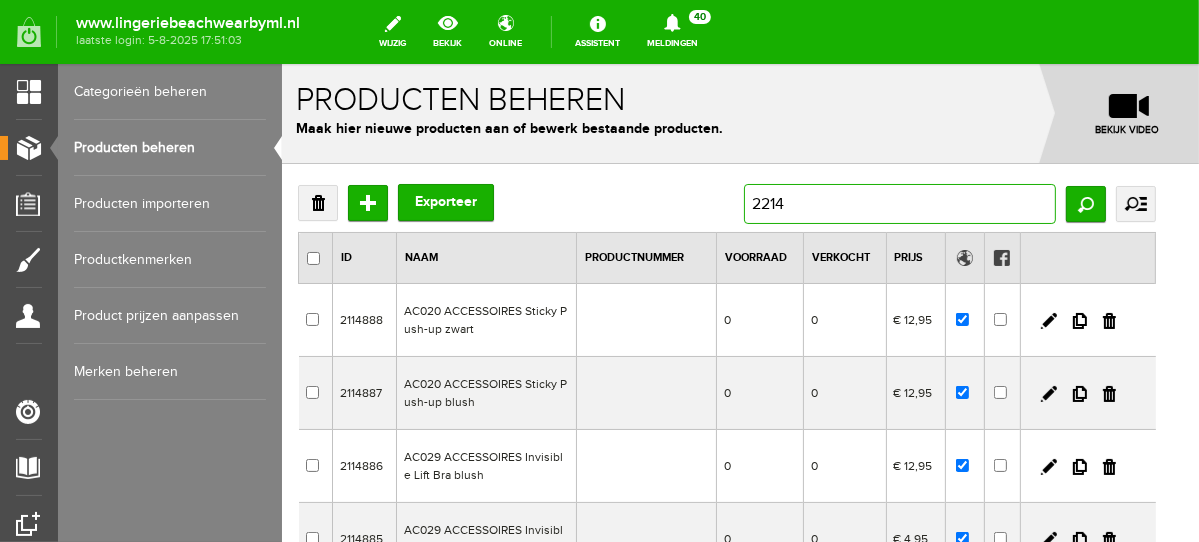 type on "22140" 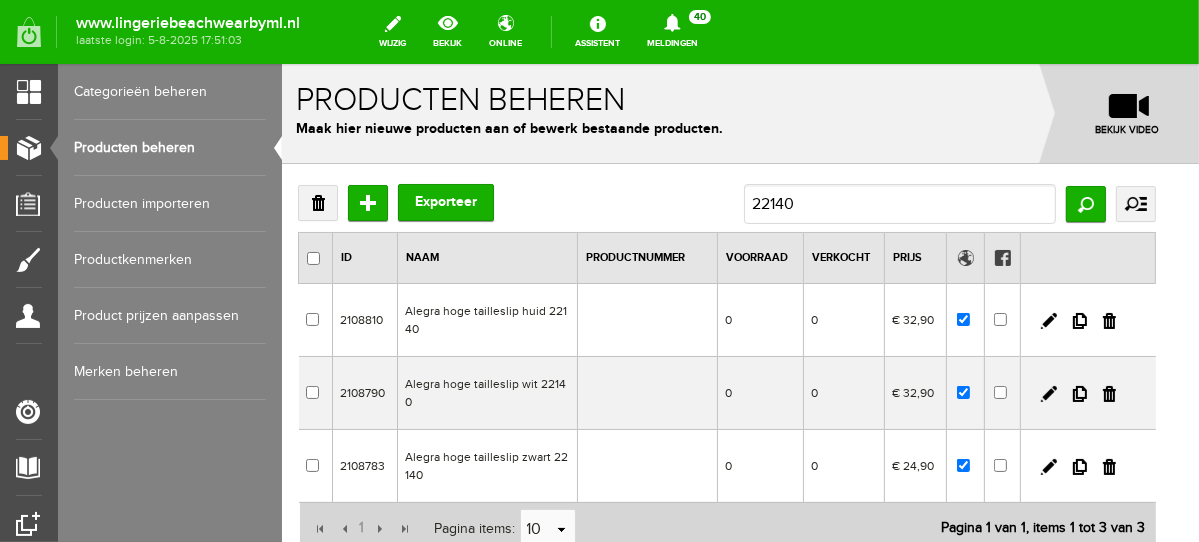 scroll, scrollTop: 145, scrollLeft: 0, axis: vertical 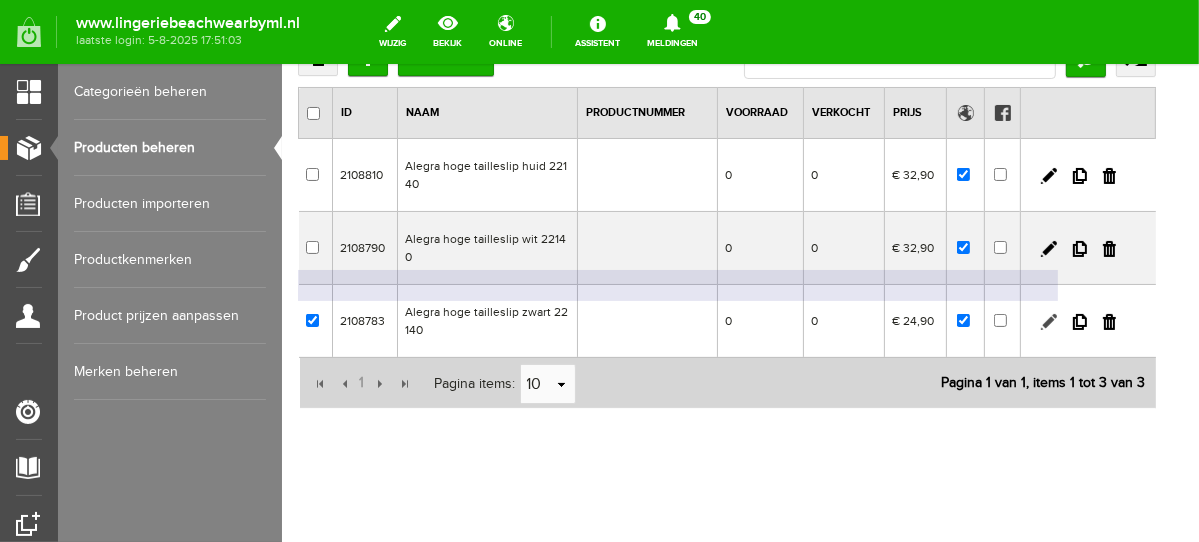click at bounding box center (1048, 321) 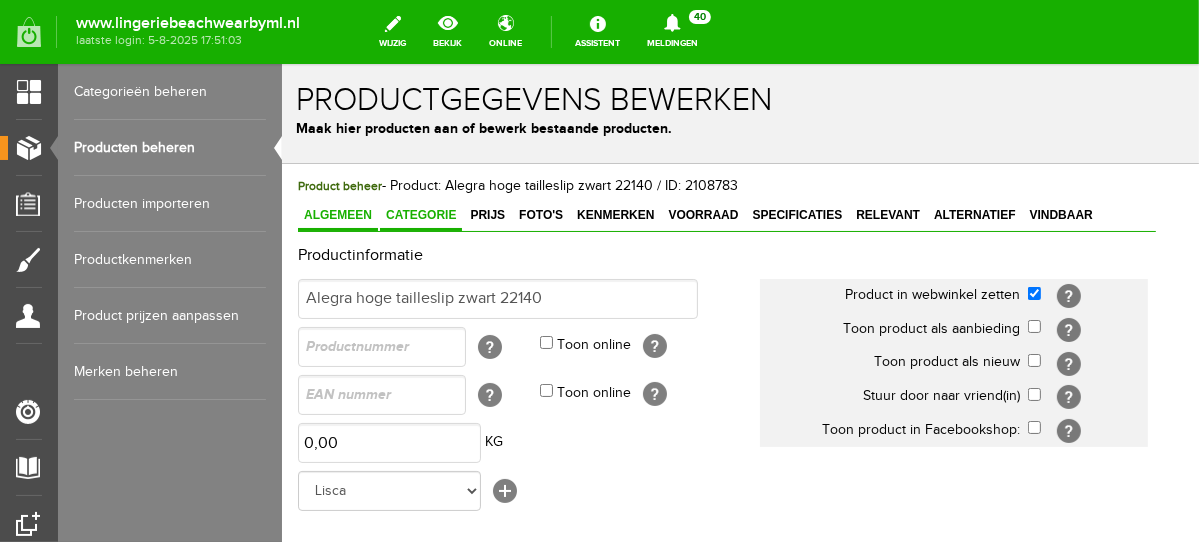 scroll, scrollTop: 0, scrollLeft: 0, axis: both 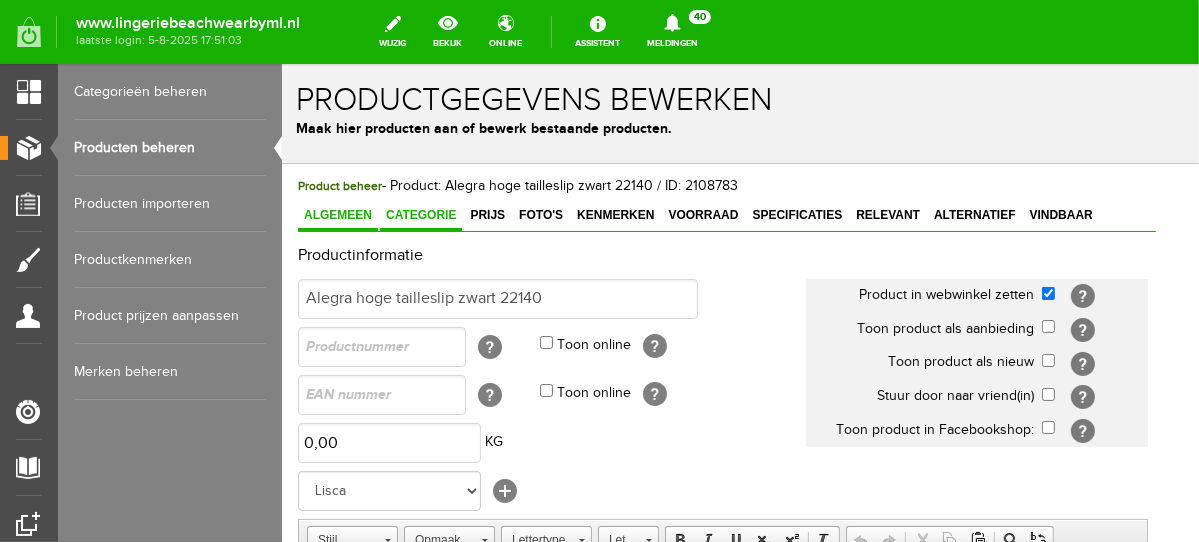 click on "Categorie" at bounding box center [420, 214] 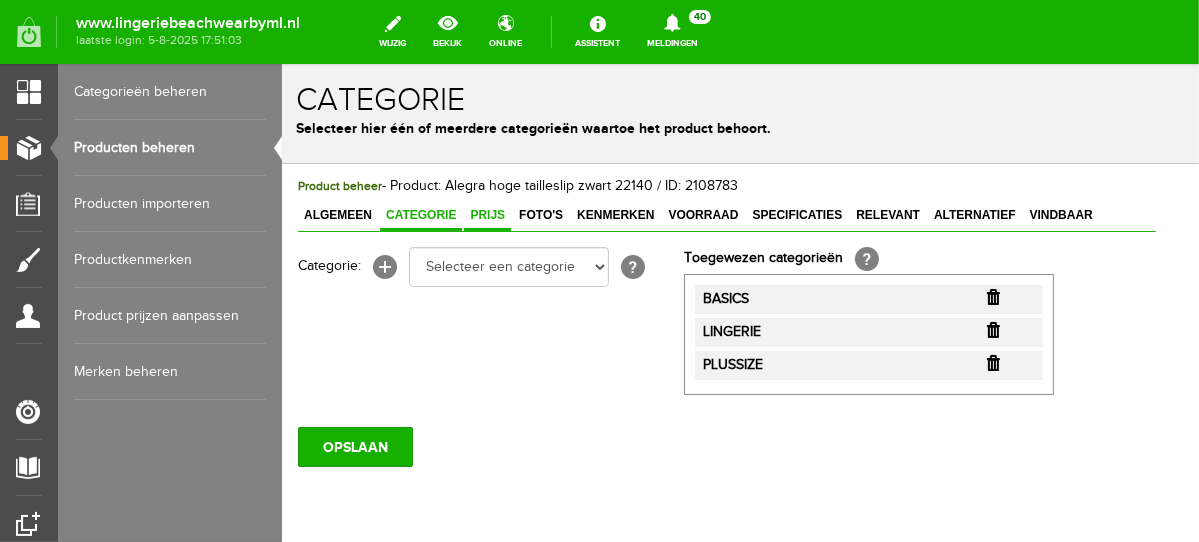 click on "Prijs" at bounding box center (486, 214) 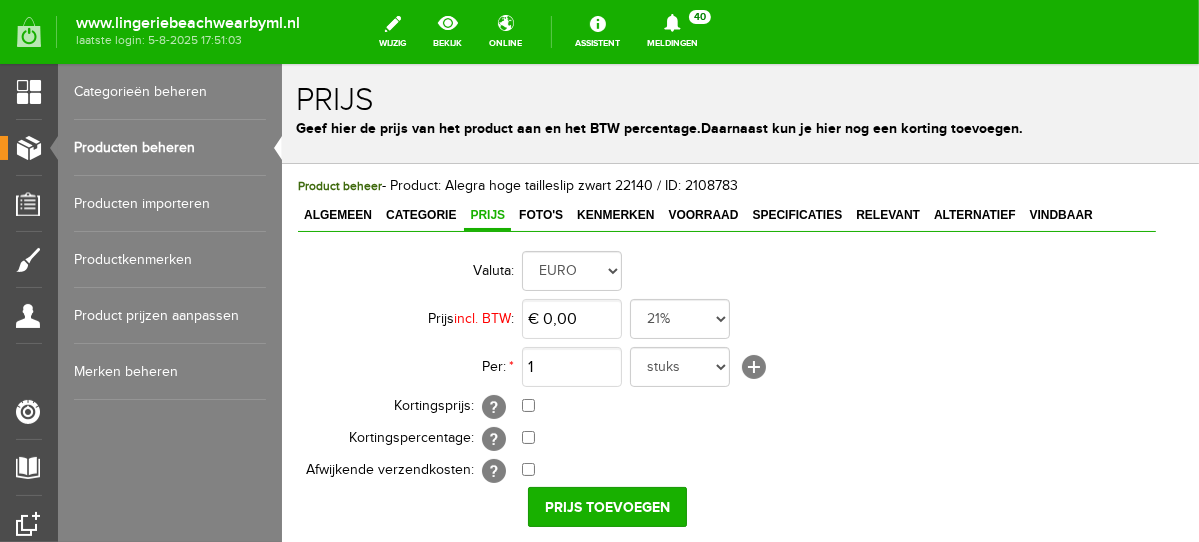 scroll, scrollTop: 332, scrollLeft: 0, axis: vertical 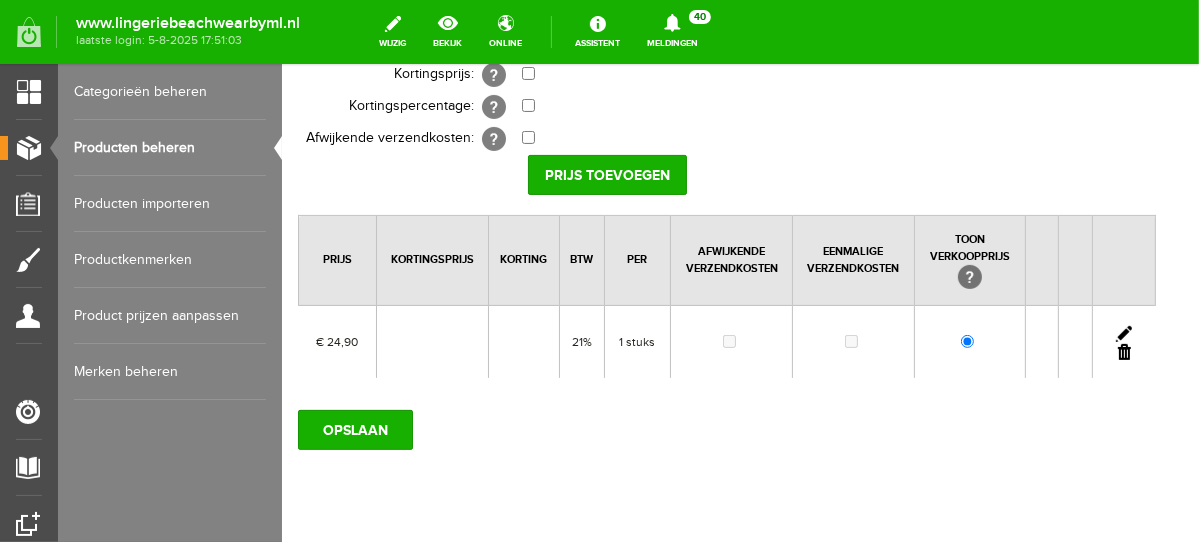 click at bounding box center (1123, 333) 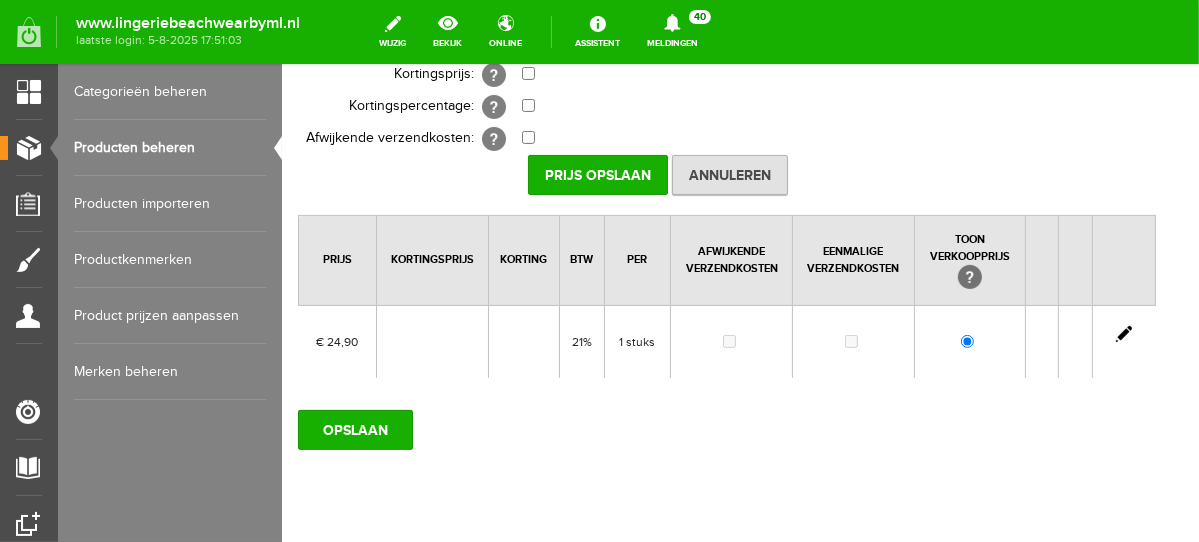scroll, scrollTop: 0, scrollLeft: 0, axis: both 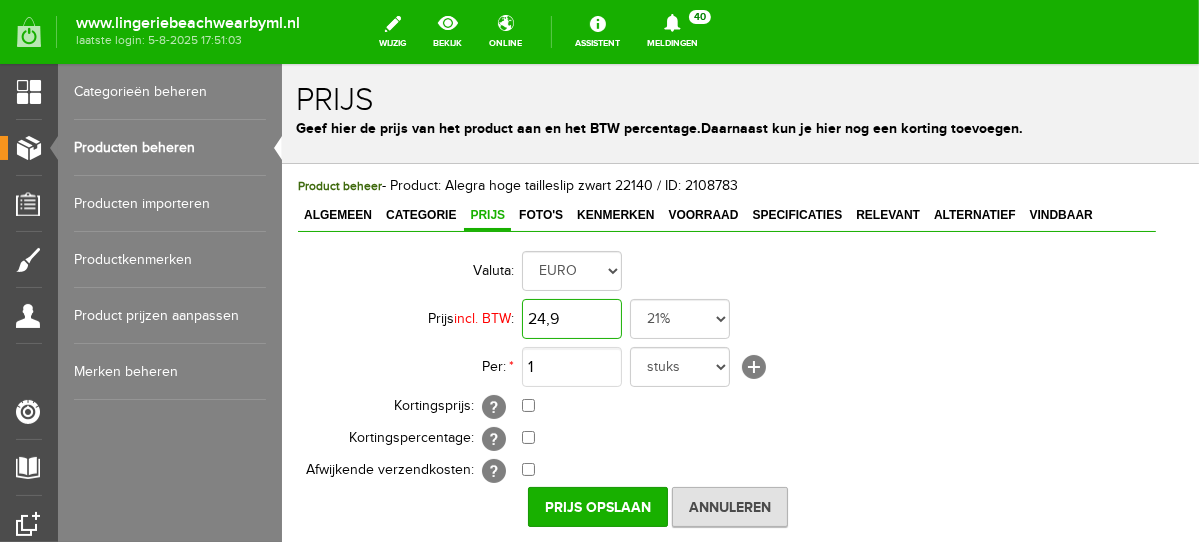 click on "24,9" at bounding box center (571, 318) 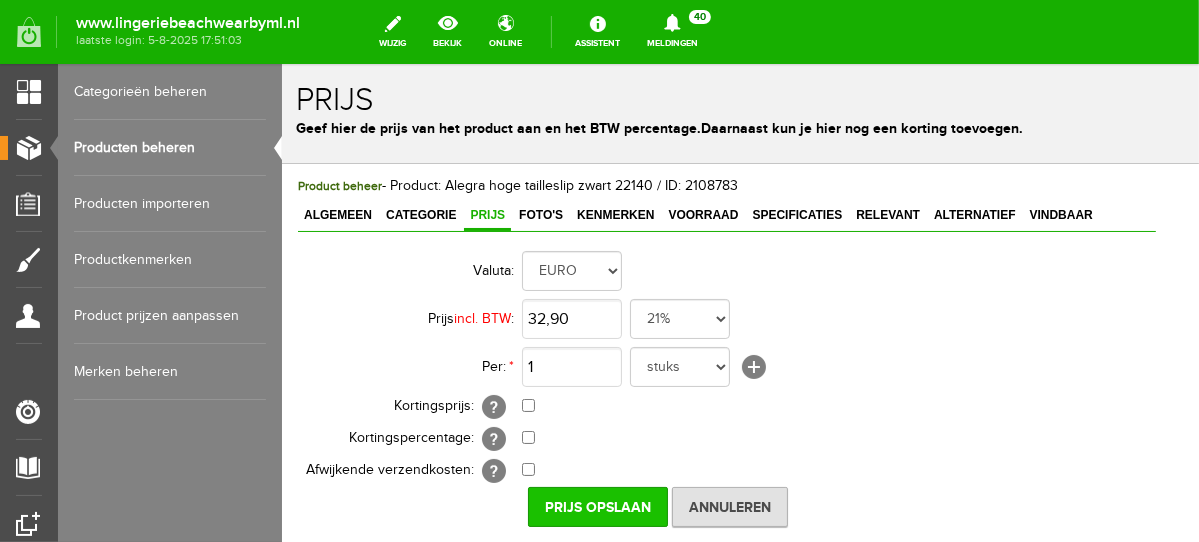 type on "€ 32,90" 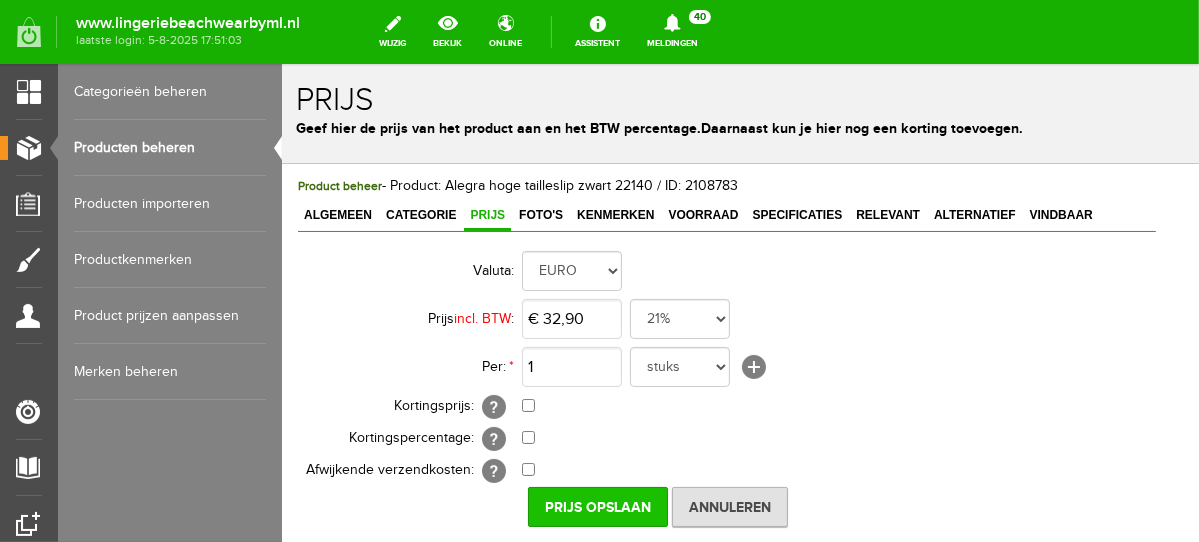 click on "Prijs Opslaan" at bounding box center (597, 506) 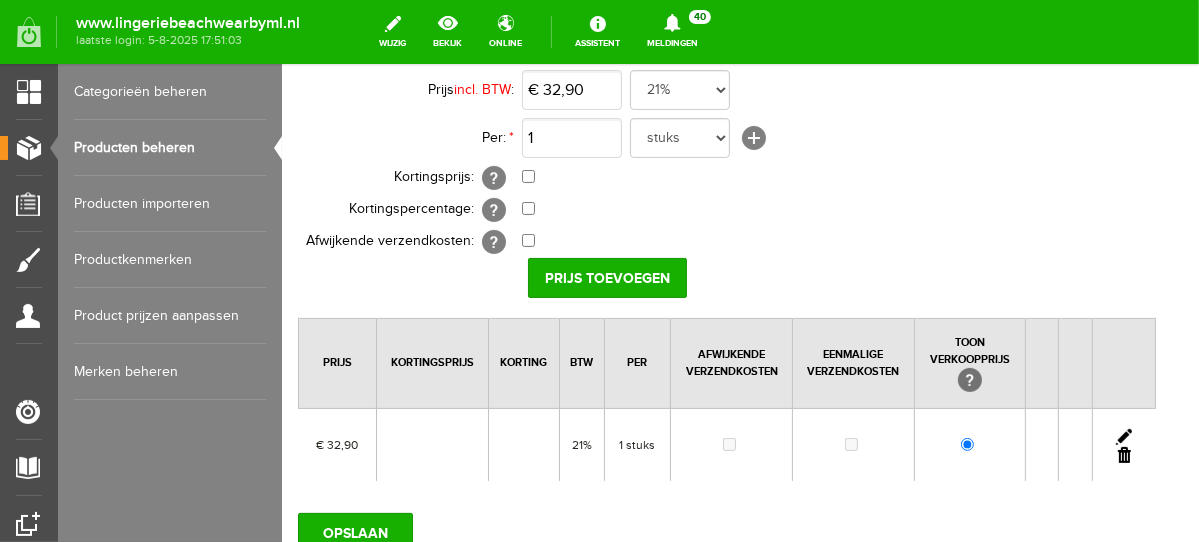 scroll, scrollTop: 238, scrollLeft: 0, axis: vertical 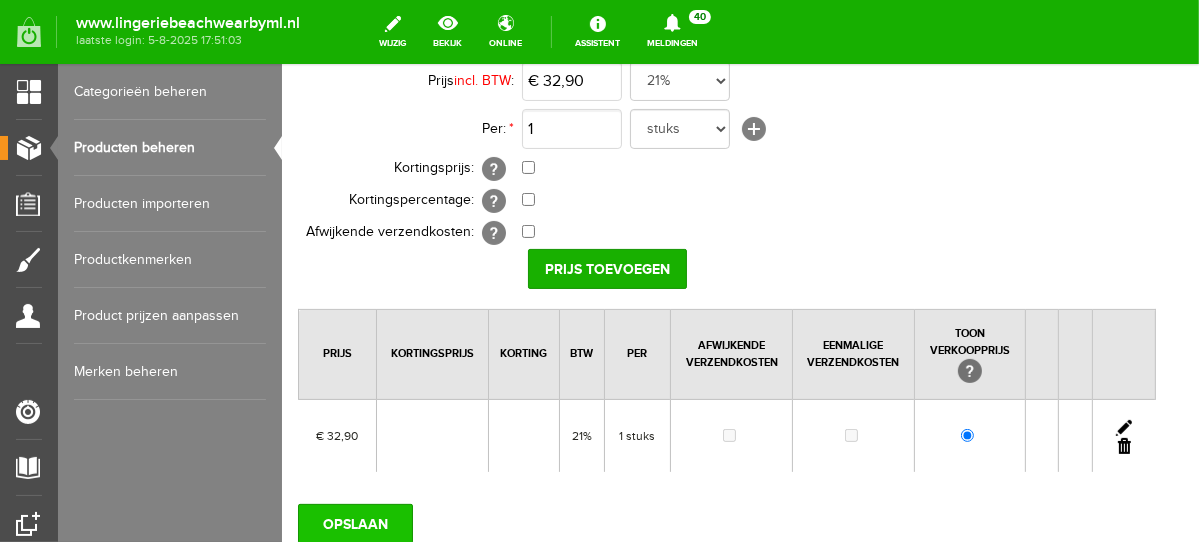 click on "OPSLAAN" at bounding box center [354, 523] 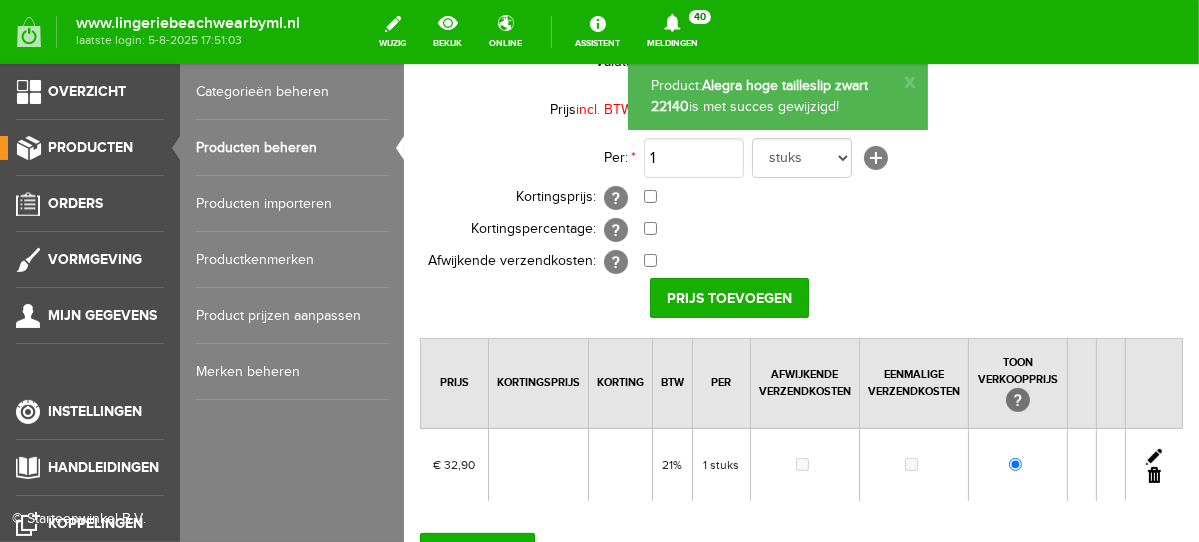 scroll, scrollTop: 0, scrollLeft: 0, axis: both 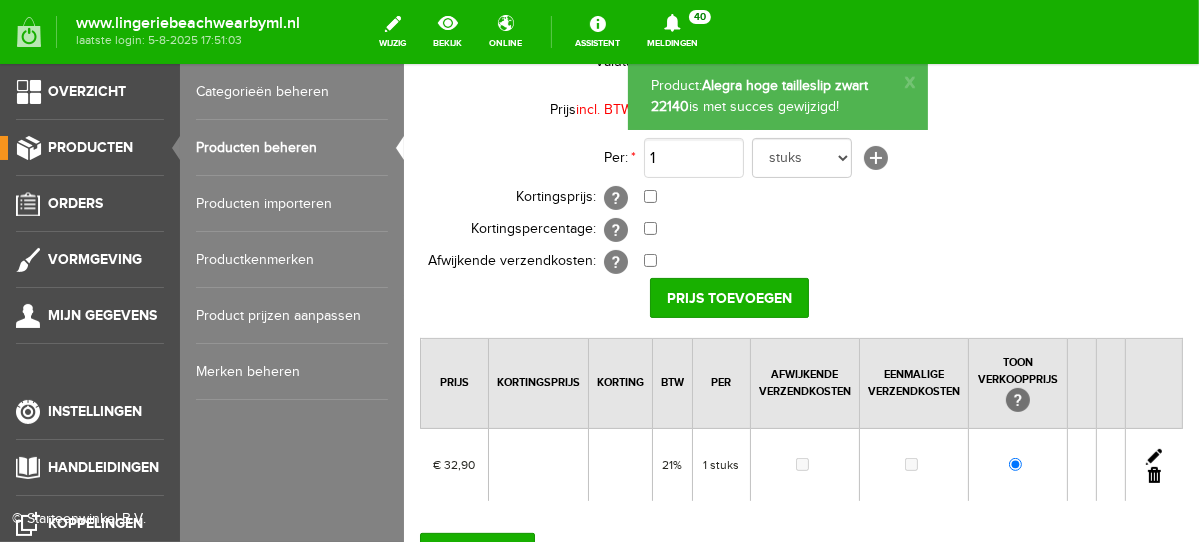 click on "Producten beheren" at bounding box center (292, 148) 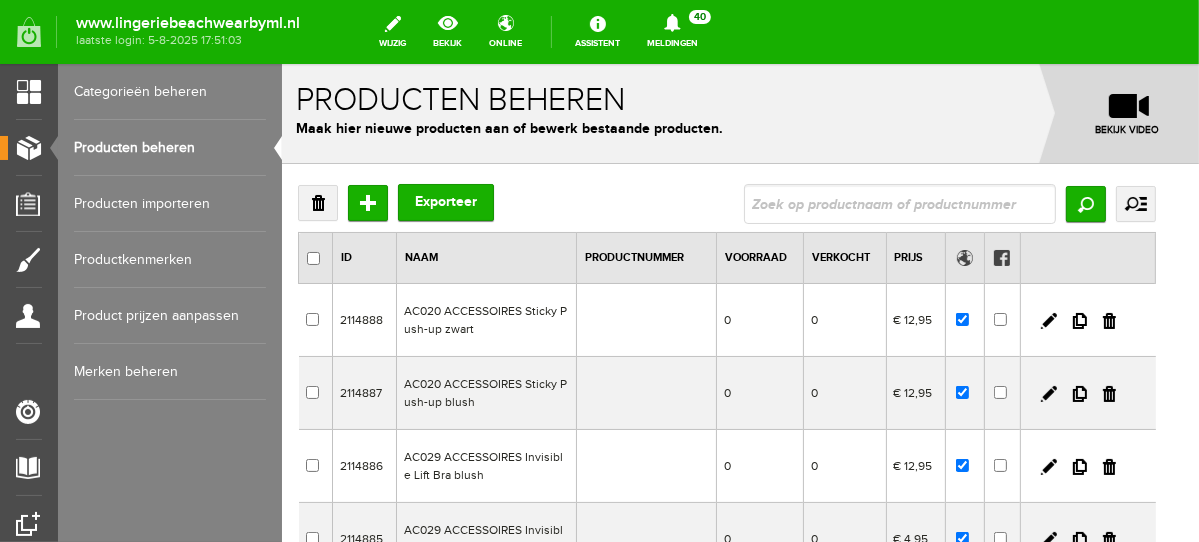 scroll, scrollTop: 0, scrollLeft: 0, axis: both 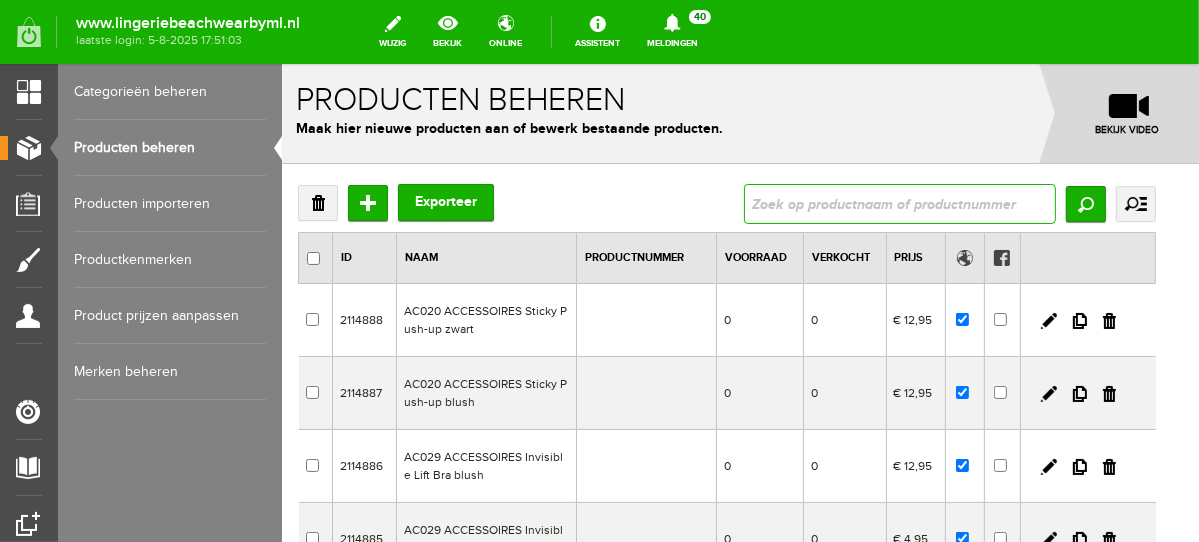 click at bounding box center [899, 203] 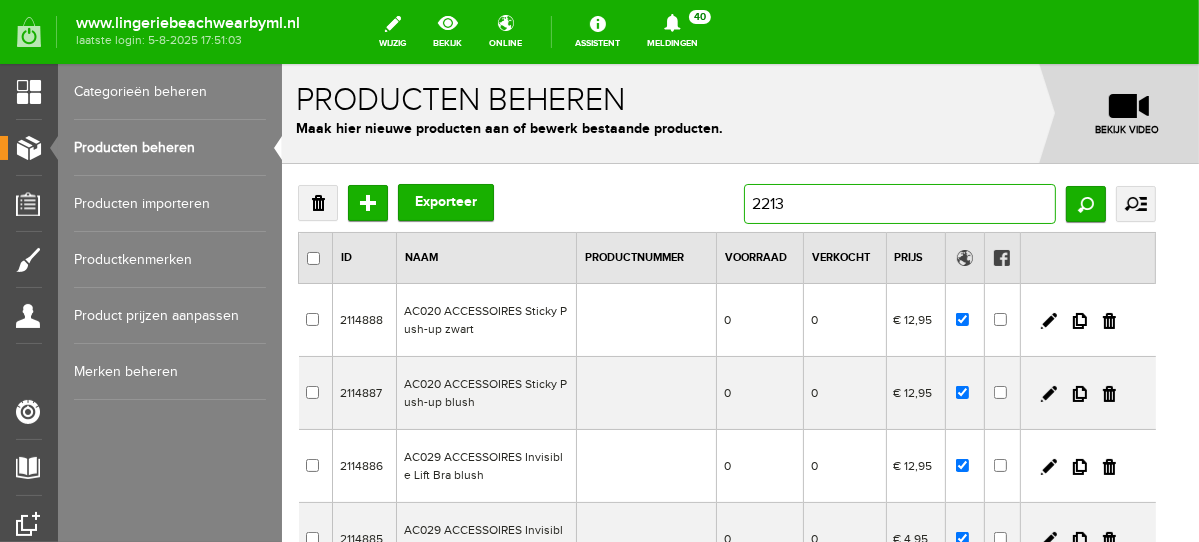 type on "22138" 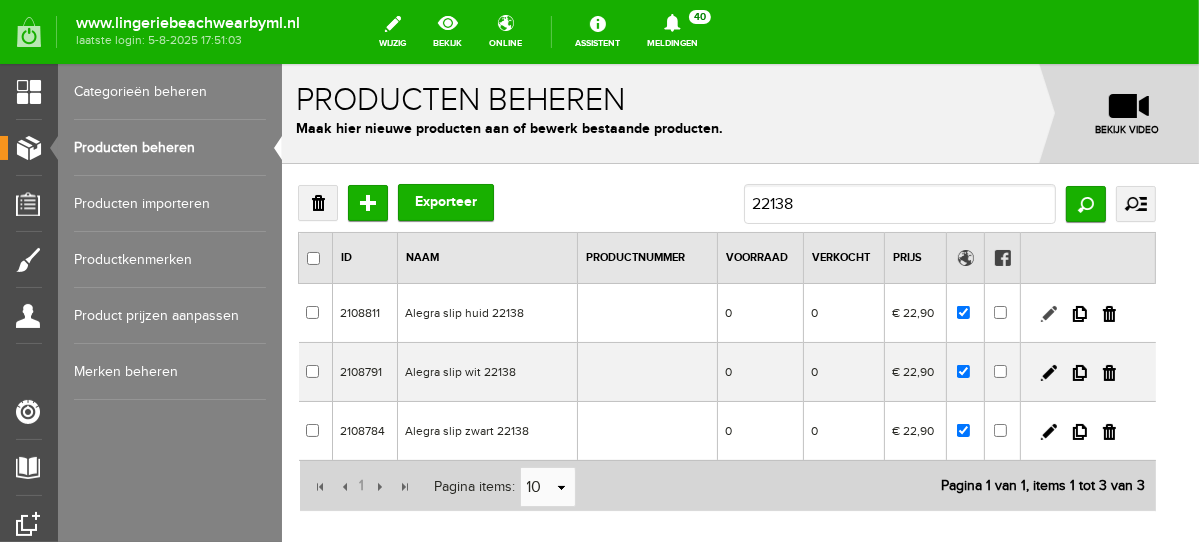 click at bounding box center (1048, 313) 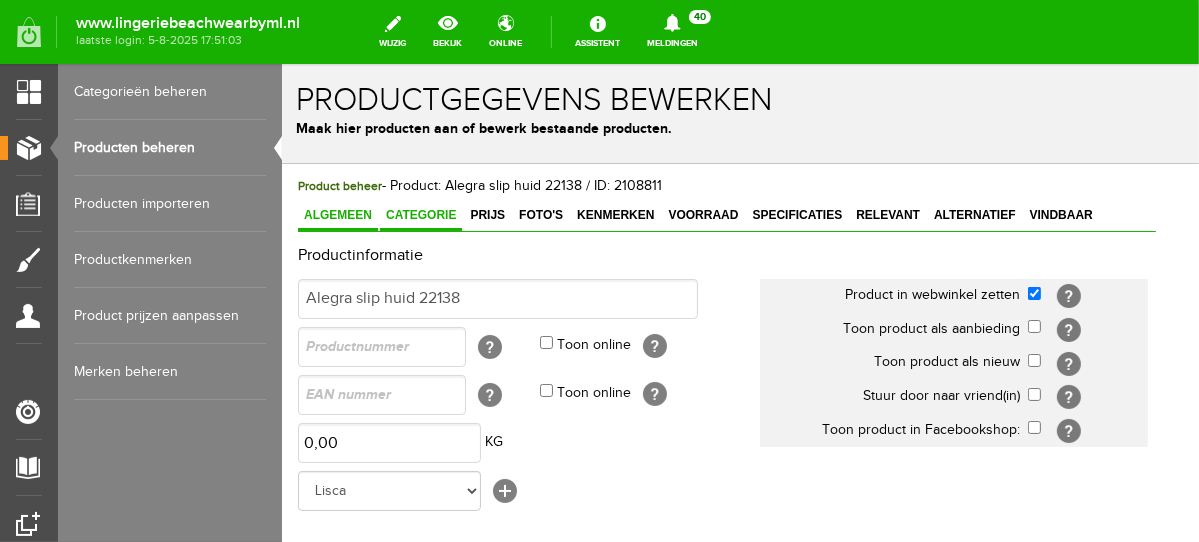drag, startPoint x: 504, startPoint y: 207, endPoint x: 424, endPoint y: 223, distance: 81.58431 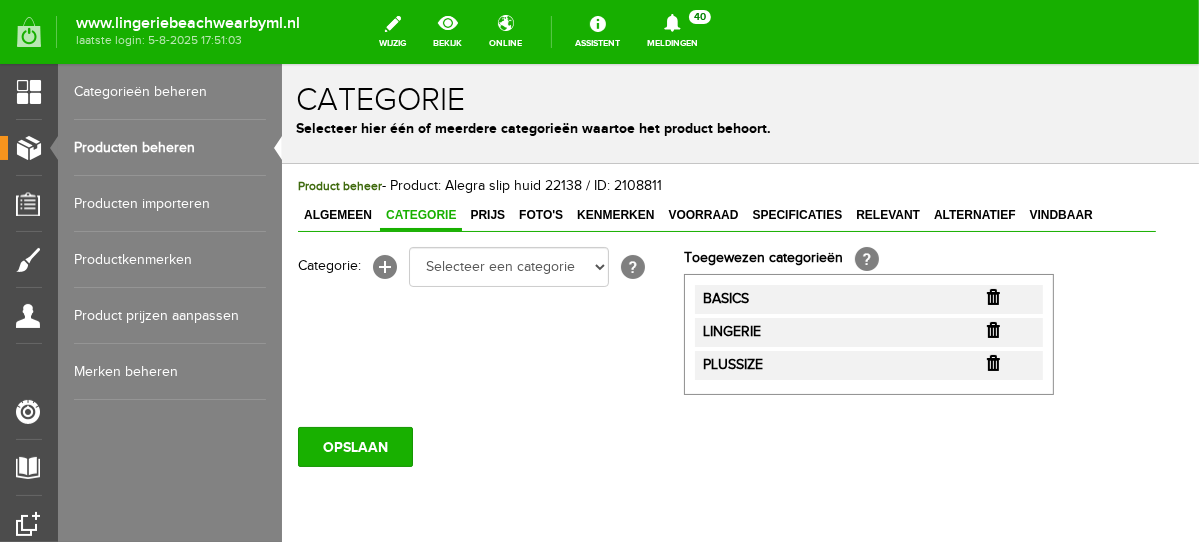 scroll, scrollTop: 0, scrollLeft: 0, axis: both 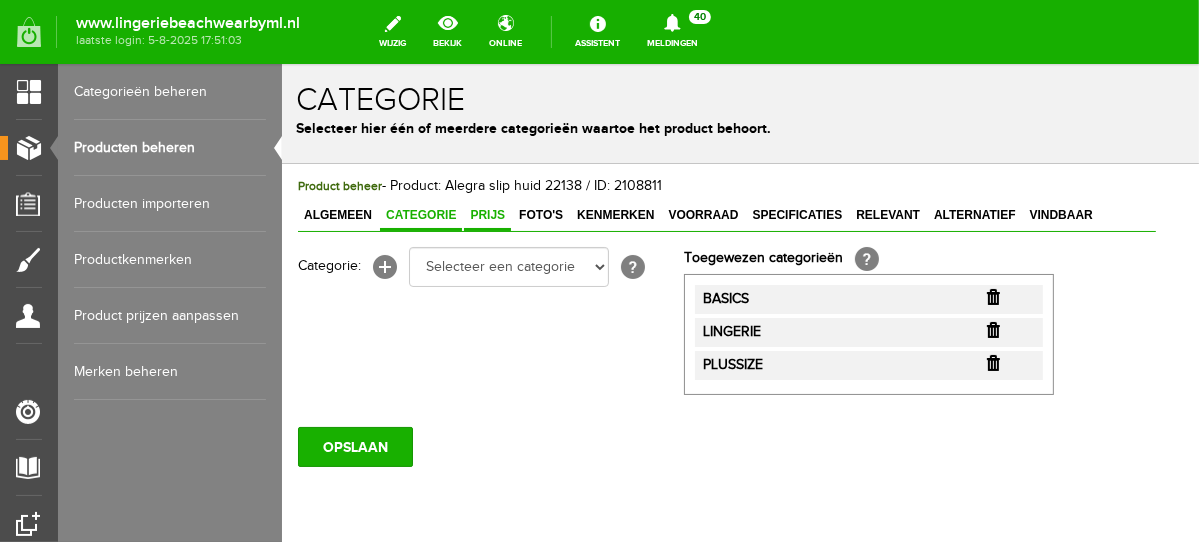 click on "Prijs" at bounding box center (486, 214) 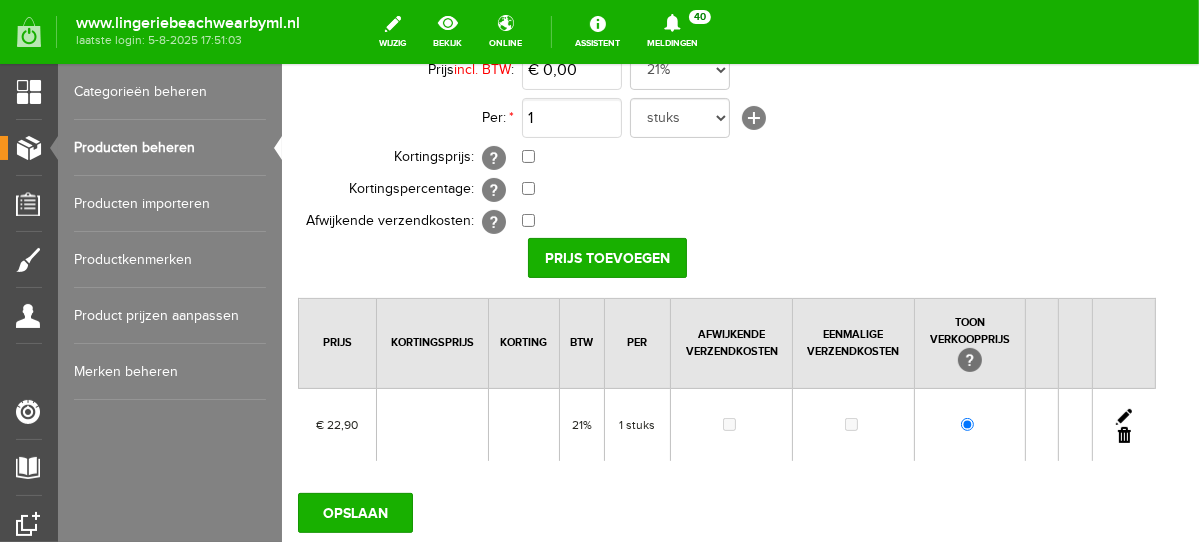 scroll, scrollTop: 252, scrollLeft: 0, axis: vertical 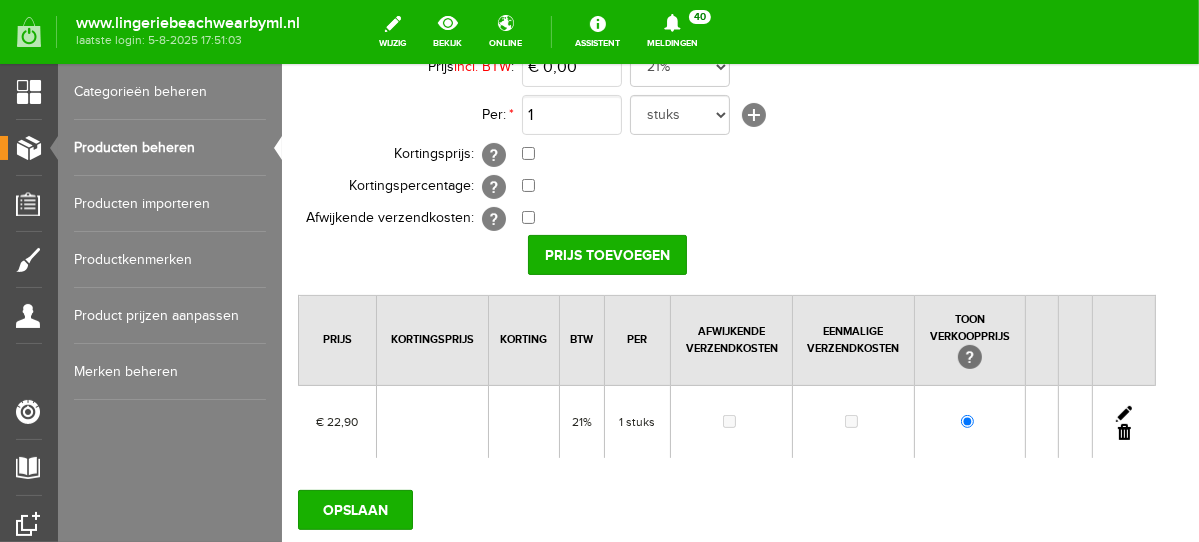 click at bounding box center [1123, 413] 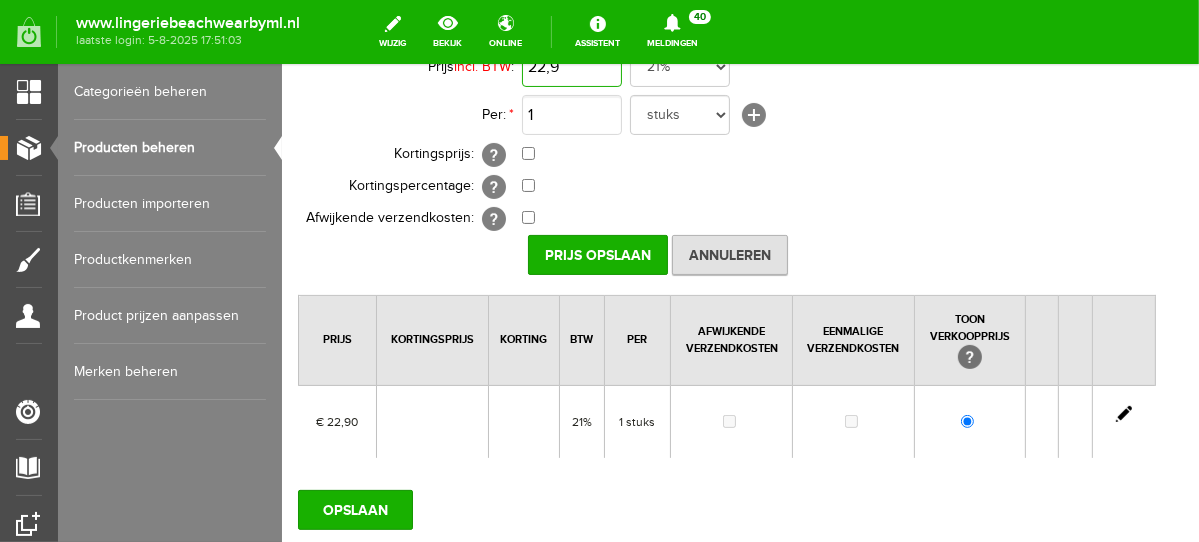 click on "22,9" at bounding box center [571, 66] 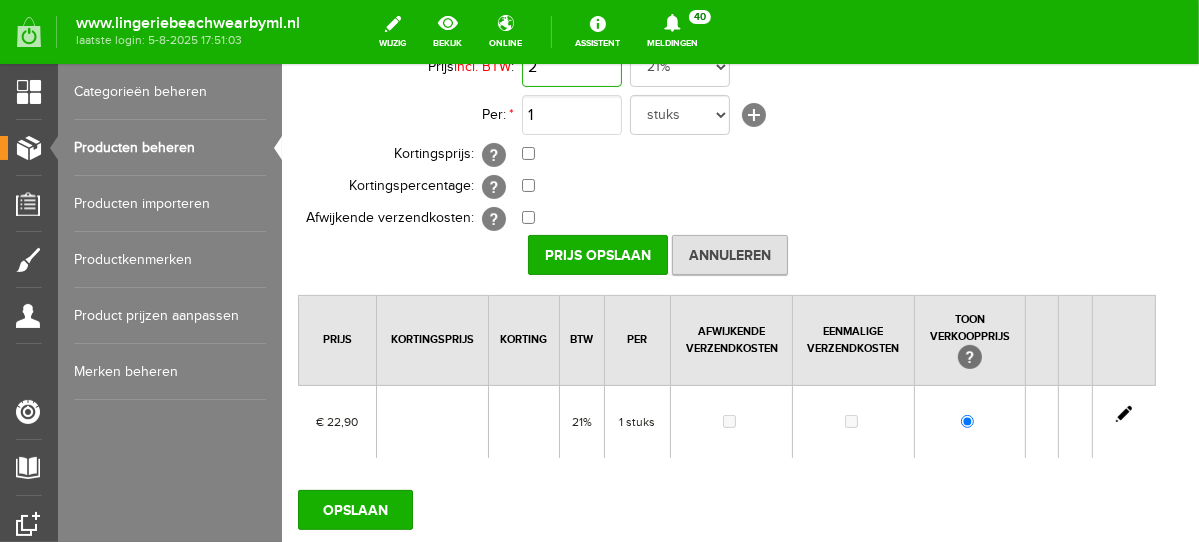 scroll, scrollTop: 244, scrollLeft: 0, axis: vertical 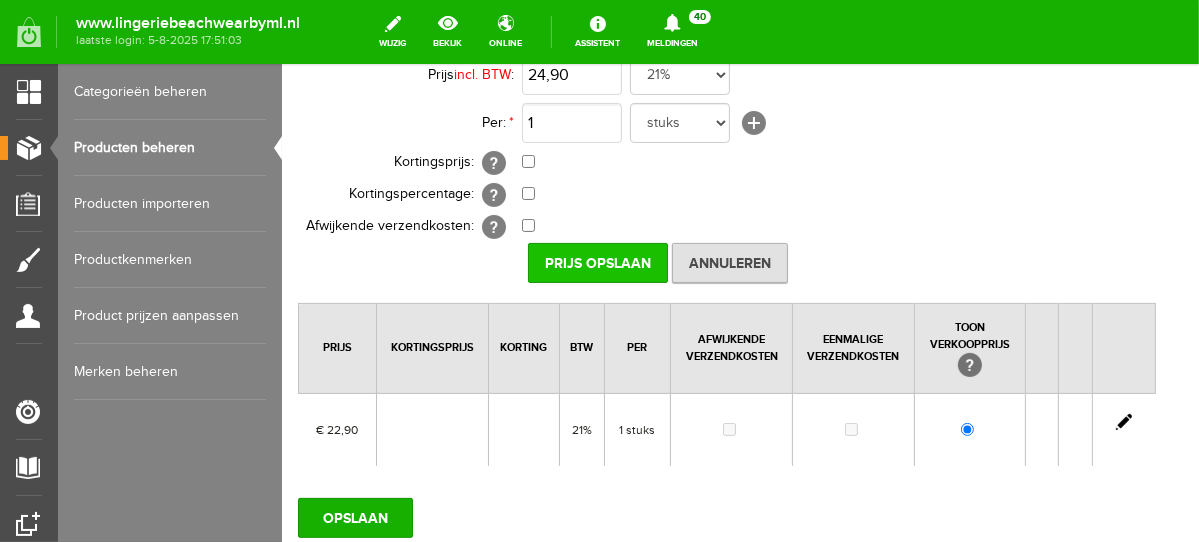 type on "€ 24,90" 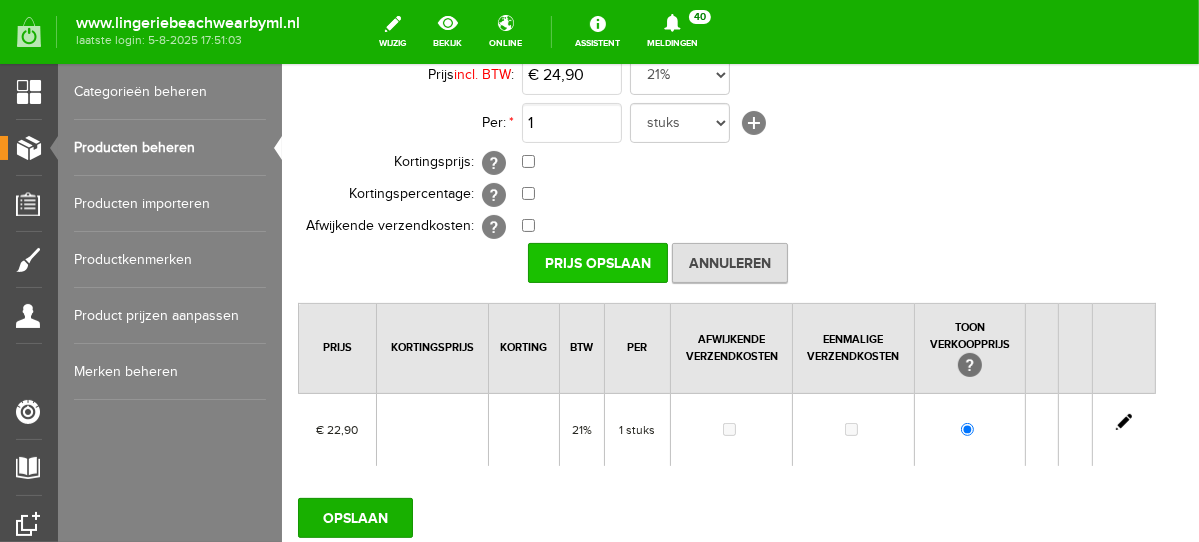 click on "Prijs Opslaan" at bounding box center [597, 262] 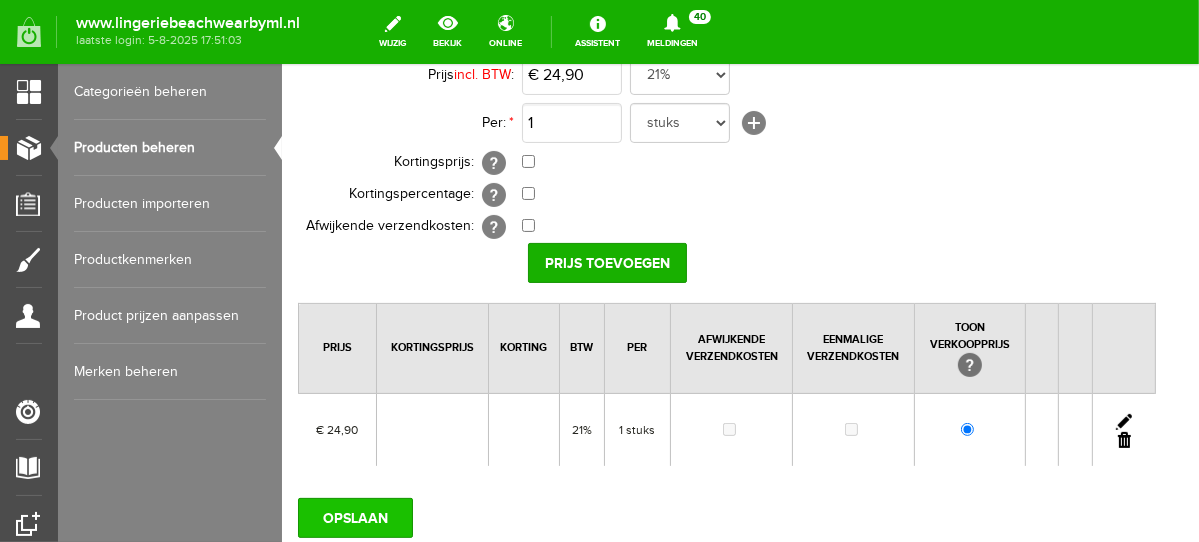click on "OPSLAAN" at bounding box center (354, 517) 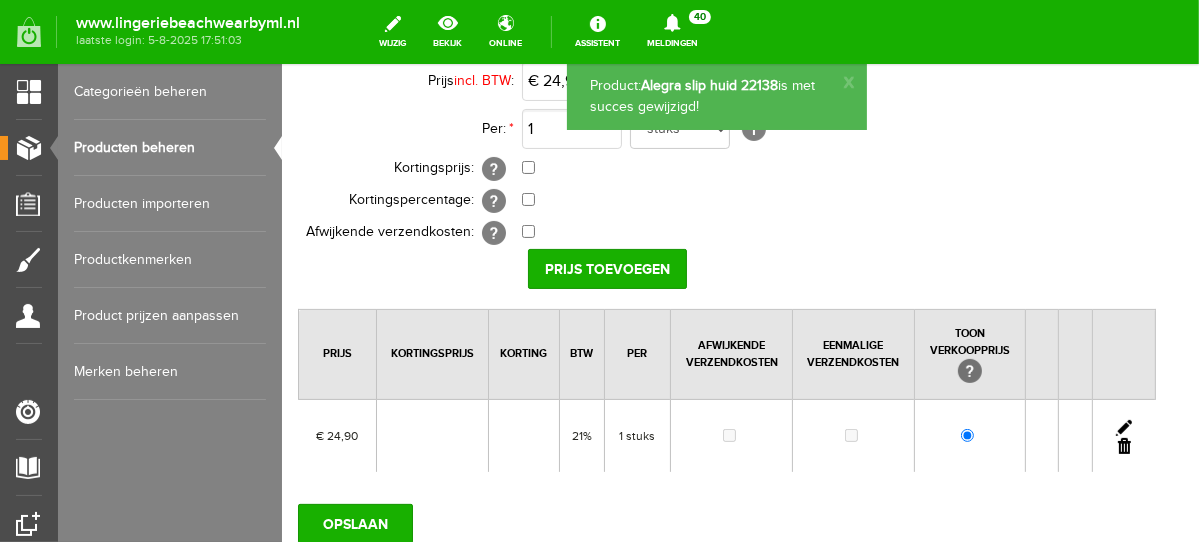 scroll, scrollTop: 0, scrollLeft: 0, axis: both 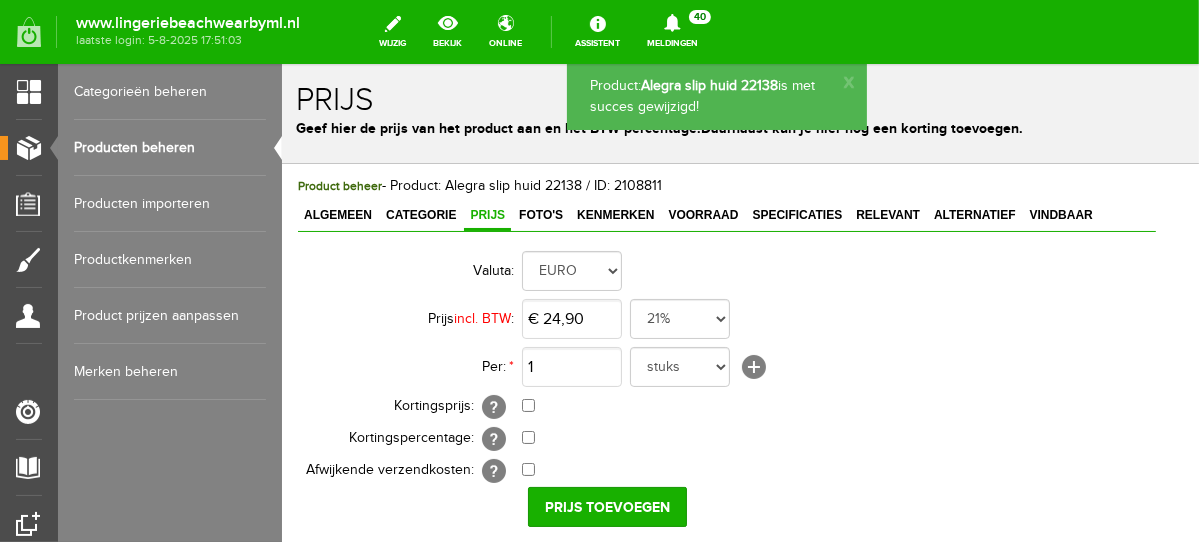 click on "Producten beheren" at bounding box center [170, 148] 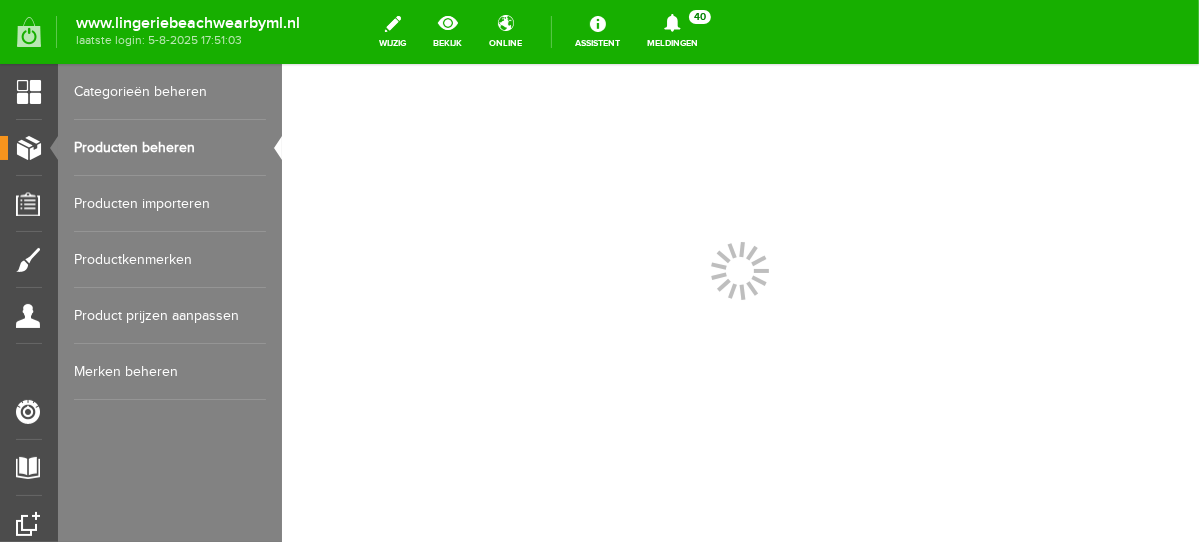 scroll, scrollTop: 0, scrollLeft: 0, axis: both 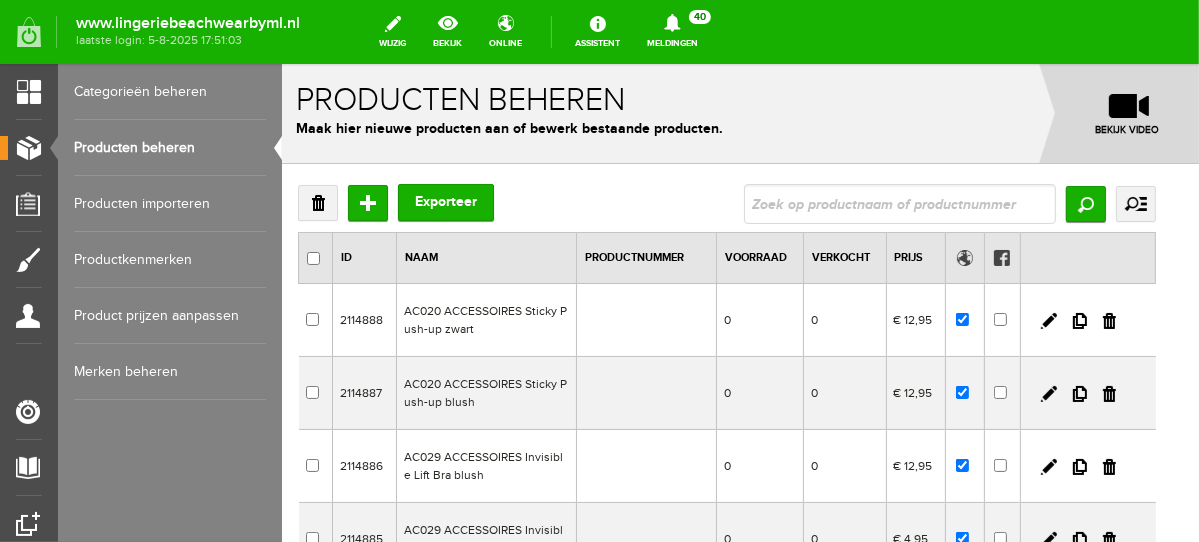 click at bounding box center (899, 203) 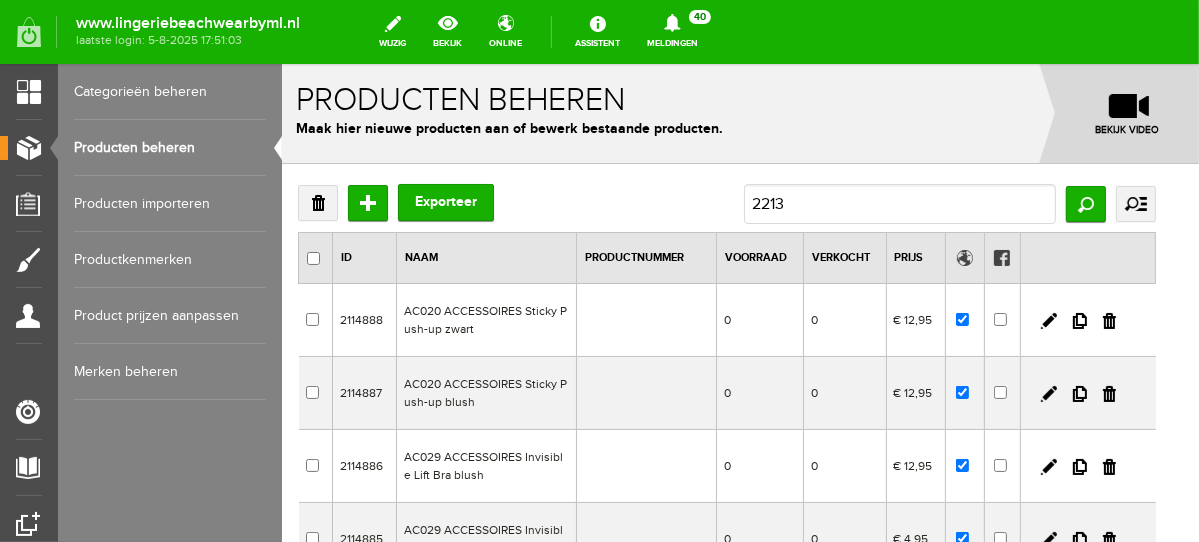 type on "22138" 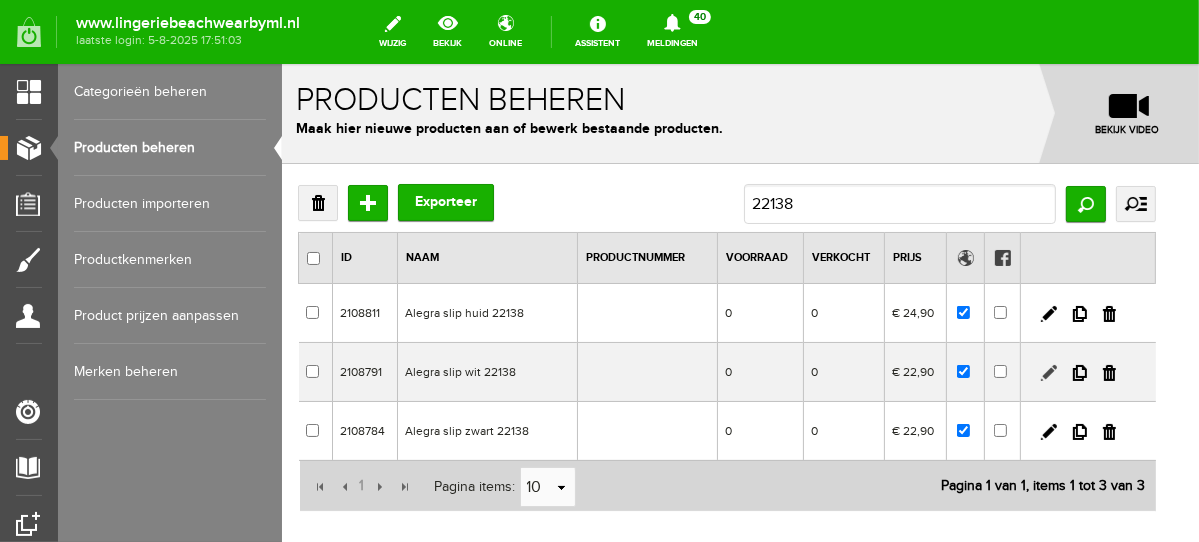 click at bounding box center (1048, 372) 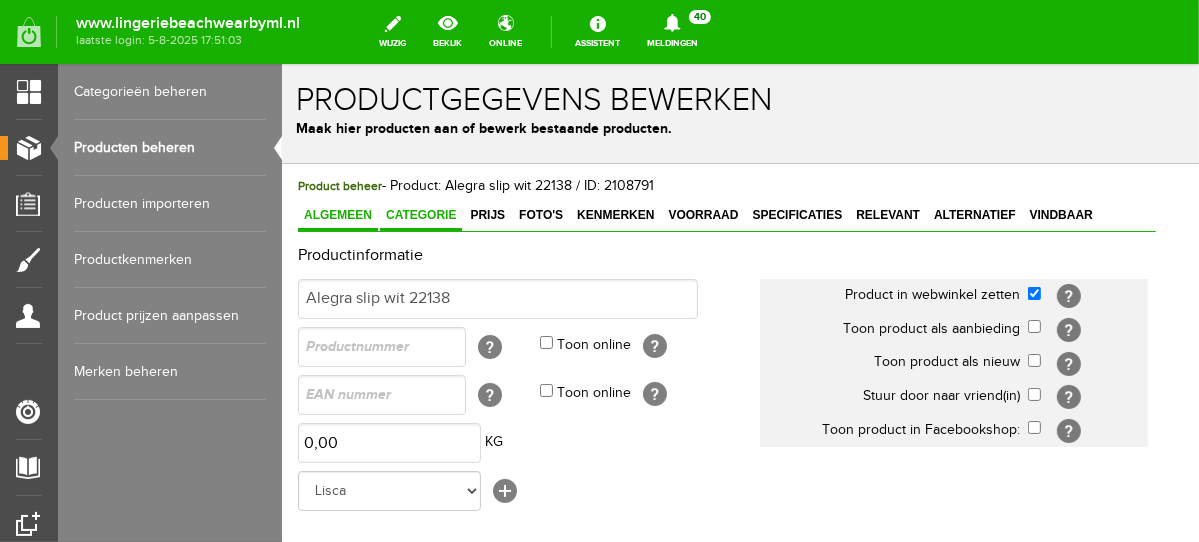 scroll, scrollTop: 0, scrollLeft: 0, axis: both 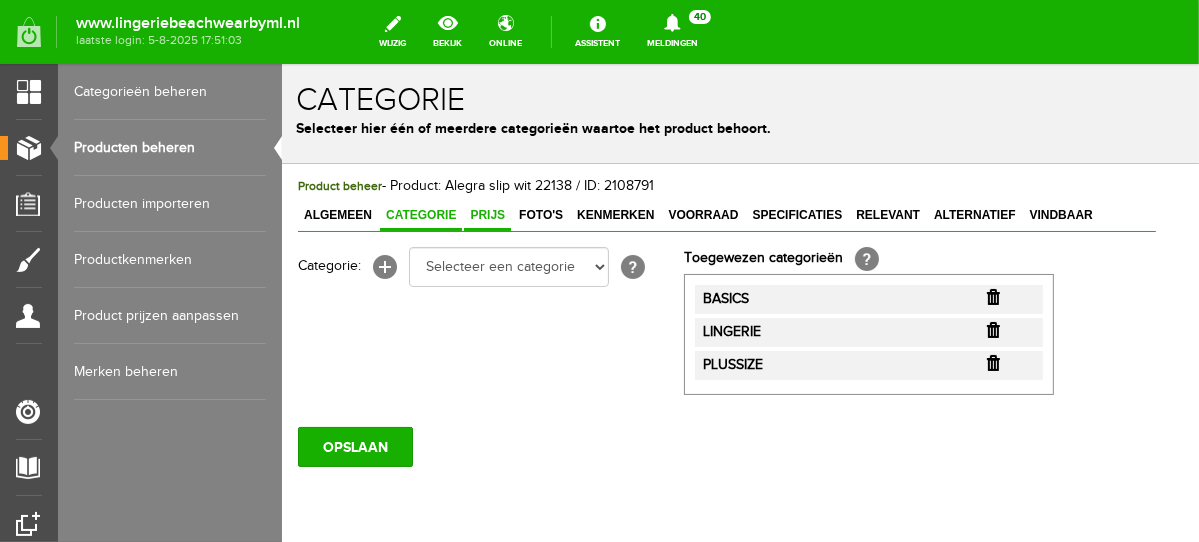 click on "Prijs" at bounding box center [486, 214] 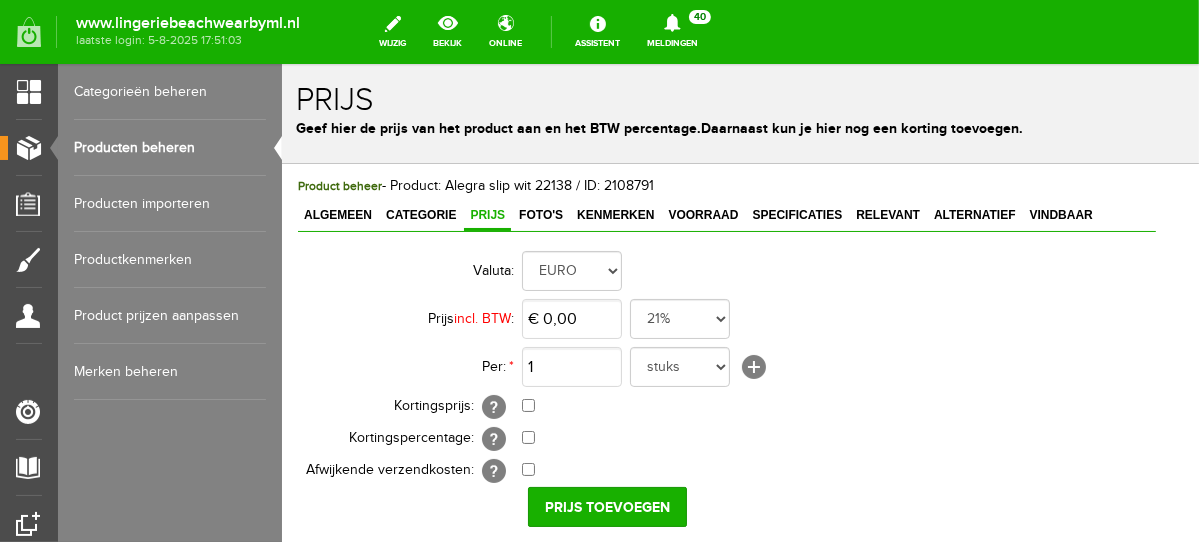 scroll, scrollTop: 330, scrollLeft: 0, axis: vertical 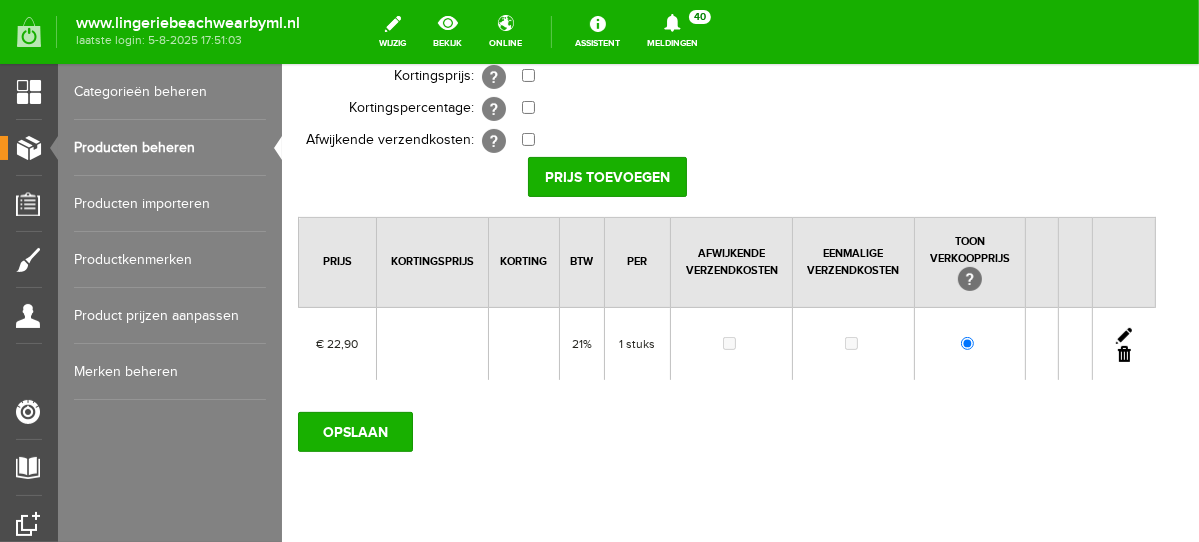 drag, startPoint x: 1192, startPoint y: 188, endPoint x: 1482, endPoint y: 424, distance: 373.89304 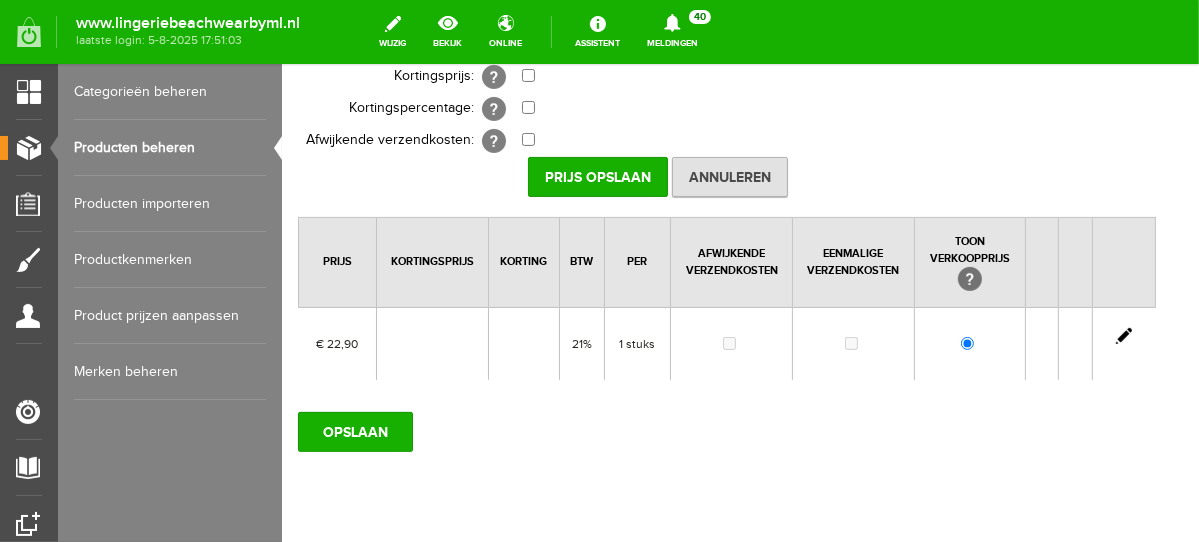 scroll, scrollTop: 0, scrollLeft: 0, axis: both 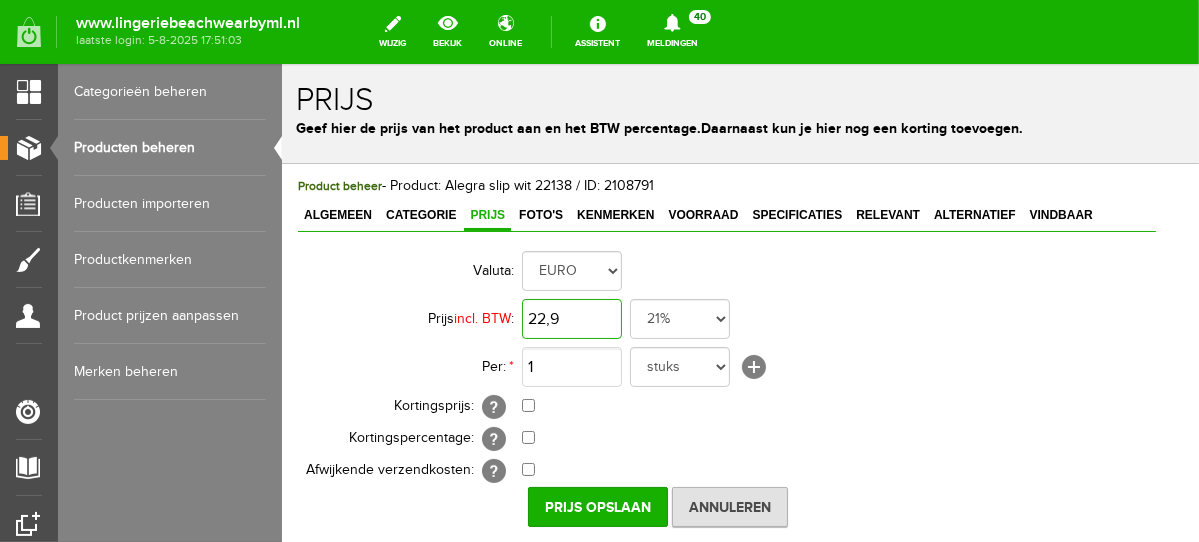 click on "22,9" at bounding box center [571, 318] 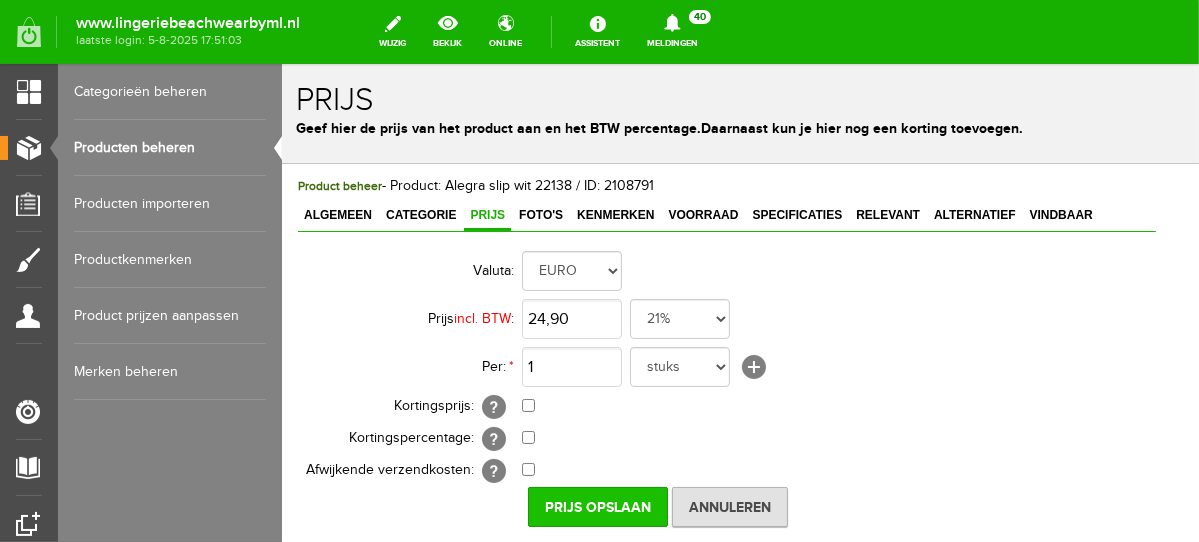 type on "€ 24,90" 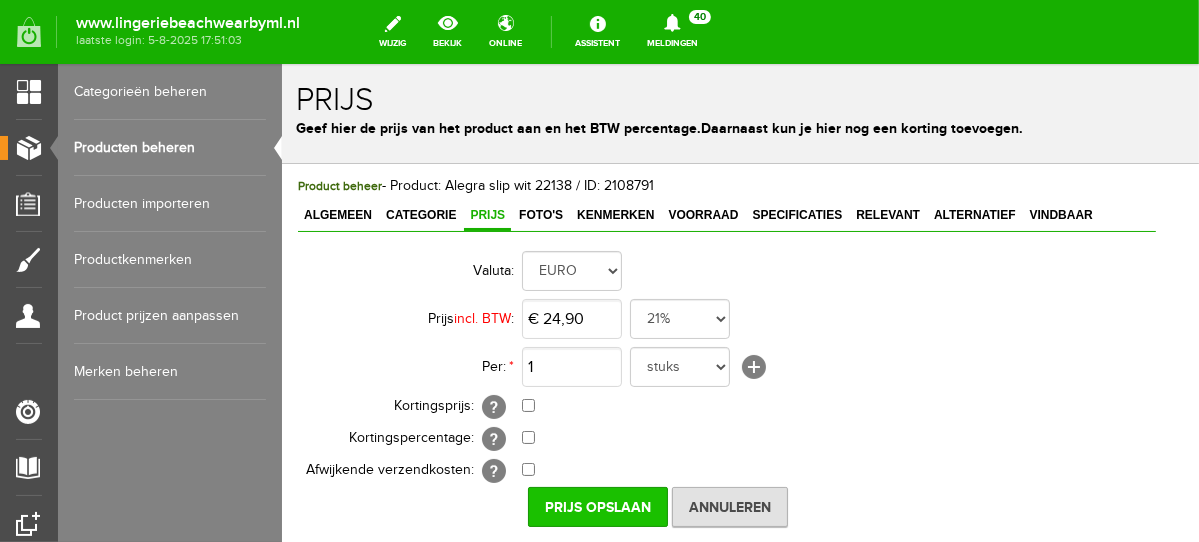 click on "Prijs Opslaan" at bounding box center (597, 506) 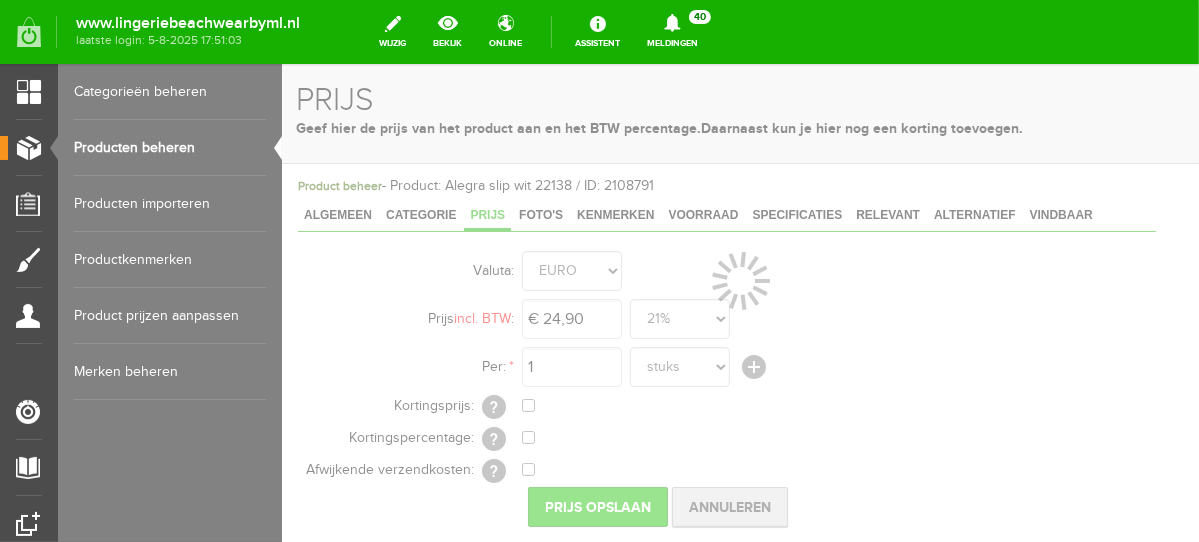 click at bounding box center [739, 302] 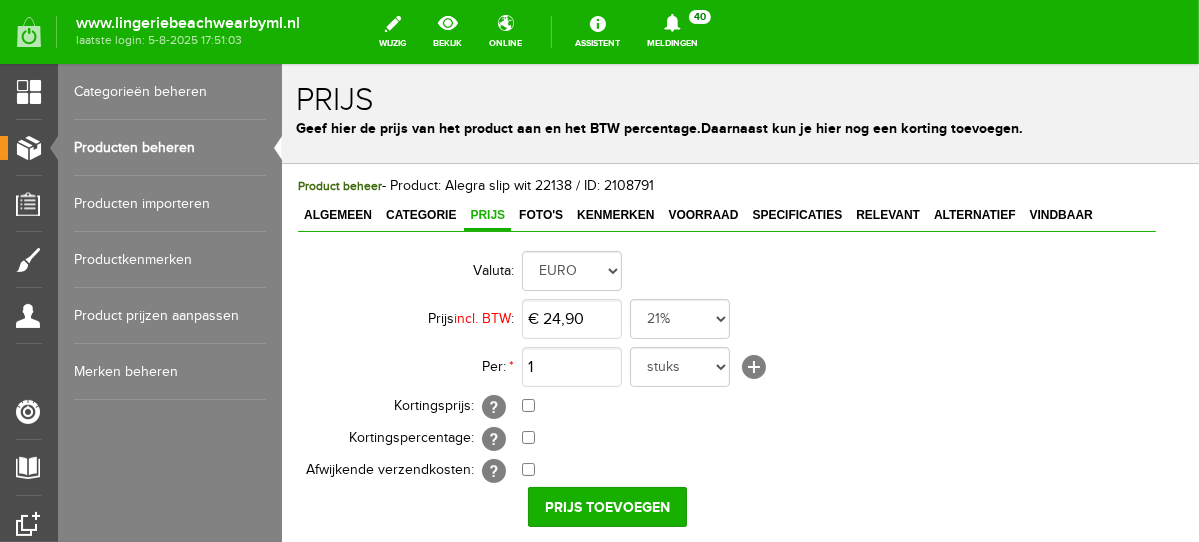 click on "Prijs toevoegen" at bounding box center (606, 506) 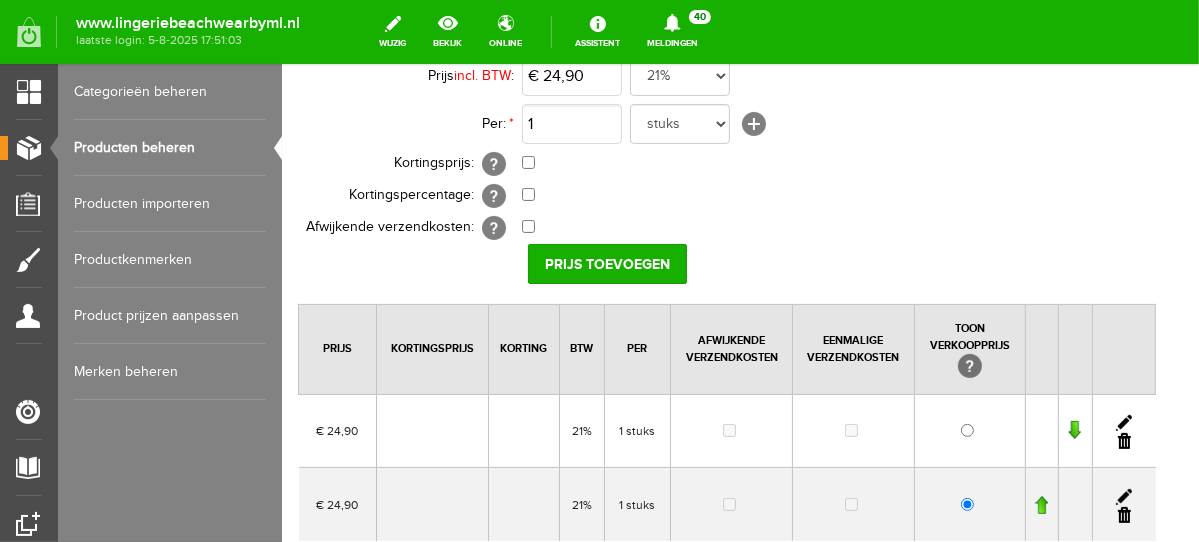 drag, startPoint x: 1136, startPoint y: 428, endPoint x: 962, endPoint y: 115, distance: 358.1131 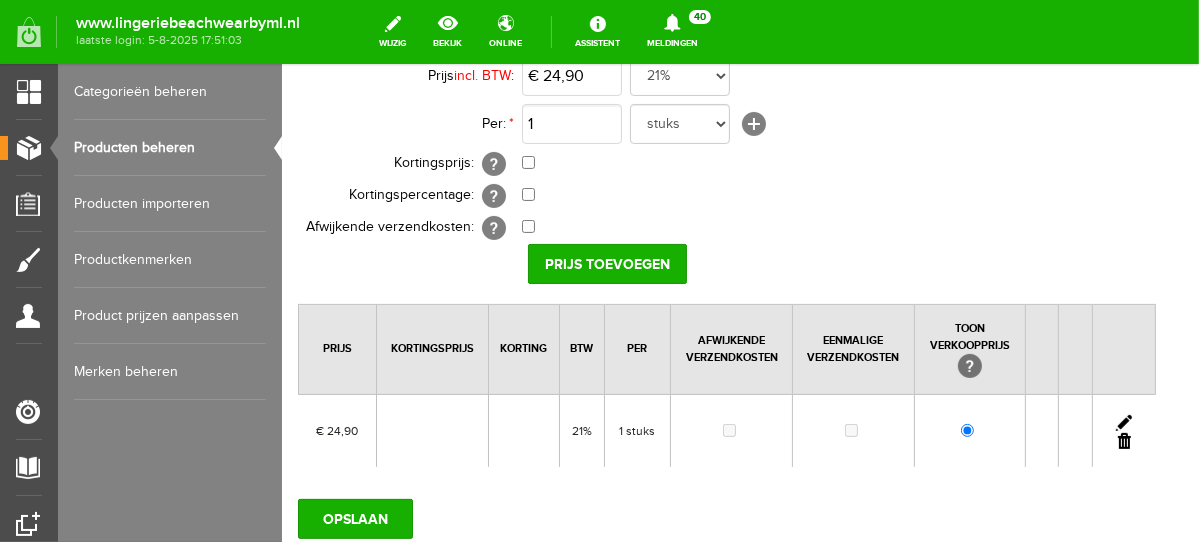 scroll, scrollTop: 329, scrollLeft: 0, axis: vertical 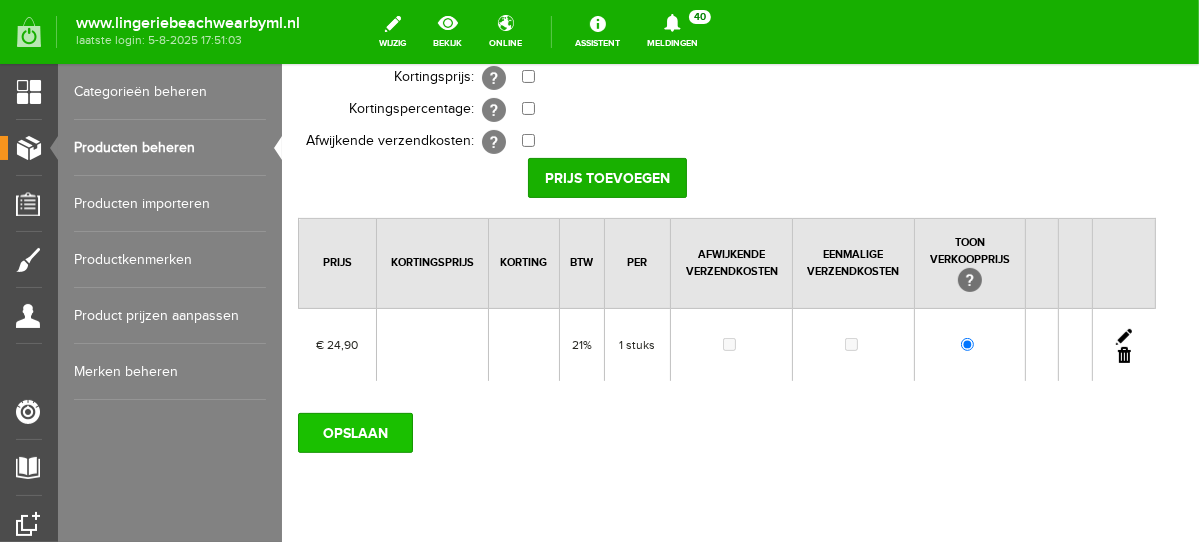 click on "OPSLAAN" at bounding box center [354, 432] 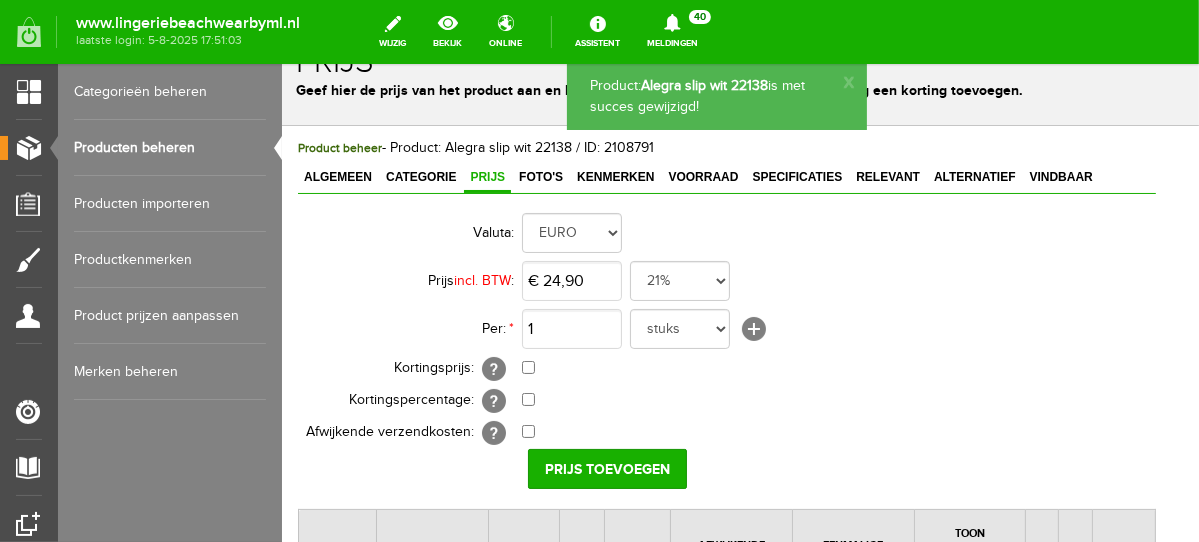 scroll, scrollTop: 0, scrollLeft: 0, axis: both 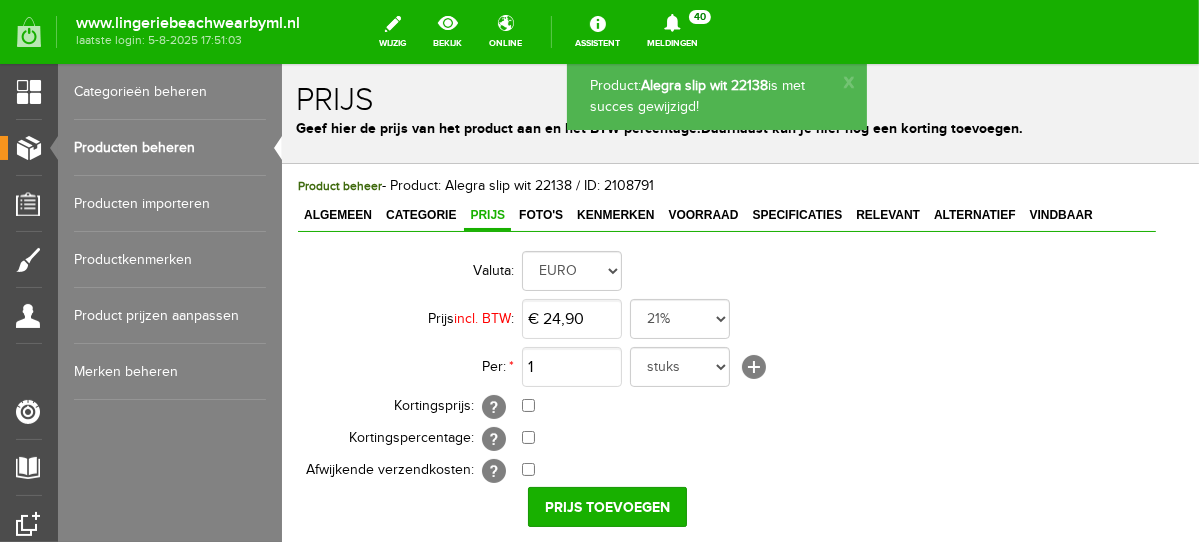 drag, startPoint x: 1193, startPoint y: 369, endPoint x: 1487, endPoint y: 198, distance: 340.11322 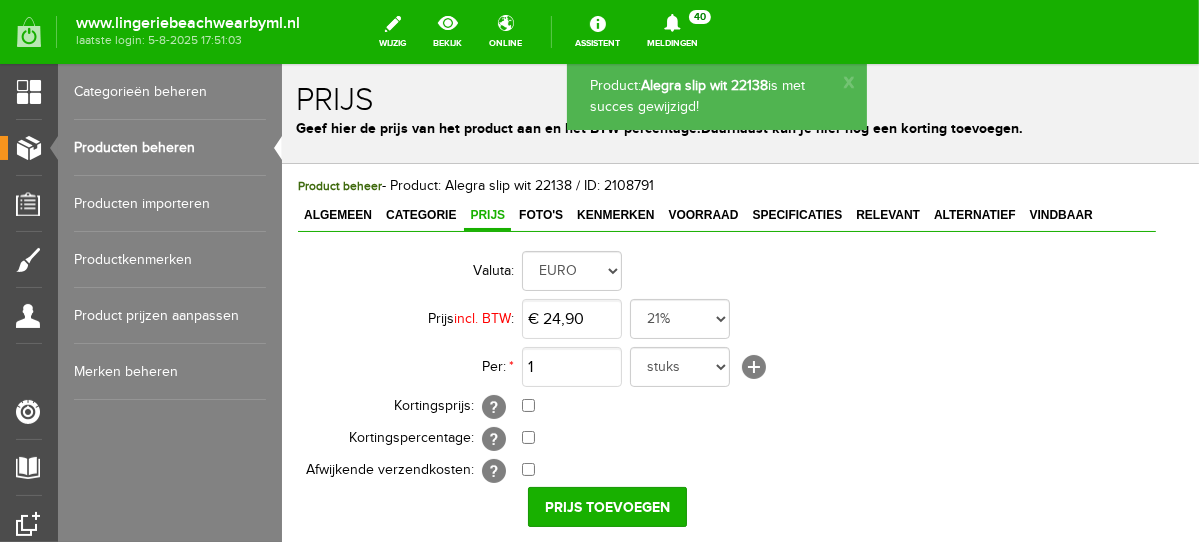 click on "Producten beheren" at bounding box center (170, 148) 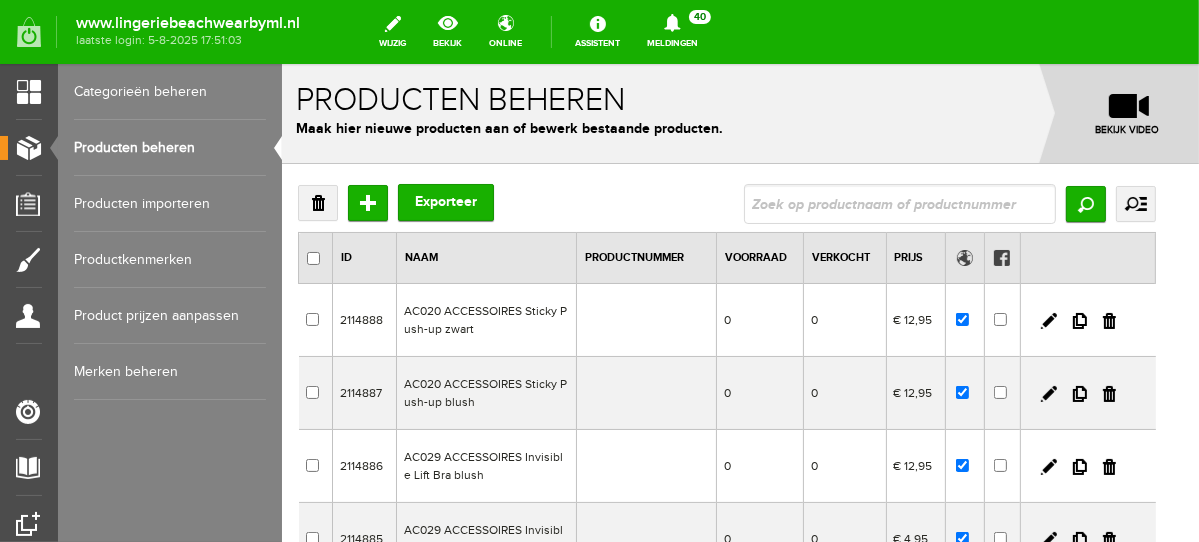 scroll, scrollTop: 0, scrollLeft: 0, axis: both 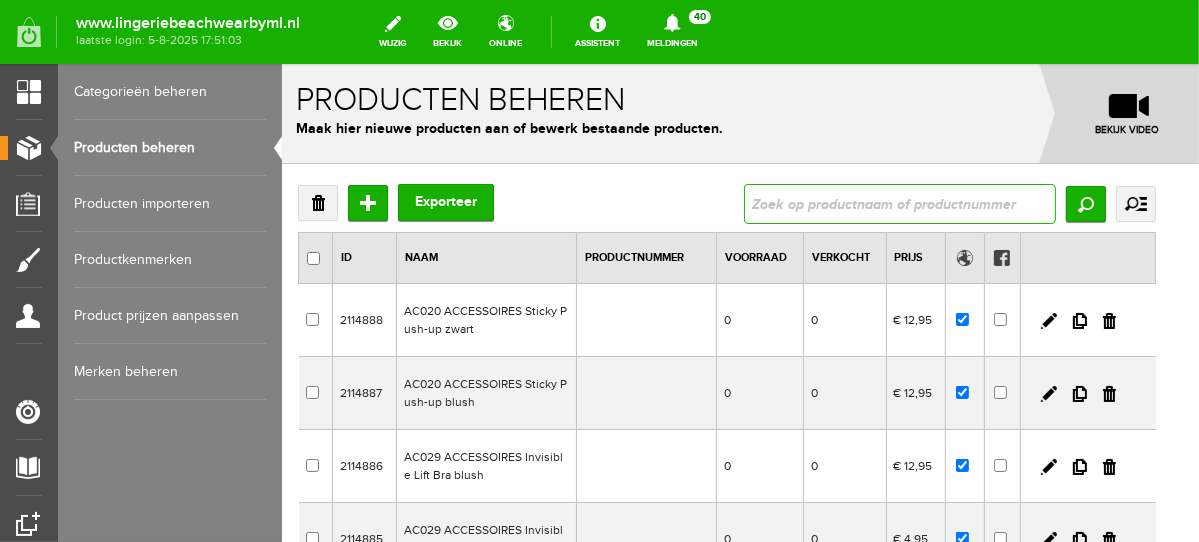 click at bounding box center [899, 203] 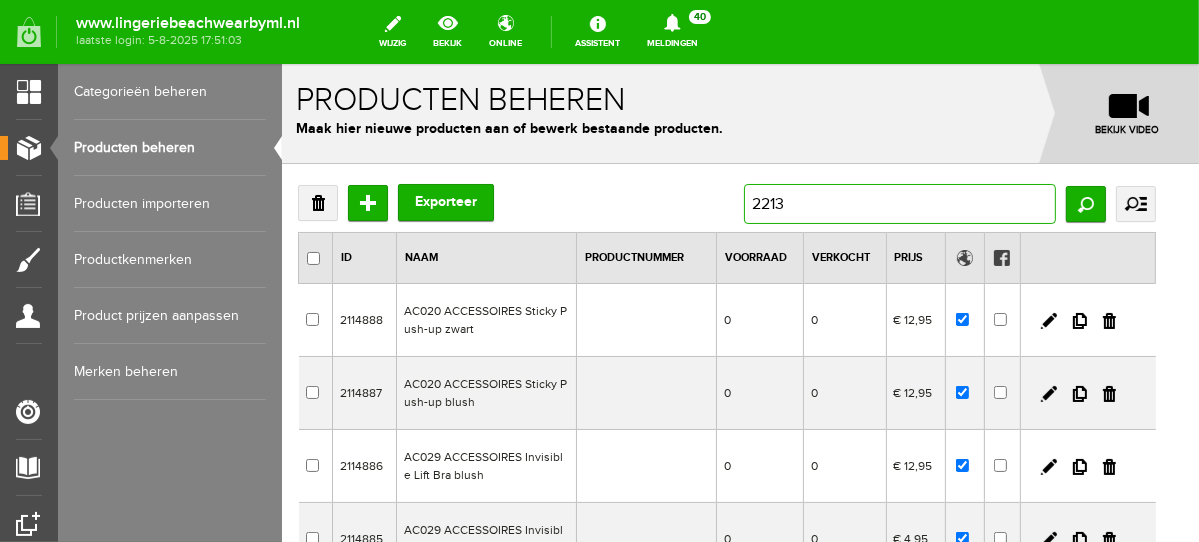 type on "22138" 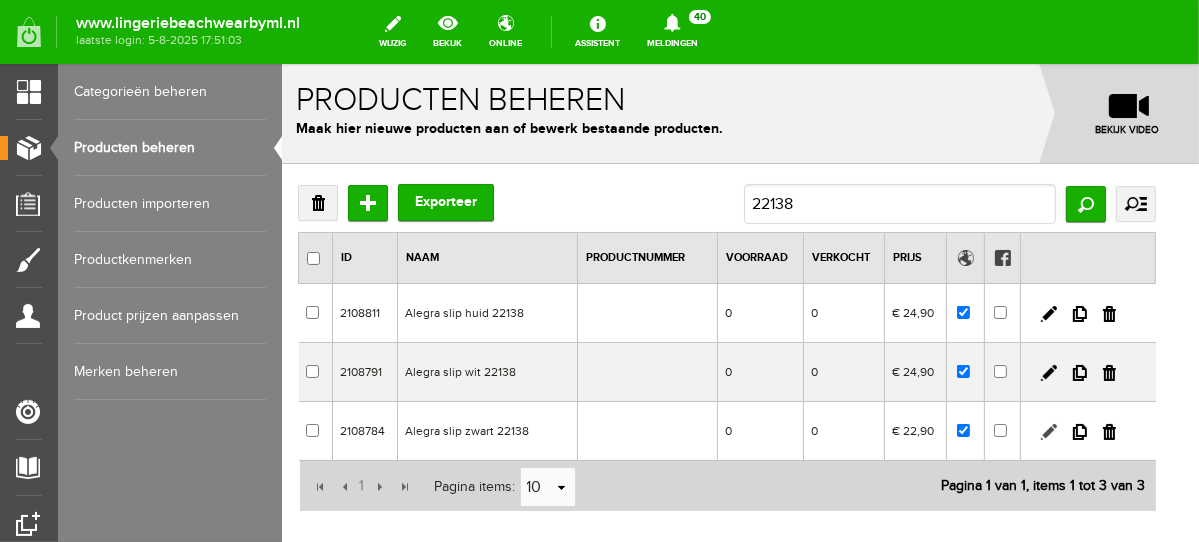 click at bounding box center [1048, 431] 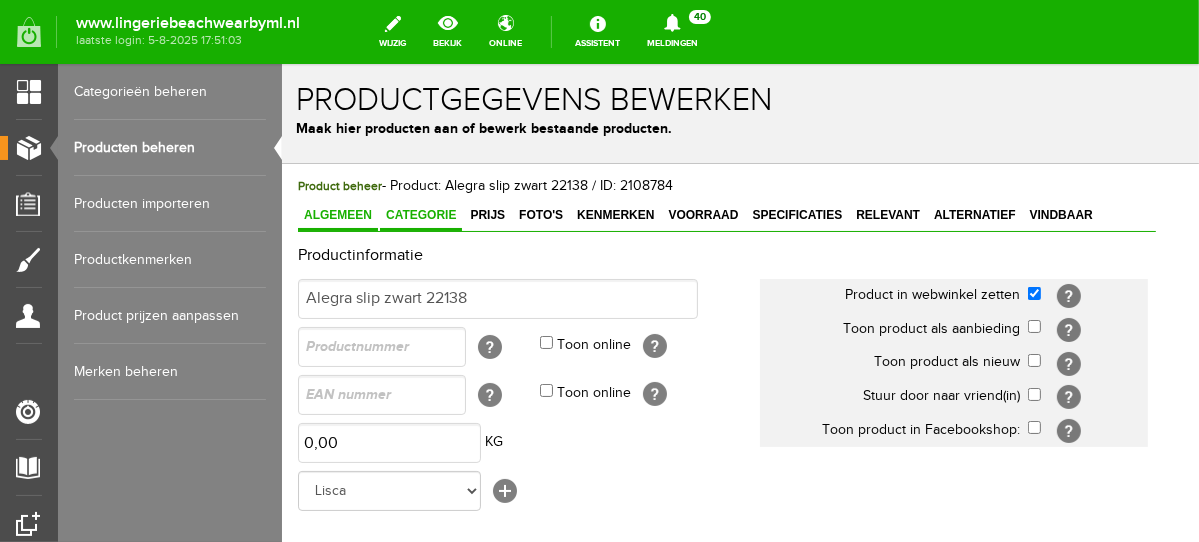 scroll, scrollTop: 0, scrollLeft: 0, axis: both 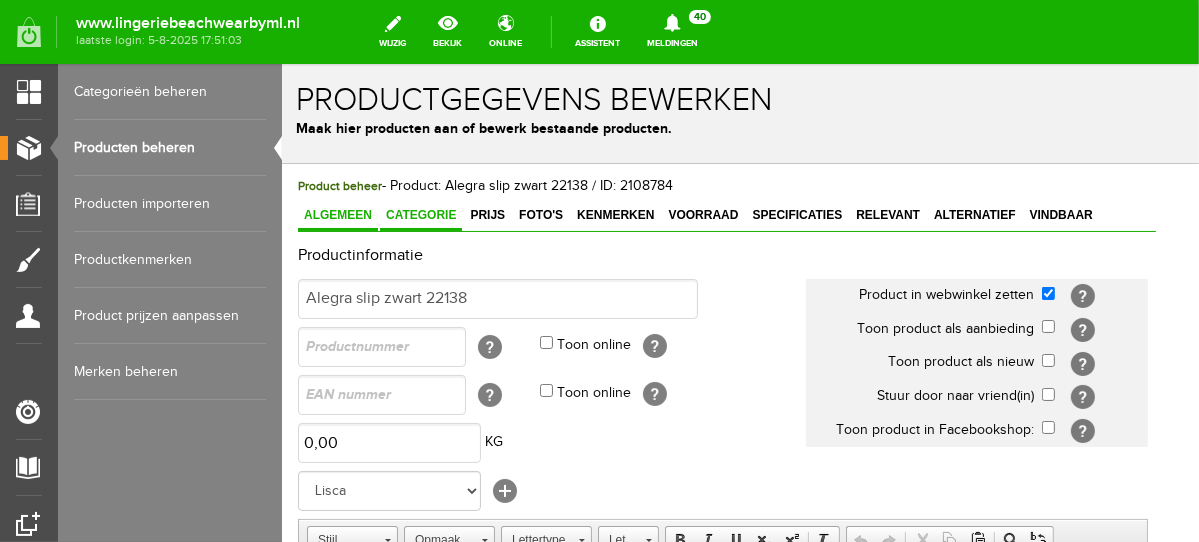 click on "Categorie" at bounding box center [420, 215] 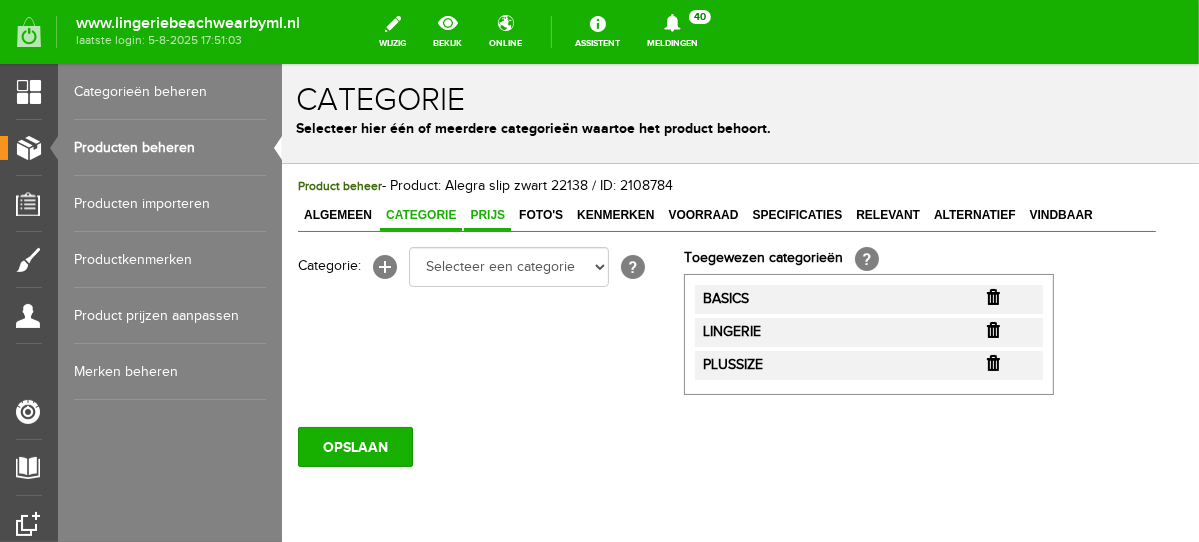 click on "Prijs" at bounding box center (486, 214) 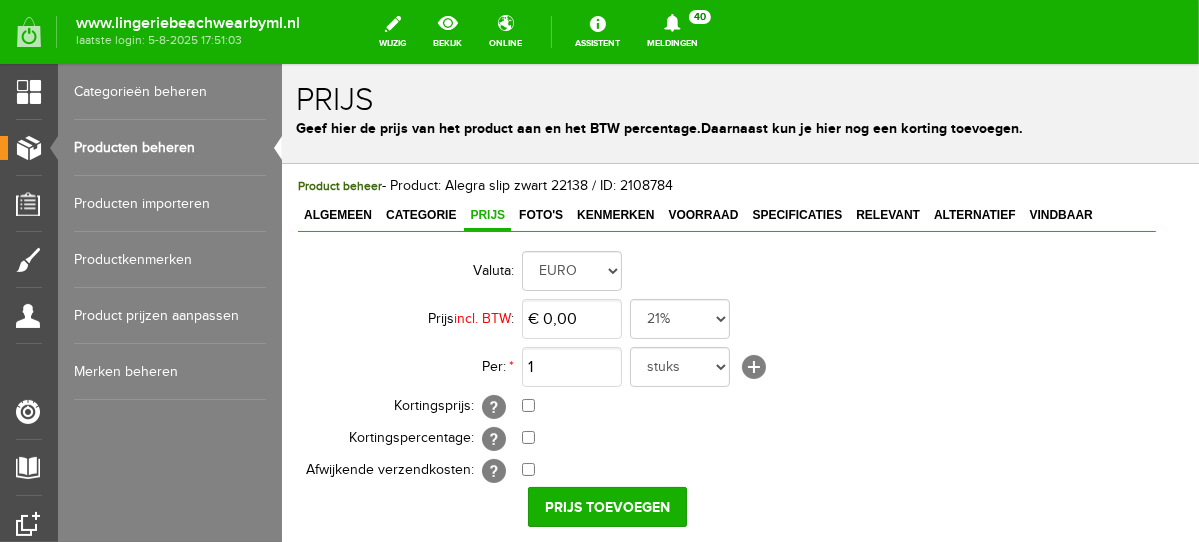 scroll, scrollTop: 266, scrollLeft: 0, axis: vertical 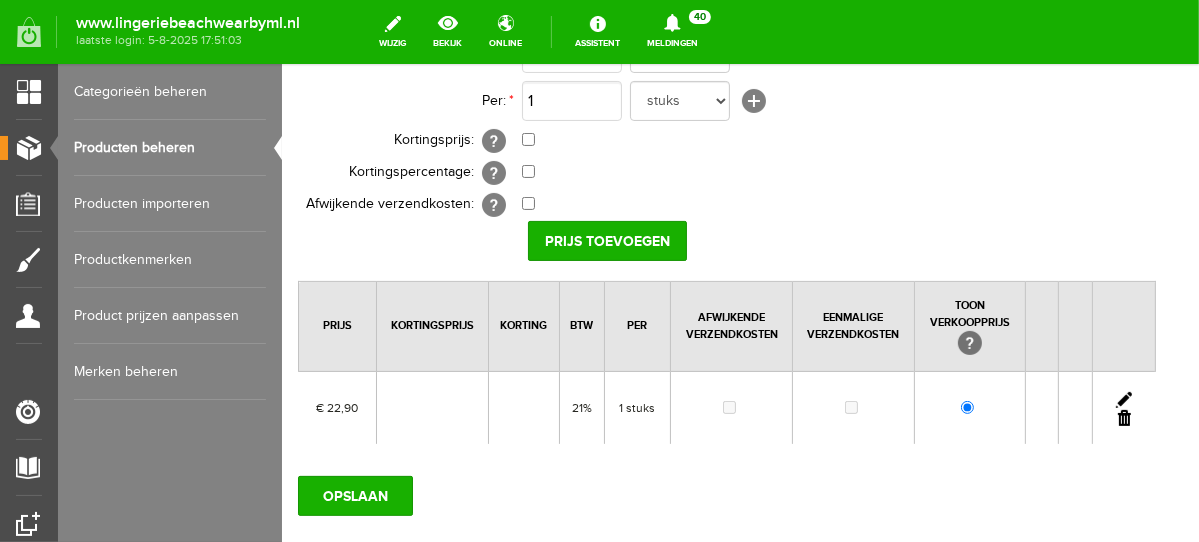 click at bounding box center (1123, 399) 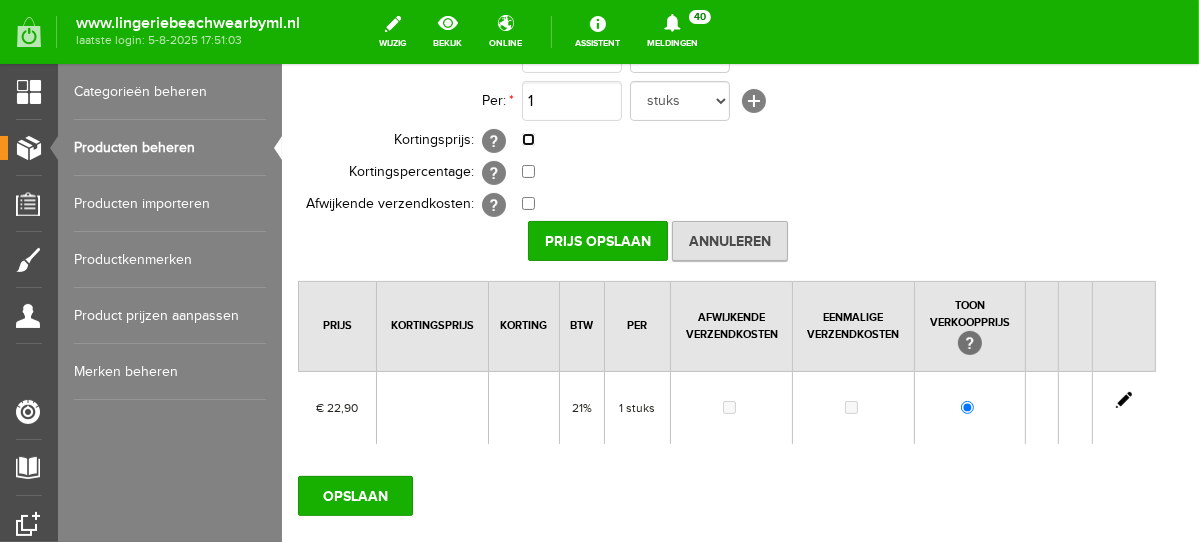 click at bounding box center [527, 138] 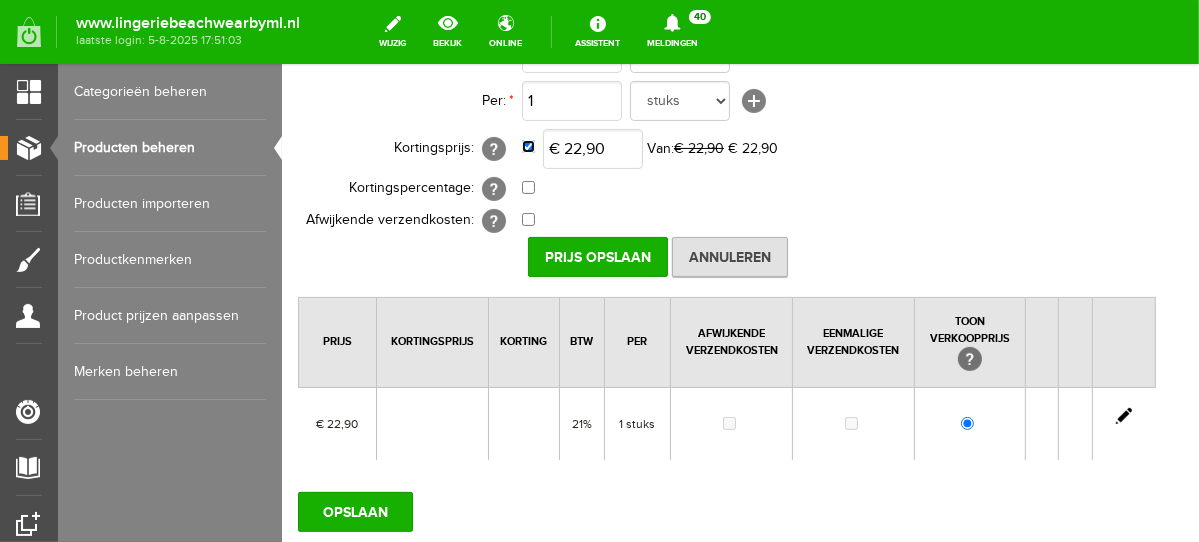 drag, startPoint x: 1189, startPoint y: 314, endPoint x: 1481, endPoint y: 307, distance: 292.0839 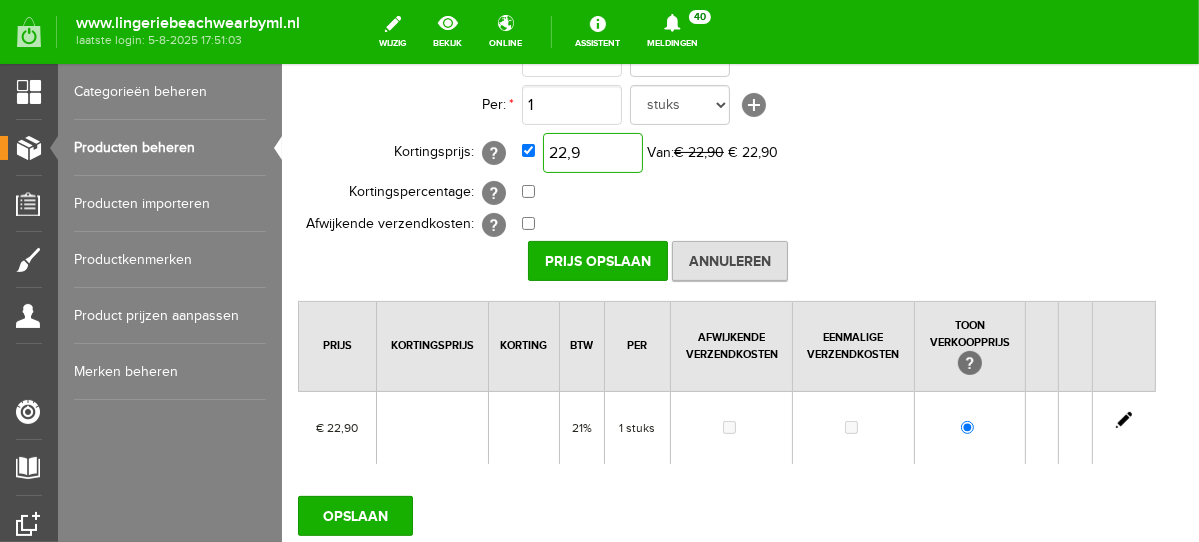 click on "22,9" at bounding box center [592, 152] 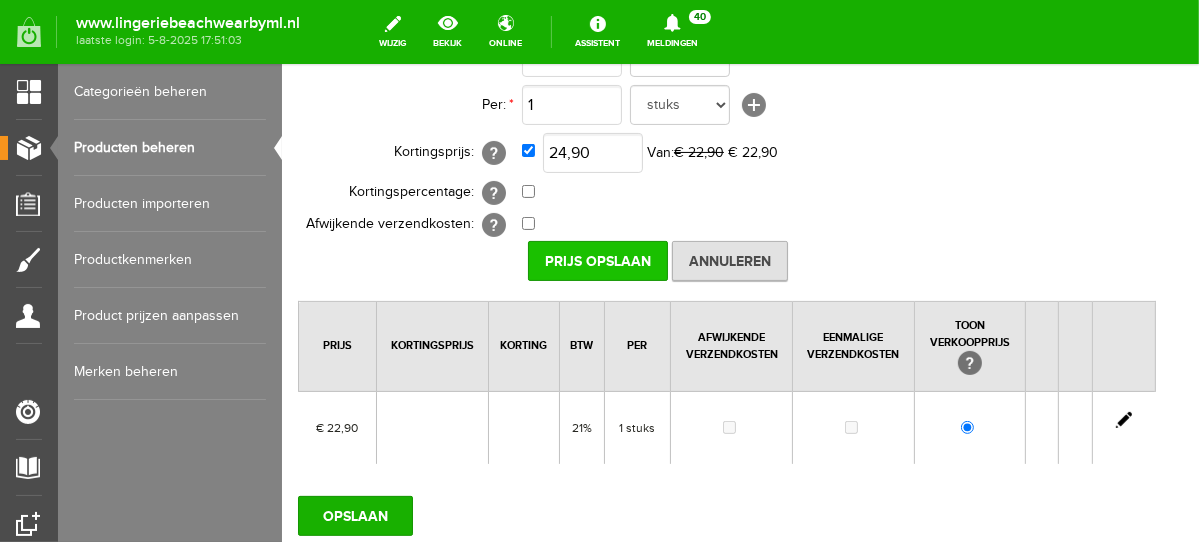 type on "€ 24,90" 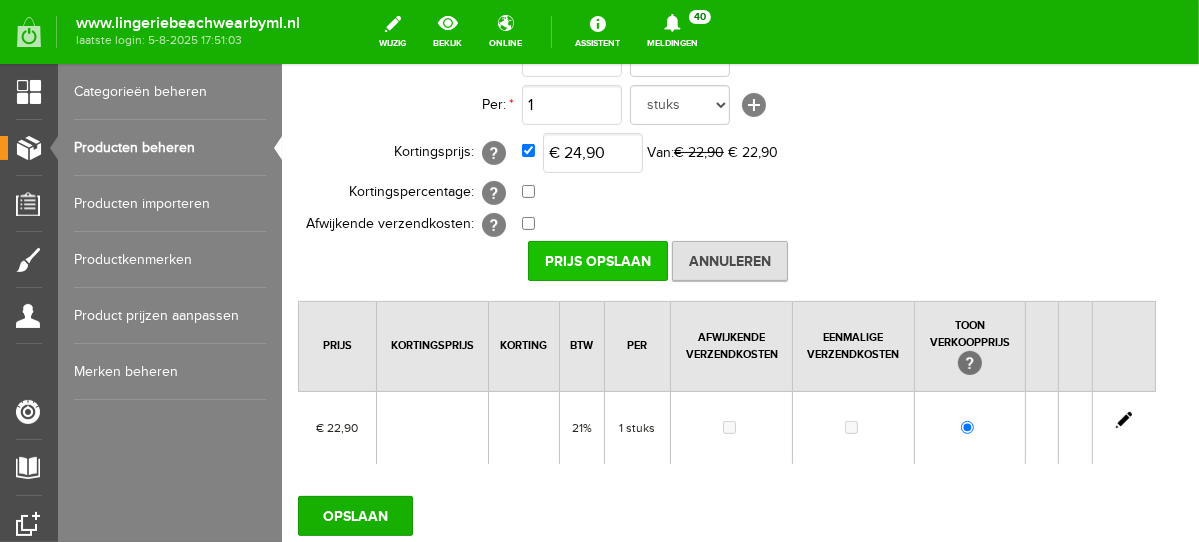 click on "Prijs Opslaan" at bounding box center (597, 260) 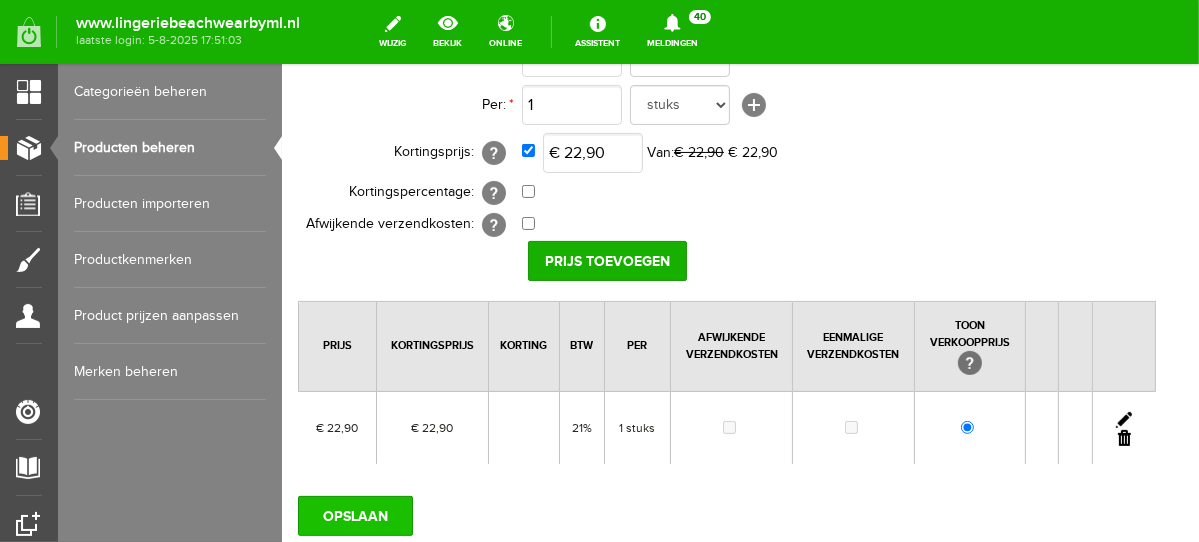 click on "OPSLAAN" at bounding box center [354, 515] 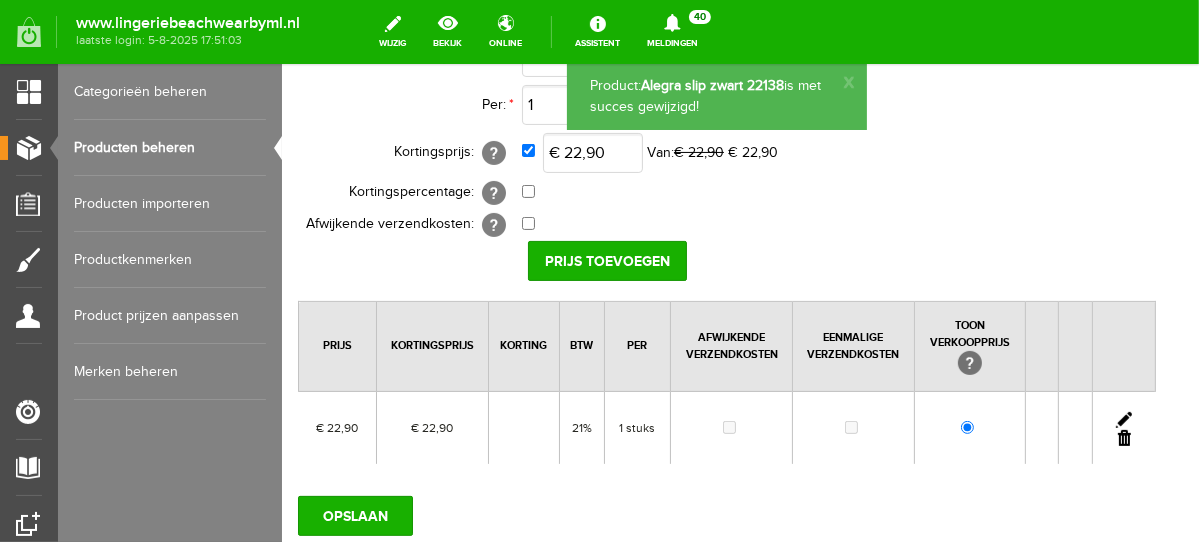 scroll, scrollTop: 0, scrollLeft: 0, axis: both 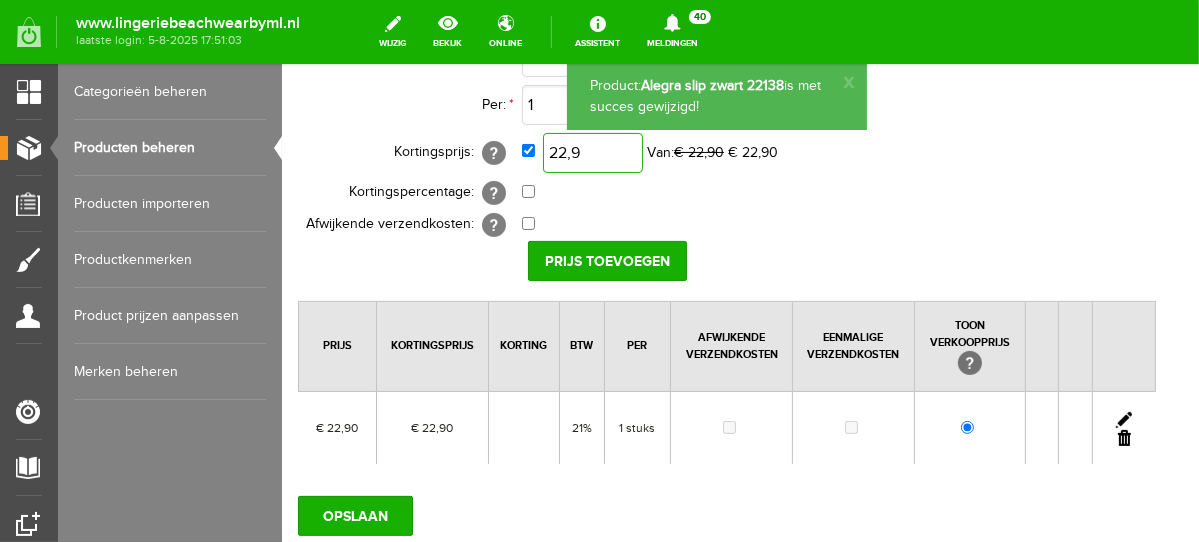 click on "22,9" at bounding box center [592, 152] 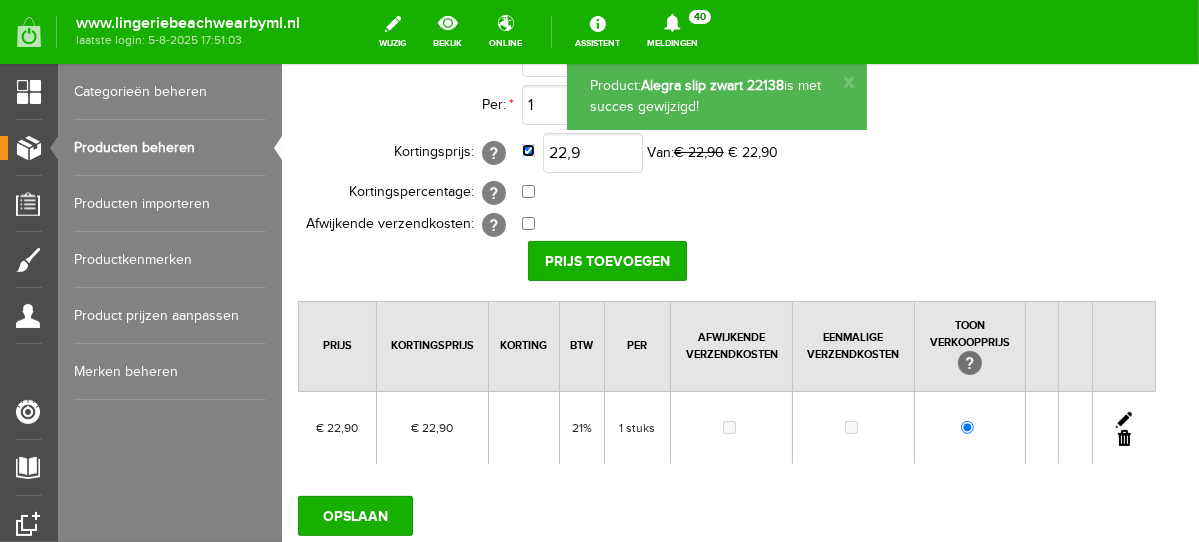 type on "€ 22,90" 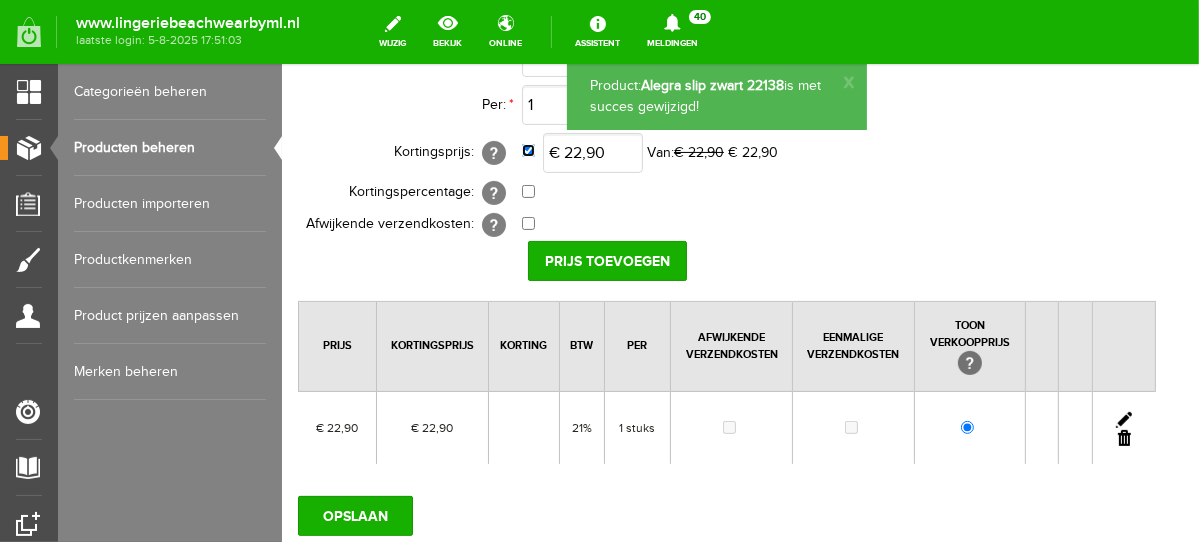 click at bounding box center (527, 149) 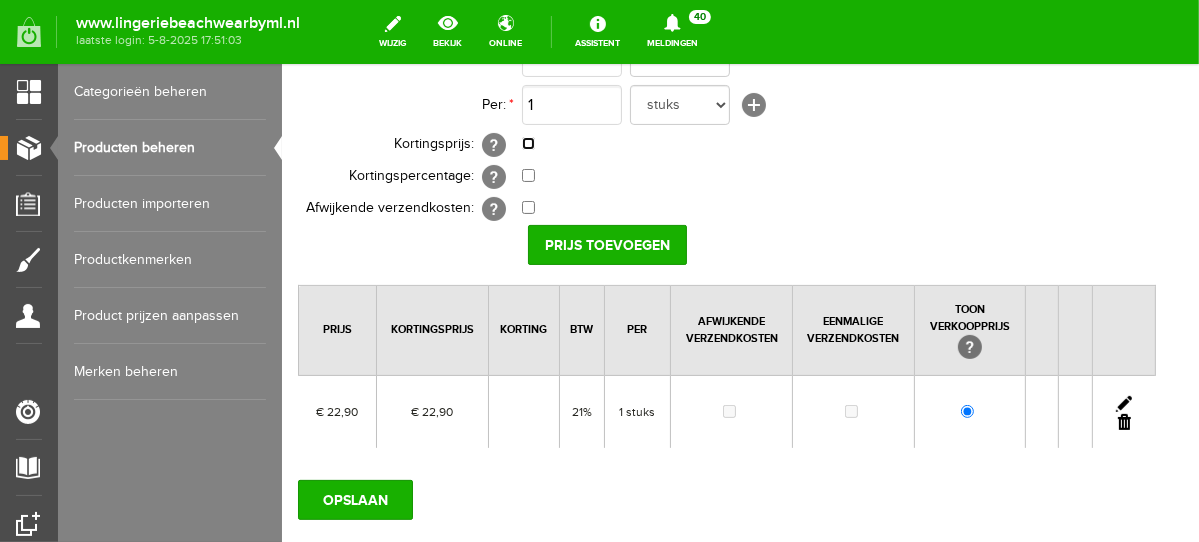 scroll, scrollTop: 0, scrollLeft: 0, axis: both 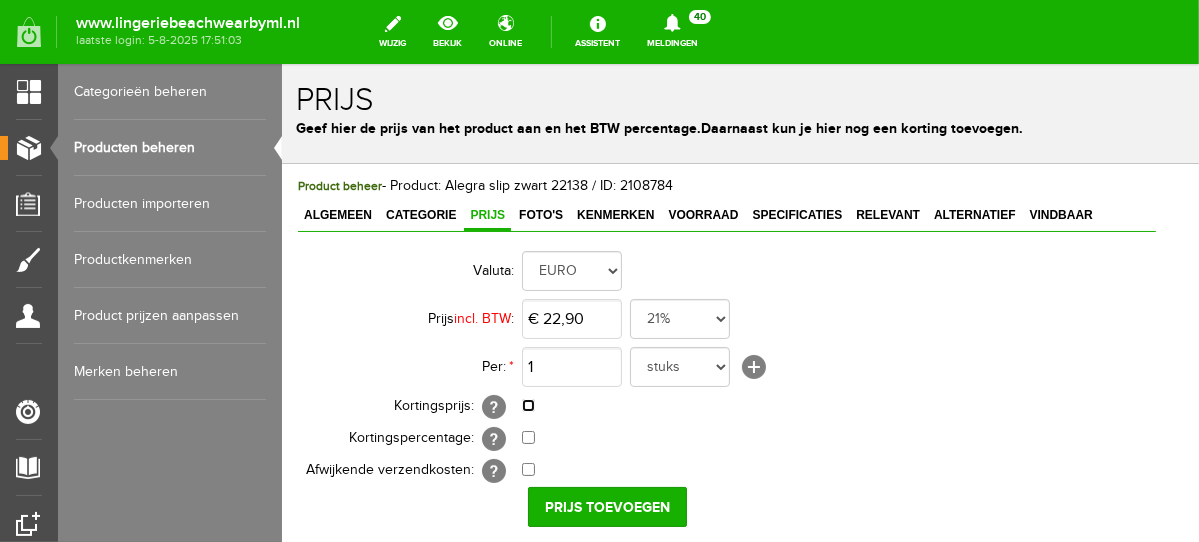 drag, startPoint x: 1189, startPoint y: 351, endPoint x: 1492, endPoint y: 198, distance: 339.43777 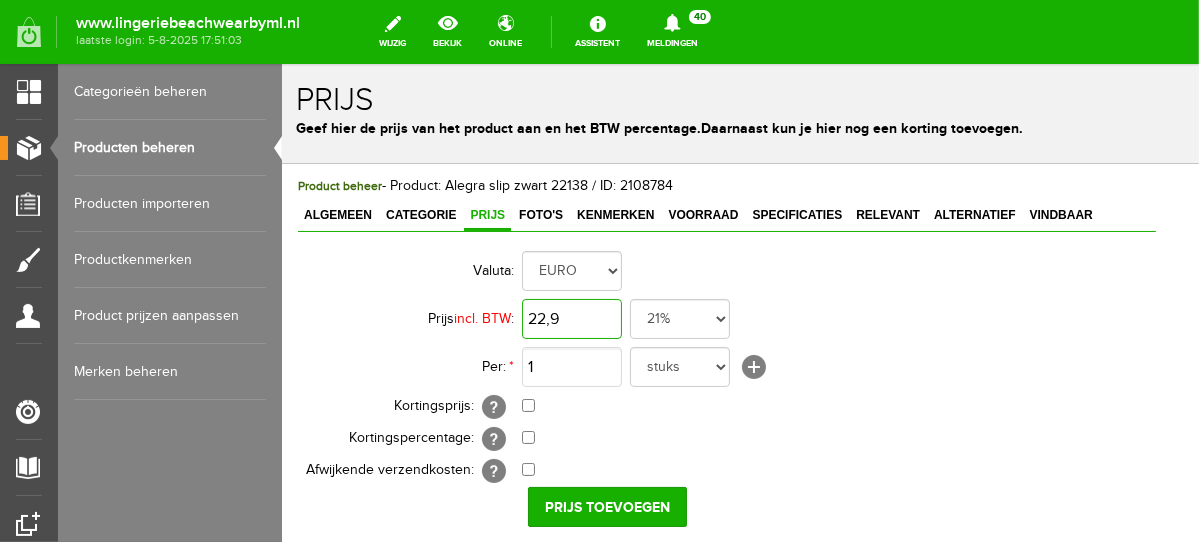 click on "22,9" at bounding box center (571, 318) 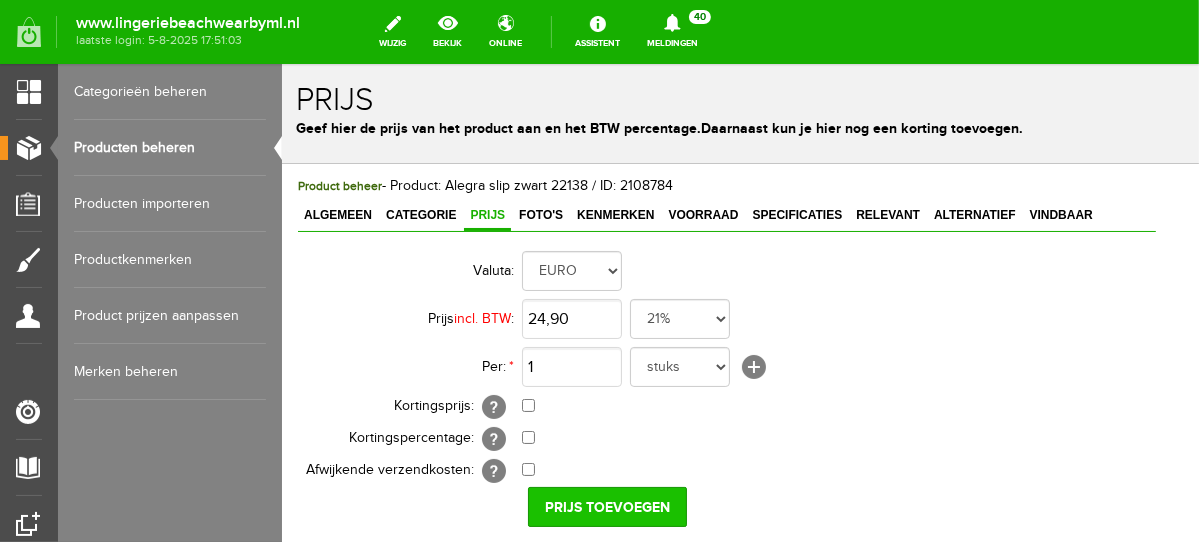 type on "€ 24,90" 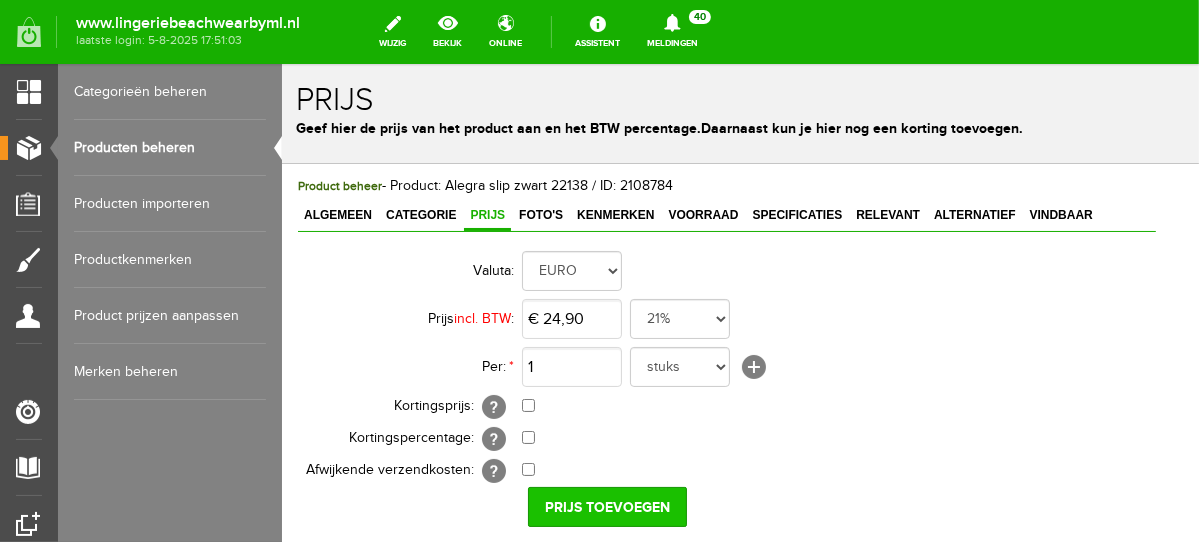click on "Prijs toevoegen" at bounding box center [606, 506] 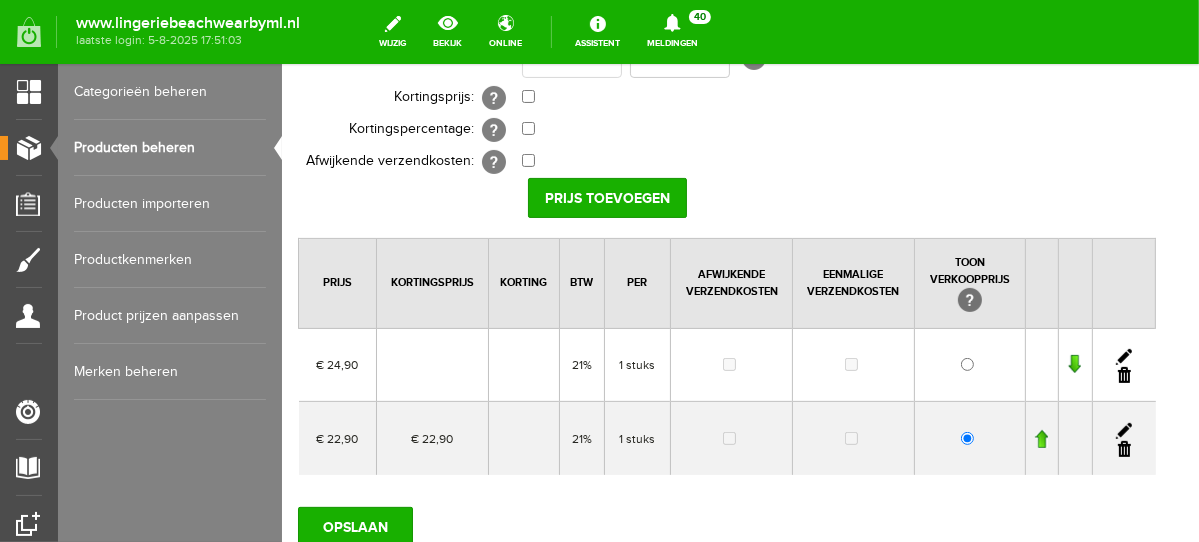 scroll, scrollTop: 372, scrollLeft: 0, axis: vertical 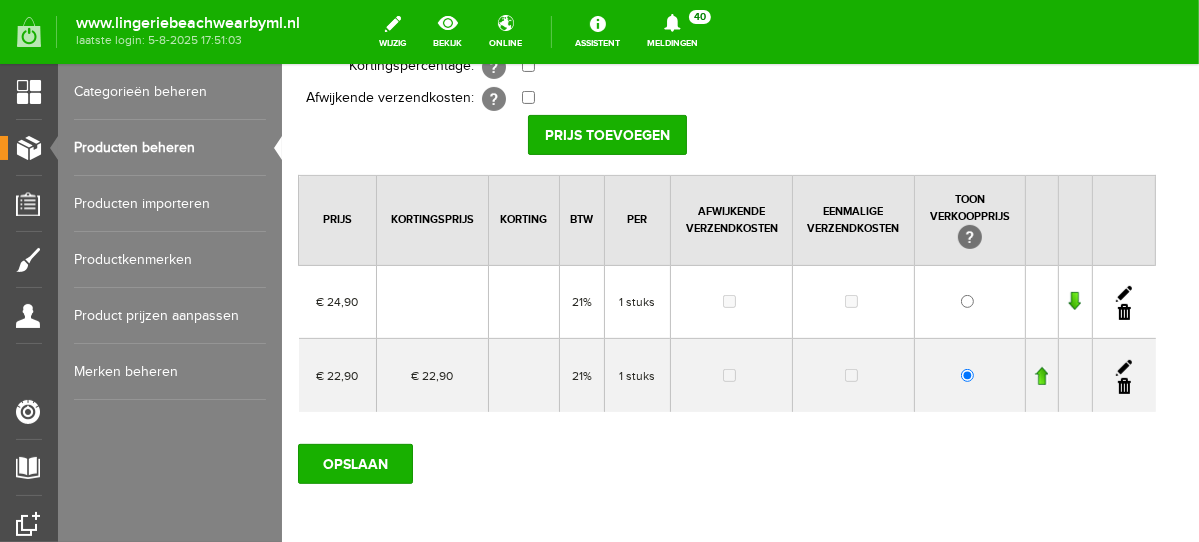 click at bounding box center [1123, 385] 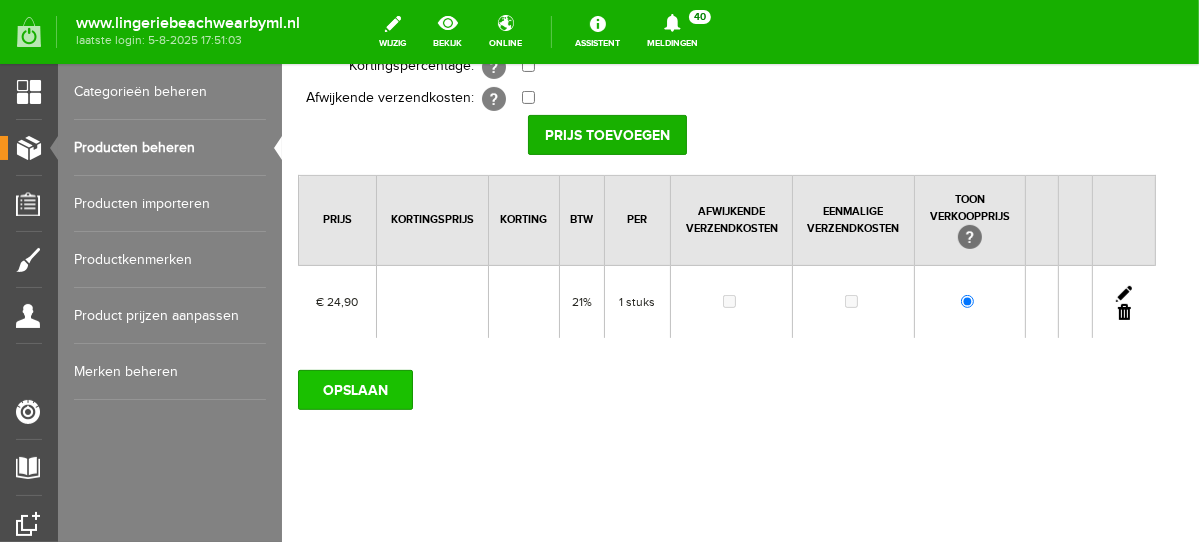 click on "OPSLAAN" at bounding box center (354, 389) 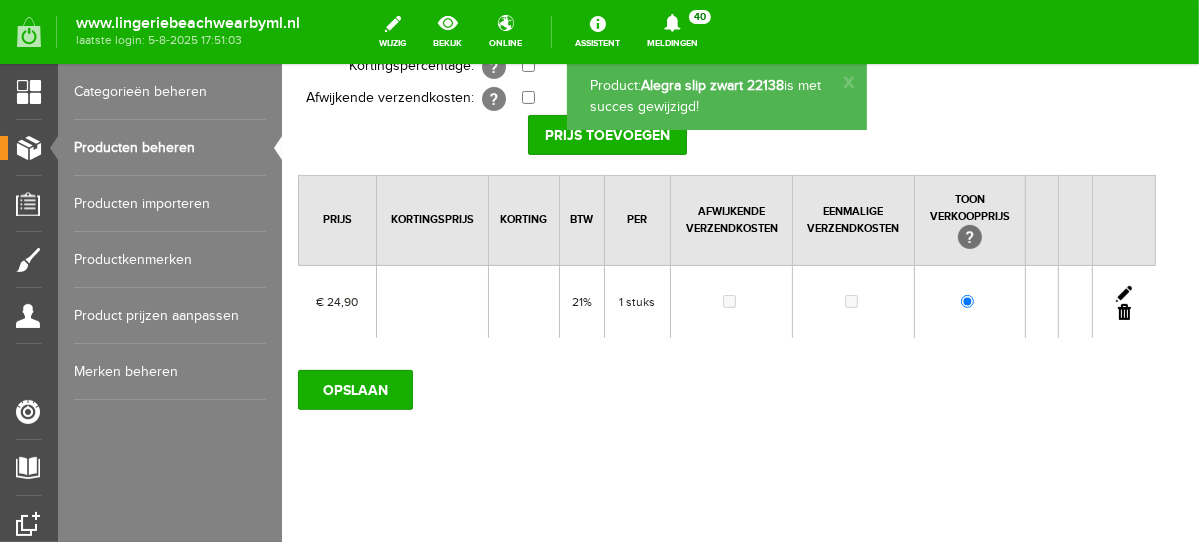 click on "Producten beheren" at bounding box center [170, 148] 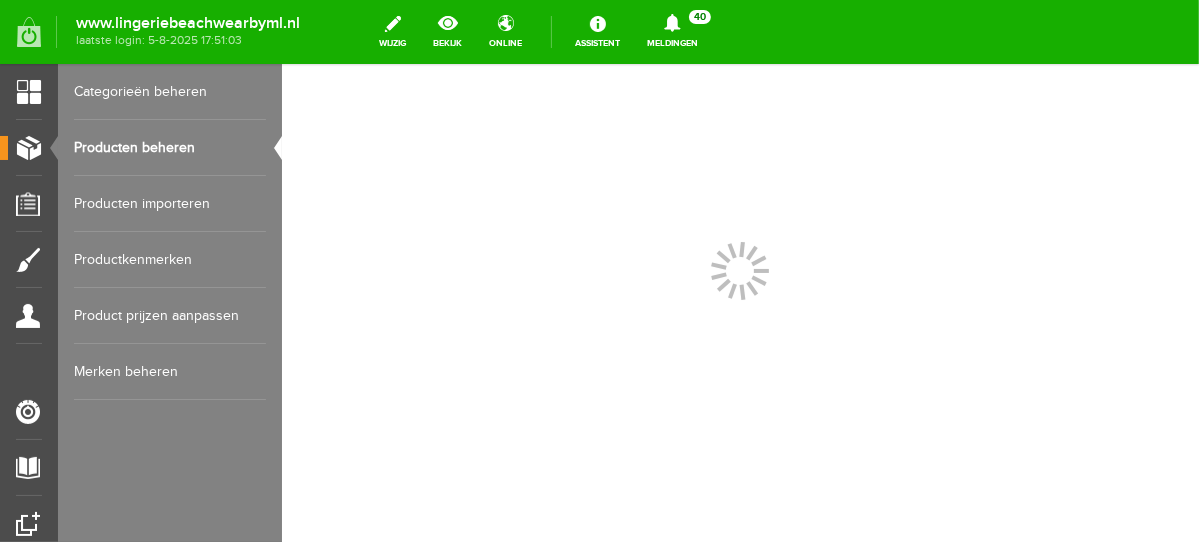 scroll, scrollTop: 0, scrollLeft: 0, axis: both 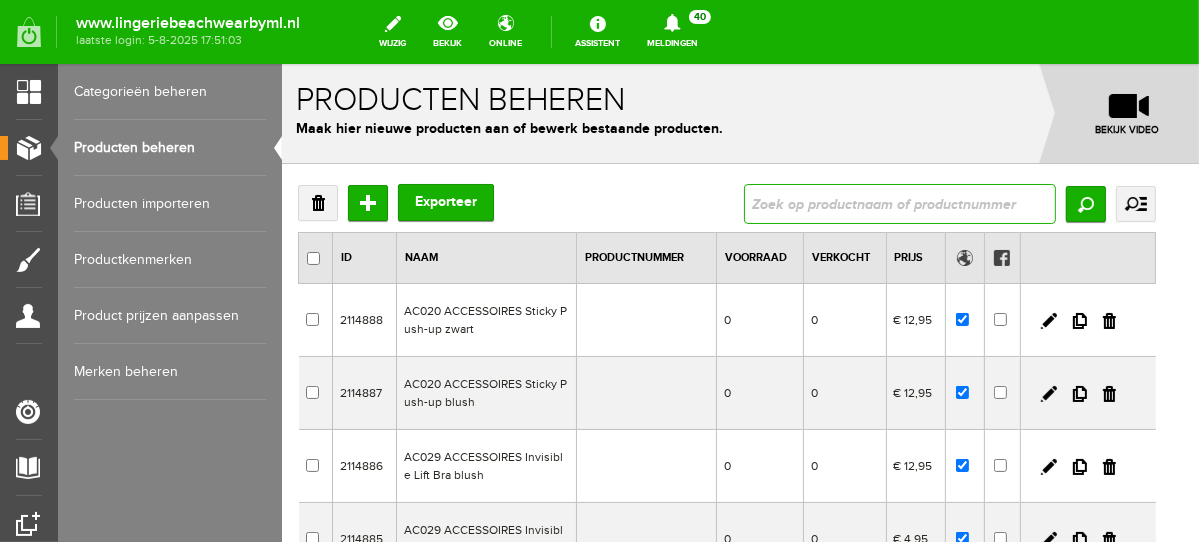 click at bounding box center [899, 203] 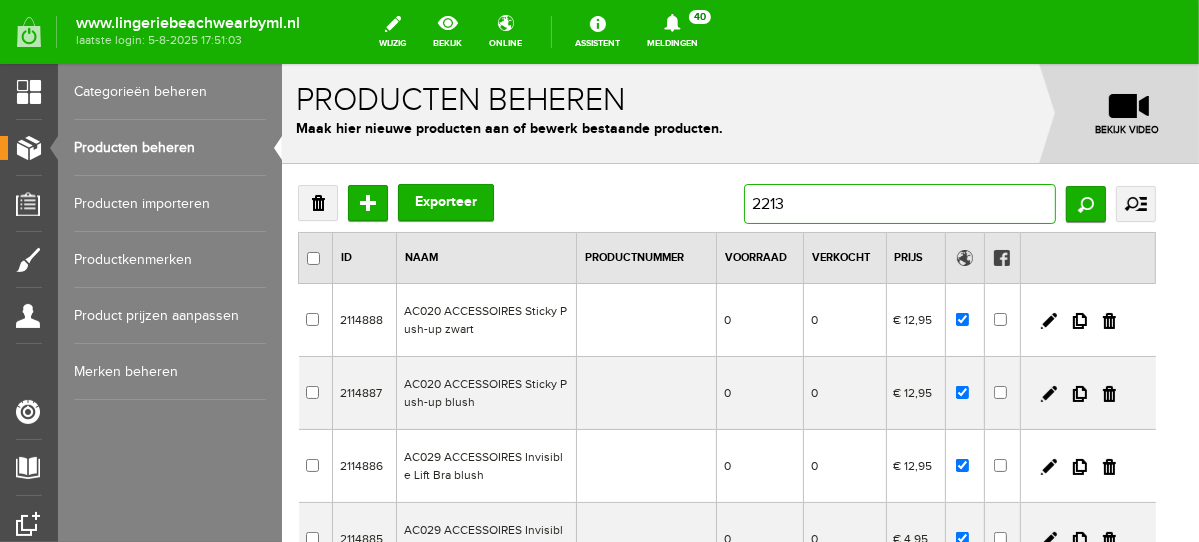type on "22139" 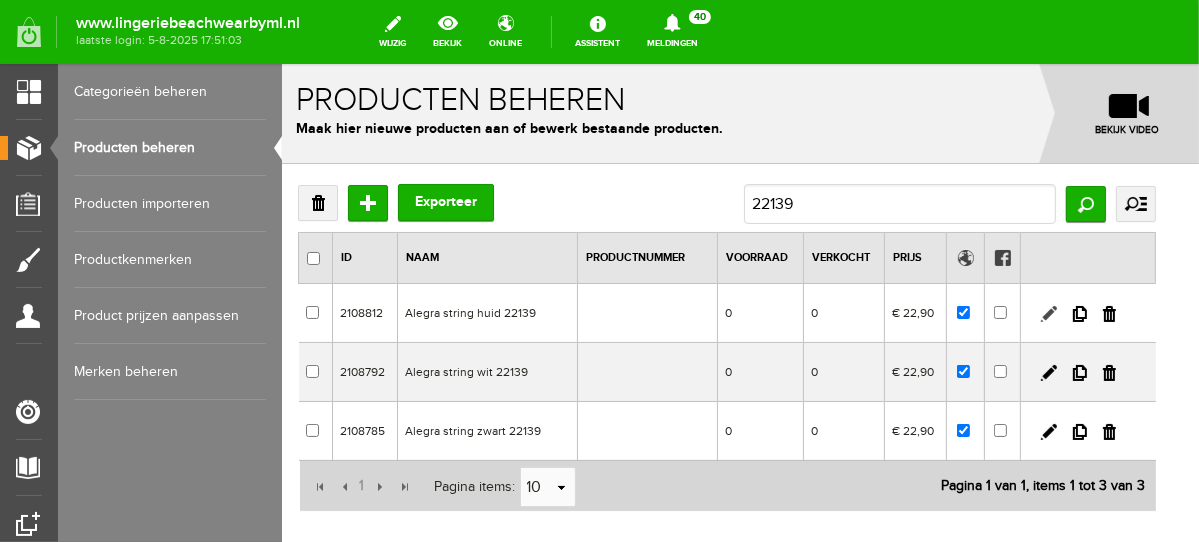 click at bounding box center (1048, 313) 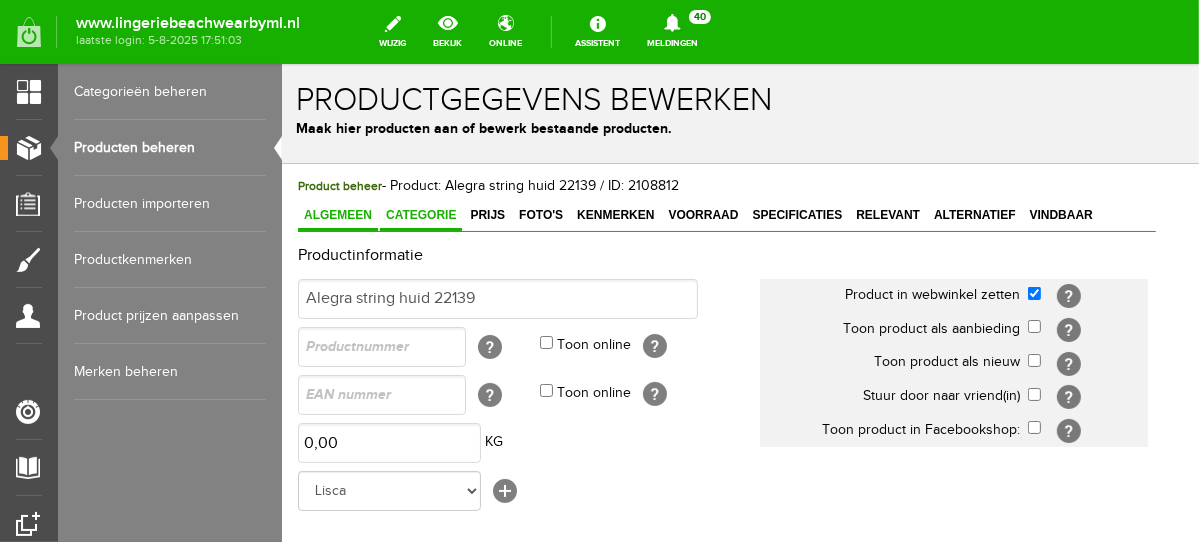 click on "Categorie" at bounding box center [420, 214] 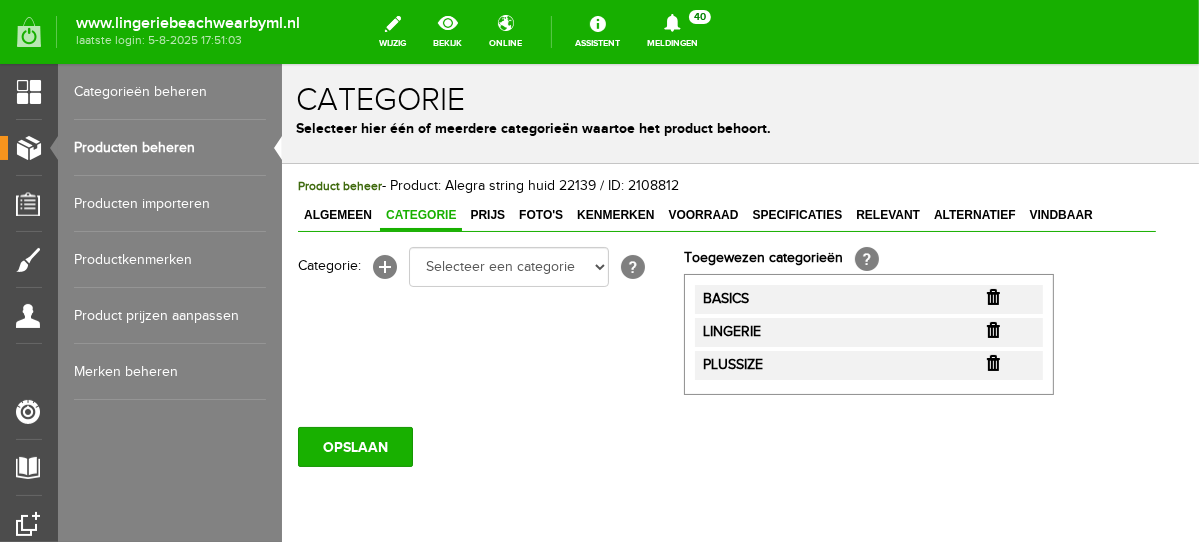 scroll, scrollTop: 0, scrollLeft: 0, axis: both 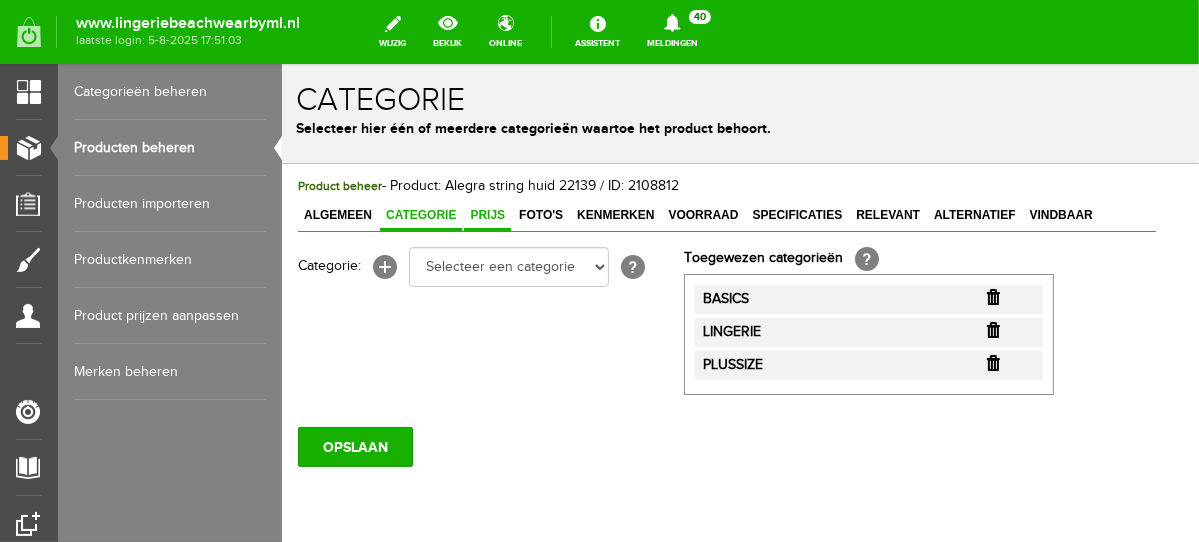 click on "Product beheer  - Product: Alegra string huid 22139  / ID: 2108812
Algemeen Categorie Prijs Foto's Kenmerken Voorraad Specificaties Relevant Alternatief Vindbaar
Productinformatie
Alegra string huid 22139
Product in webwinkel zetten
[?]
Toon product als aanbieding
[?]
KG" at bounding box center (726, 320) 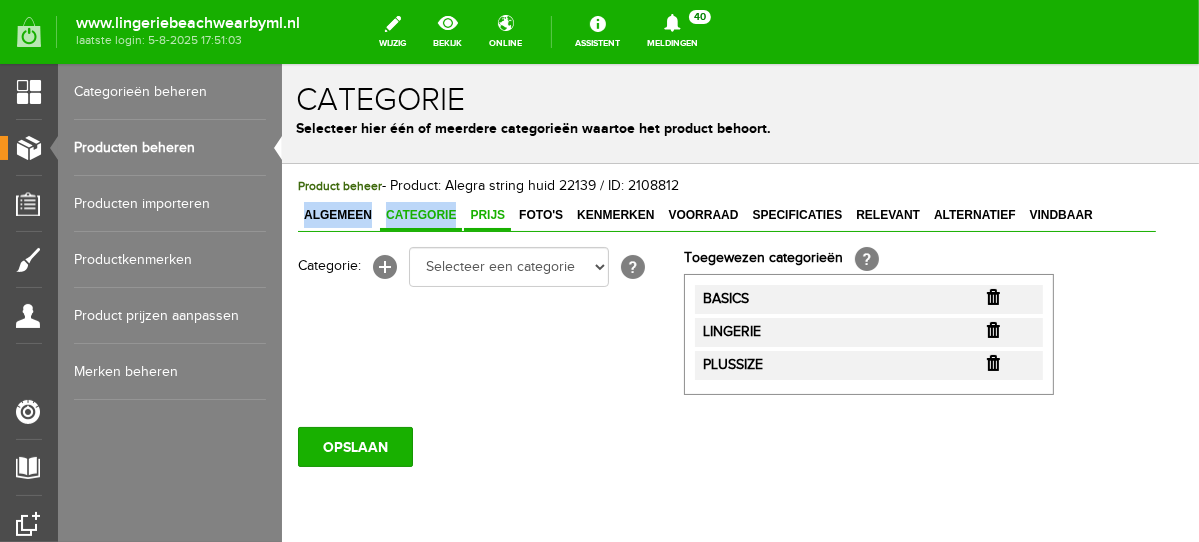click on "Prijs" at bounding box center [486, 215] 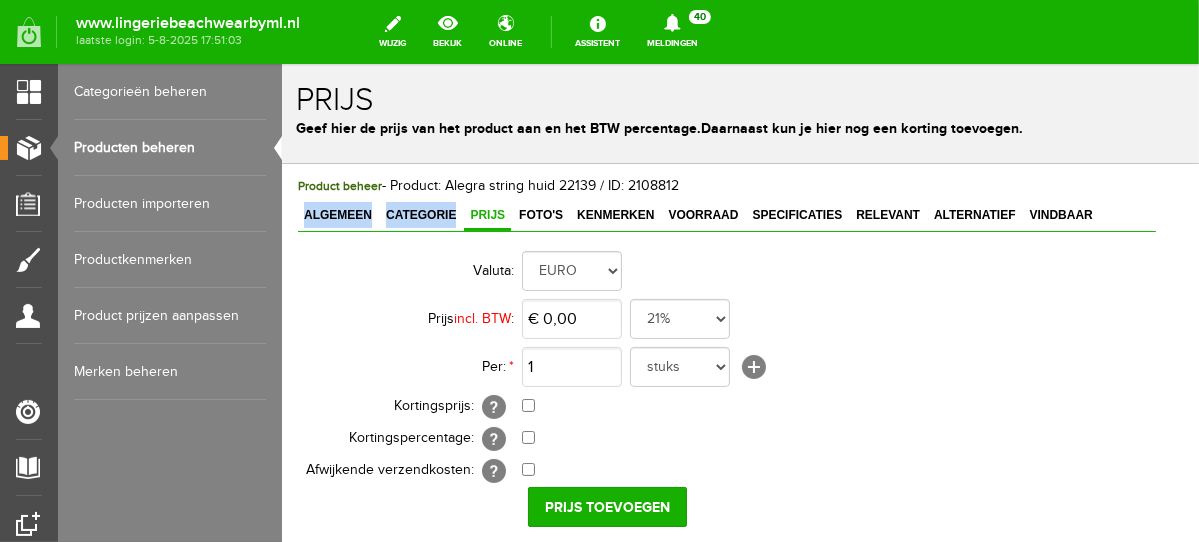 scroll, scrollTop: 221, scrollLeft: 0, axis: vertical 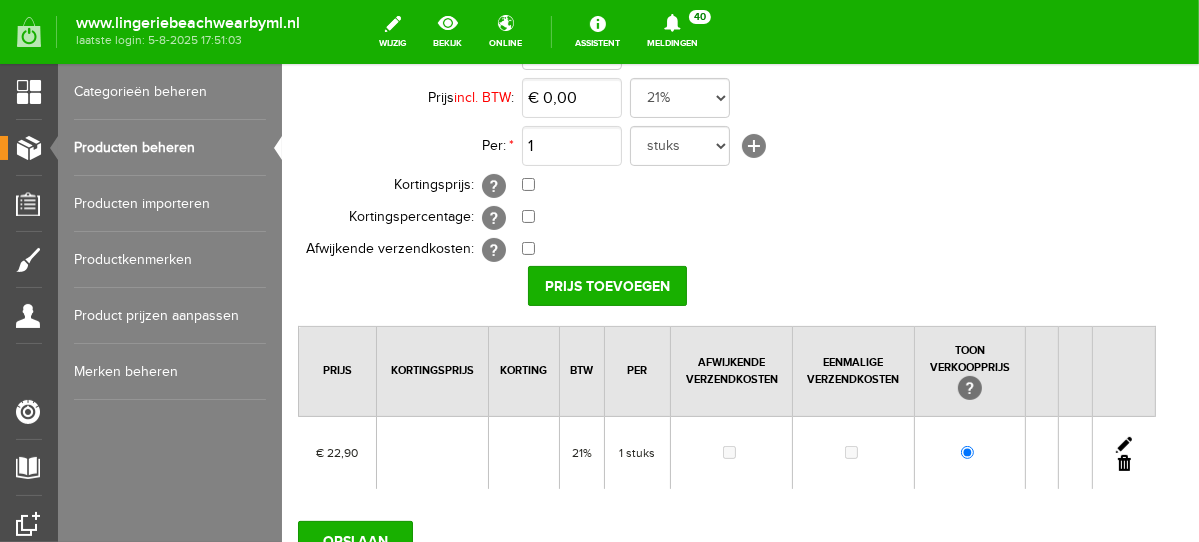 click at bounding box center [1123, 444] 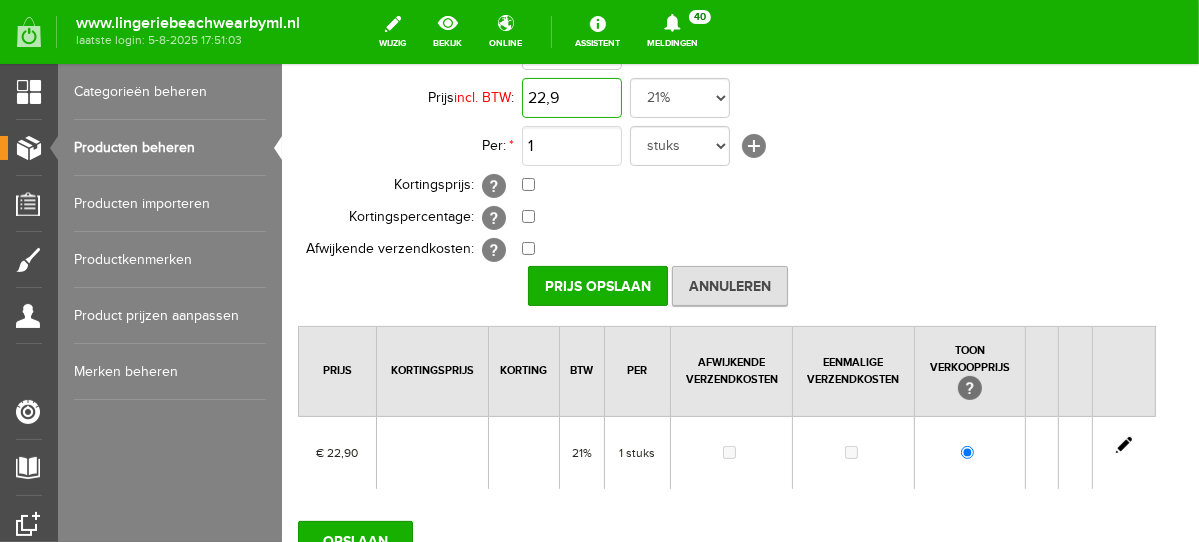 click on "22,9" at bounding box center [571, 97] 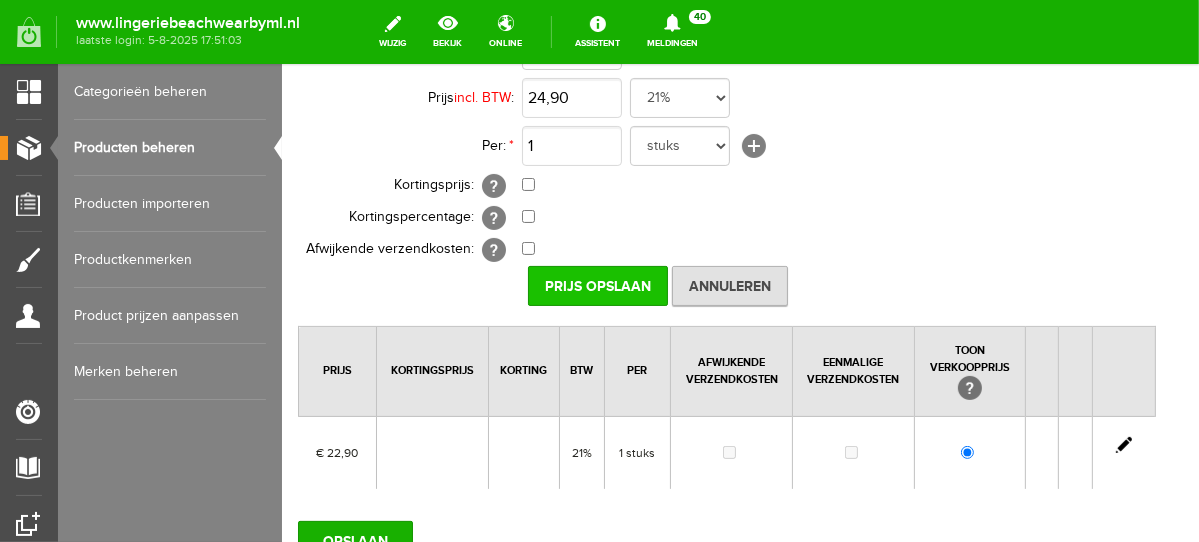 type on "€ 24,90" 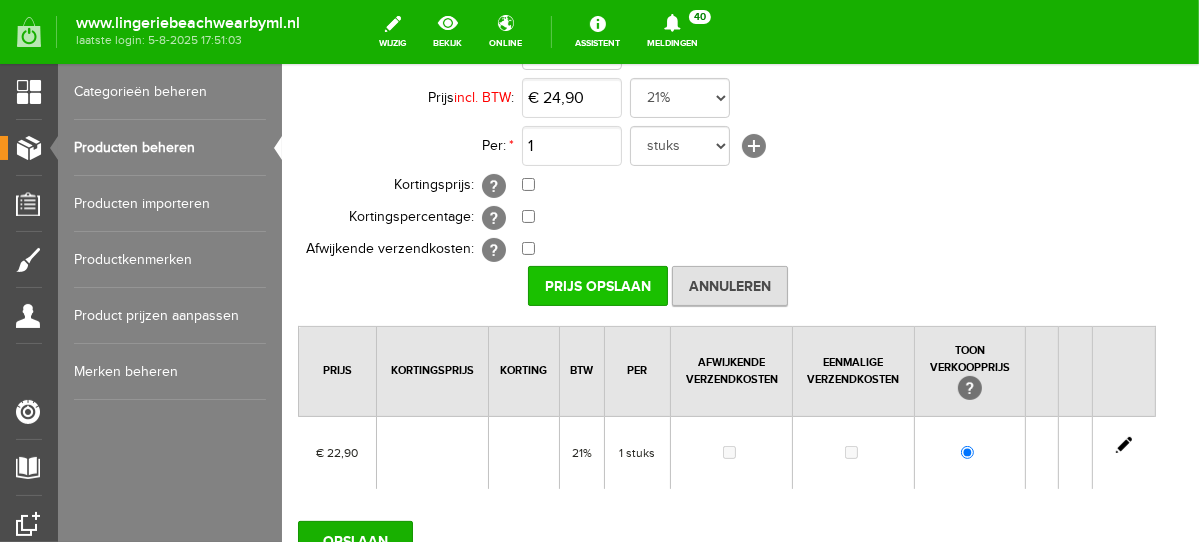 click on "Prijs Opslaan" at bounding box center (597, 285) 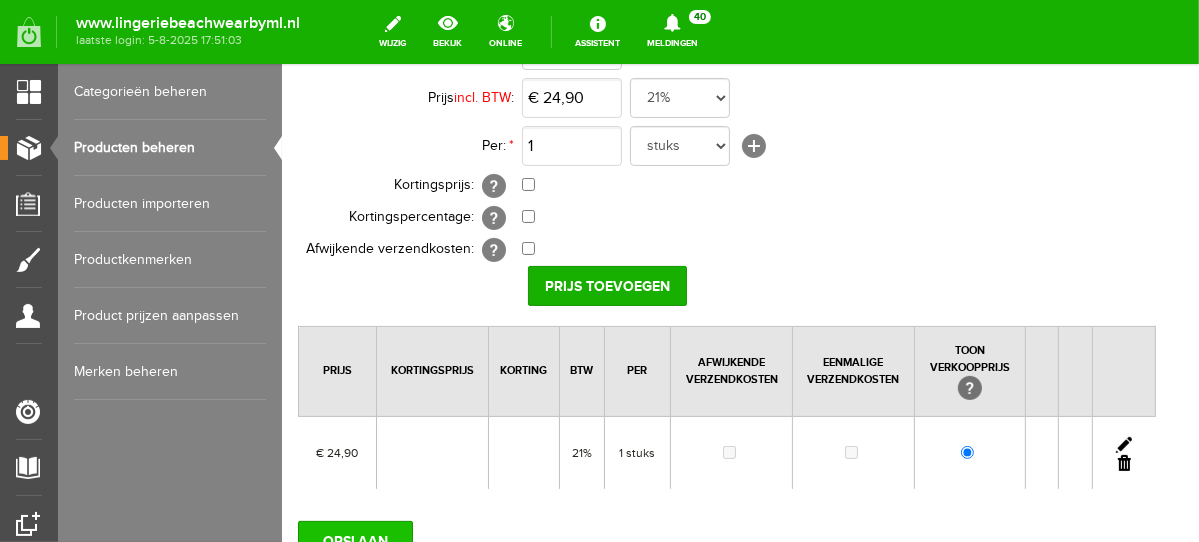 click on "OPSLAAN" at bounding box center [354, 540] 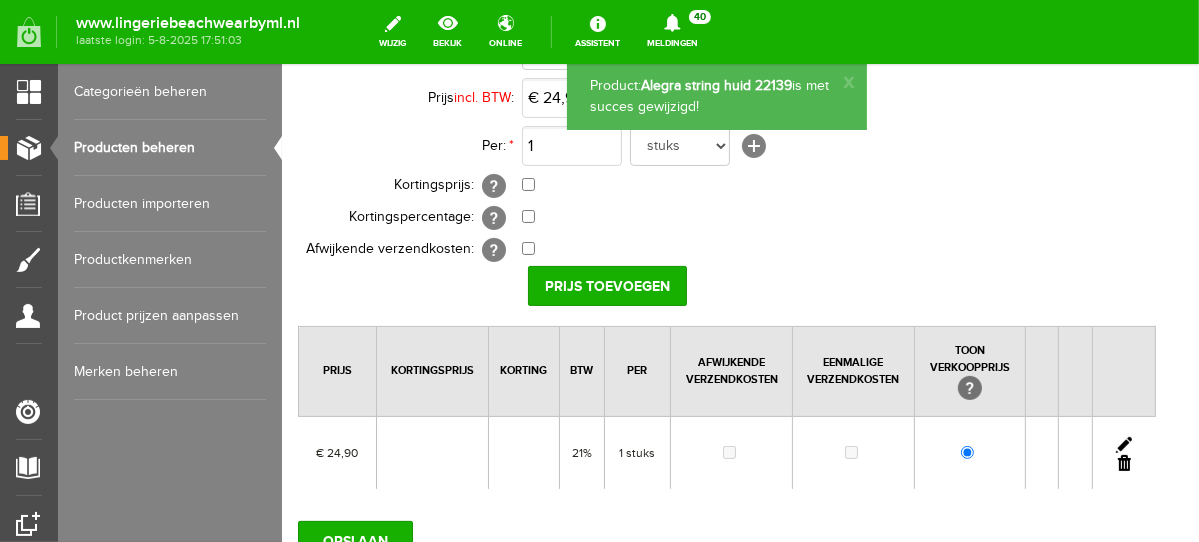 scroll, scrollTop: 0, scrollLeft: 0, axis: both 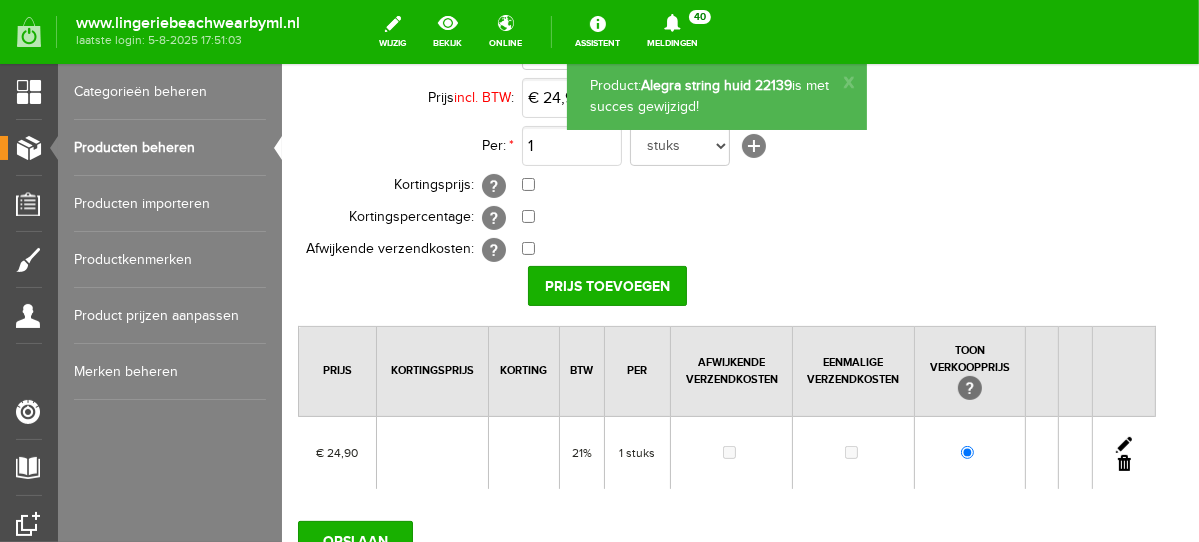 click on "Producten beheren" at bounding box center [170, 148] 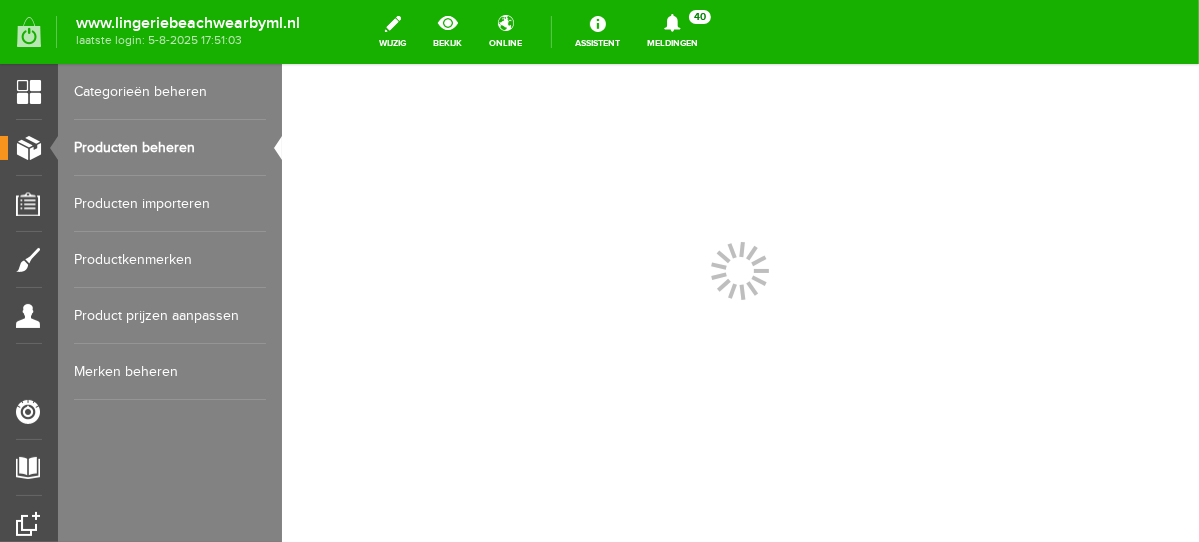 scroll, scrollTop: 0, scrollLeft: 0, axis: both 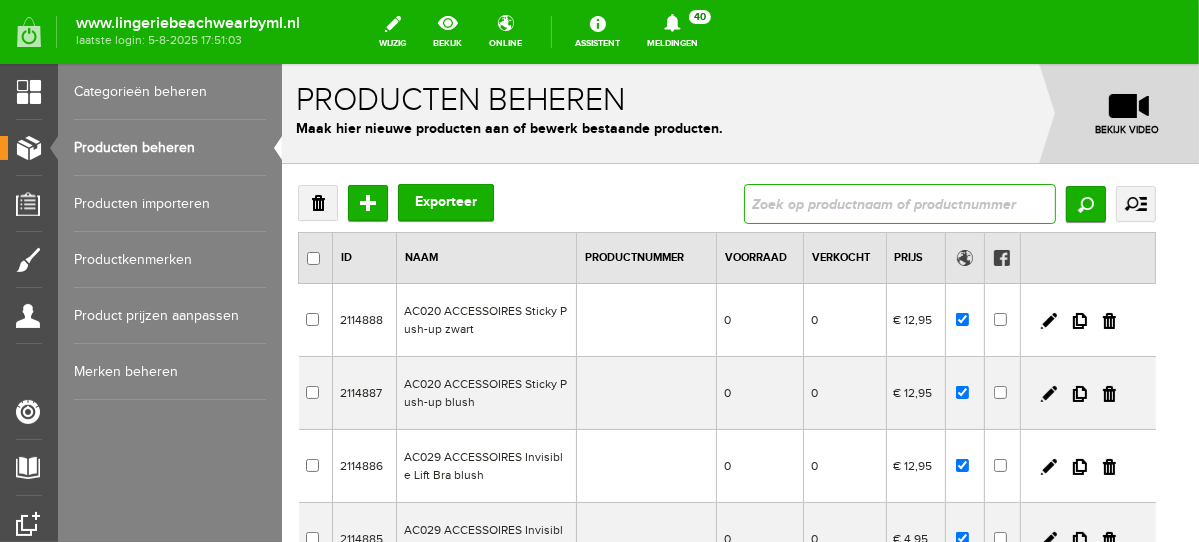 click at bounding box center [899, 203] 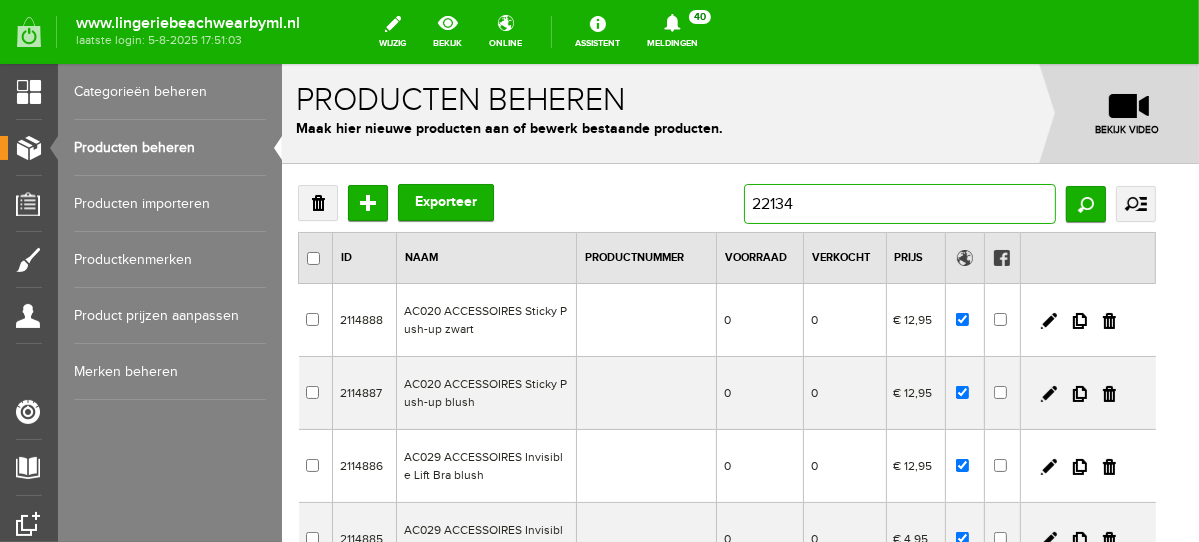 type on "221349" 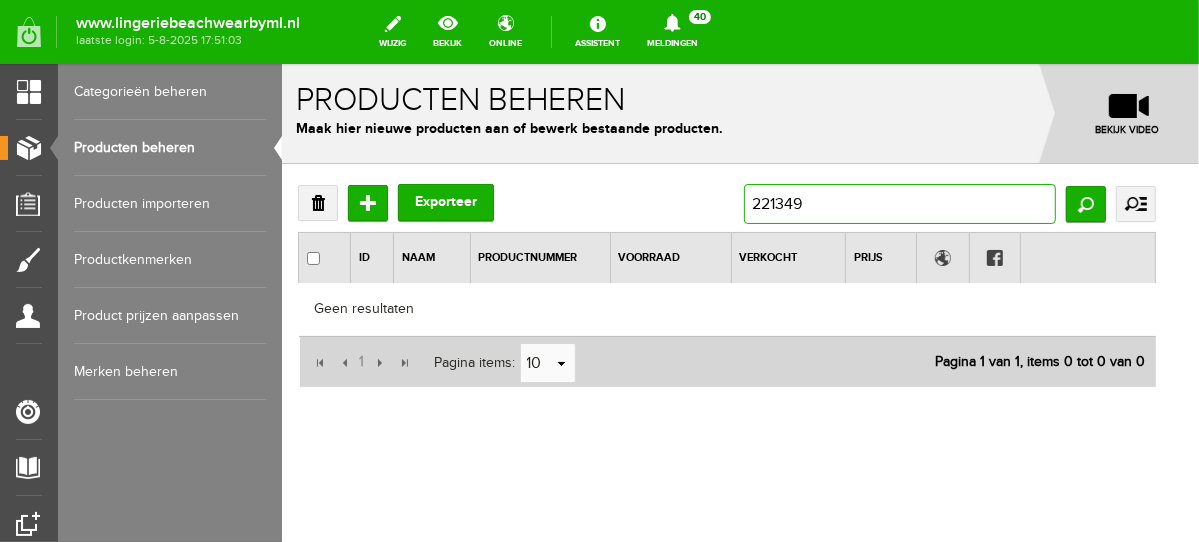 click on "221349" at bounding box center (899, 203) 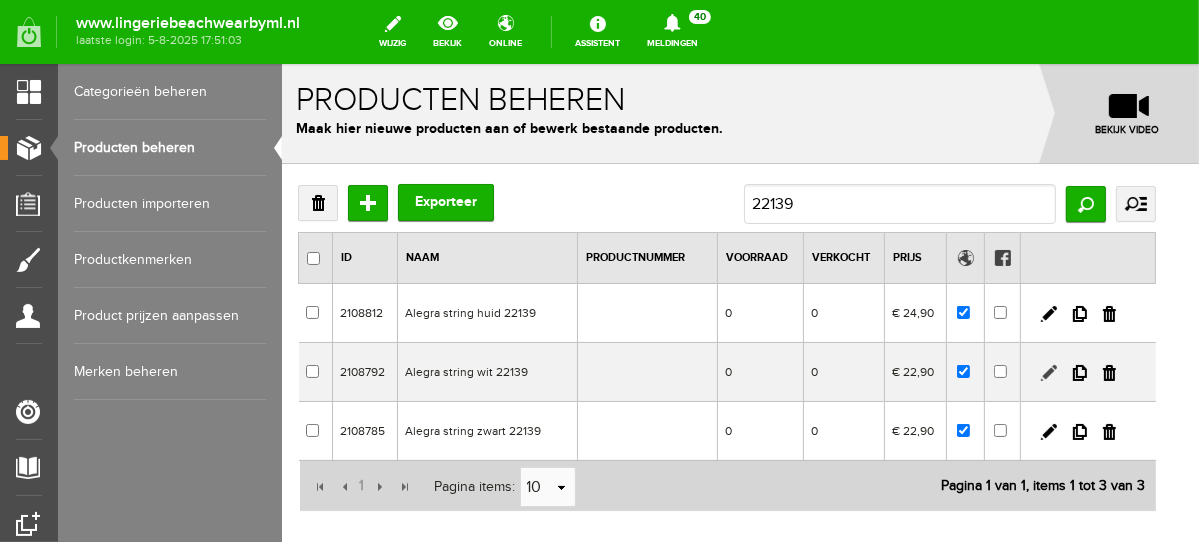 click at bounding box center (1048, 372) 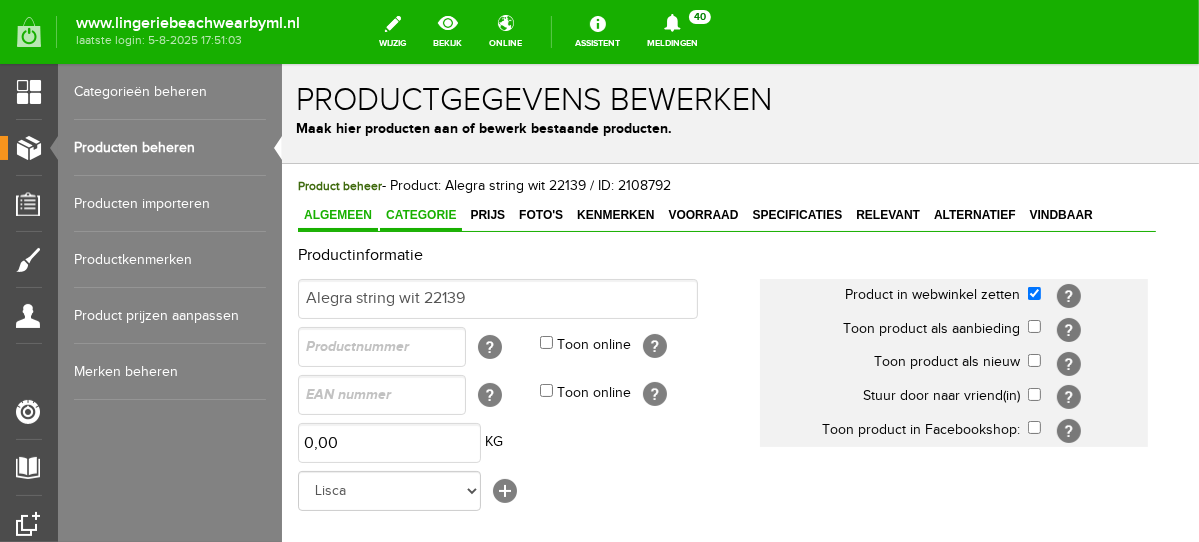 click on "Categorie" at bounding box center (420, 214) 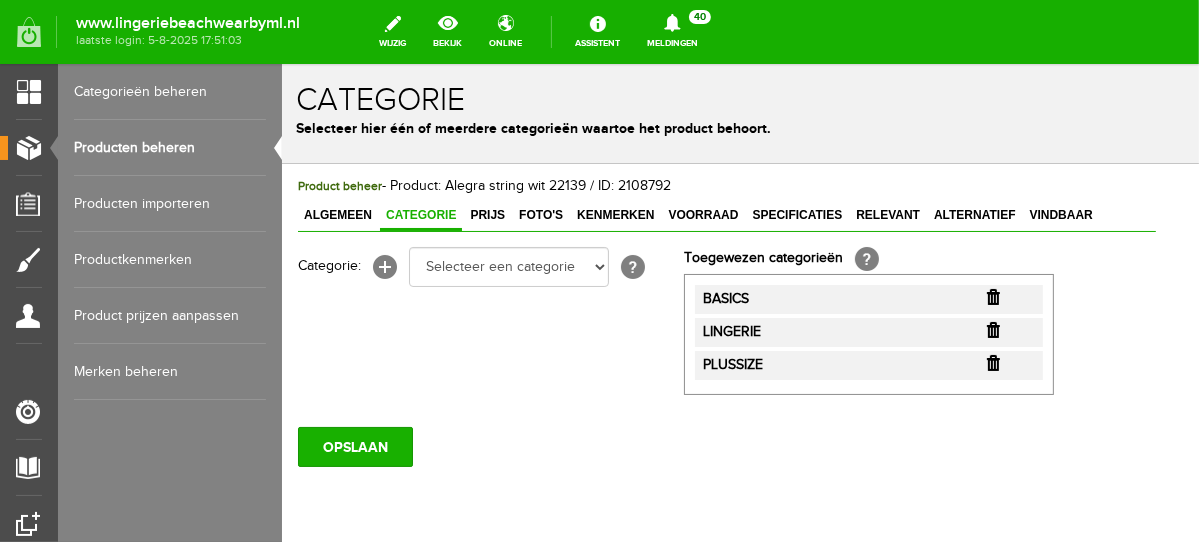 scroll, scrollTop: 0, scrollLeft: 0, axis: both 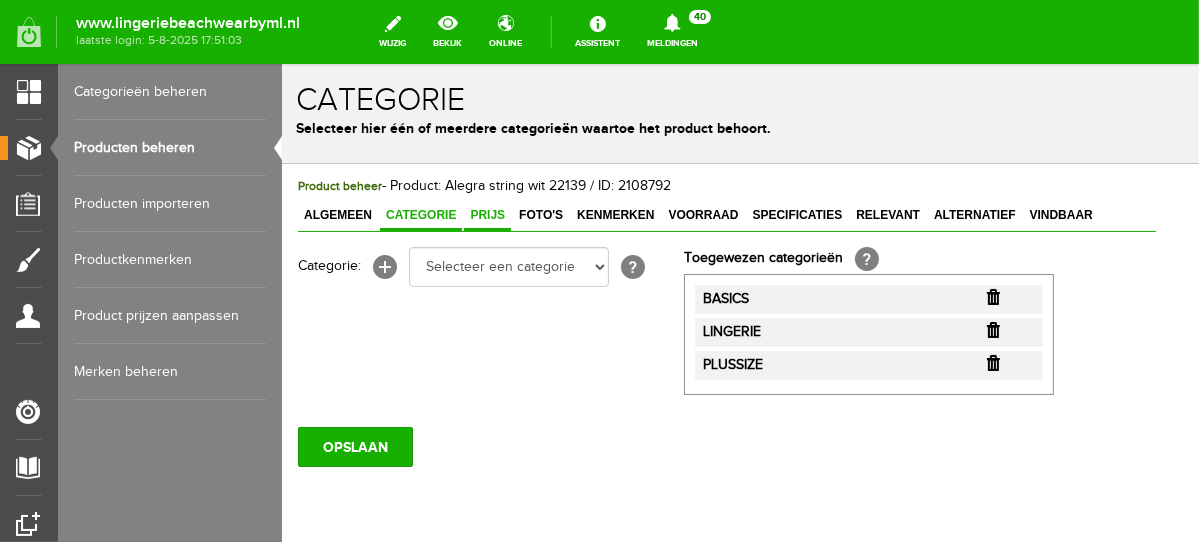 click on "Prijs" at bounding box center (486, 214) 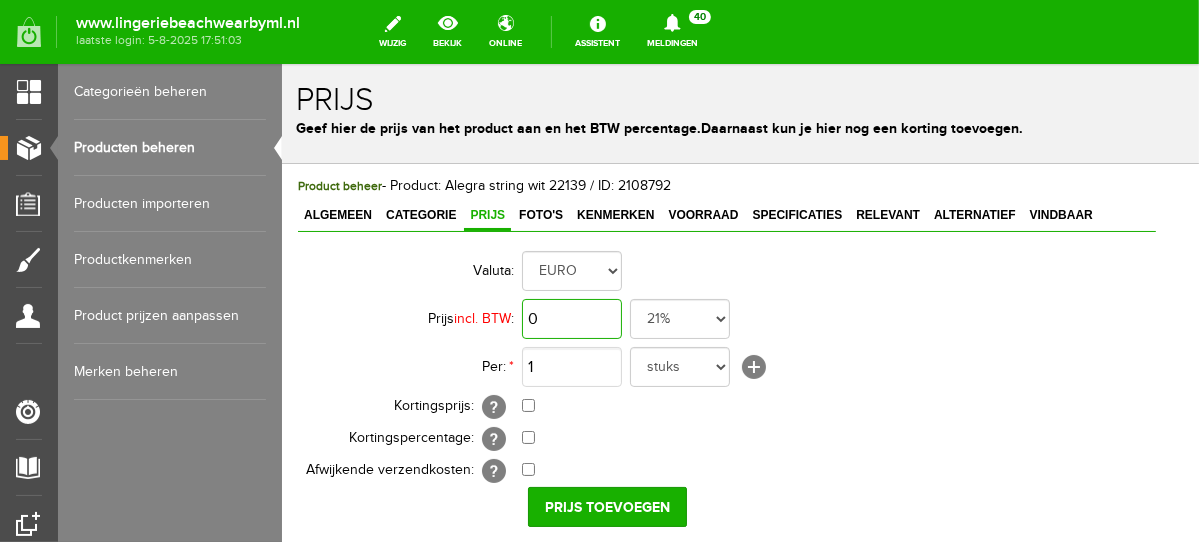 click on "0" at bounding box center (571, 318) 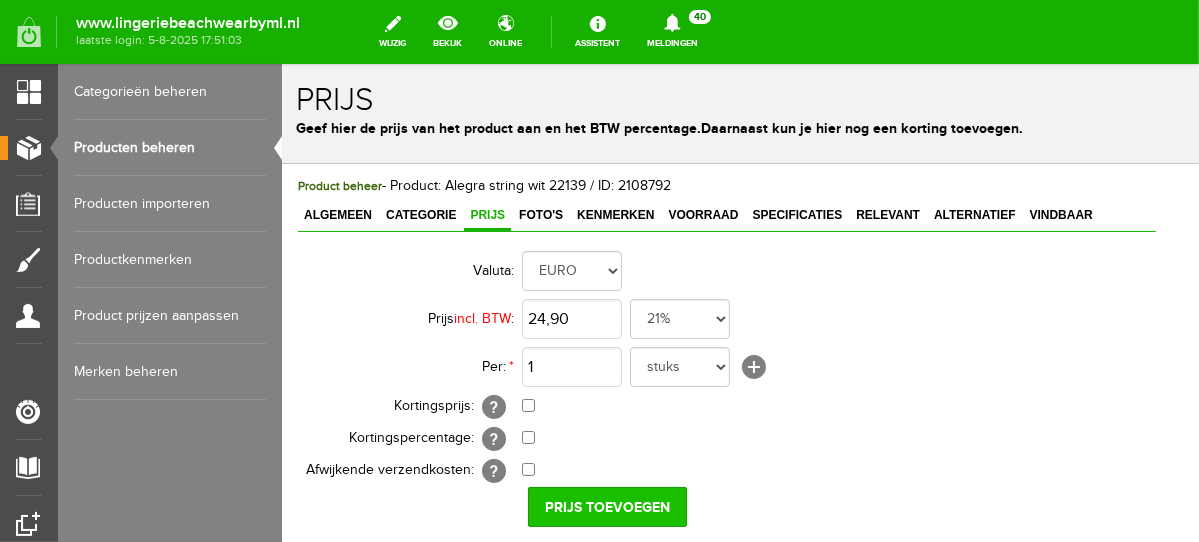 type on "€ 24,90" 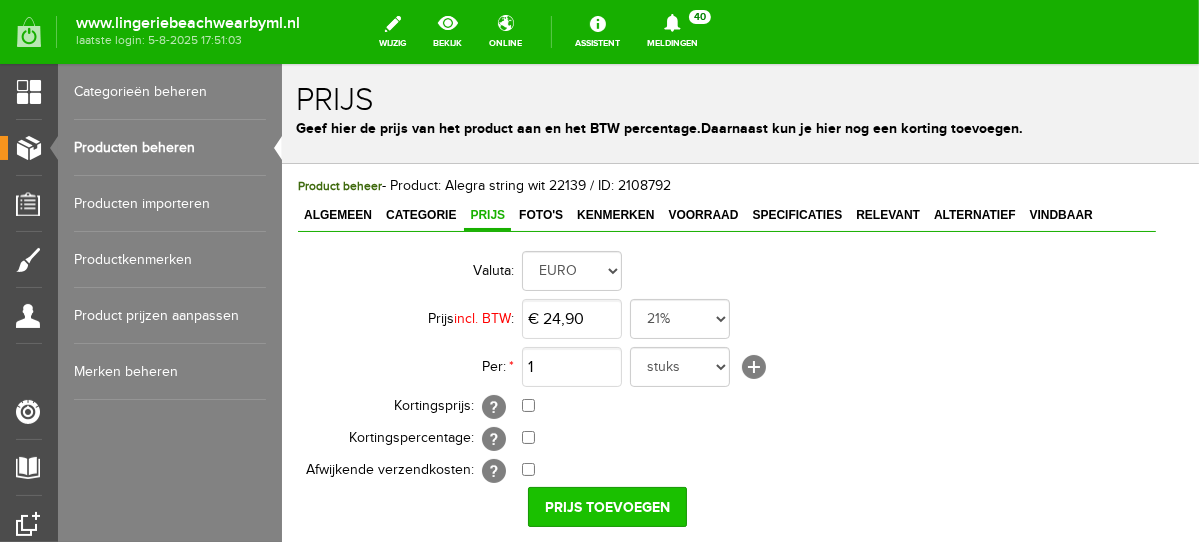 click on "Prijs toevoegen" at bounding box center (606, 506) 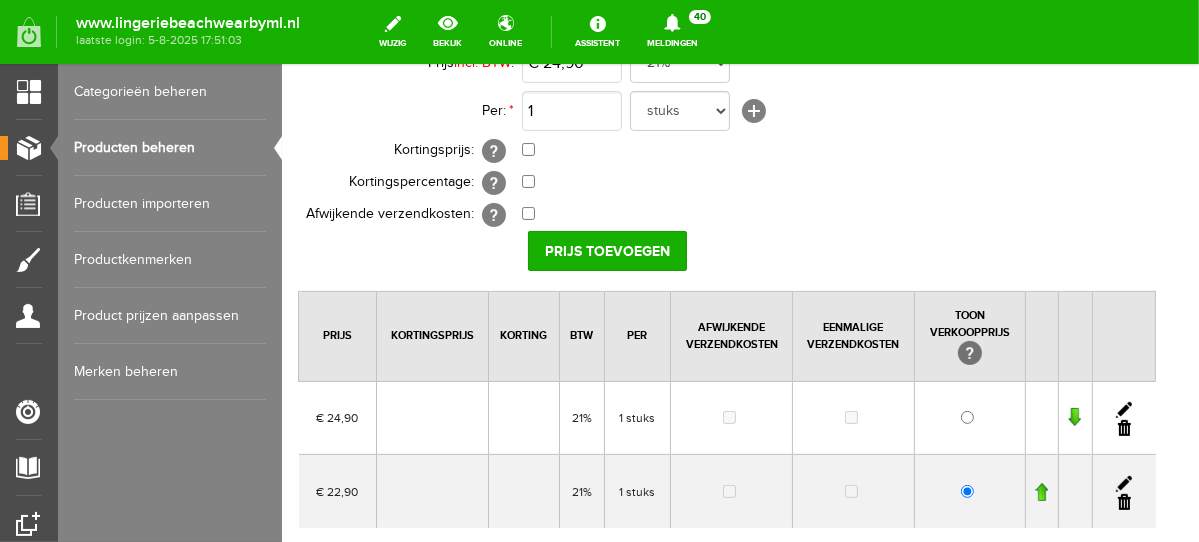 scroll, scrollTop: 361, scrollLeft: 0, axis: vertical 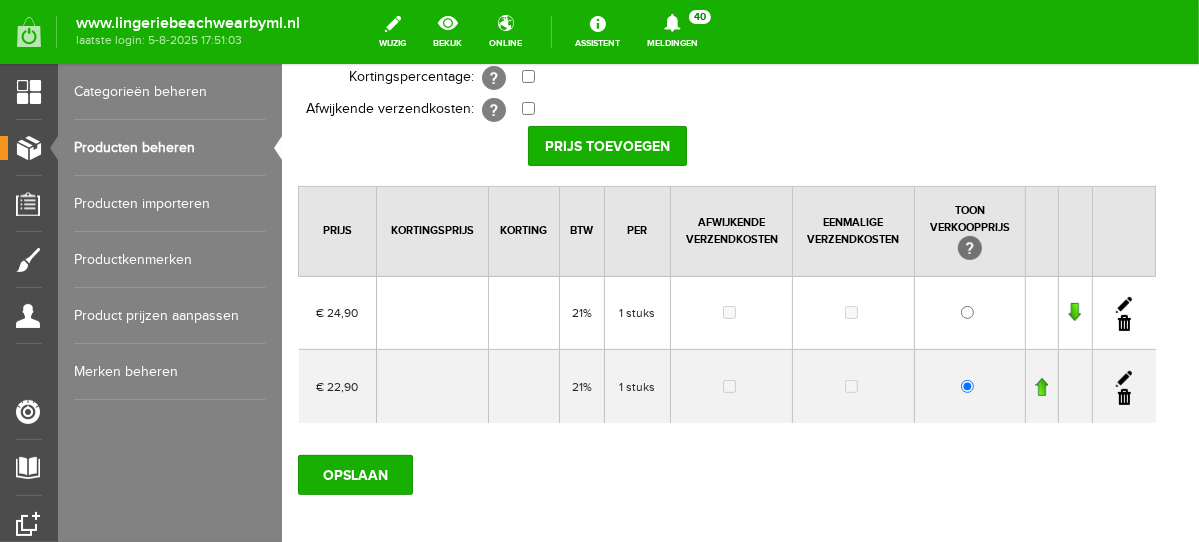 click at bounding box center [1123, 396] 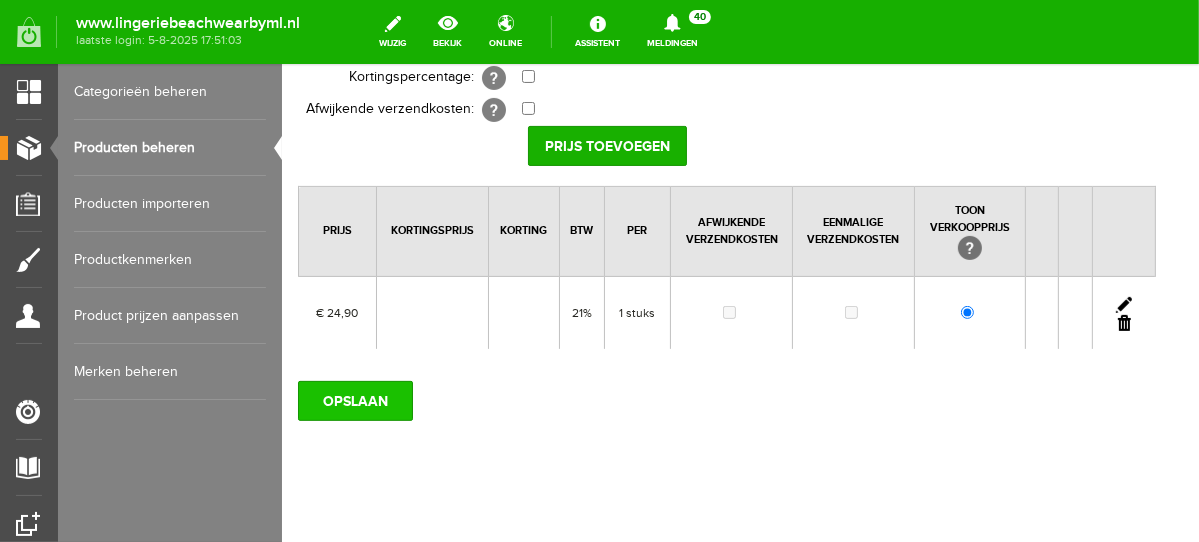 click on "OPSLAAN" at bounding box center (354, 400) 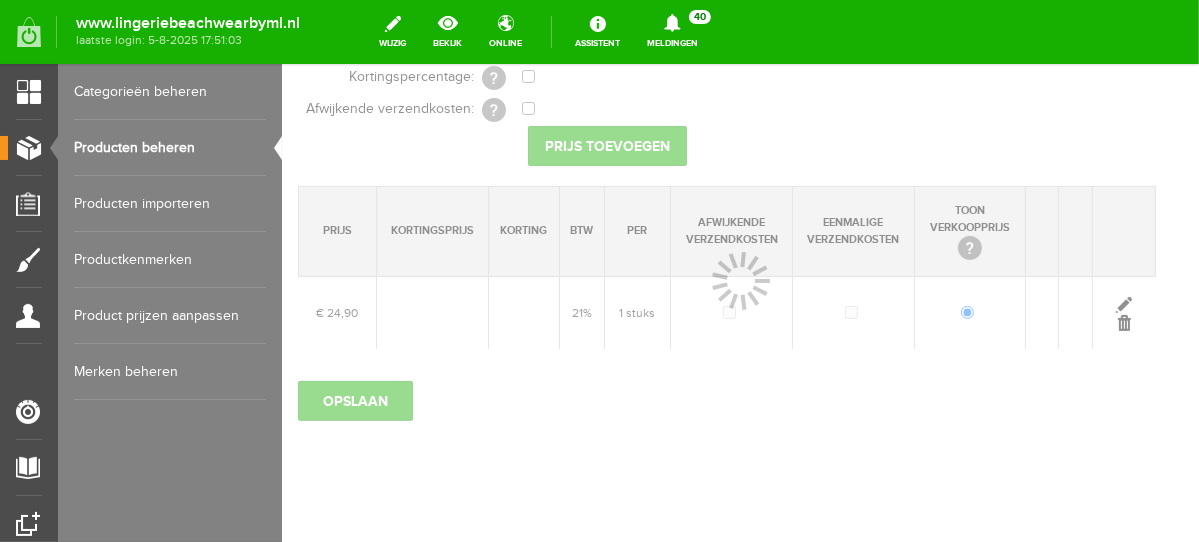 click on "Producten beheren" at bounding box center (170, 148) 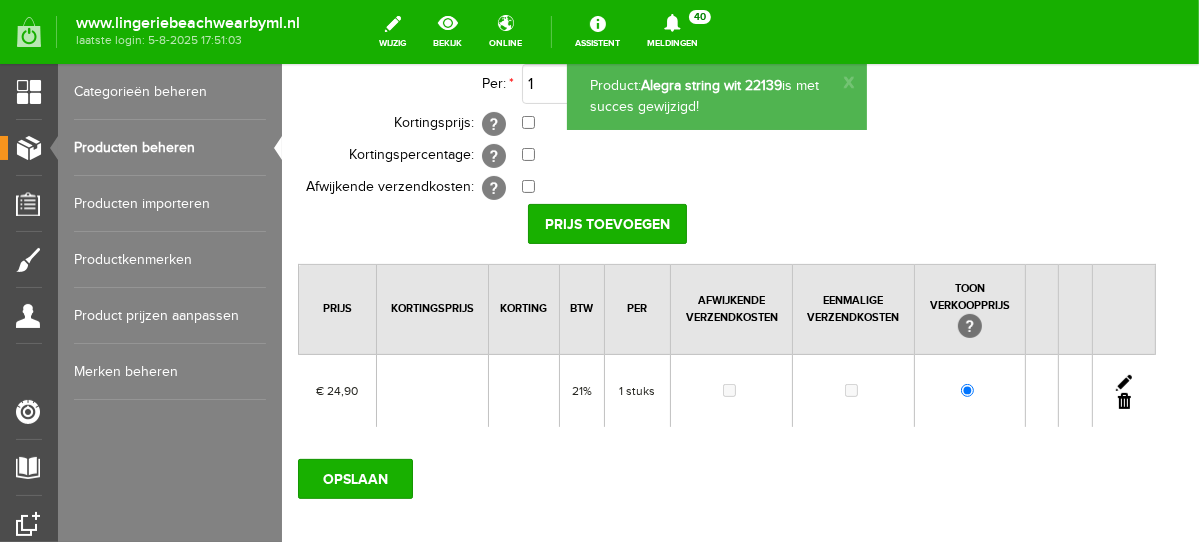 scroll, scrollTop: 312, scrollLeft: 0, axis: vertical 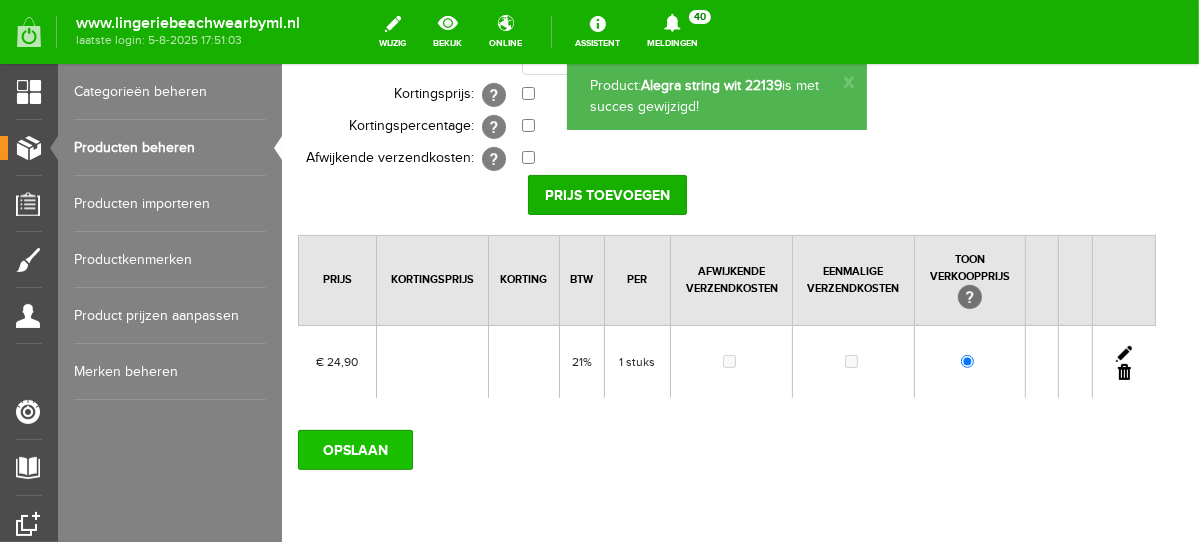 click on "OPSLAAN" at bounding box center (354, 449) 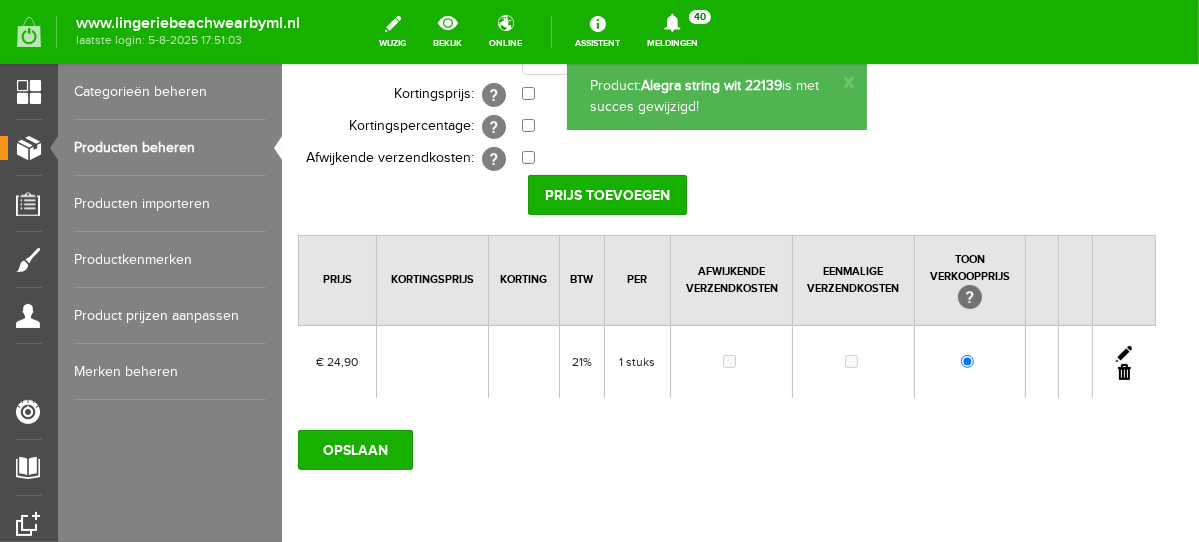 scroll, scrollTop: 0, scrollLeft: 0, axis: both 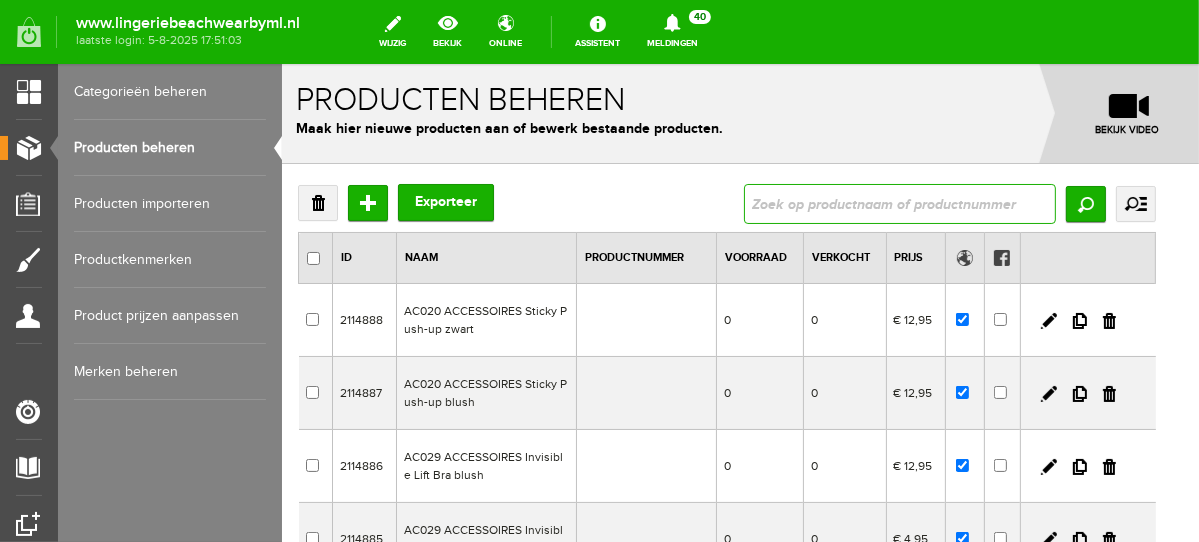 click at bounding box center [899, 203] 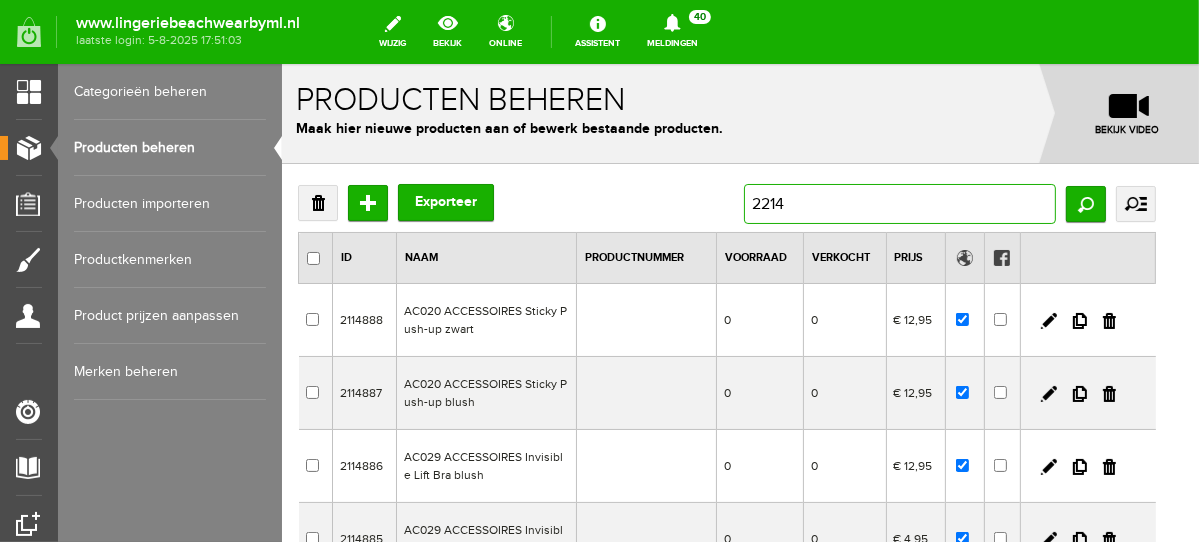 type on "22149" 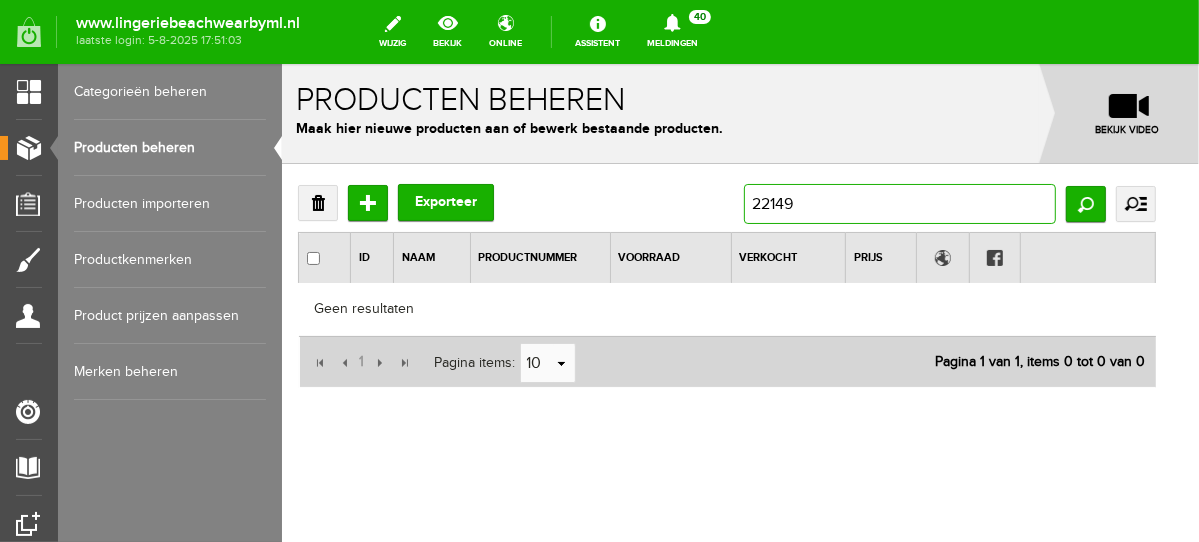 click on "22149" at bounding box center [899, 203] 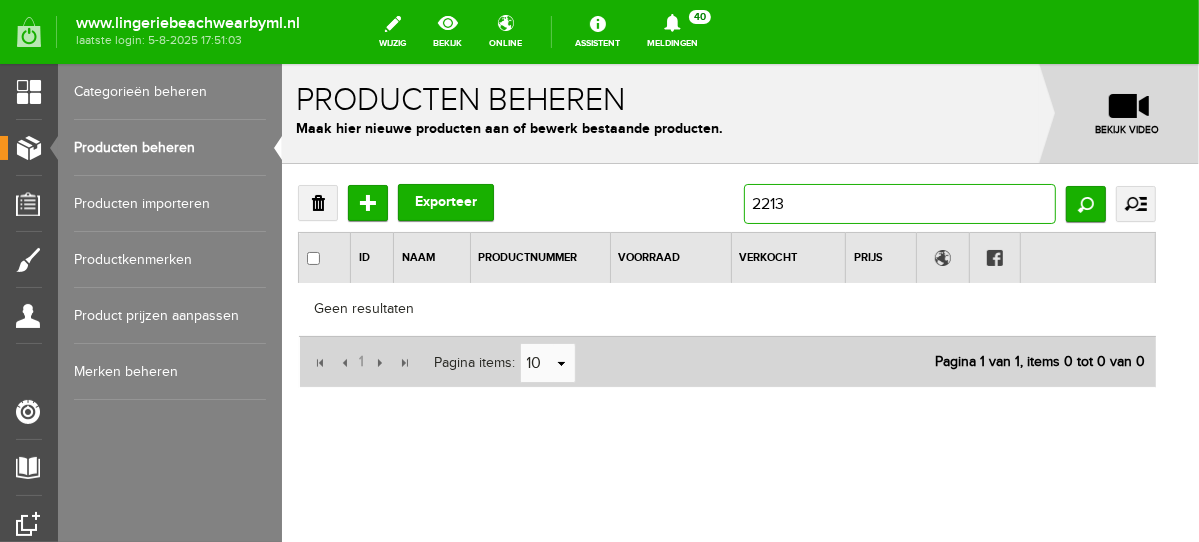 type on "22139" 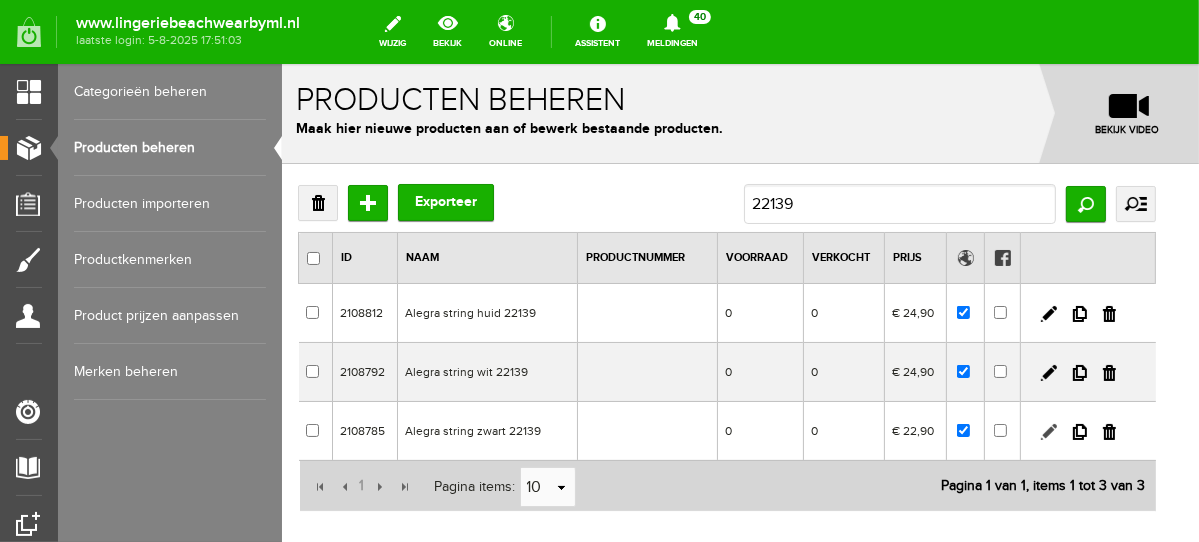 click at bounding box center (1048, 431) 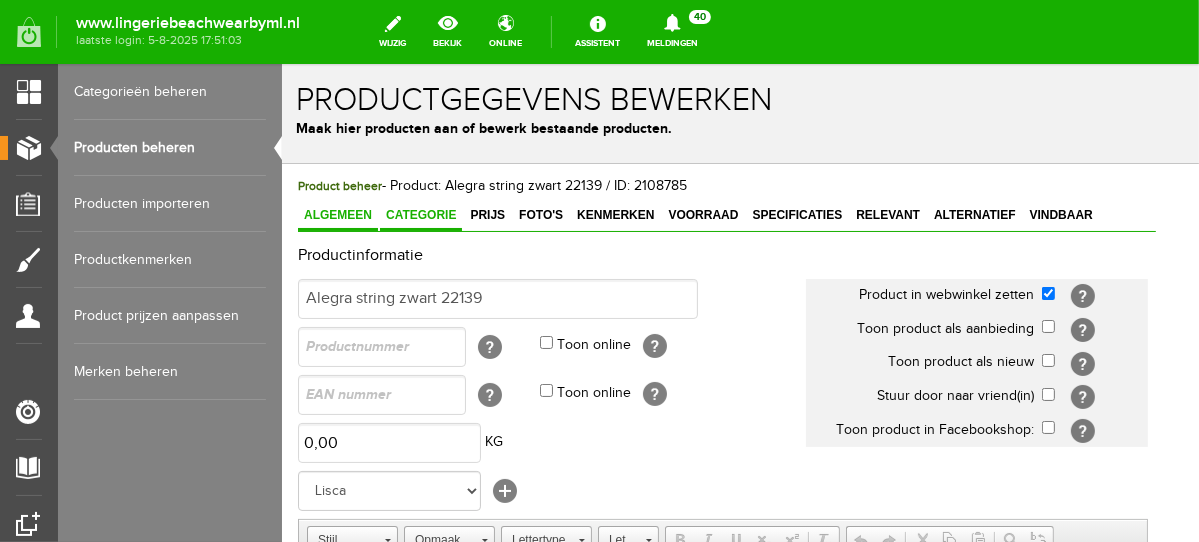 click on "Categorie" at bounding box center (420, 214) 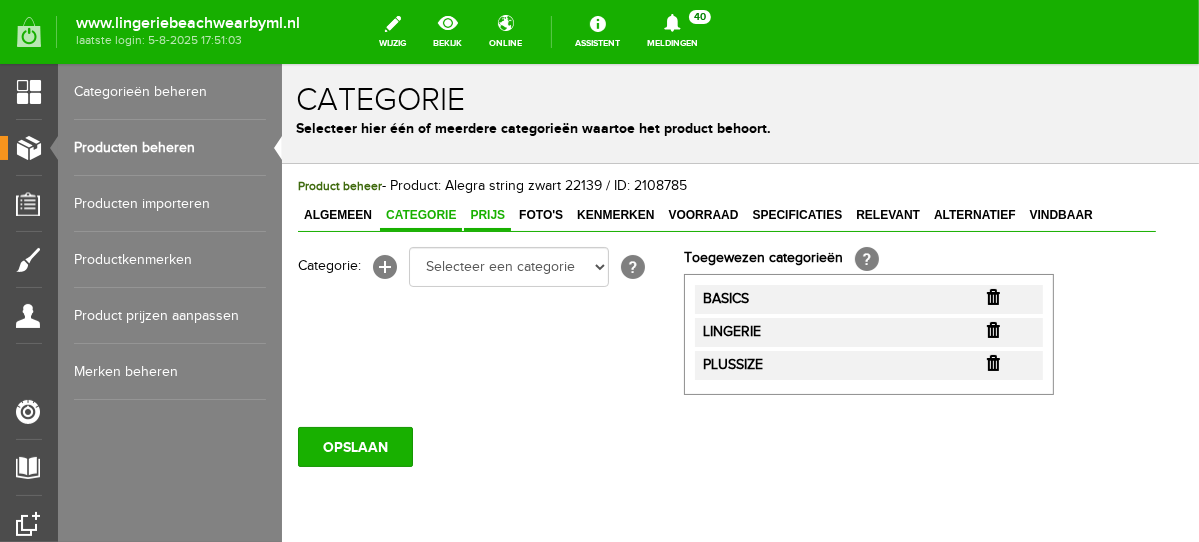 click on "Prijs" at bounding box center (486, 214) 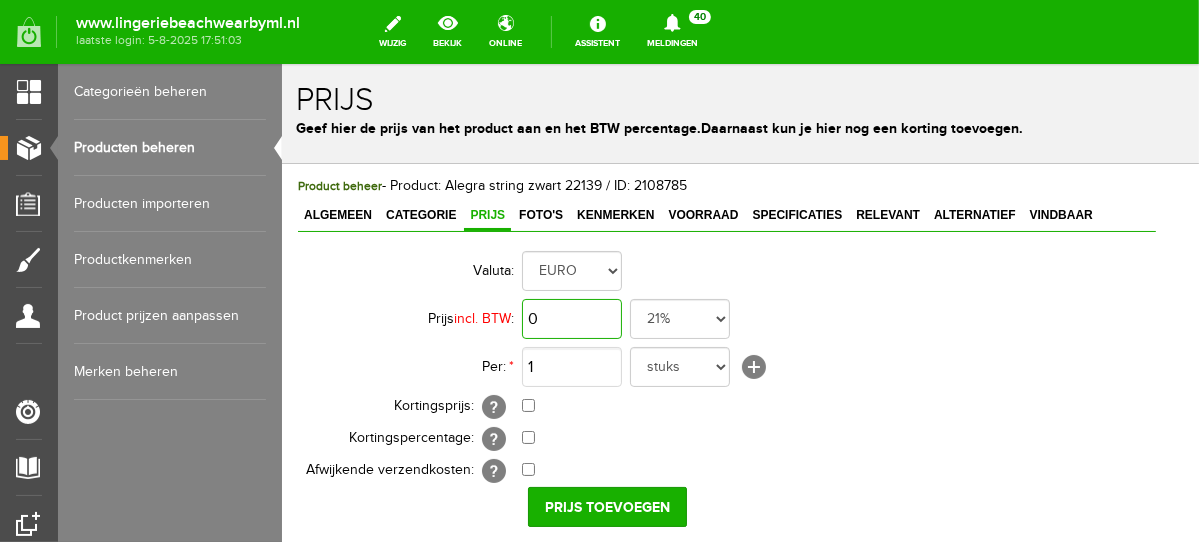 click on "0" at bounding box center (571, 318) 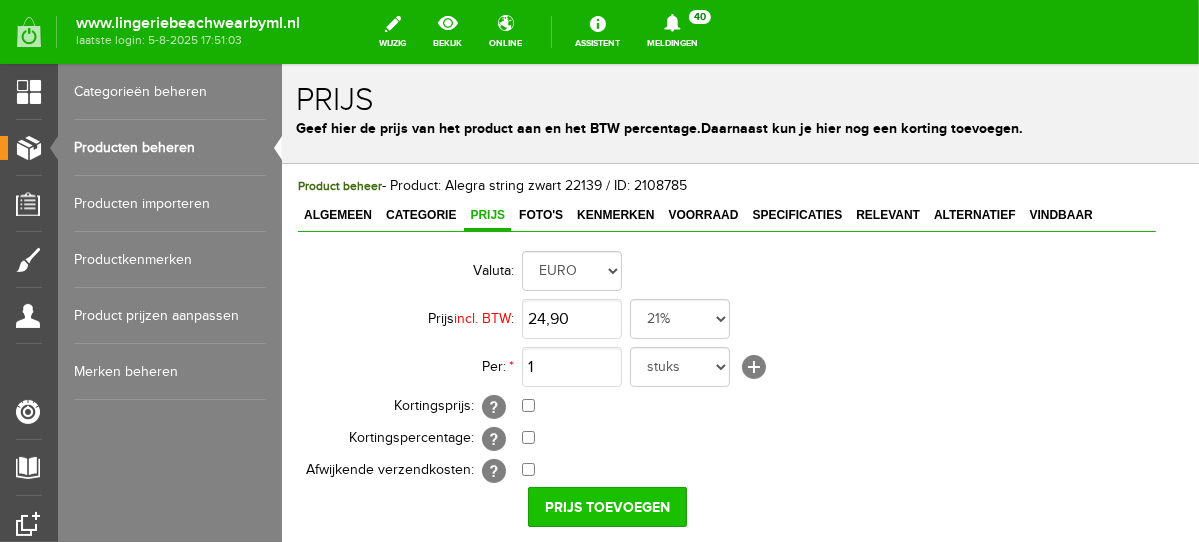 type on "€ 24,90" 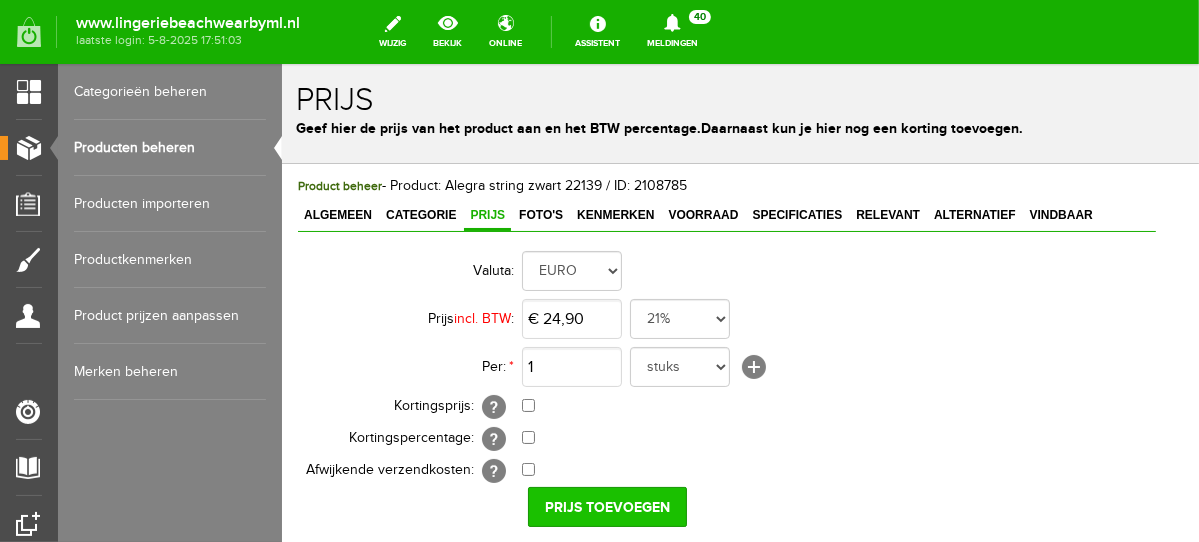 click on "Prijs toevoegen" at bounding box center (606, 506) 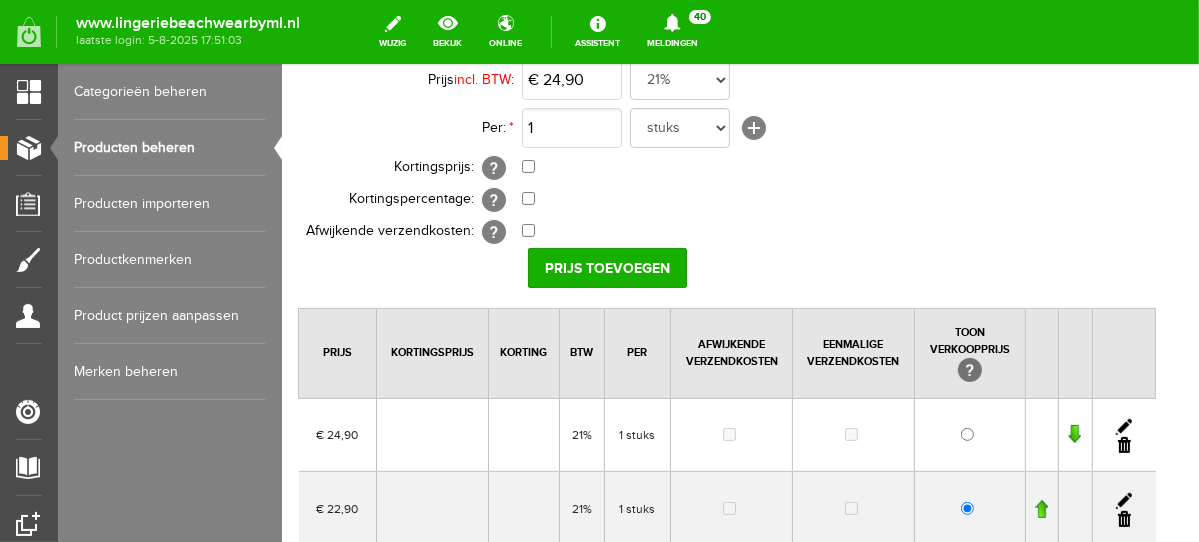 scroll, scrollTop: 334, scrollLeft: 0, axis: vertical 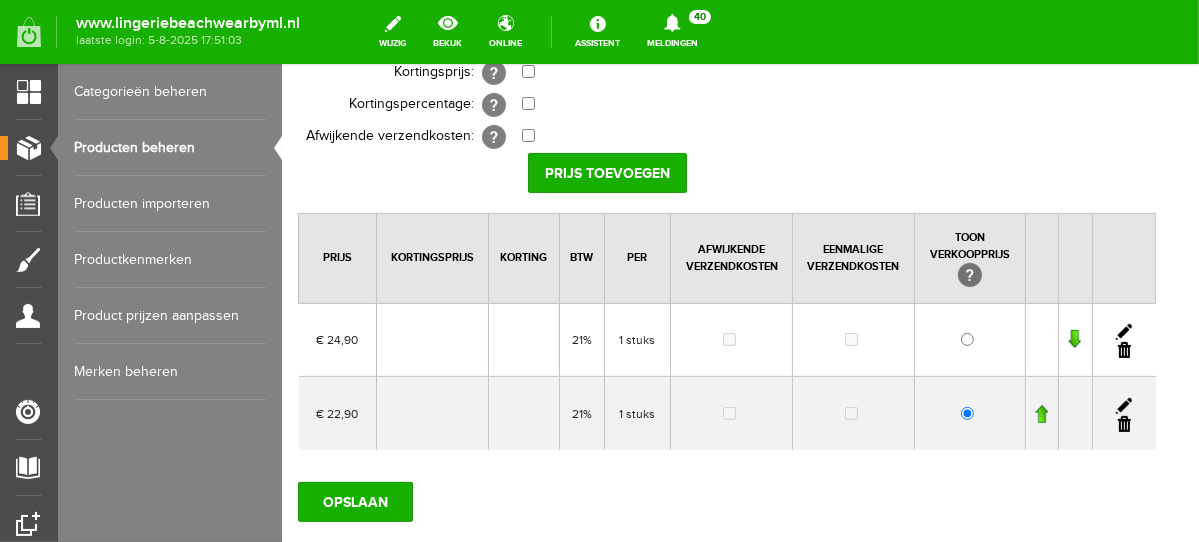 drag, startPoint x: 1192, startPoint y: 240, endPoint x: 1482, endPoint y: 465, distance: 367.04904 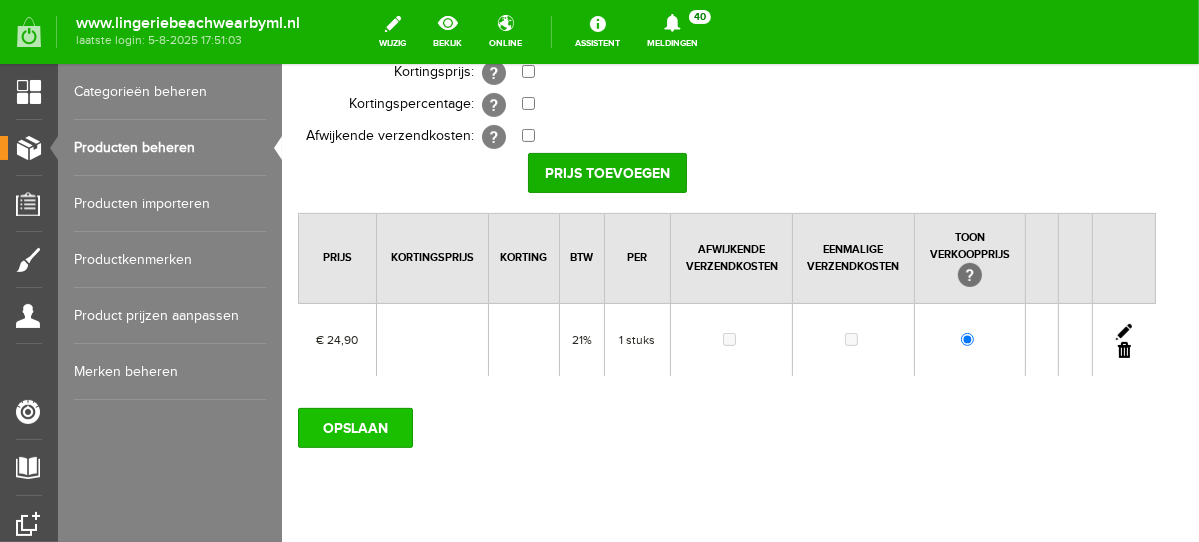 click on "OPSLAAN" at bounding box center [354, 427] 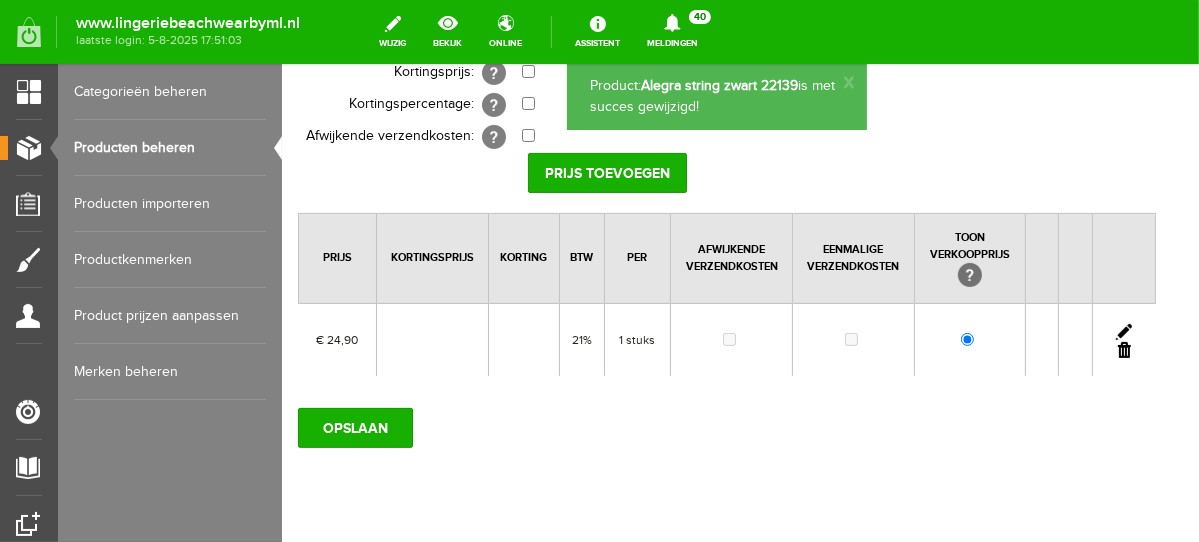 scroll, scrollTop: 0, scrollLeft: 0, axis: both 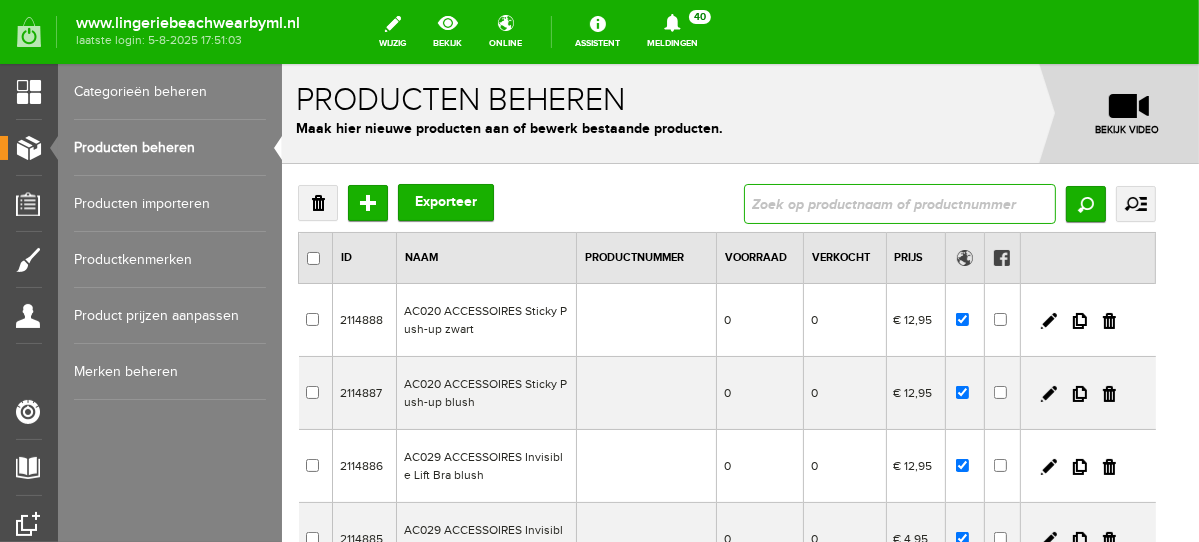 click at bounding box center [899, 203] 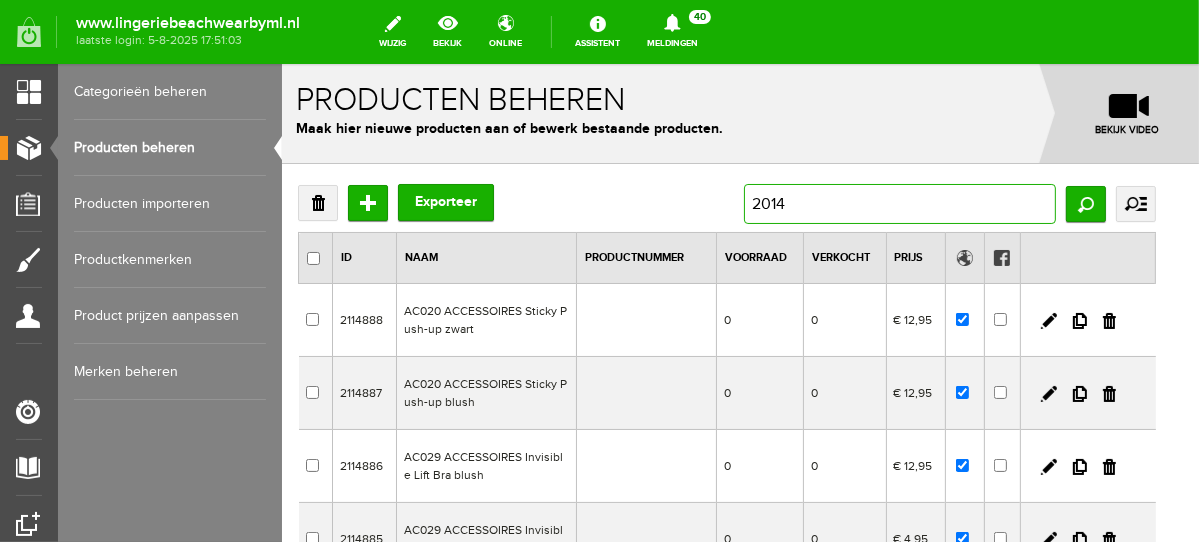 type on "20148" 